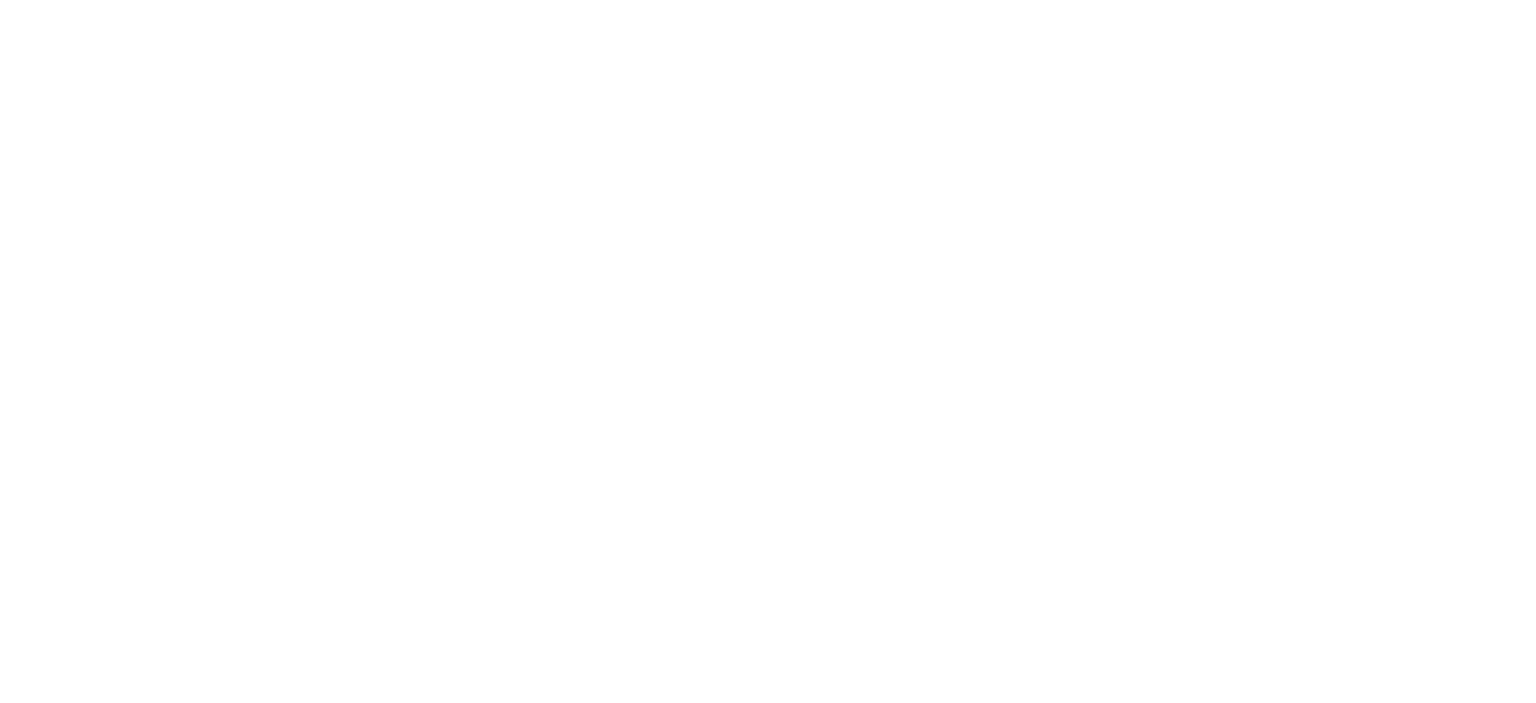 scroll, scrollTop: 0, scrollLeft: 0, axis: both 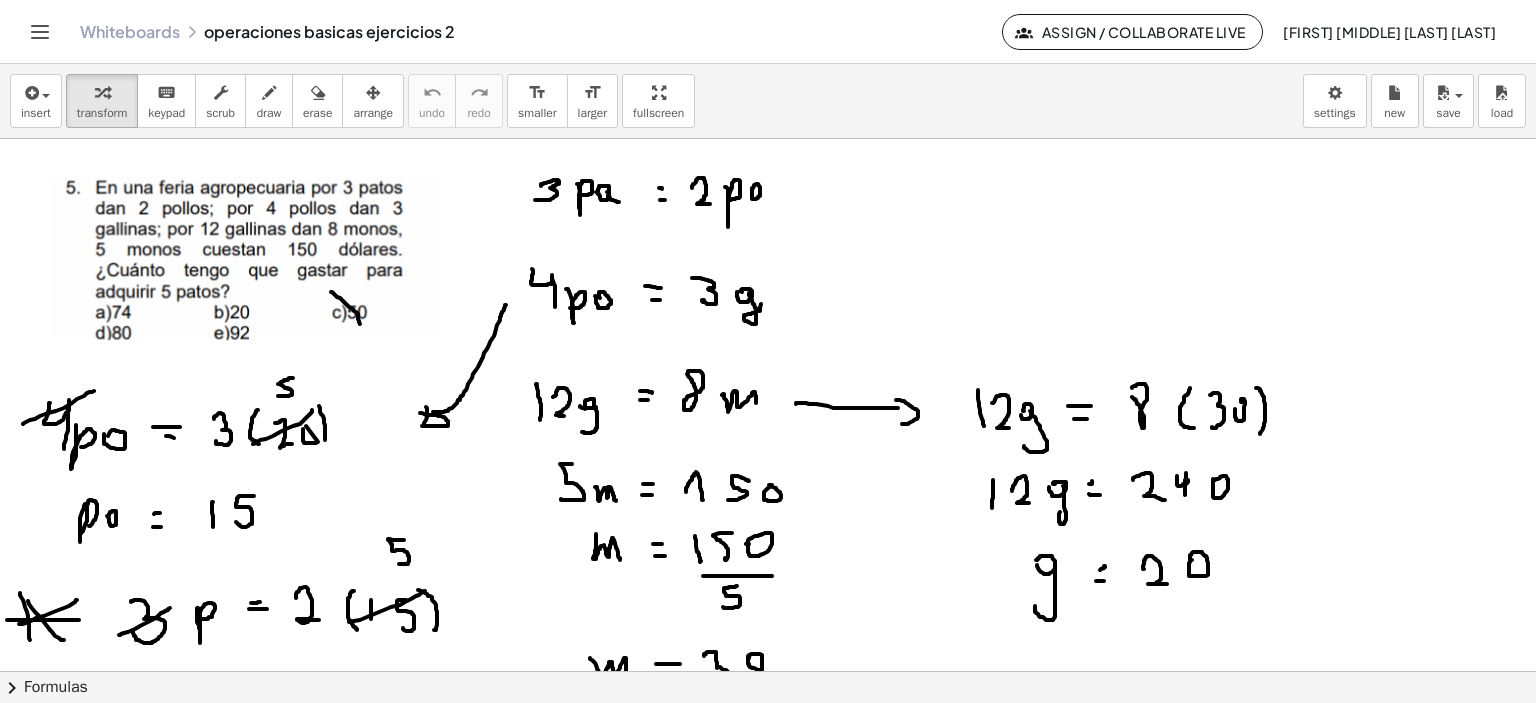 click at bounding box center (771, 4203) 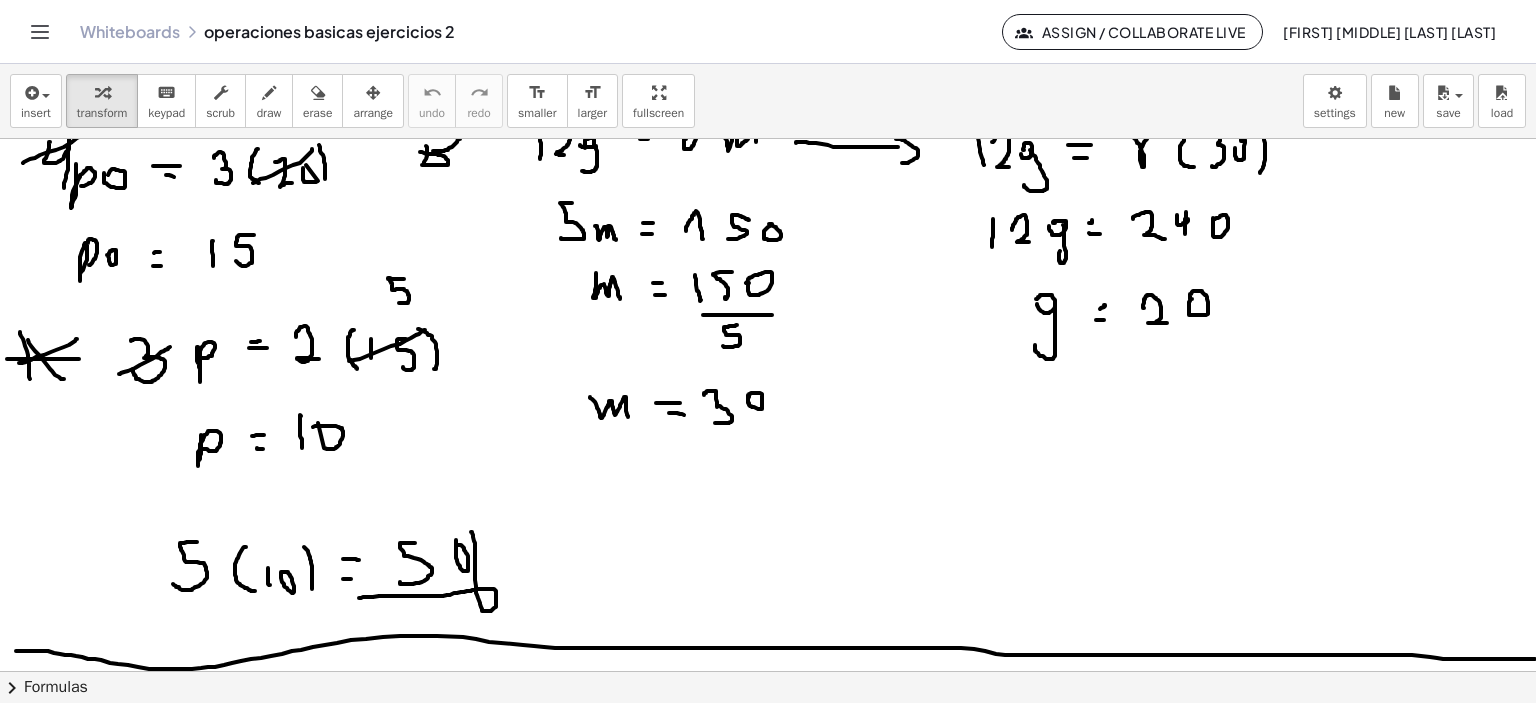 scroll, scrollTop: 100, scrollLeft: 0, axis: vertical 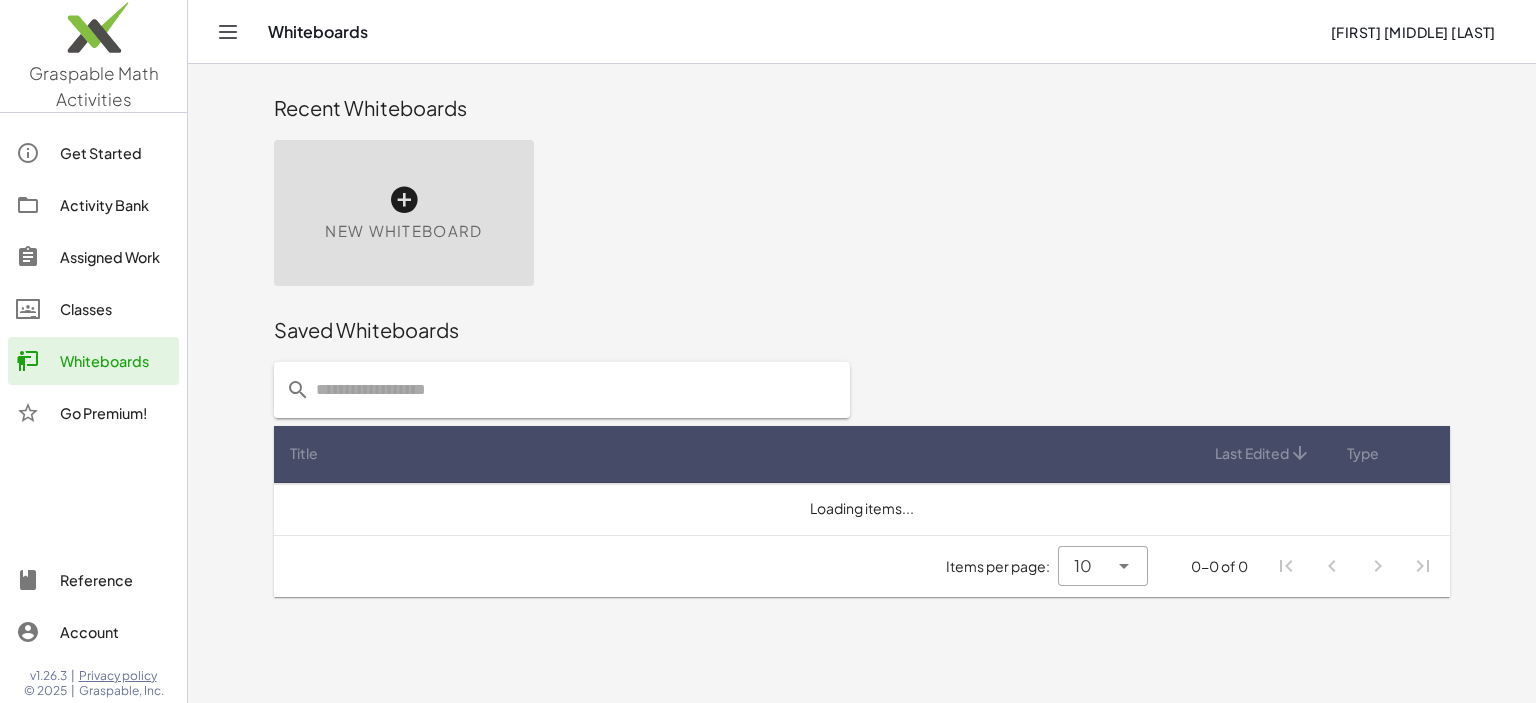 click on "New Whiteboard" at bounding box center (404, 213) 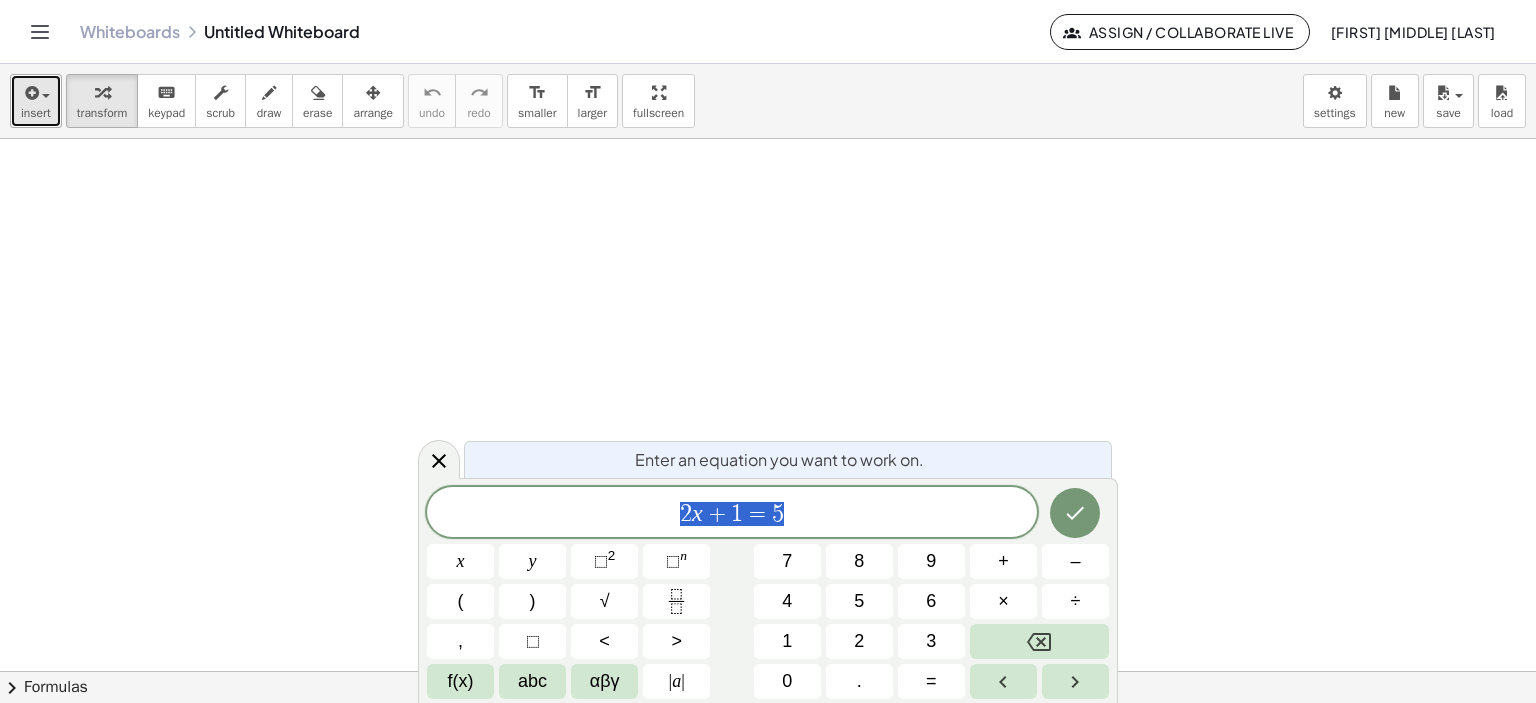 click at bounding box center (30, 93) 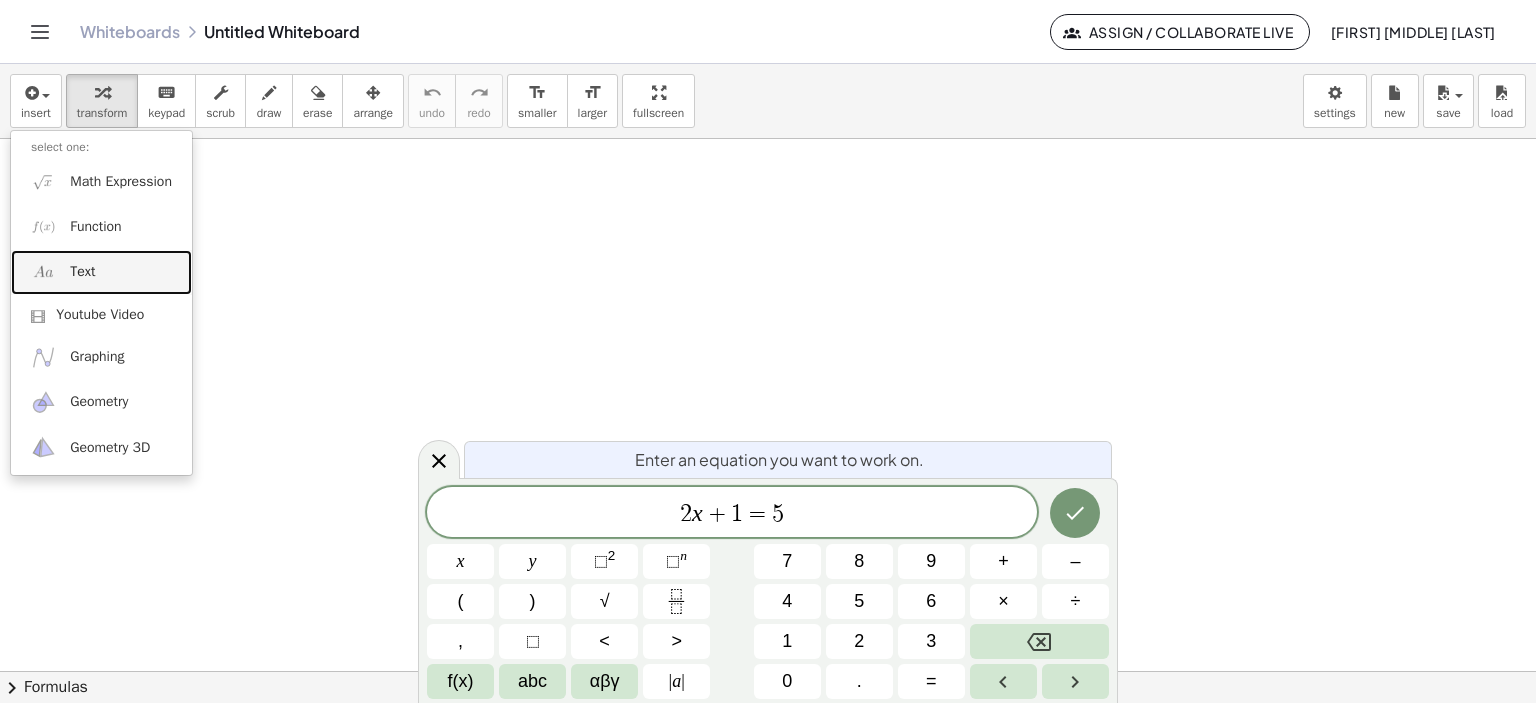 click on "Text" at bounding box center [82, 272] 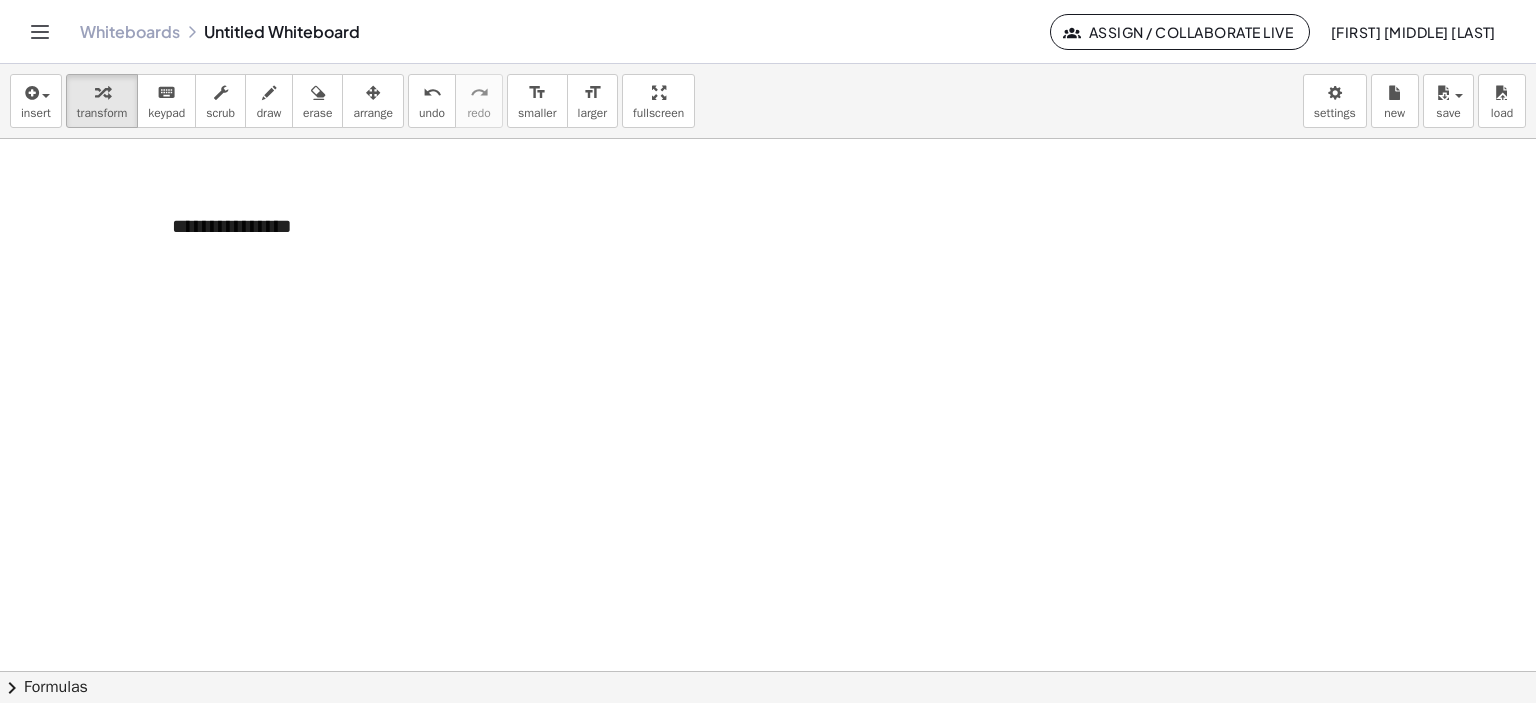 type 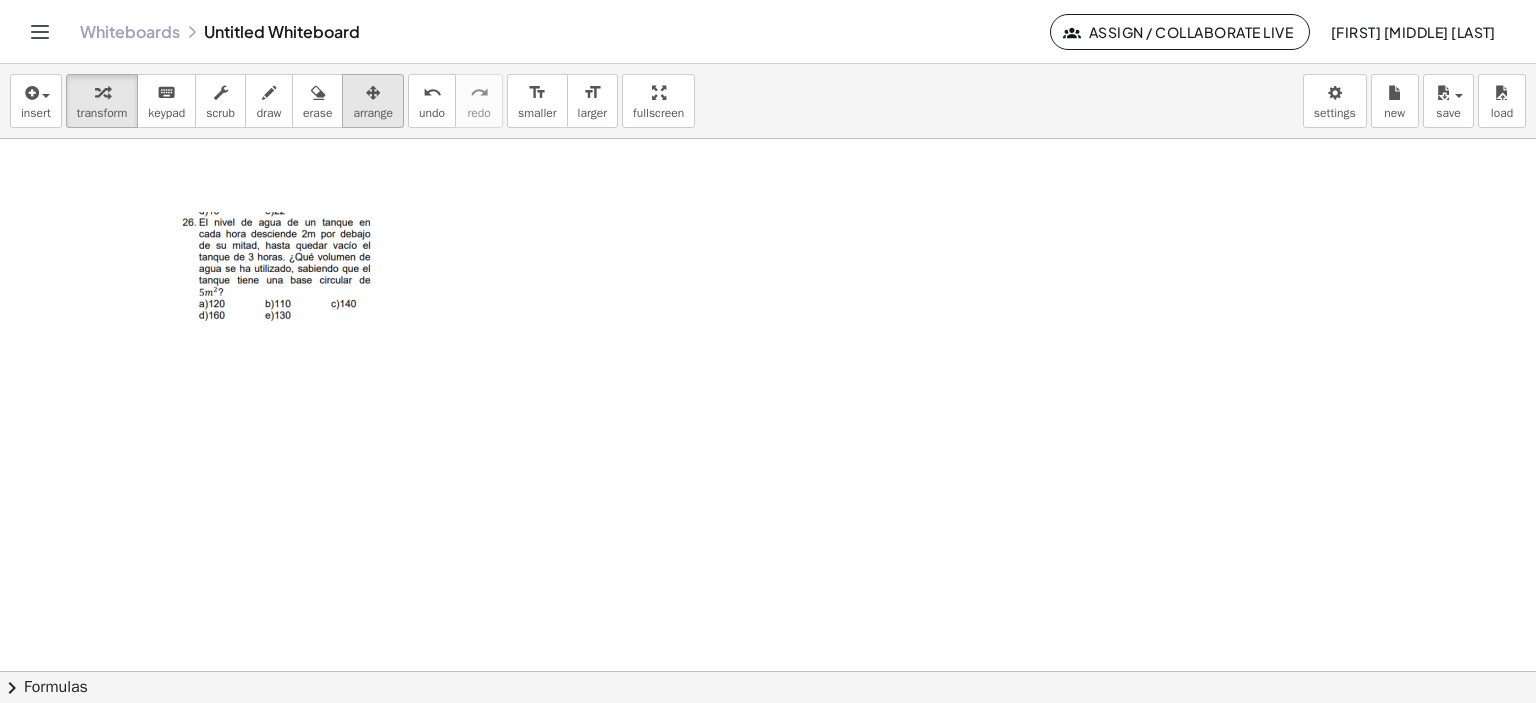 click at bounding box center (373, 92) 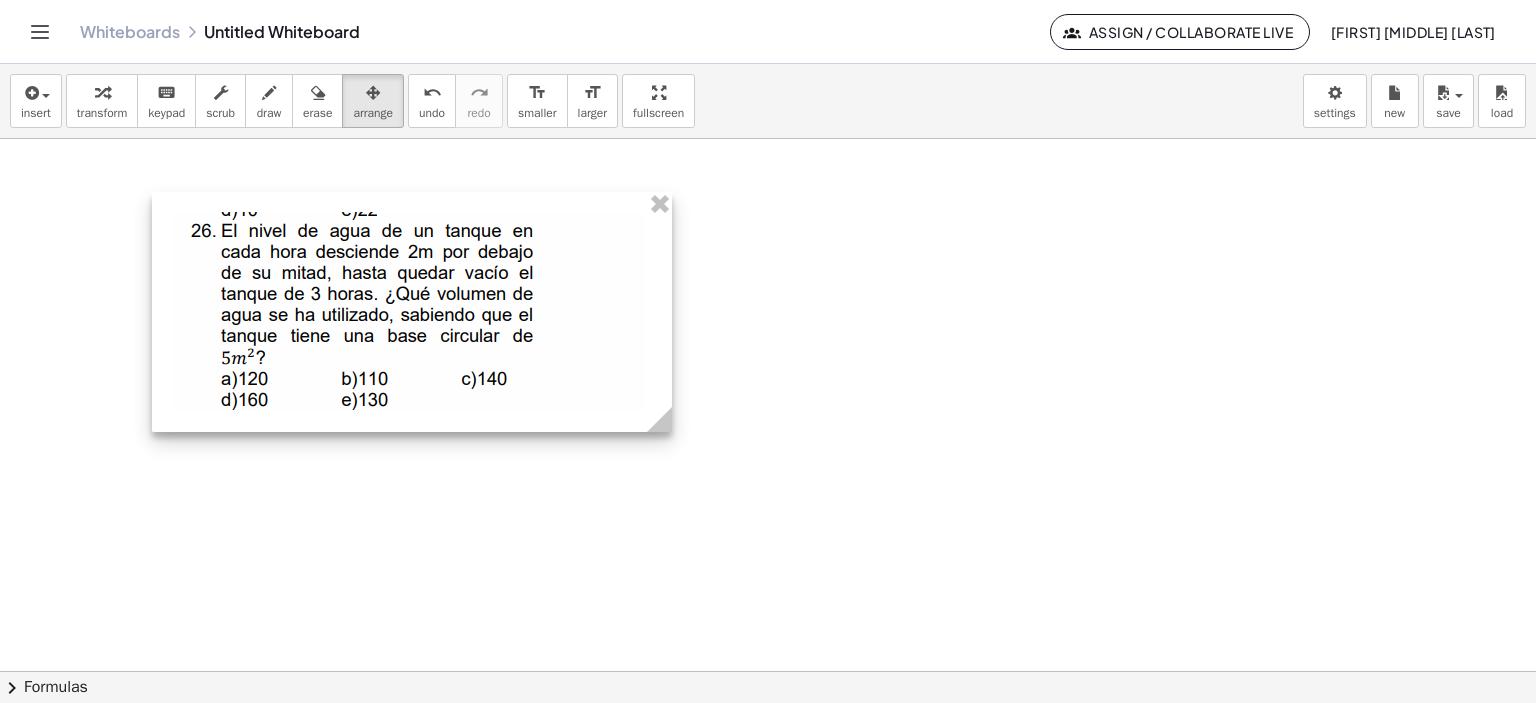 drag, startPoint x: 533, startPoint y: 333, endPoint x: 660, endPoint y: 335, distance: 127.01575 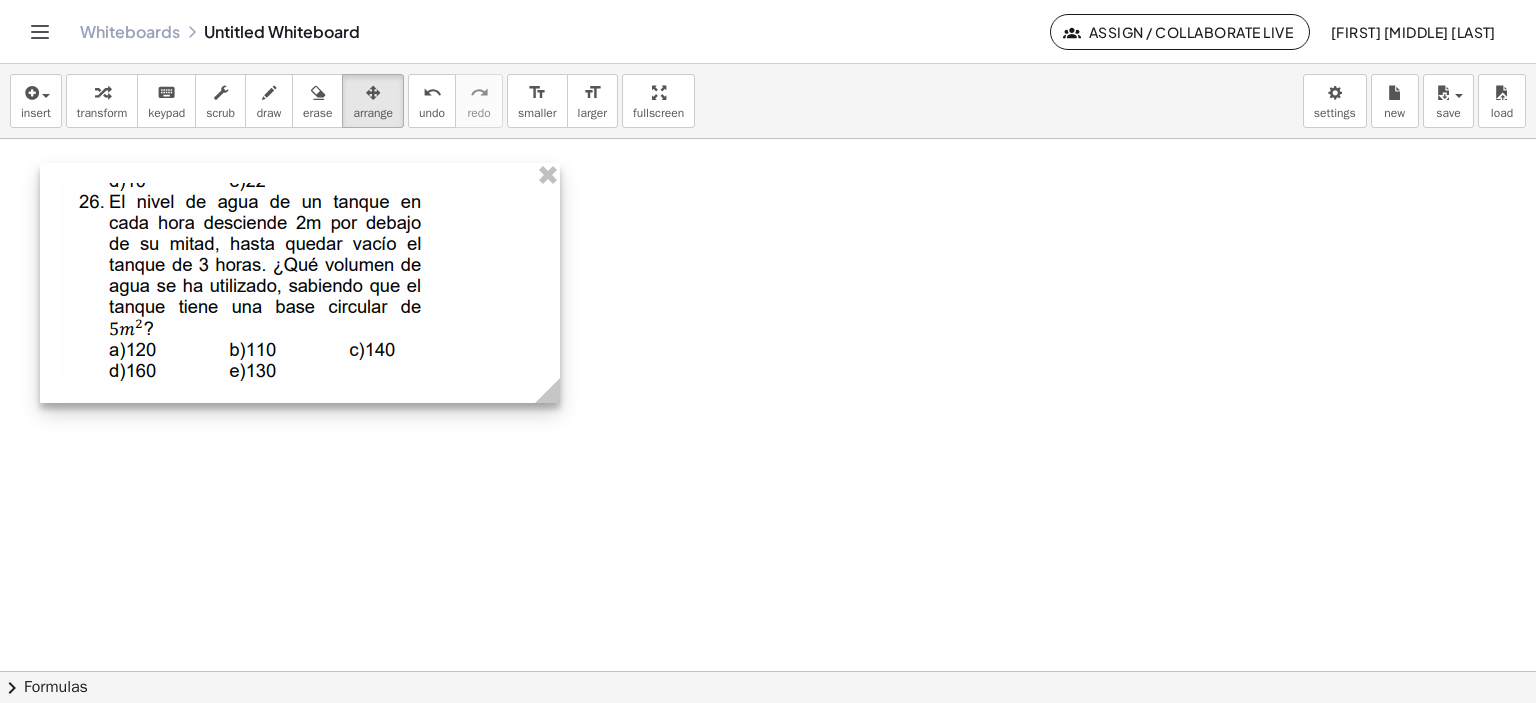 drag, startPoint x: 435, startPoint y: 340, endPoint x: 351, endPoint y: 311, distance: 88.86507 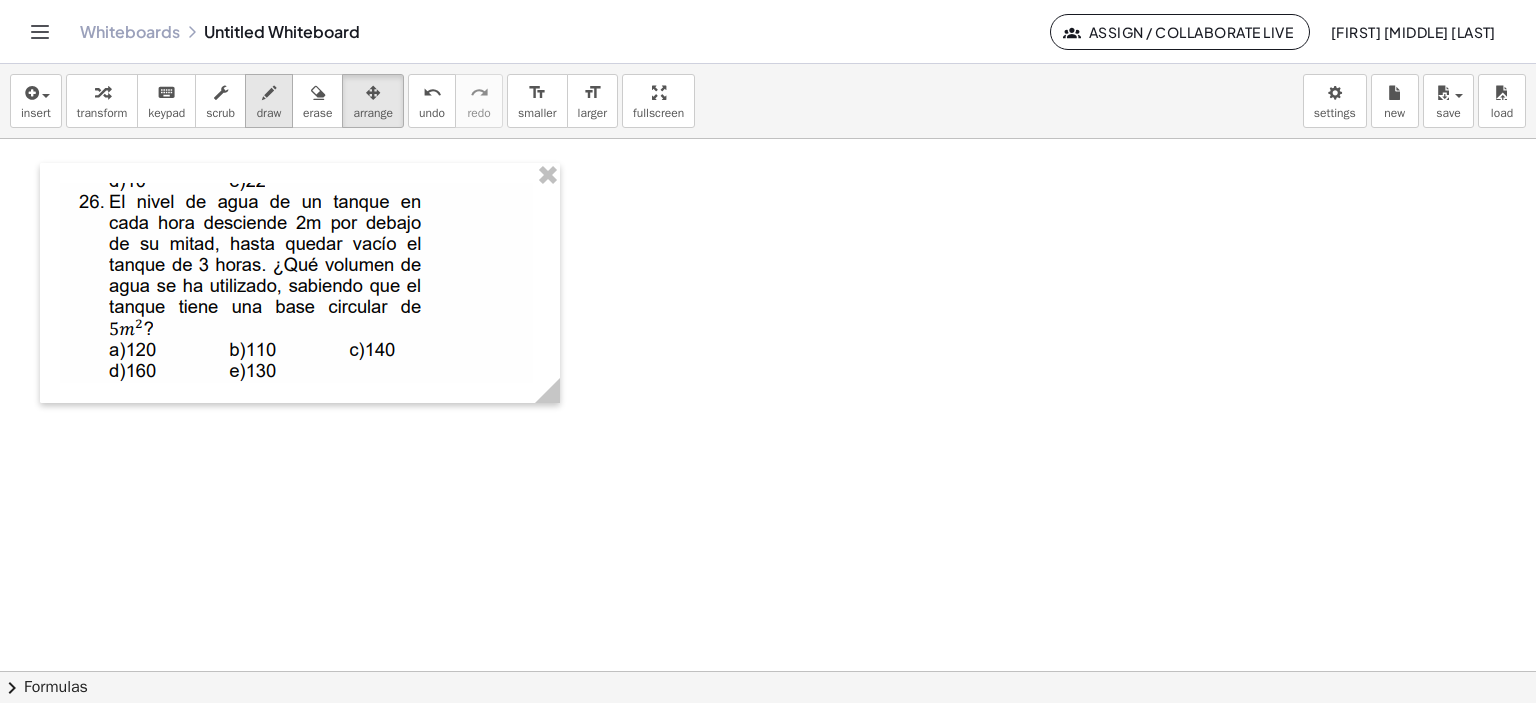 click at bounding box center (269, 93) 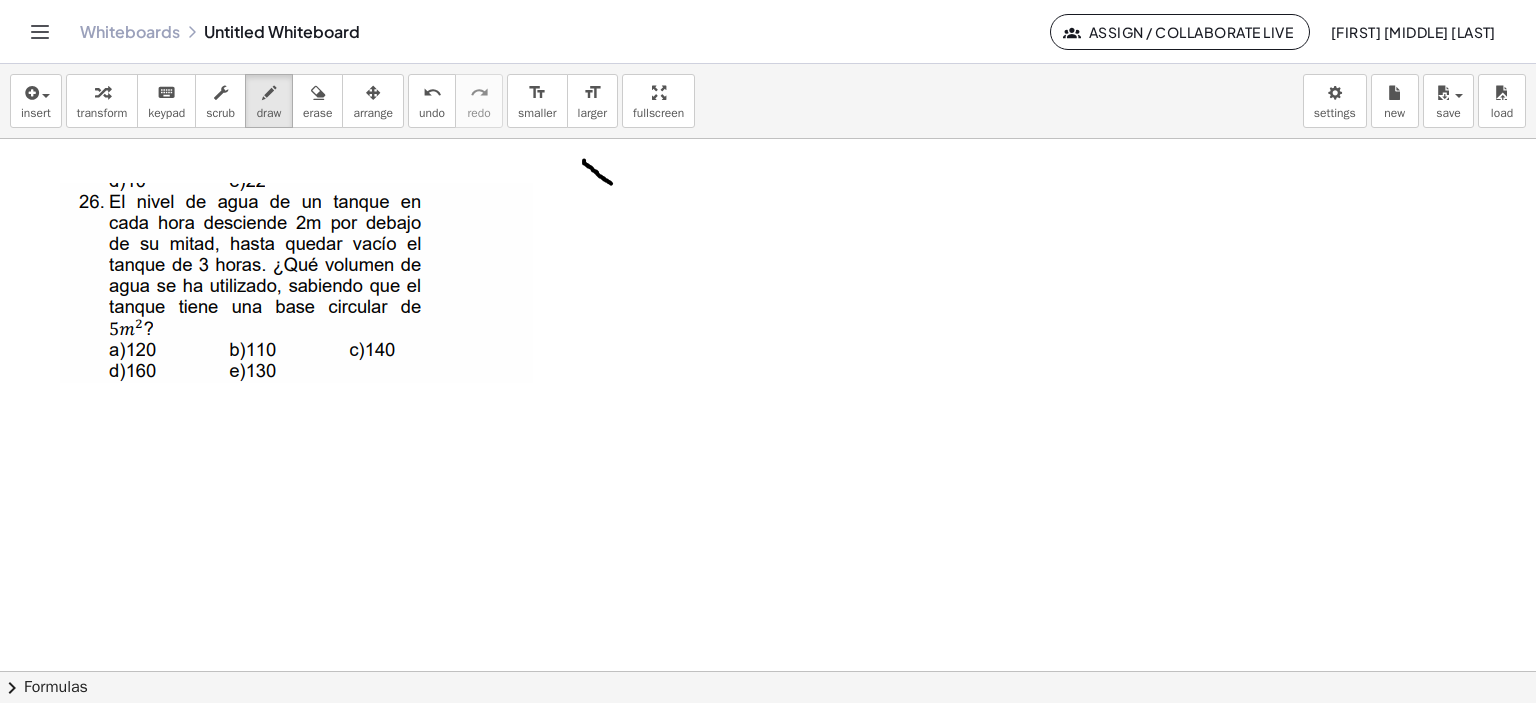 drag, startPoint x: 584, startPoint y: 160, endPoint x: 617, endPoint y: 182, distance: 39.661064 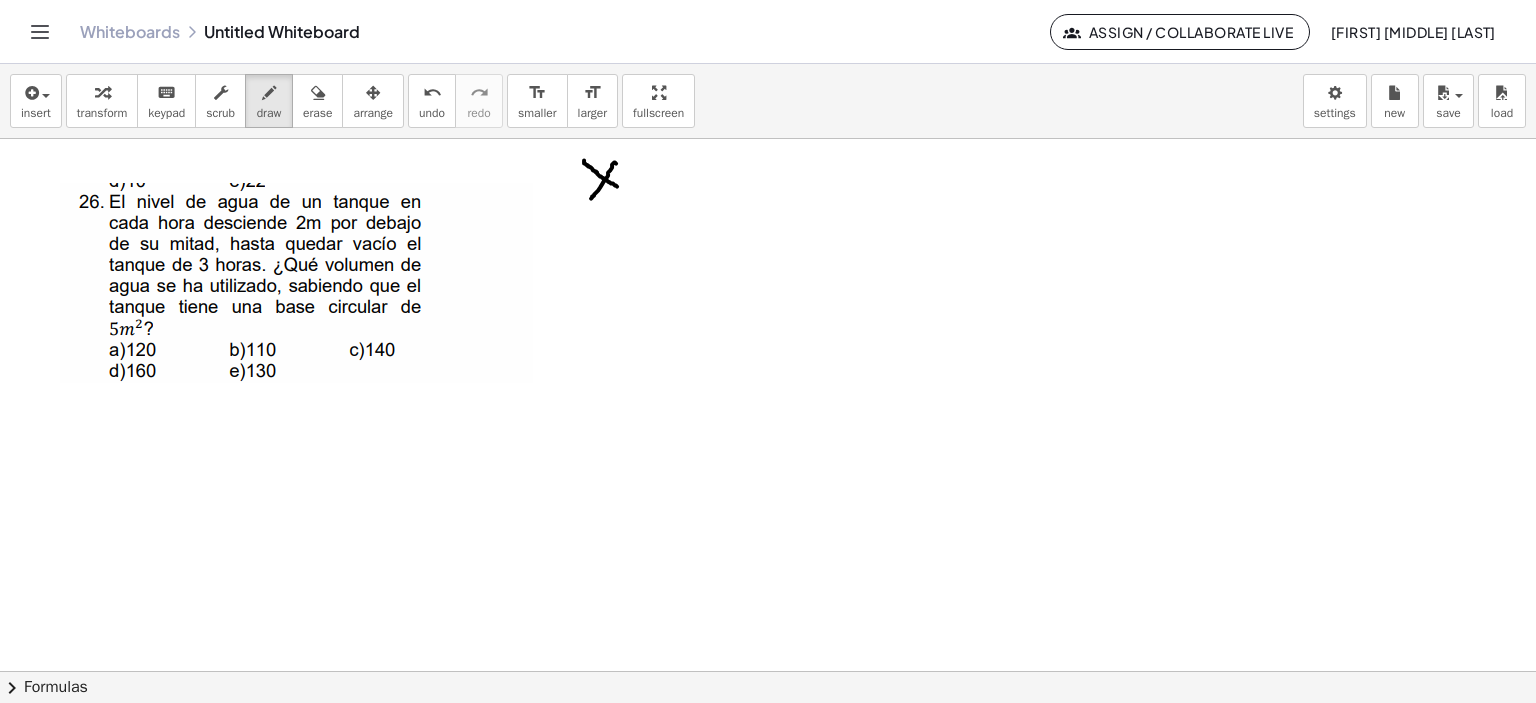 drag, startPoint x: 616, startPoint y: 163, endPoint x: 591, endPoint y: 198, distance: 43.011627 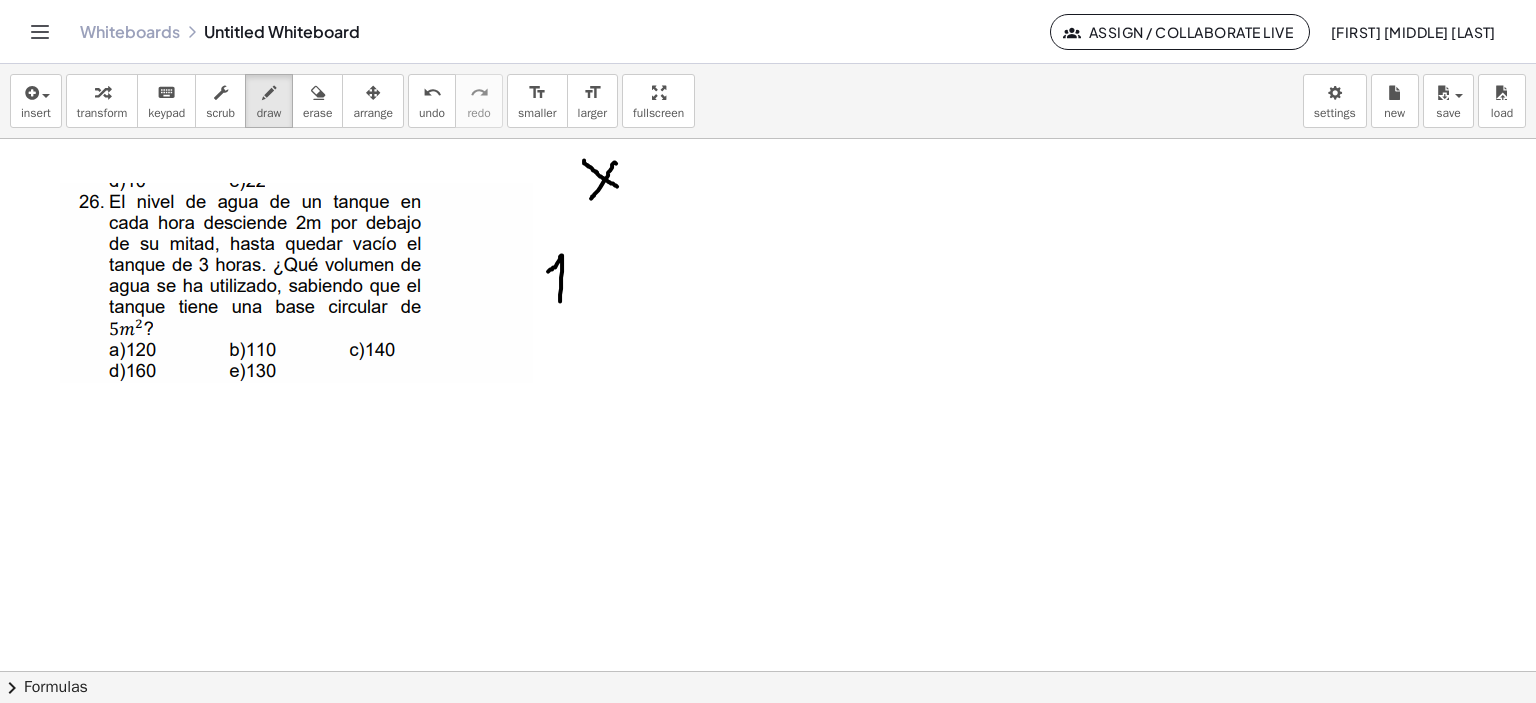 drag, startPoint x: 548, startPoint y: 271, endPoint x: 560, endPoint y: 301, distance: 32.31099 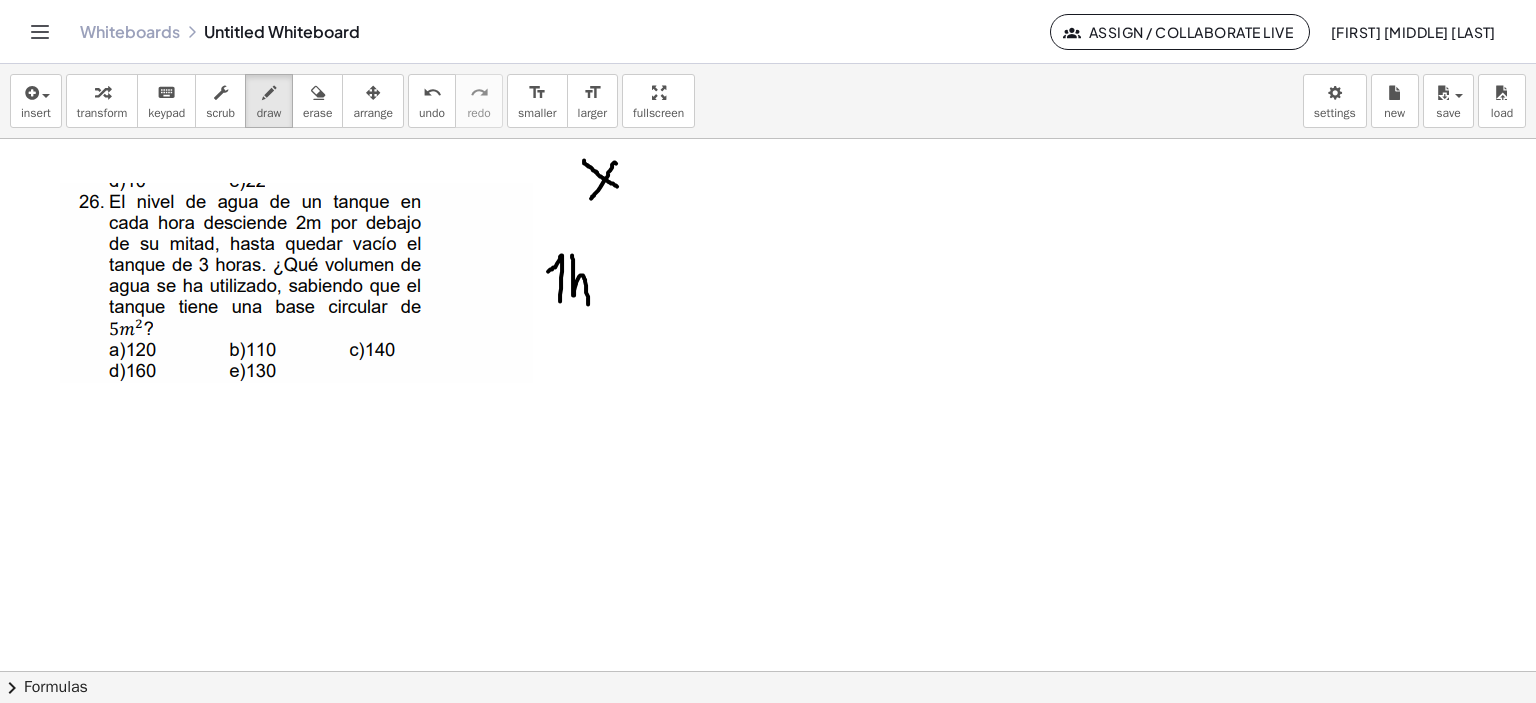 drag, startPoint x: 572, startPoint y: 255, endPoint x: 588, endPoint y: 305, distance: 52.49762 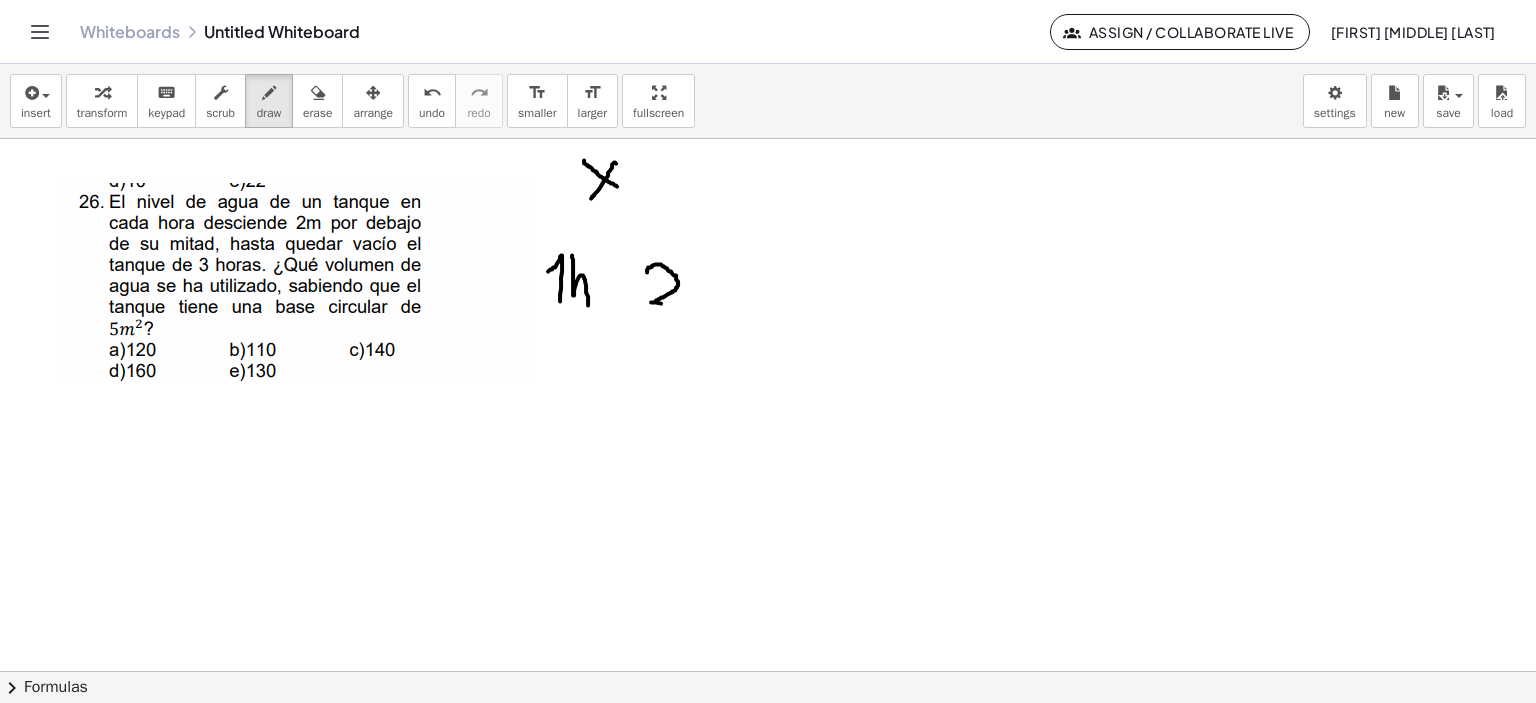 drag, startPoint x: 647, startPoint y: 272, endPoint x: 680, endPoint y: 306, distance: 47.38143 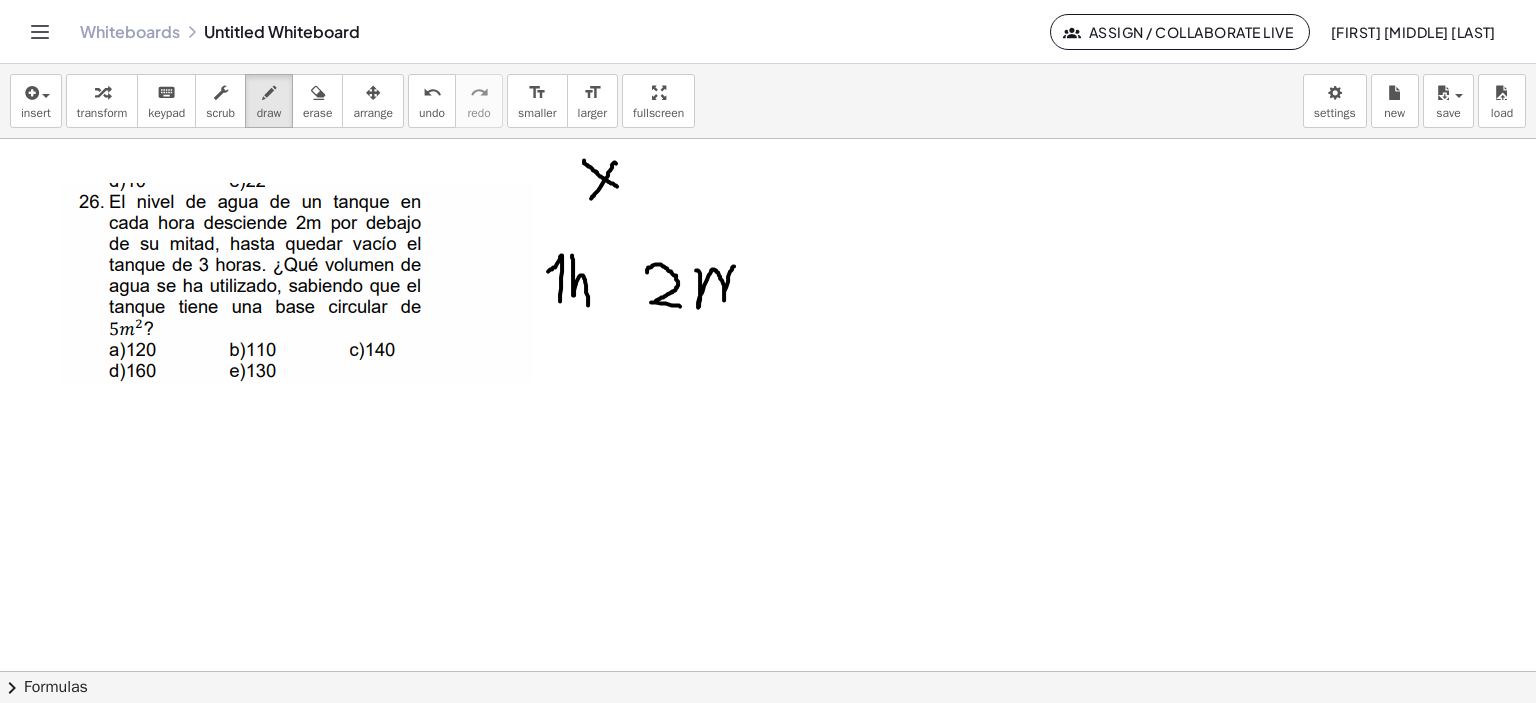 drag, startPoint x: 696, startPoint y: 270, endPoint x: 741, endPoint y: 291, distance: 49.658836 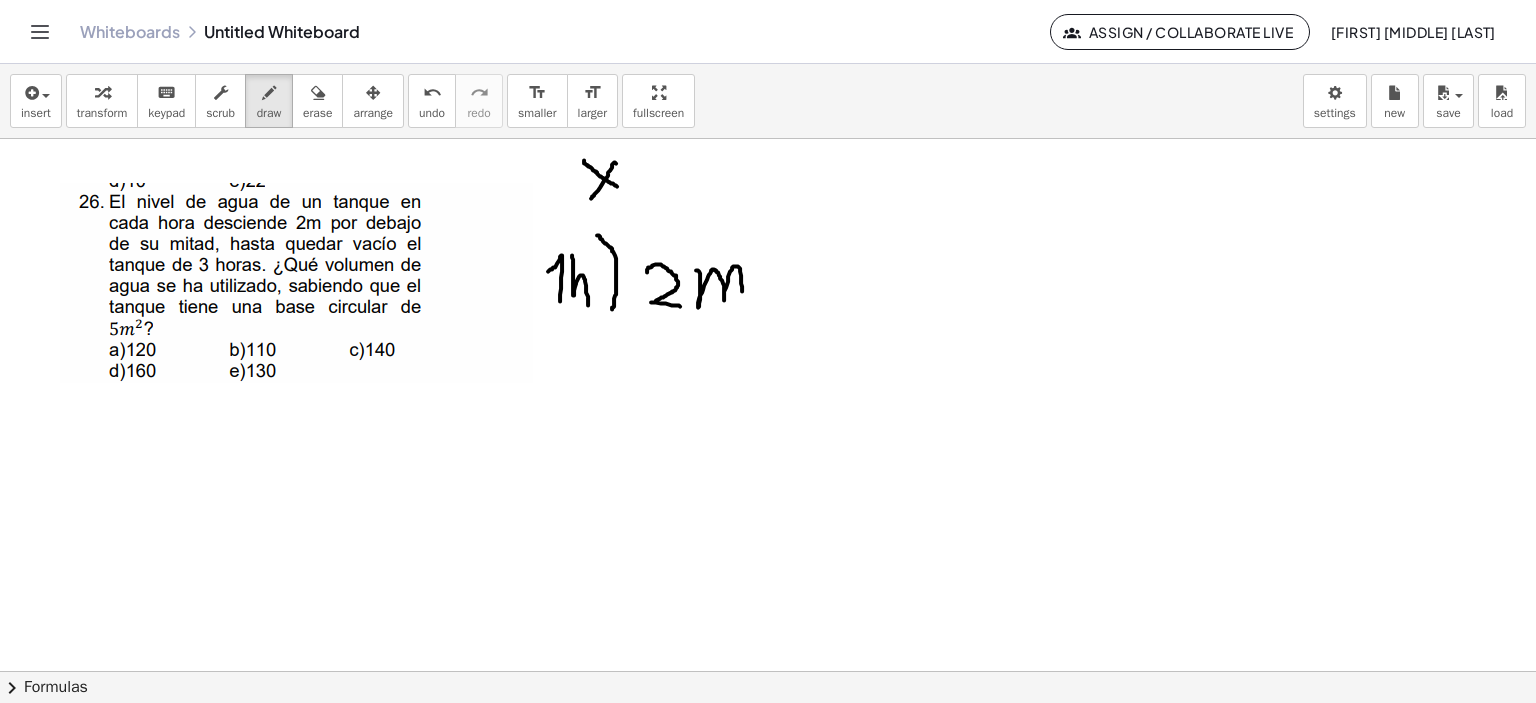 drag, startPoint x: 600, startPoint y: 238, endPoint x: 616, endPoint y: 294, distance: 58.24088 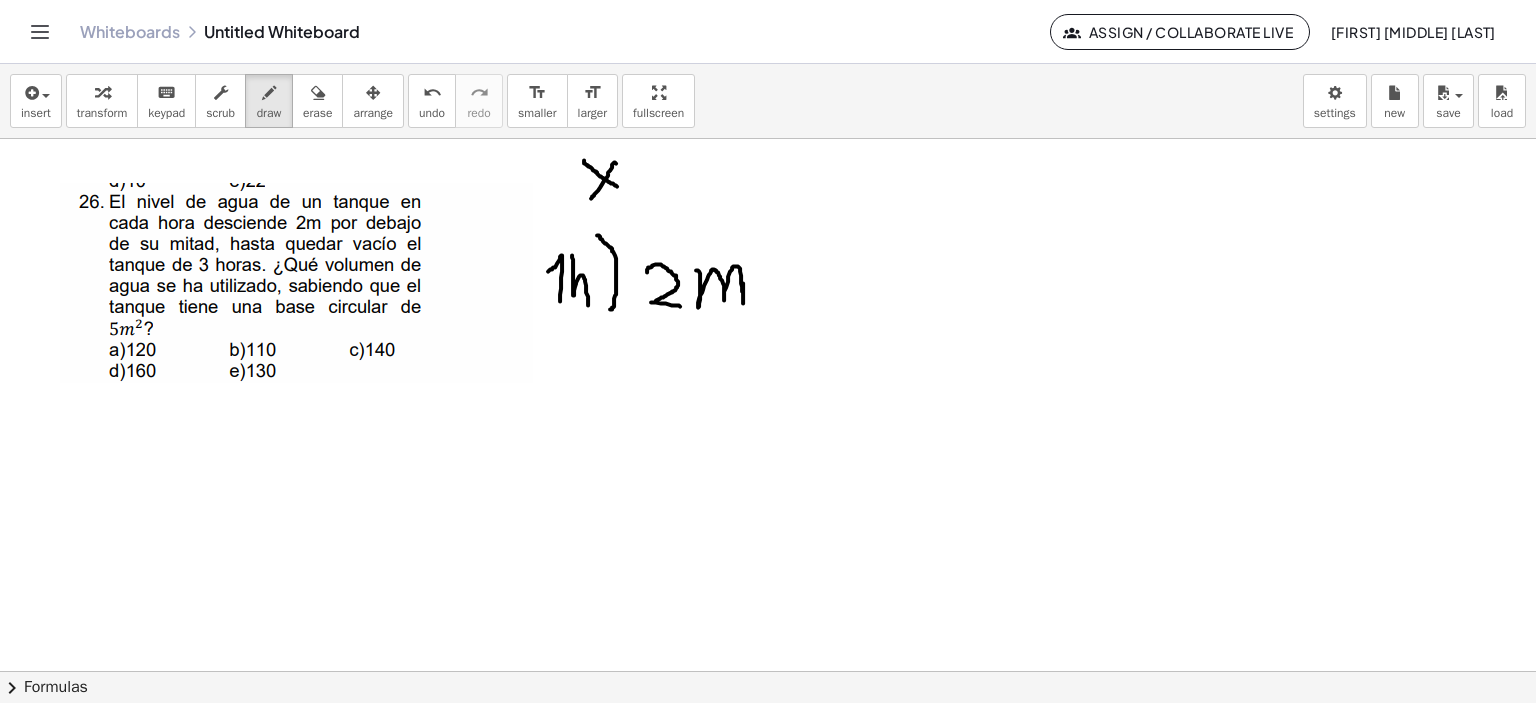 drag, startPoint x: 743, startPoint y: 288, endPoint x: 742, endPoint y: 304, distance: 16.03122 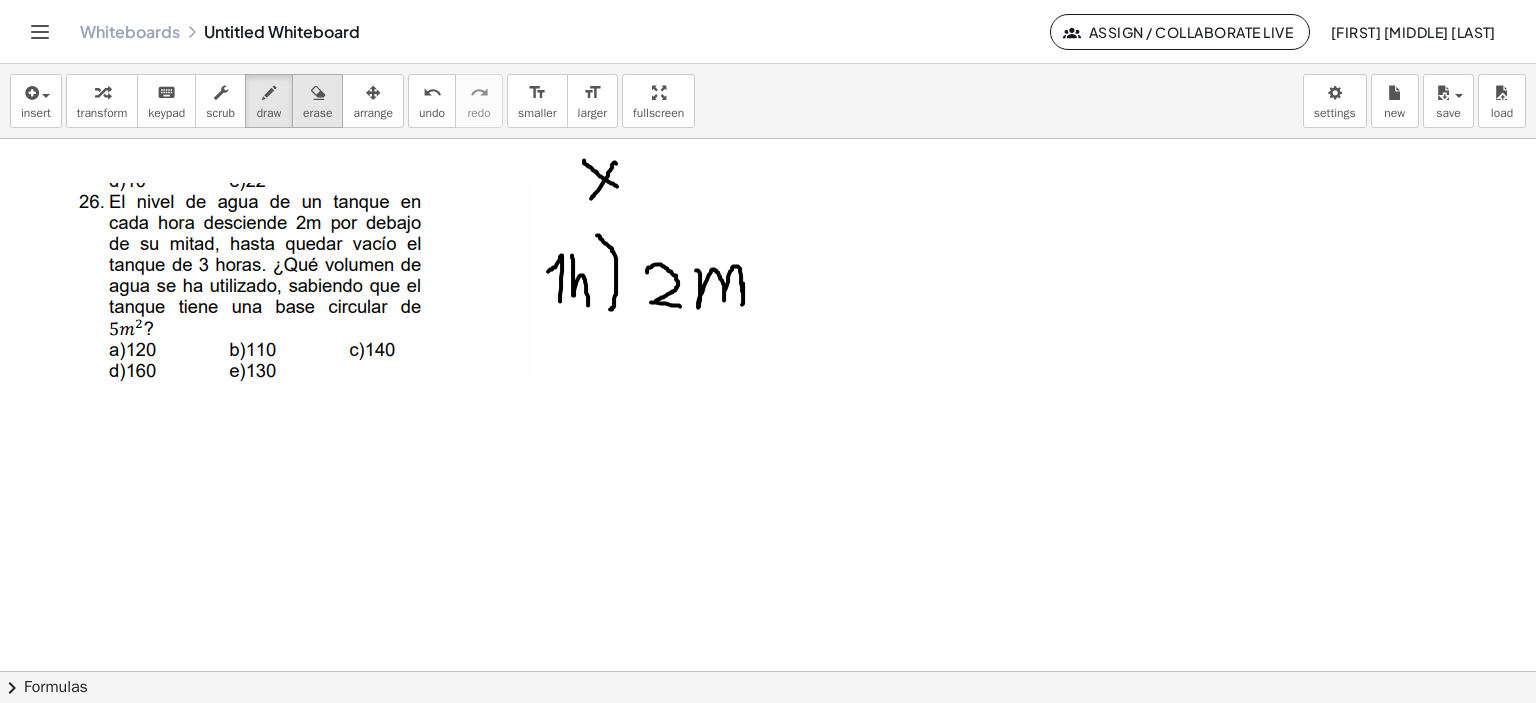 click at bounding box center [318, 93] 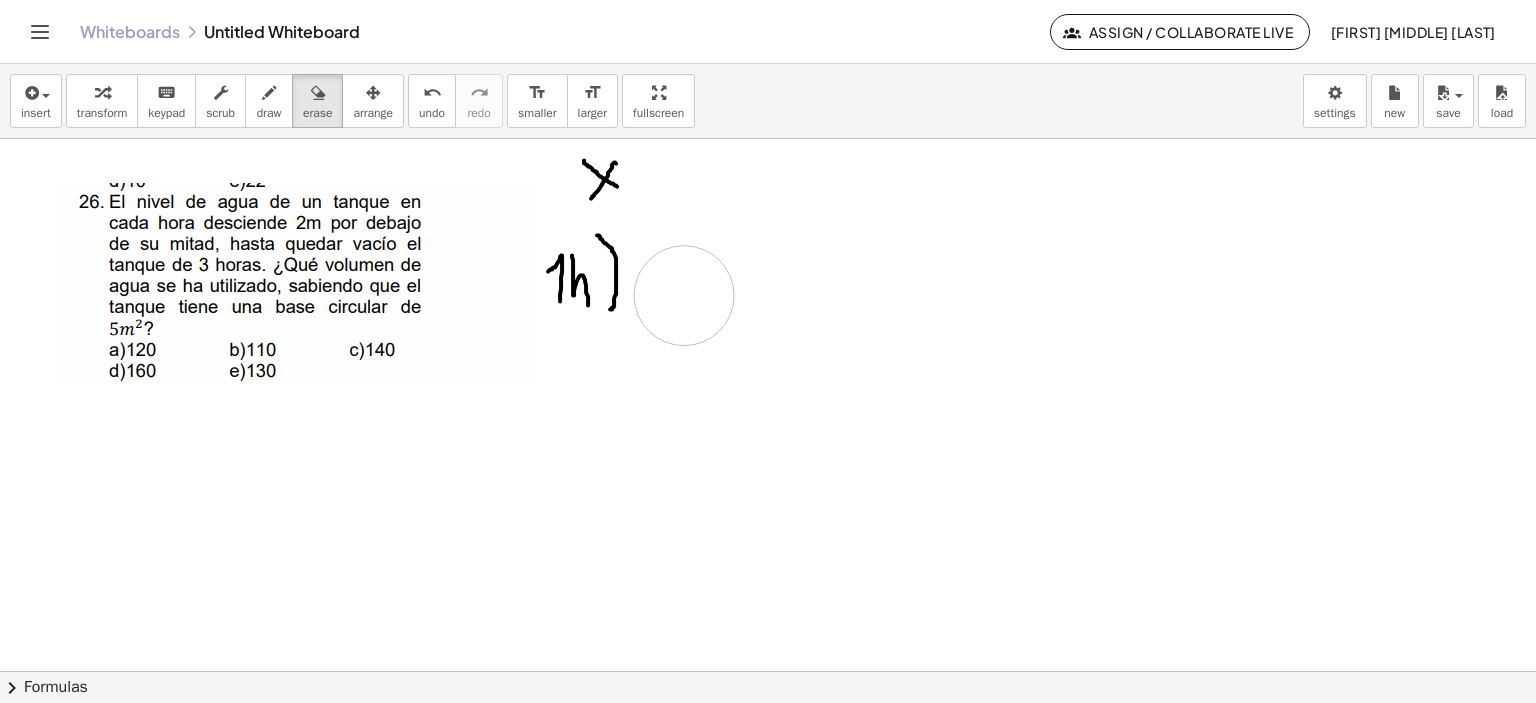 drag, startPoint x: 690, startPoint y: 312, endPoint x: 603, endPoint y: 245, distance: 109.80892 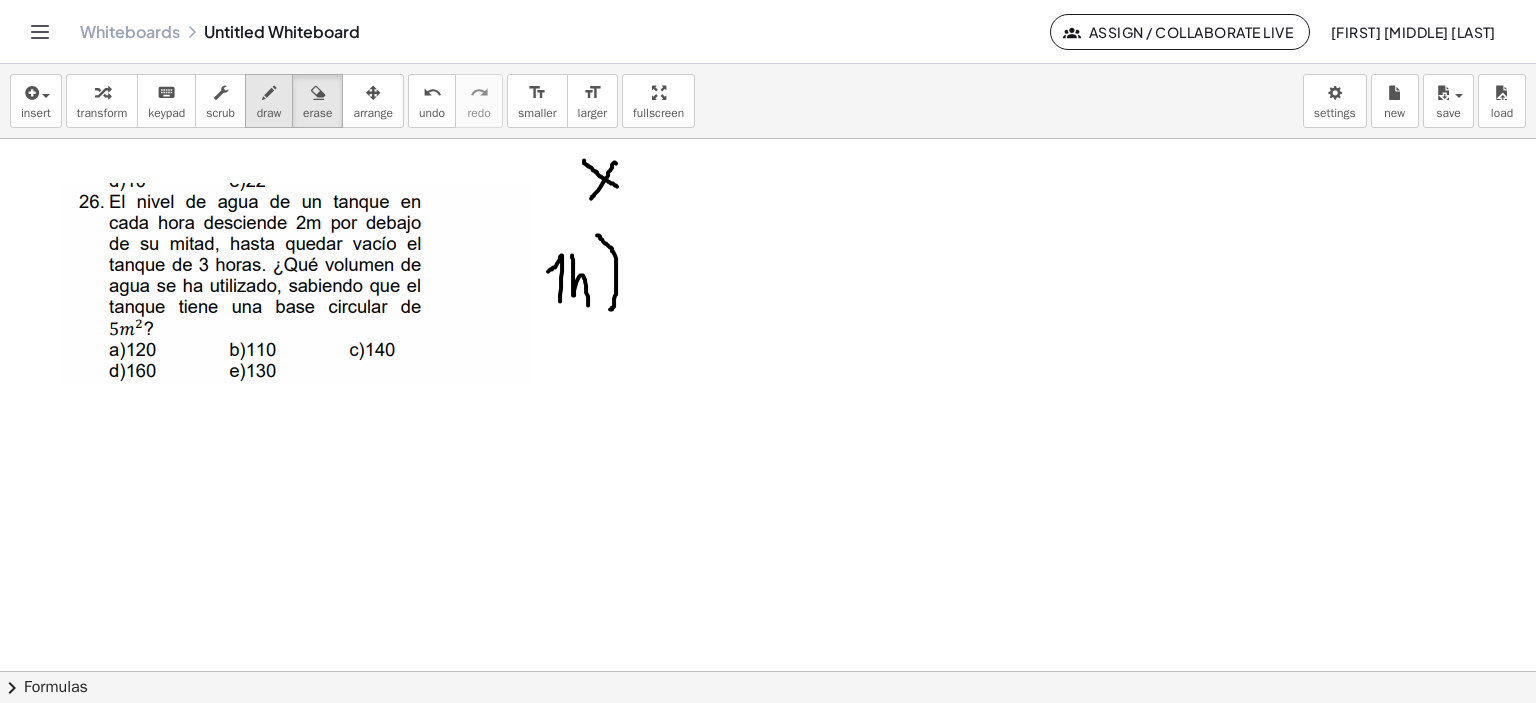 click at bounding box center [269, 93] 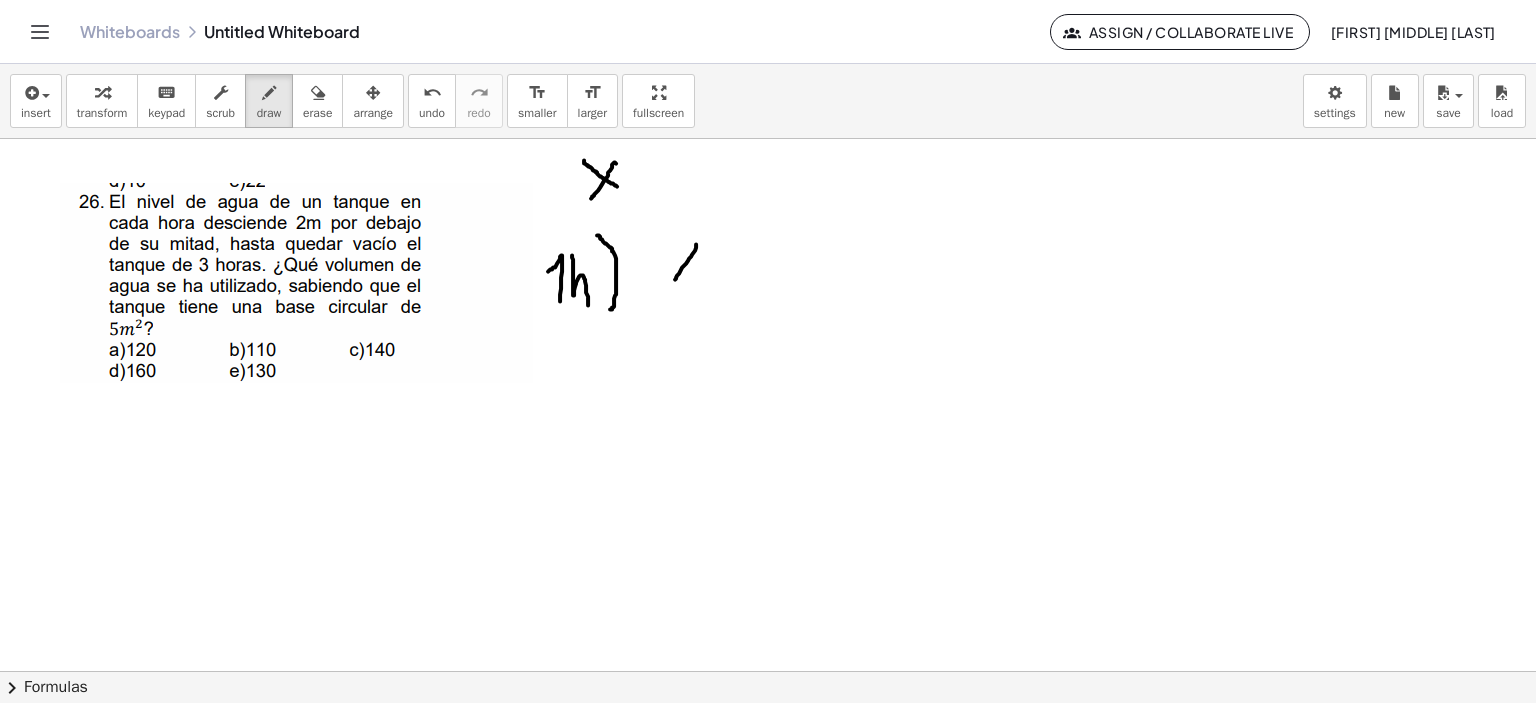 drag, startPoint x: 696, startPoint y: 244, endPoint x: 675, endPoint y: 279, distance: 40.81666 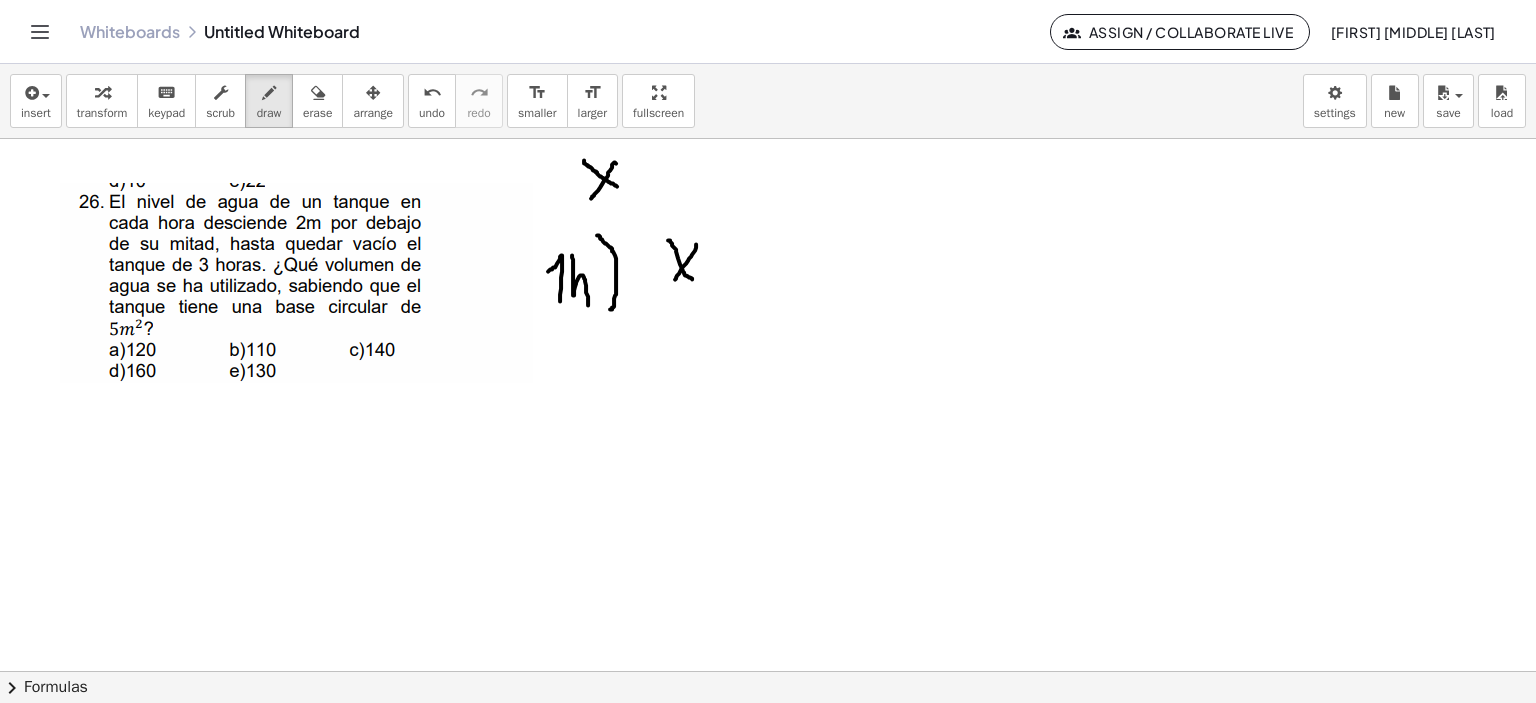 drag, startPoint x: 668, startPoint y: 240, endPoint x: 694, endPoint y: 279, distance: 46.872166 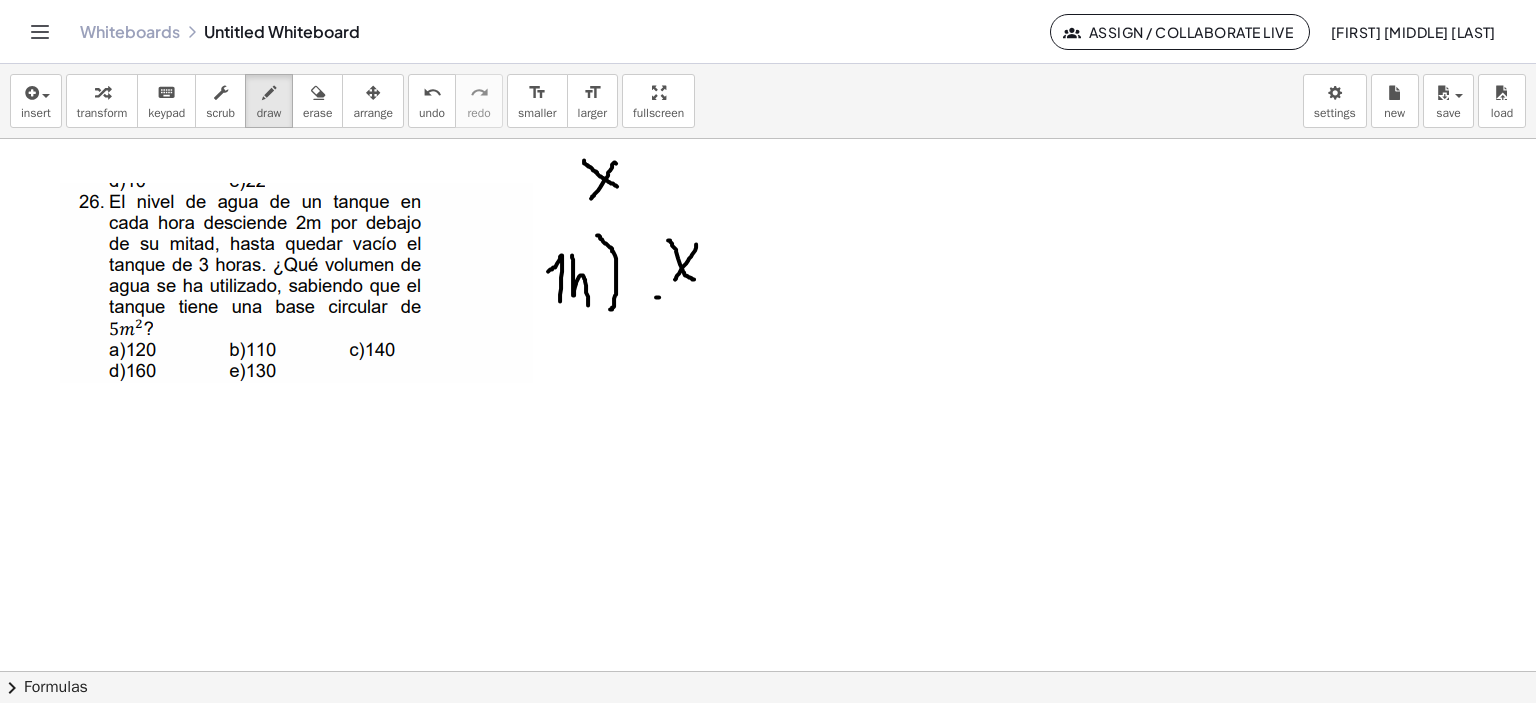 drag, startPoint x: 659, startPoint y: 297, endPoint x: 699, endPoint y: 300, distance: 40.112343 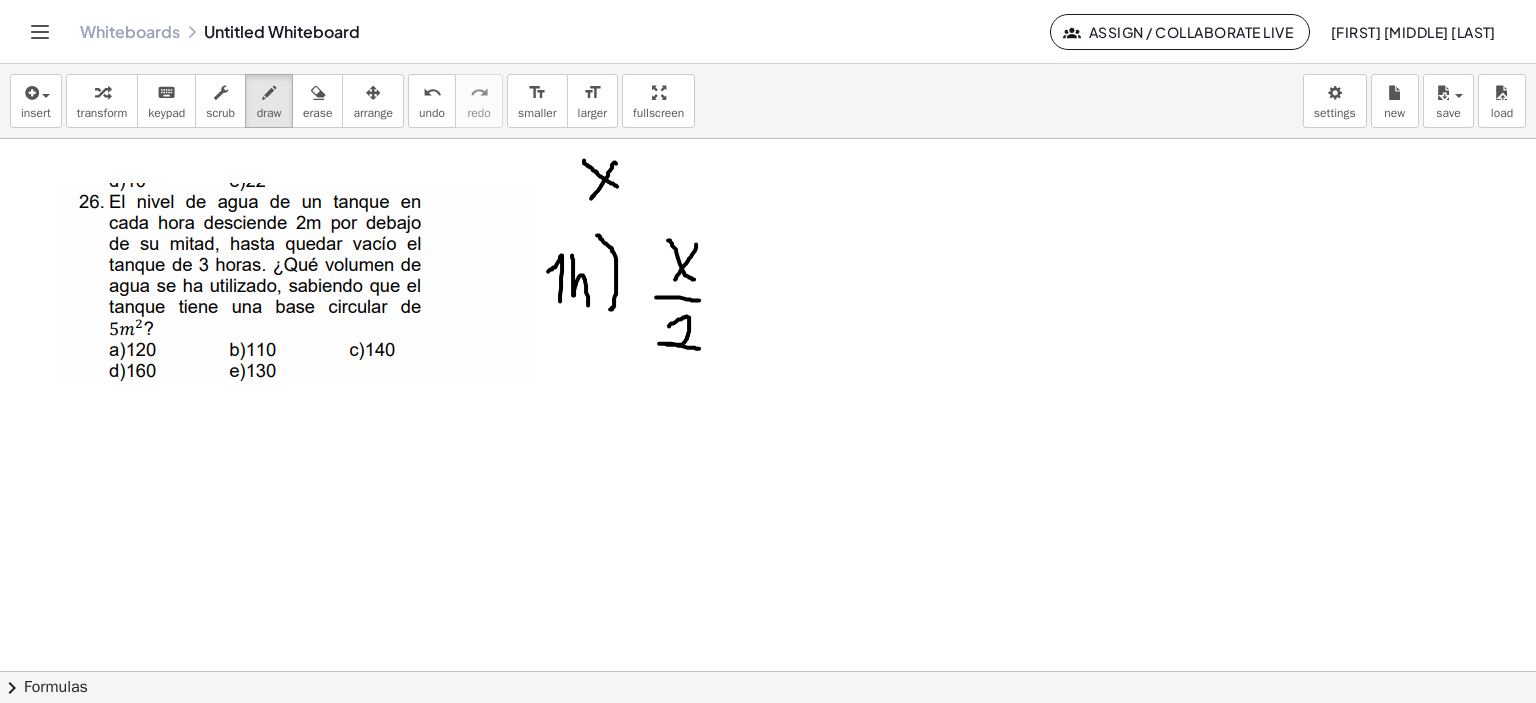 drag, startPoint x: 669, startPoint y: 326, endPoint x: 702, endPoint y: 338, distance: 35.1141 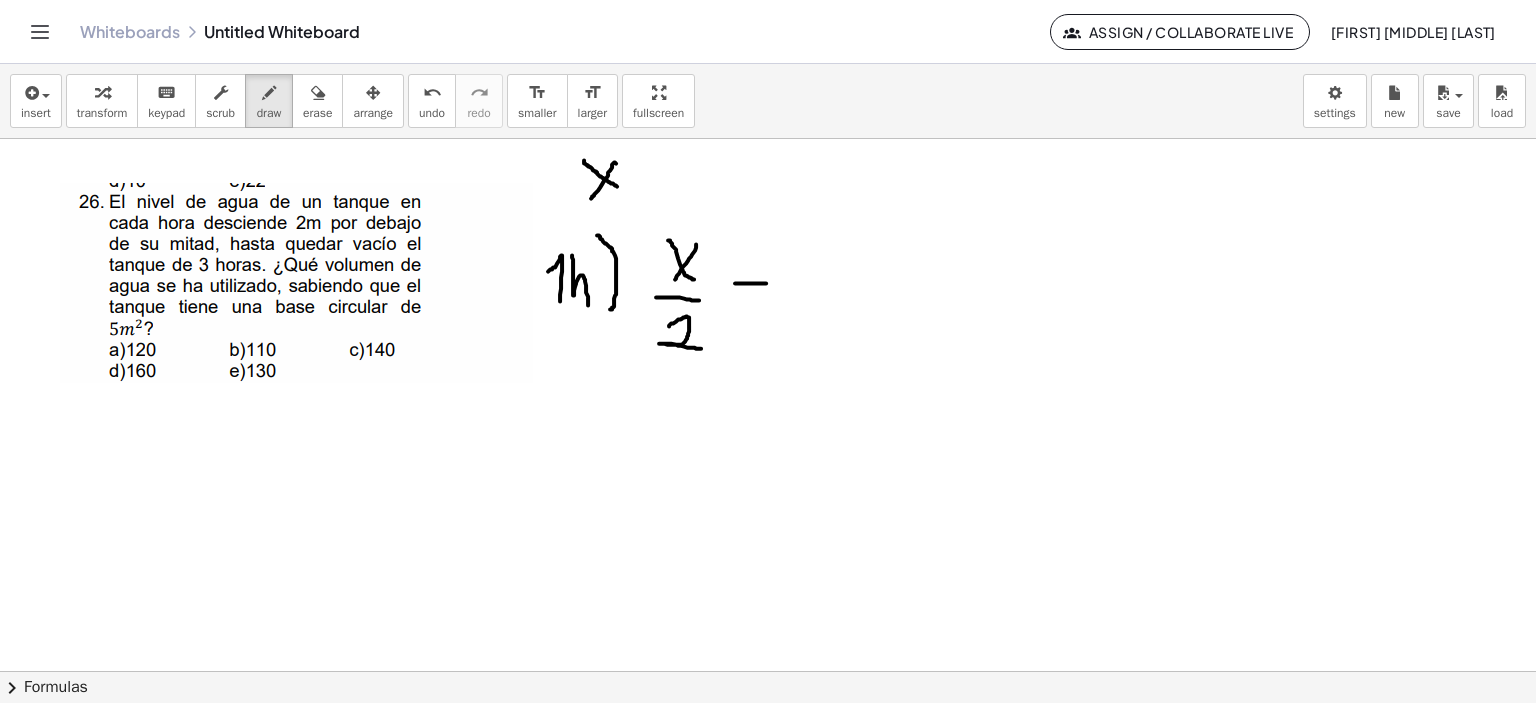 drag, startPoint x: 737, startPoint y: 283, endPoint x: 766, endPoint y: 283, distance: 29 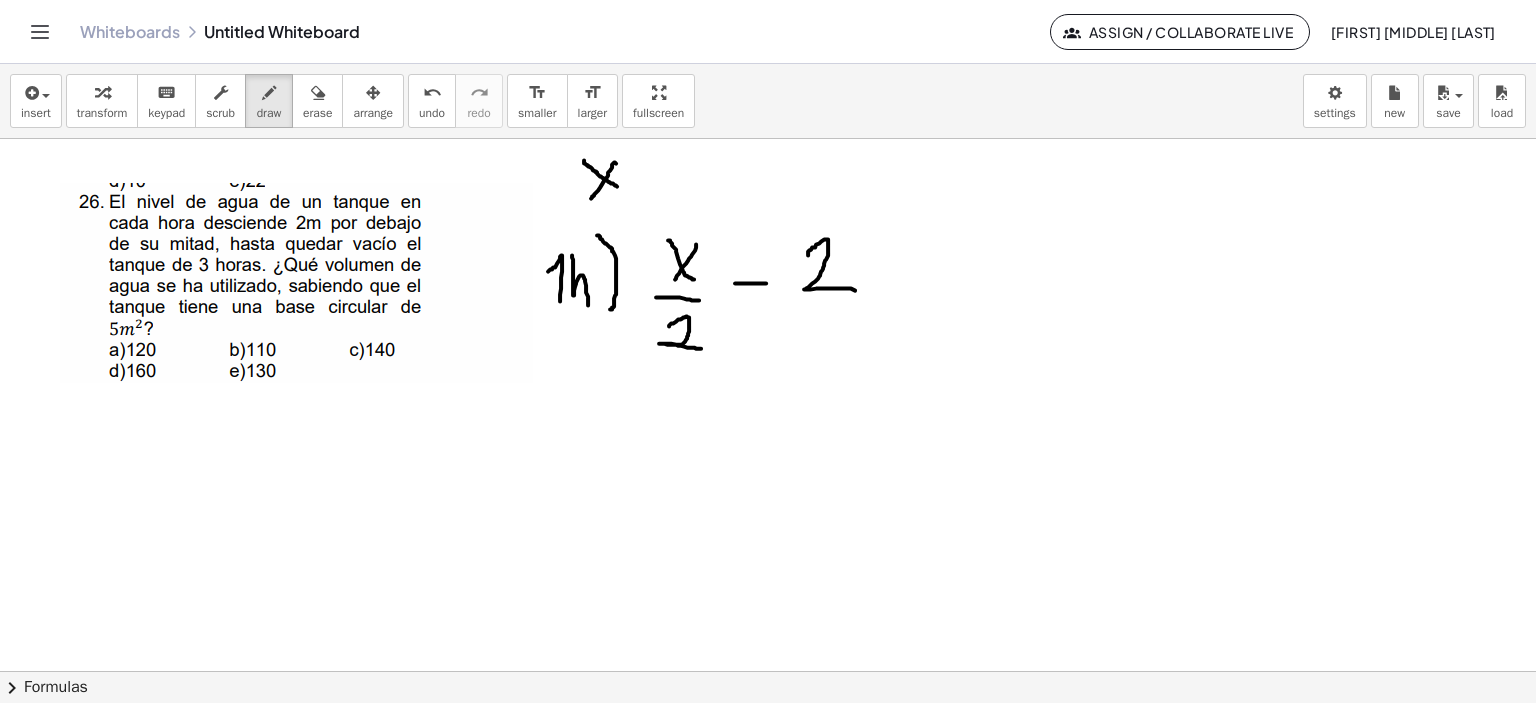drag, startPoint x: 808, startPoint y: 255, endPoint x: 855, endPoint y: 290, distance: 58.60034 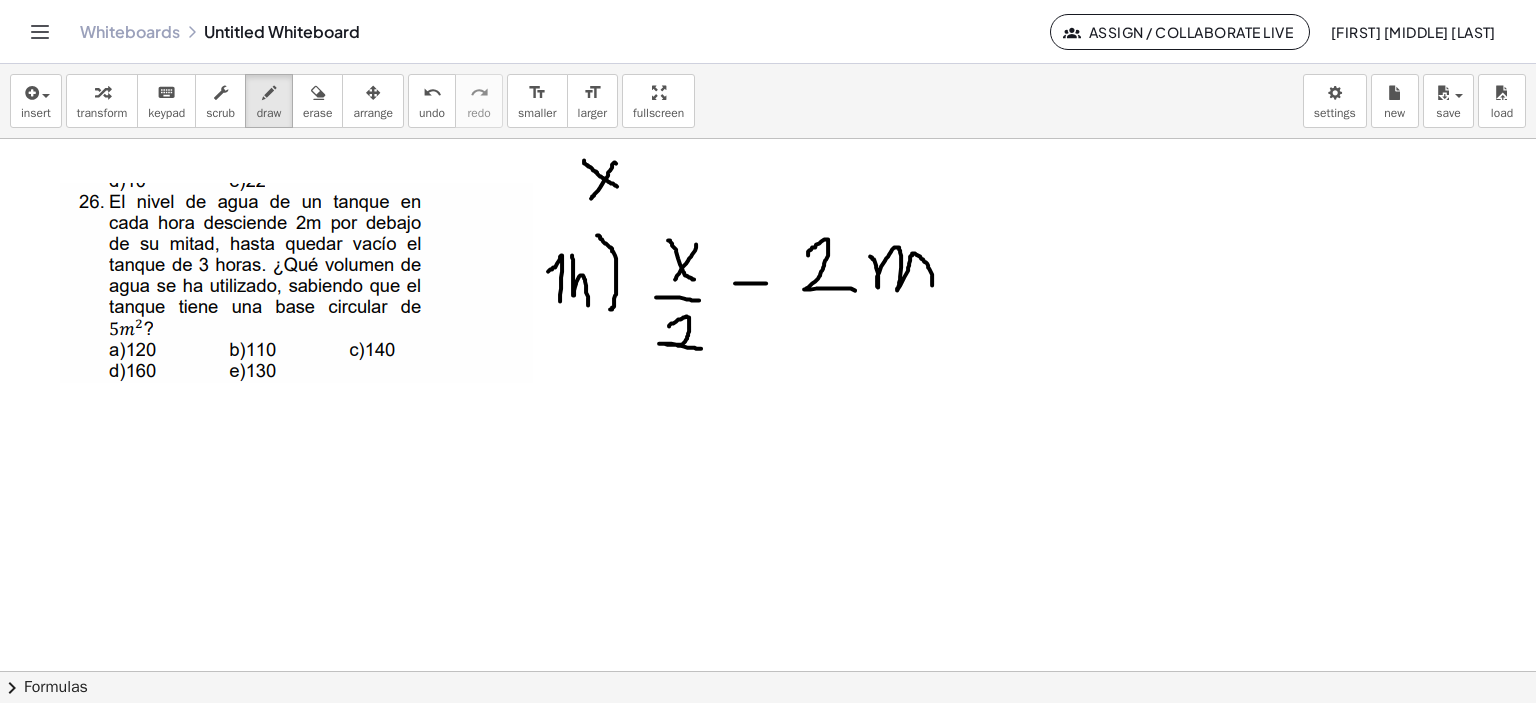 drag, startPoint x: 878, startPoint y: 286, endPoint x: 932, endPoint y: 285, distance: 54.00926 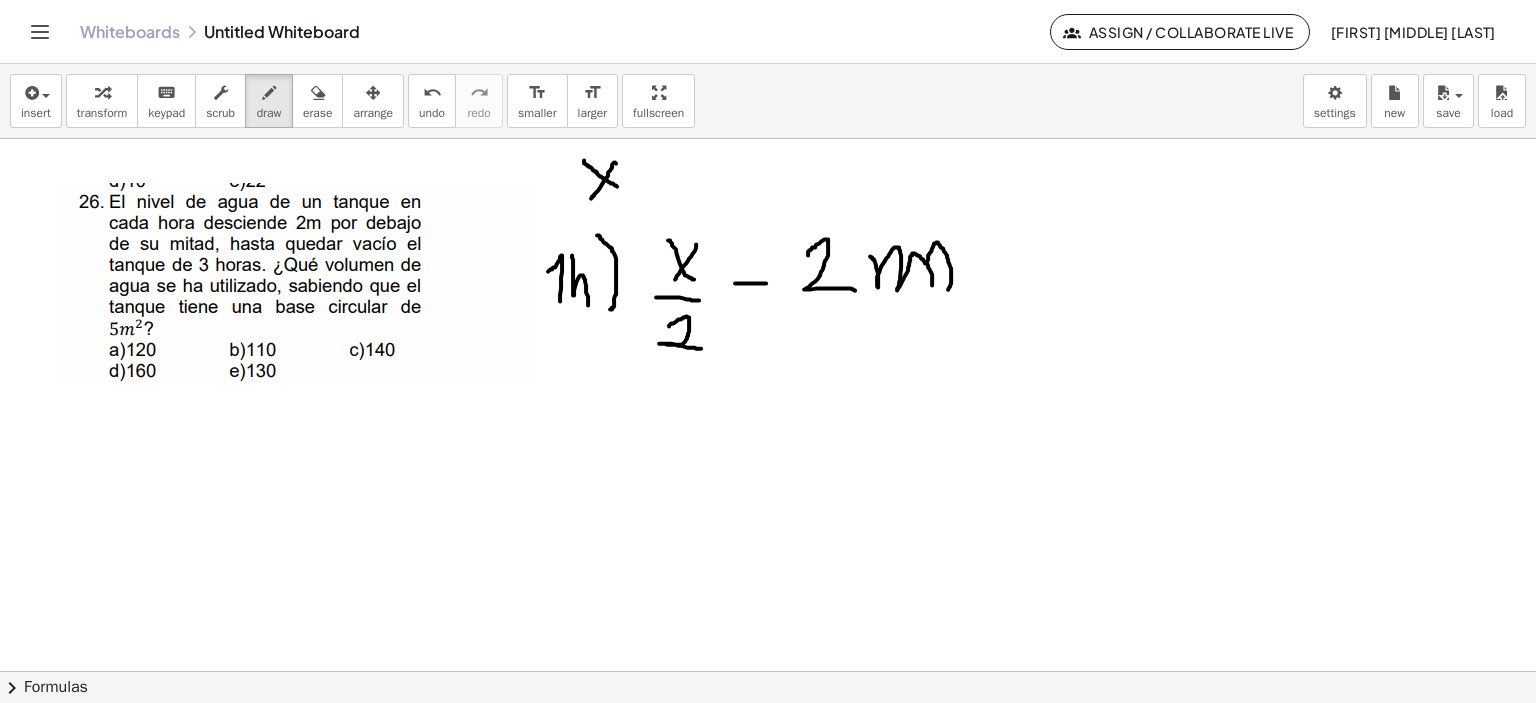 drag, startPoint x: 925, startPoint y: 263, endPoint x: 931, endPoint y: 282, distance: 19.924858 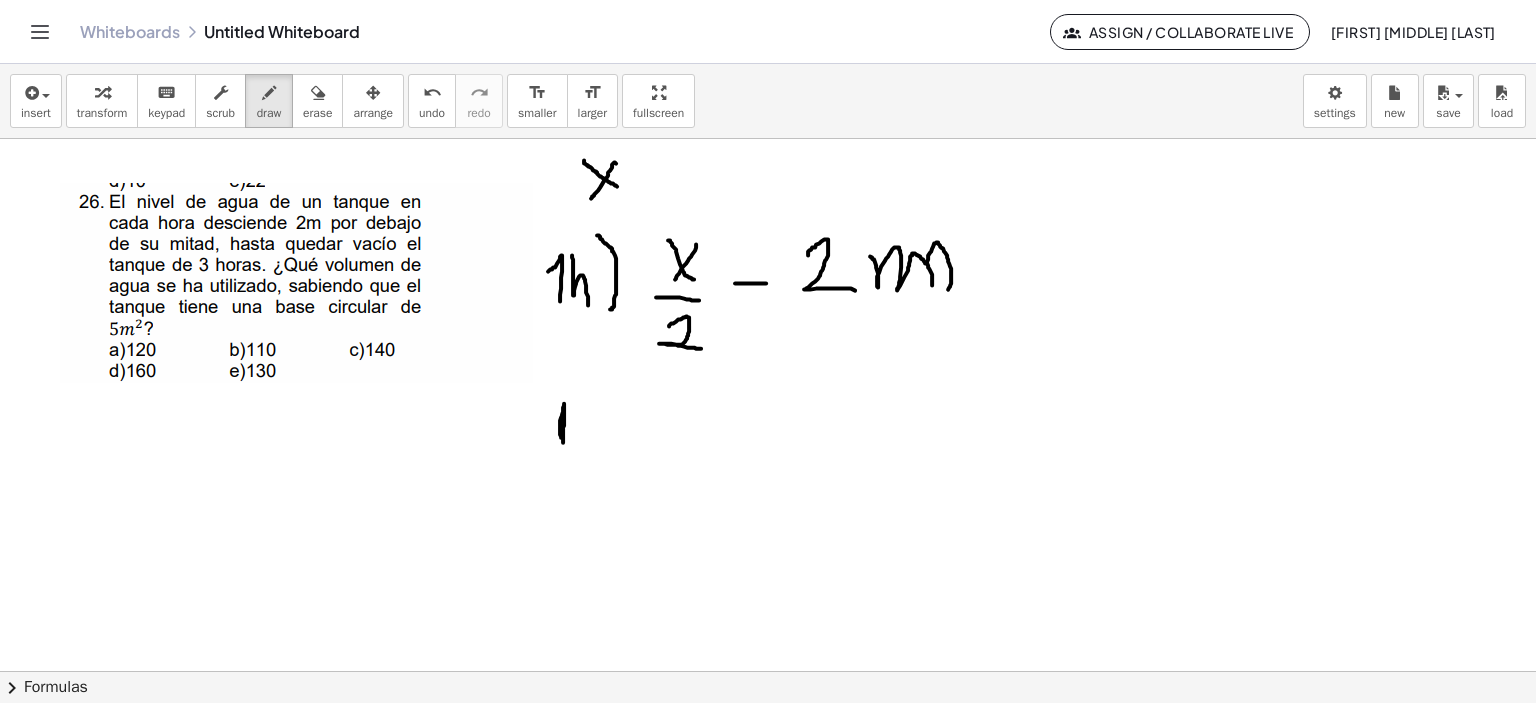 drag, startPoint x: 560, startPoint y: 420, endPoint x: 563, endPoint y: 444, distance: 24.186773 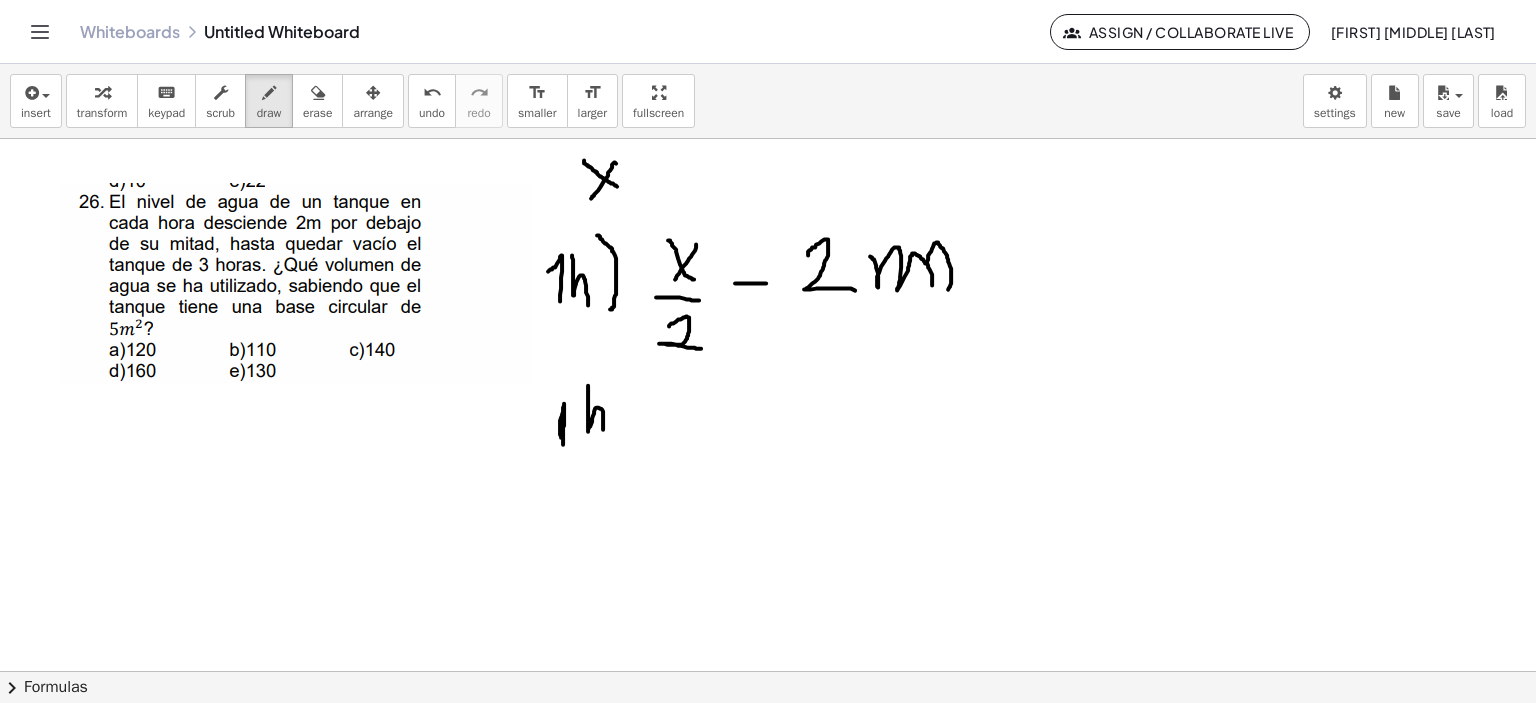 drag, startPoint x: 588, startPoint y: 386, endPoint x: 603, endPoint y: 432, distance: 48.38388 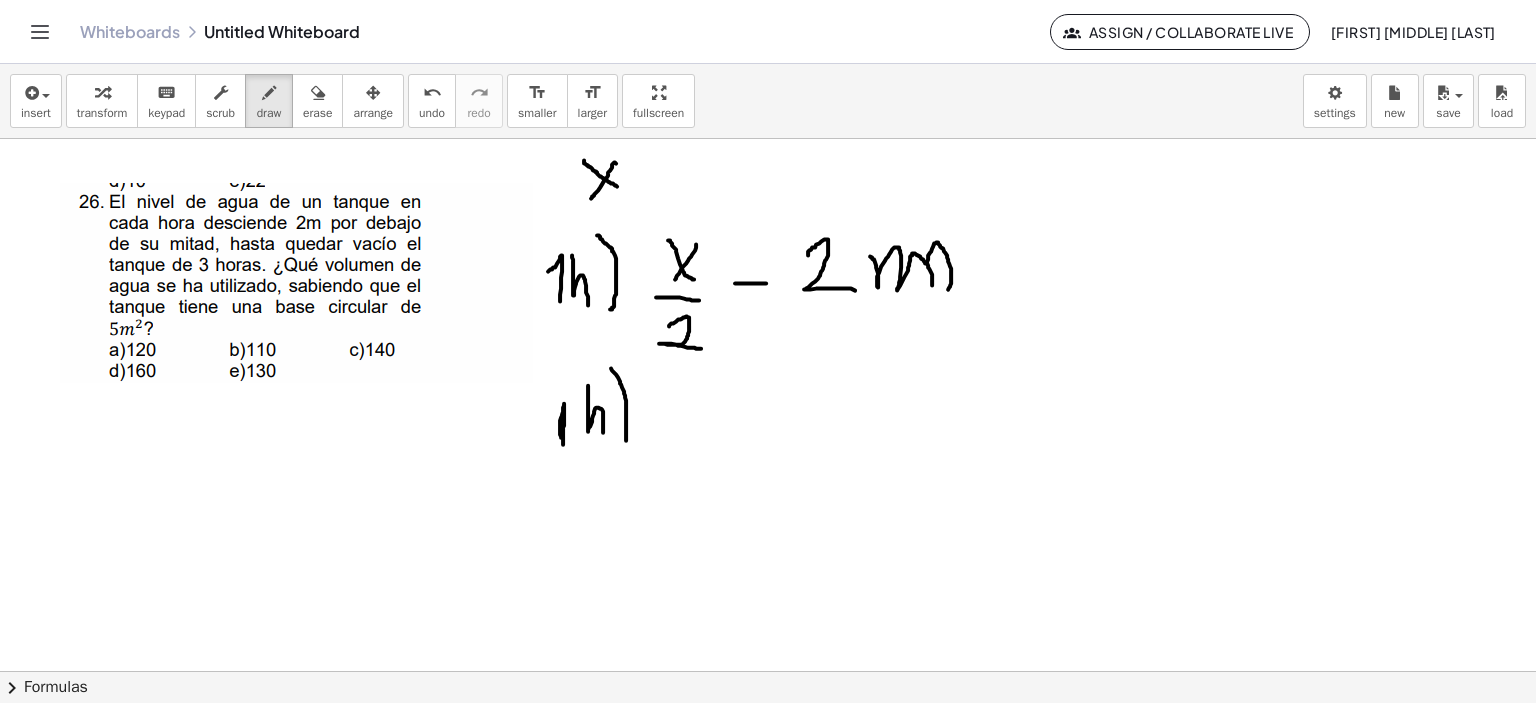 drag, startPoint x: 624, startPoint y: 393, endPoint x: 616, endPoint y: 475, distance: 82.38932 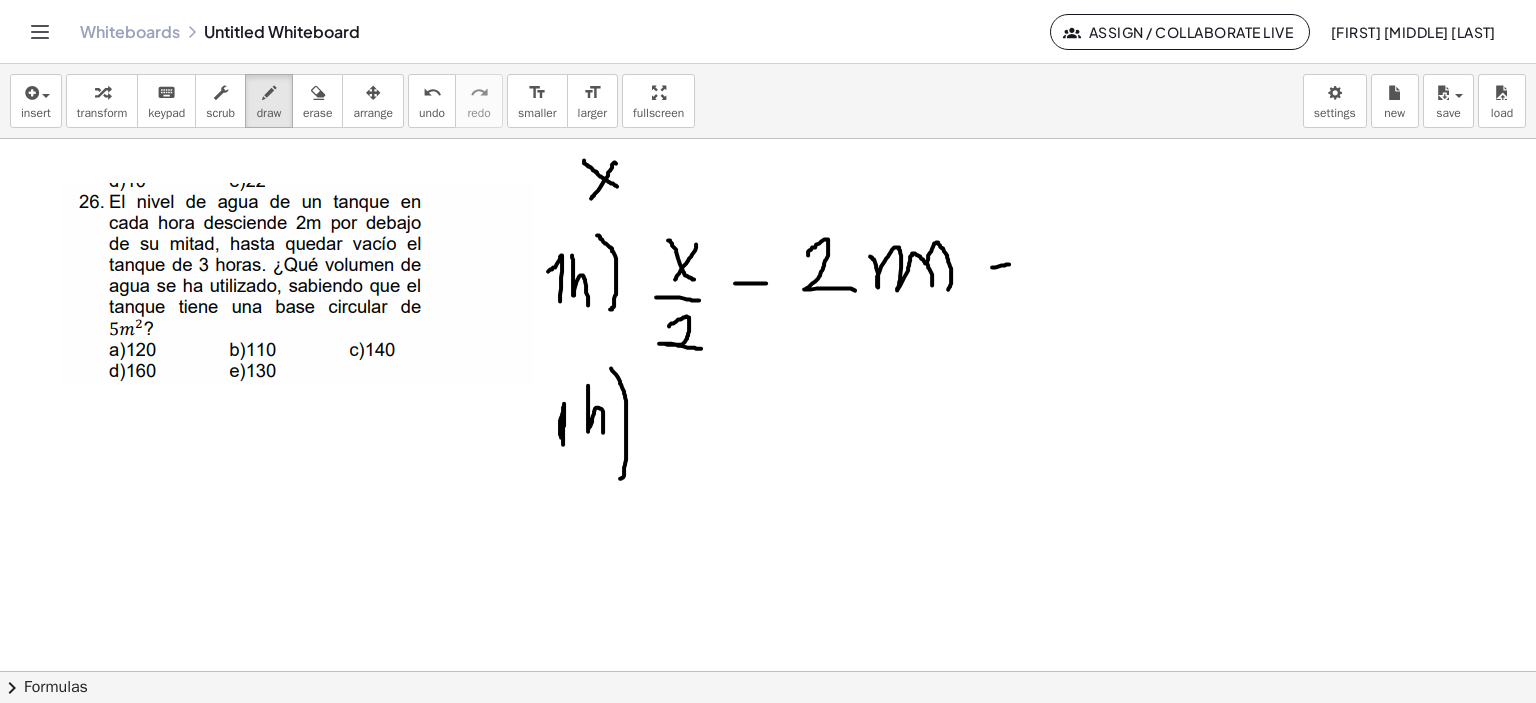 drag, startPoint x: 992, startPoint y: 267, endPoint x: 1011, endPoint y: 263, distance: 19.416489 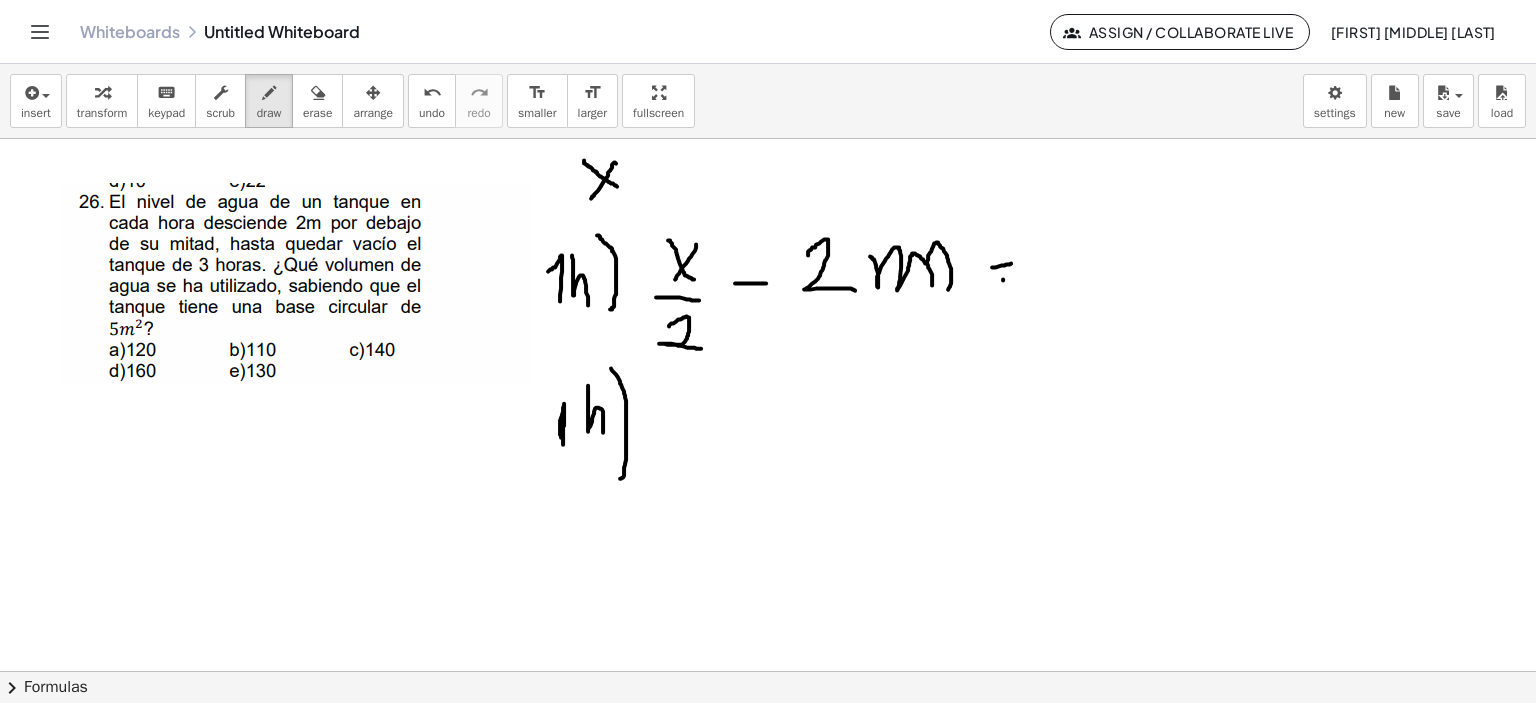 drag, startPoint x: 1003, startPoint y: 279, endPoint x: 1018, endPoint y: 280, distance: 15.033297 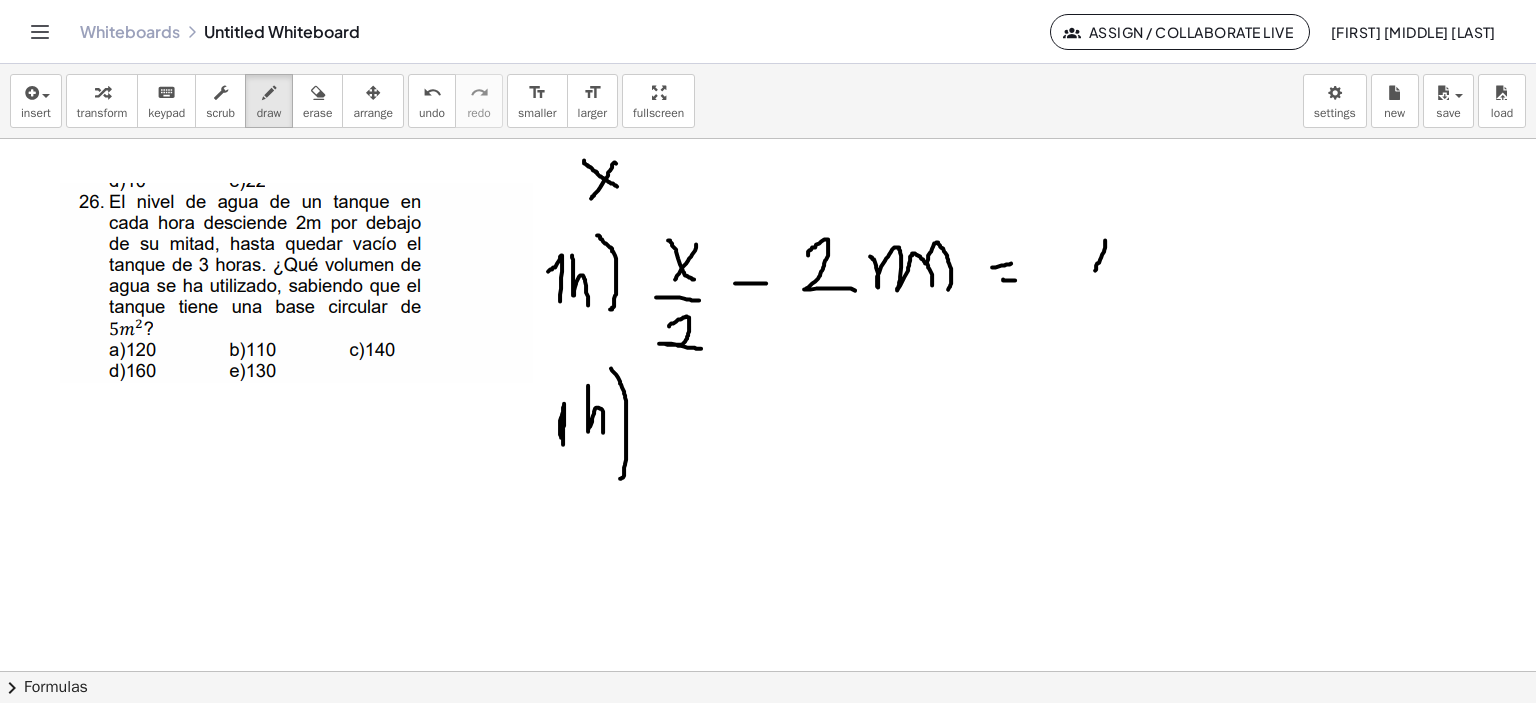 drag, startPoint x: 1096, startPoint y: 268, endPoint x: 1084, endPoint y: 275, distance: 13.892444 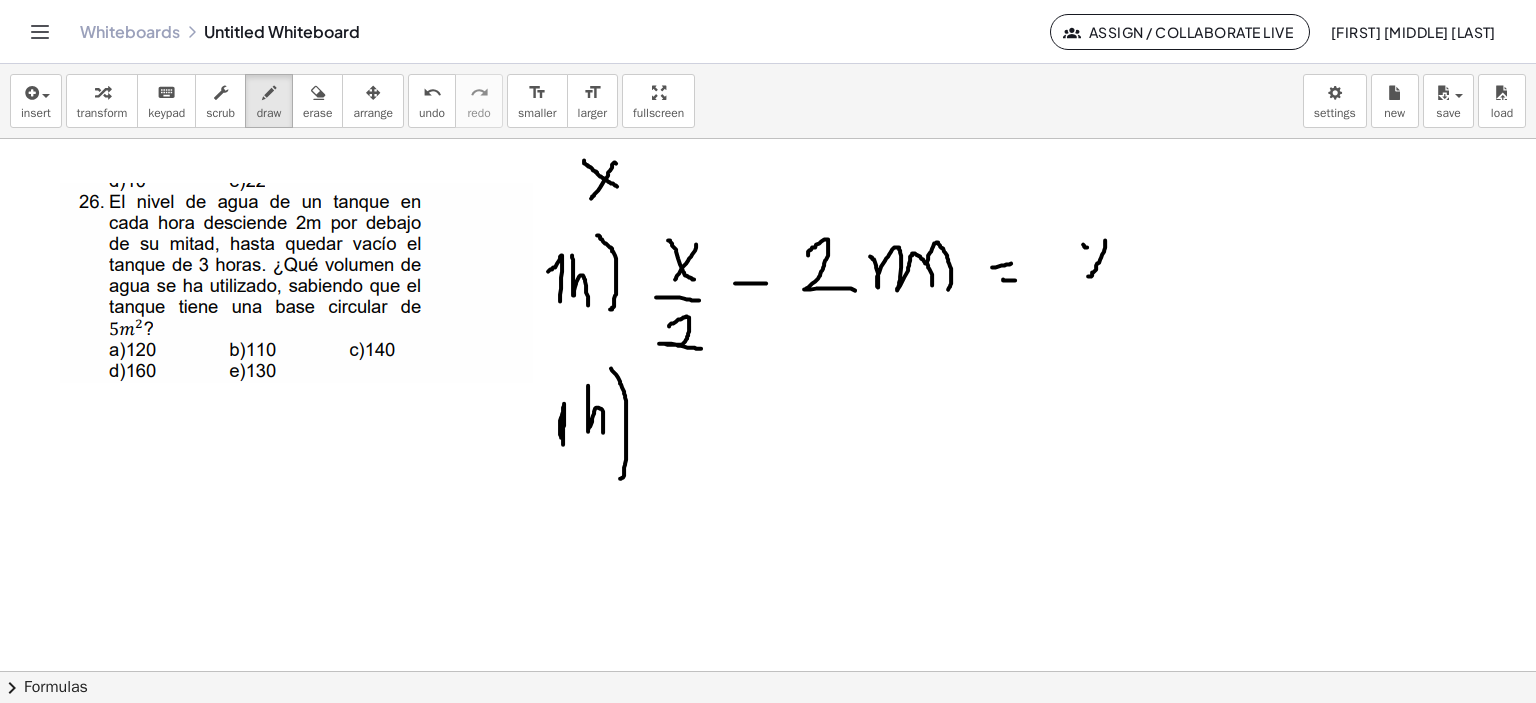 drag, startPoint x: 1087, startPoint y: 247, endPoint x: 1112, endPoint y: 271, distance: 34.655445 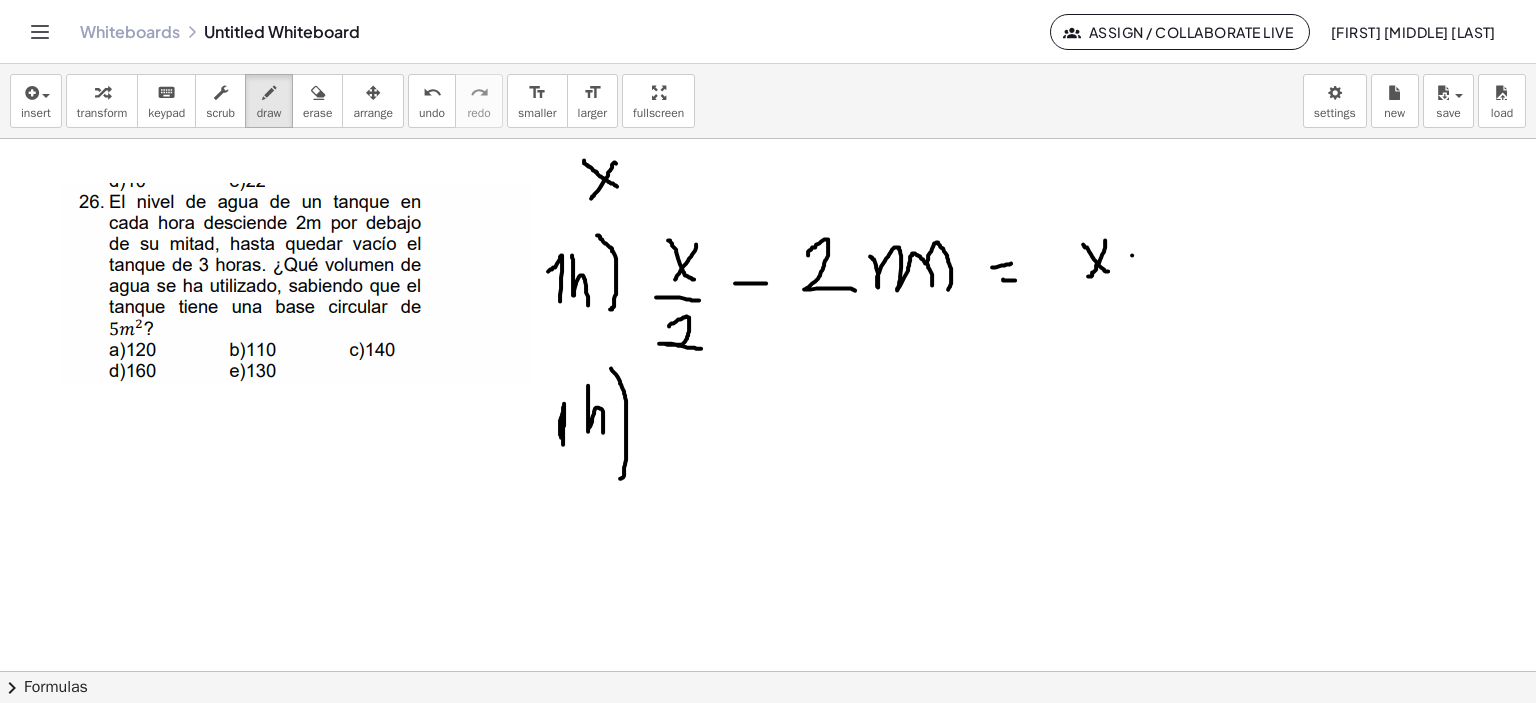 drag, startPoint x: 1132, startPoint y: 255, endPoint x: 1175, endPoint y: 255, distance: 43 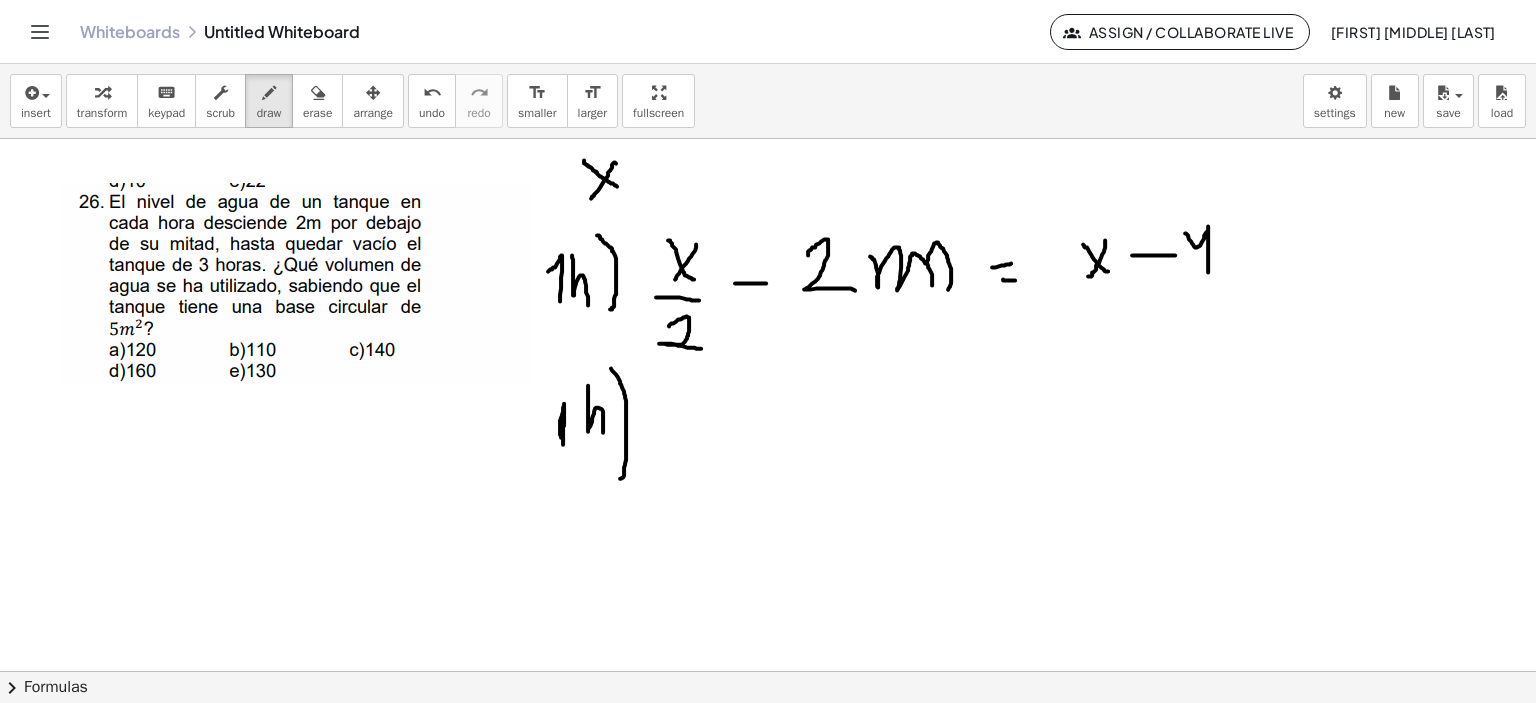 drag, startPoint x: 1187, startPoint y: 234, endPoint x: 1208, endPoint y: 272, distance: 43.416588 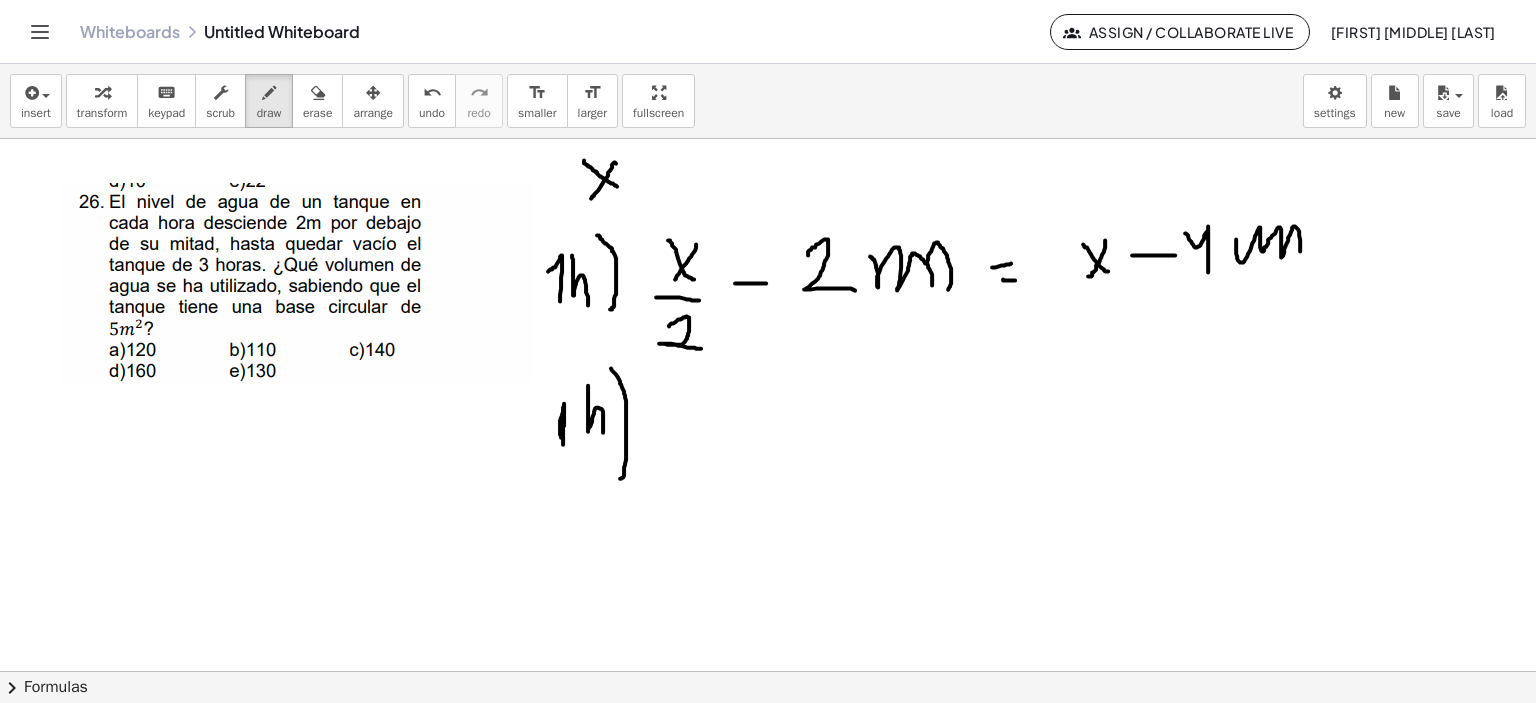 drag, startPoint x: 1236, startPoint y: 239, endPoint x: 1203, endPoint y: 267, distance: 43.27817 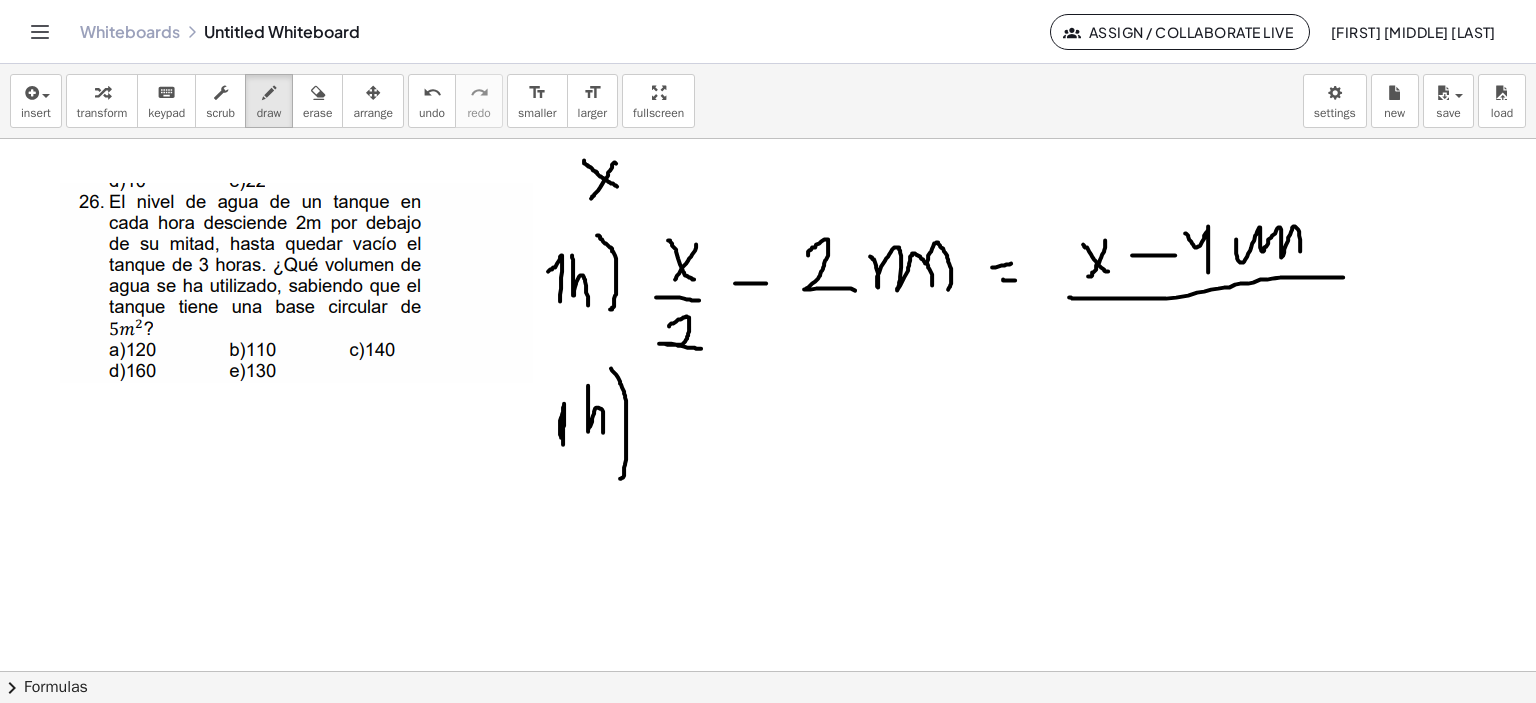 drag, startPoint x: 1188, startPoint y: 295, endPoint x: 1343, endPoint y: 277, distance: 156.04166 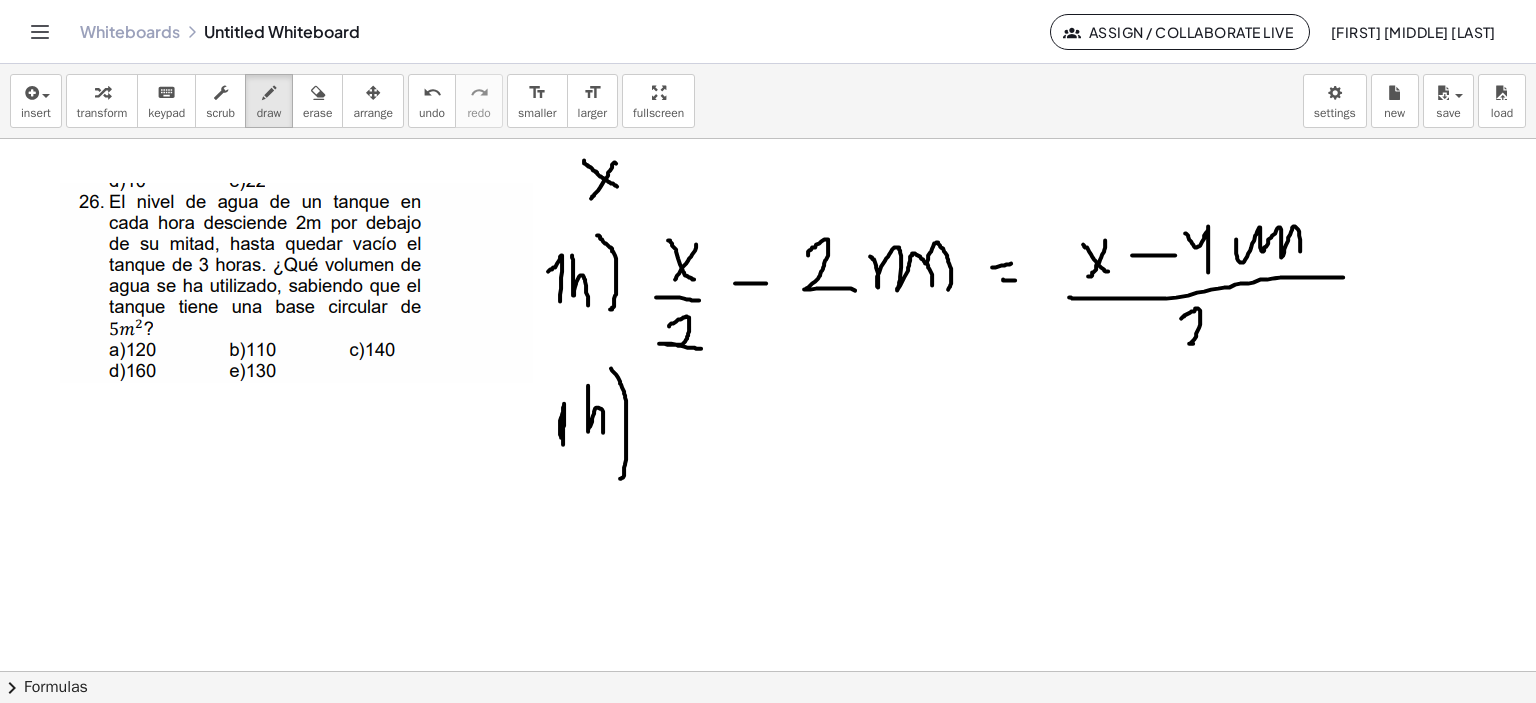 drag, startPoint x: 1181, startPoint y: 318, endPoint x: 1212, endPoint y: 342, distance: 39.20459 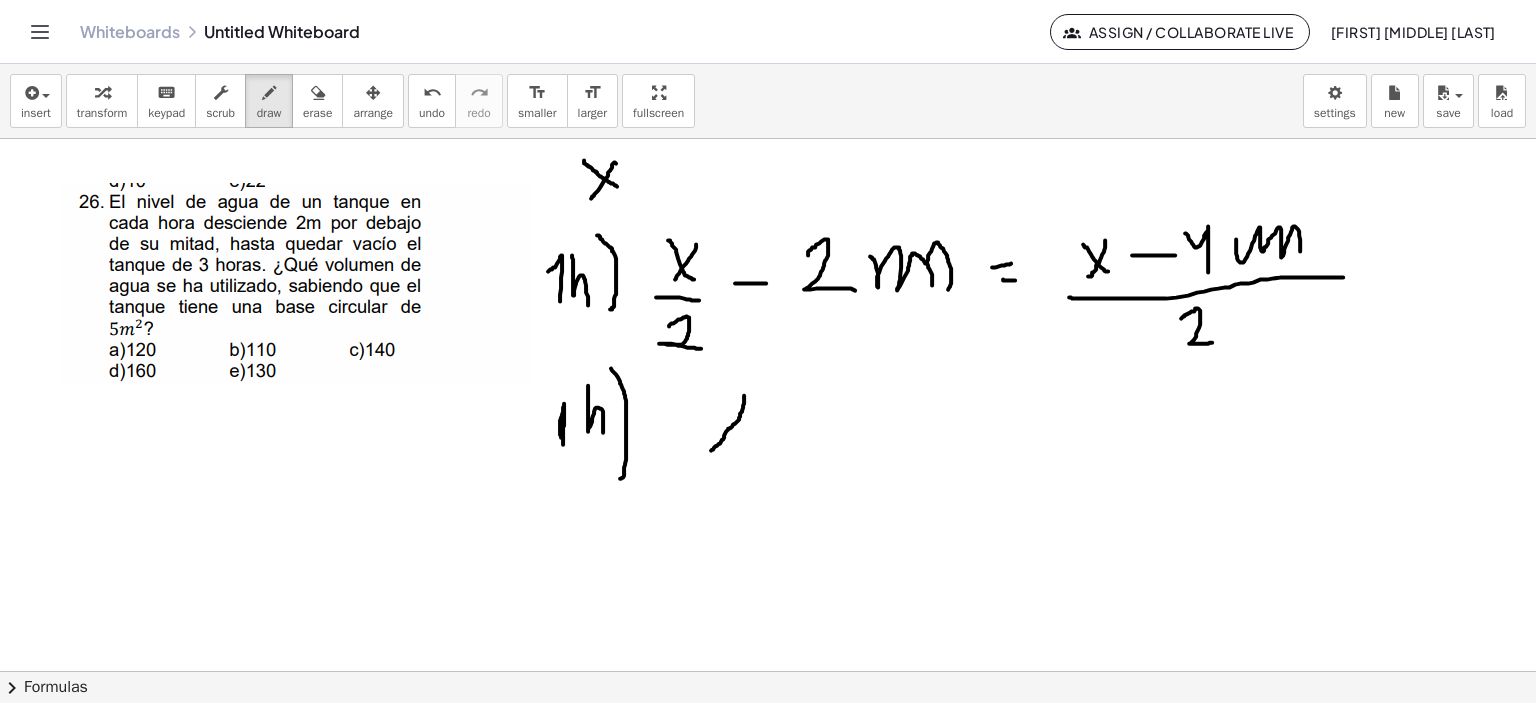 drag, startPoint x: 744, startPoint y: 395, endPoint x: 710, endPoint y: 443, distance: 58.821766 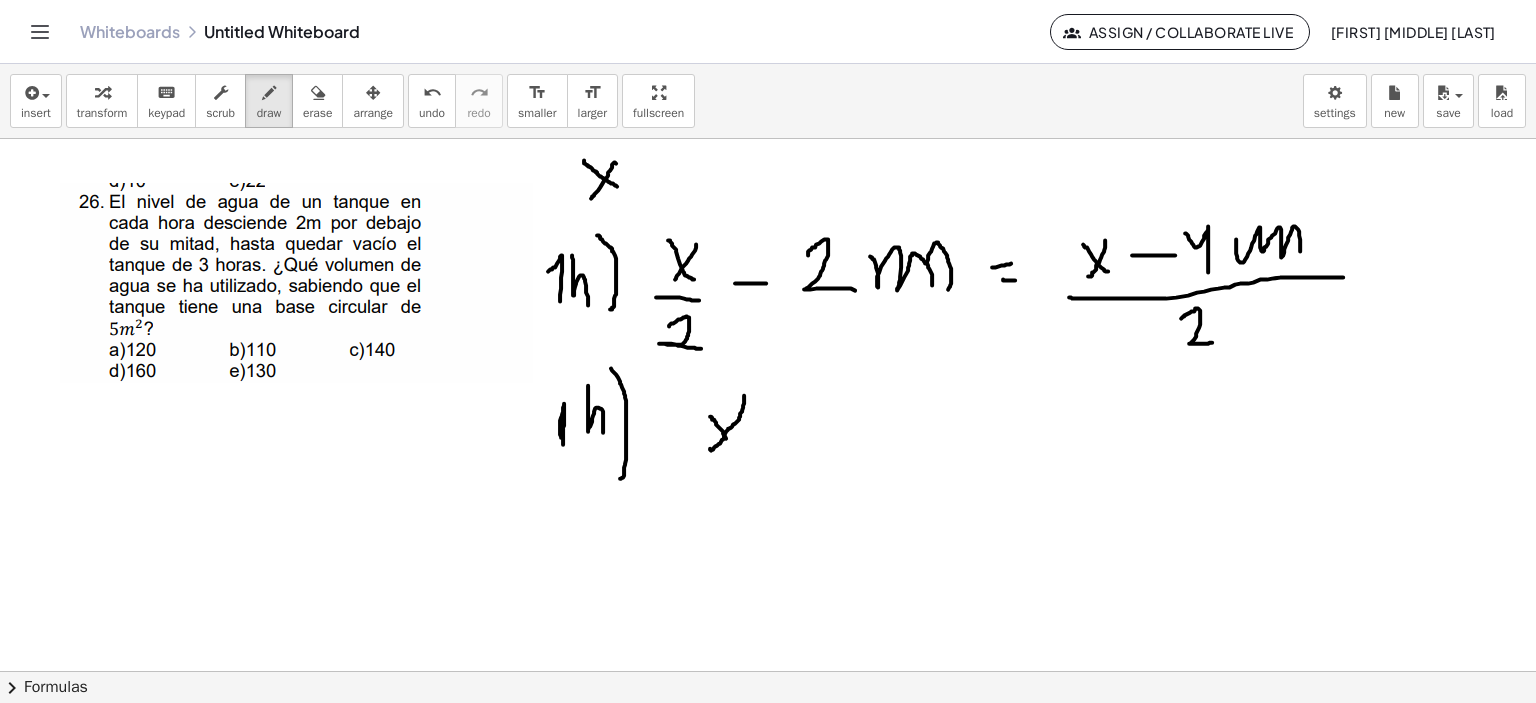 drag, startPoint x: 712, startPoint y: 418, endPoint x: 734, endPoint y: 444, distance: 34.058773 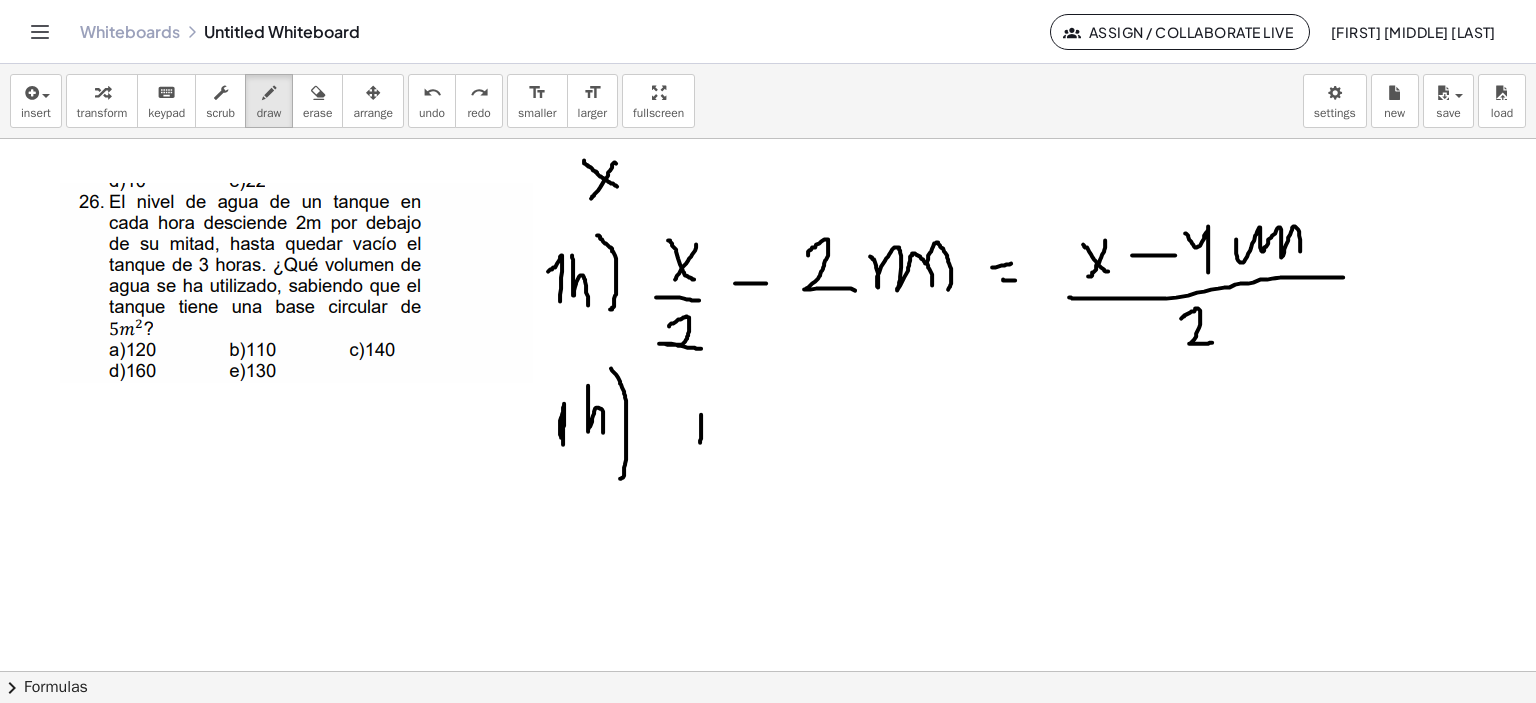 click at bounding box center [768, 672] 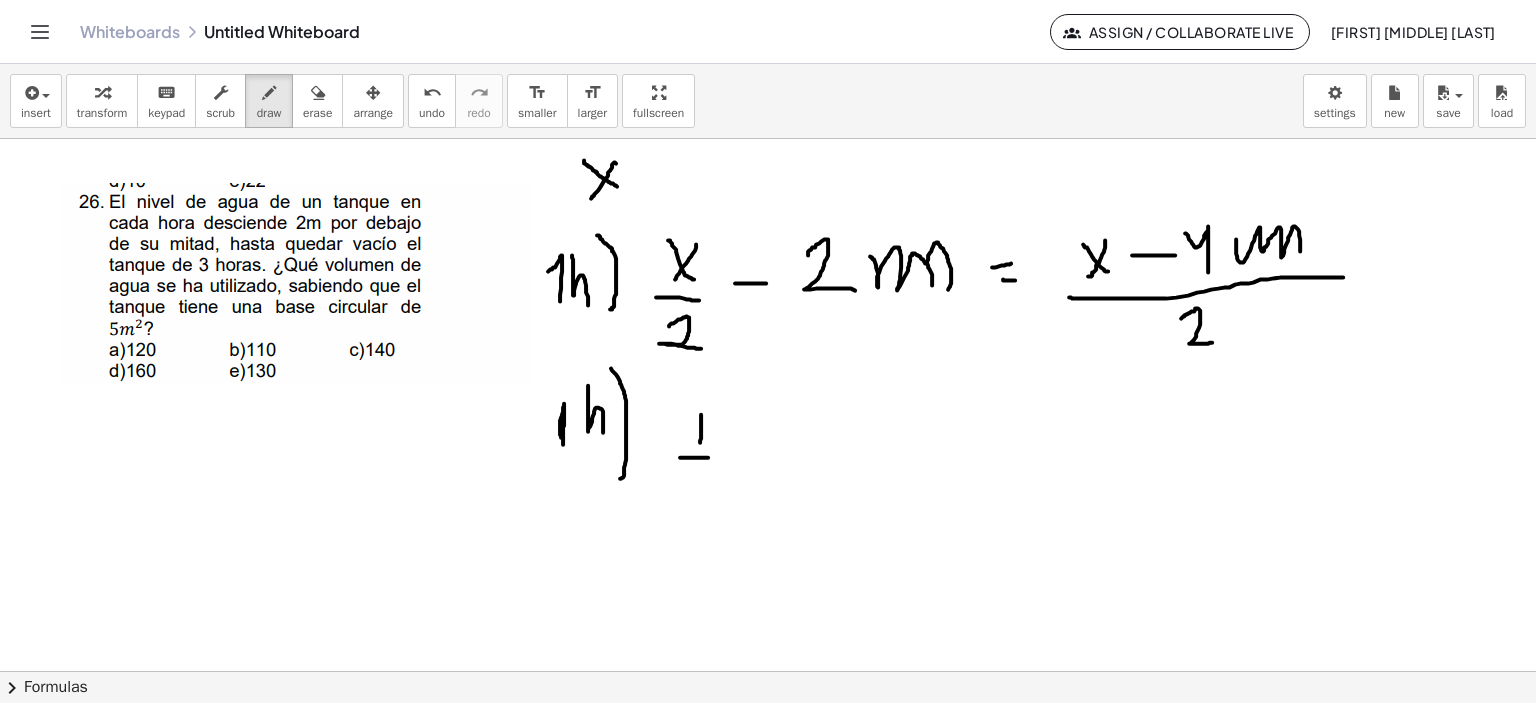 drag, startPoint x: 680, startPoint y: 457, endPoint x: 713, endPoint y: 457, distance: 33 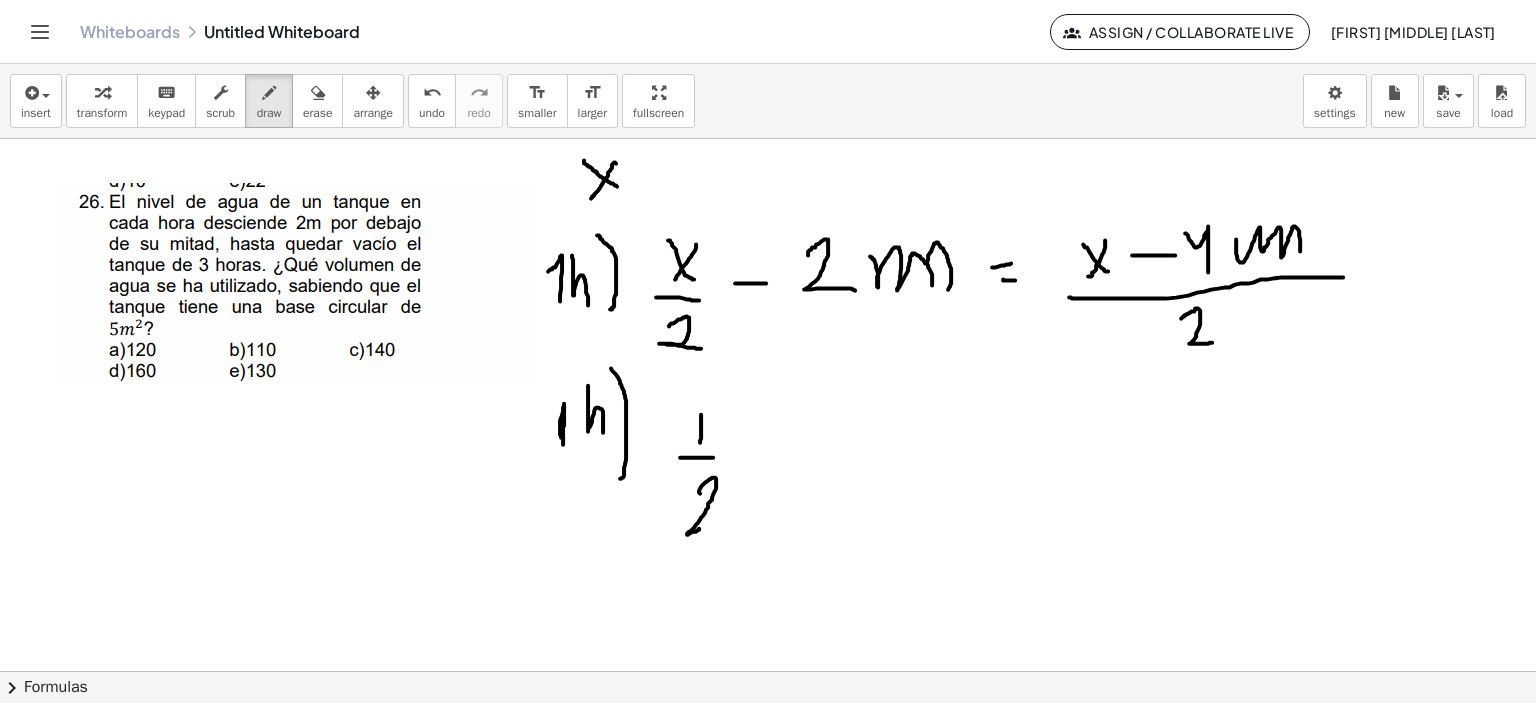 drag, startPoint x: 699, startPoint y: 490, endPoint x: 706, endPoint y: 523, distance: 33.734257 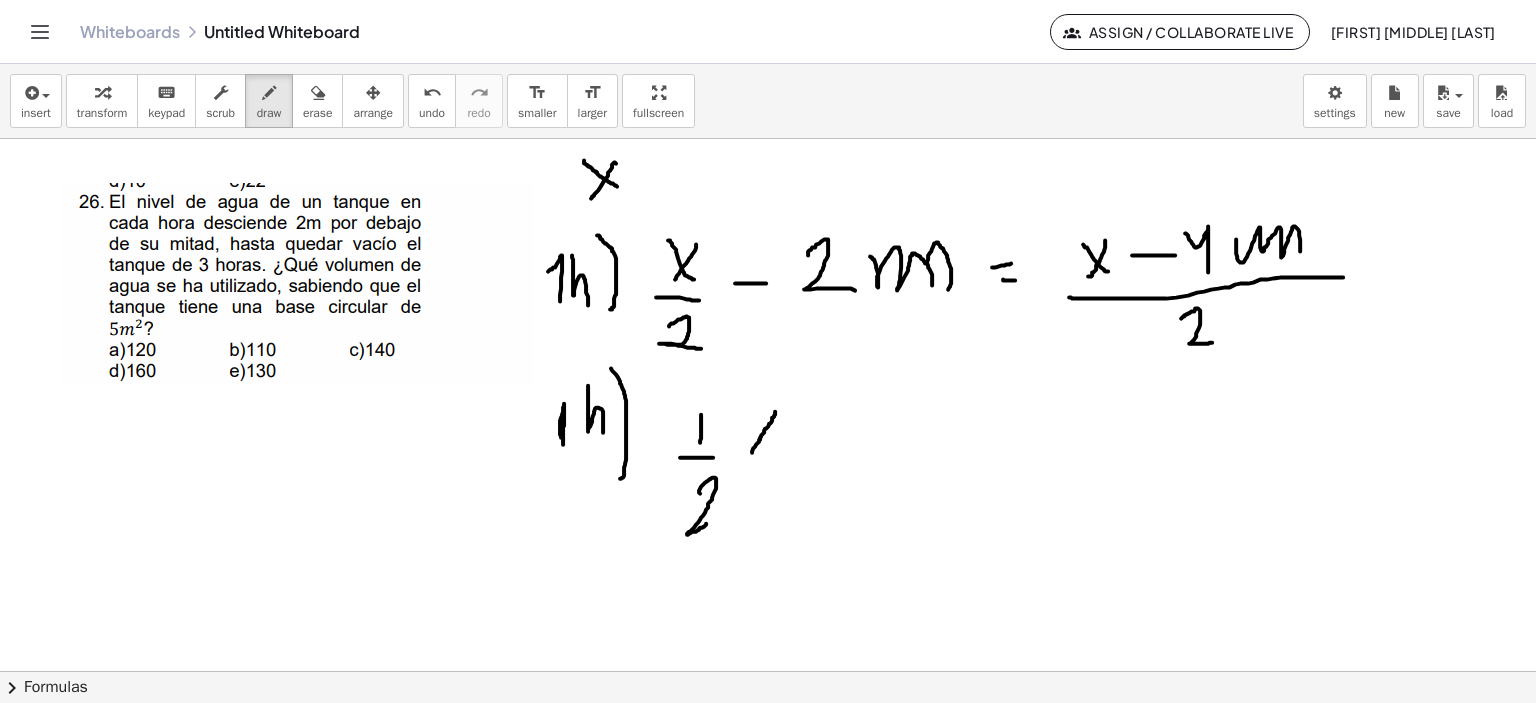 drag, startPoint x: 770, startPoint y: 423, endPoint x: 752, endPoint y: 452, distance: 34.132095 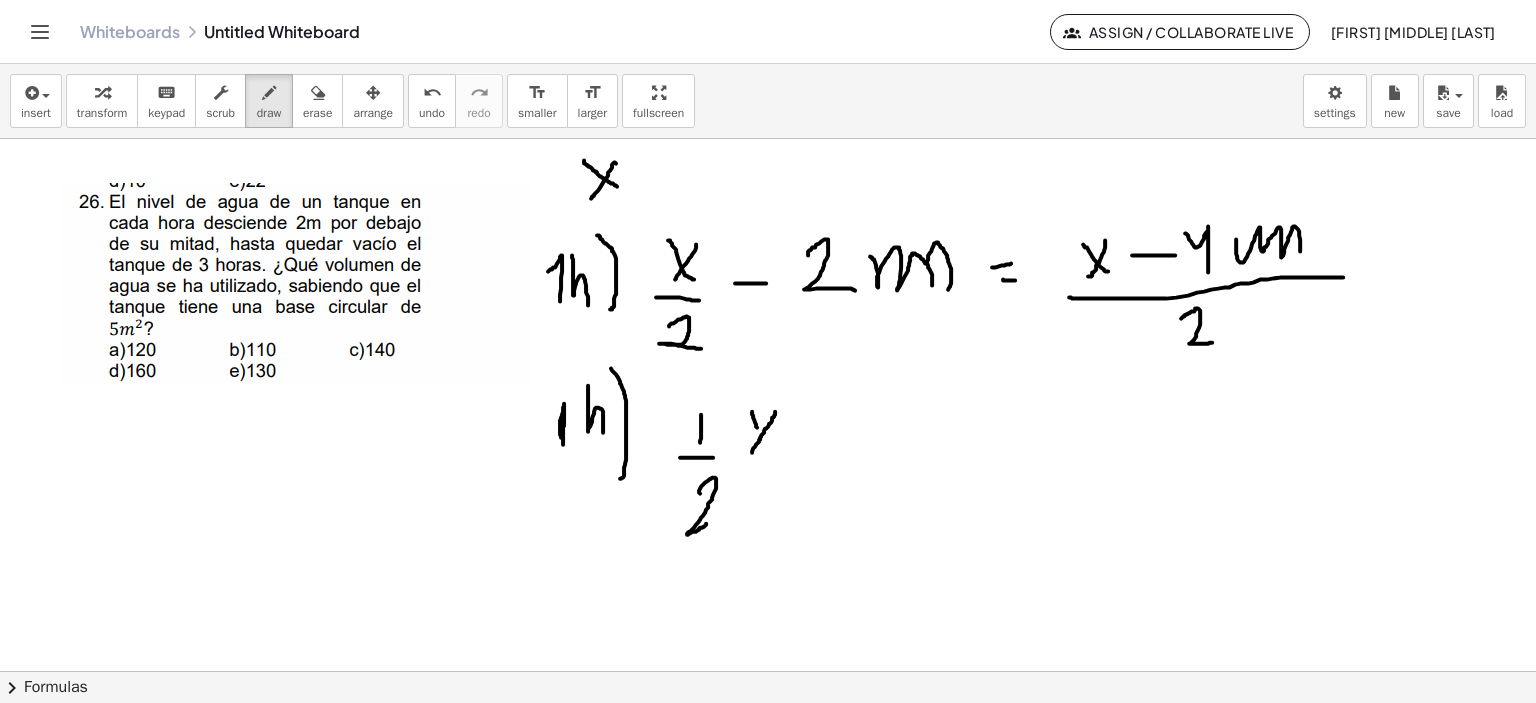 drag, startPoint x: 757, startPoint y: 427, endPoint x: 767, endPoint y: 445, distance: 20.59126 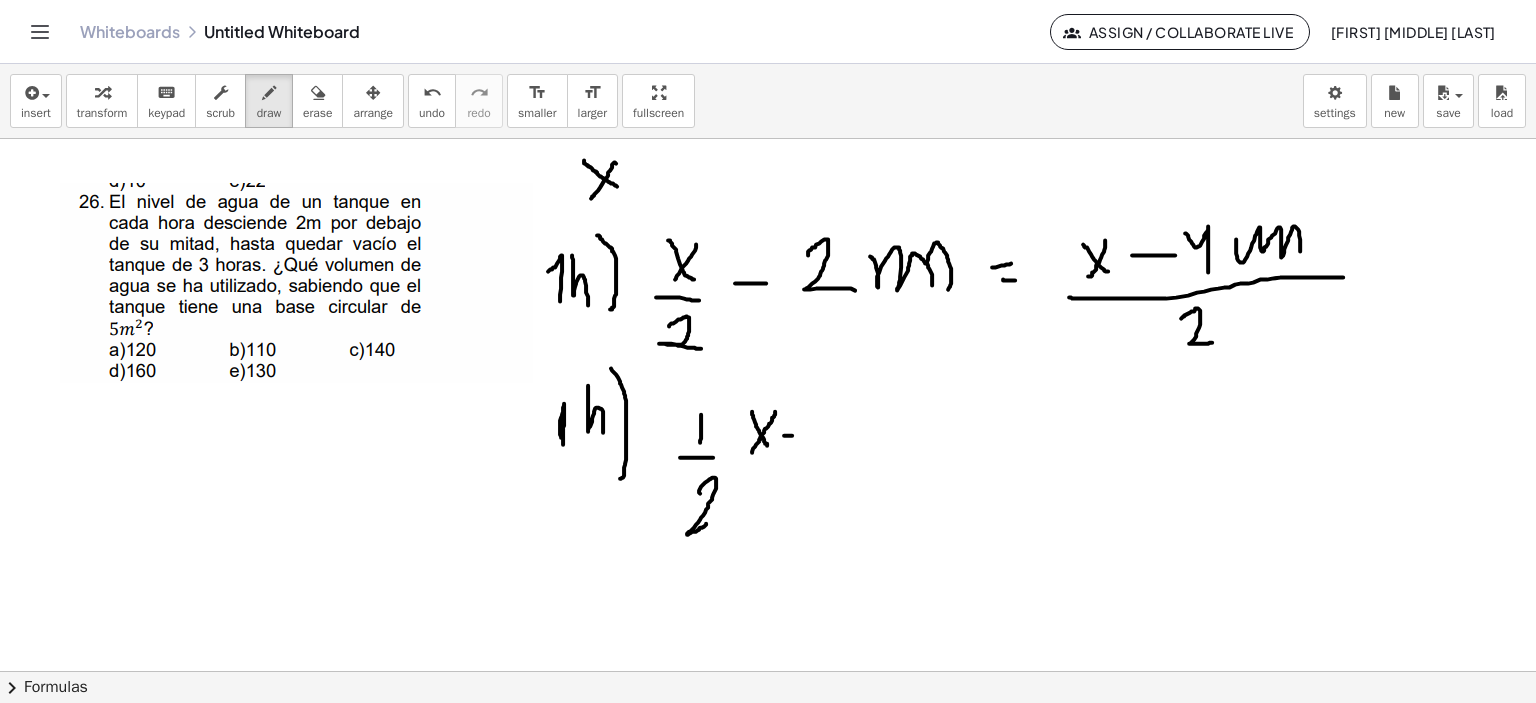 drag, startPoint x: 789, startPoint y: 435, endPoint x: 804, endPoint y: 435, distance: 15 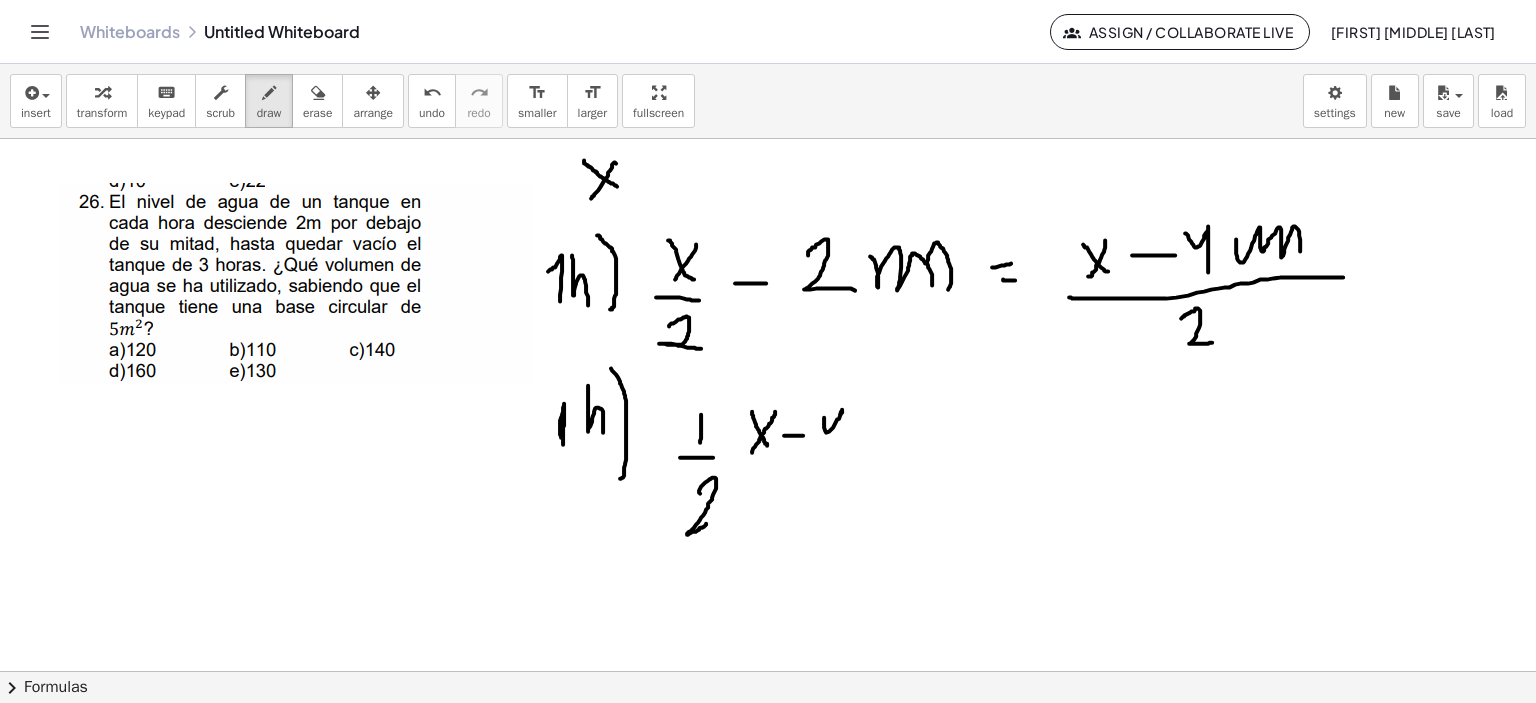drag, startPoint x: 826, startPoint y: 432, endPoint x: 833, endPoint y: 440, distance: 10.630146 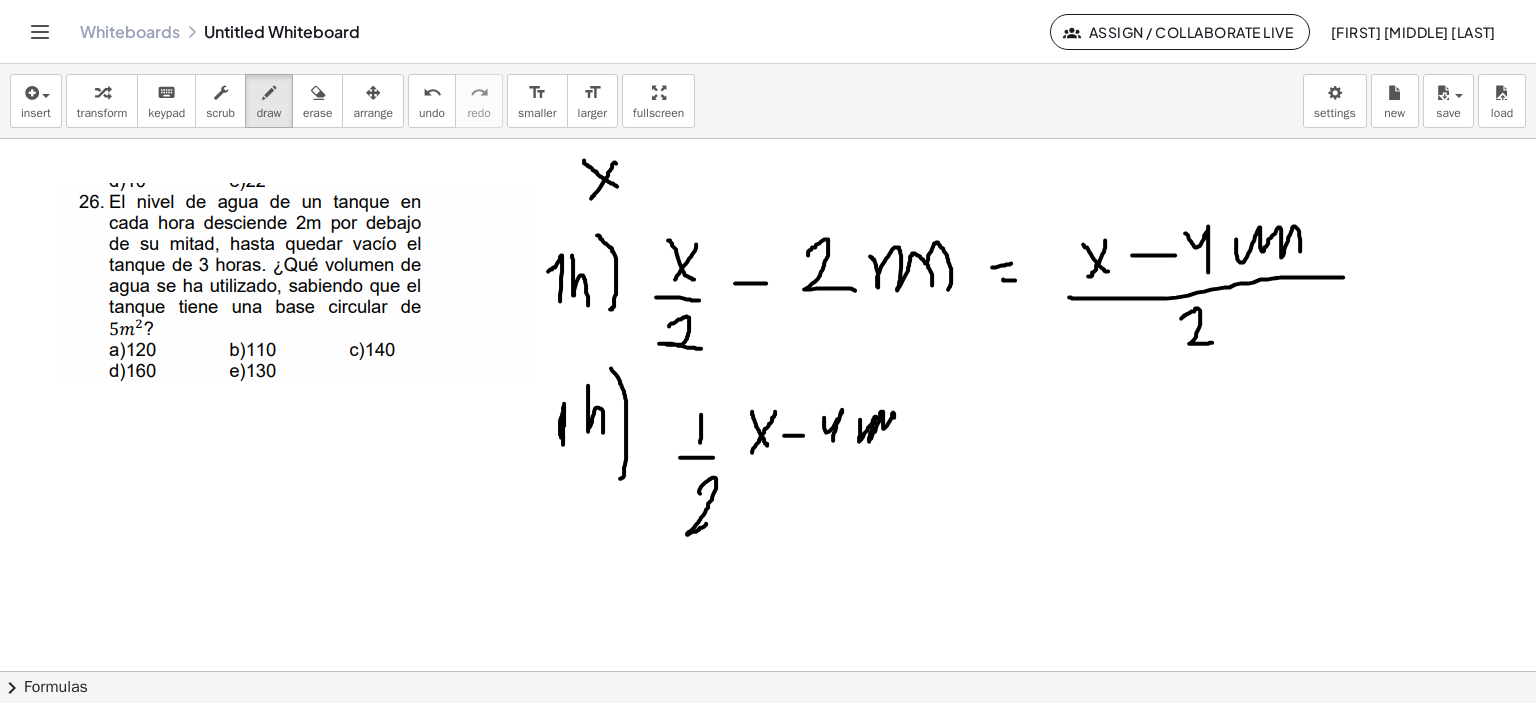 drag, startPoint x: 859, startPoint y: 440, endPoint x: 887, endPoint y: 421, distance: 33.83785 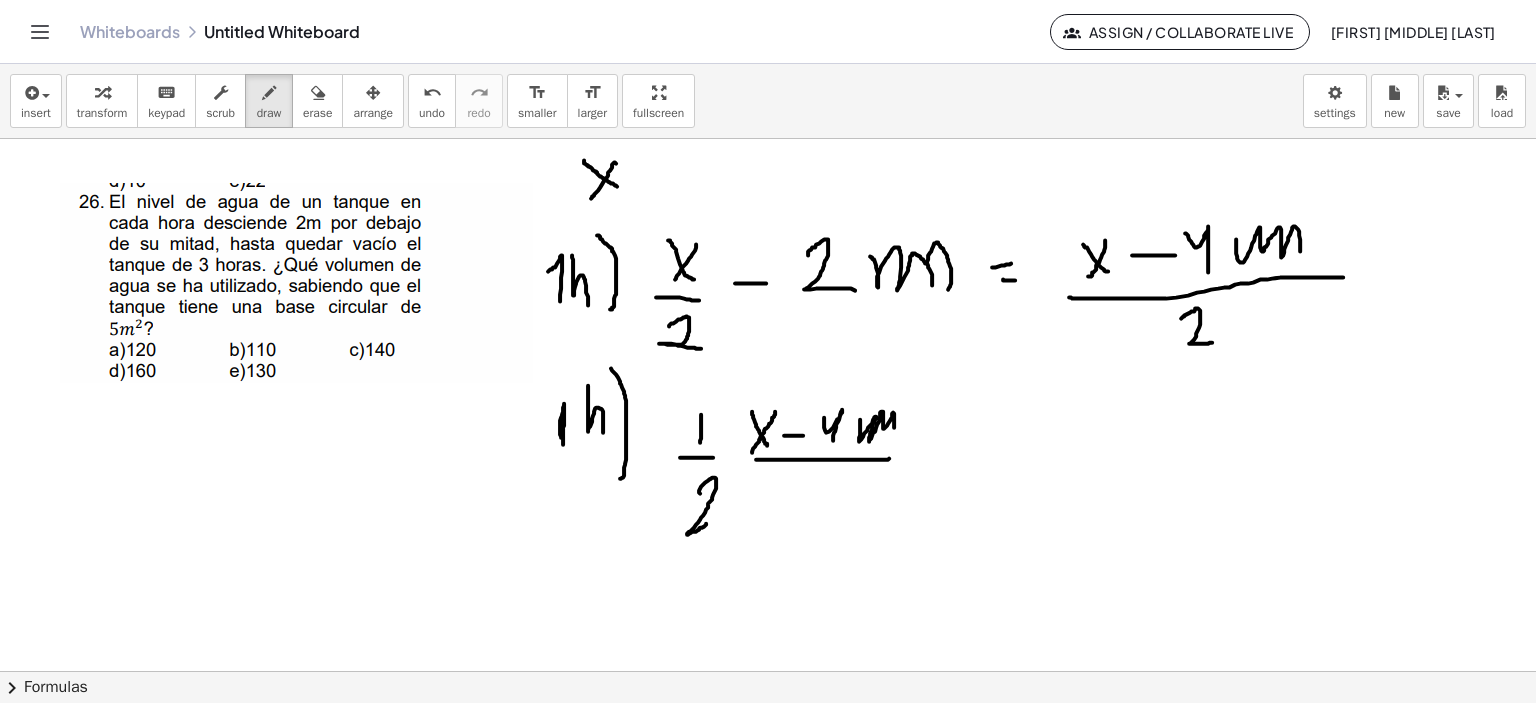 drag, startPoint x: 756, startPoint y: 459, endPoint x: 889, endPoint y: 458, distance: 133.00375 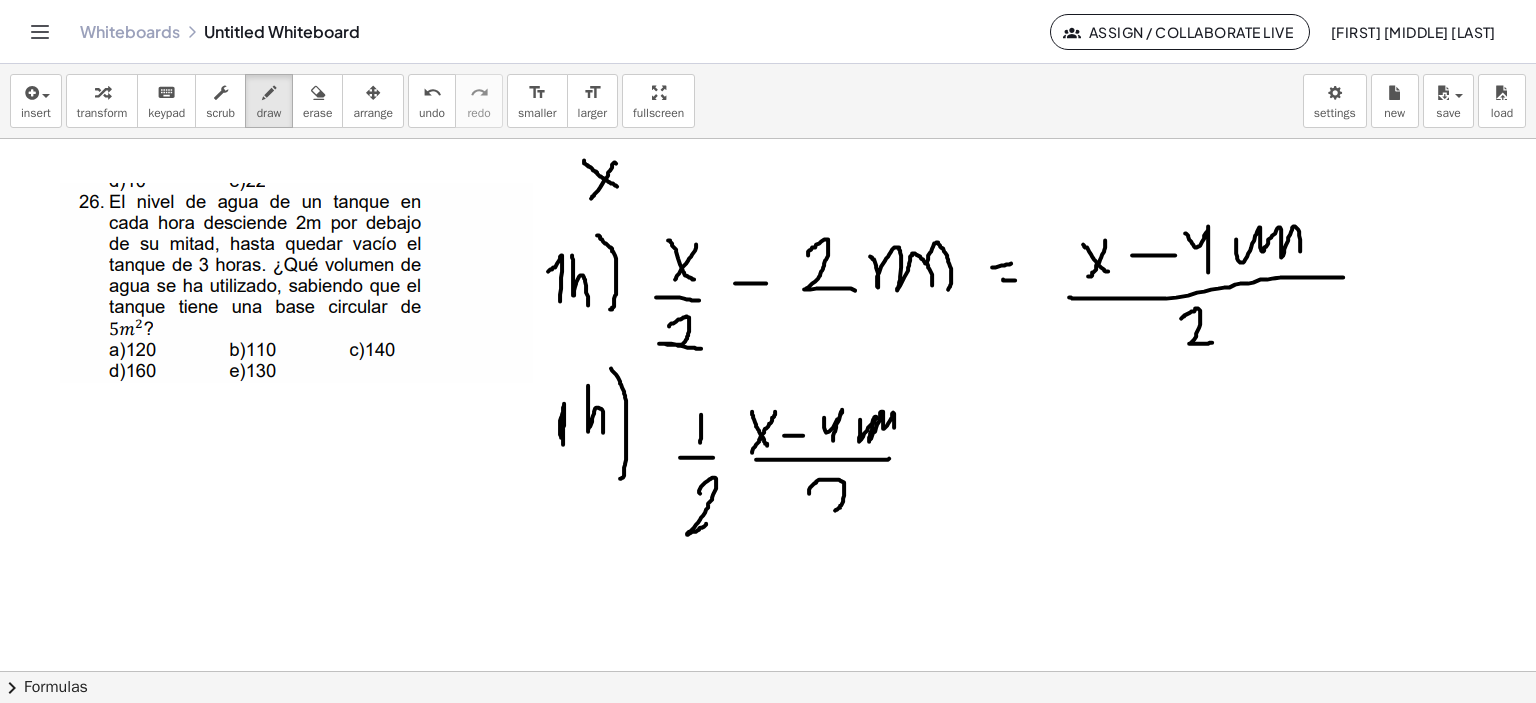 drag, startPoint x: 811, startPoint y: 486, endPoint x: 851, endPoint y: 510, distance: 46.647614 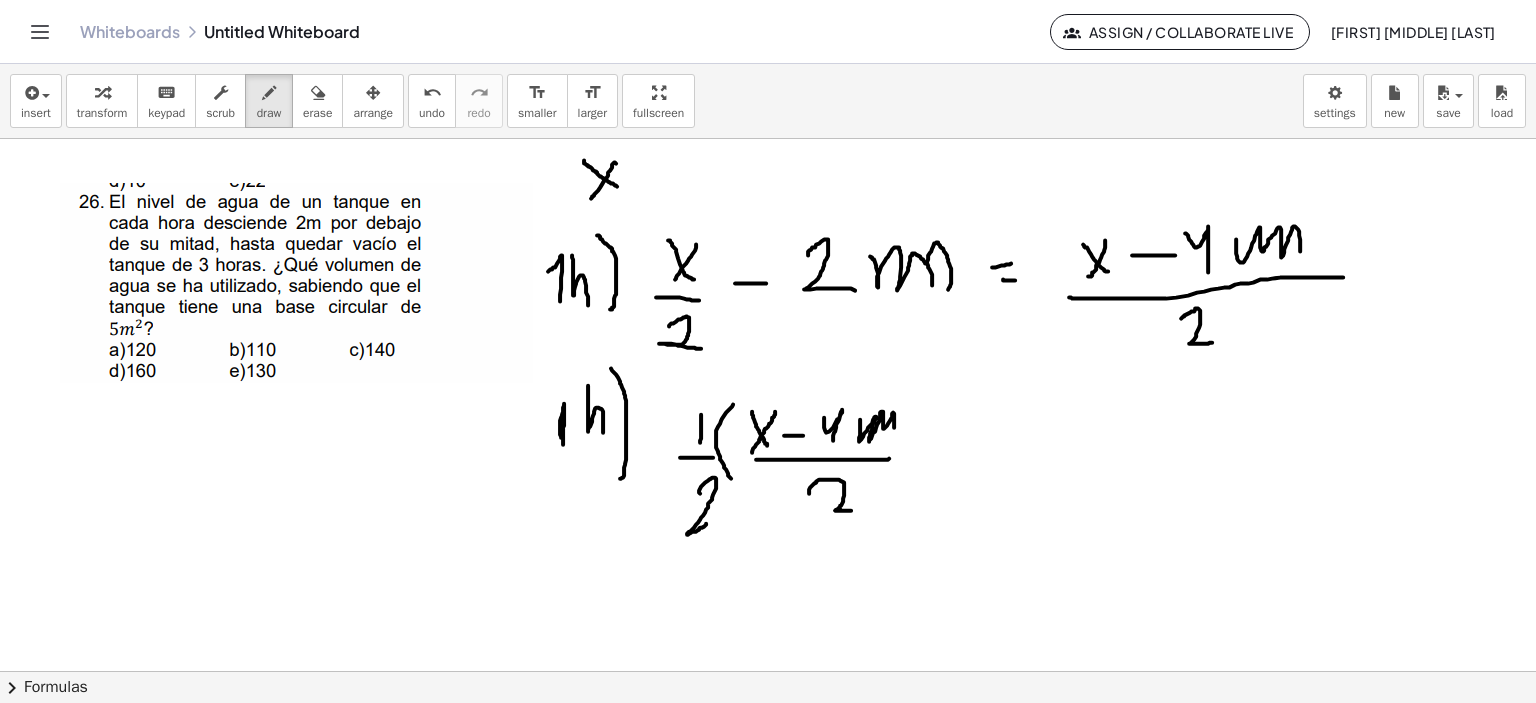 drag, startPoint x: 724, startPoint y: 415, endPoint x: 740, endPoint y: 491, distance: 77.665955 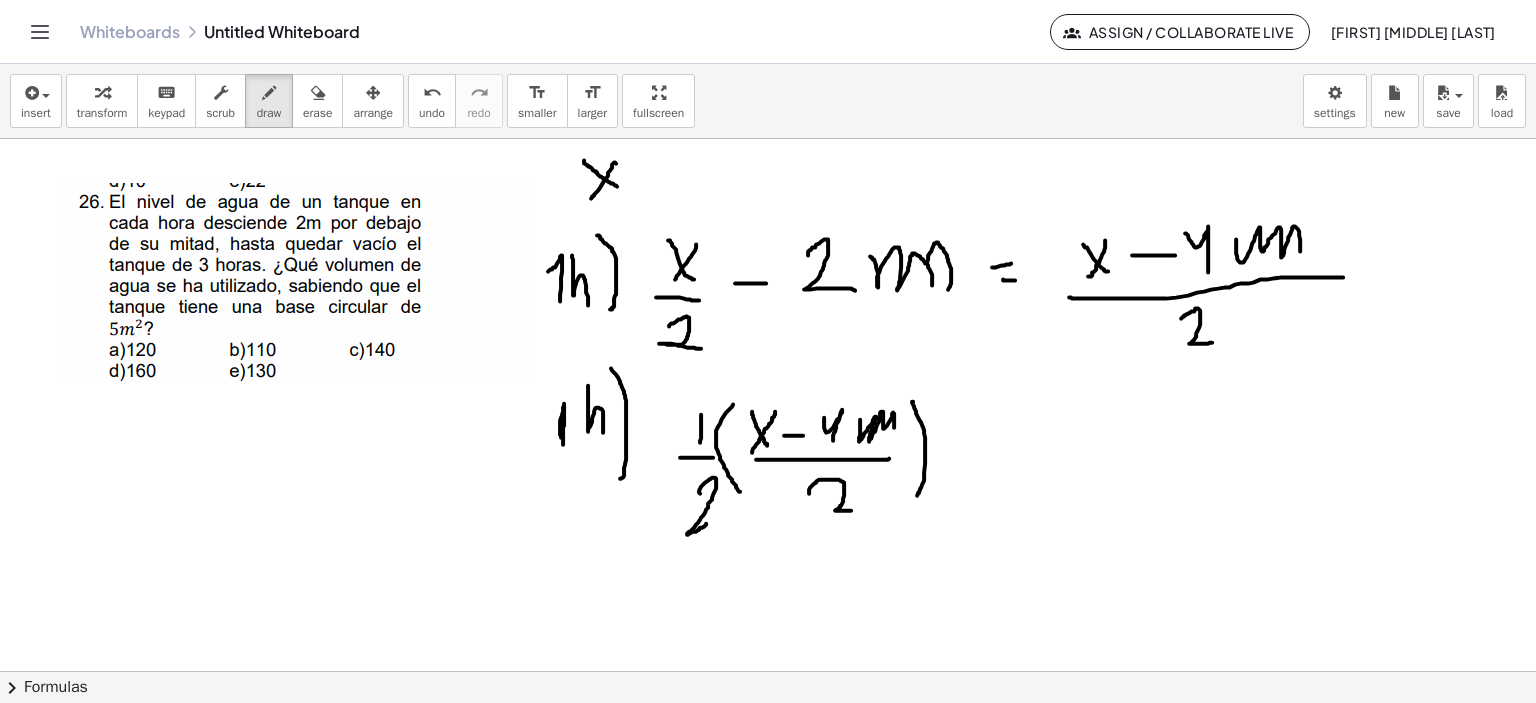 drag, startPoint x: 913, startPoint y: 401, endPoint x: 915, endPoint y: 487, distance: 86.023254 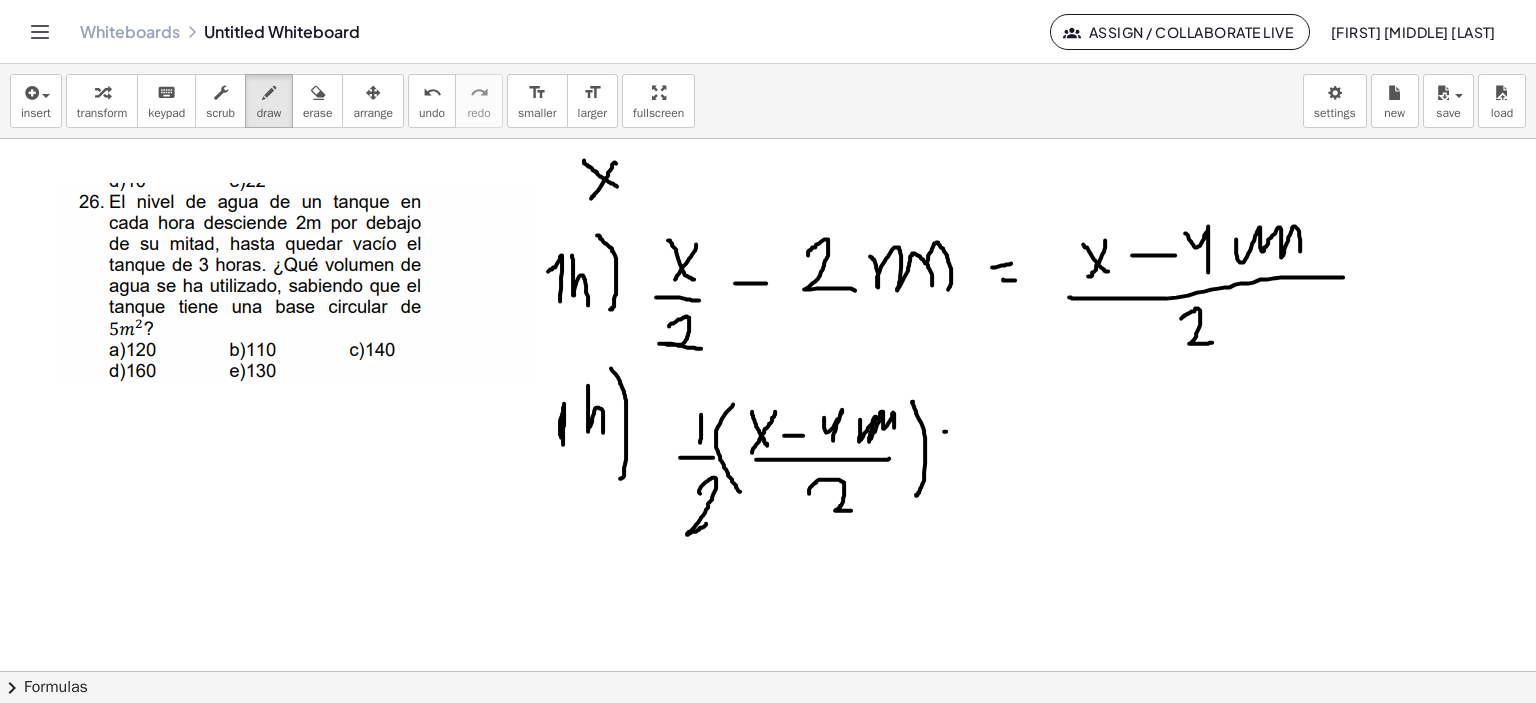 drag, startPoint x: 946, startPoint y: 431, endPoint x: 962, endPoint y: 431, distance: 16 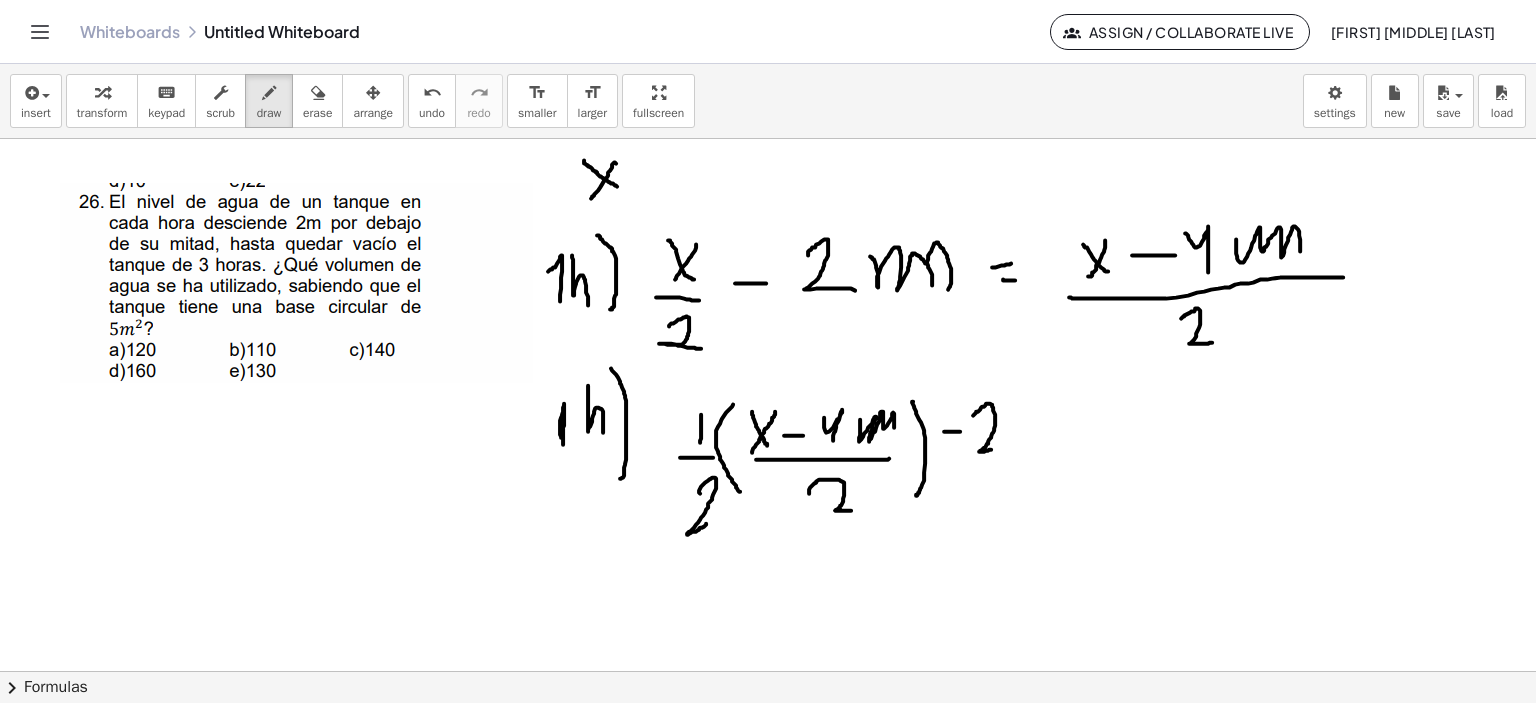 drag, startPoint x: 973, startPoint y: 415, endPoint x: 995, endPoint y: 407, distance: 23.409399 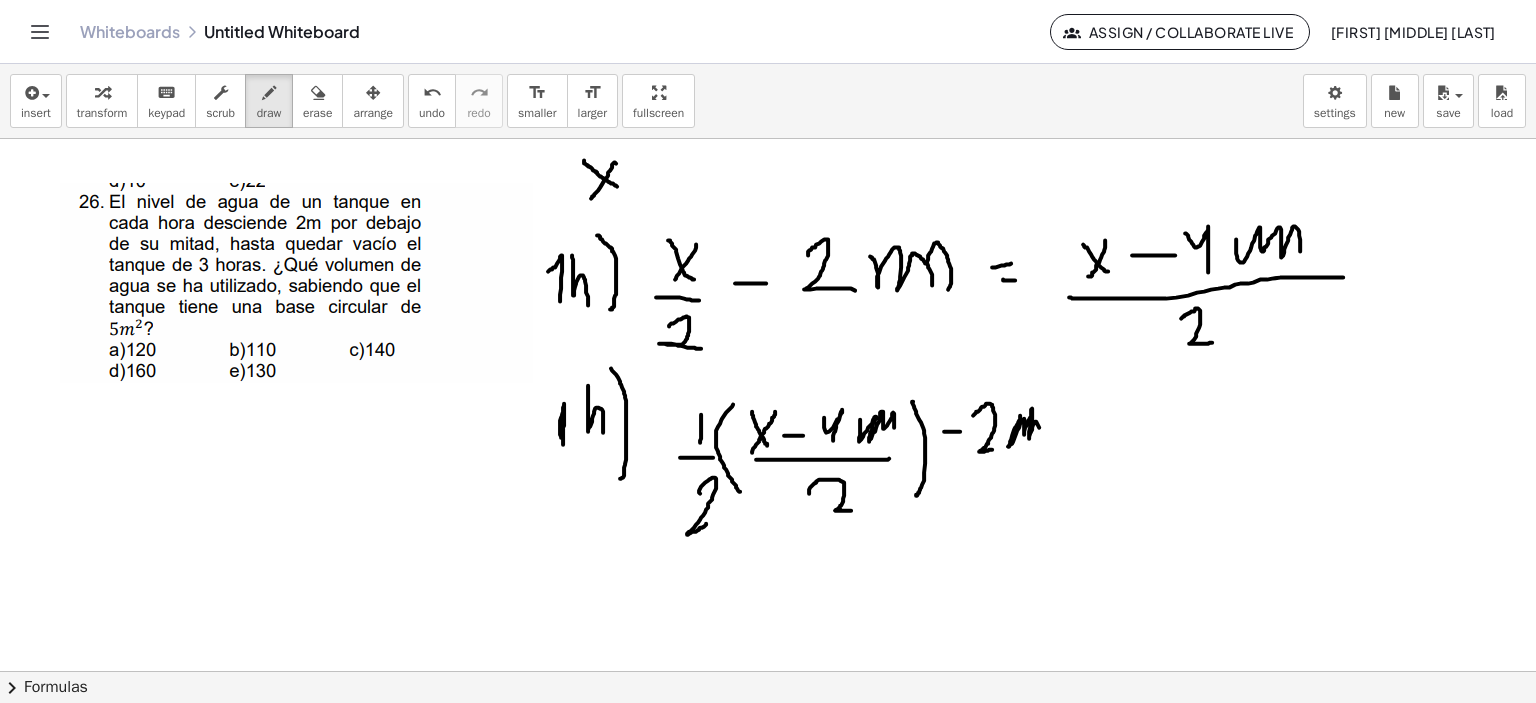 drag, startPoint x: 1010, startPoint y: 443, endPoint x: 1039, endPoint y: 440, distance: 29.15476 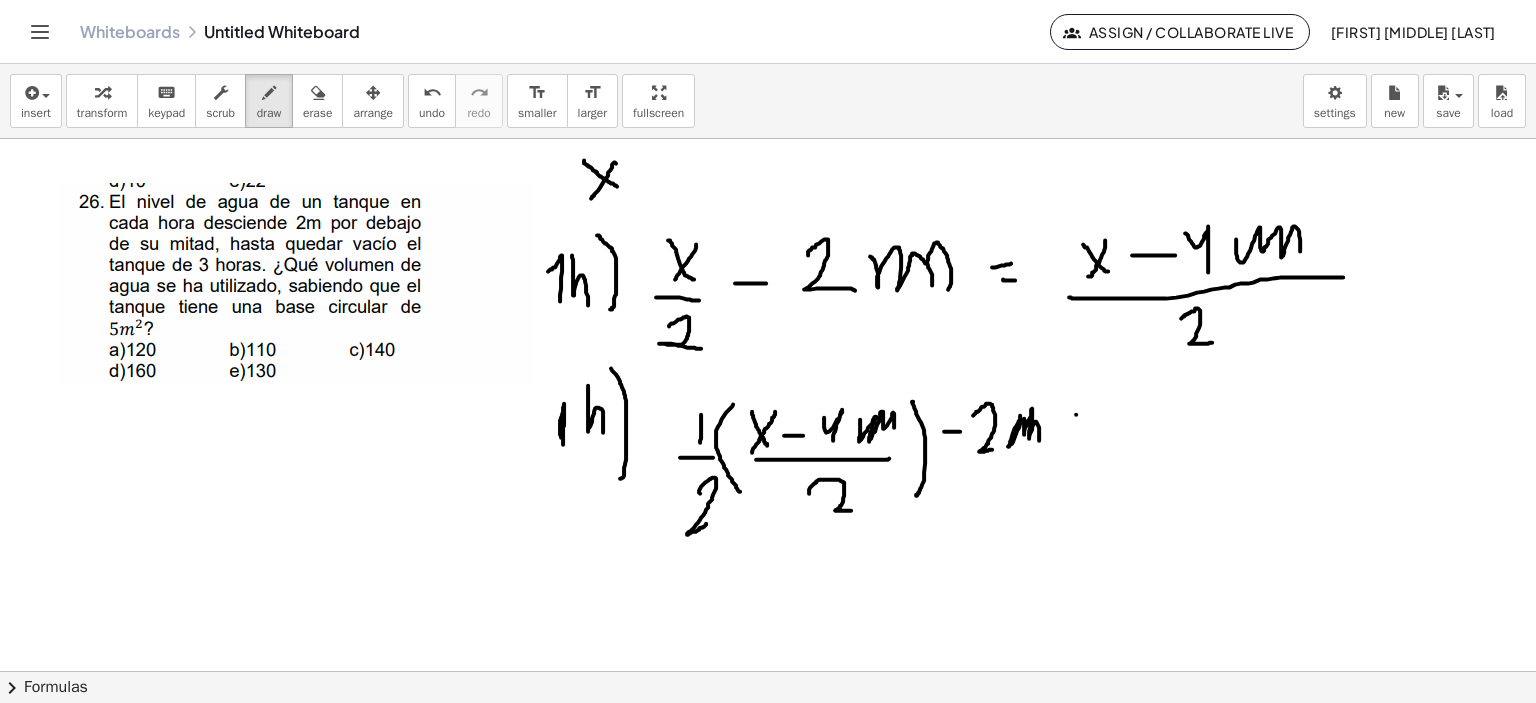 click at bounding box center [768, 672] 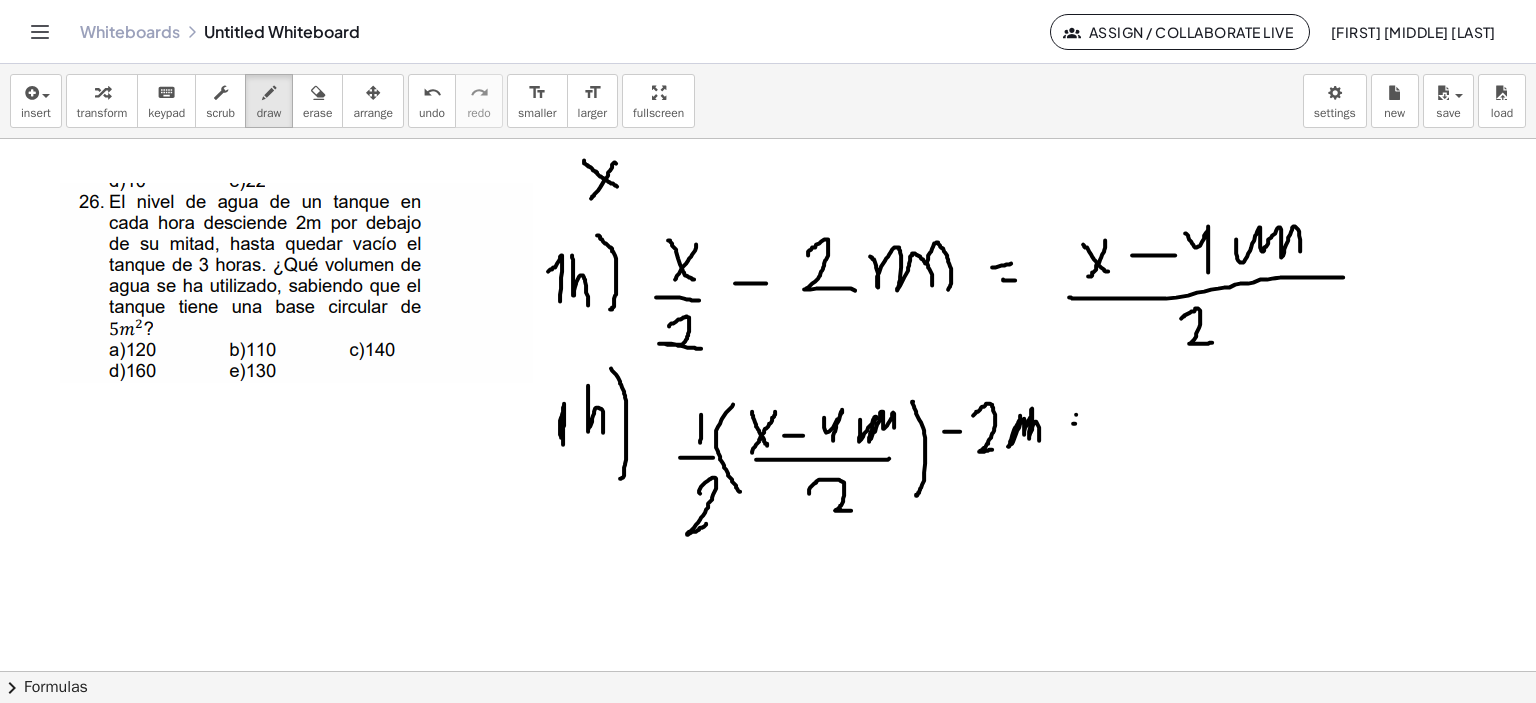 drag, startPoint x: 1073, startPoint y: 423, endPoint x: 1104, endPoint y: 427, distance: 31.257 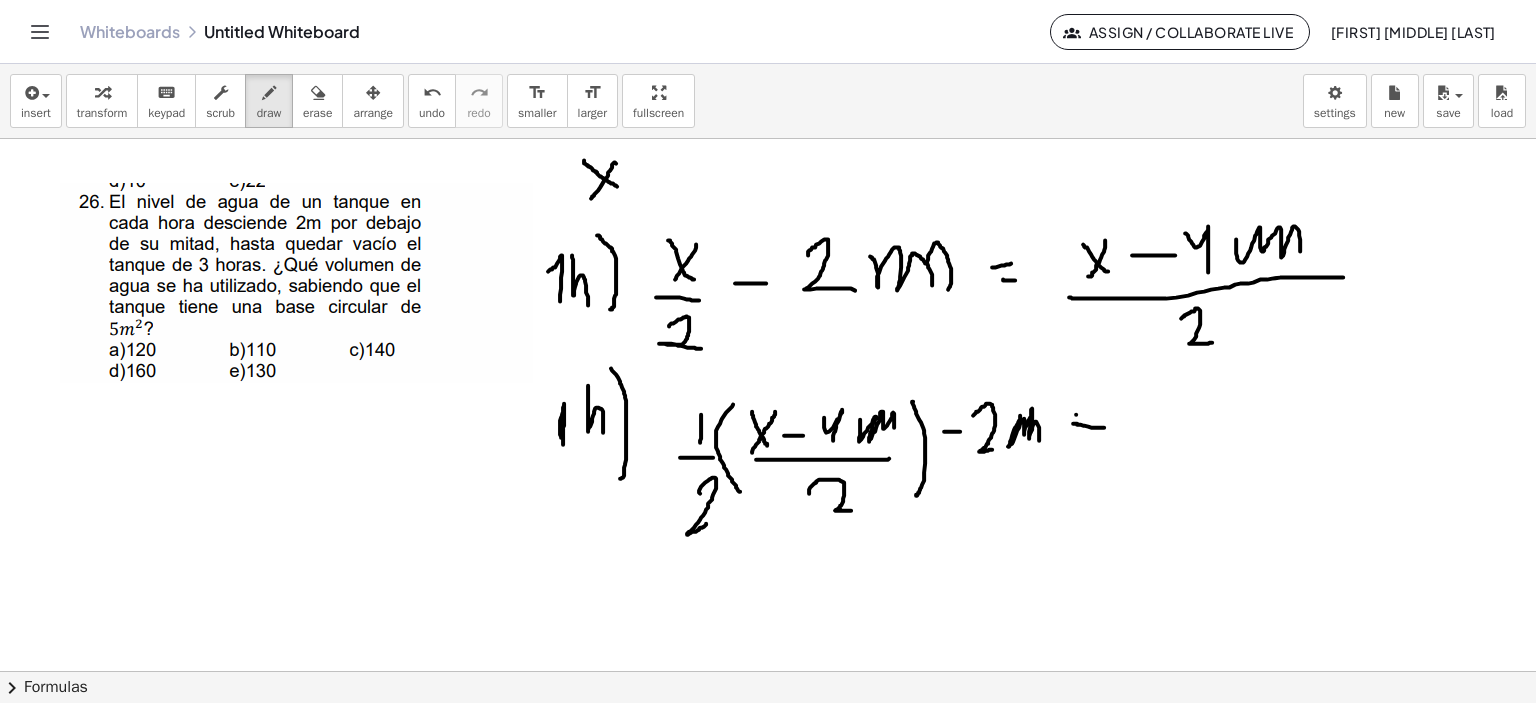 click at bounding box center (768, 672) 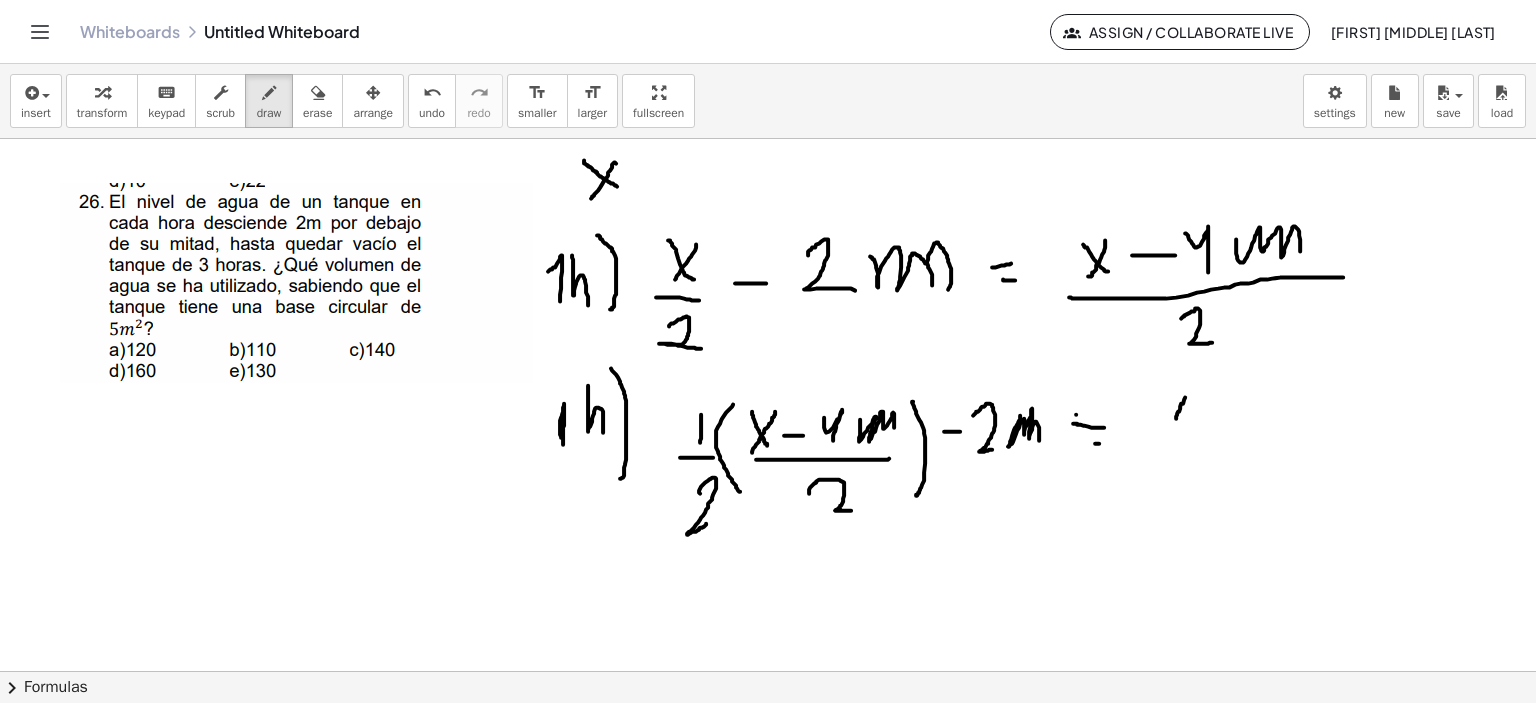 drag, startPoint x: 1176, startPoint y: 418, endPoint x: 1168, endPoint y: 433, distance: 17 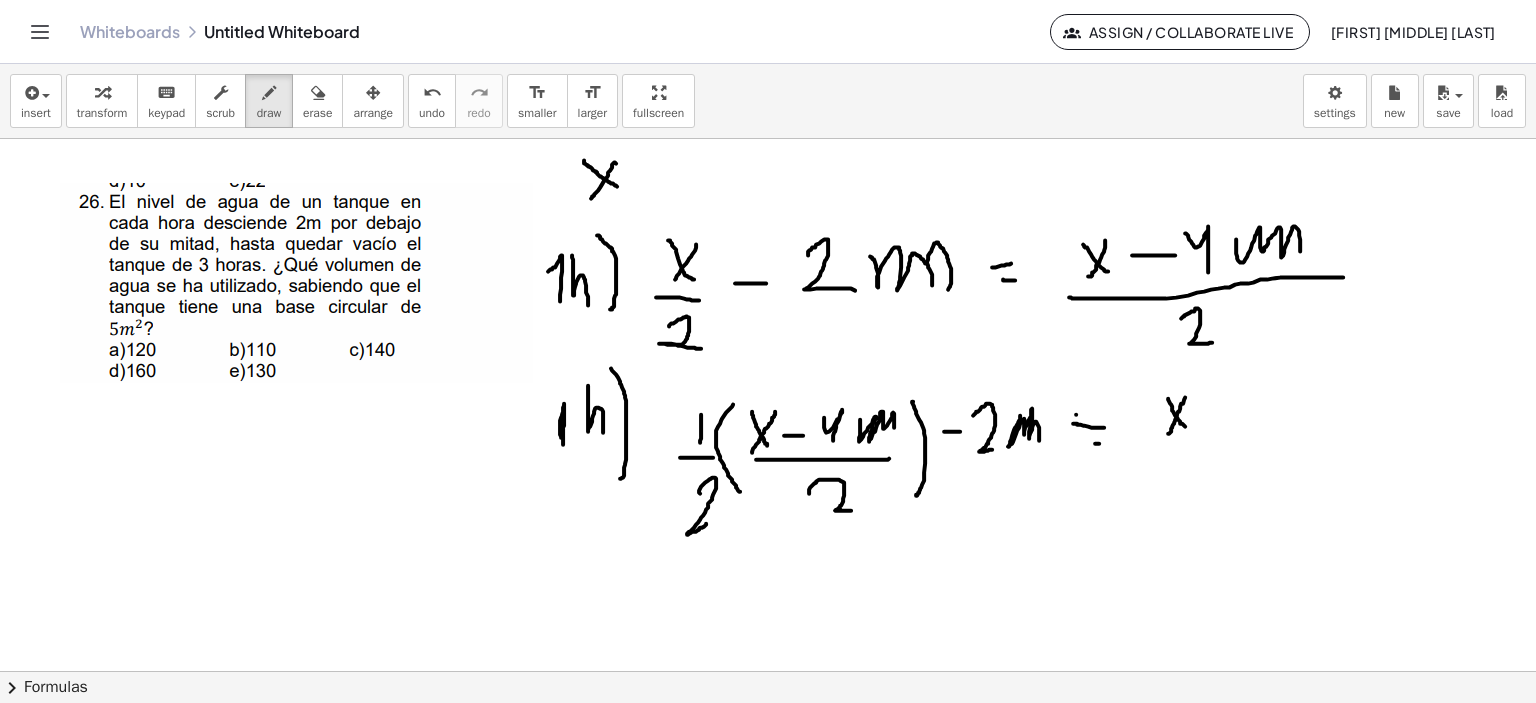 drag, startPoint x: 1178, startPoint y: 419, endPoint x: 1186, endPoint y: 426, distance: 10.630146 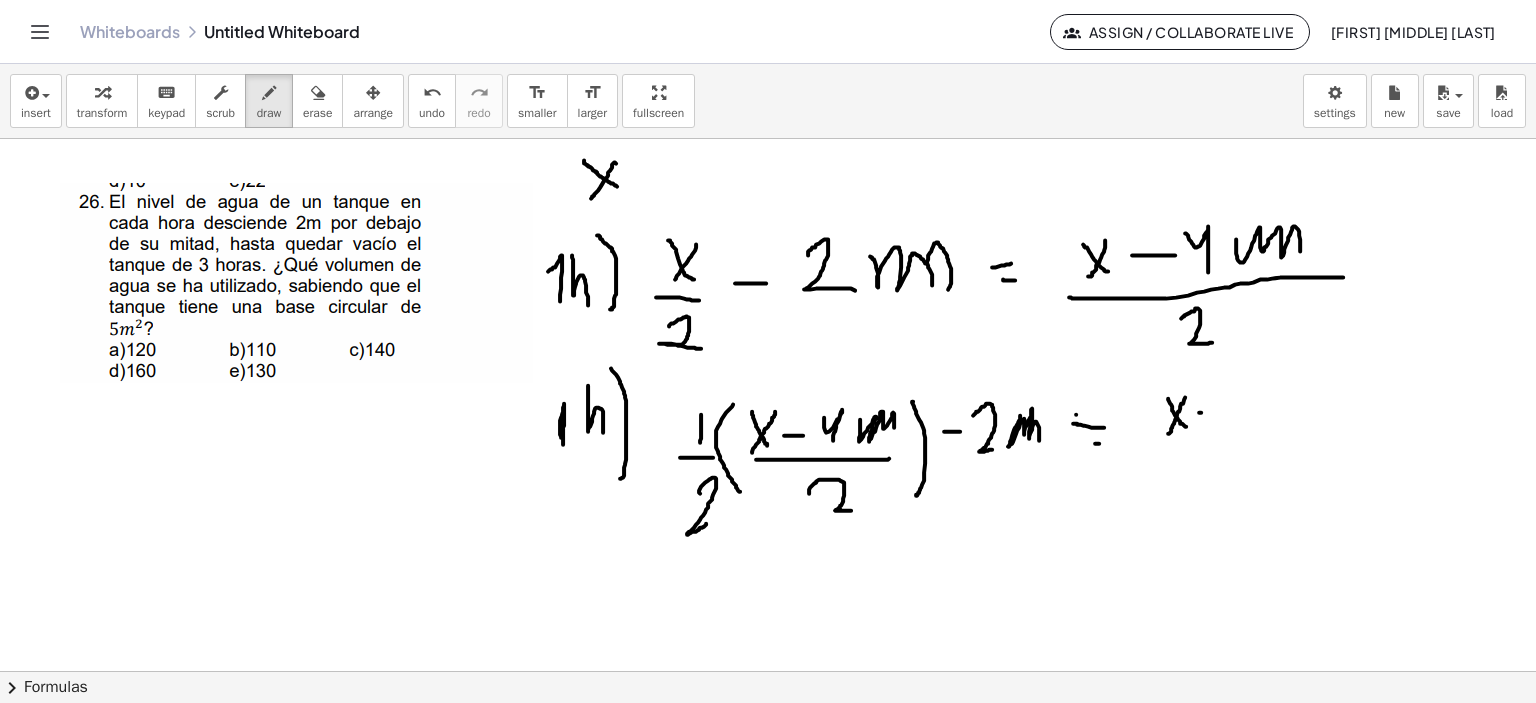 click at bounding box center [768, 672] 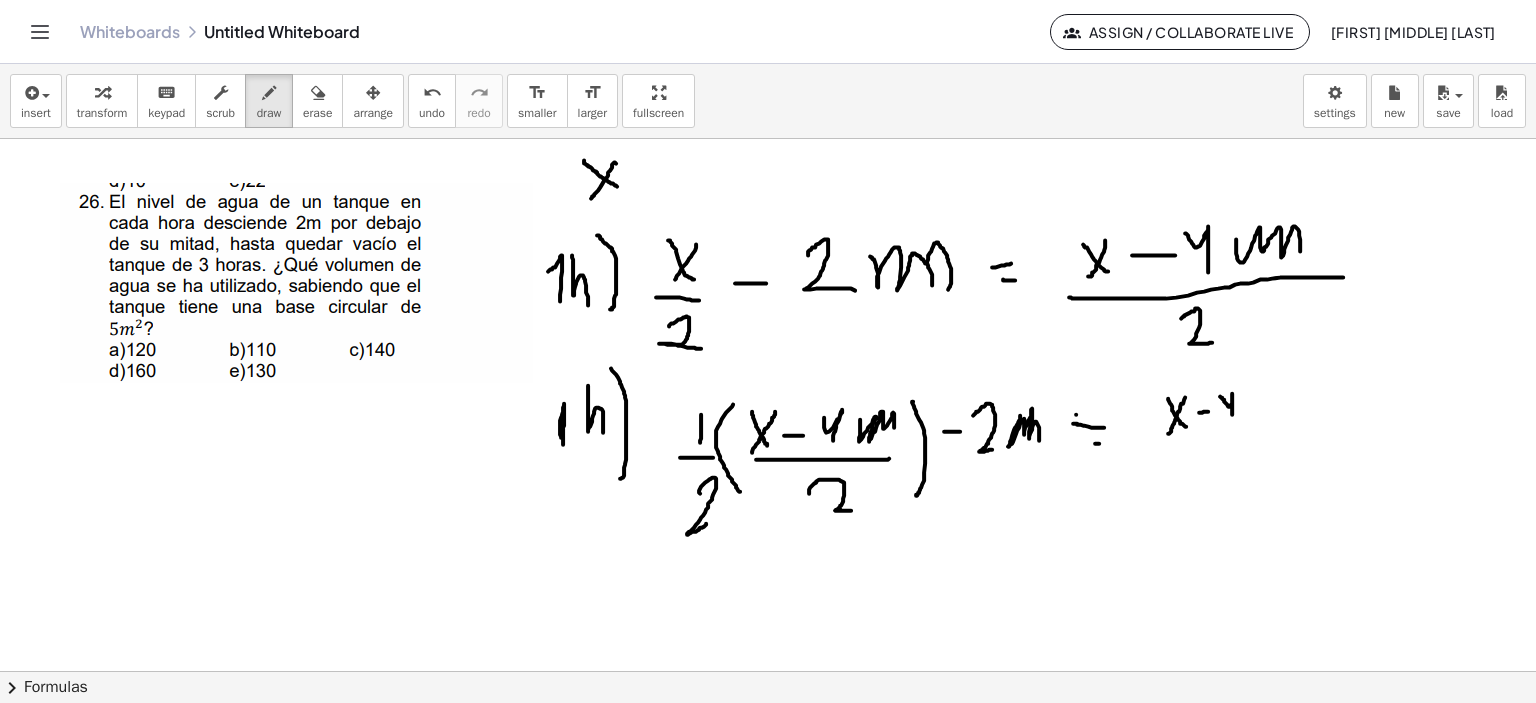 drag, startPoint x: 1220, startPoint y: 396, endPoint x: 1232, endPoint y: 423, distance: 29.546574 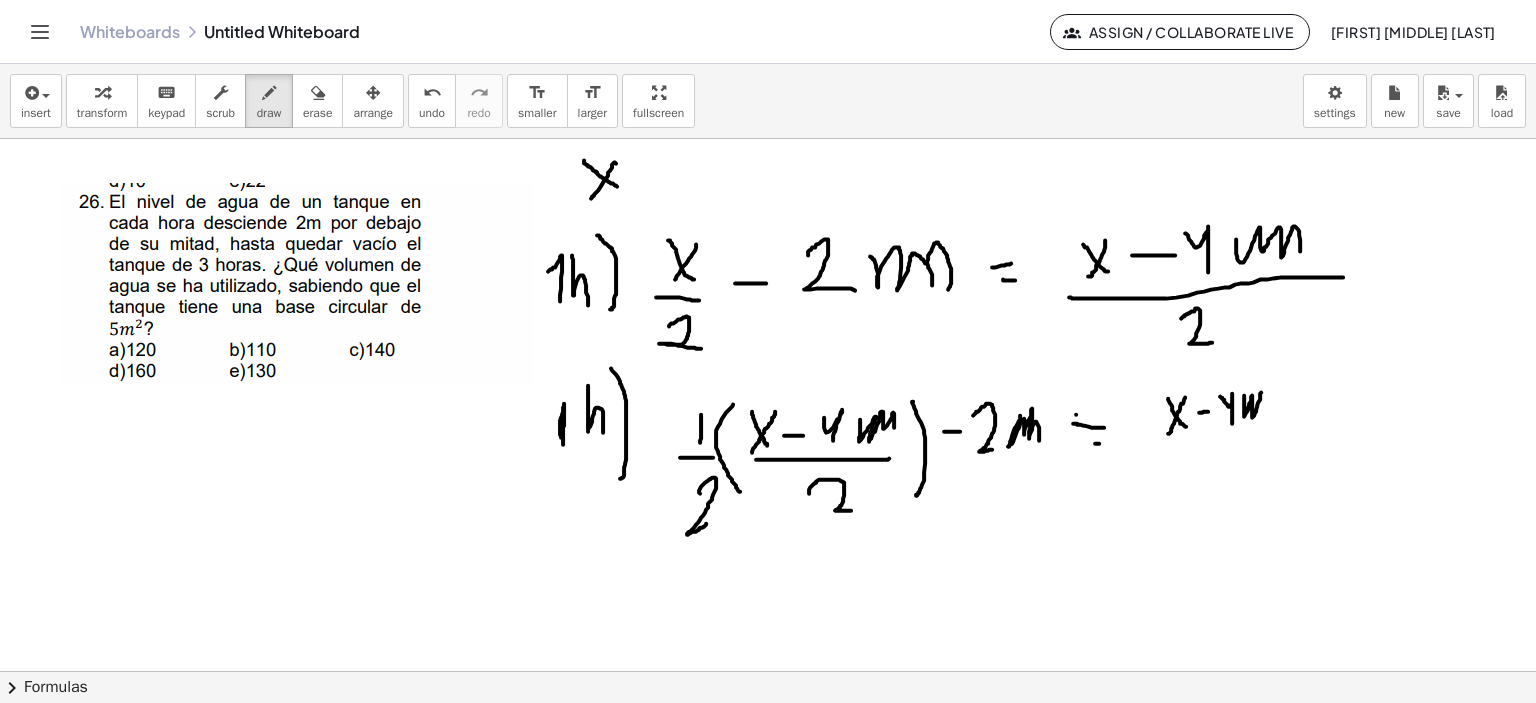drag, startPoint x: 1244, startPoint y: 397, endPoint x: 1264, endPoint y: 417, distance: 28.284271 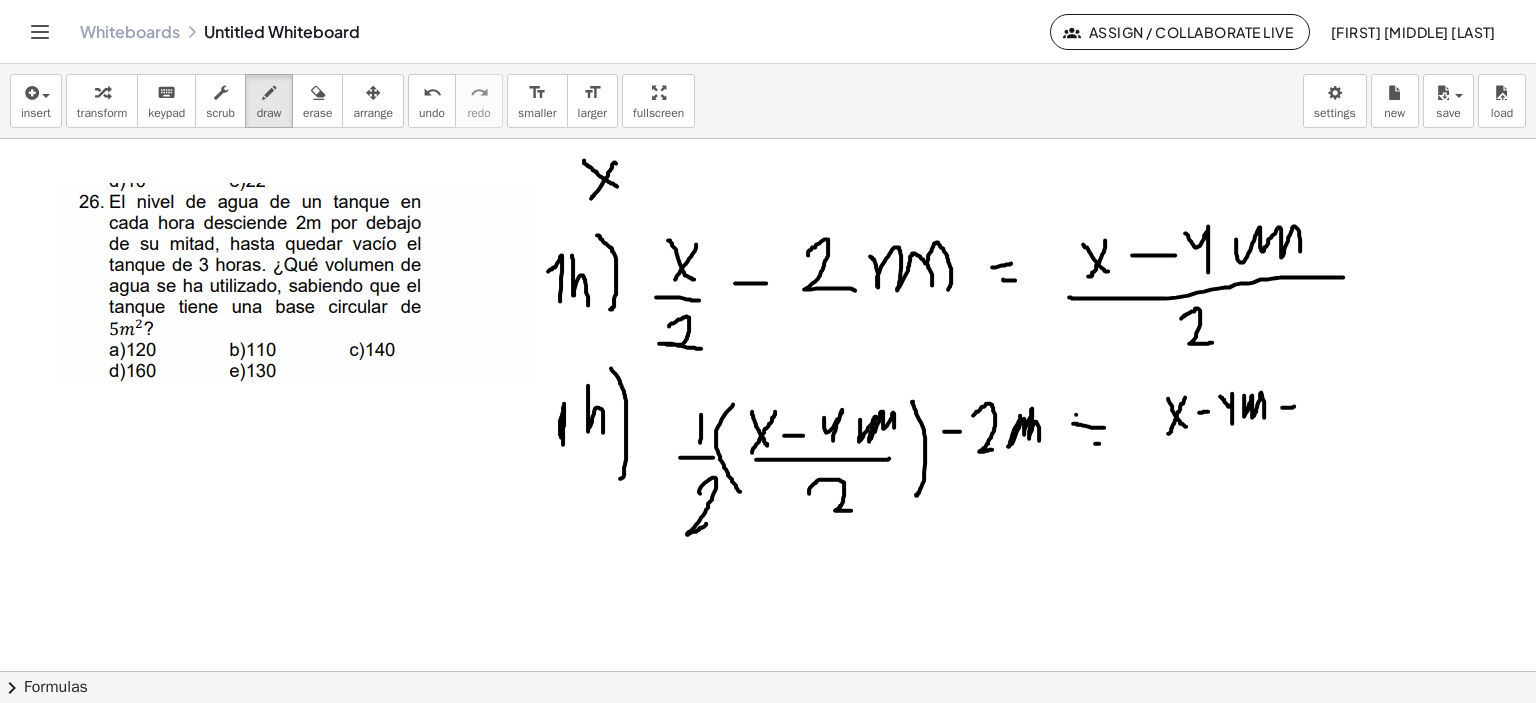 drag, startPoint x: 1282, startPoint y: 407, endPoint x: 1294, endPoint y: 406, distance: 12.0415945 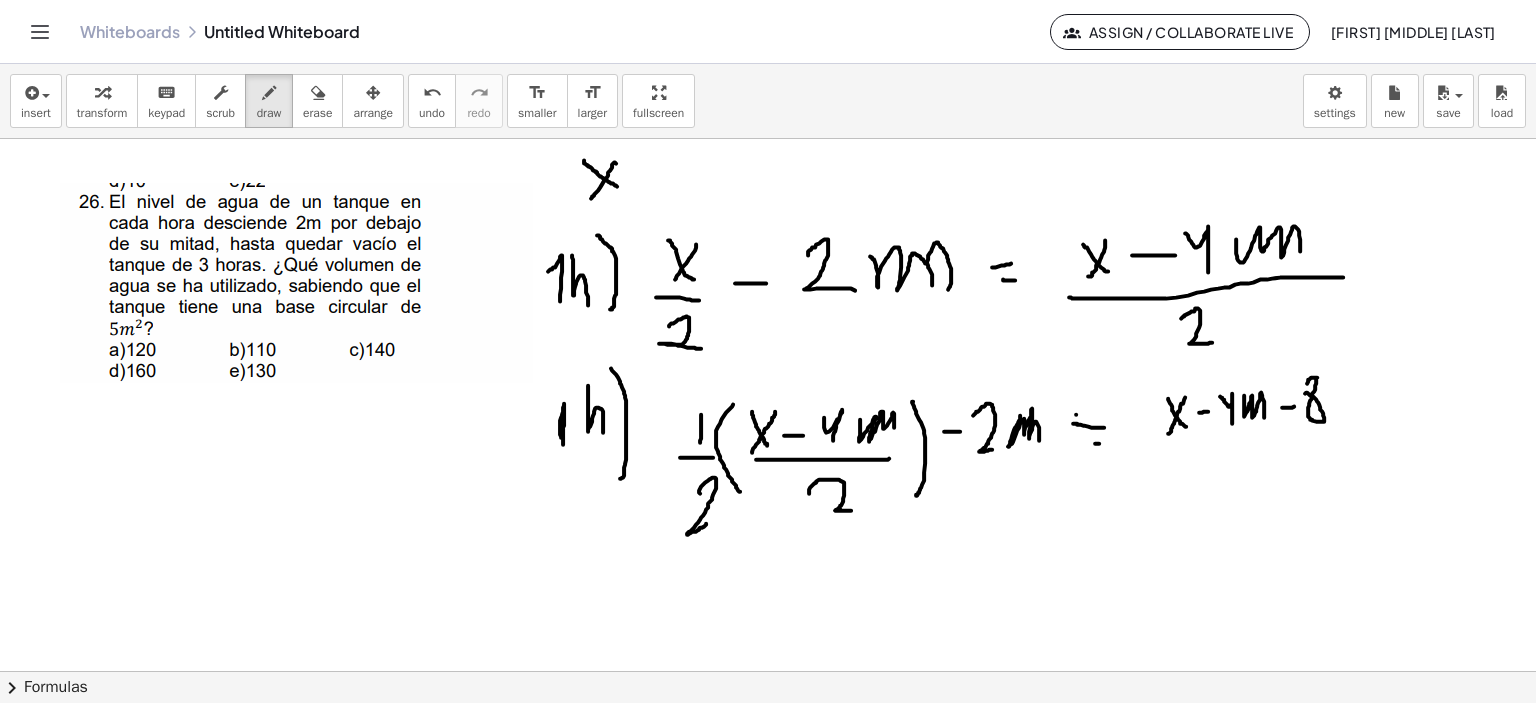 click at bounding box center (768, 672) 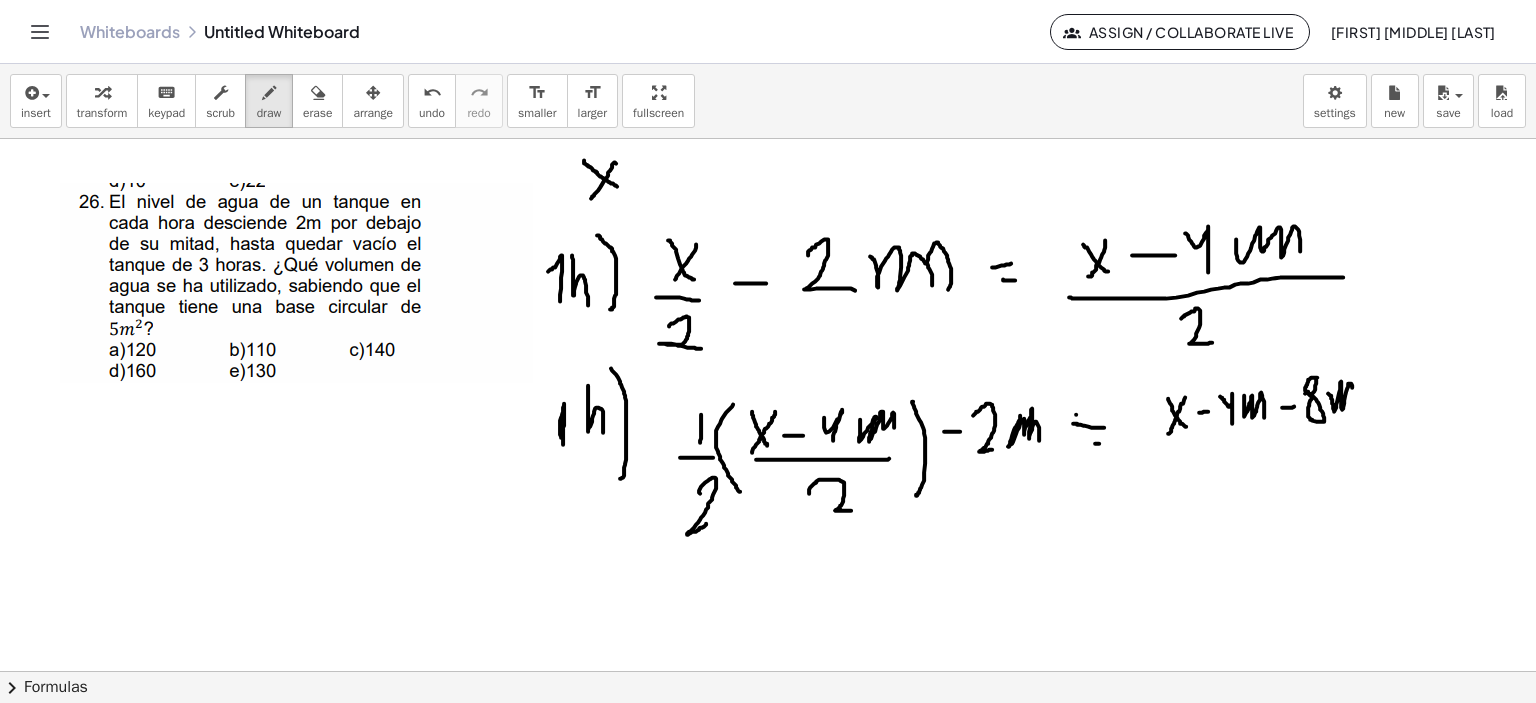 click at bounding box center (768, 672) 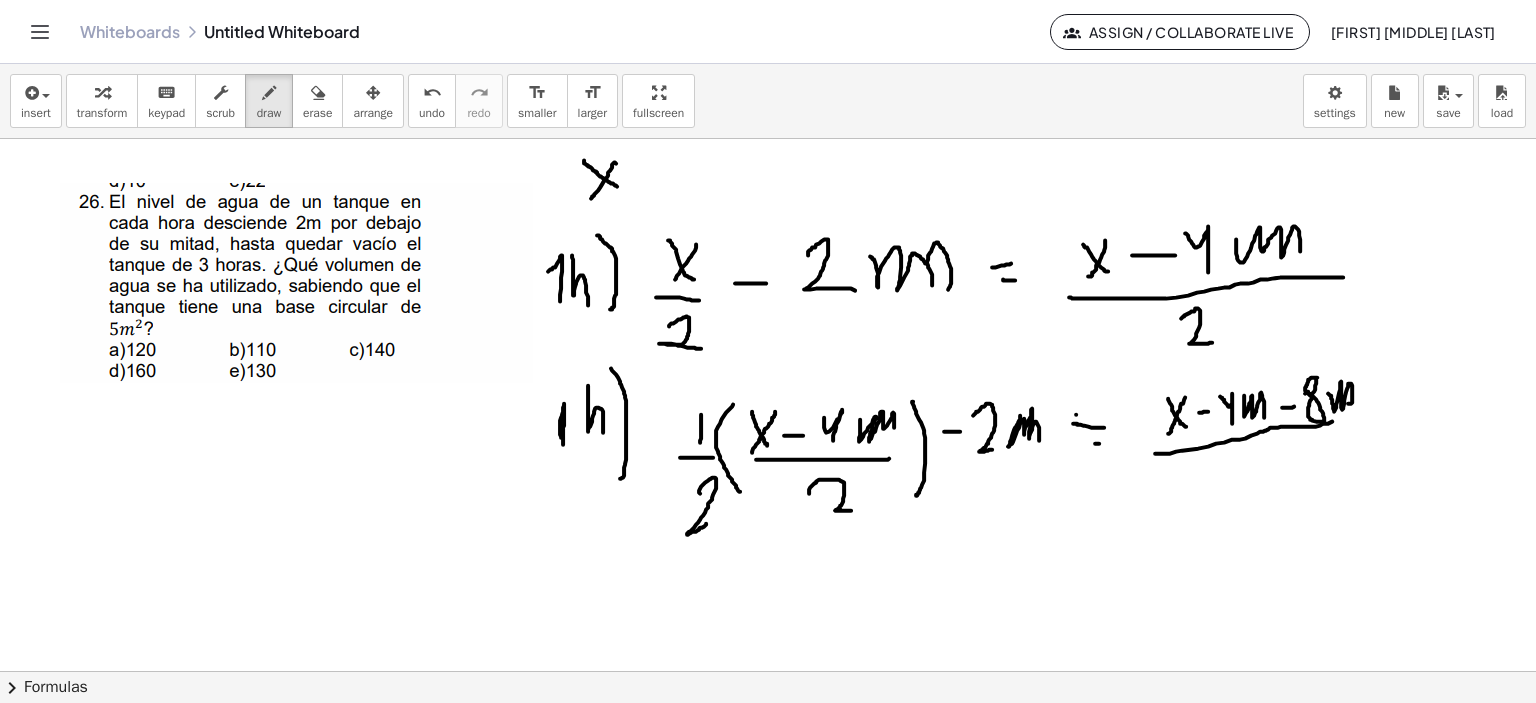 drag, startPoint x: 1156, startPoint y: 453, endPoint x: 1333, endPoint y: 420, distance: 180.04999 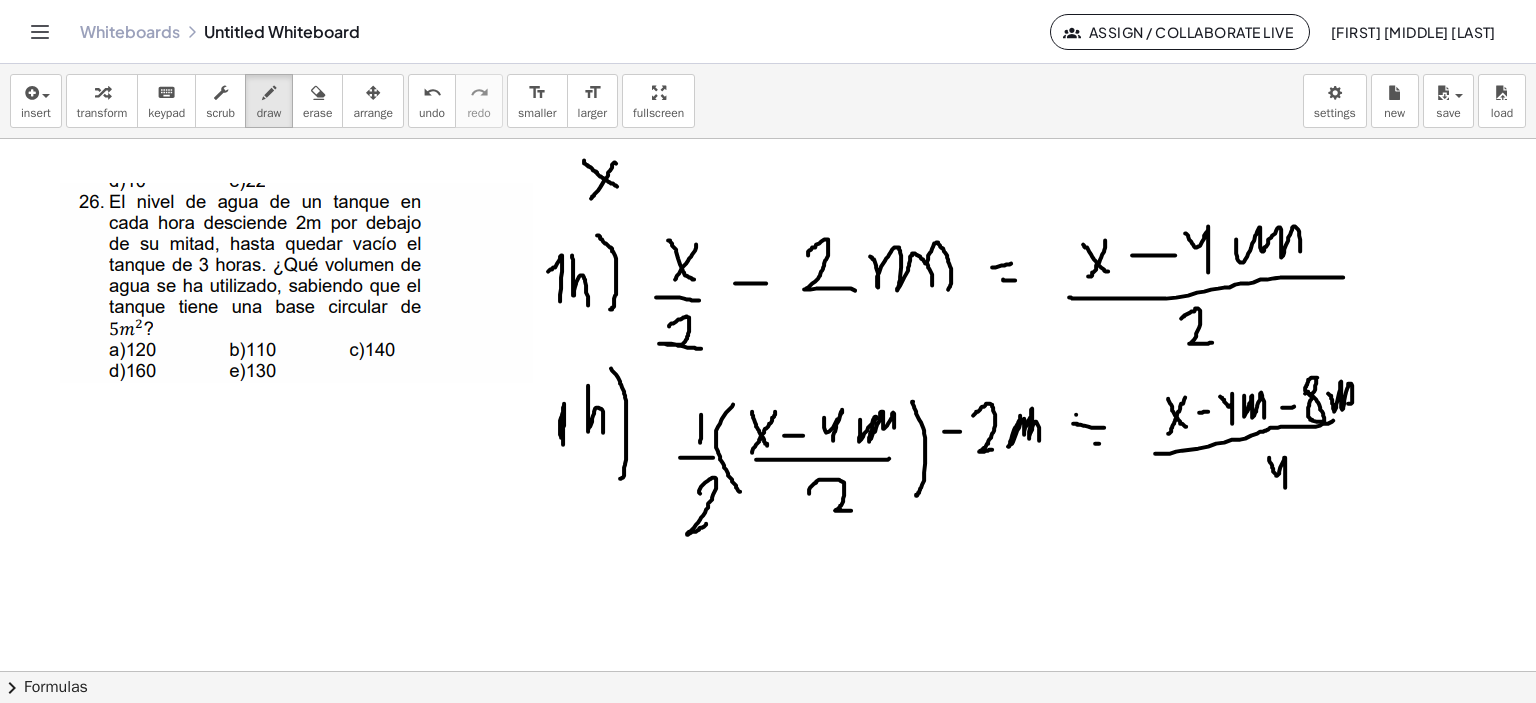 drag, startPoint x: 1273, startPoint y: 470, endPoint x: 1285, endPoint y: 487, distance: 20.808653 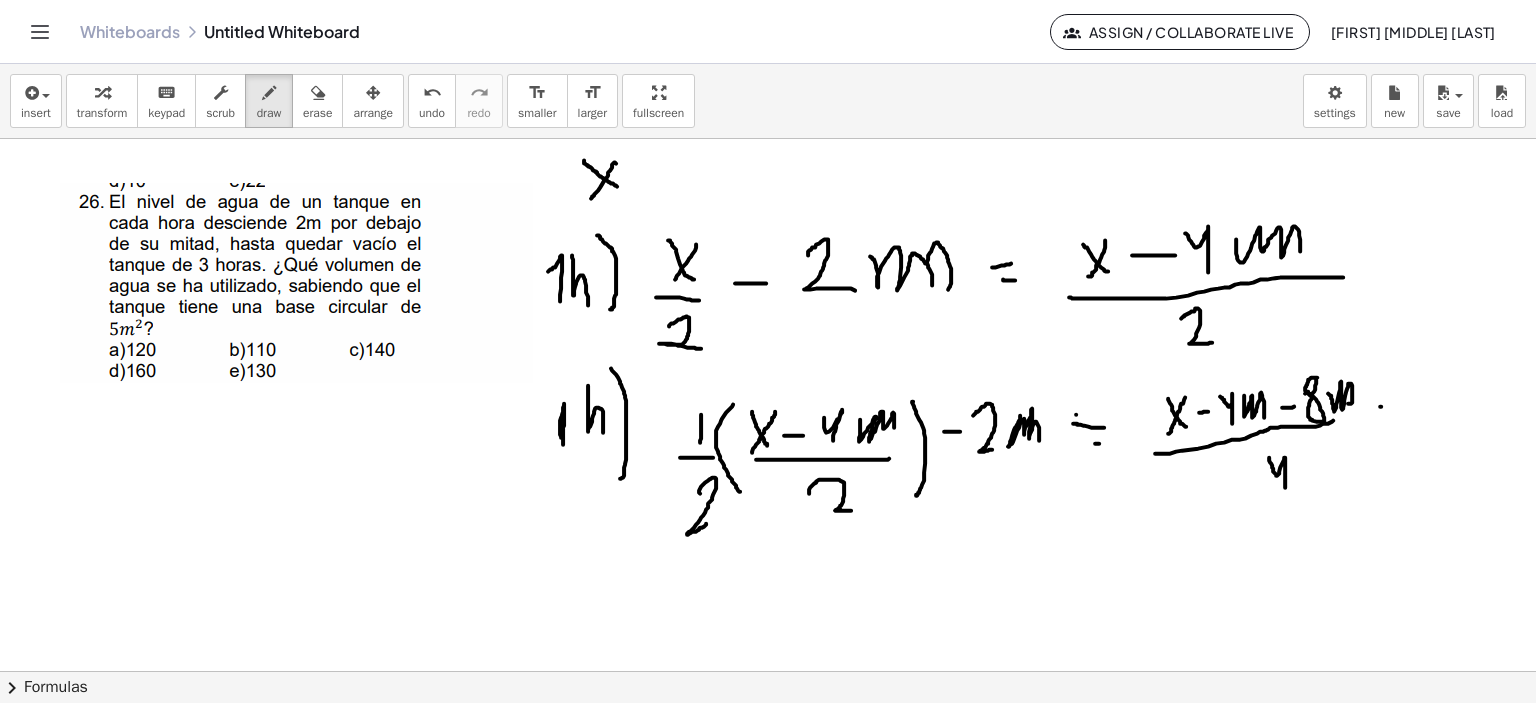 click at bounding box center [768, 672] 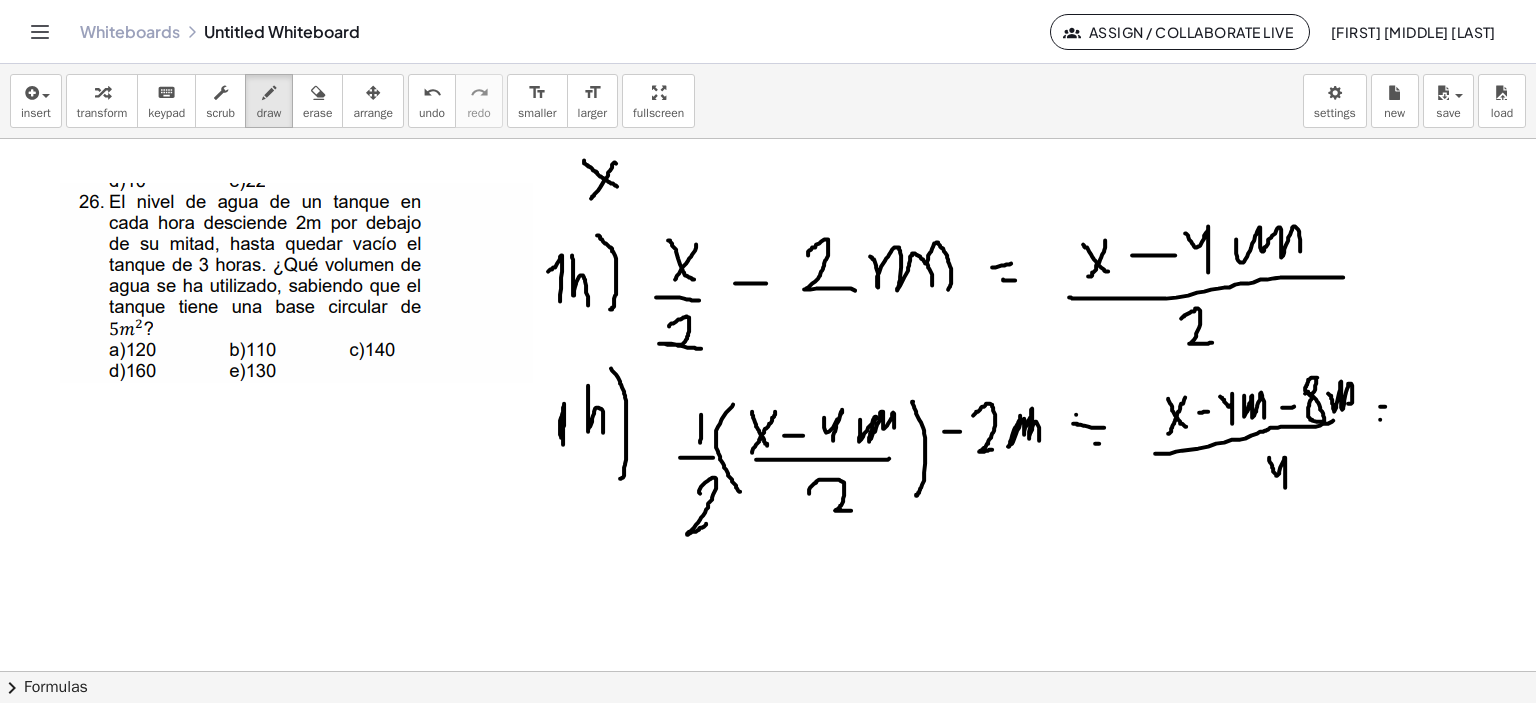 drag, startPoint x: 1380, startPoint y: 419, endPoint x: 1392, endPoint y: 413, distance: 13.416408 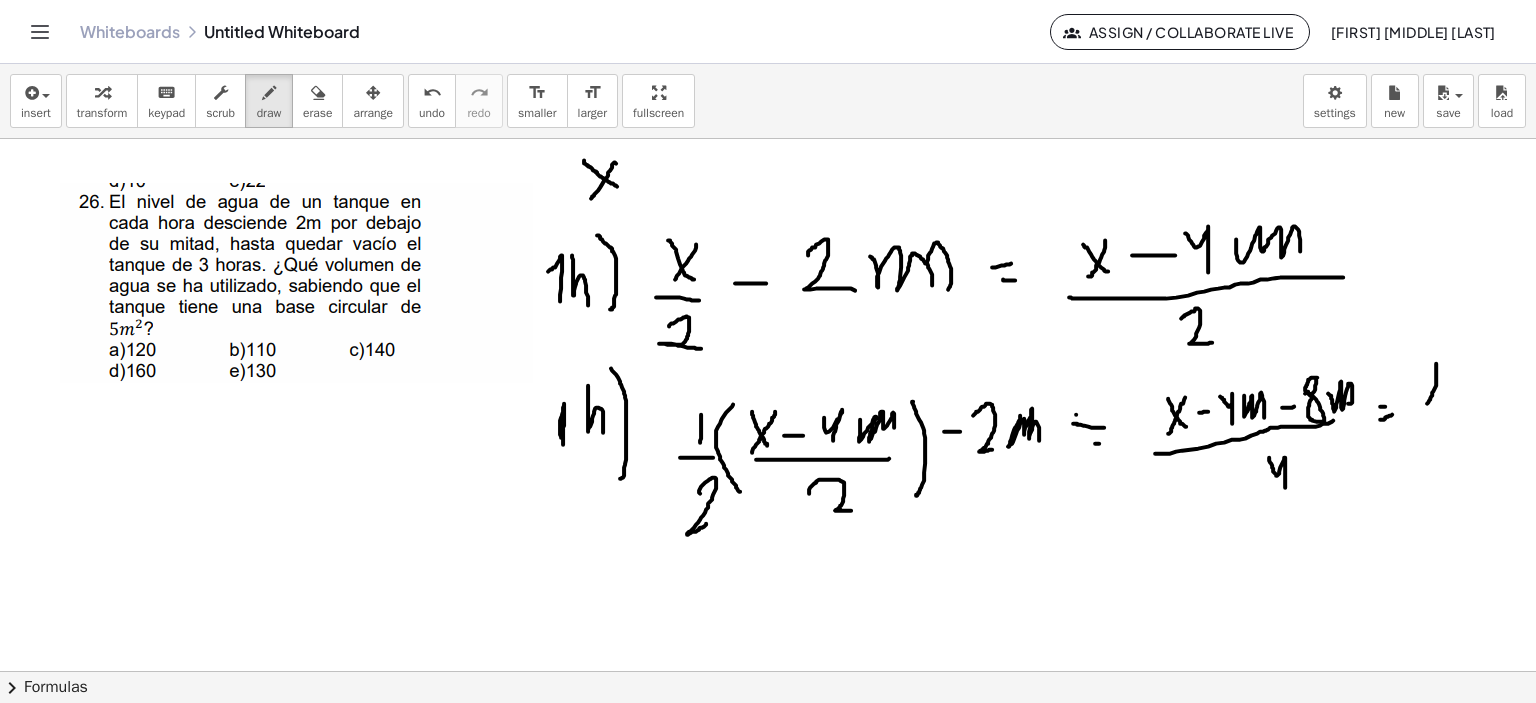 drag, startPoint x: 1434, startPoint y: 389, endPoint x: 1418, endPoint y: 363, distance: 30.528675 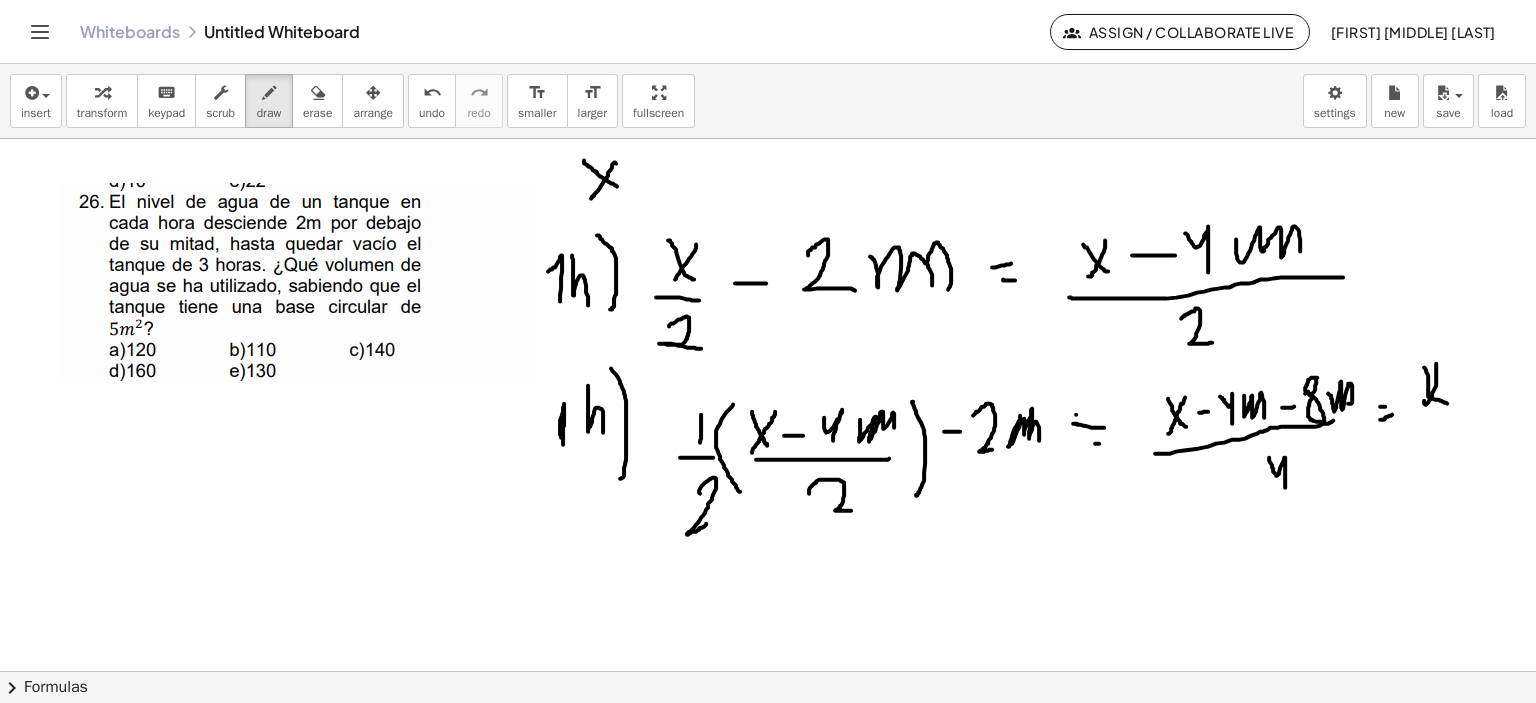 drag, startPoint x: 1428, startPoint y: 379, endPoint x: 1444, endPoint y: 386, distance: 17.464249 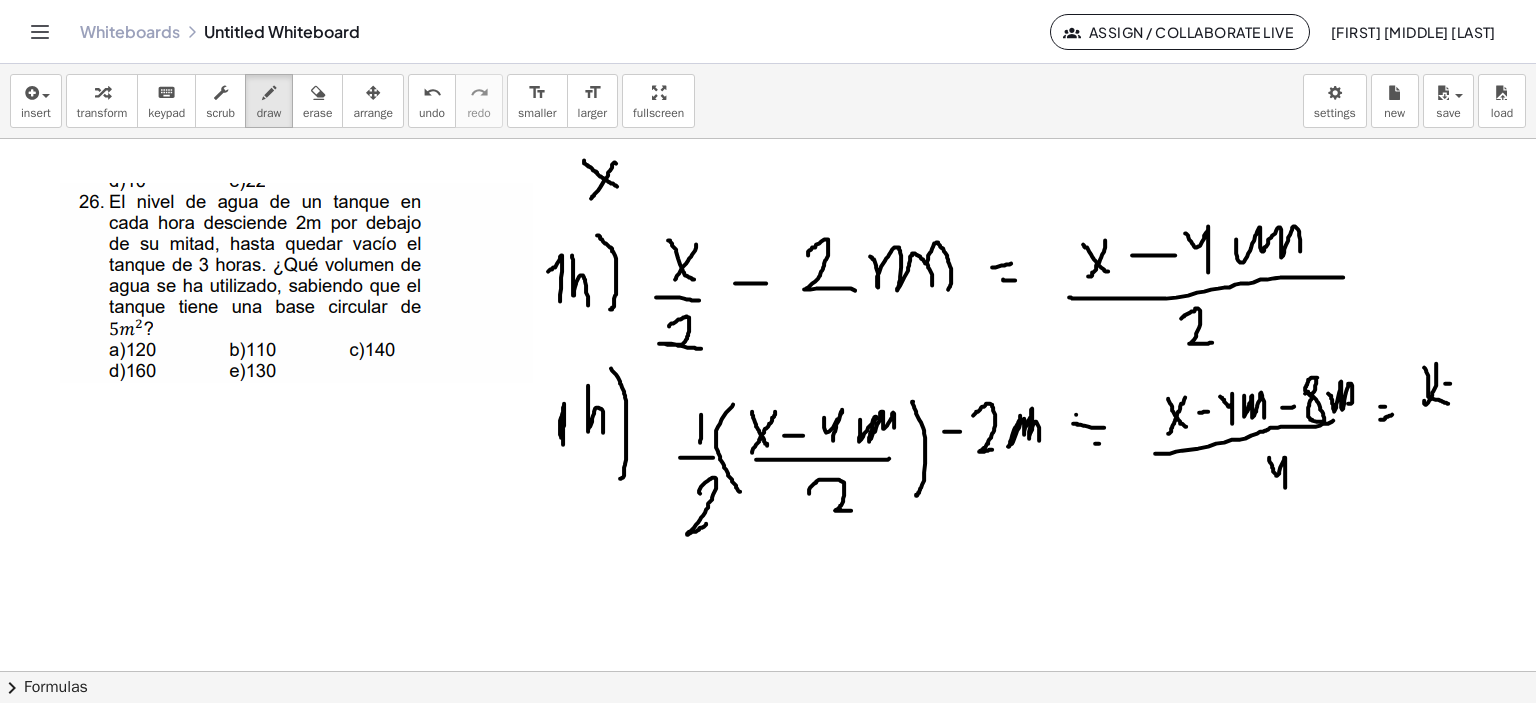 drag, startPoint x: 1445, startPoint y: 383, endPoint x: 1459, endPoint y: 383, distance: 14 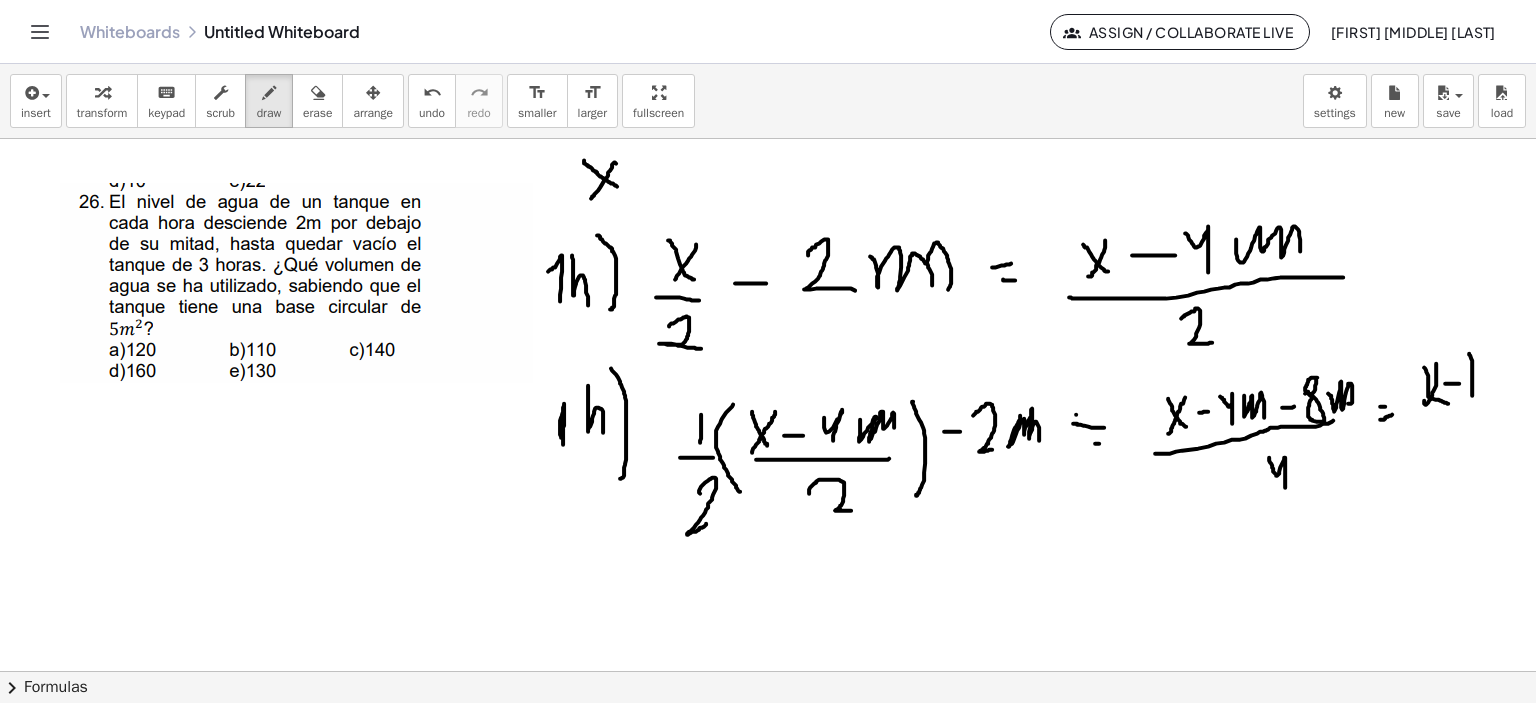 drag, startPoint x: 1472, startPoint y: 383, endPoint x: 1472, endPoint y: 397, distance: 14 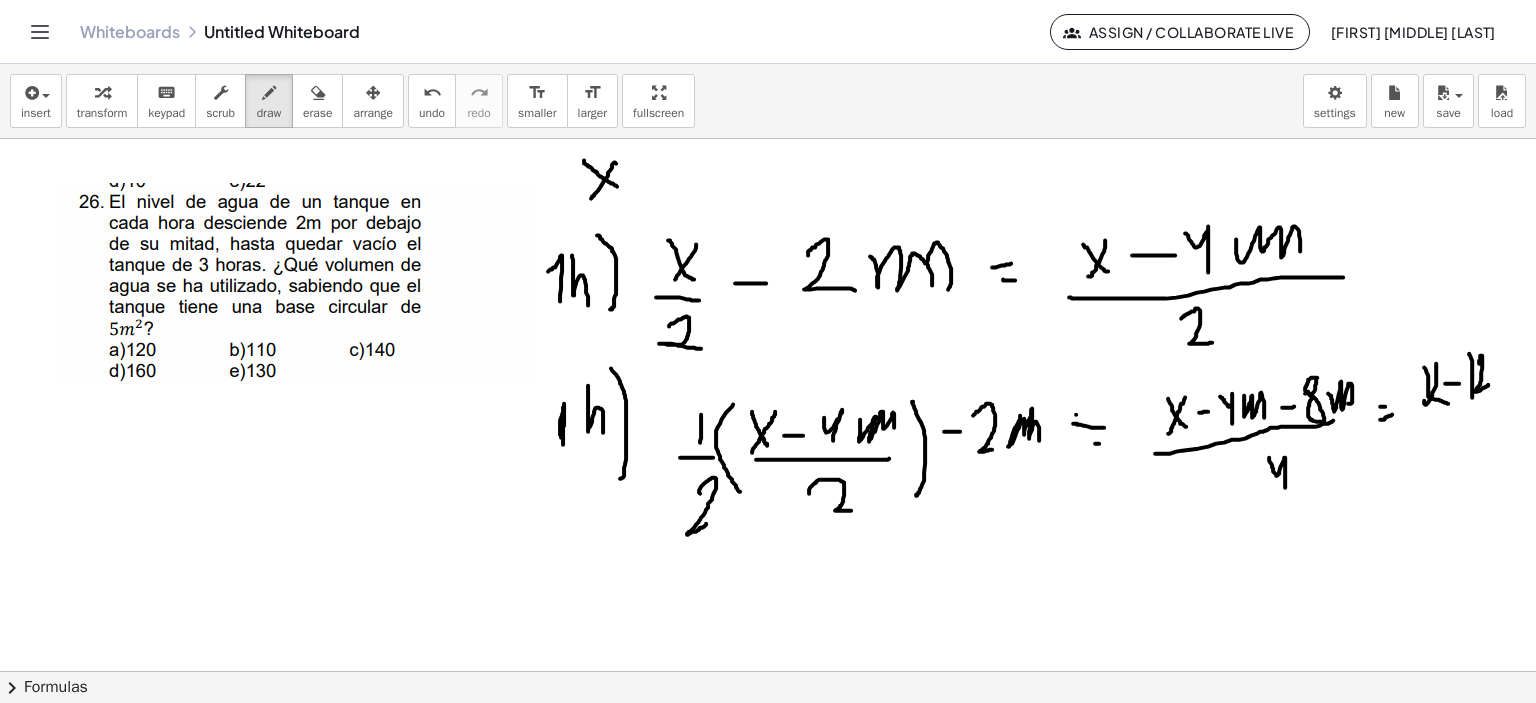 drag, startPoint x: 1479, startPoint y: 363, endPoint x: 1488, endPoint y: 384, distance: 22.847319 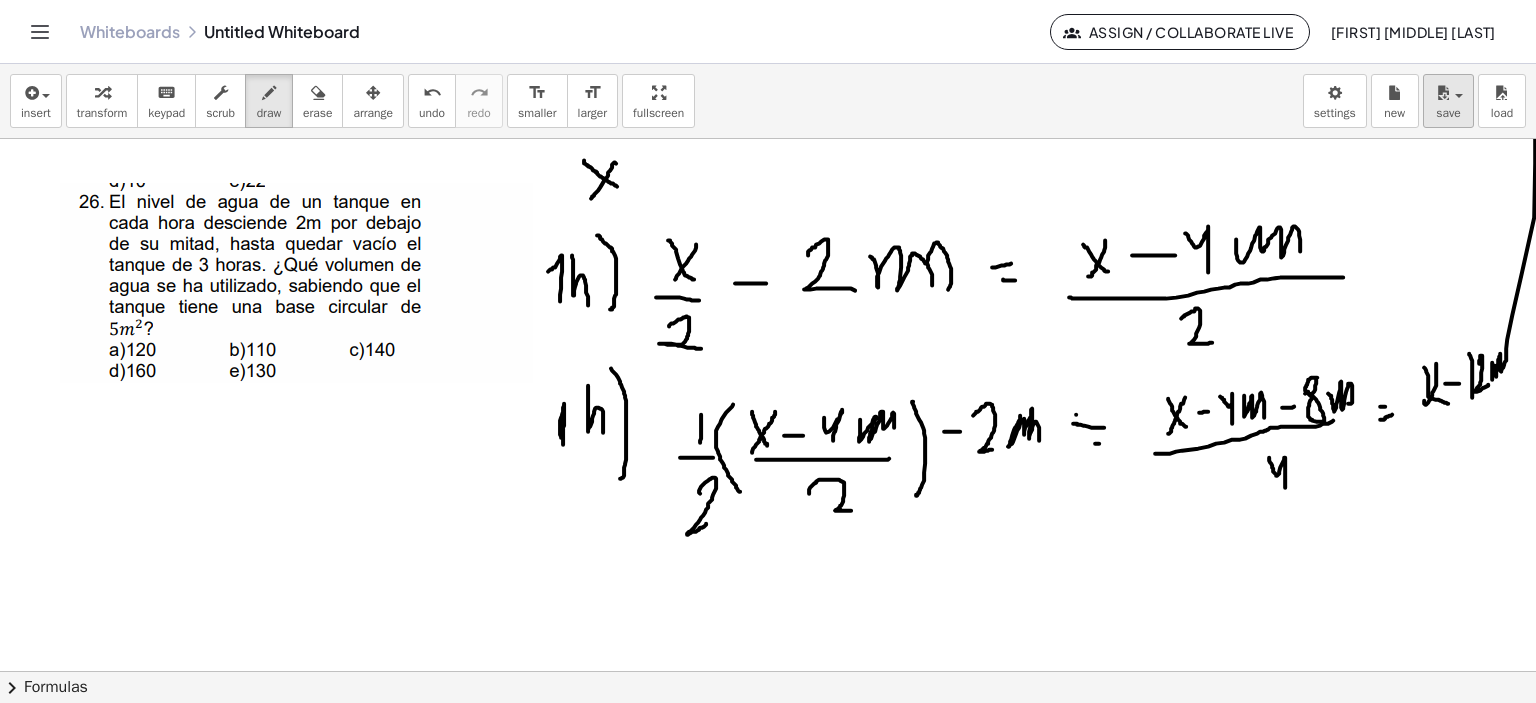 drag, startPoint x: 1492, startPoint y: 367, endPoint x: 1444, endPoint y: 77, distance: 293.9456 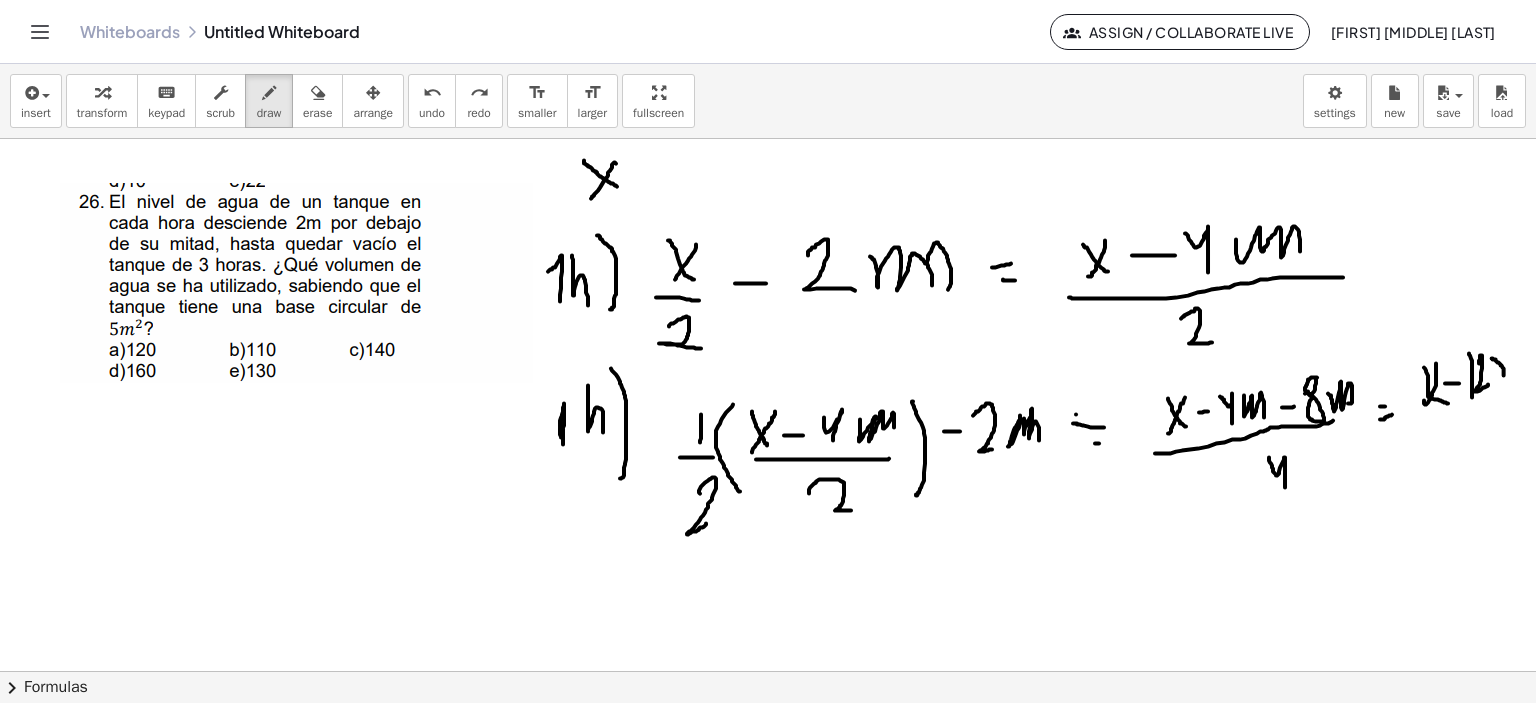 drag, startPoint x: 1492, startPoint y: 358, endPoint x: 1502, endPoint y: 375, distance: 19.723083 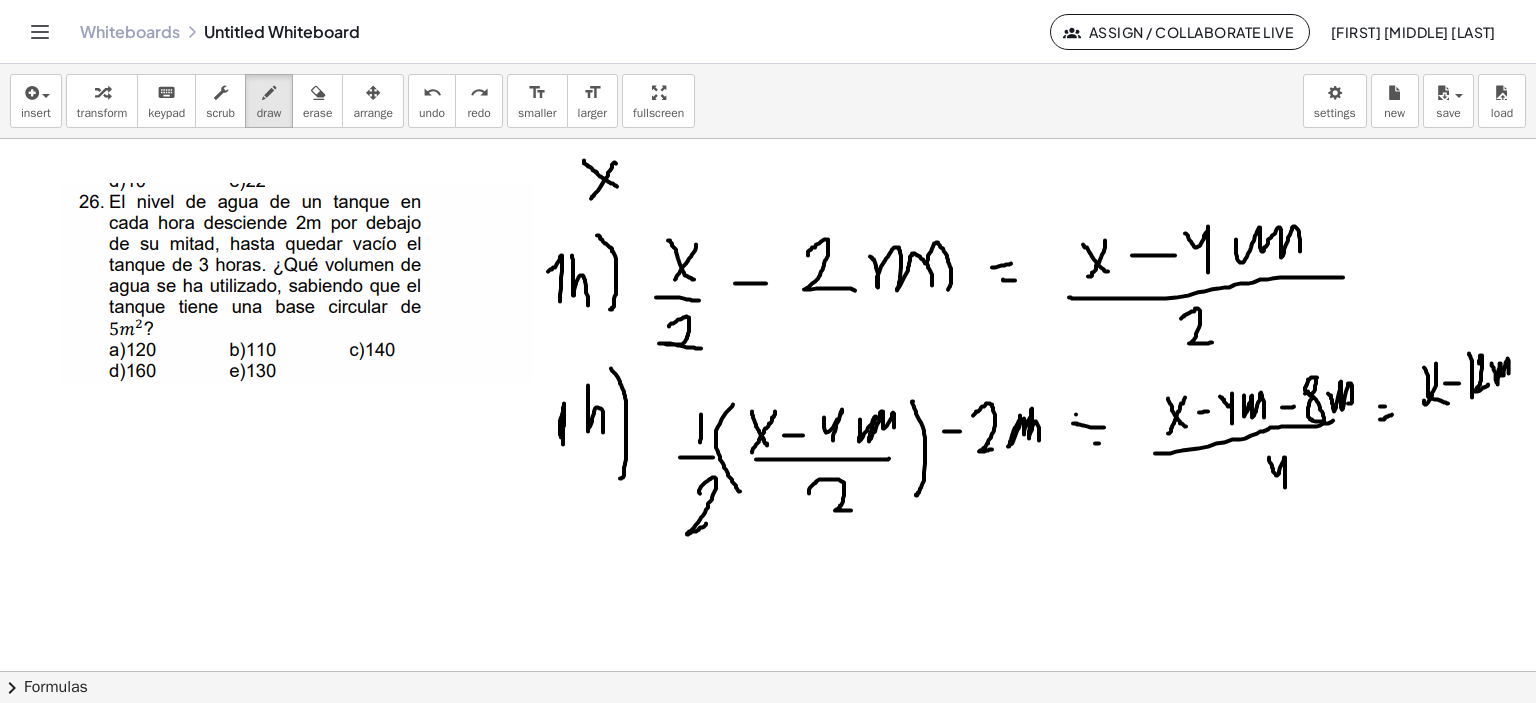 drag, startPoint x: 1492, startPoint y: 363, endPoint x: 1486, endPoint y: 397, distance: 34.525352 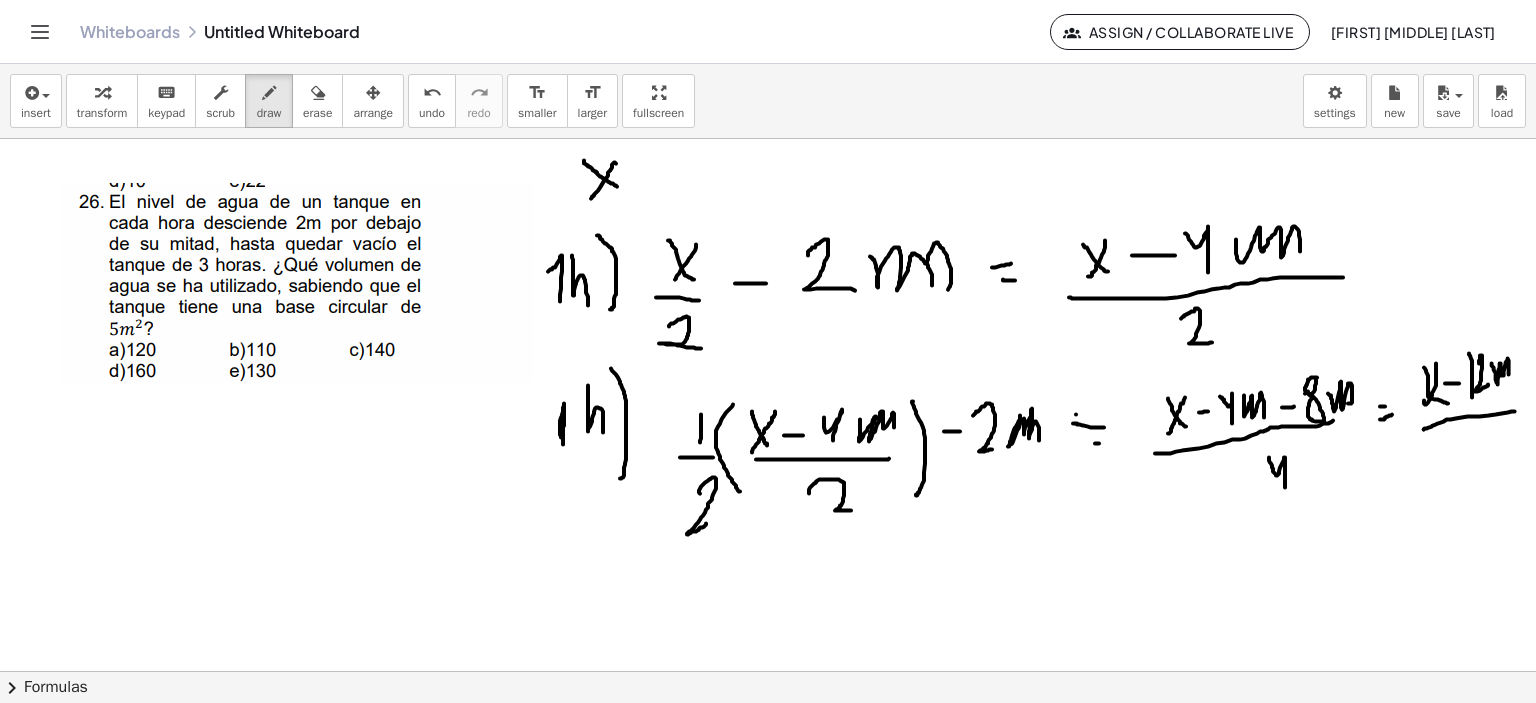 drag, startPoint x: 1473, startPoint y: 416, endPoint x: 1519, endPoint y: 409, distance: 46.52956 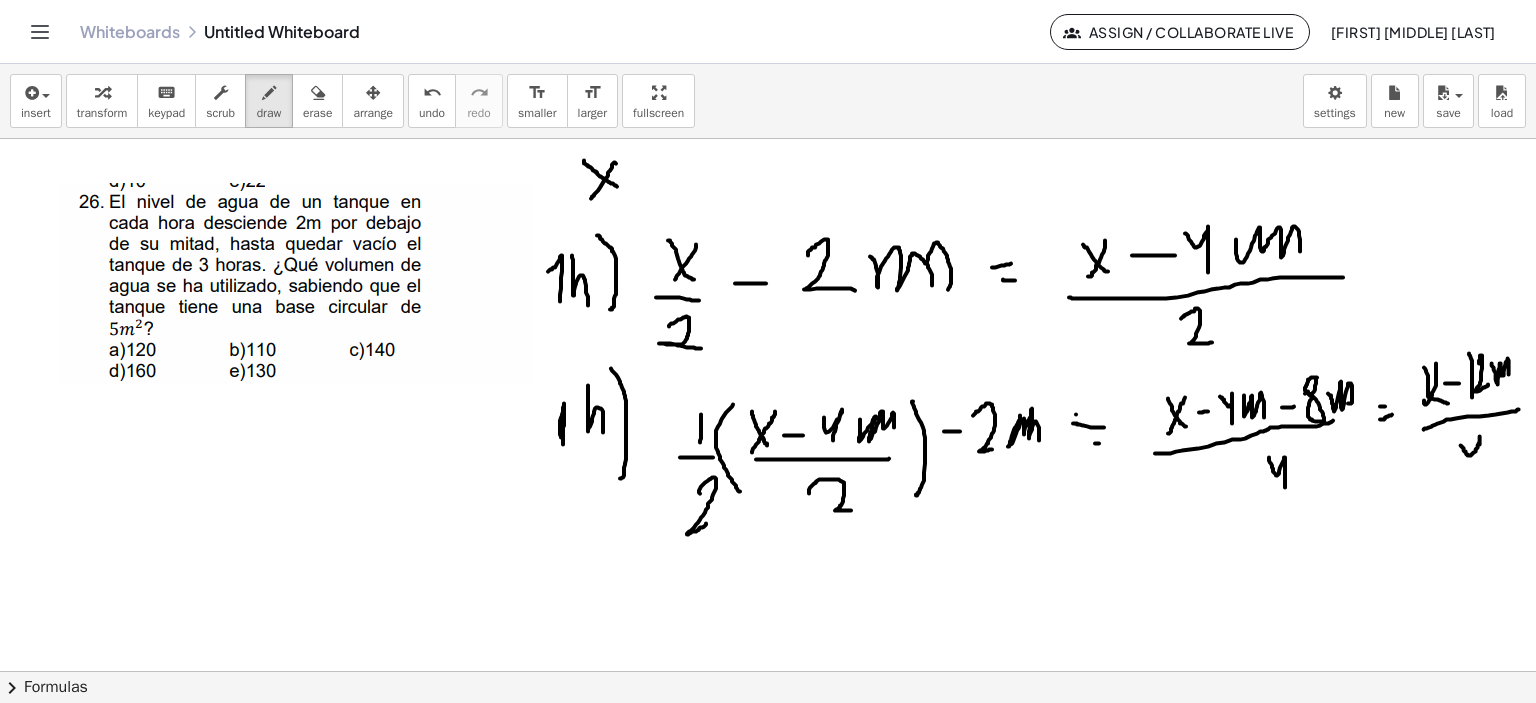 drag 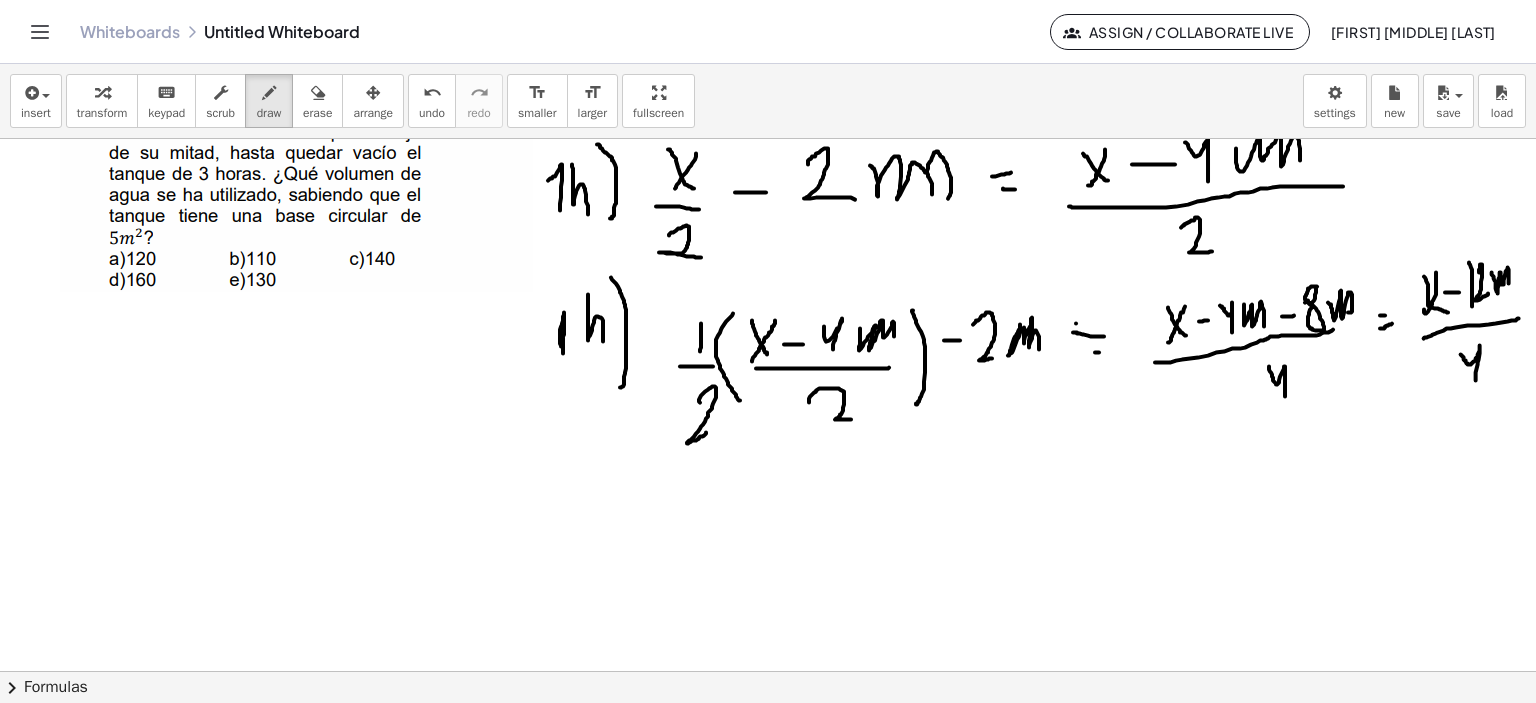 scroll, scrollTop: 100, scrollLeft: 0, axis: vertical 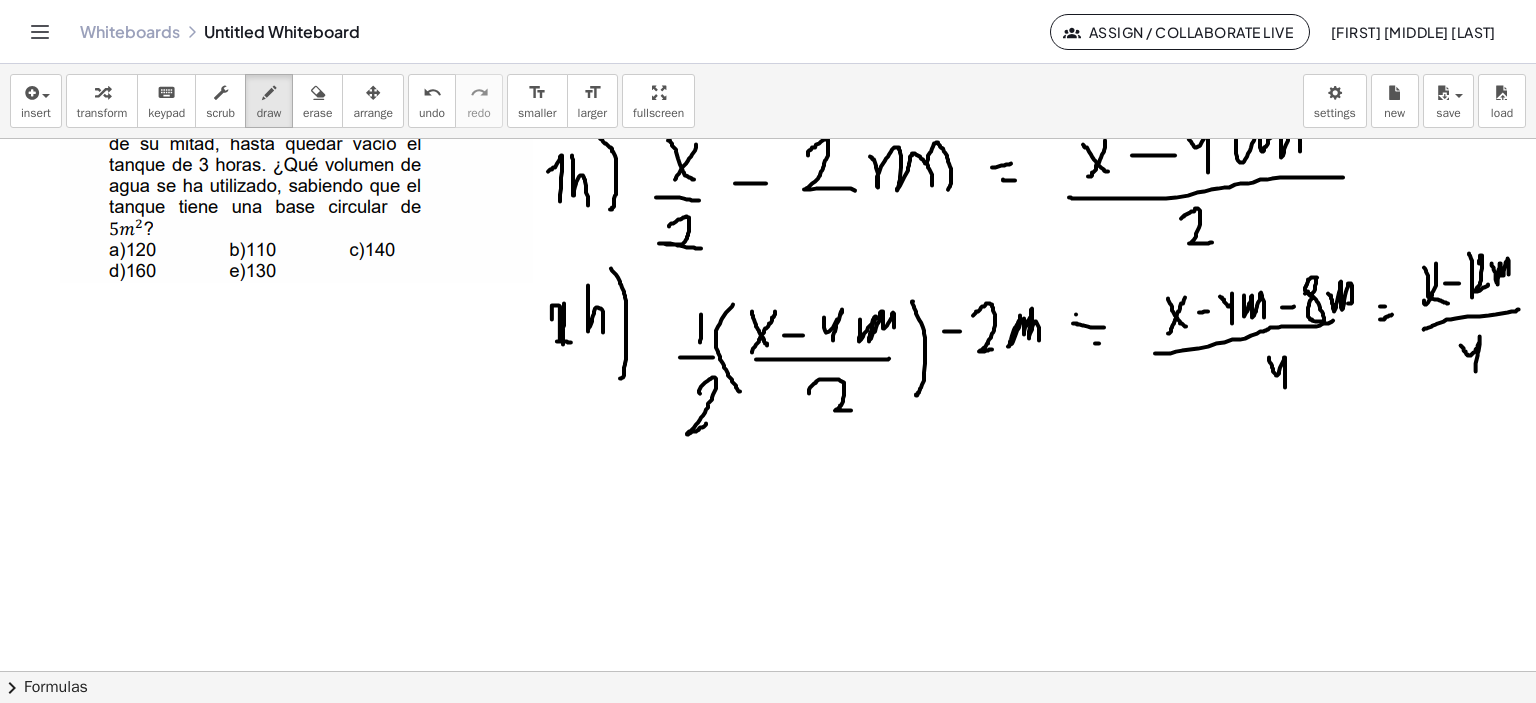drag, startPoint x: 552, startPoint y: 319, endPoint x: 569, endPoint y: 344, distance: 30.232433 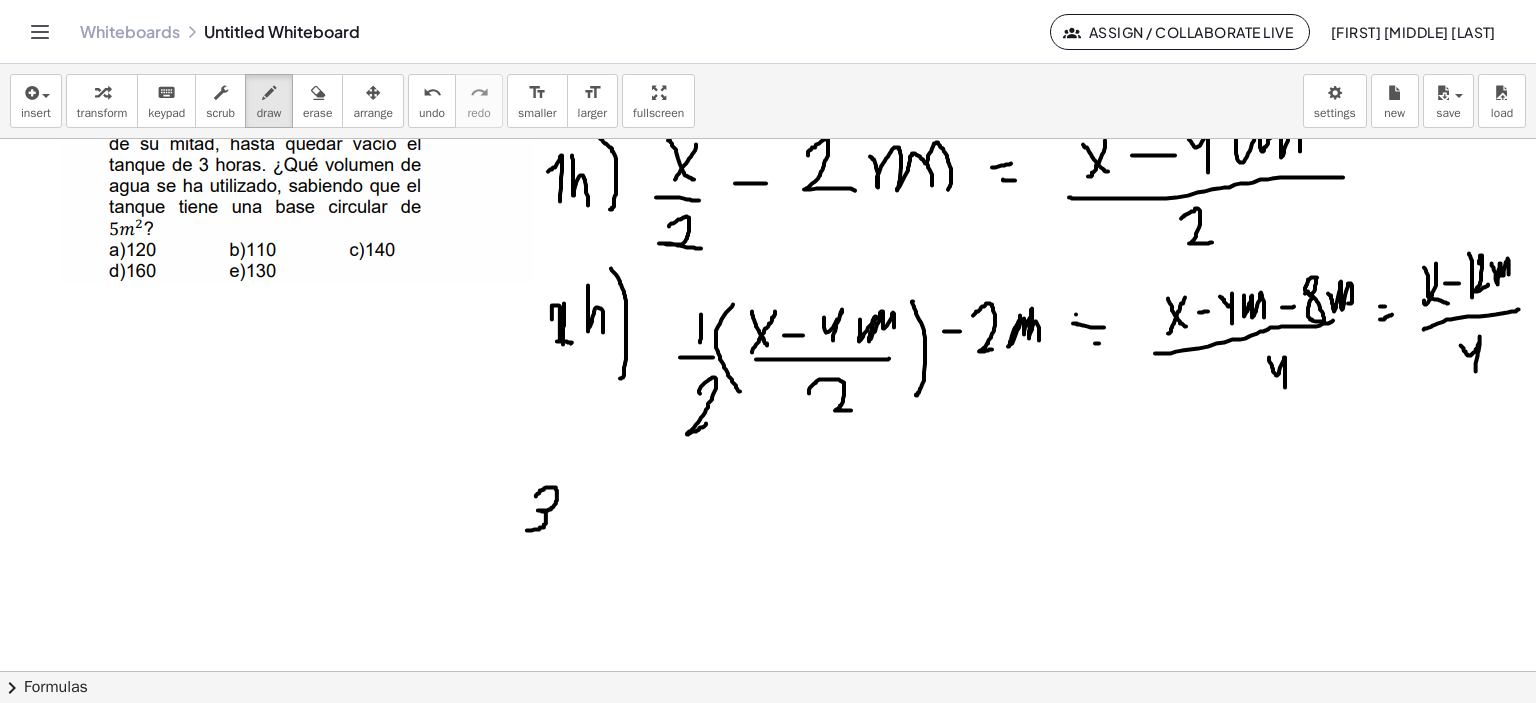 drag, startPoint x: 536, startPoint y: 496, endPoint x: 527, endPoint y: 530, distance: 35.17101 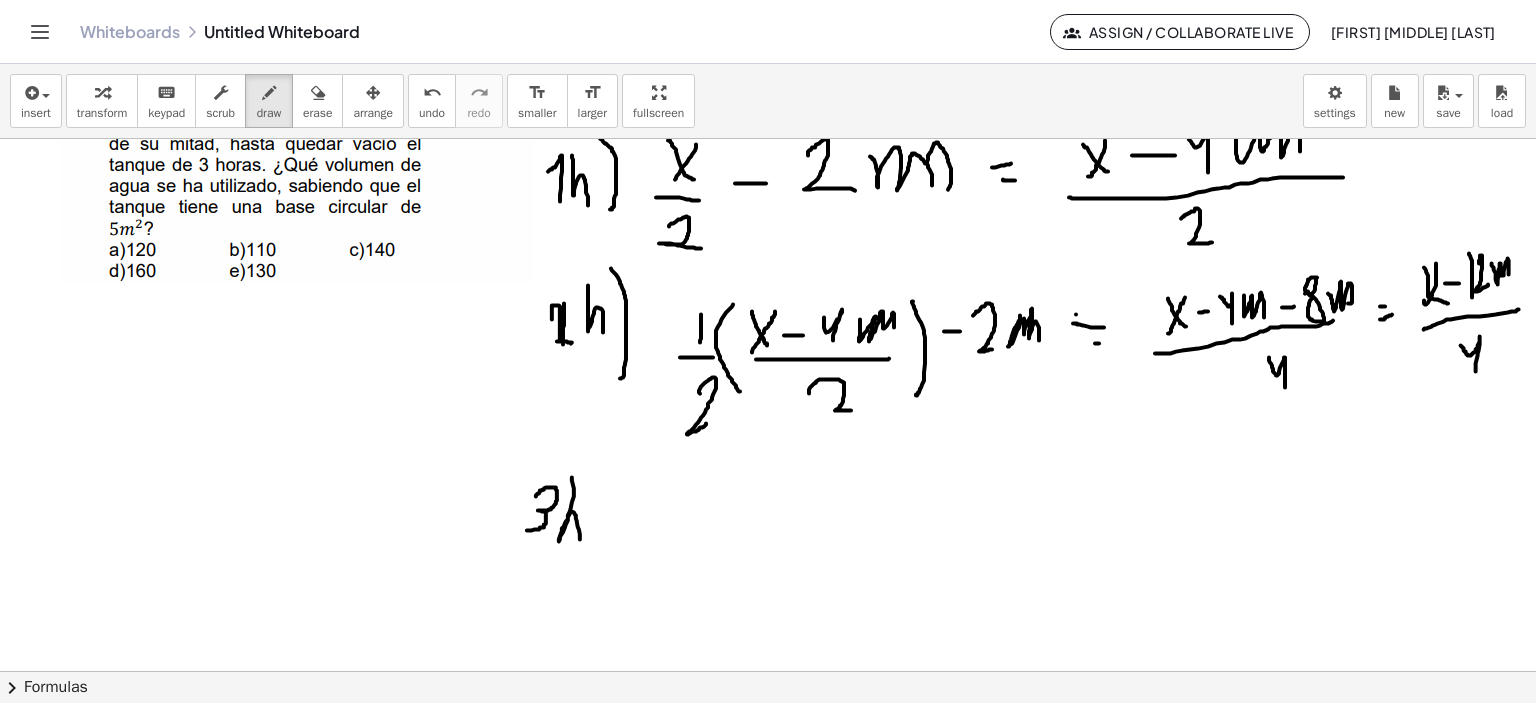 drag, startPoint x: 561, startPoint y: 535, endPoint x: 580, endPoint y: 539, distance: 19.416489 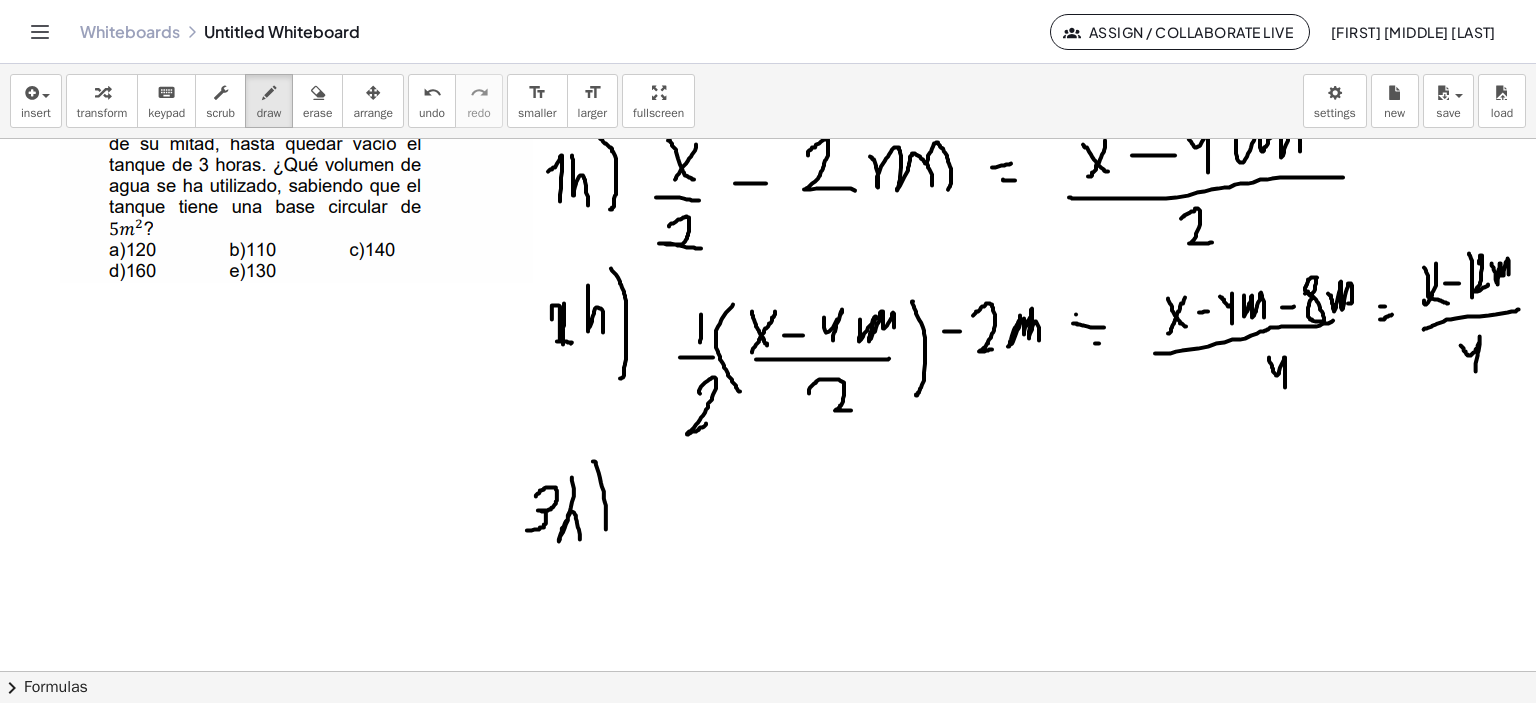 drag, startPoint x: 596, startPoint y: 464, endPoint x: 599, endPoint y: 543, distance: 79.05694 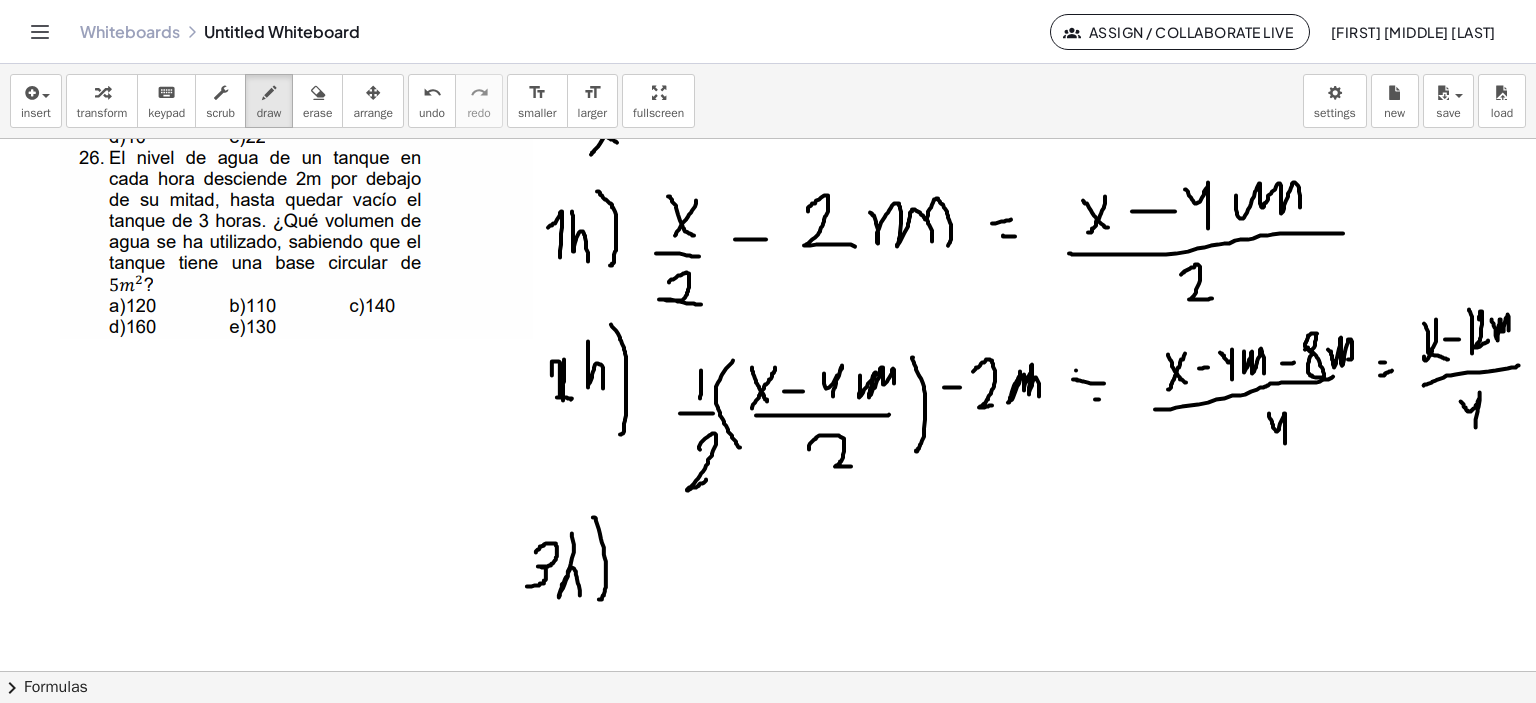 scroll, scrollTop: 100, scrollLeft: 0, axis: vertical 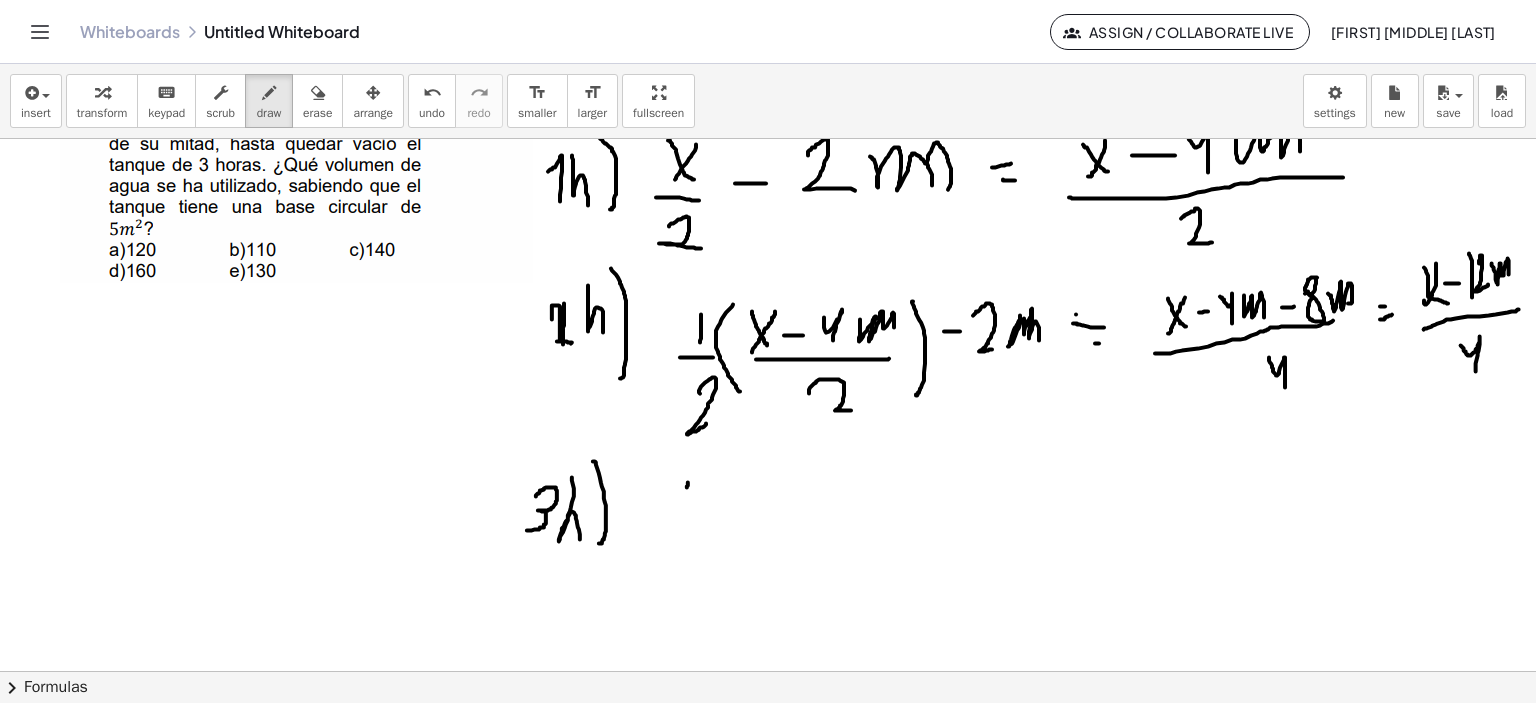 drag, startPoint x: 688, startPoint y: 482, endPoint x: 687, endPoint y: 511, distance: 29.017237 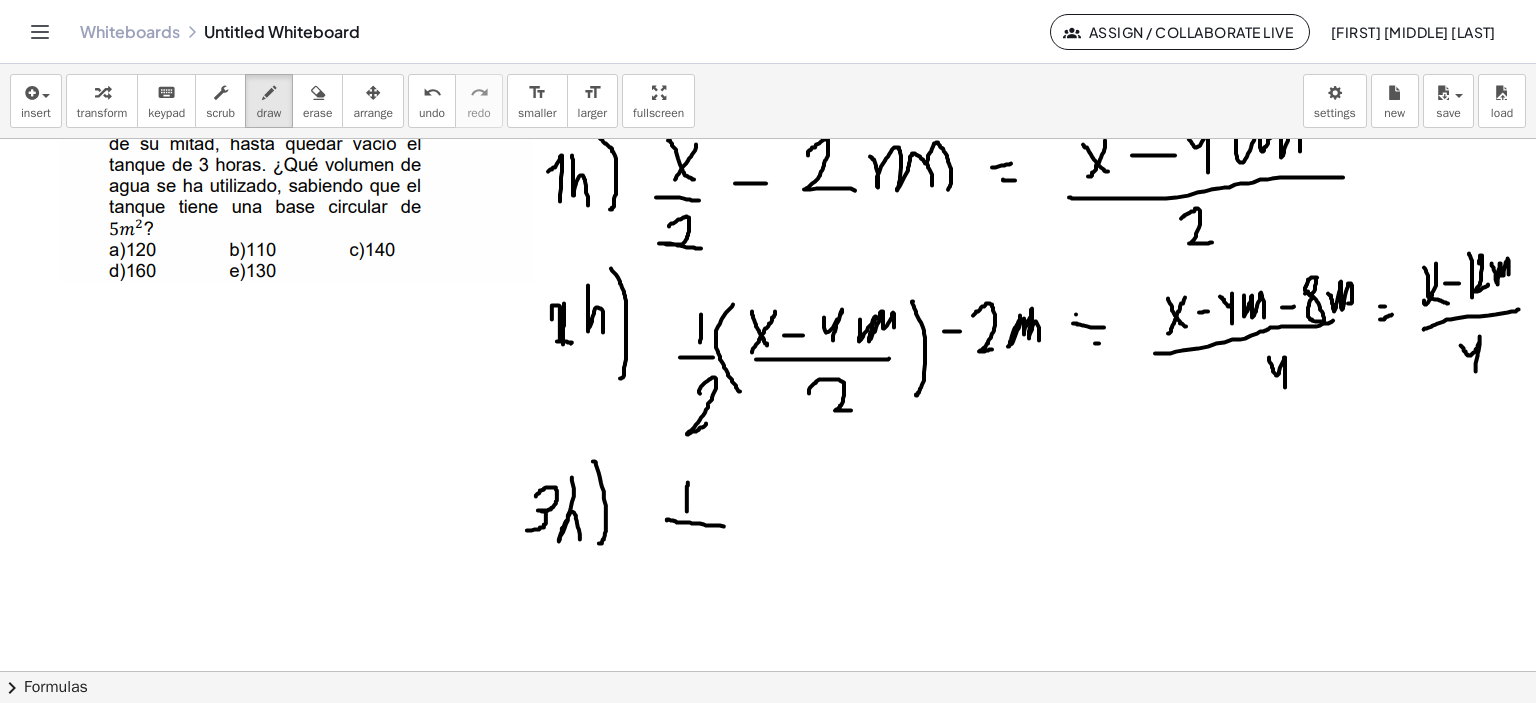 drag, startPoint x: 667, startPoint y: 520, endPoint x: 724, endPoint y: 526, distance: 57.31492 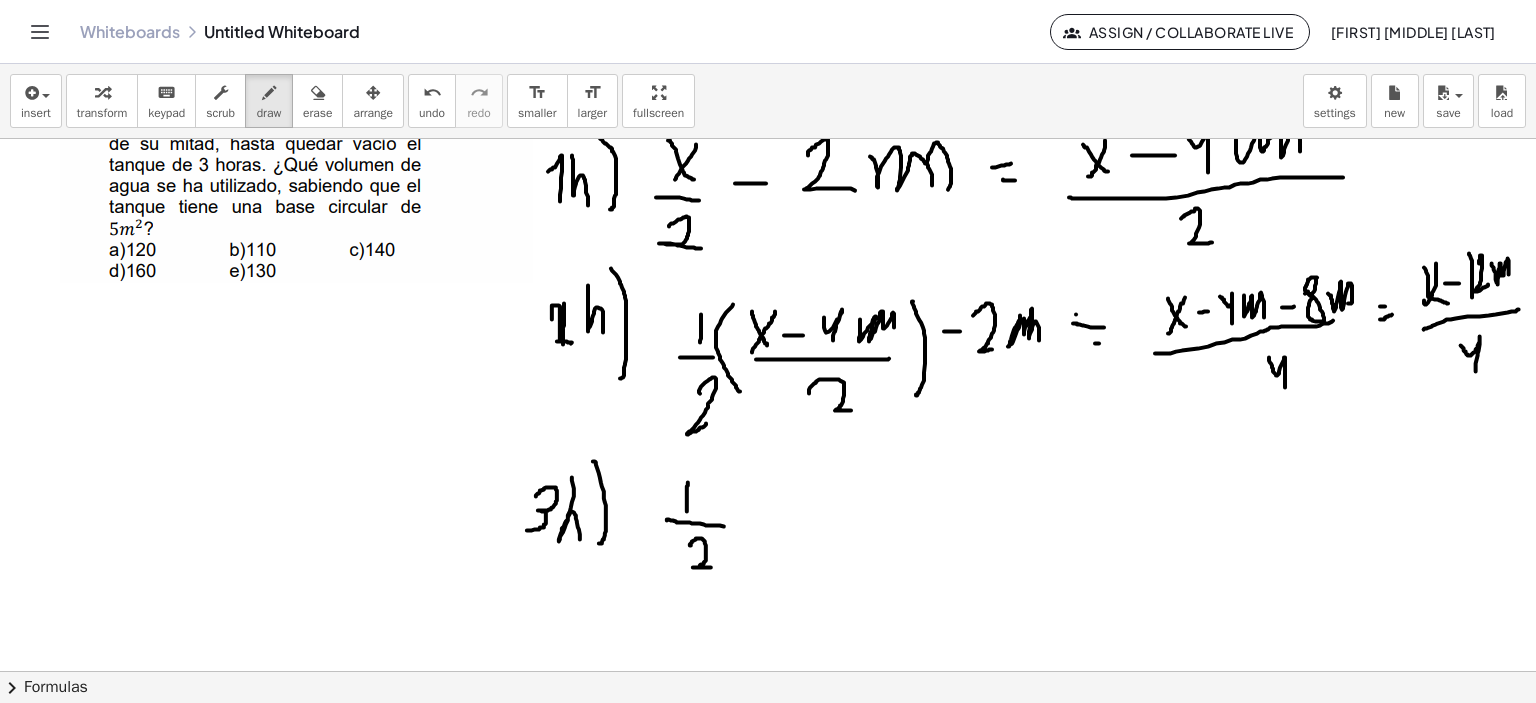 drag, startPoint x: 691, startPoint y: 545, endPoint x: 711, endPoint y: 567, distance: 29.732138 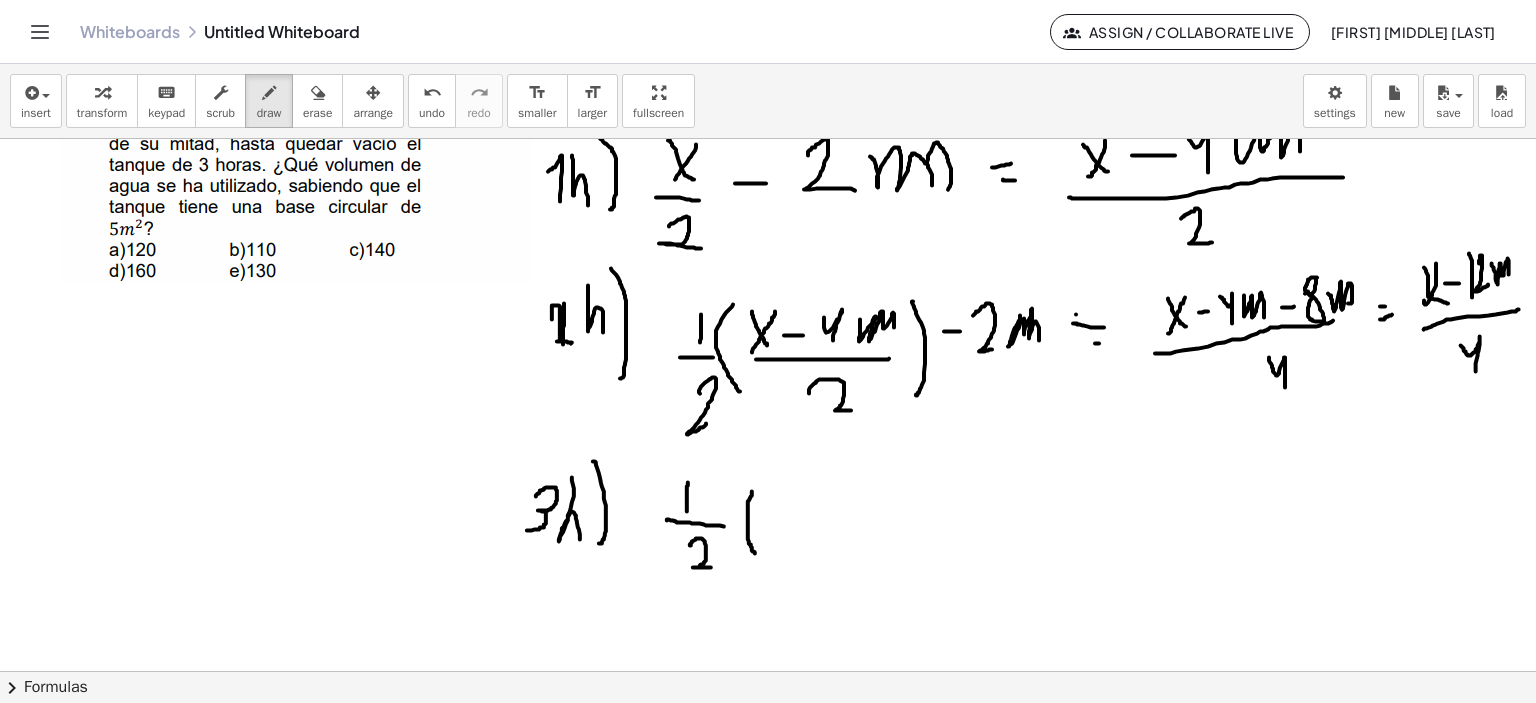 drag, startPoint x: 752, startPoint y: 491, endPoint x: 760, endPoint y: 547, distance: 56.568542 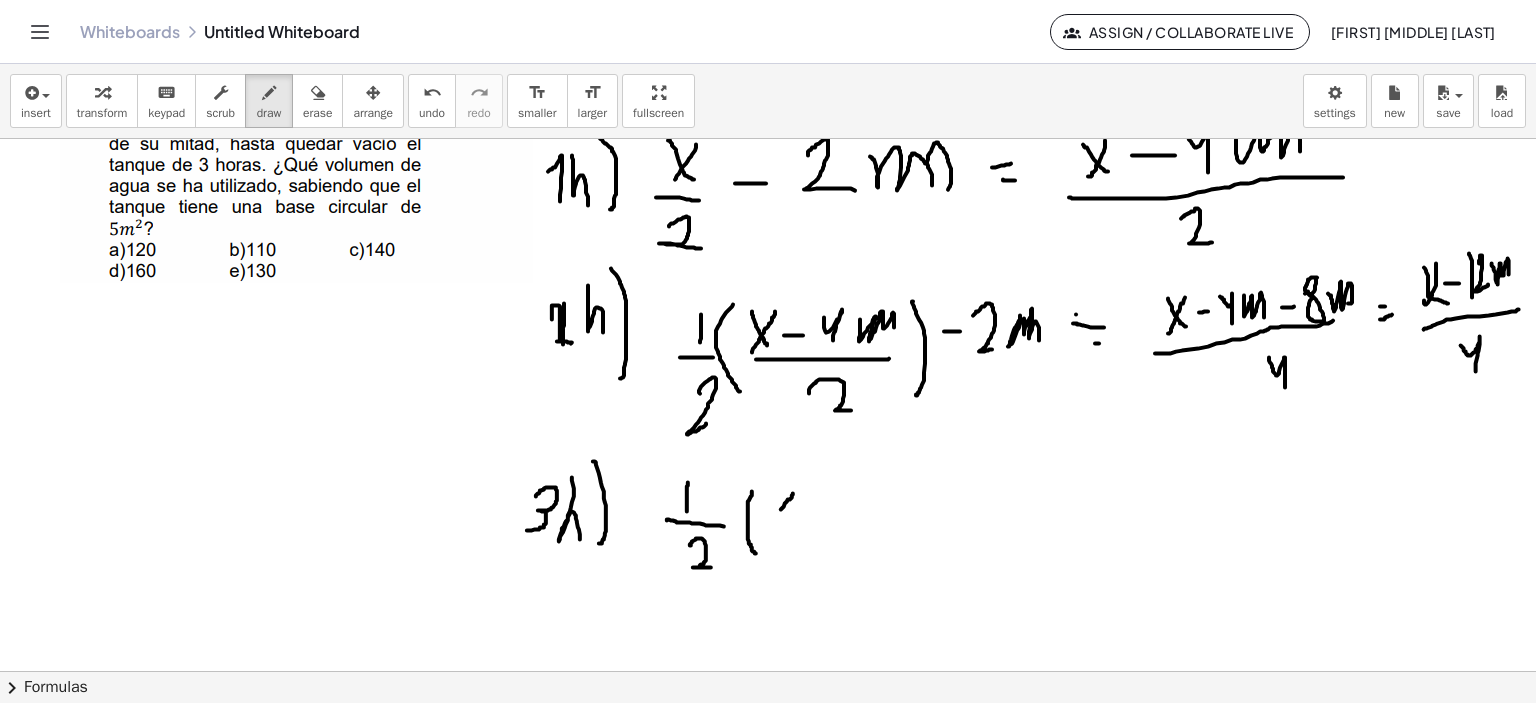 drag, startPoint x: 792, startPoint y: 497, endPoint x: 775, endPoint y: 515, distance: 24.758837 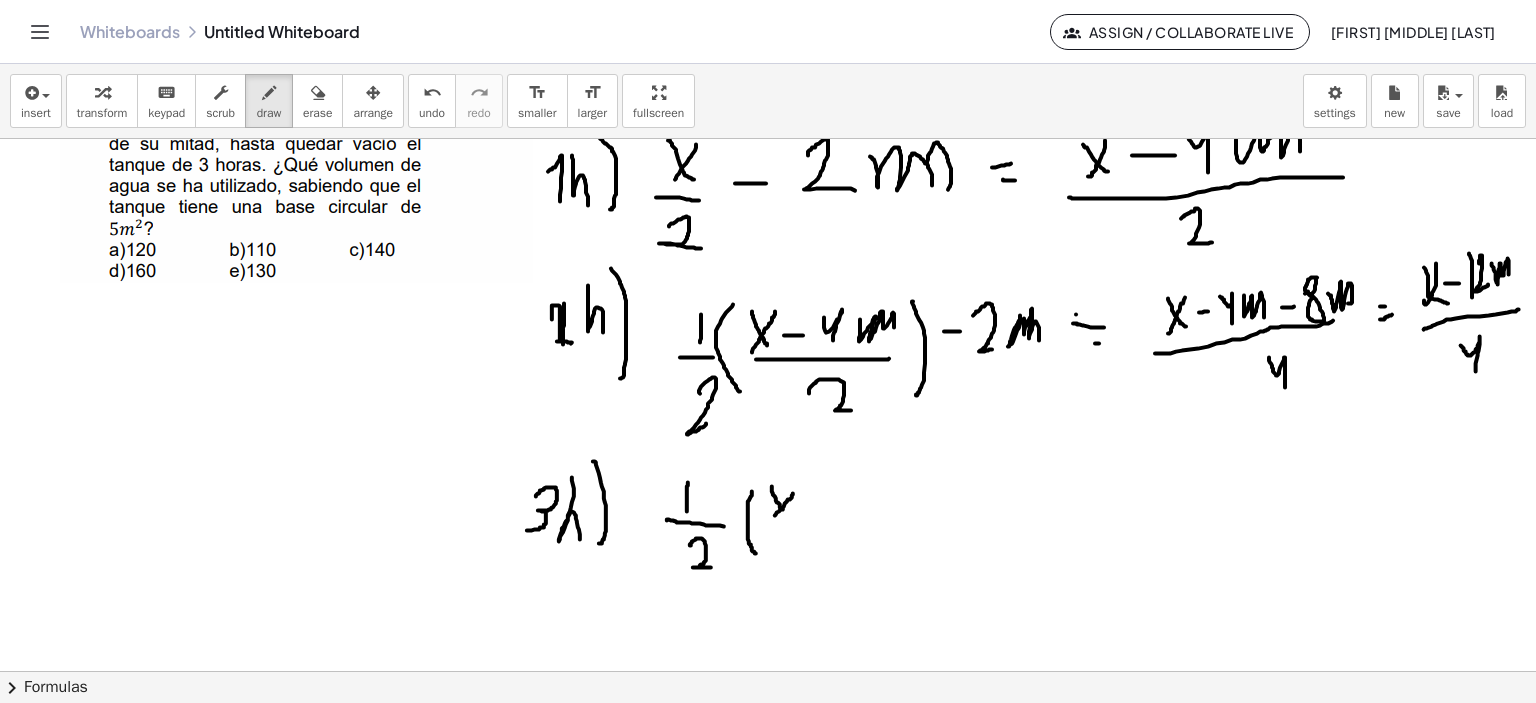 drag, startPoint x: 772, startPoint y: 486, endPoint x: 783, endPoint y: 509, distance: 25.495098 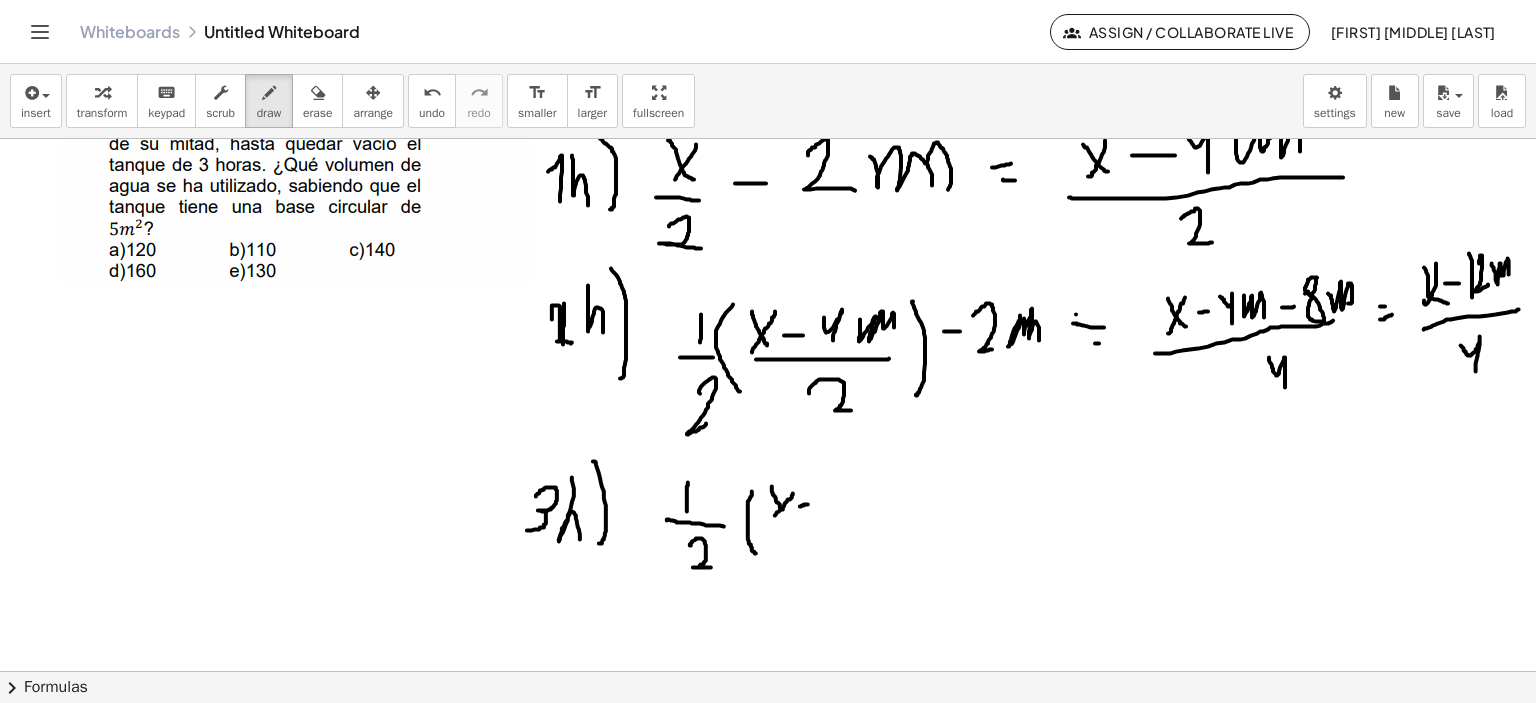 drag, startPoint x: 800, startPoint y: 506, endPoint x: 817, endPoint y: 500, distance: 18.027756 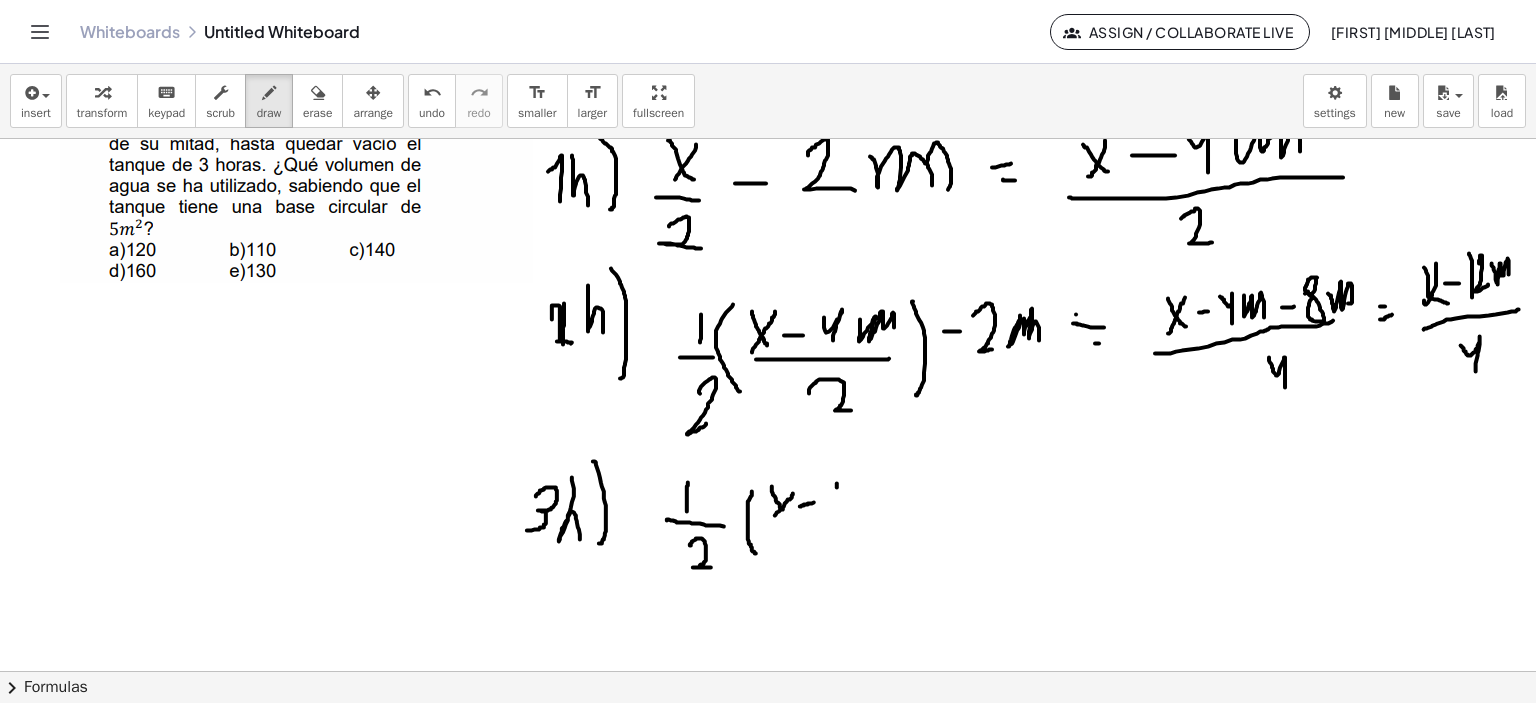 drag, startPoint x: 837, startPoint y: 483, endPoint x: 842, endPoint y: 511, distance: 28.442924 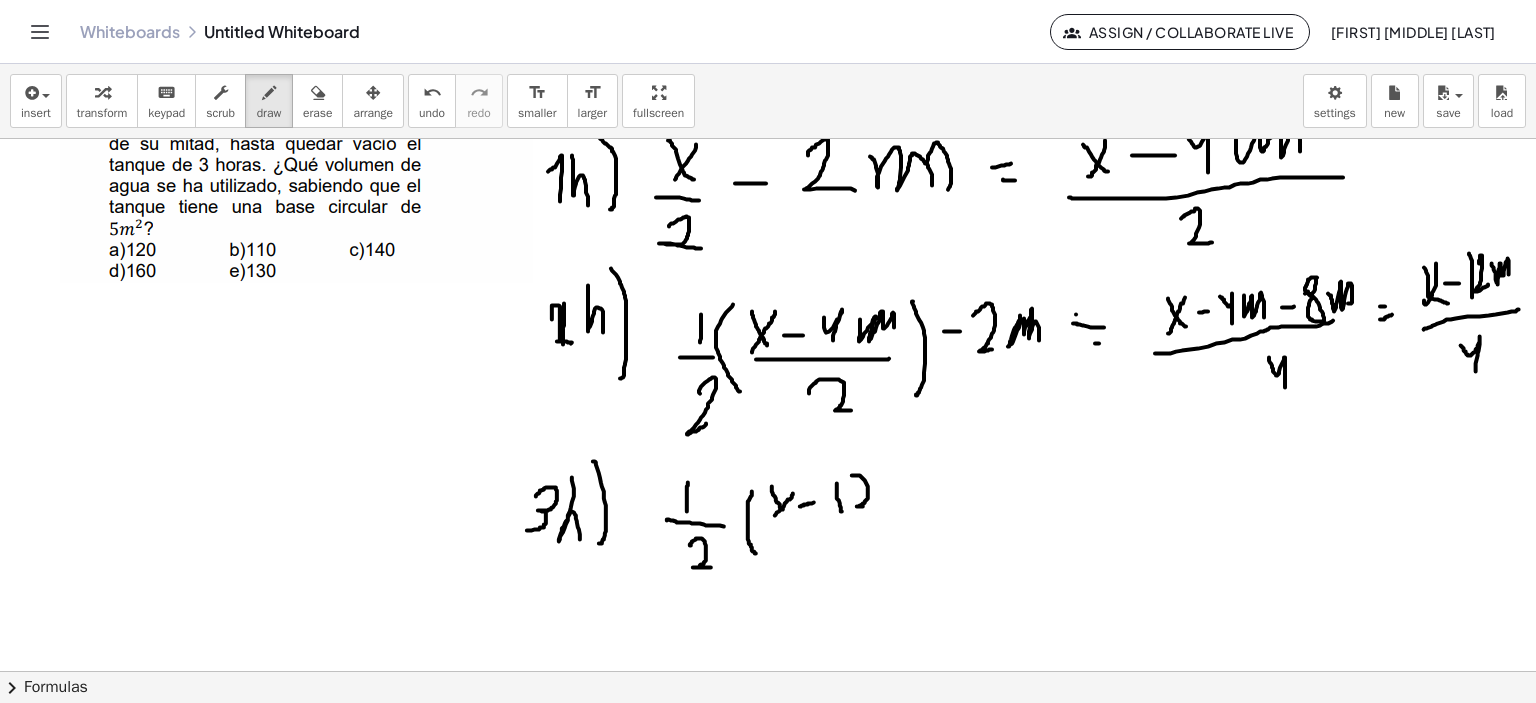 drag, startPoint x: 852, startPoint y: 475, endPoint x: 868, endPoint y: 506, distance: 34.88553 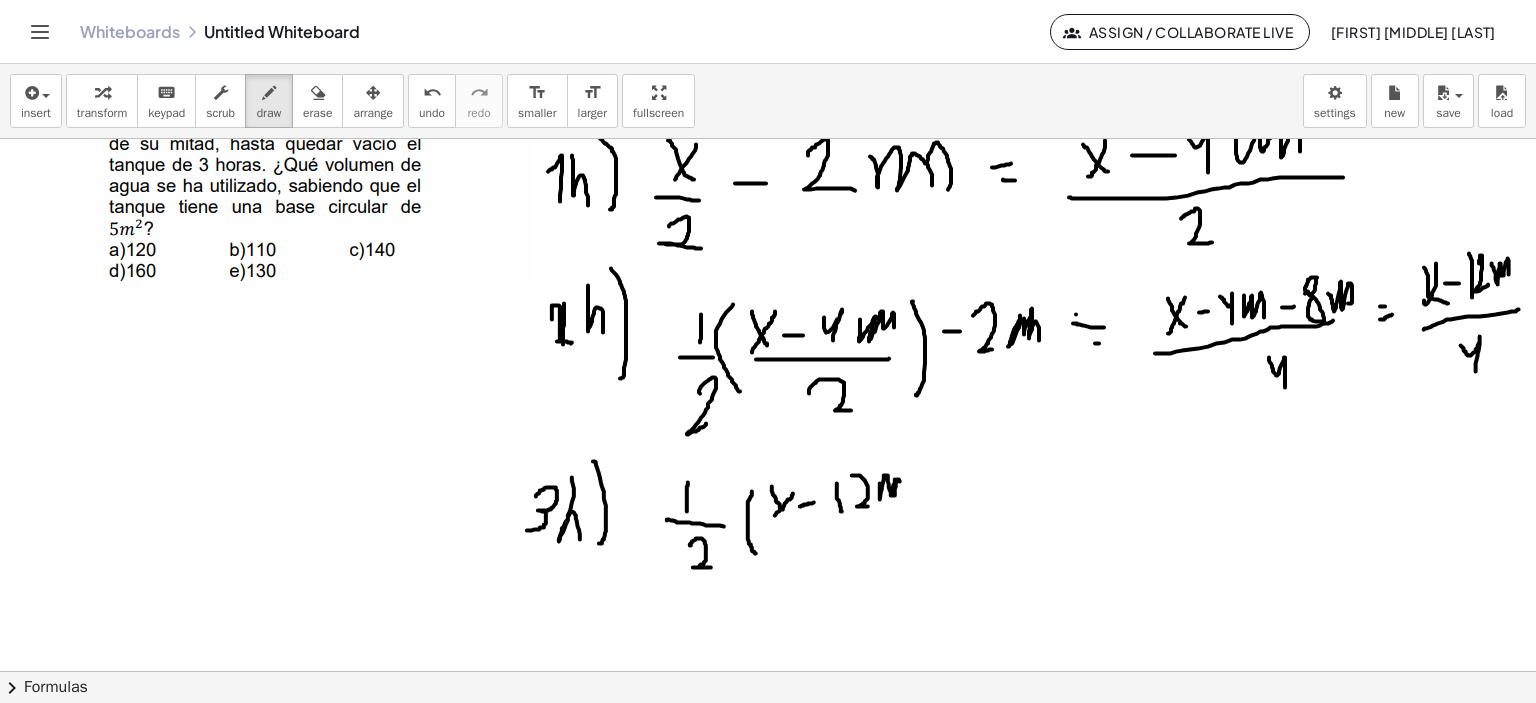 drag, startPoint x: 880, startPoint y: 483, endPoint x: 900, endPoint y: 494, distance: 22.825424 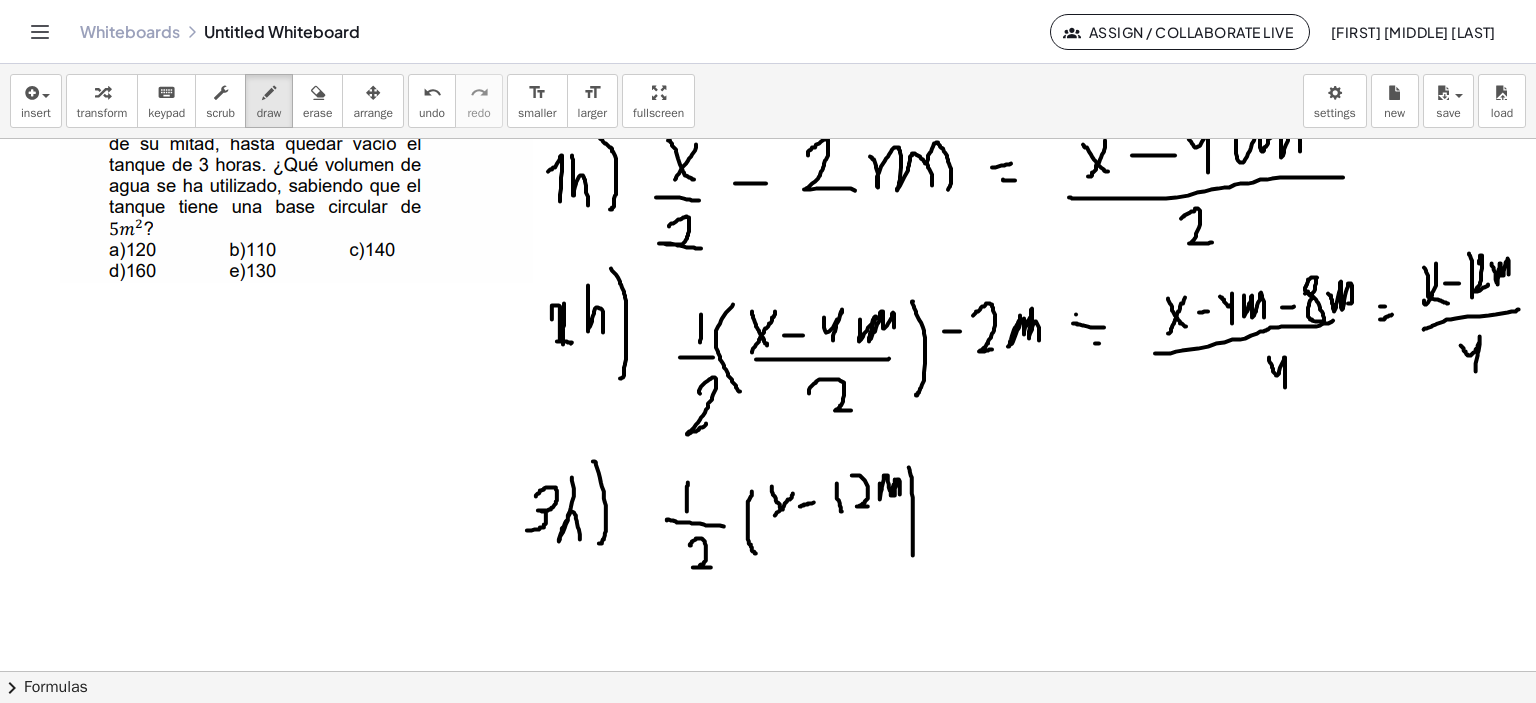 drag, startPoint x: 909, startPoint y: 467, endPoint x: 907, endPoint y: 559, distance: 92.021736 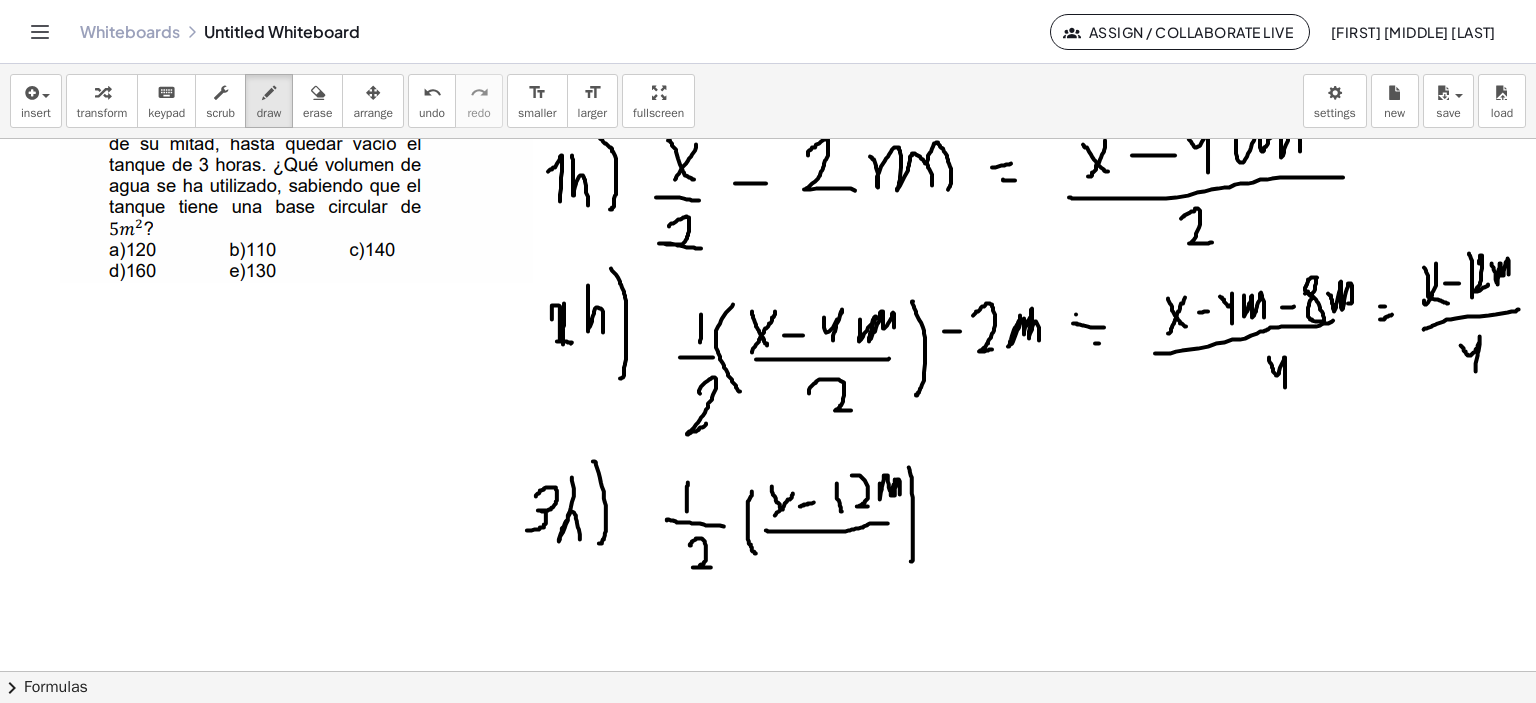 drag, startPoint x: 770, startPoint y: 531, endPoint x: 890, endPoint y: 520, distance: 120.50311 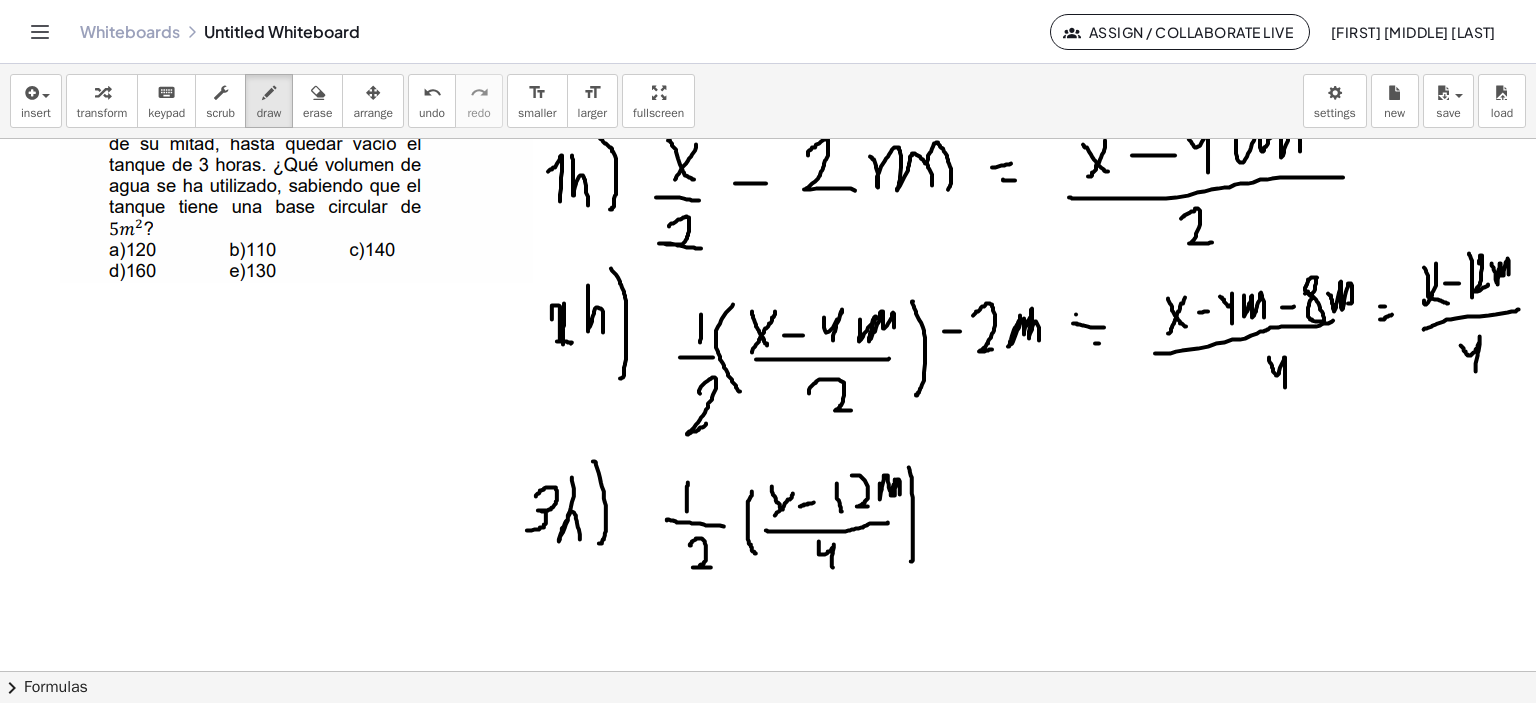 drag, startPoint x: 819, startPoint y: 542, endPoint x: 833, endPoint y: 567, distance: 28.653097 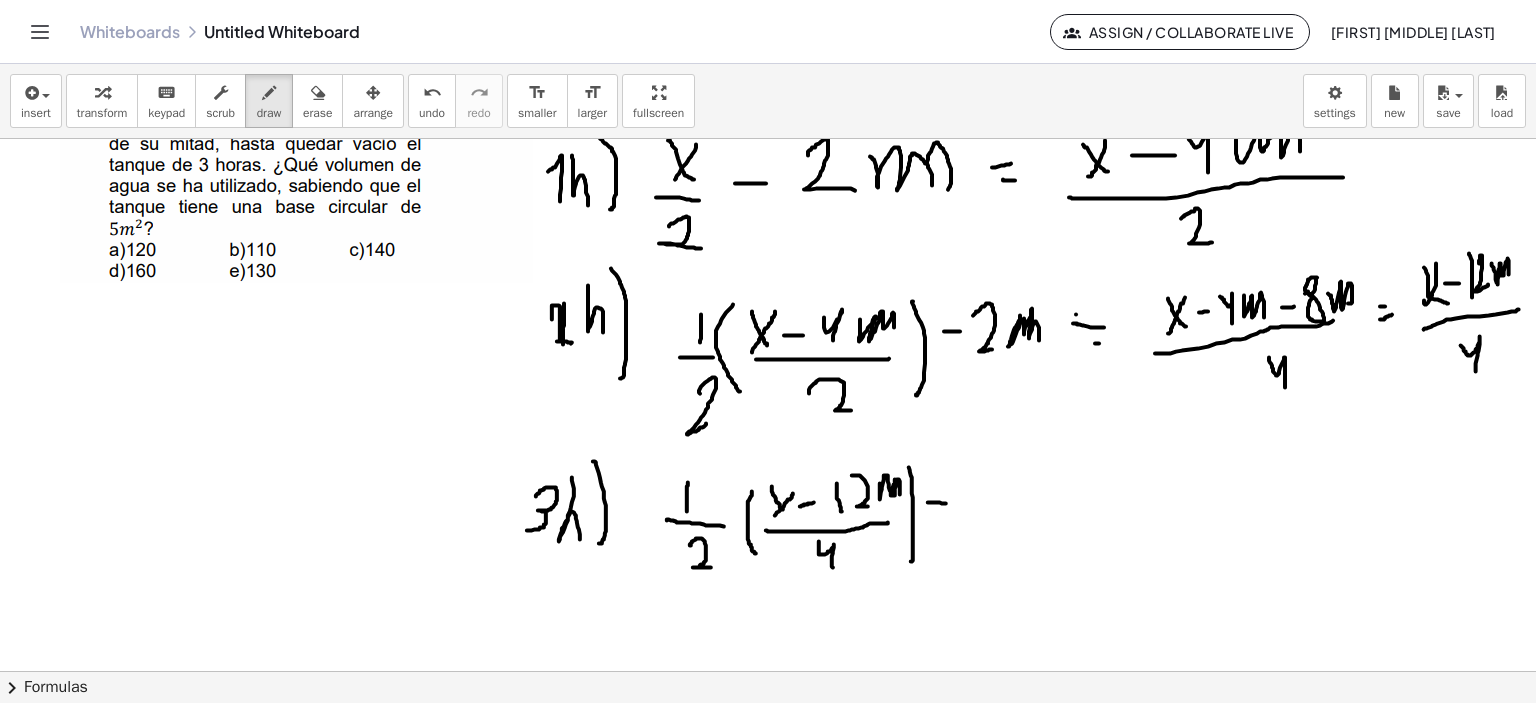 drag, startPoint x: 928, startPoint y: 502, endPoint x: 948, endPoint y: 503, distance: 20.024984 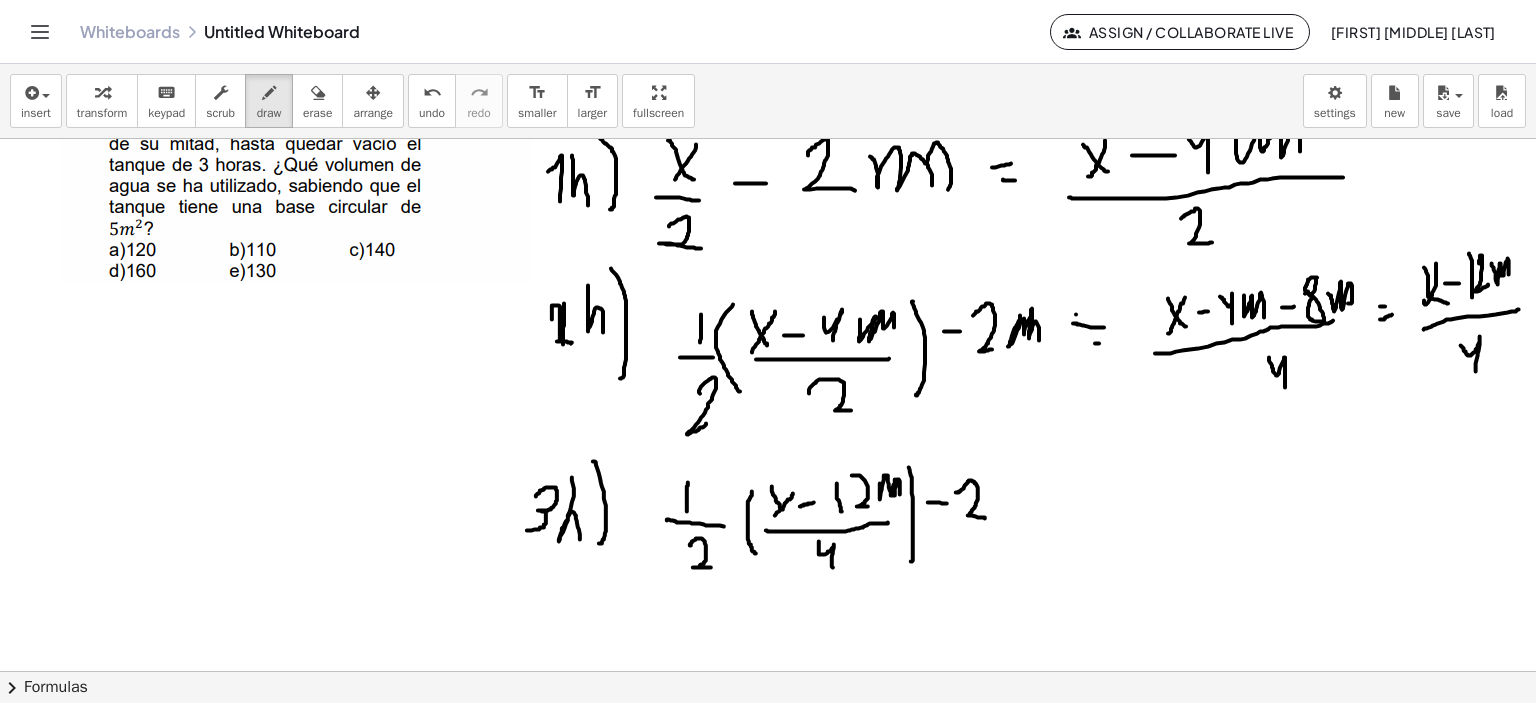 drag, startPoint x: 956, startPoint y: 492, endPoint x: 985, endPoint y: 518, distance: 38.948685 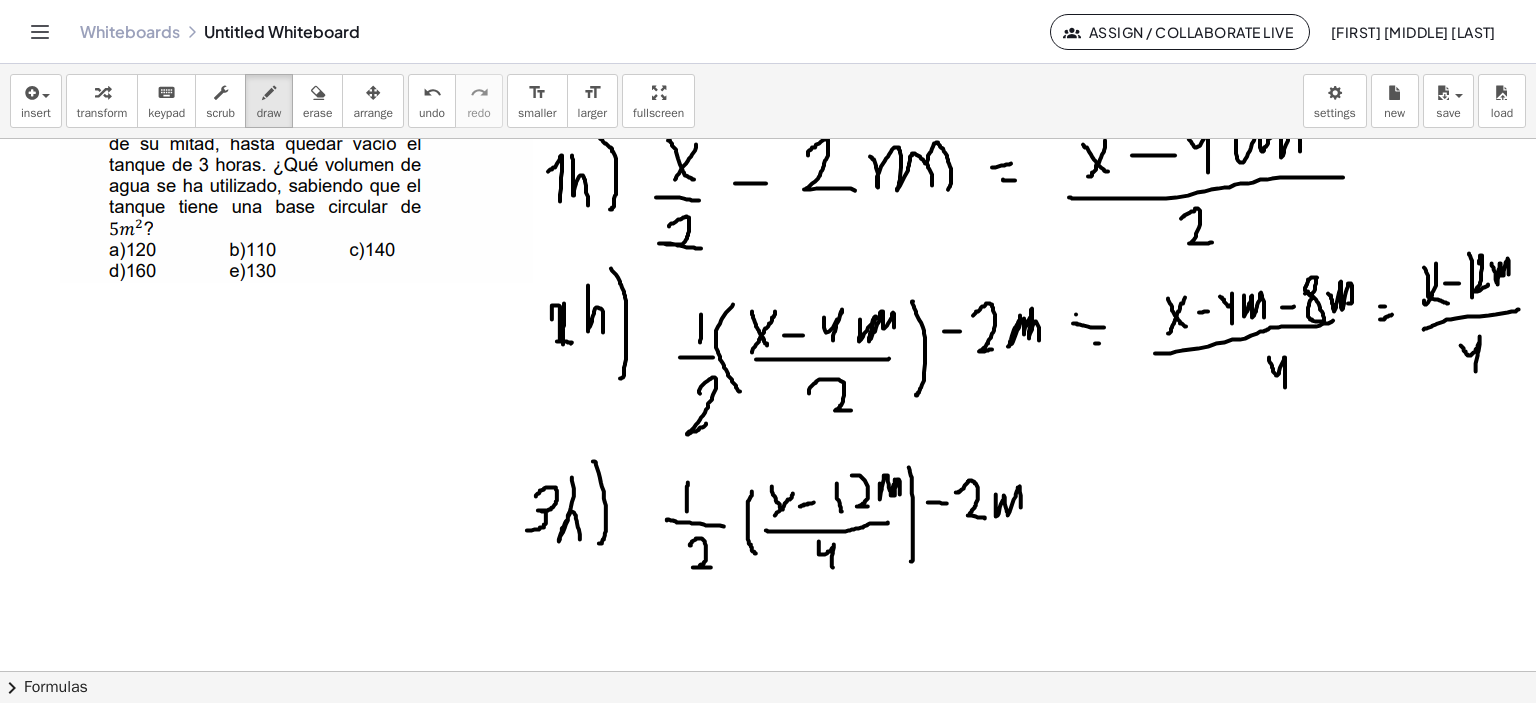 drag, startPoint x: 996, startPoint y: 494, endPoint x: 1021, endPoint y: 509, distance: 29.15476 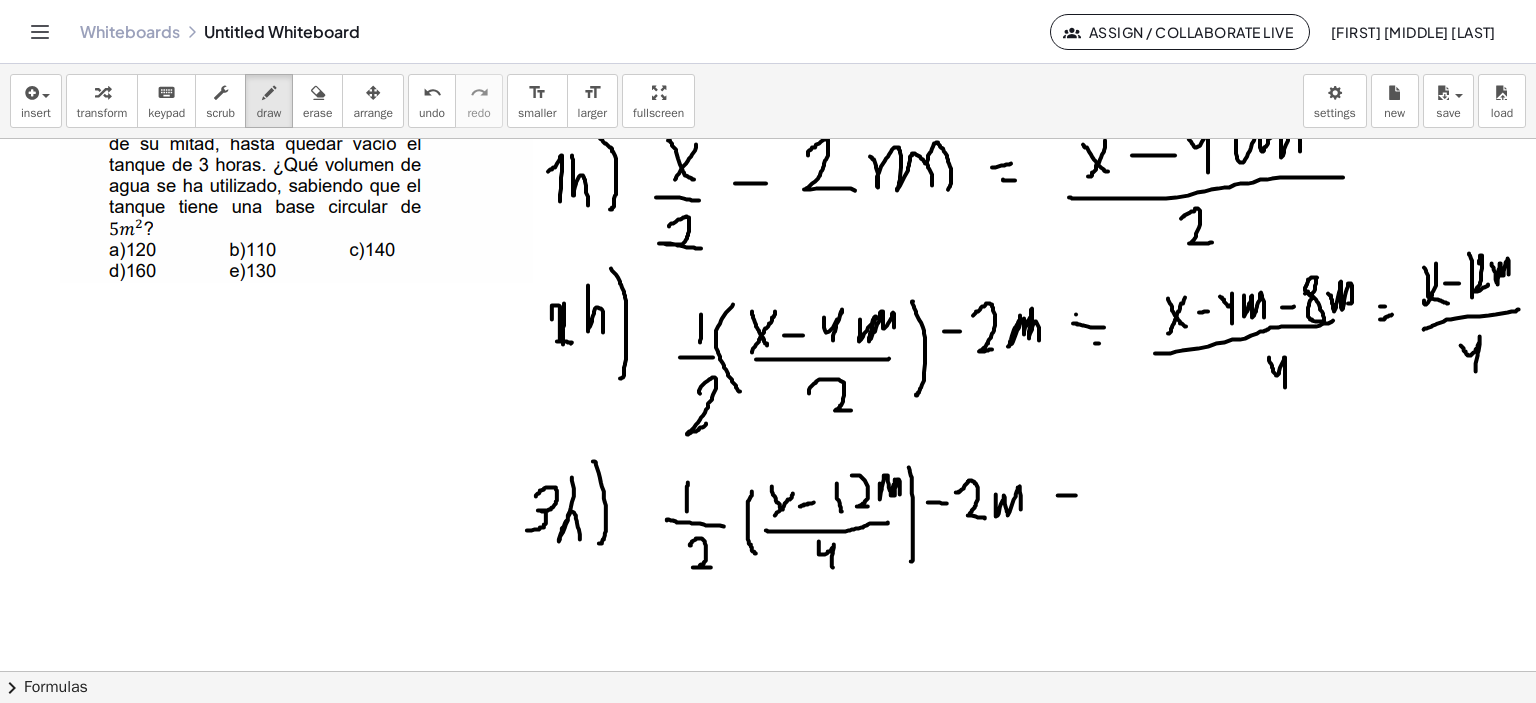 drag, startPoint x: 1058, startPoint y: 495, endPoint x: 1076, endPoint y: 495, distance: 18 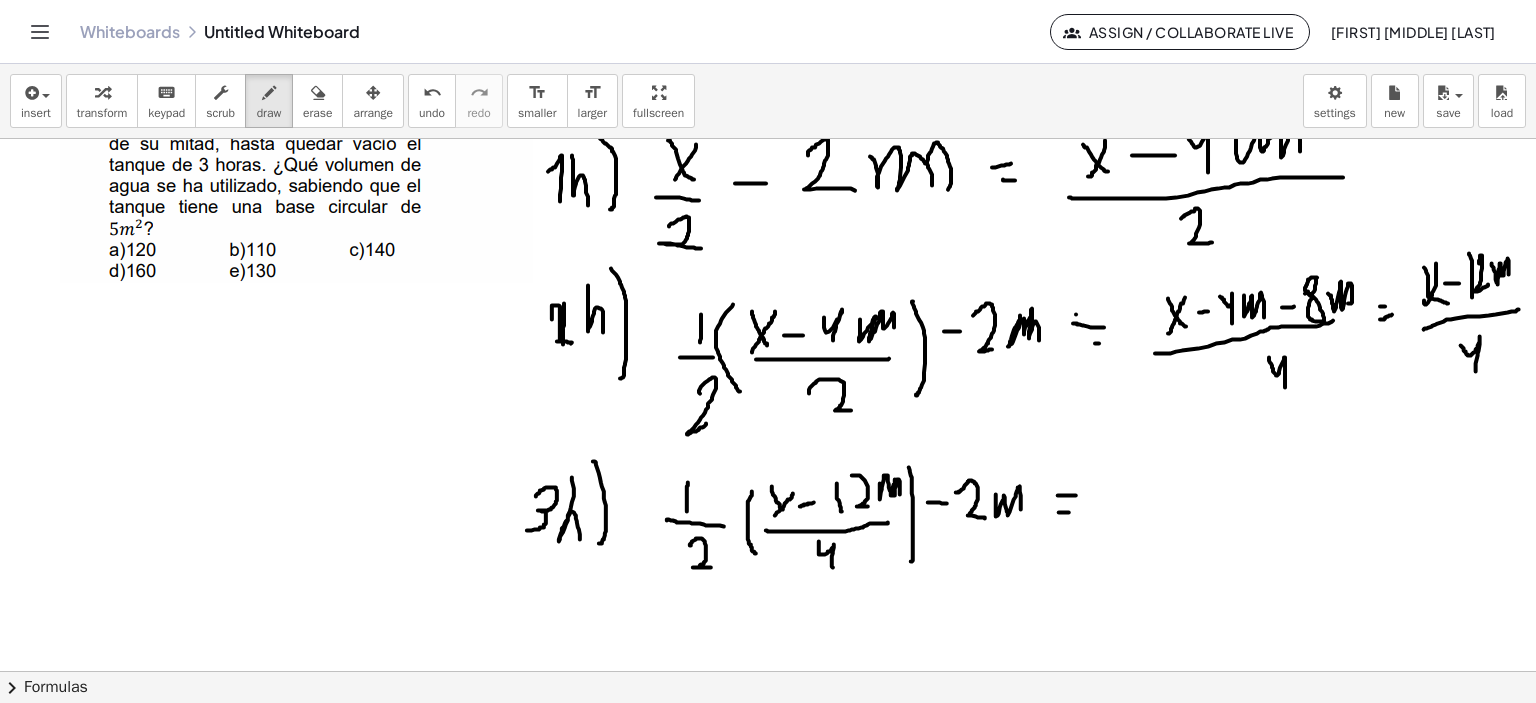 drag, startPoint x: 1059, startPoint y: 512, endPoint x: 1089, endPoint y: 508, distance: 30.265491 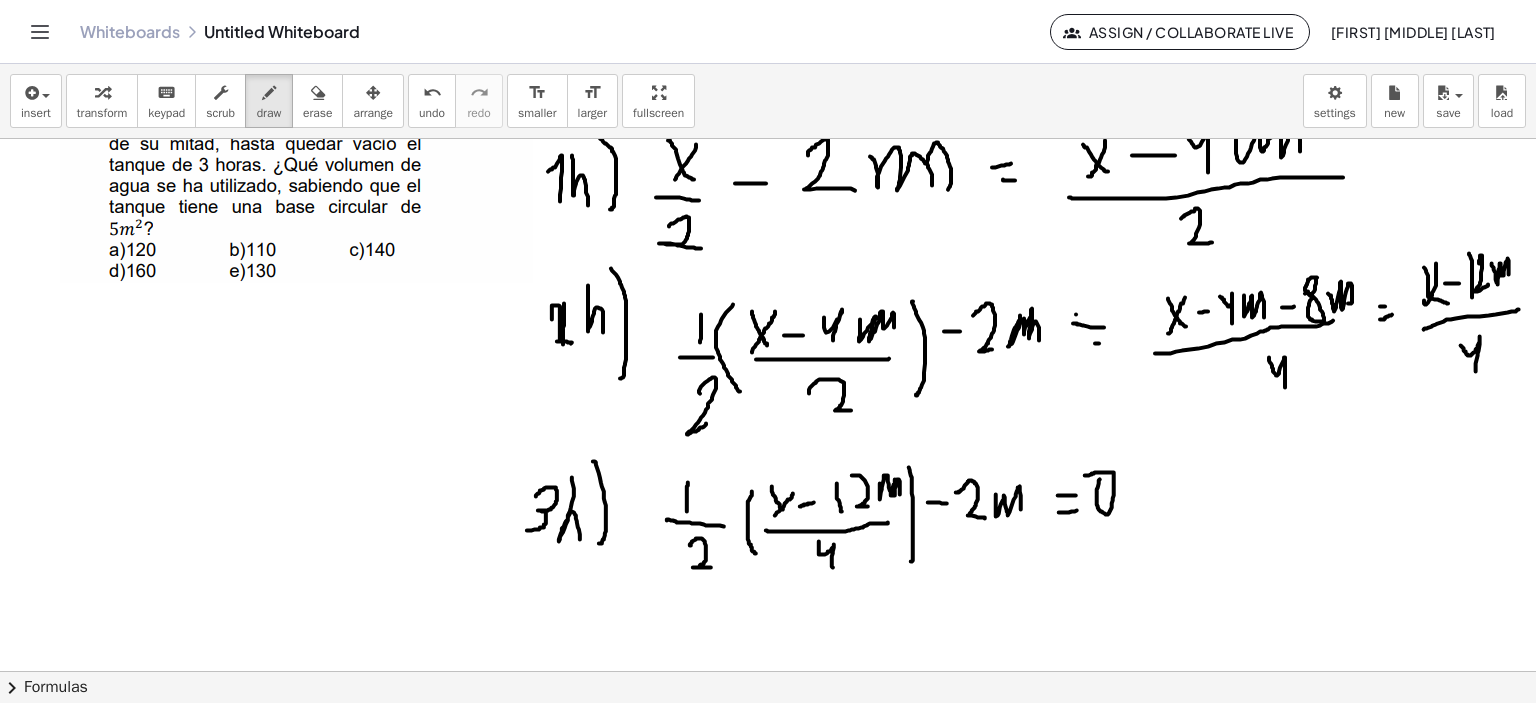 drag, startPoint x: 1098, startPoint y: 506, endPoint x: 928, endPoint y: 477, distance: 172.4558 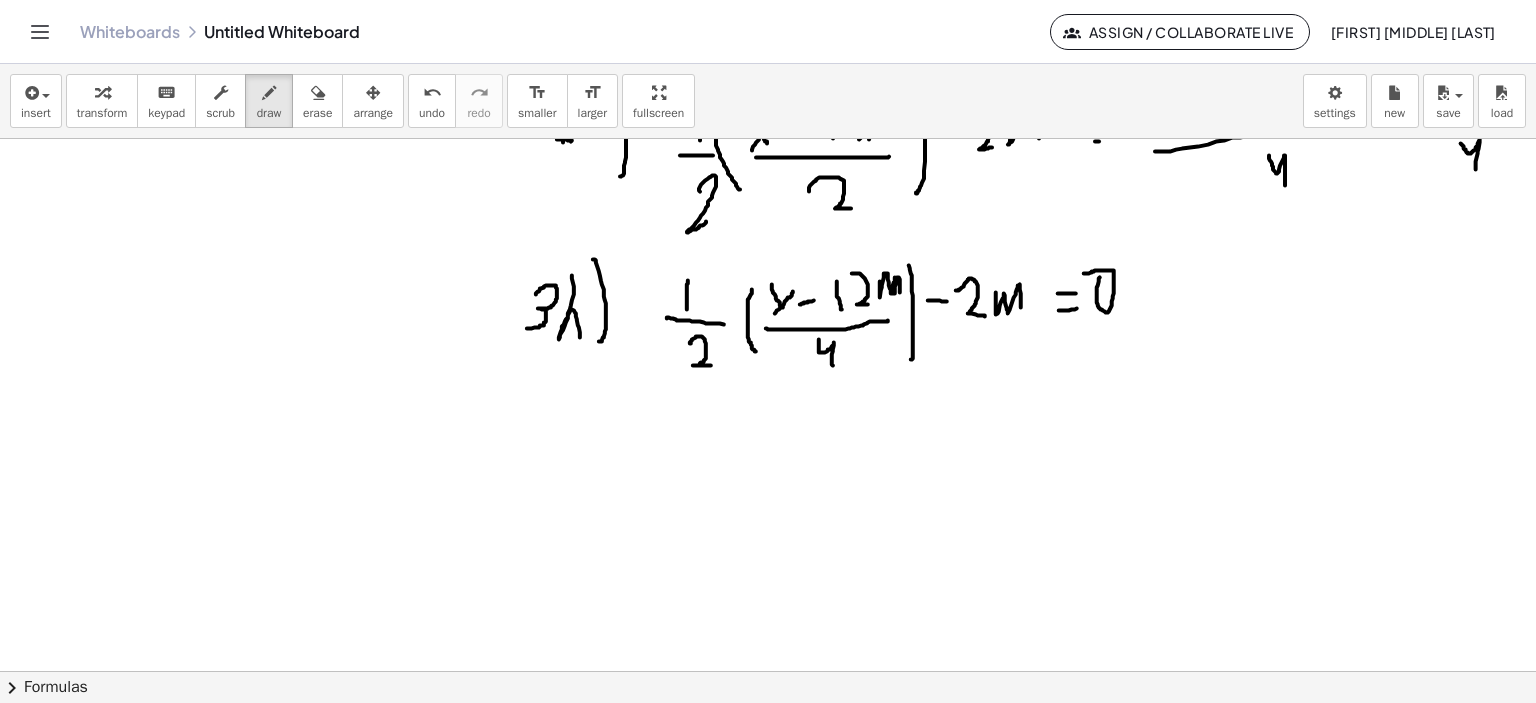 scroll, scrollTop: 300, scrollLeft: 0, axis: vertical 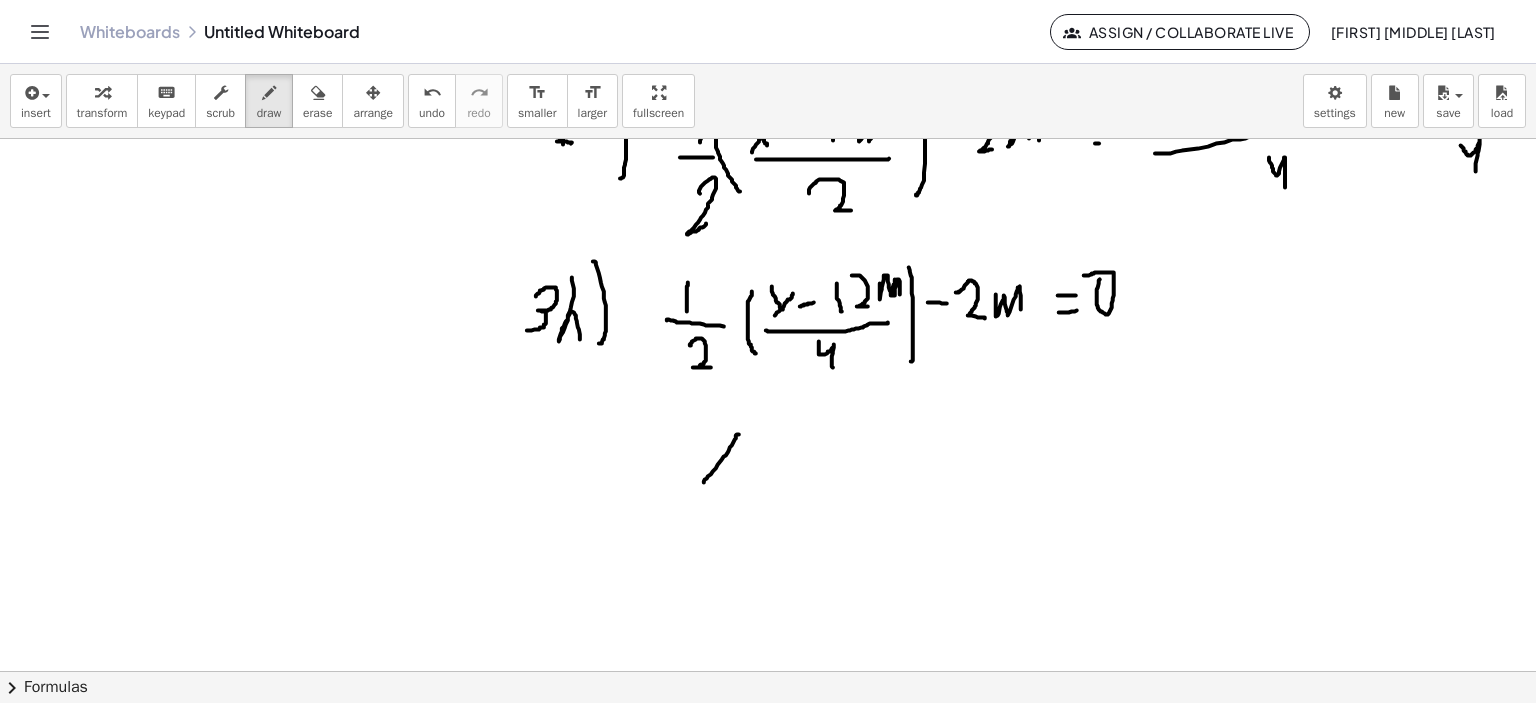 drag, startPoint x: 739, startPoint y: 434, endPoint x: 704, endPoint y: 482, distance: 59.405388 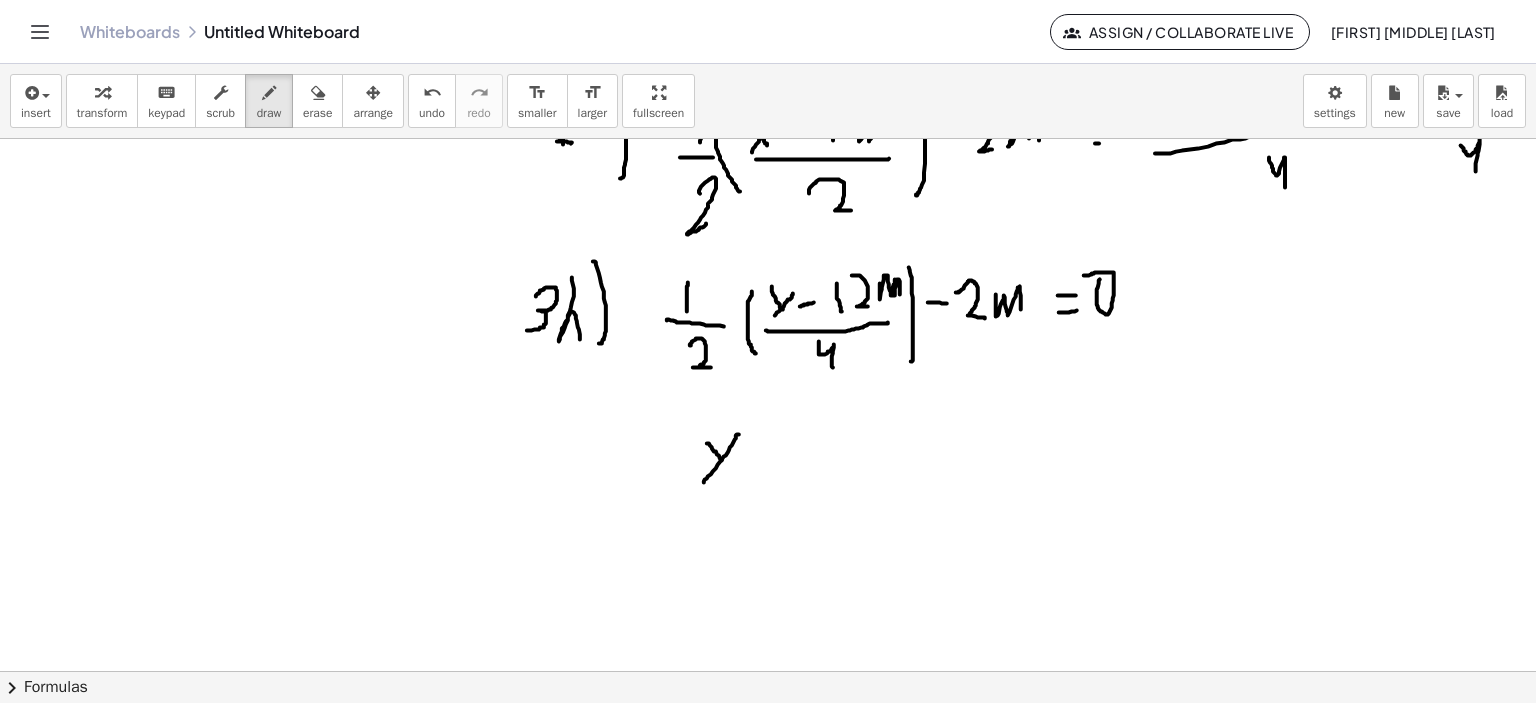 drag, startPoint x: 722, startPoint y: 460, endPoint x: 737, endPoint y: 480, distance: 25 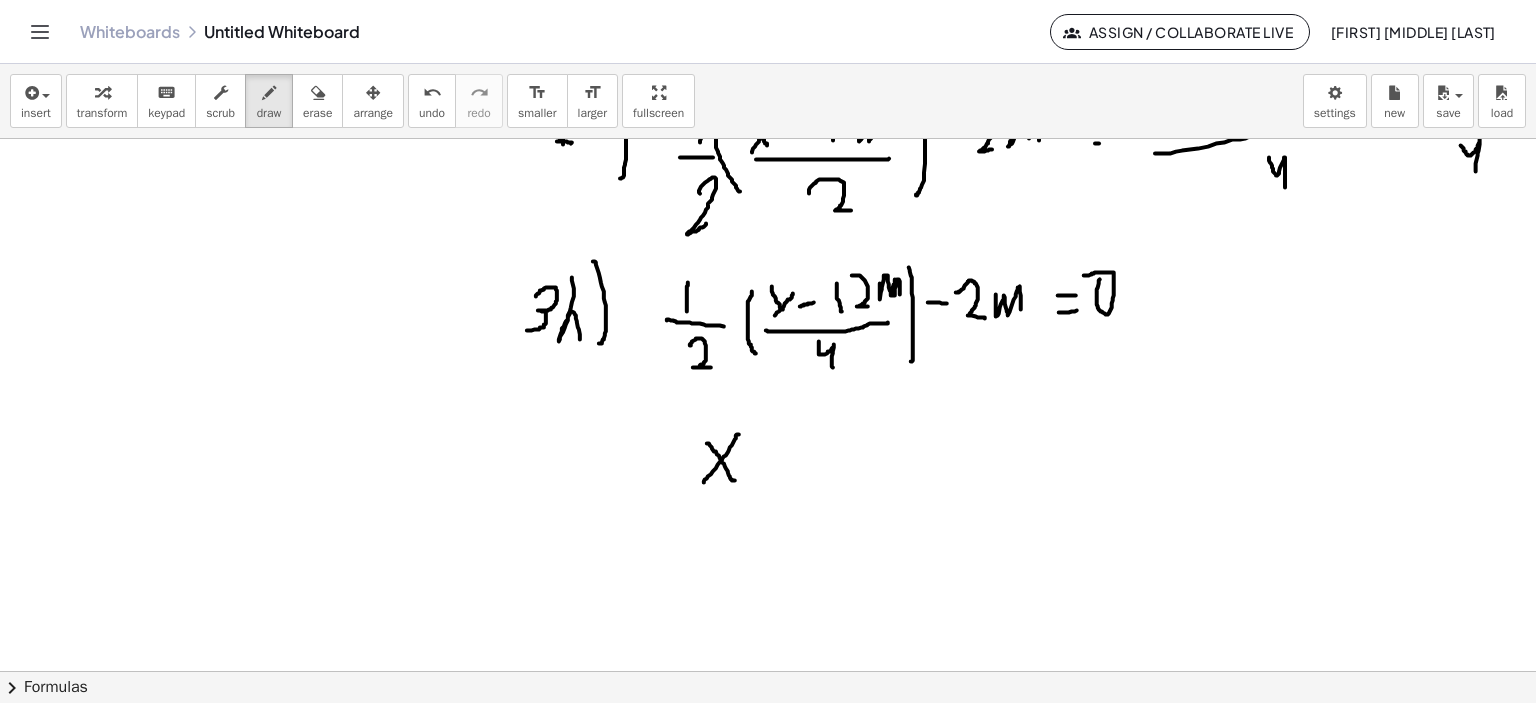 click at bounding box center [771, 372] 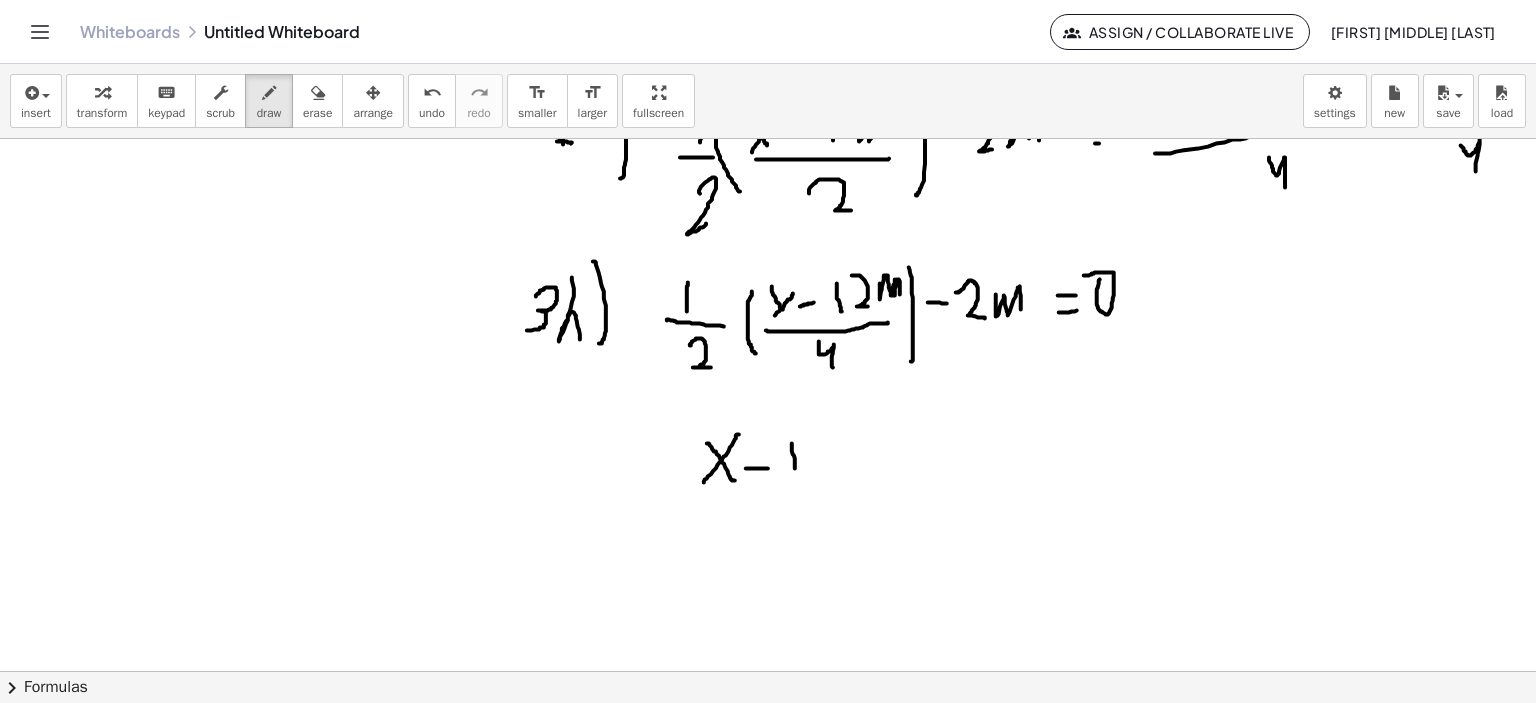 drag, startPoint x: 795, startPoint y: 462, endPoint x: 795, endPoint y: 475, distance: 13 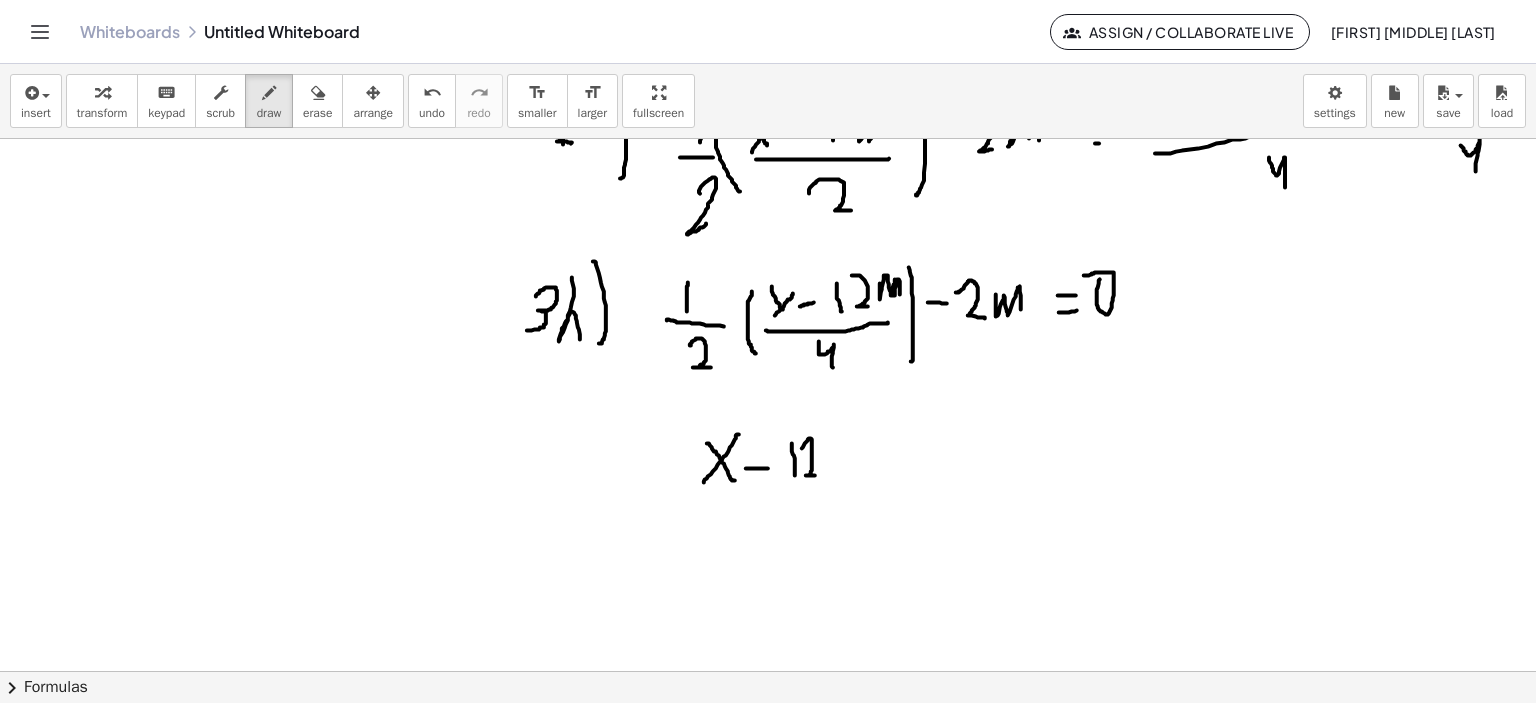 drag, startPoint x: 806, startPoint y: 442, endPoint x: 824, endPoint y: 473, distance: 35.846897 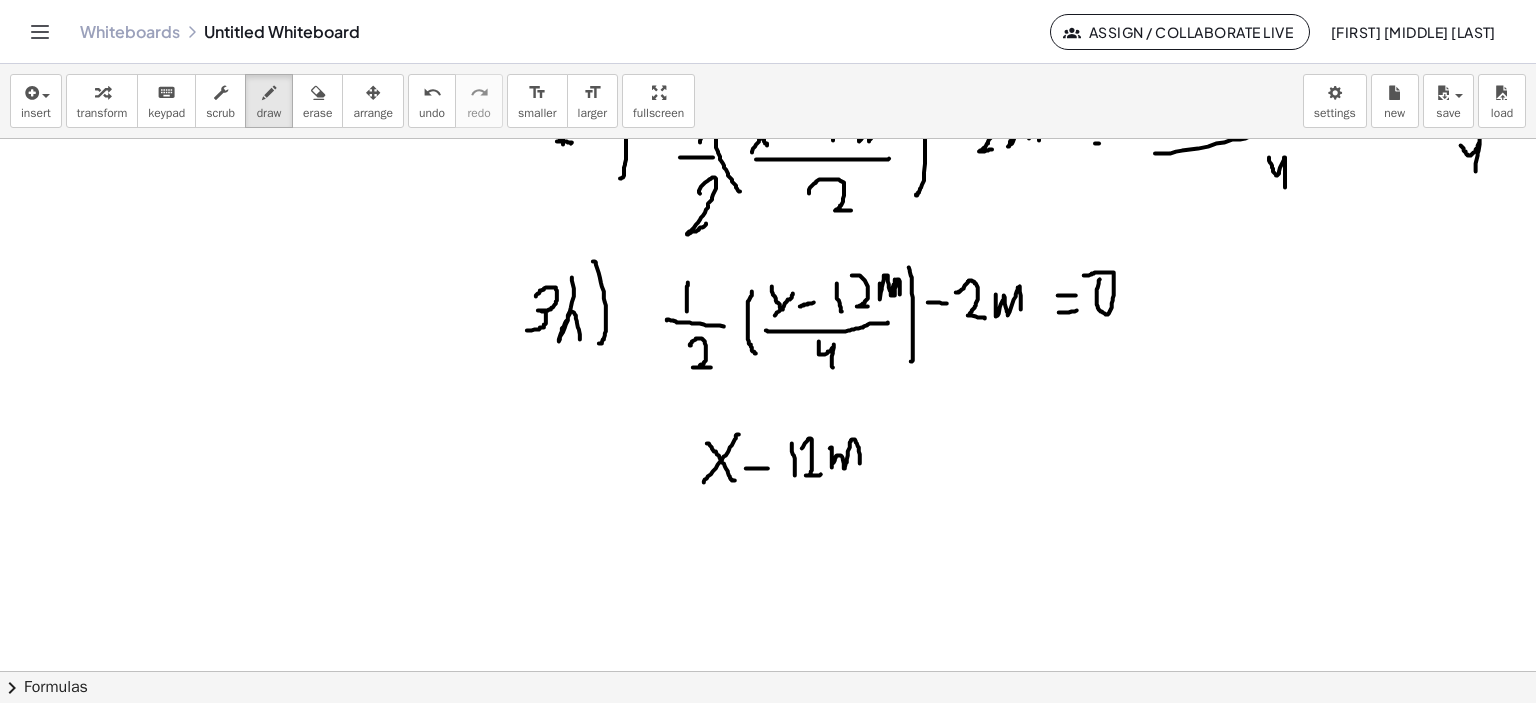 drag, startPoint x: 830, startPoint y: 448, endPoint x: 860, endPoint y: 464, distance: 34 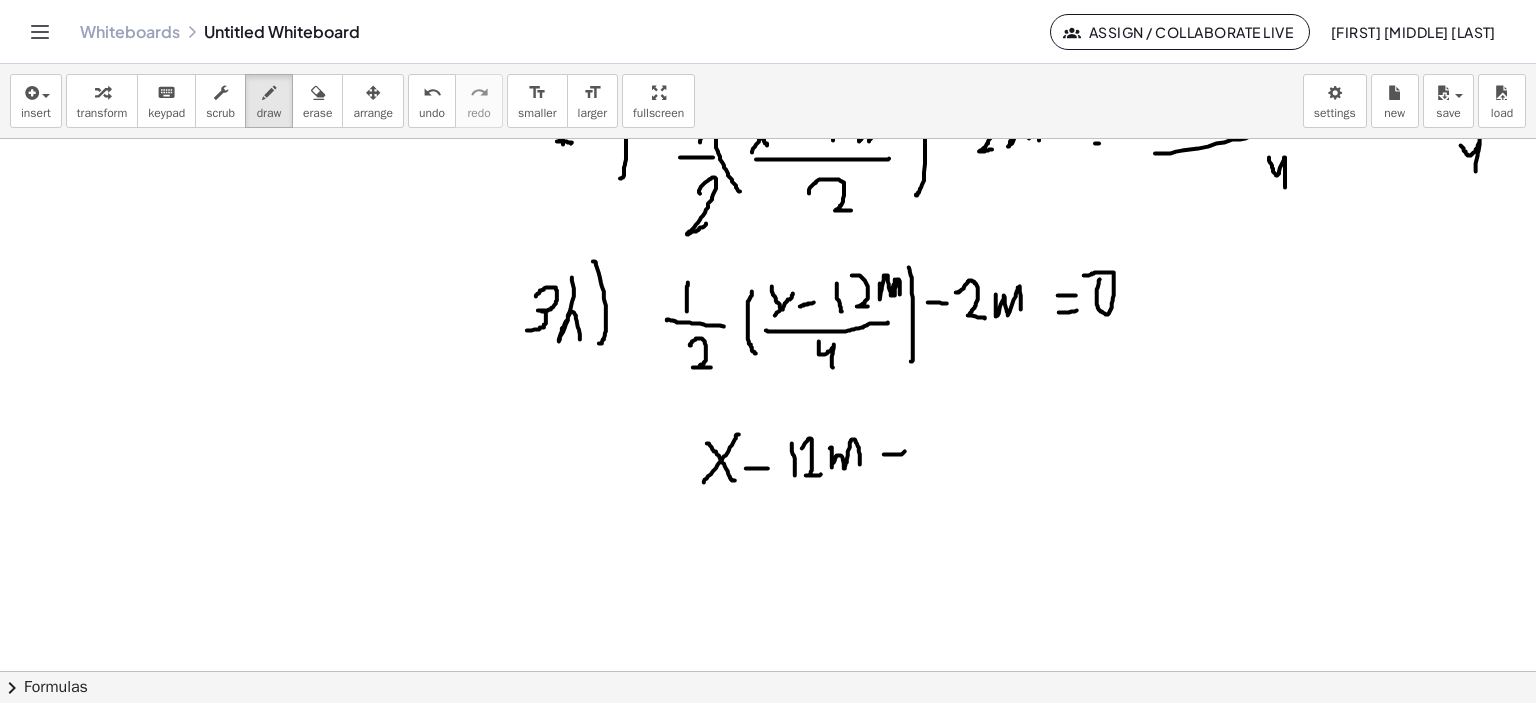 drag, startPoint x: 884, startPoint y: 454, endPoint x: 905, endPoint y: 451, distance: 21.213203 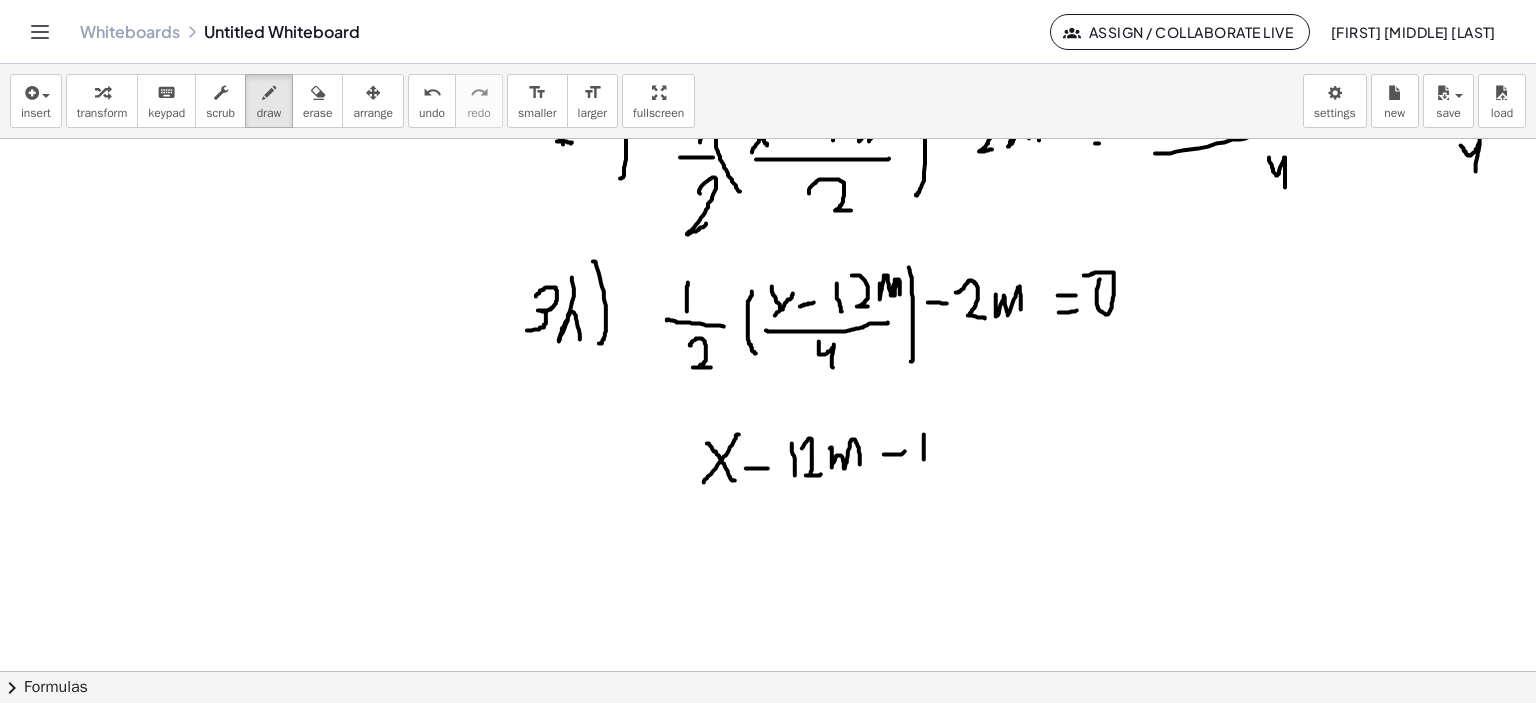 drag, startPoint x: 924, startPoint y: 434, endPoint x: 925, endPoint y: 463, distance: 29.017237 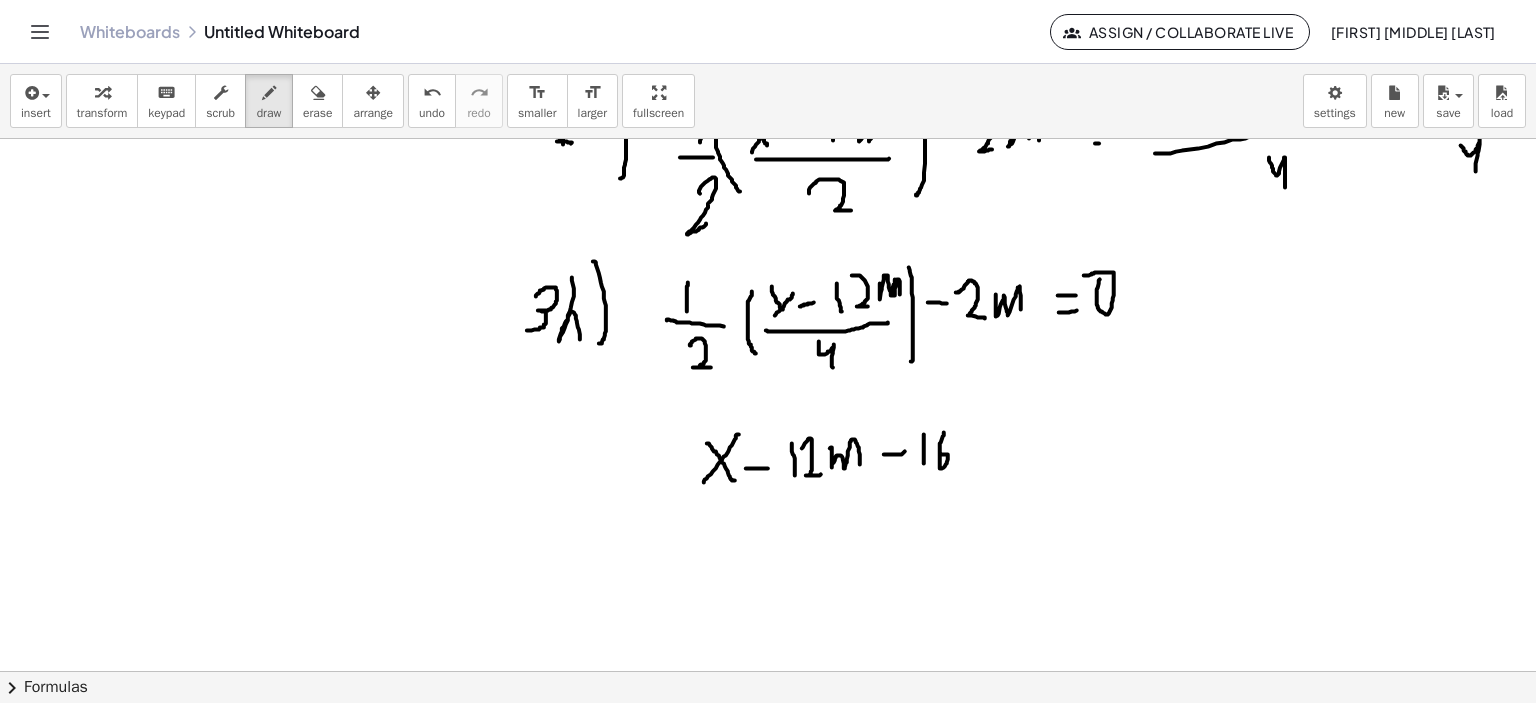 drag, startPoint x: 944, startPoint y: 432, endPoint x: 942, endPoint y: 454, distance: 22.090721 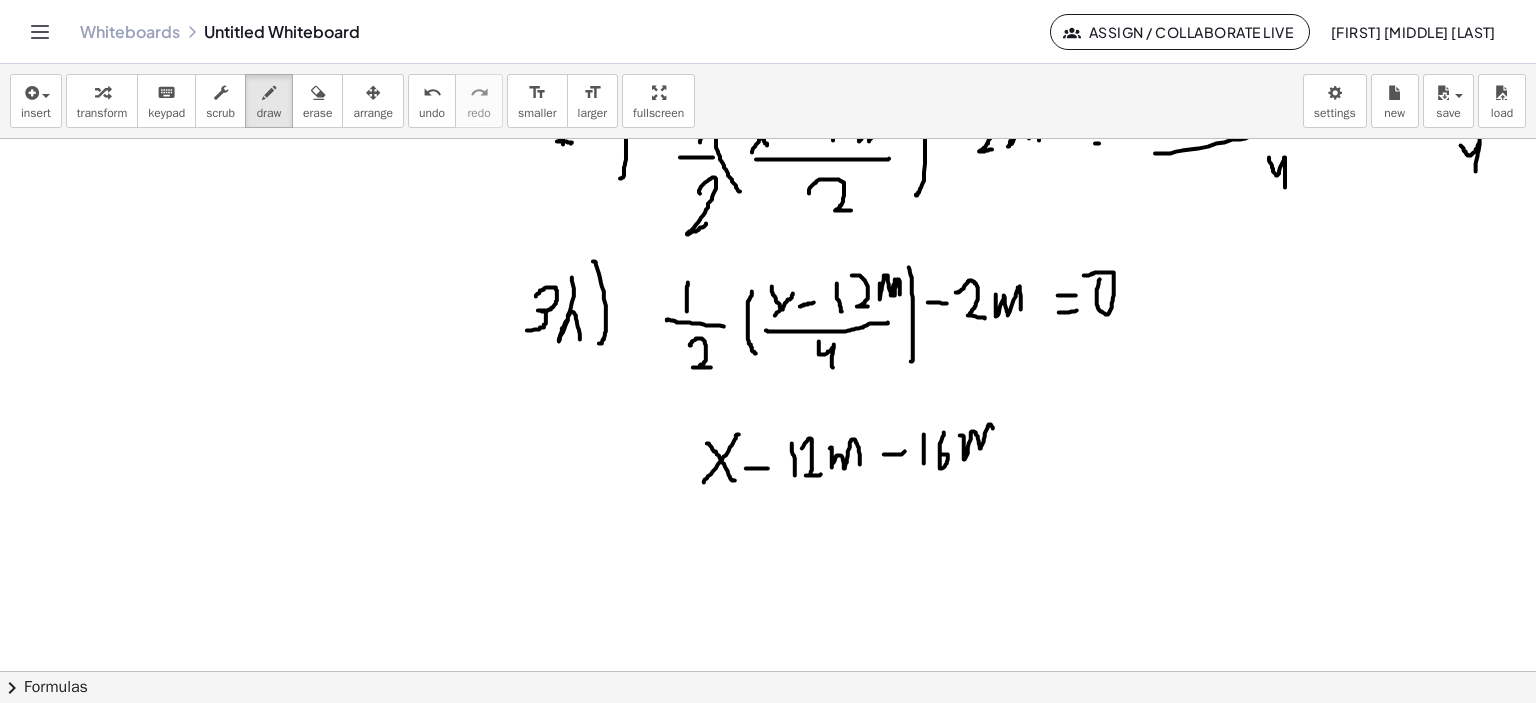 drag, startPoint x: 960, startPoint y: 435, endPoint x: 995, endPoint y: 449, distance: 37.696156 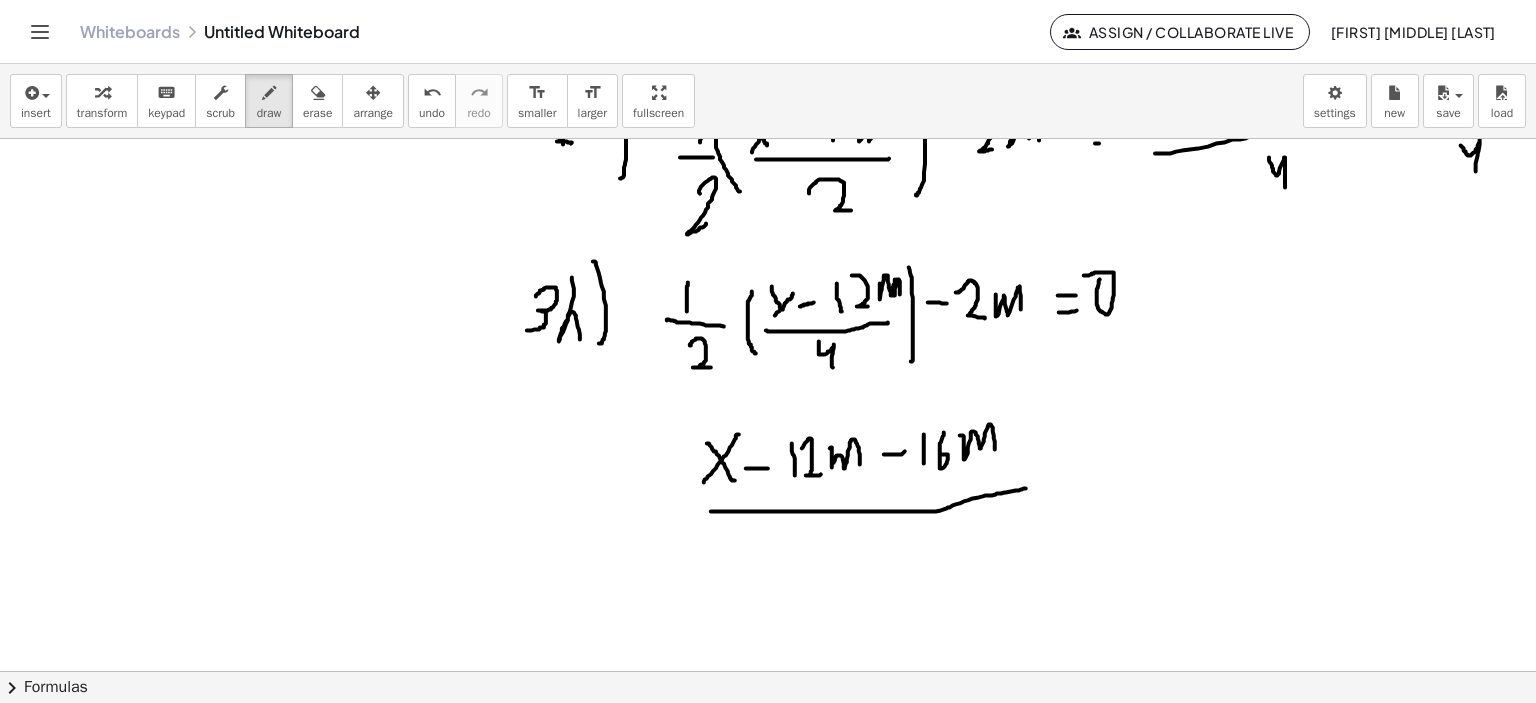 drag, startPoint x: 711, startPoint y: 511, endPoint x: 1026, endPoint y: 488, distance: 315.83856 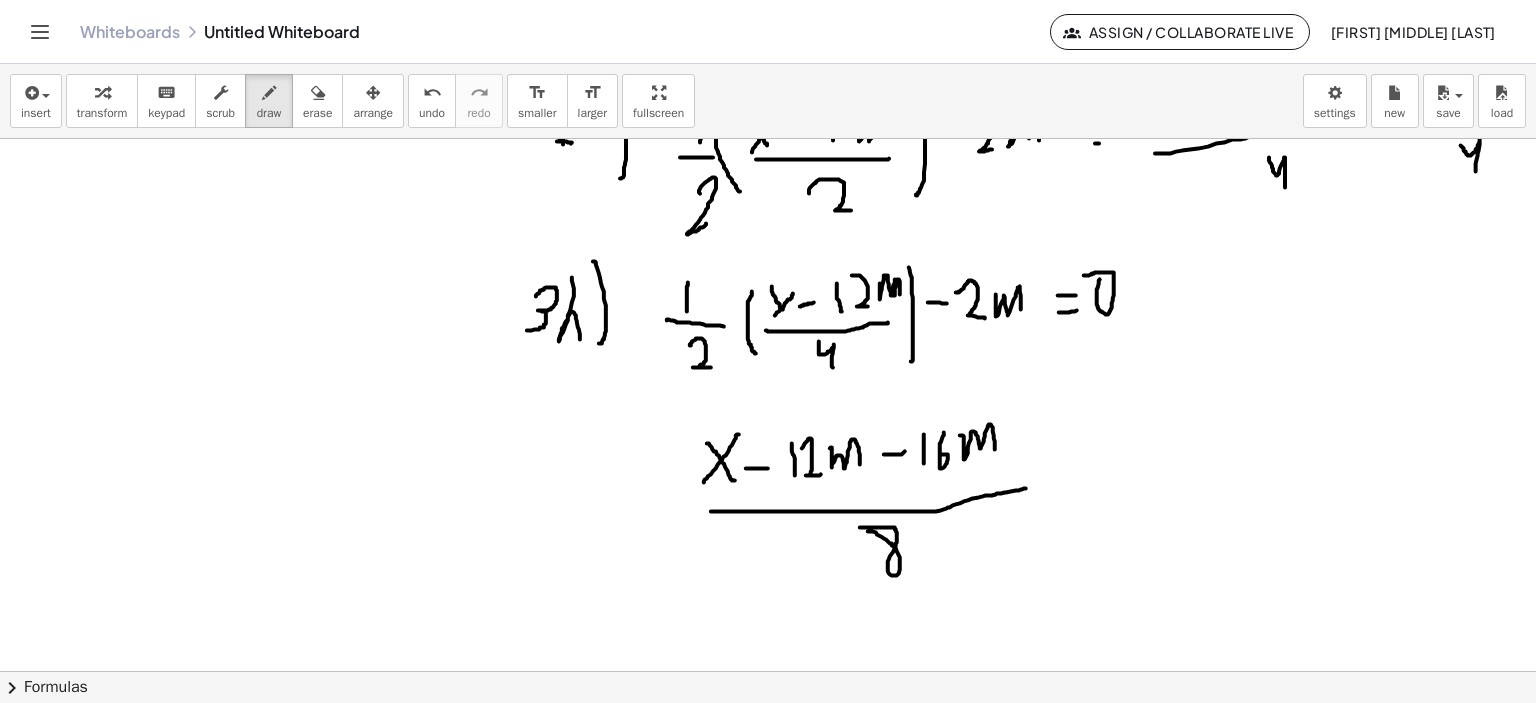 click at bounding box center (771, 372) 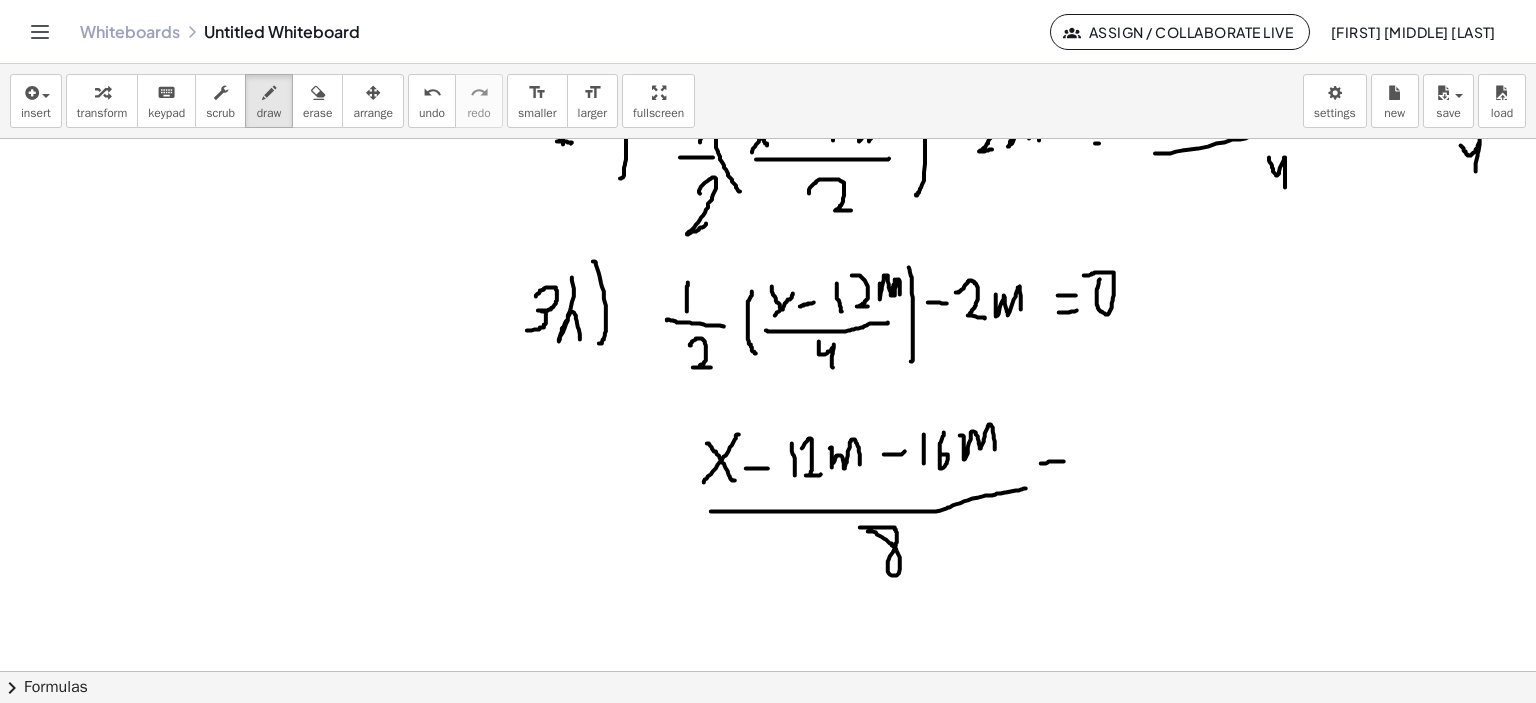 drag, startPoint x: 1042, startPoint y: 463, endPoint x: 1064, endPoint y: 461, distance: 22.090721 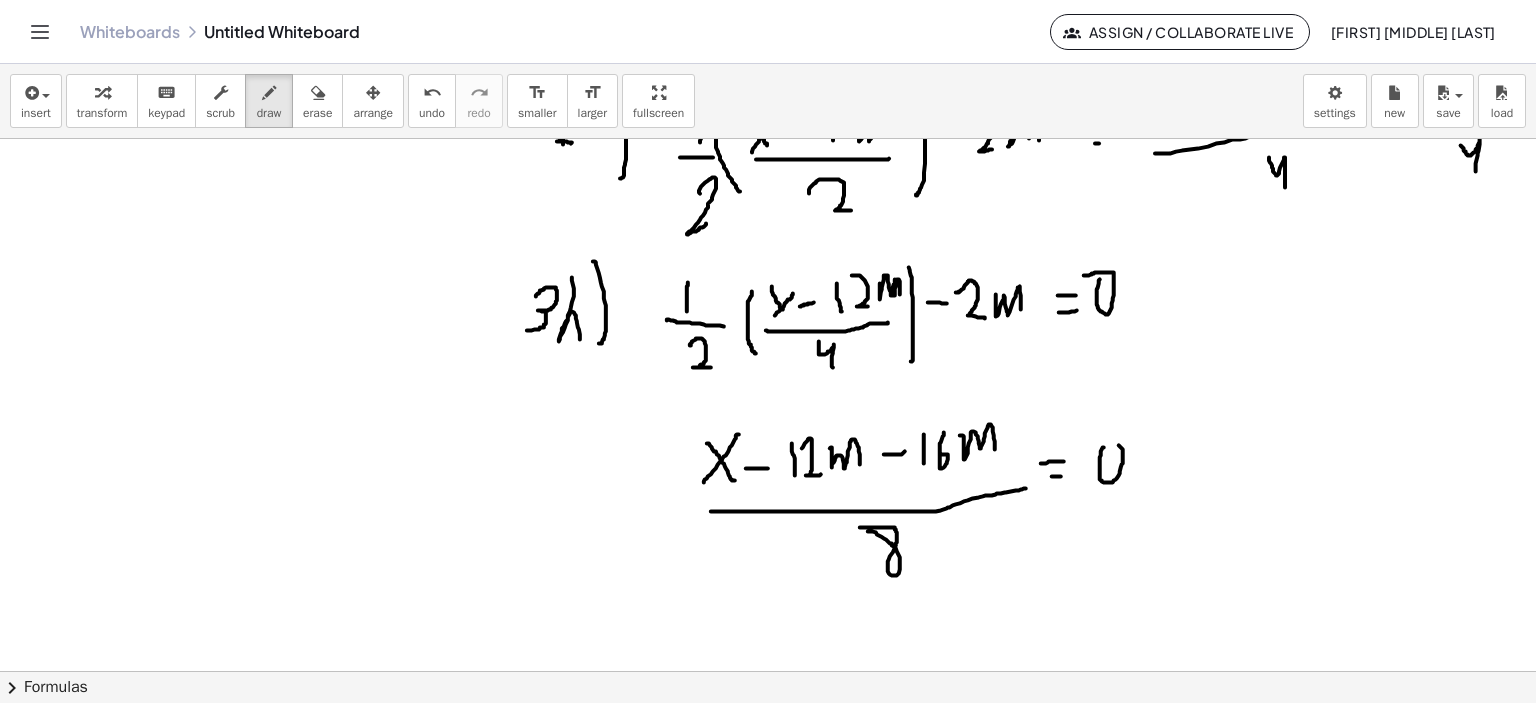 click at bounding box center [771, 372] 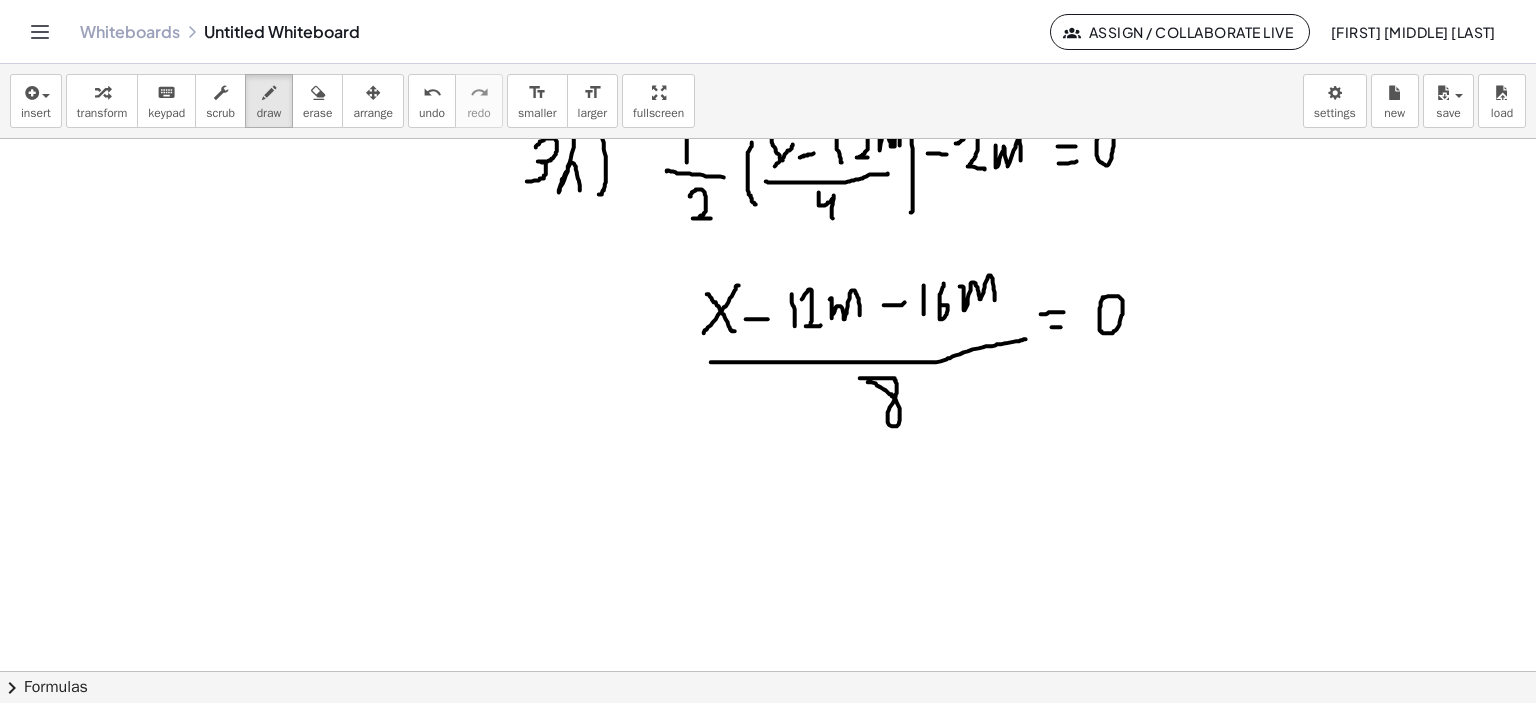 scroll, scrollTop: 448, scrollLeft: 0, axis: vertical 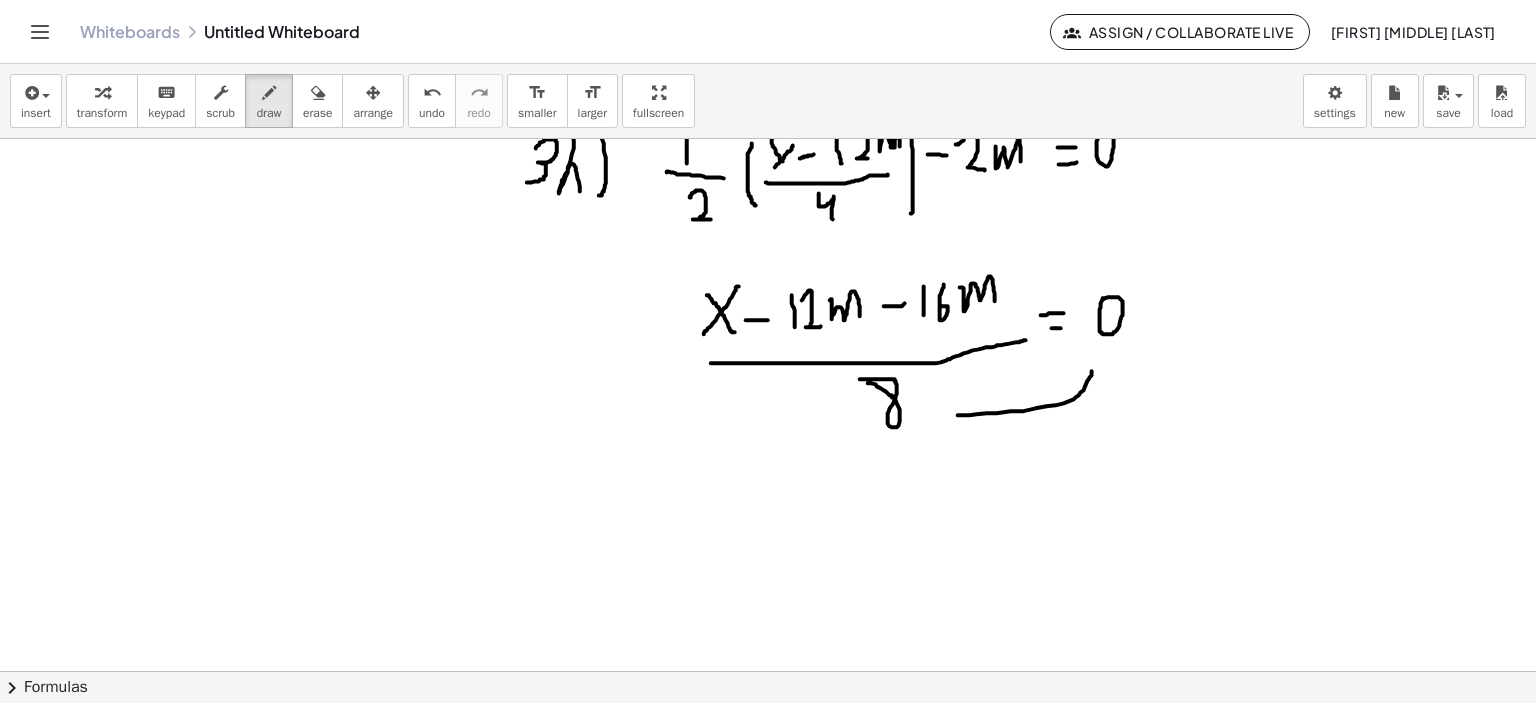 drag, startPoint x: 960, startPoint y: 415, endPoint x: 1092, endPoint y: 371, distance: 139.14021 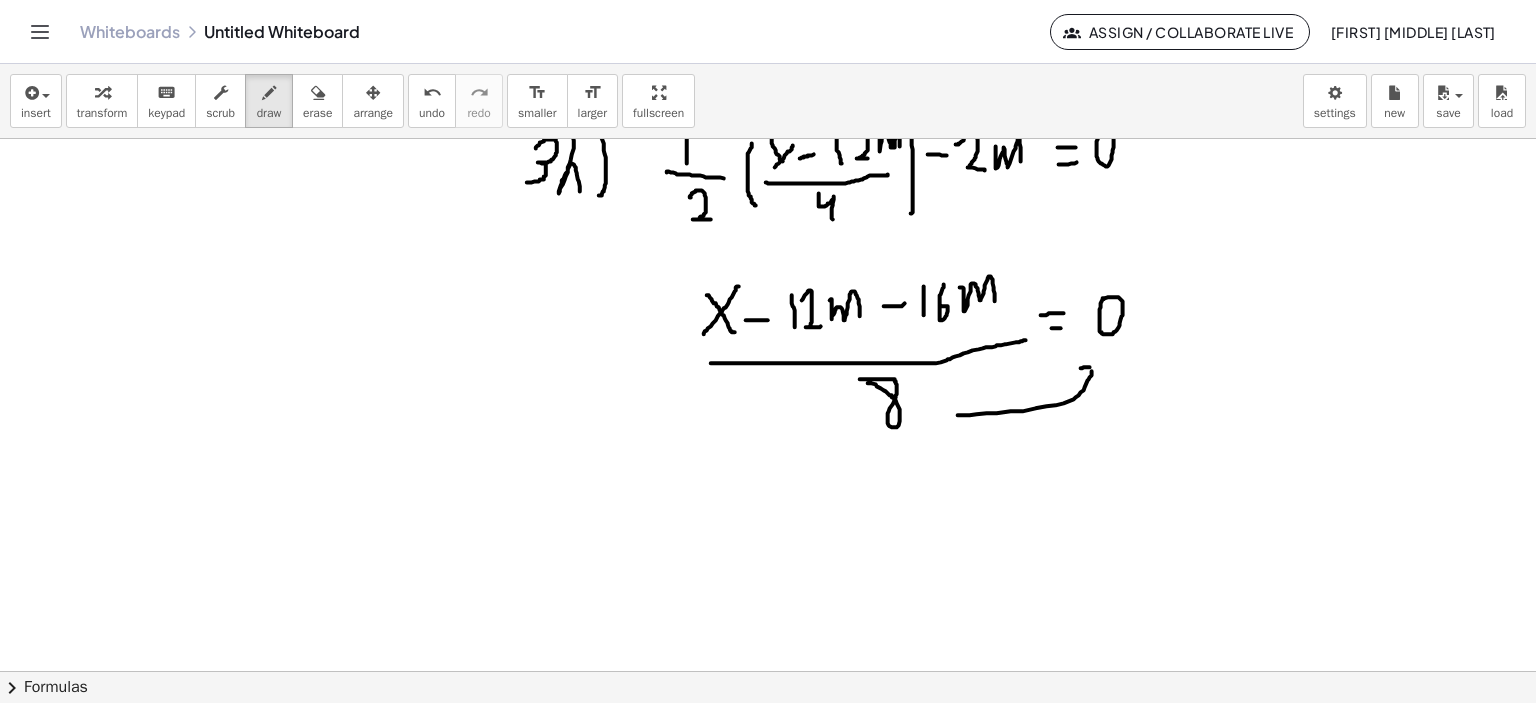 drag, startPoint x: 1081, startPoint y: 368, endPoint x: 1088, endPoint y: 387, distance: 20.248457 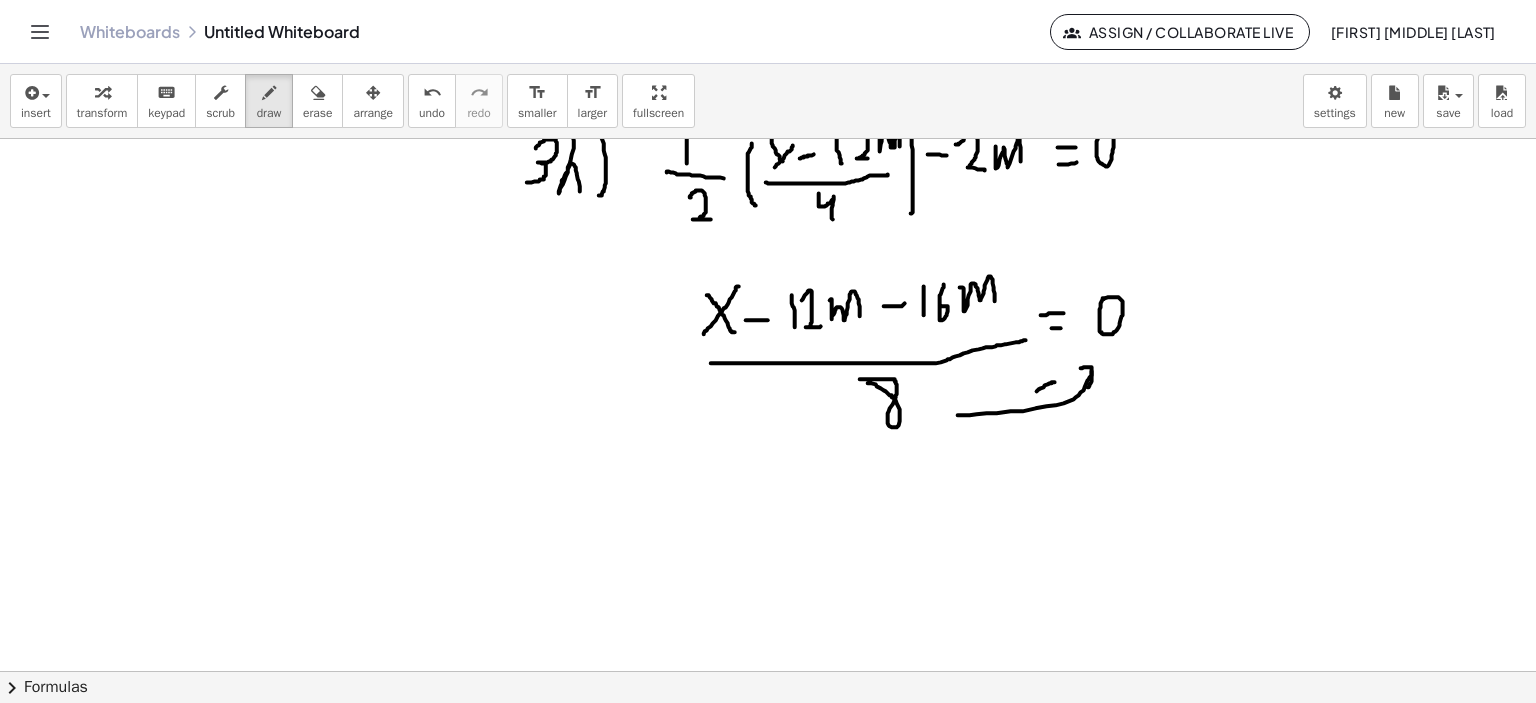click at bounding box center (771, 490) 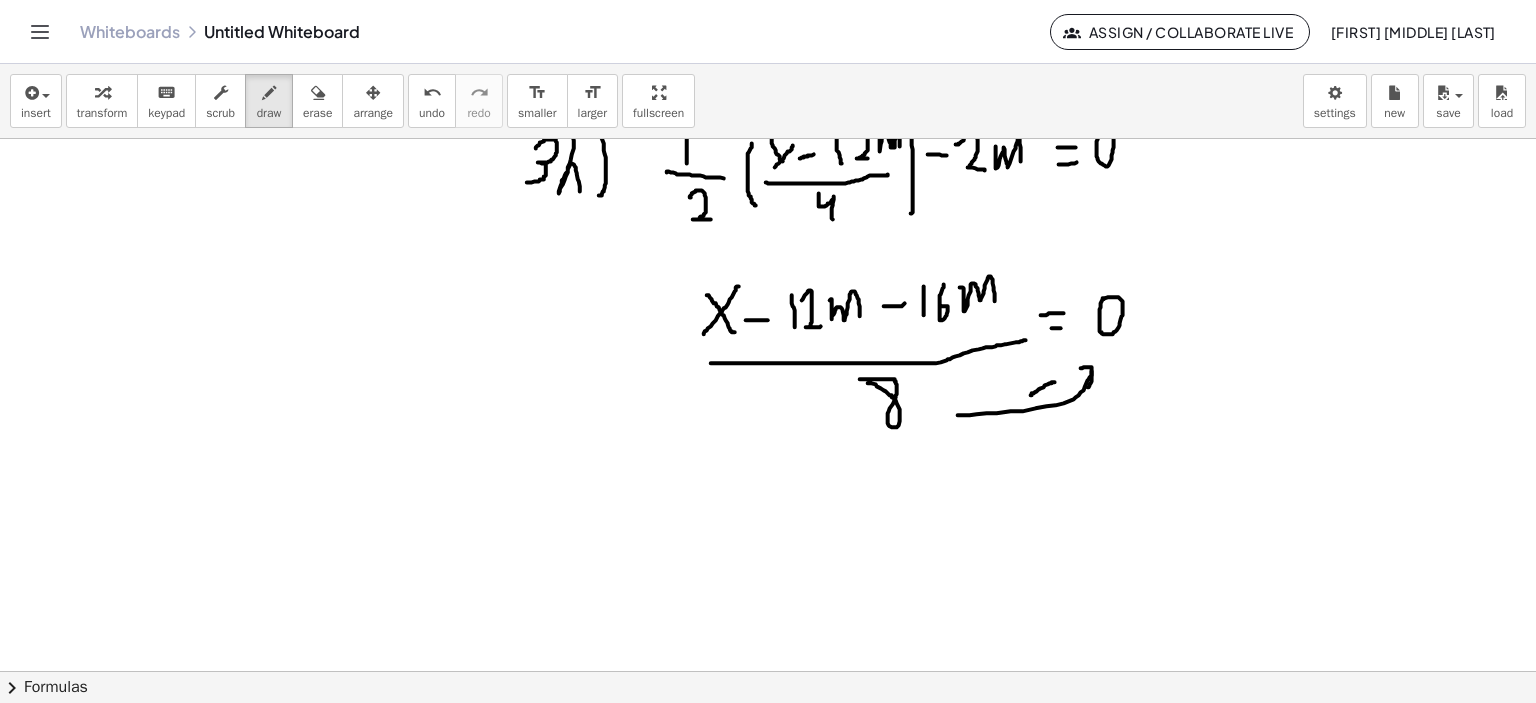 drag, startPoint x: 1033, startPoint y: 373, endPoint x: 1052, endPoint y: 392, distance: 26.870058 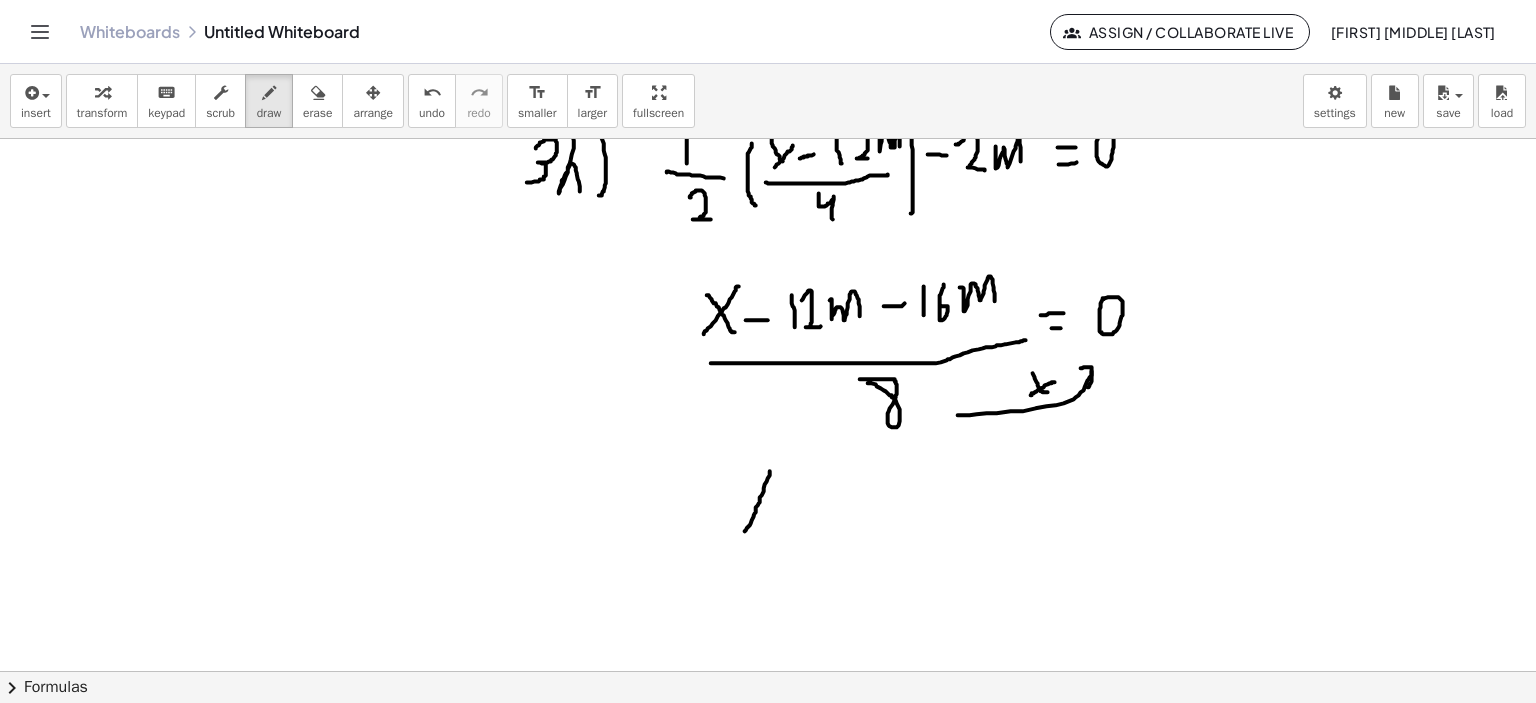 drag, startPoint x: 770, startPoint y: 471, endPoint x: 735, endPoint y: 531, distance: 69.46222 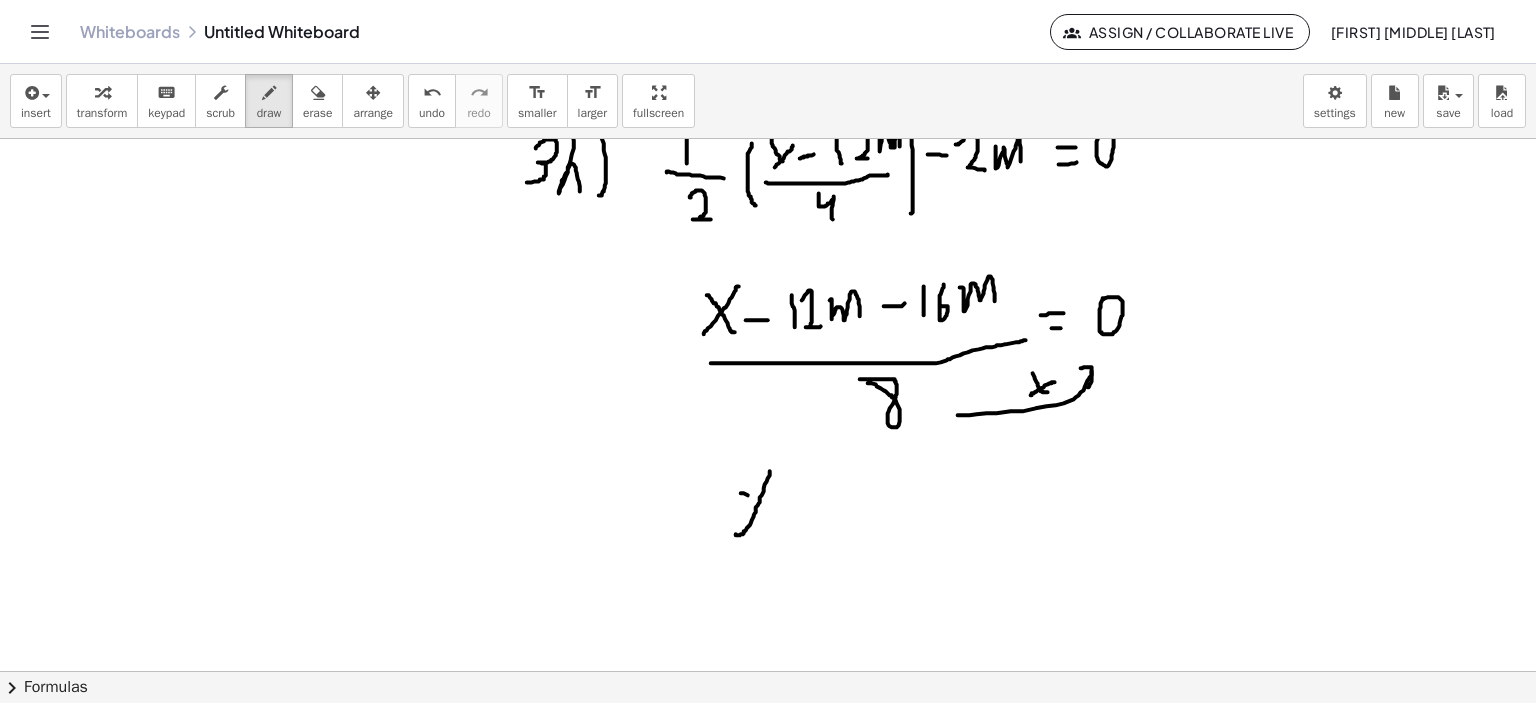 drag, startPoint x: 748, startPoint y: 495, endPoint x: 786, endPoint y: 529, distance: 50.990196 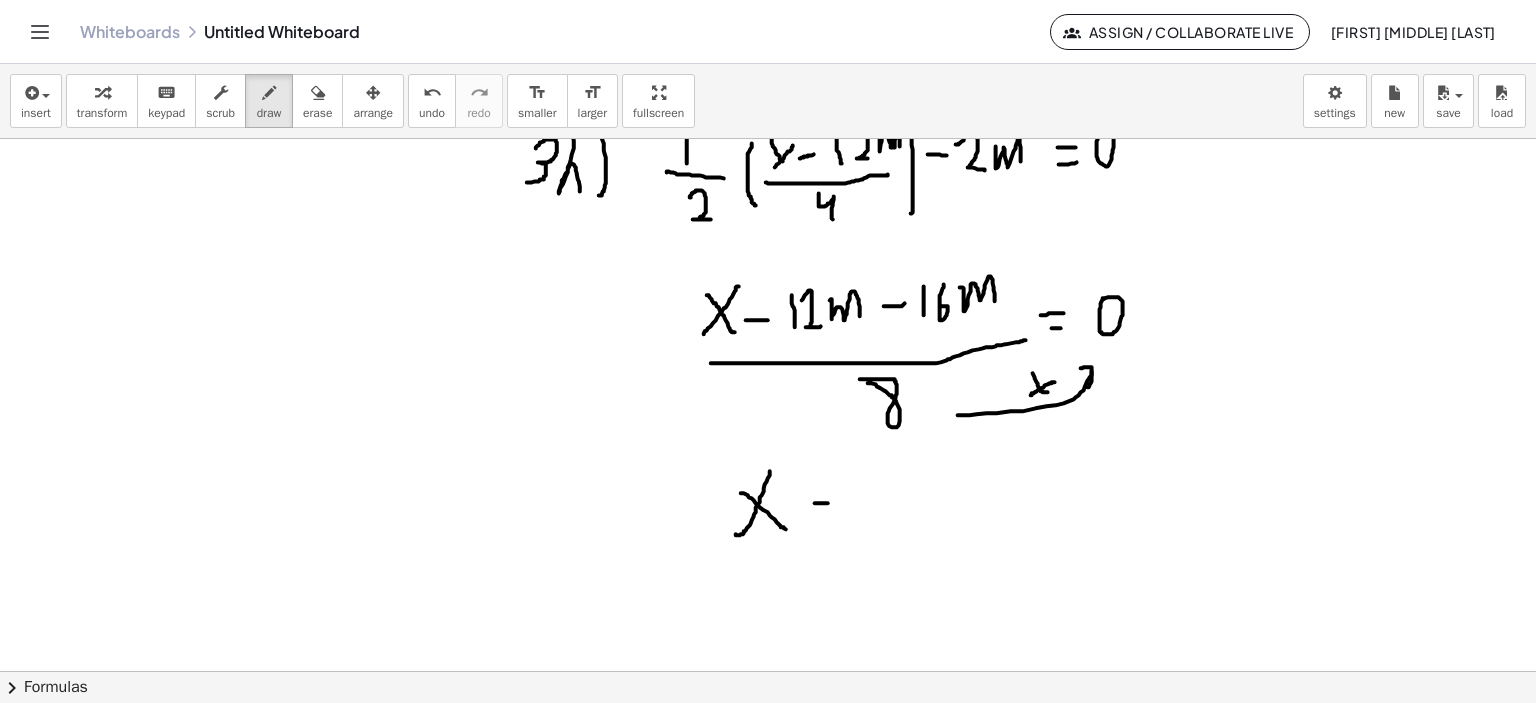 drag, startPoint x: 815, startPoint y: 503, endPoint x: 866, endPoint y: 496, distance: 51.47815 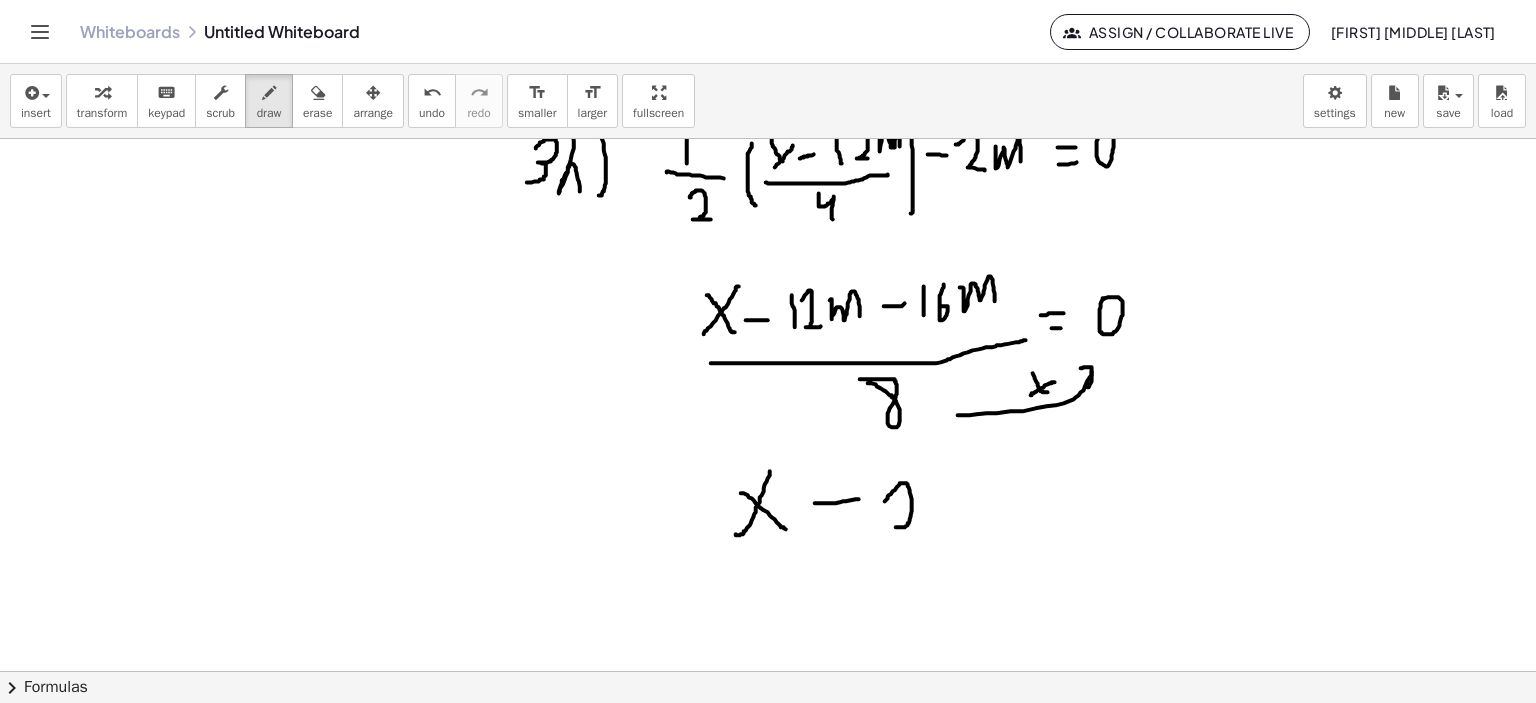 drag, startPoint x: 885, startPoint y: 501, endPoint x: 918, endPoint y: 526, distance: 41.400482 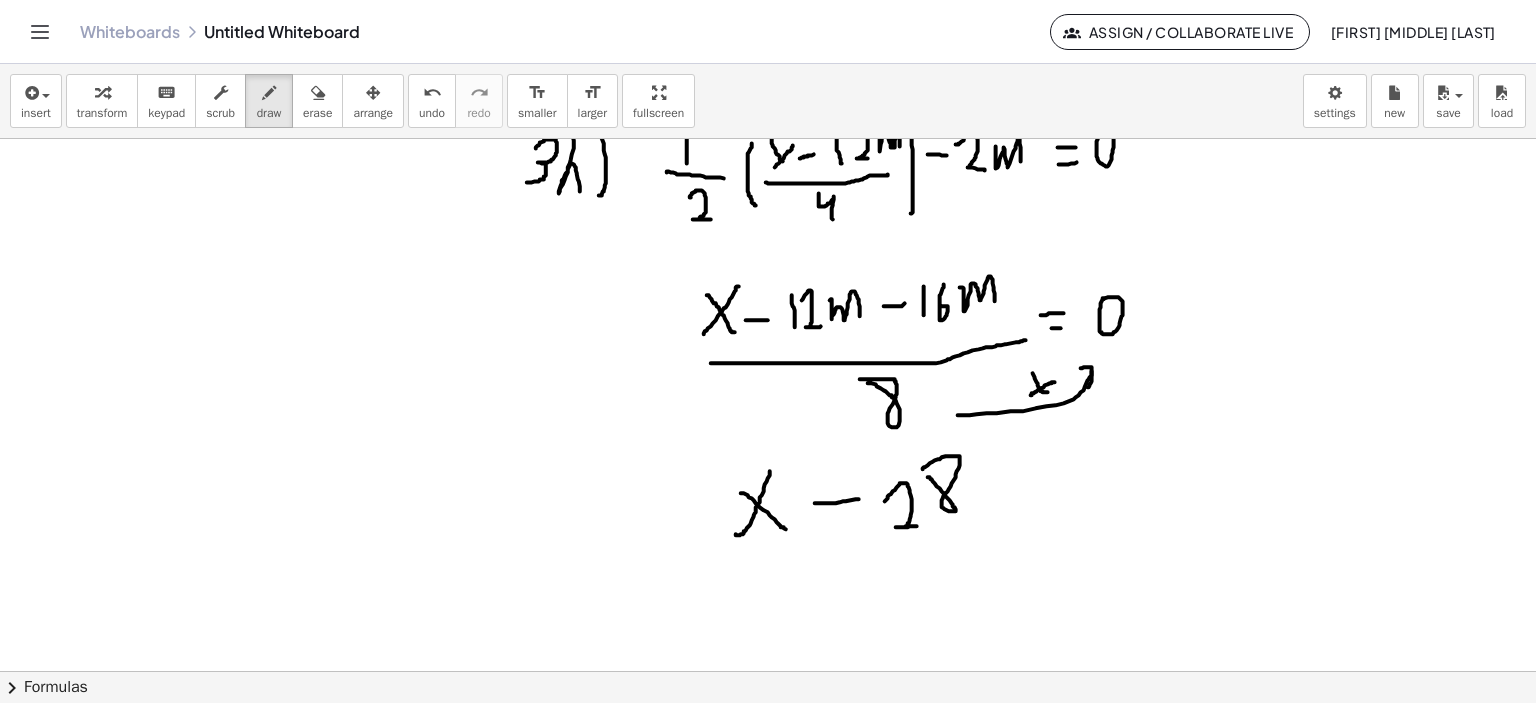 click at bounding box center [771, 490] 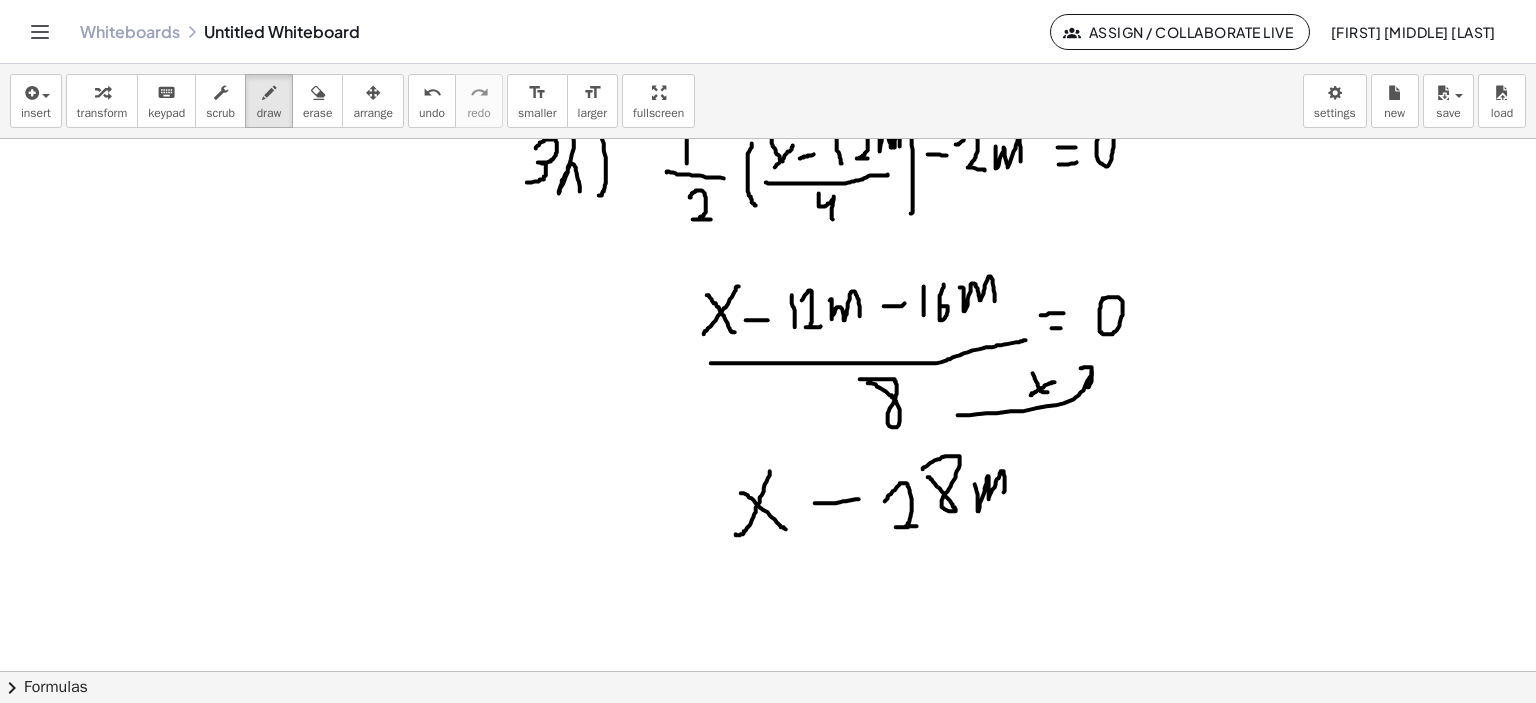 click at bounding box center (771, 490) 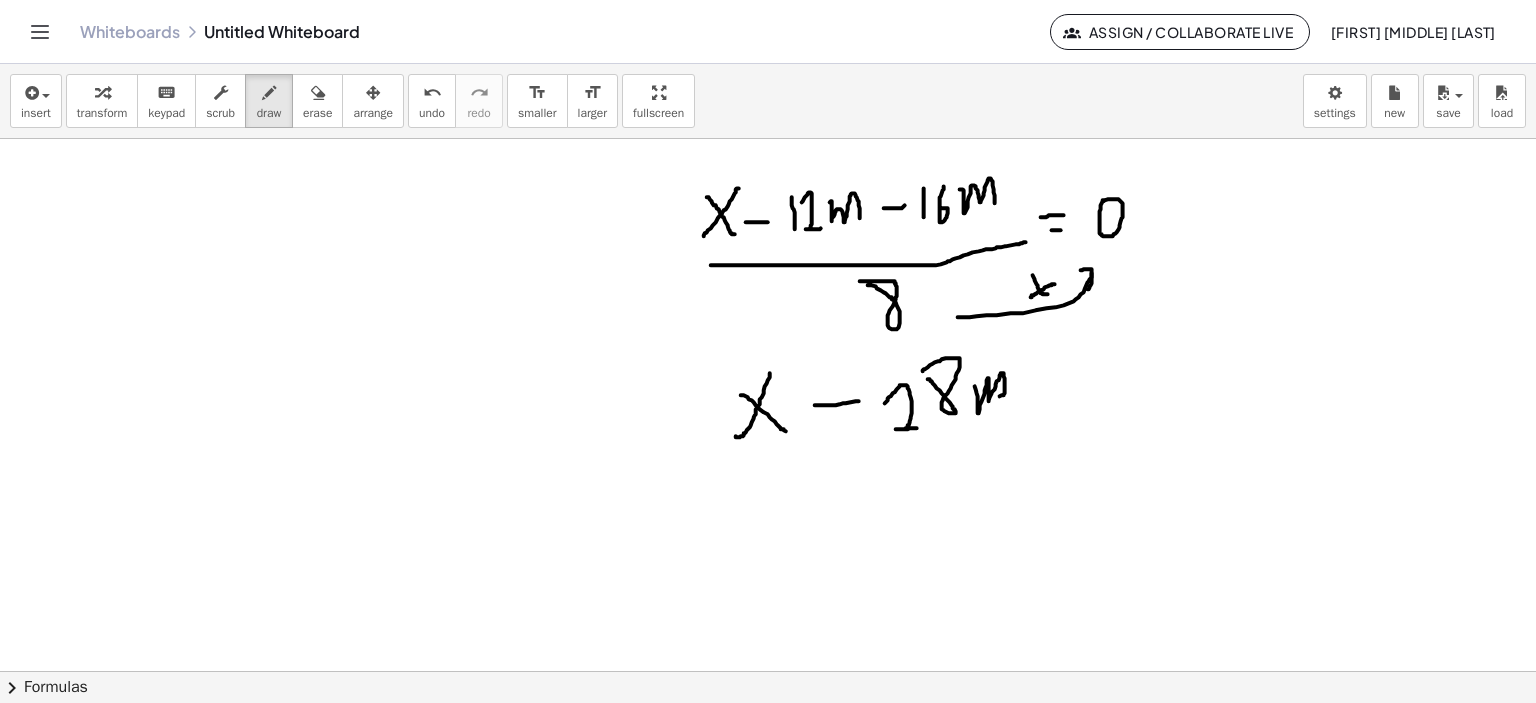 scroll, scrollTop: 548, scrollLeft: 0, axis: vertical 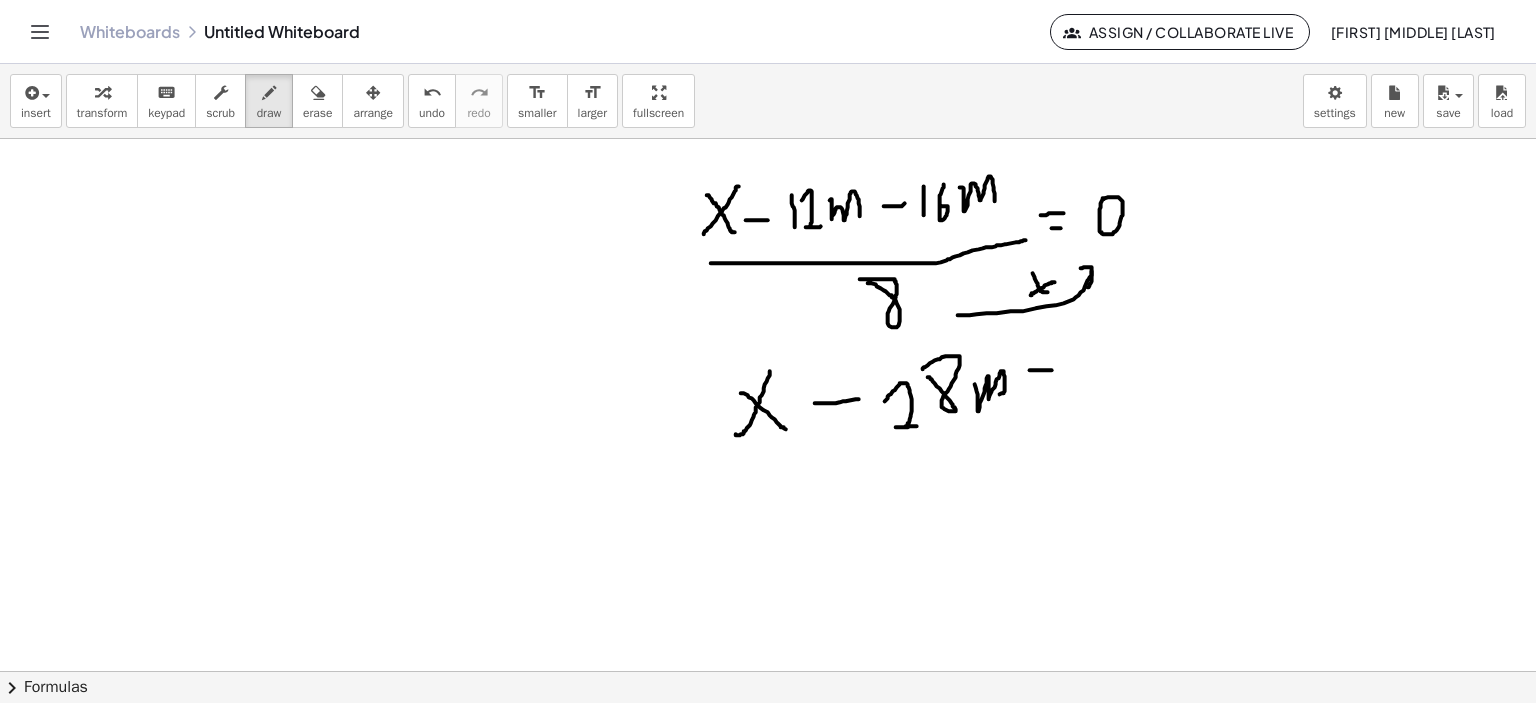 drag, startPoint x: 1033, startPoint y: 370, endPoint x: 1052, endPoint y: 370, distance: 19 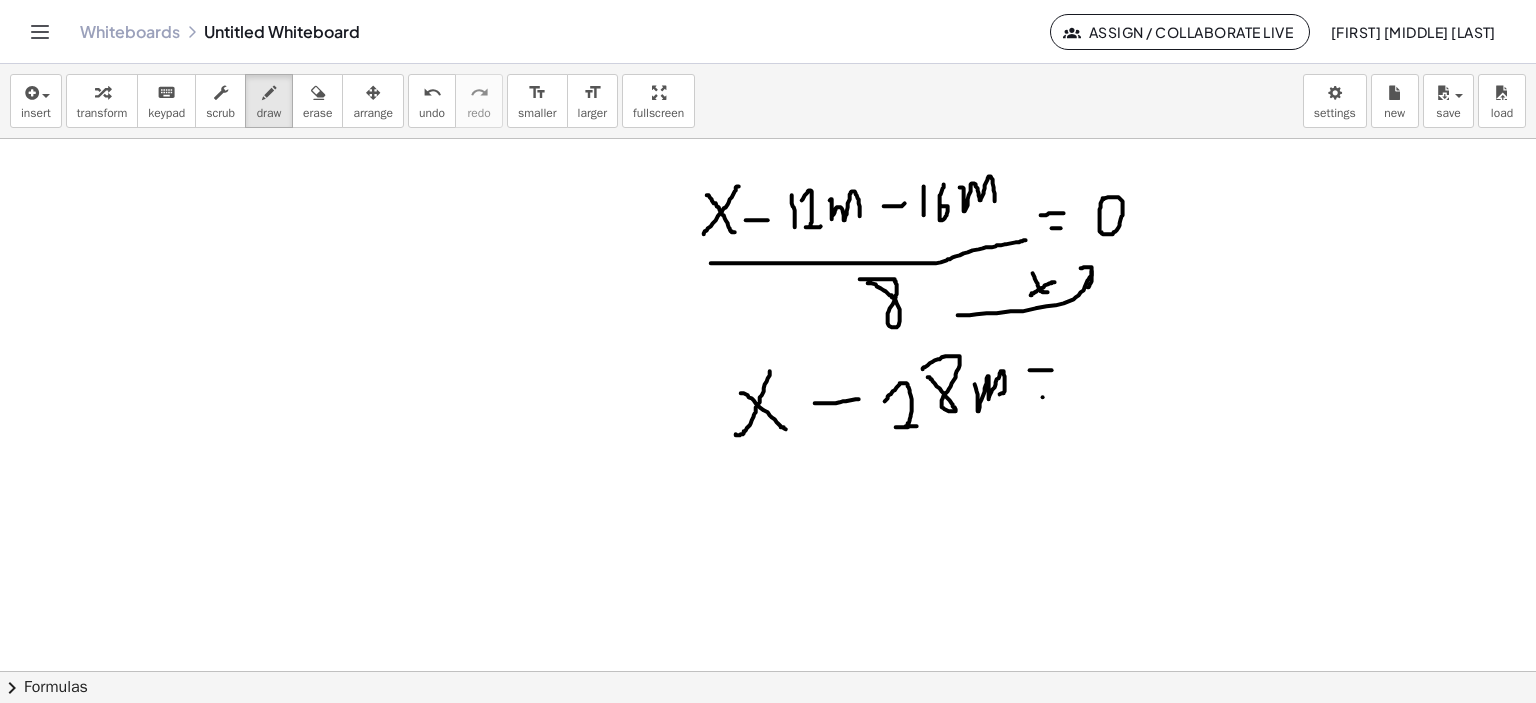 drag, startPoint x: 1043, startPoint y: 397, endPoint x: 1064, endPoint y: 388, distance: 22.847319 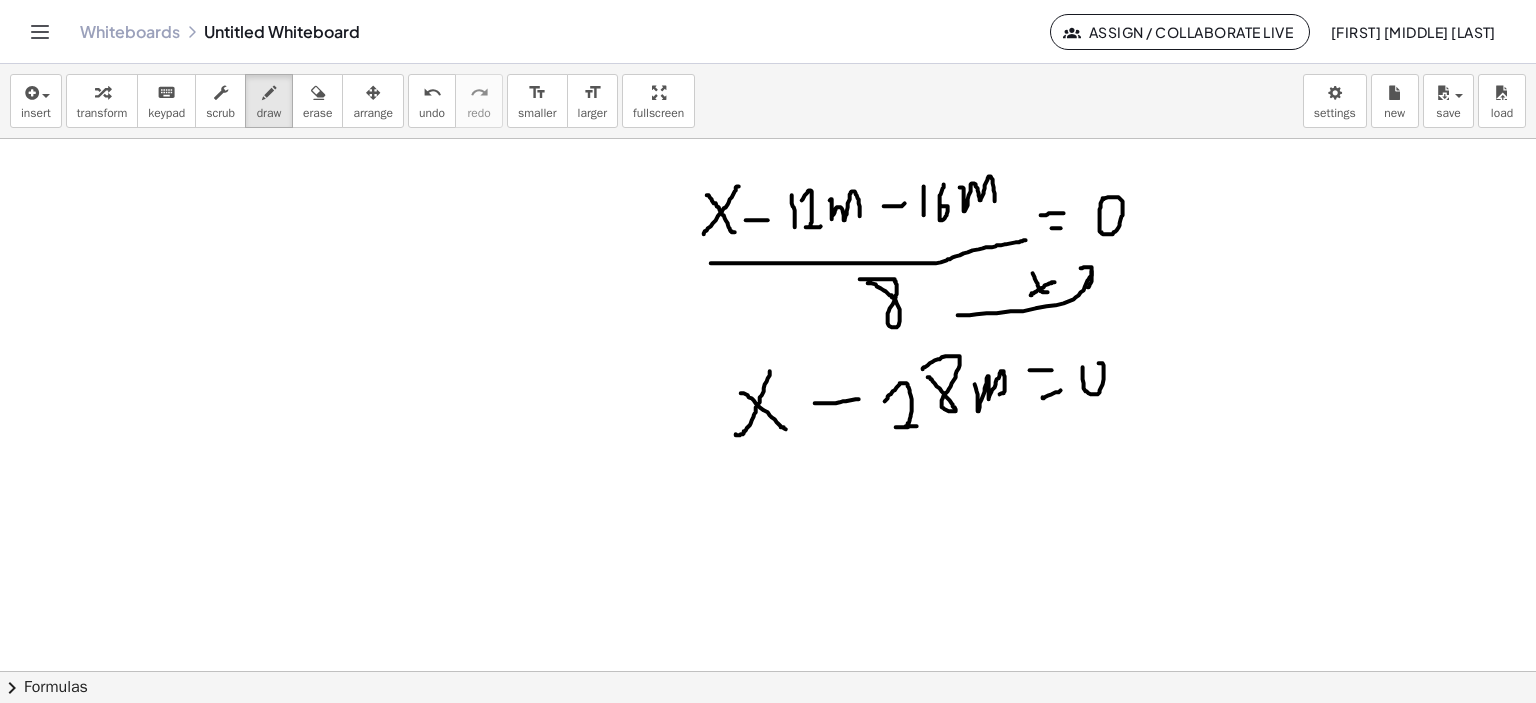 click at bounding box center (771, 390) 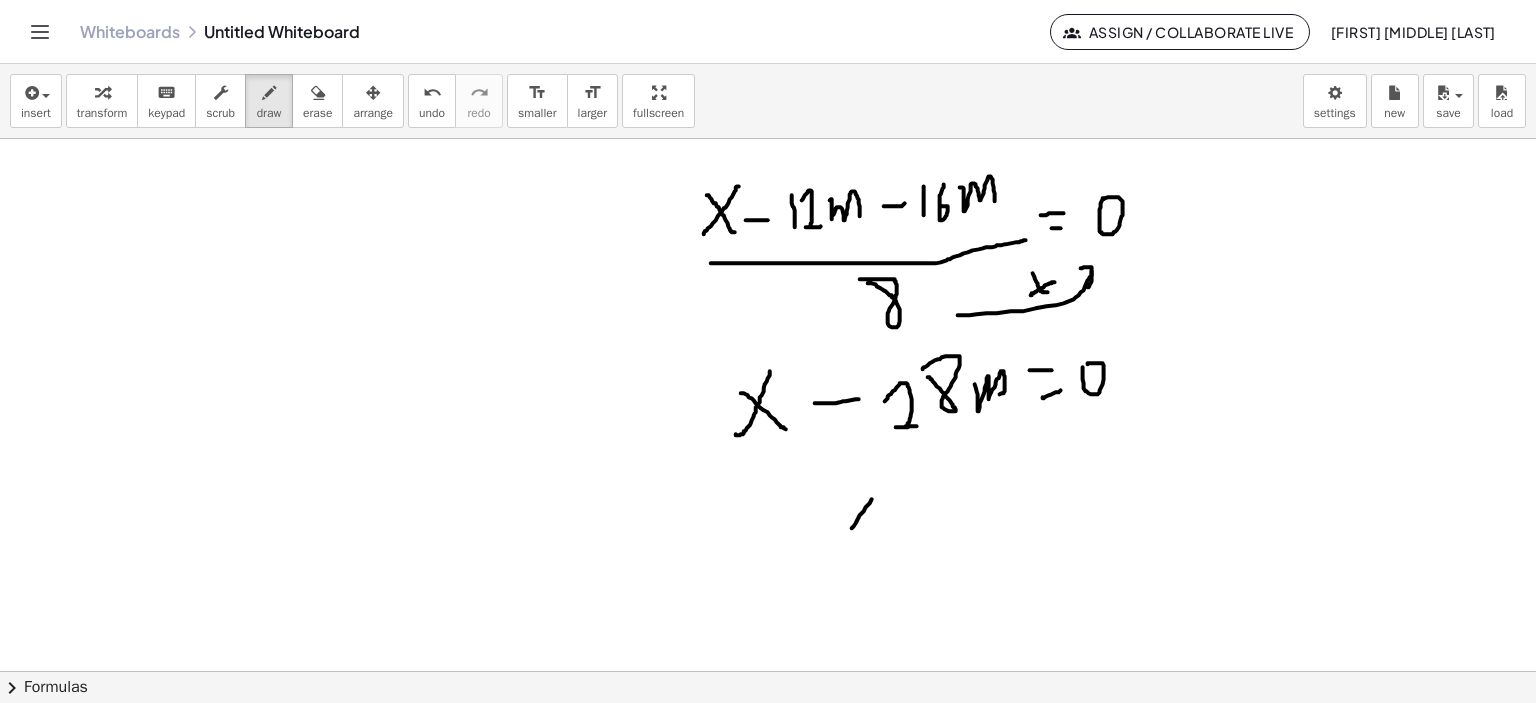 click at bounding box center [771, 390] 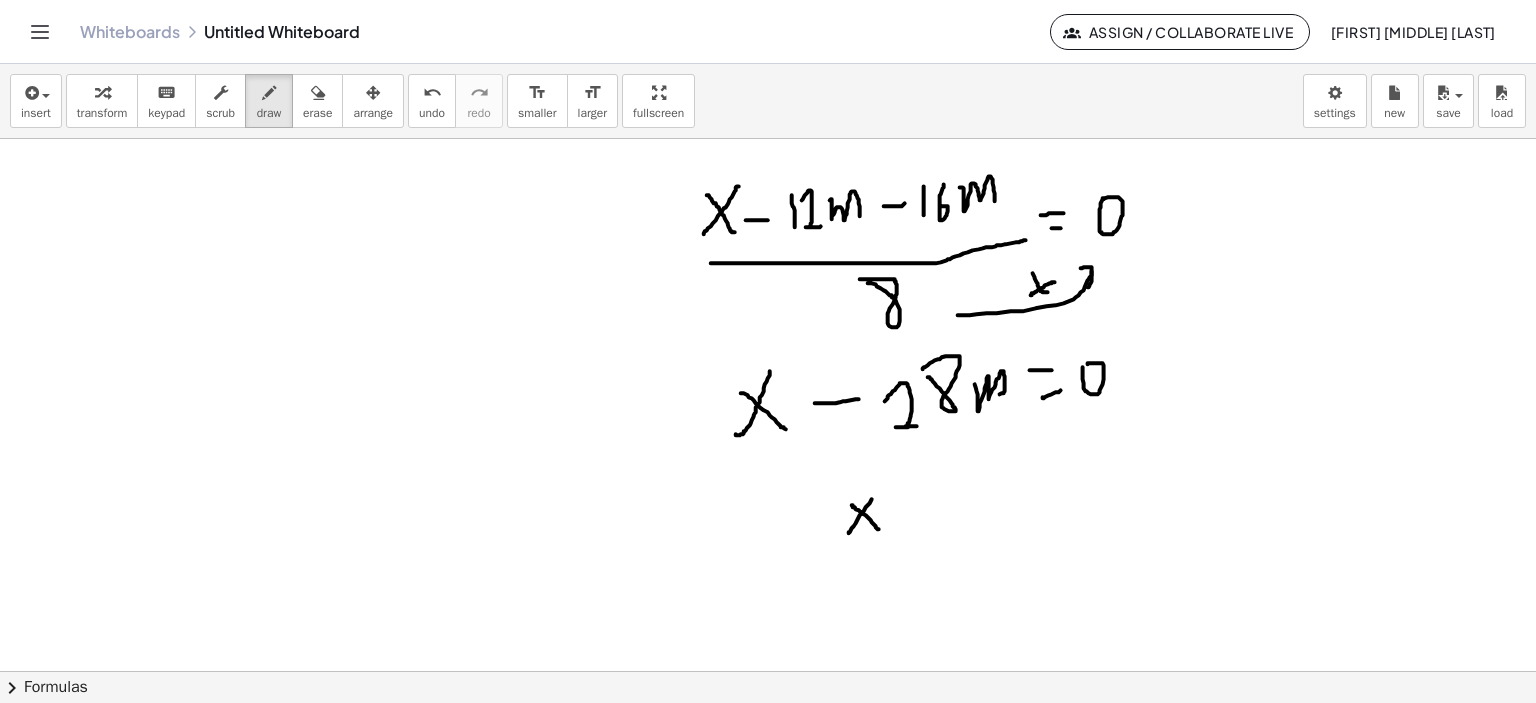 click at bounding box center [771, 390] 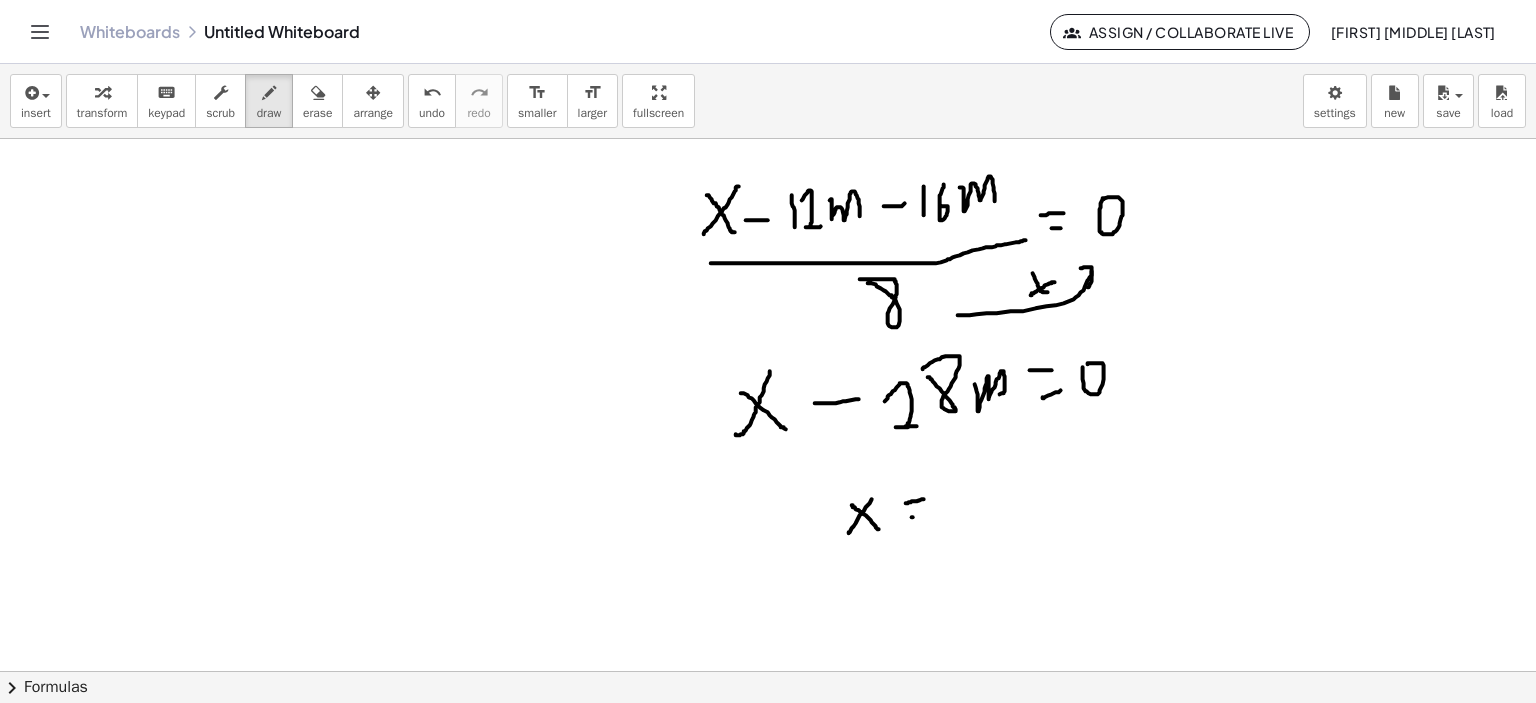 drag, startPoint x: 912, startPoint y: 517, endPoint x: 928, endPoint y: 515, distance: 16.124516 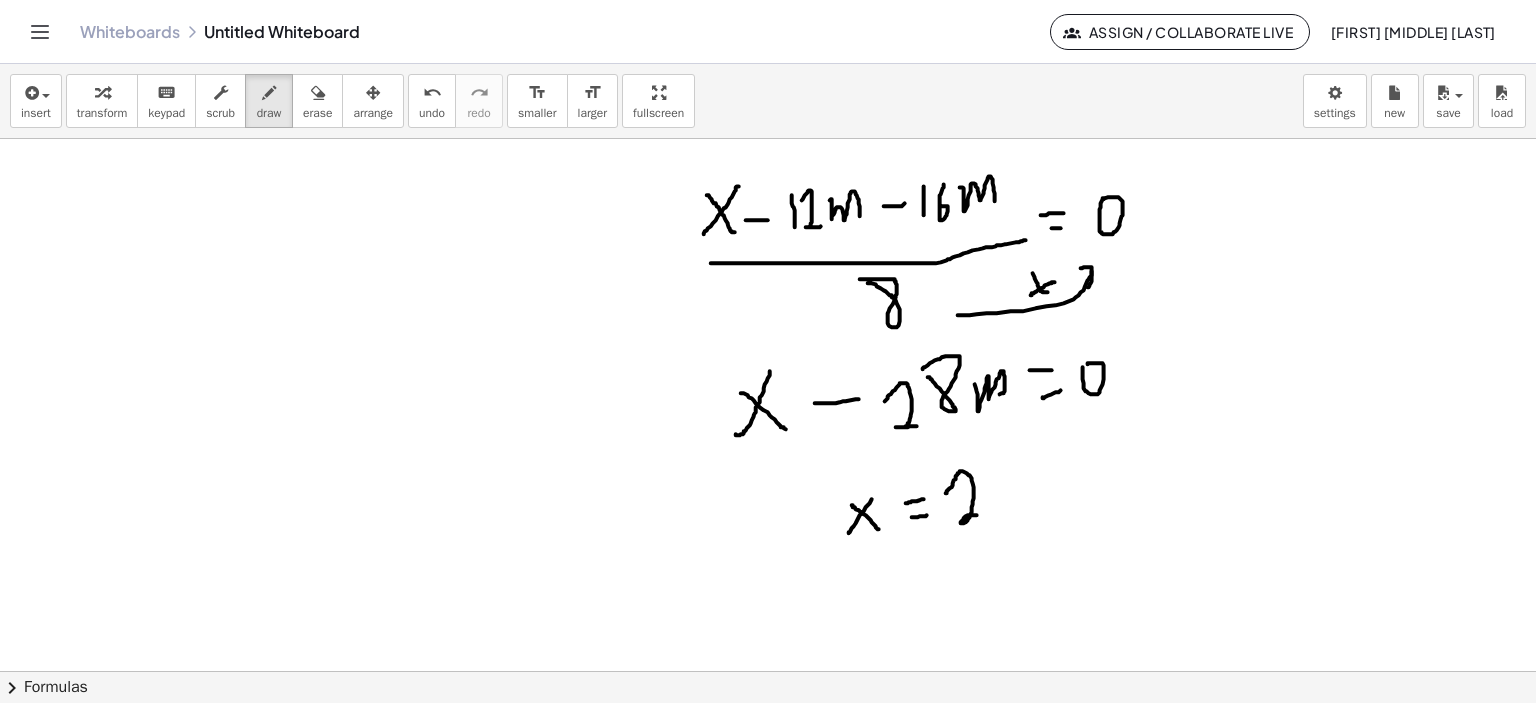 drag, startPoint x: 950, startPoint y: 488, endPoint x: 985, endPoint y: 511, distance: 41.880783 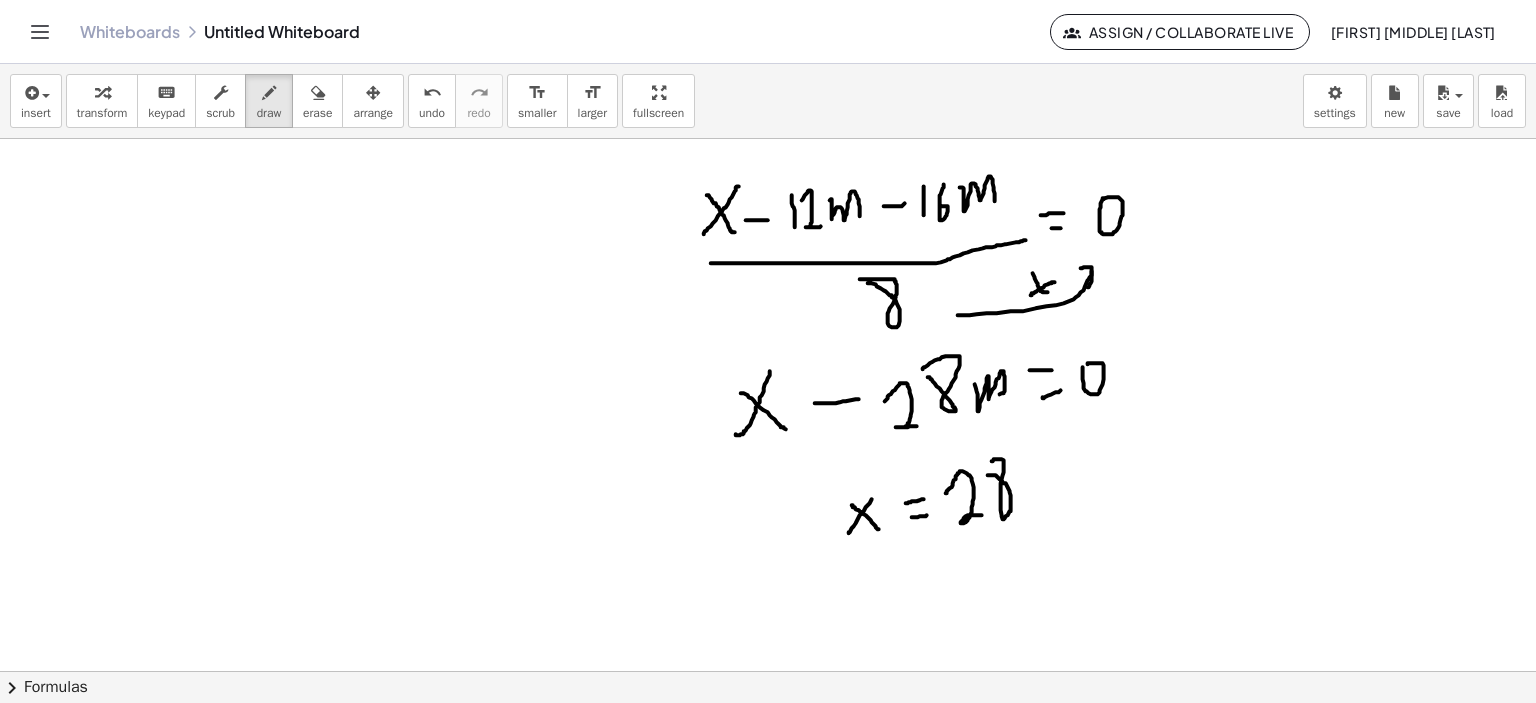 click at bounding box center [771, 390] 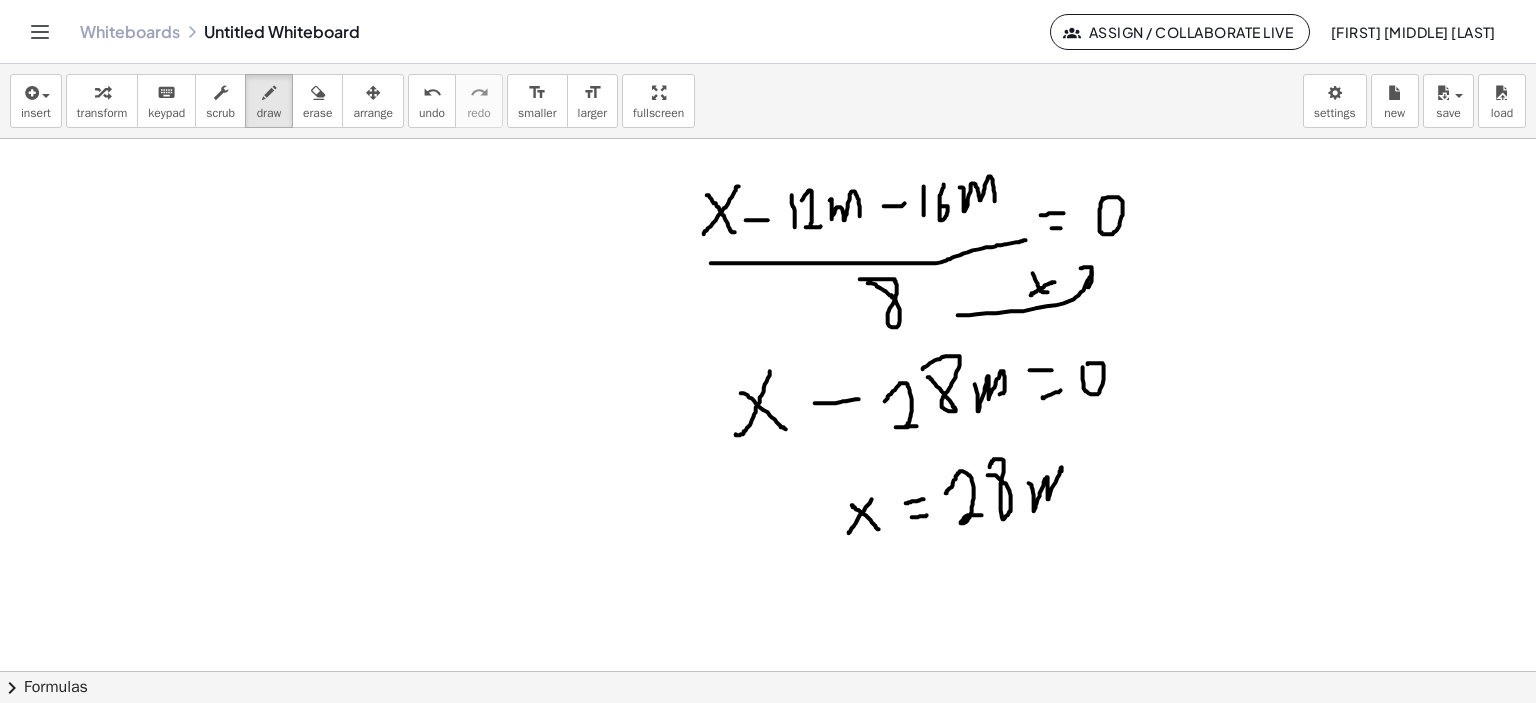 drag, startPoint x: 1032, startPoint y: 485, endPoint x: 1053, endPoint y: 483, distance: 21.095022 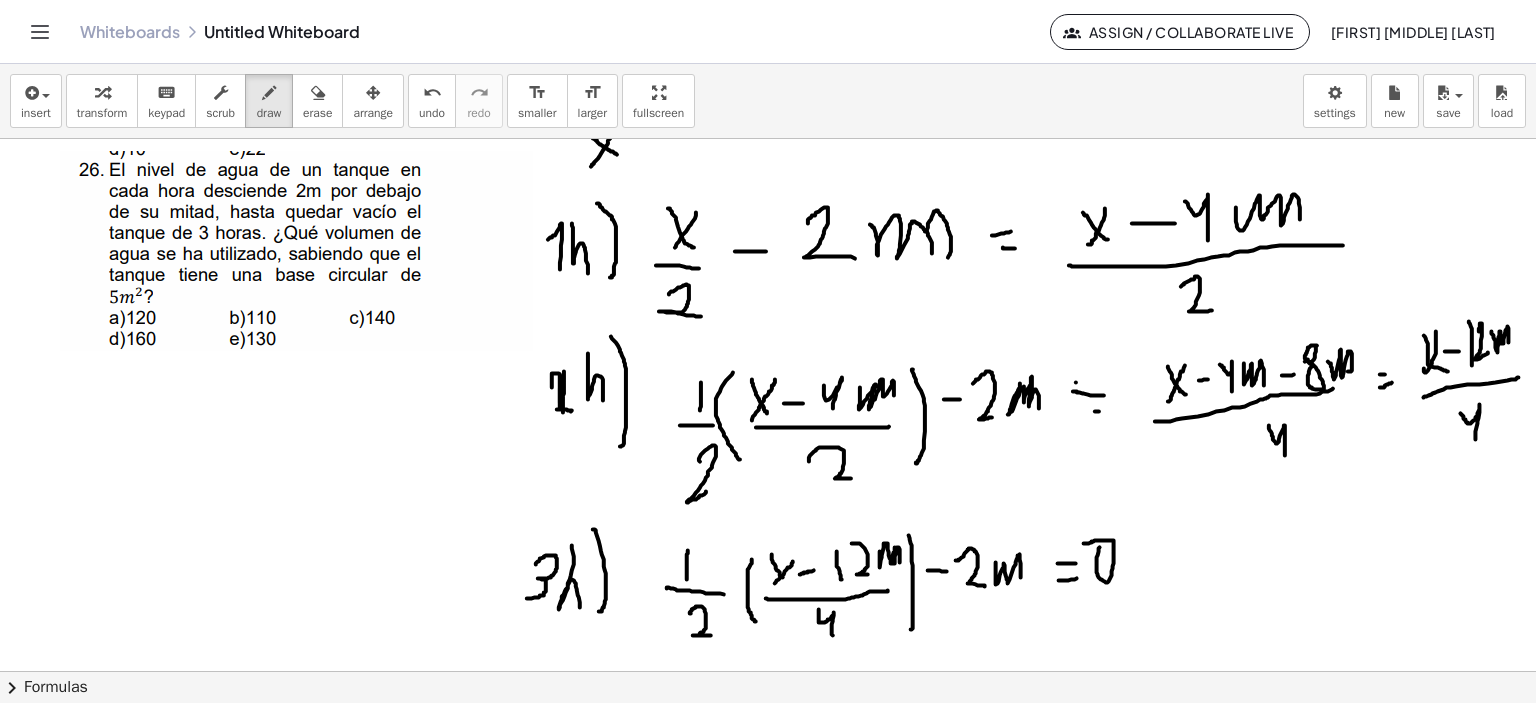 scroll, scrollTop: 0, scrollLeft: 0, axis: both 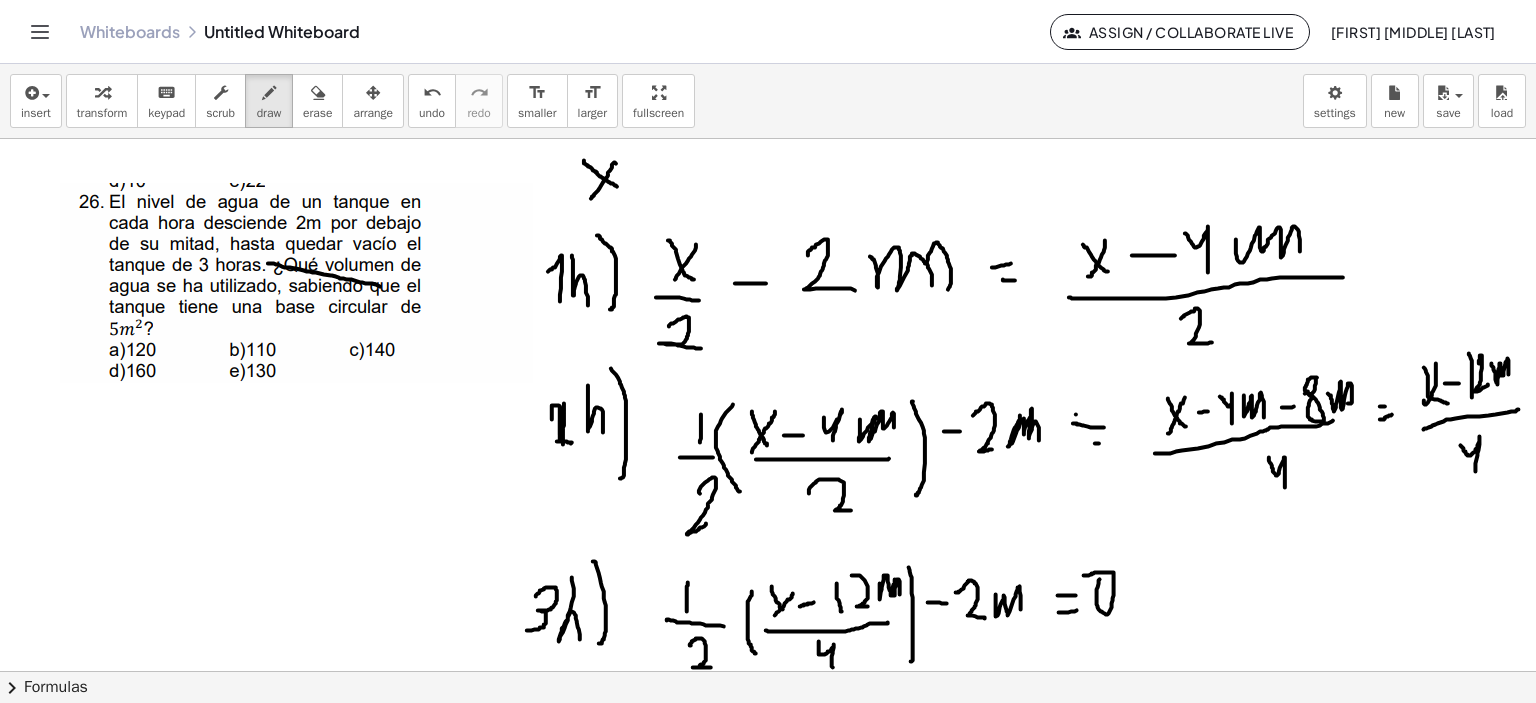 drag, startPoint x: 268, startPoint y: 263, endPoint x: 380, endPoint y: 286, distance: 114.33722 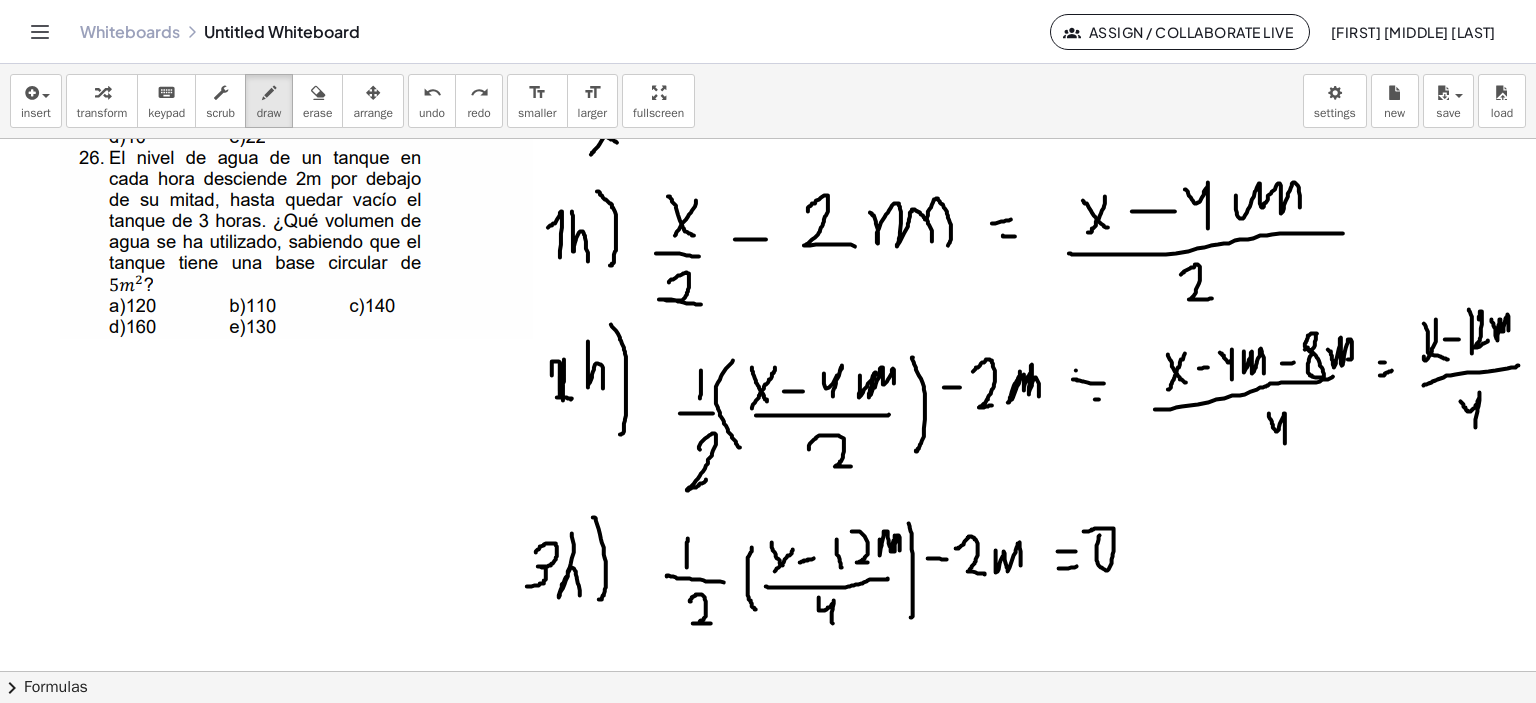 scroll, scrollTop: 100, scrollLeft: 0, axis: vertical 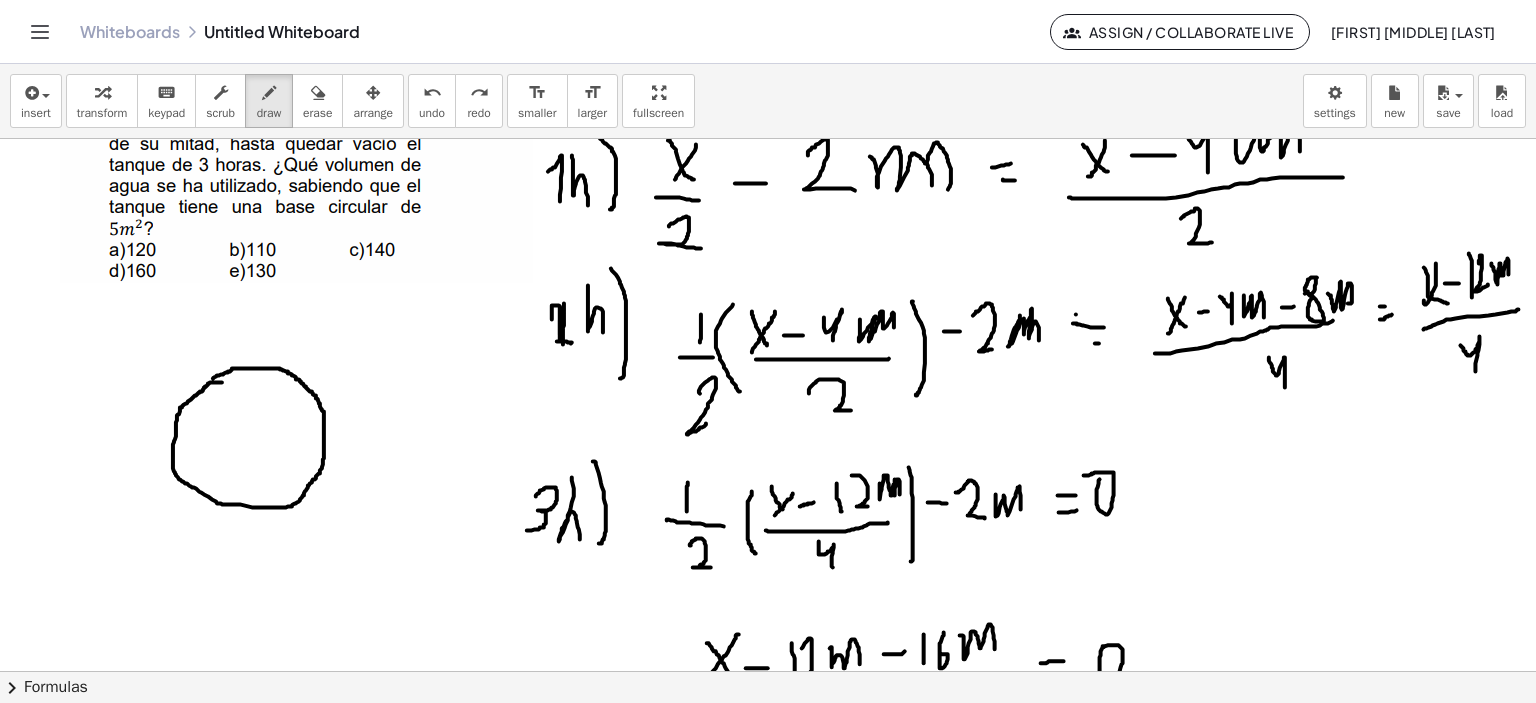 click at bounding box center [771, 838] 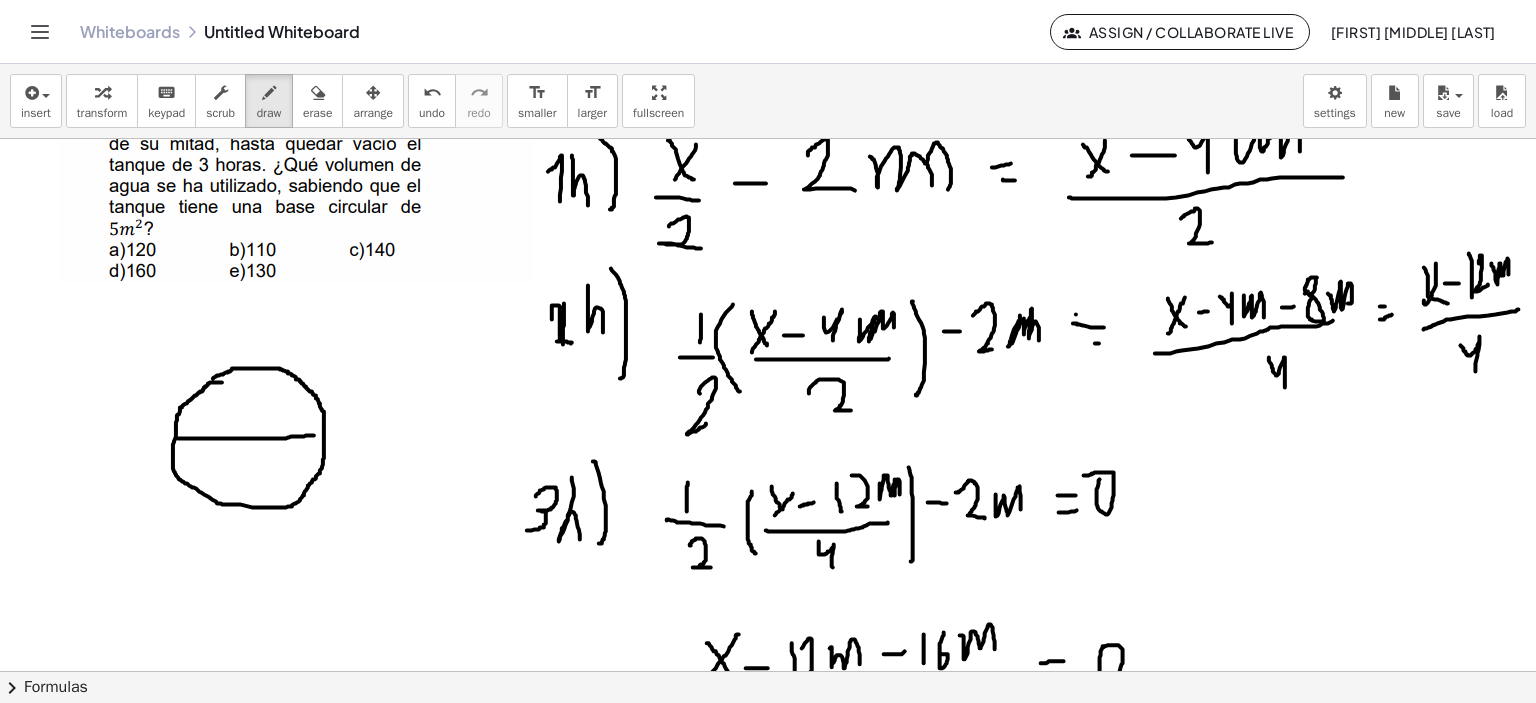 drag, startPoint x: 178, startPoint y: 438, endPoint x: 314, endPoint y: 435, distance: 136.03308 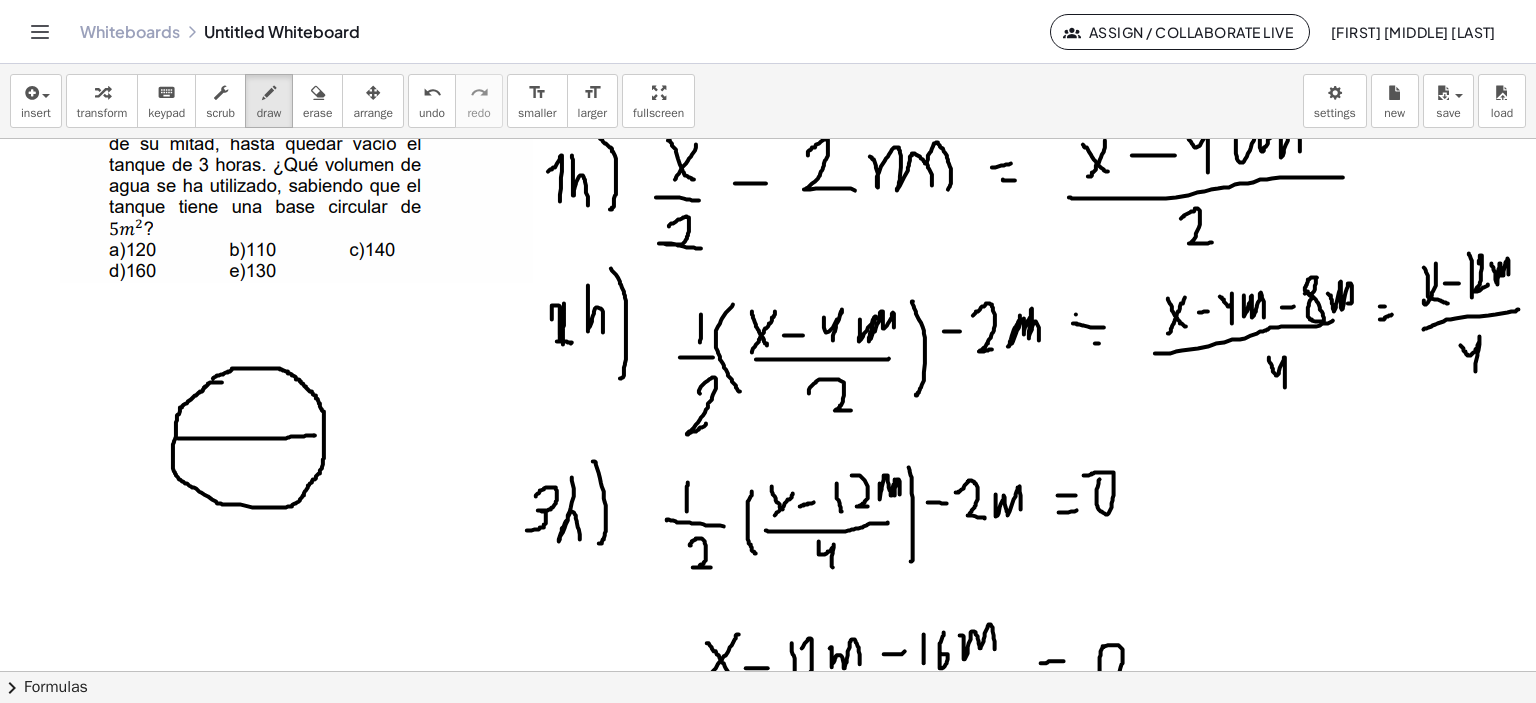 click at bounding box center [771, 838] 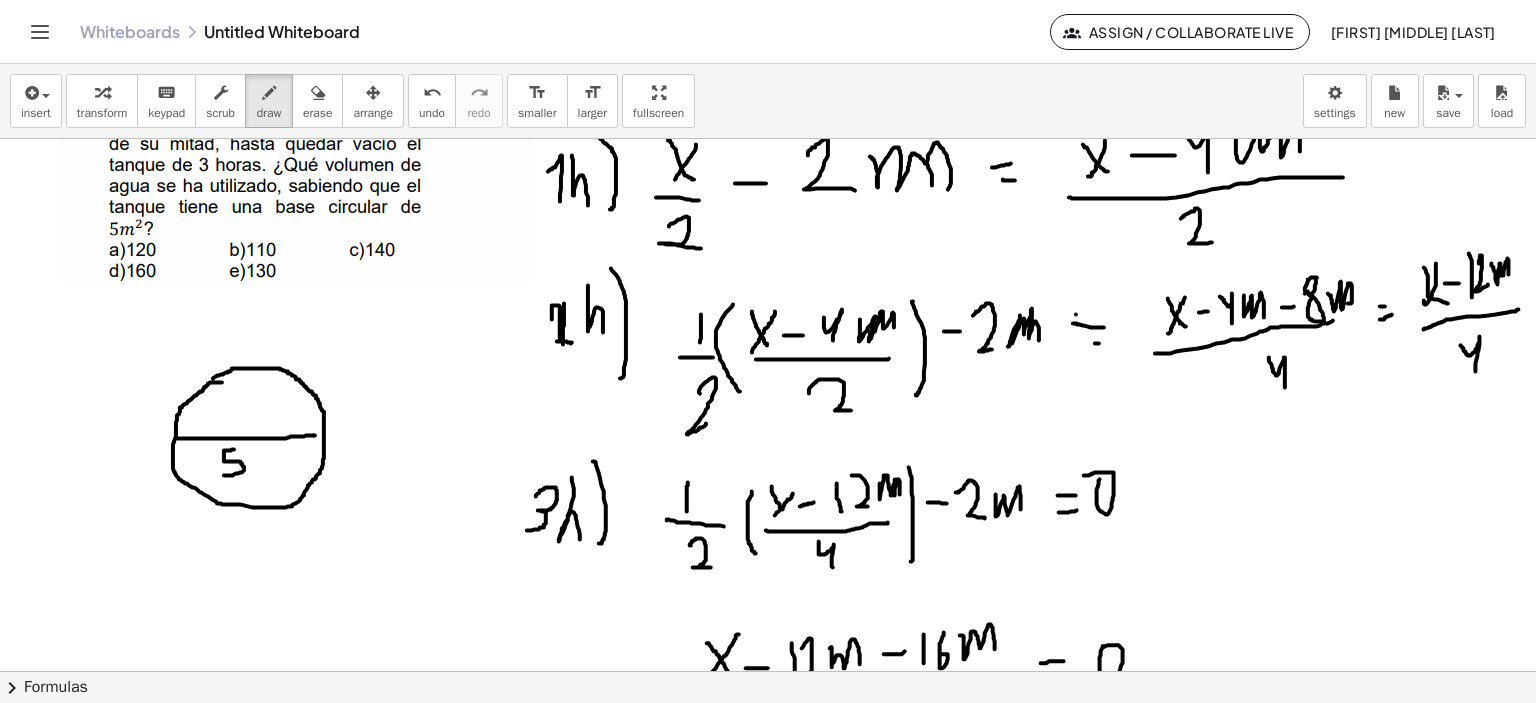 drag, startPoint x: 234, startPoint y: 449, endPoint x: 224, endPoint y: 475, distance: 27.856777 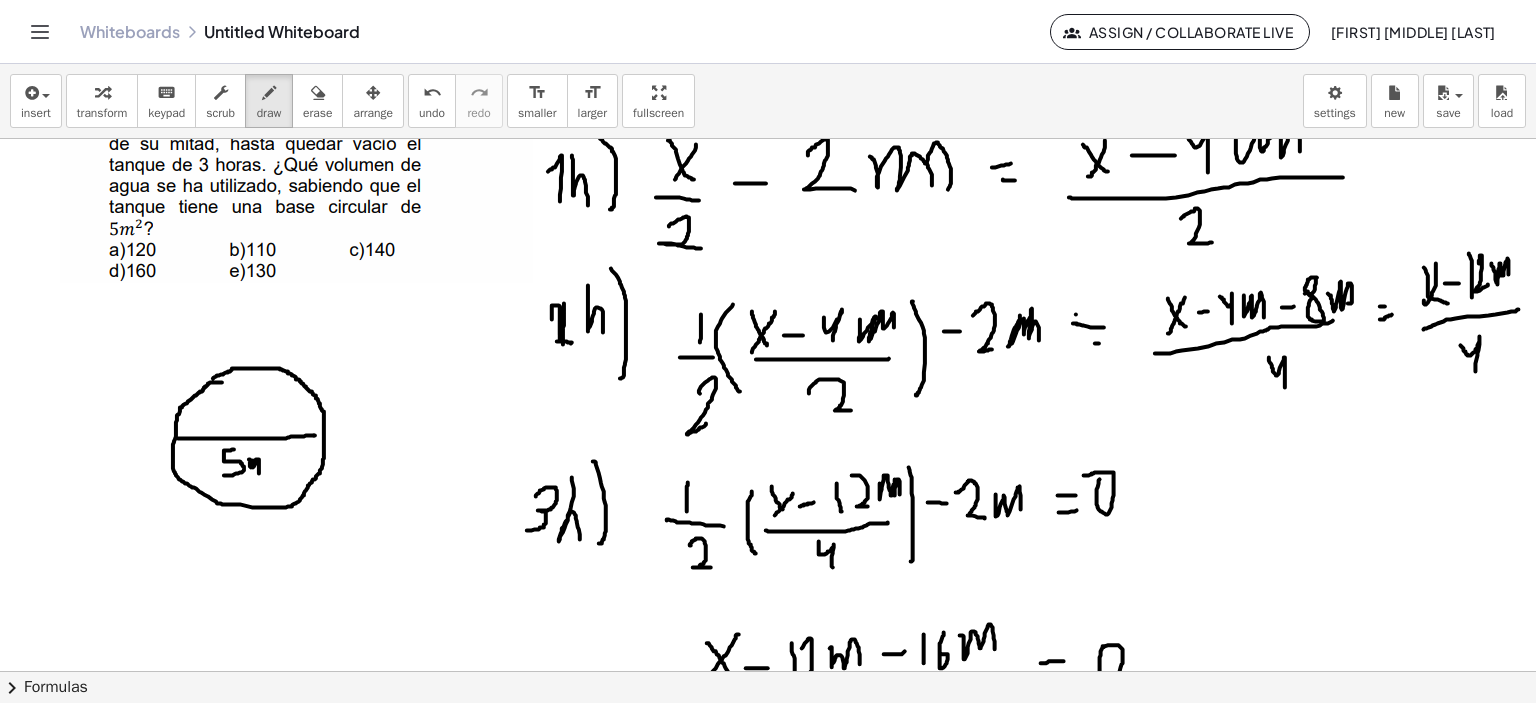 drag, startPoint x: 250, startPoint y: 459, endPoint x: 259, endPoint y: 471, distance: 15 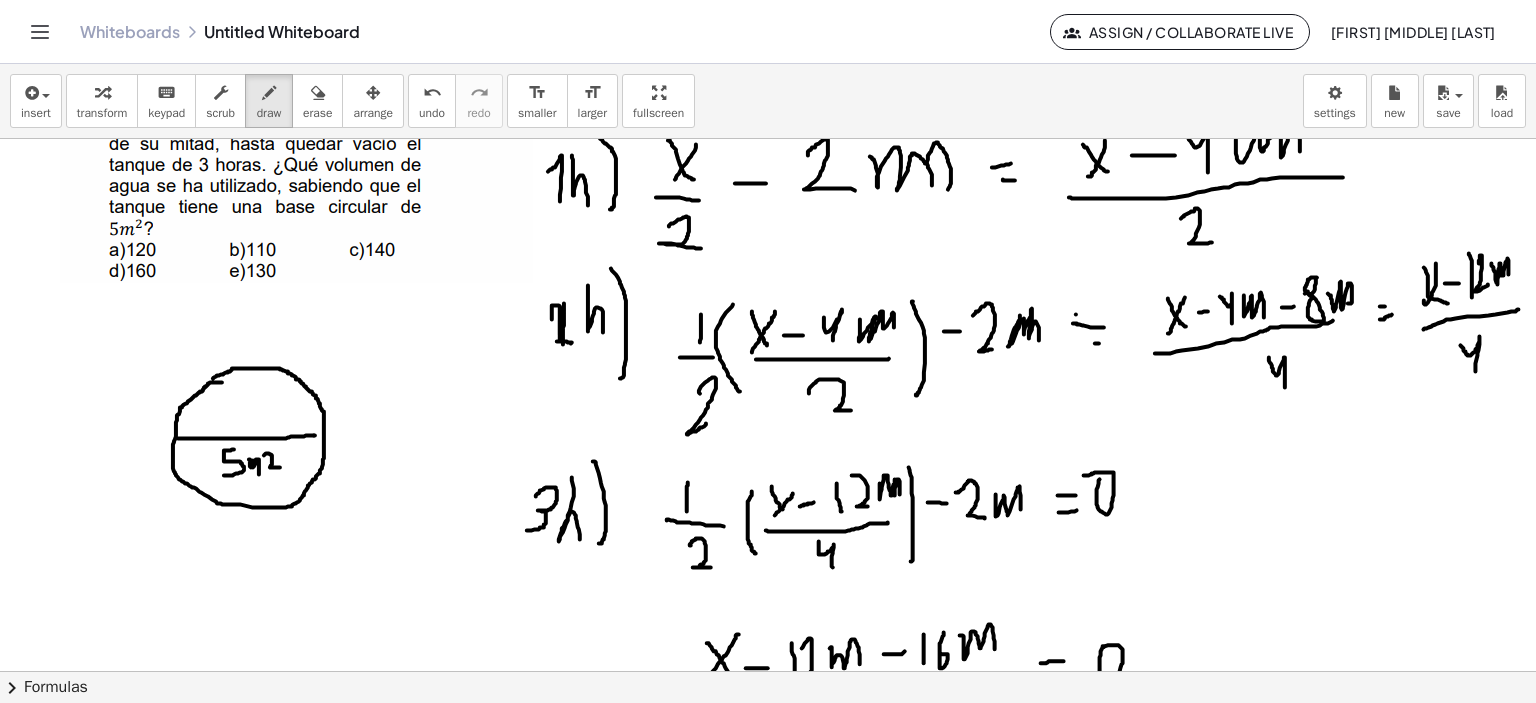 drag, startPoint x: 264, startPoint y: 455, endPoint x: 280, endPoint y: 467, distance: 20 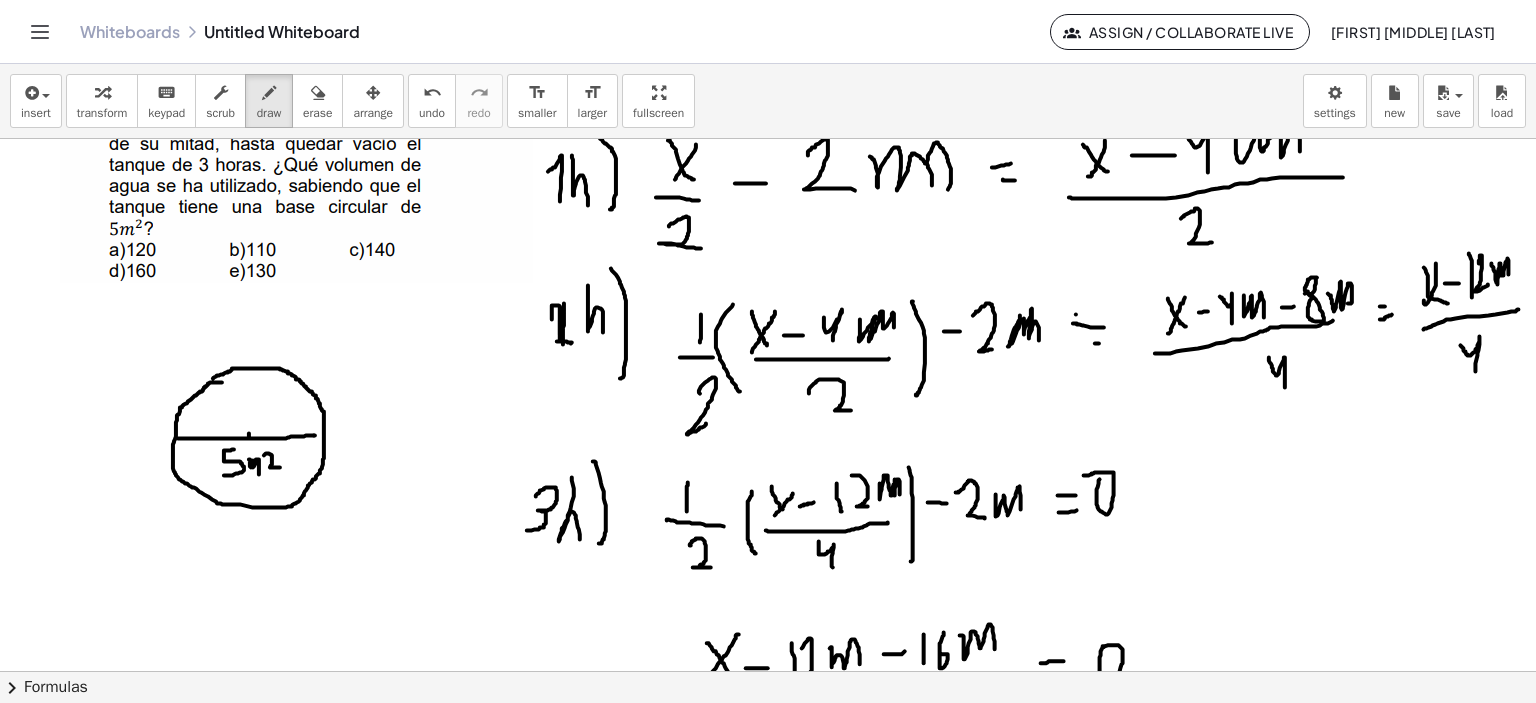 click at bounding box center (771, 838) 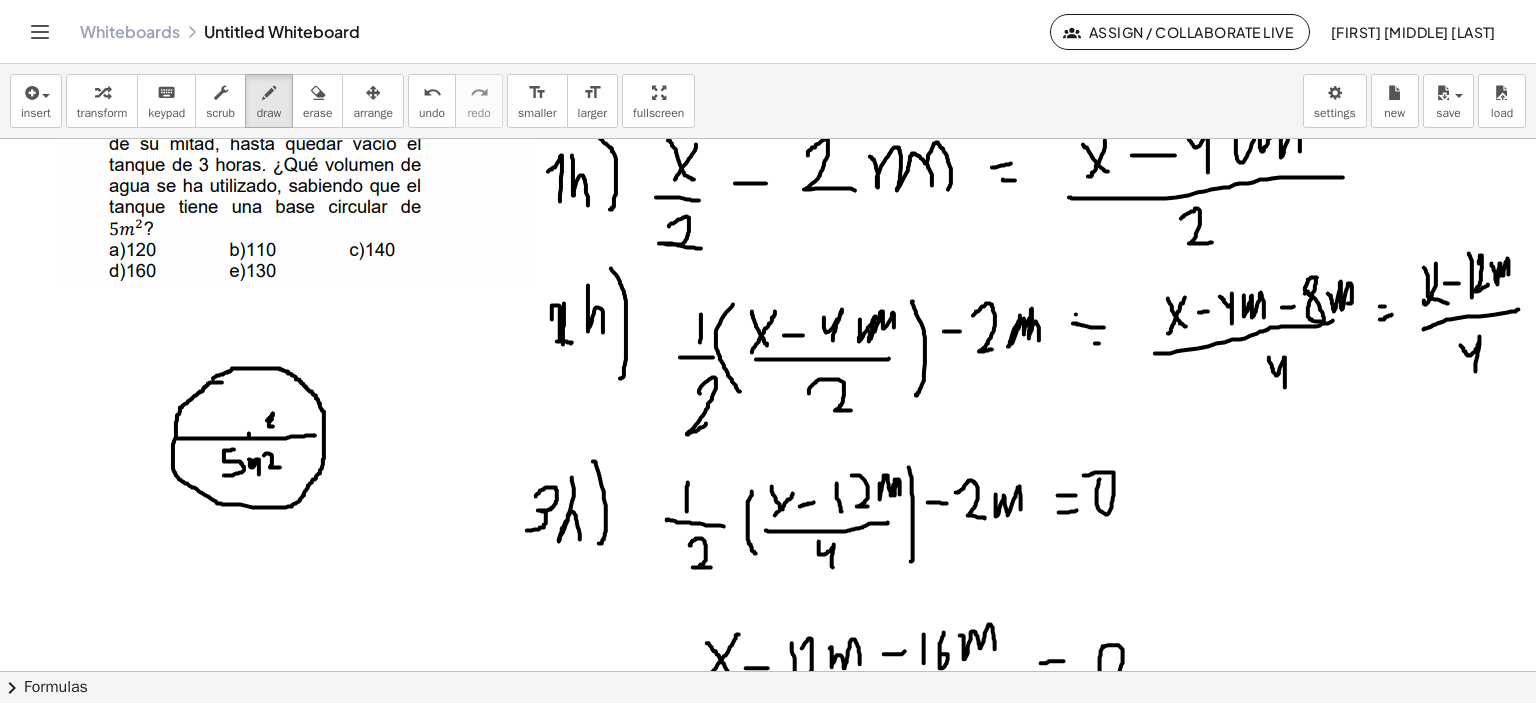 click at bounding box center (771, 838) 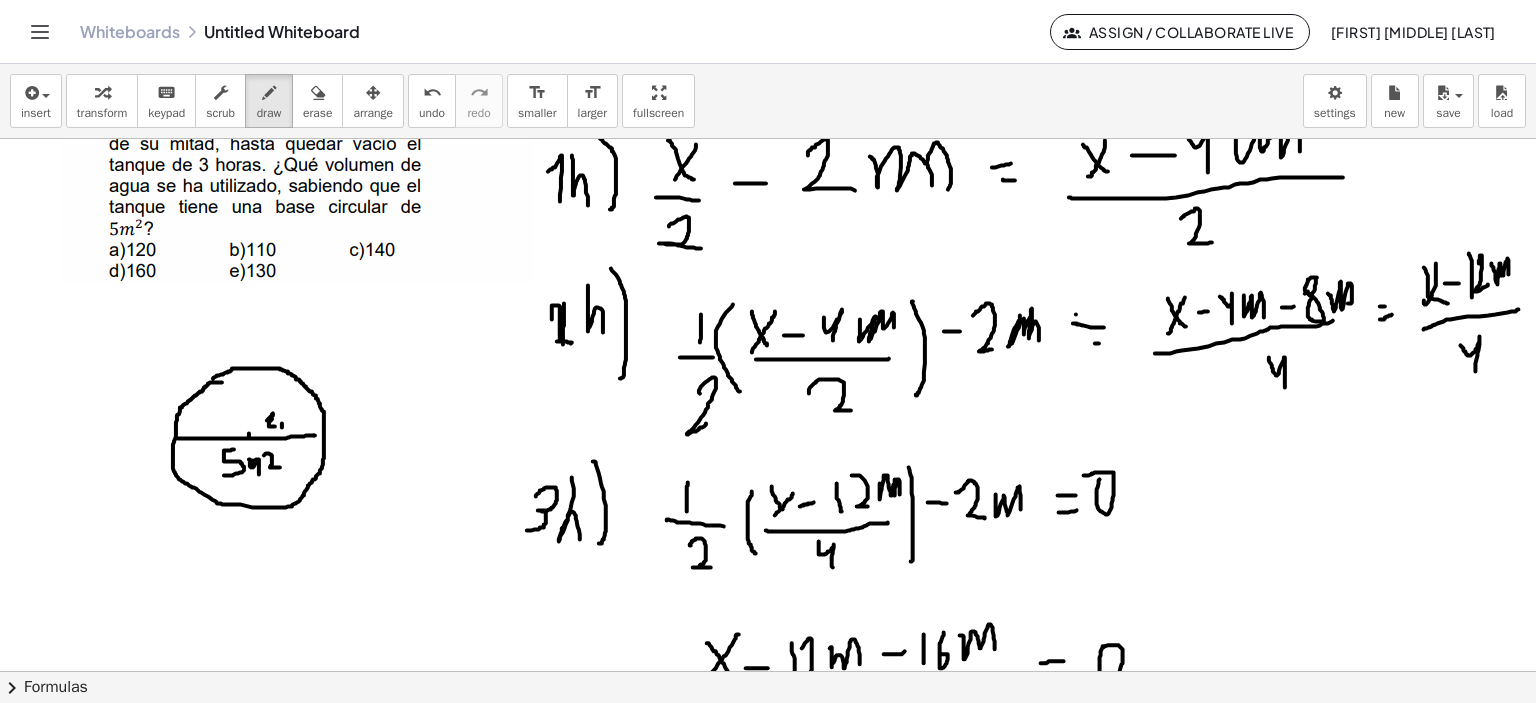 click at bounding box center (771, 838) 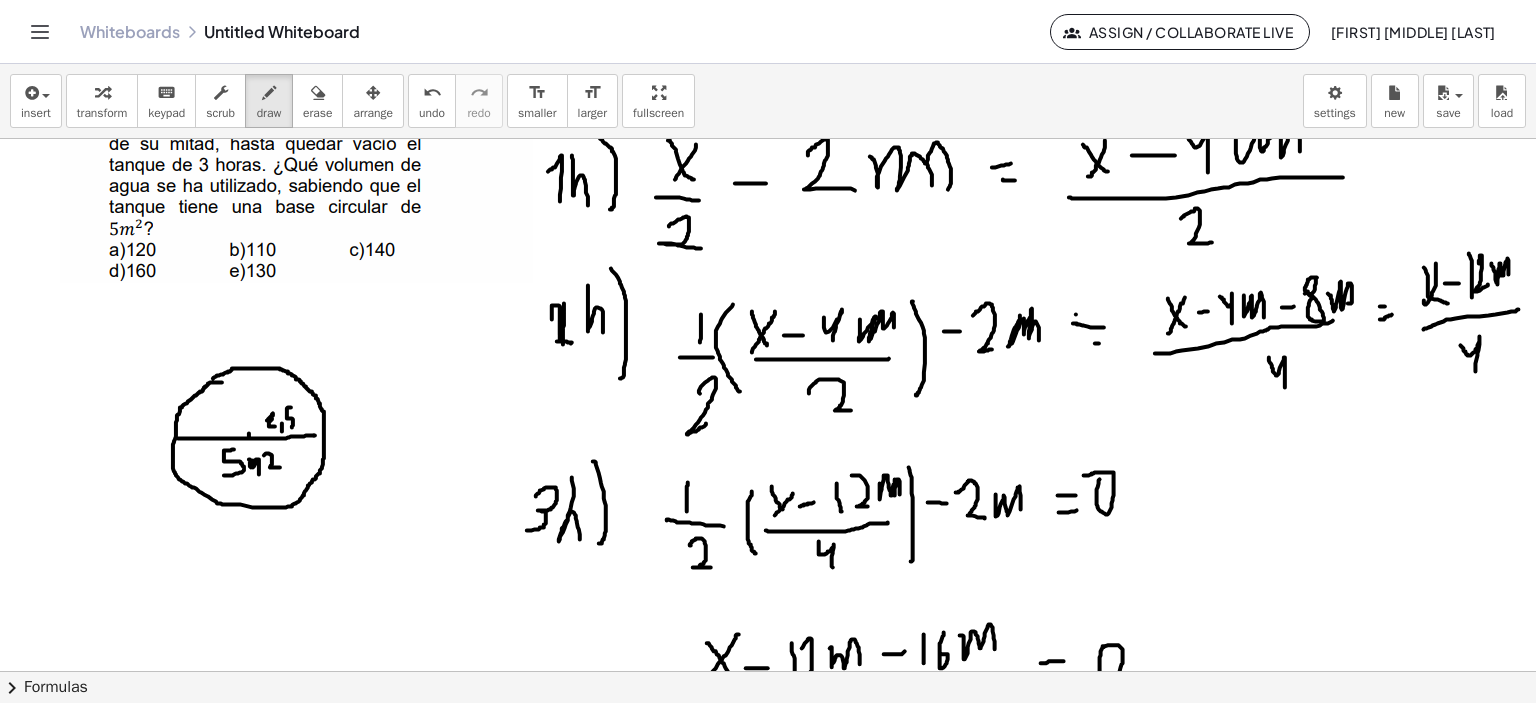 drag, startPoint x: 291, startPoint y: 407, endPoint x: 292, endPoint y: 427, distance: 20.024984 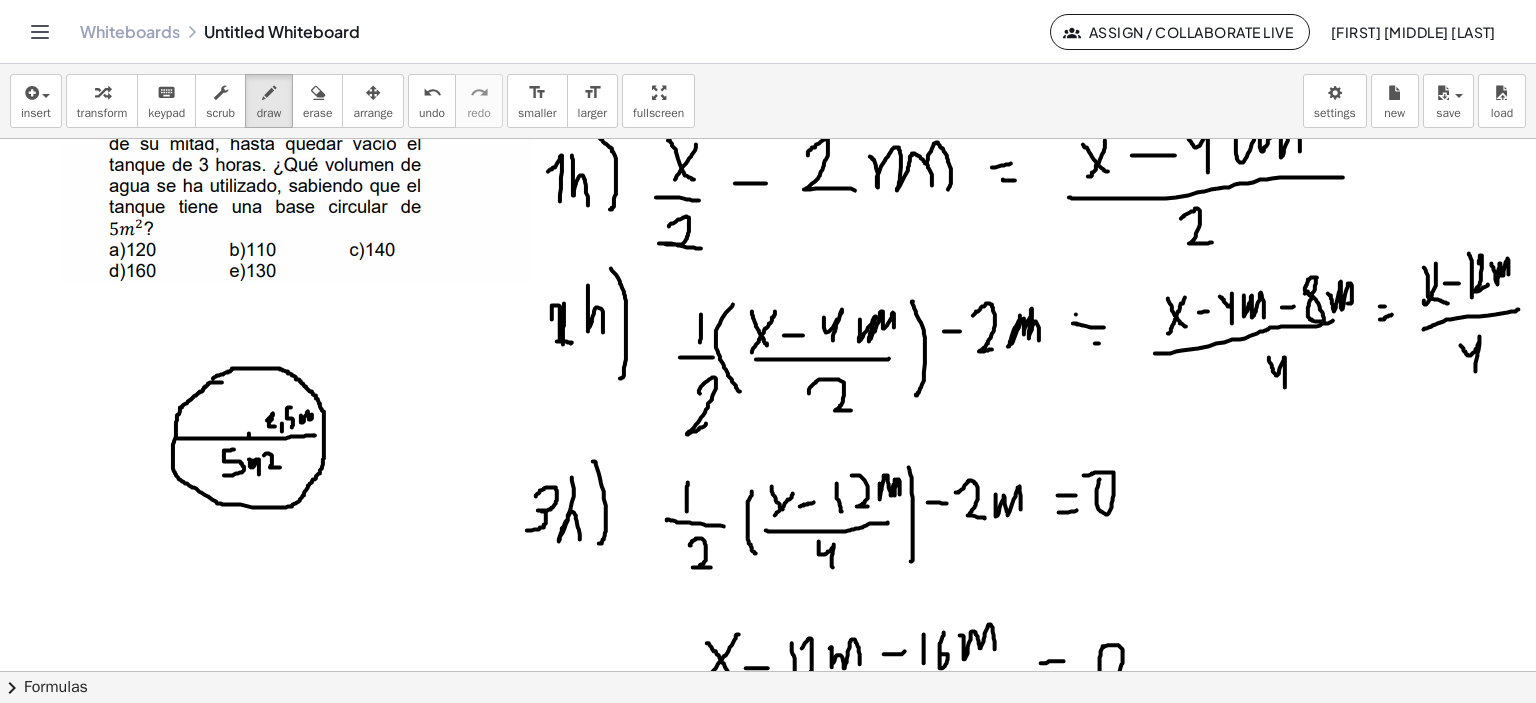 drag, startPoint x: 301, startPoint y: 415, endPoint x: 313, endPoint y: 417, distance: 12.165525 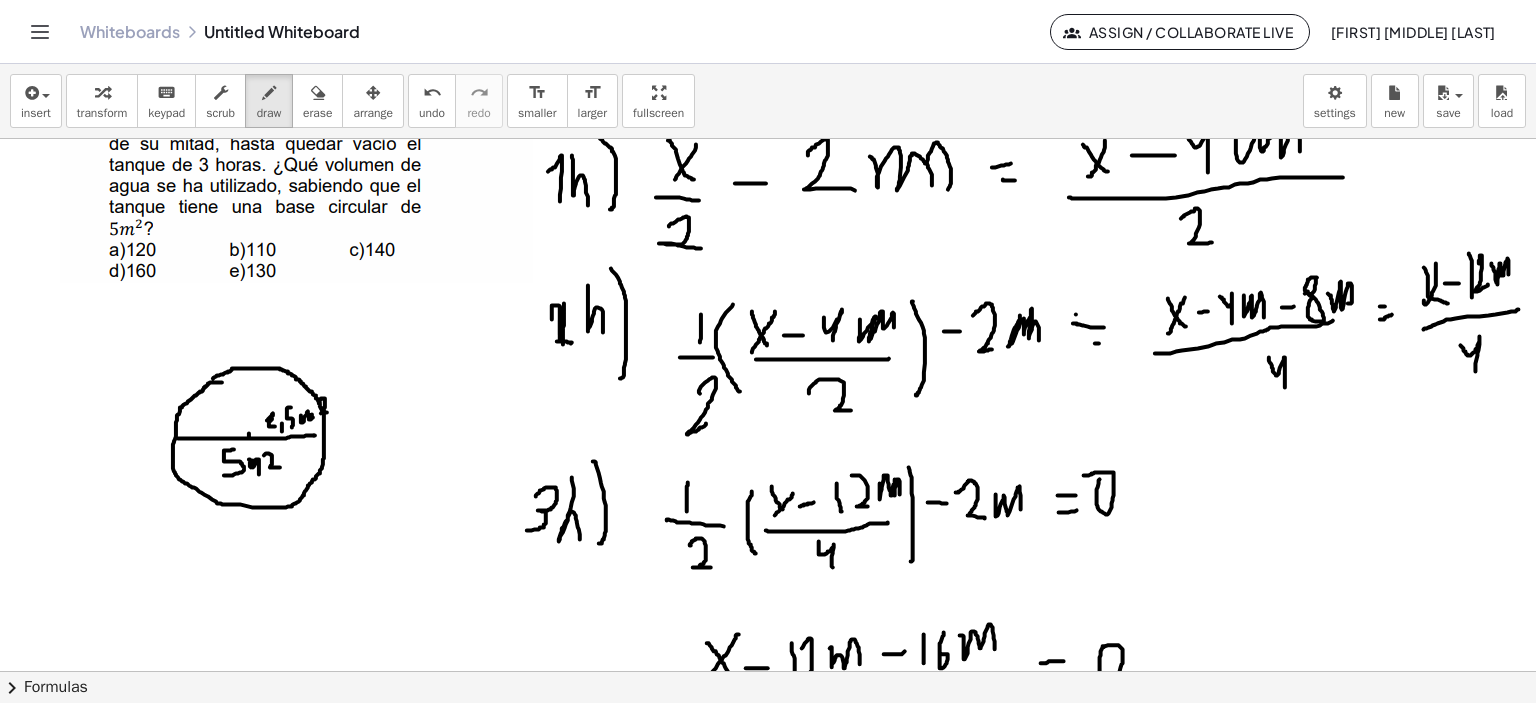 drag, startPoint x: 321, startPoint y: 399, endPoint x: 328, endPoint y: 412, distance: 14.764823 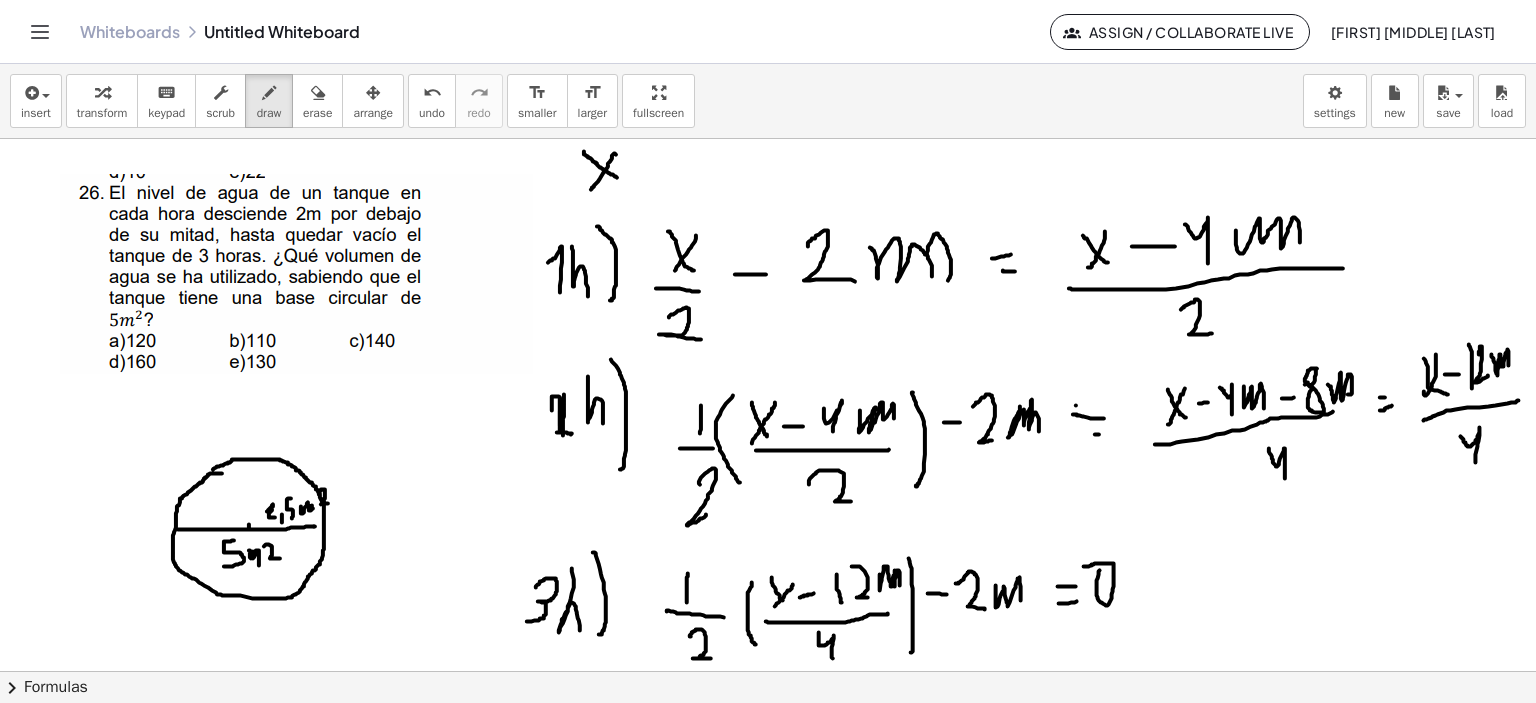 scroll, scrollTop: 0, scrollLeft: 0, axis: both 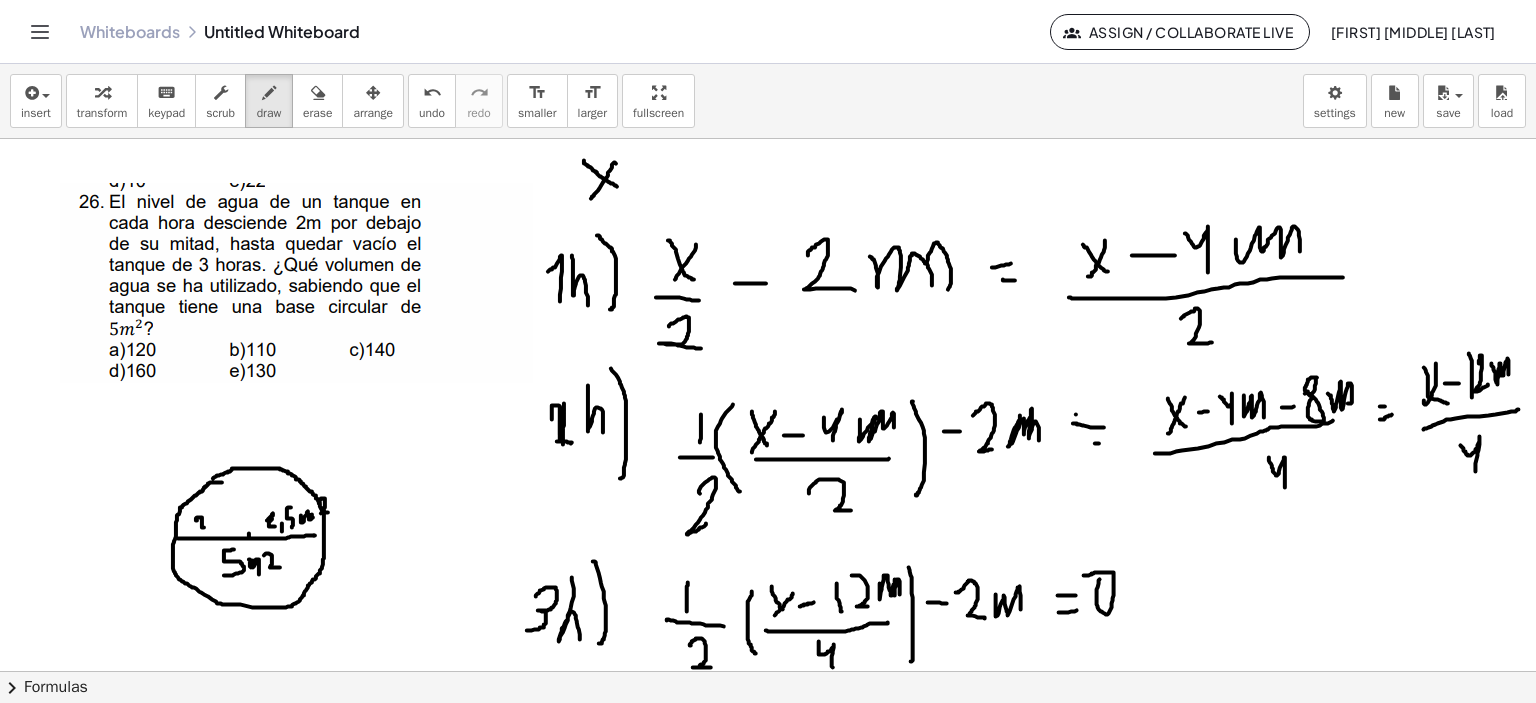 click at bounding box center [771, 938] 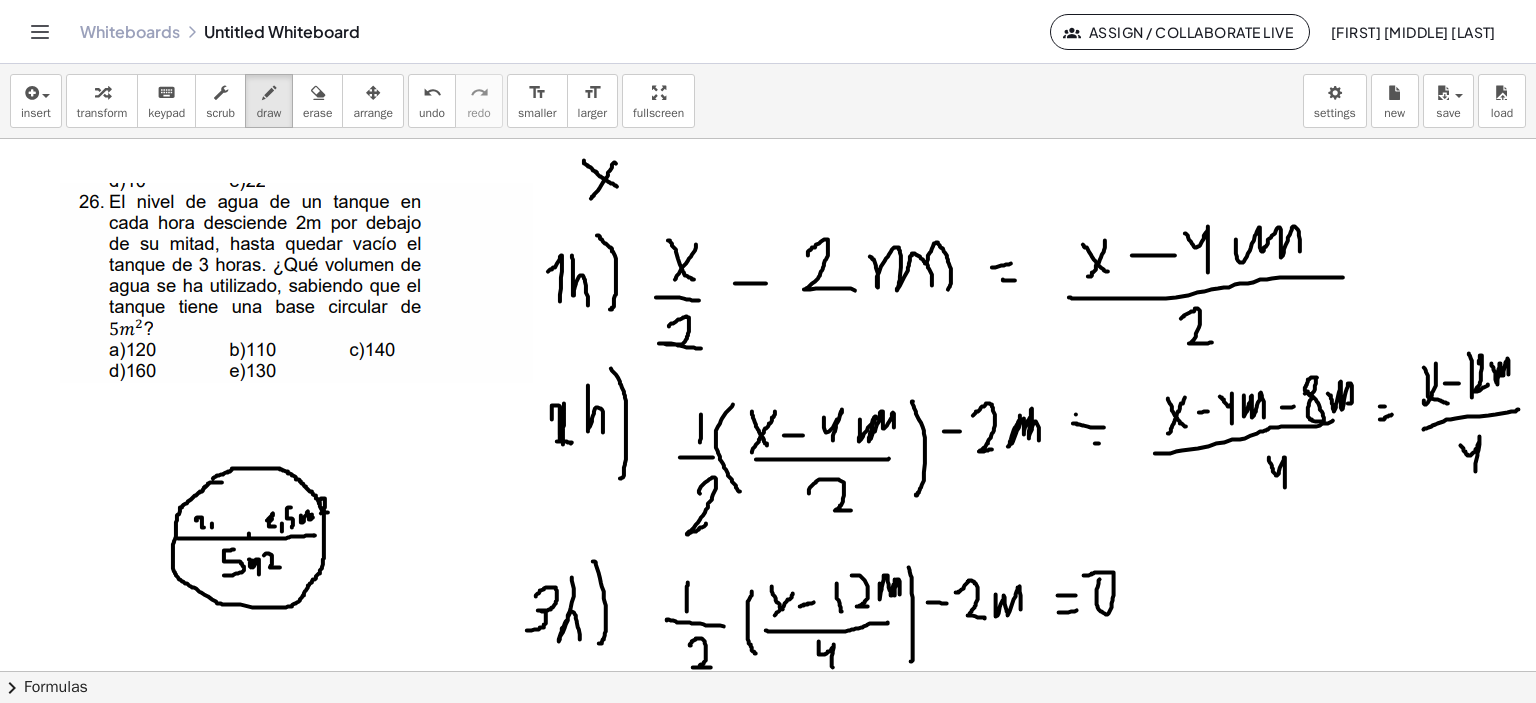 click at bounding box center (771, 938) 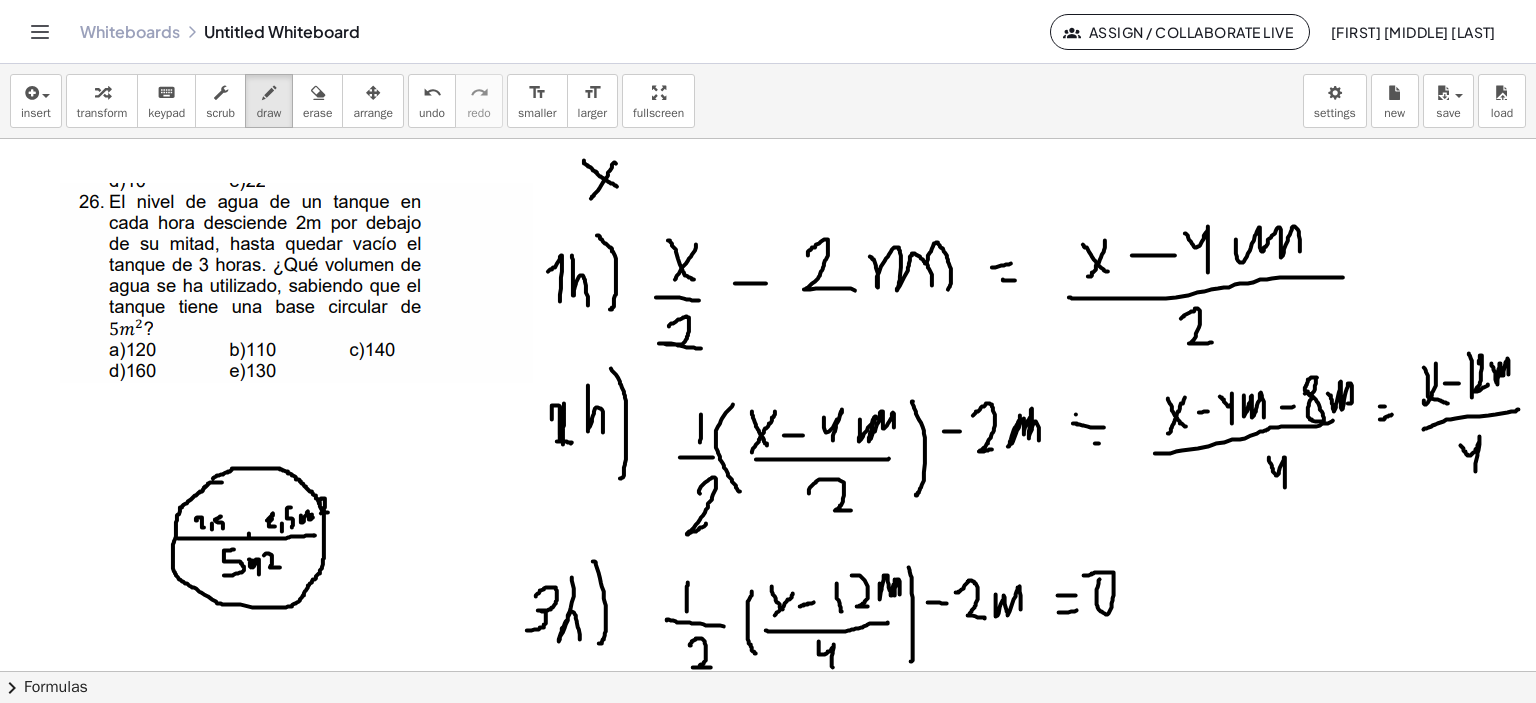 drag, startPoint x: 221, startPoint y: 516, endPoint x: 223, endPoint y: 528, distance: 12.165525 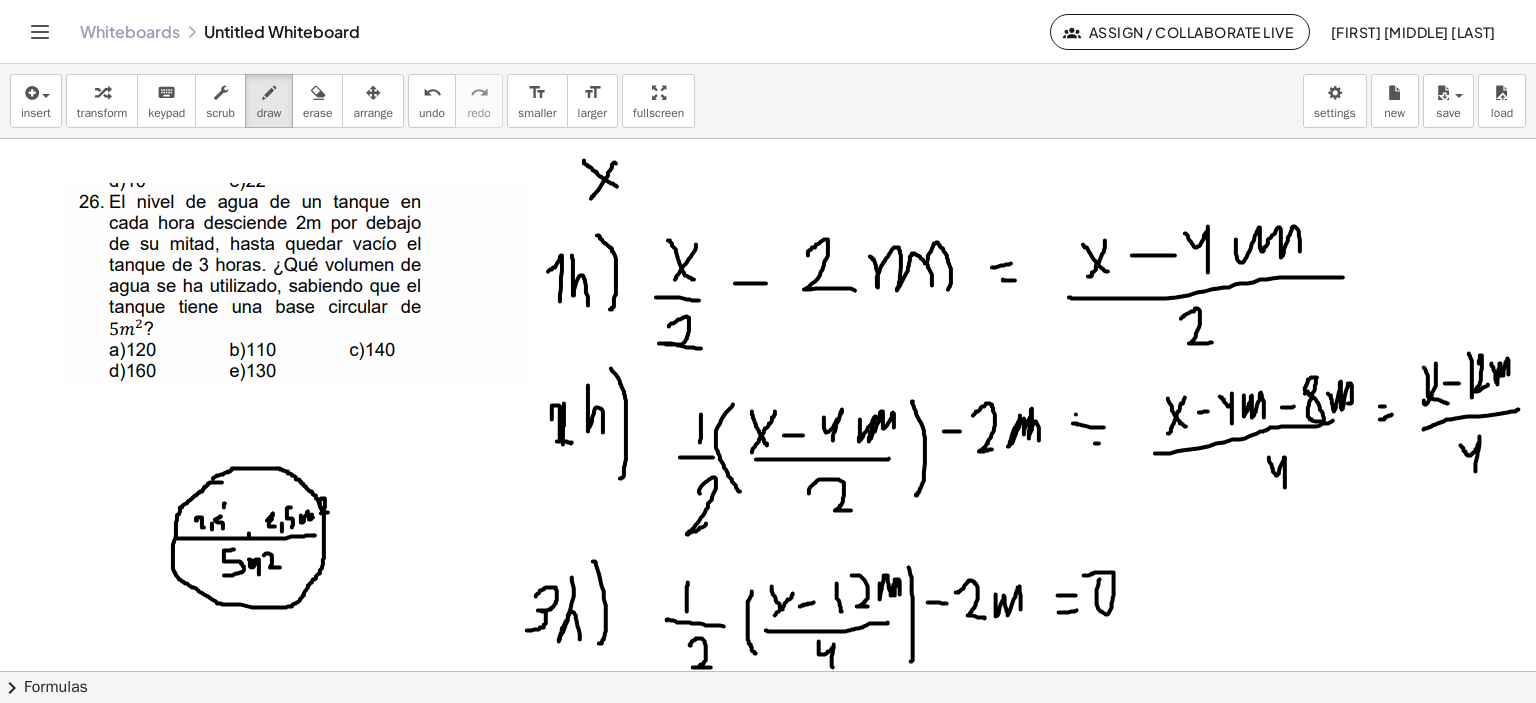 click at bounding box center [771, 938] 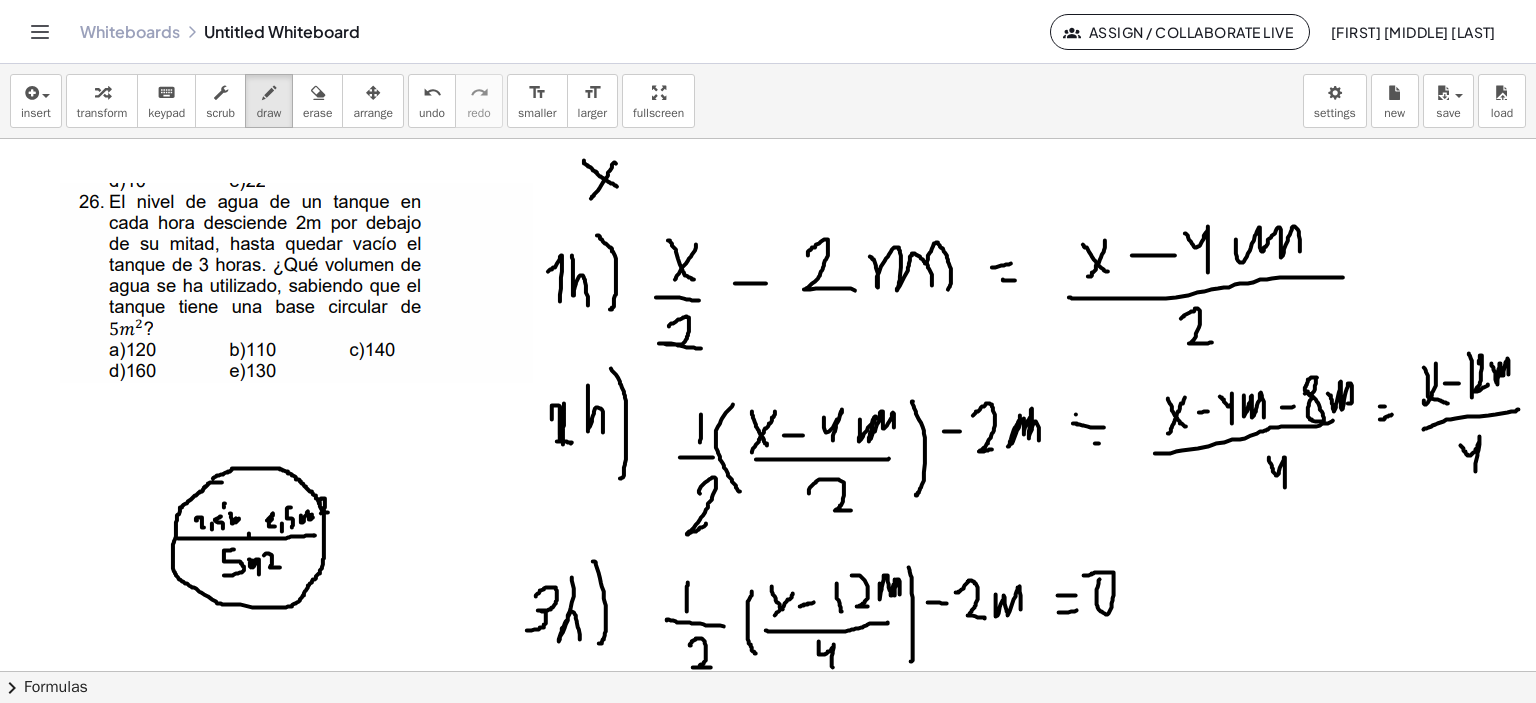 drag, startPoint x: 230, startPoint y: 513, endPoint x: 240, endPoint y: 521, distance: 12.806249 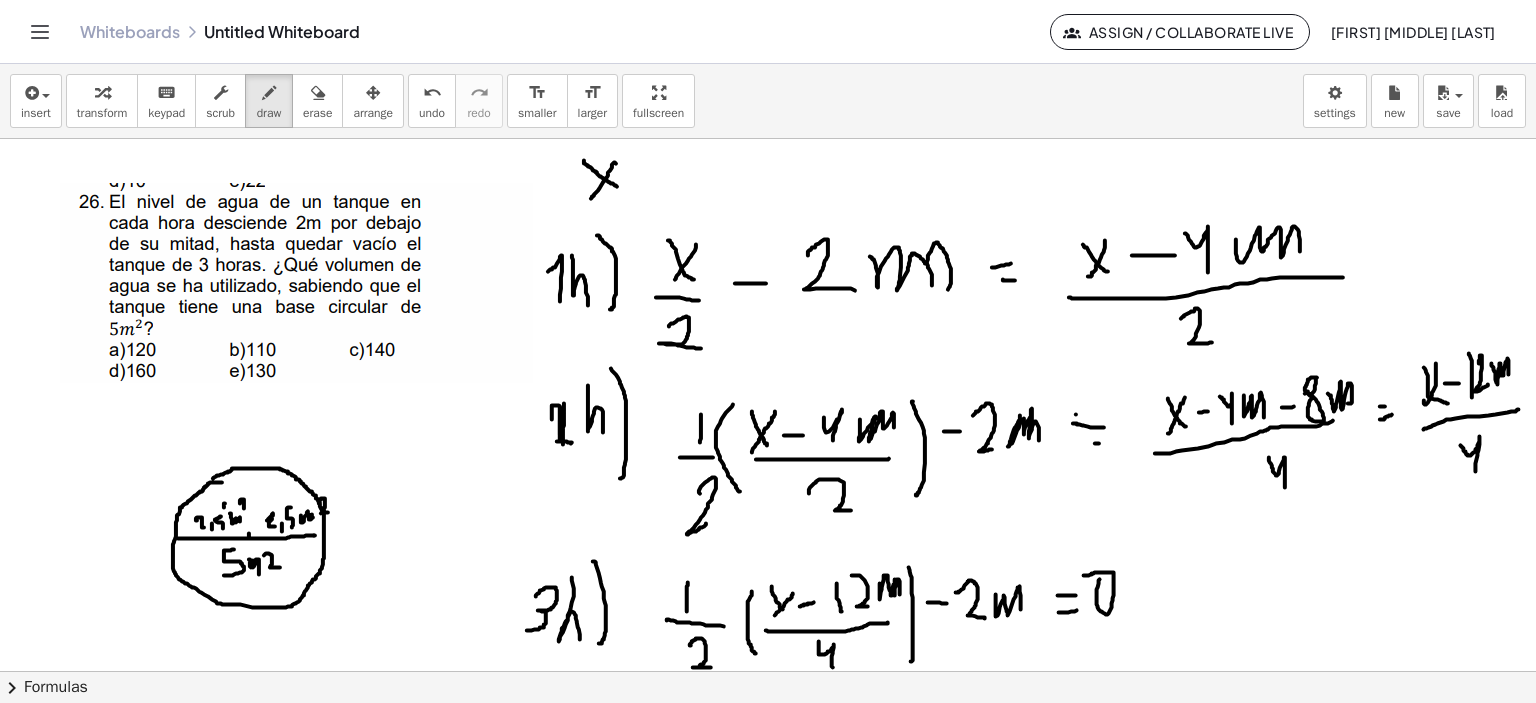 click at bounding box center [771, 938] 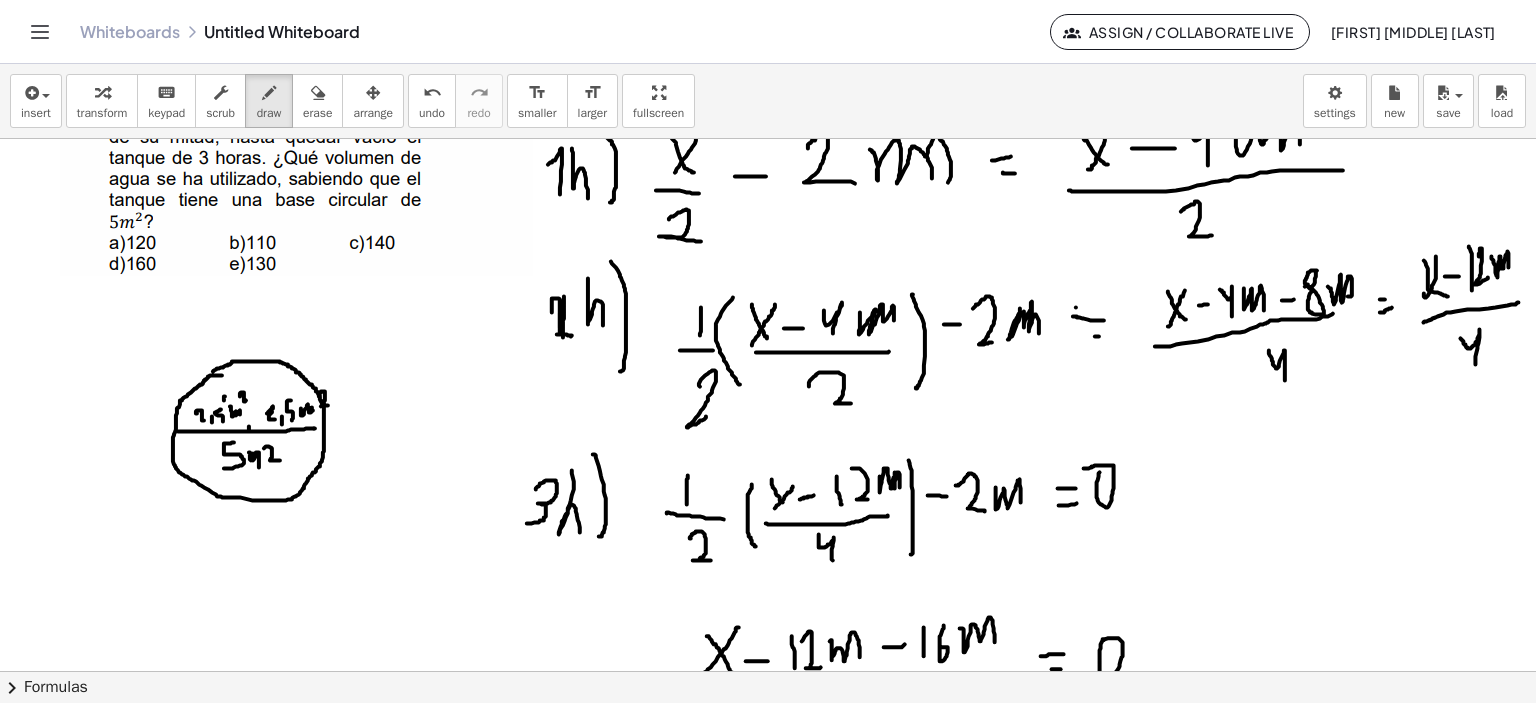 scroll, scrollTop: 100, scrollLeft: 0, axis: vertical 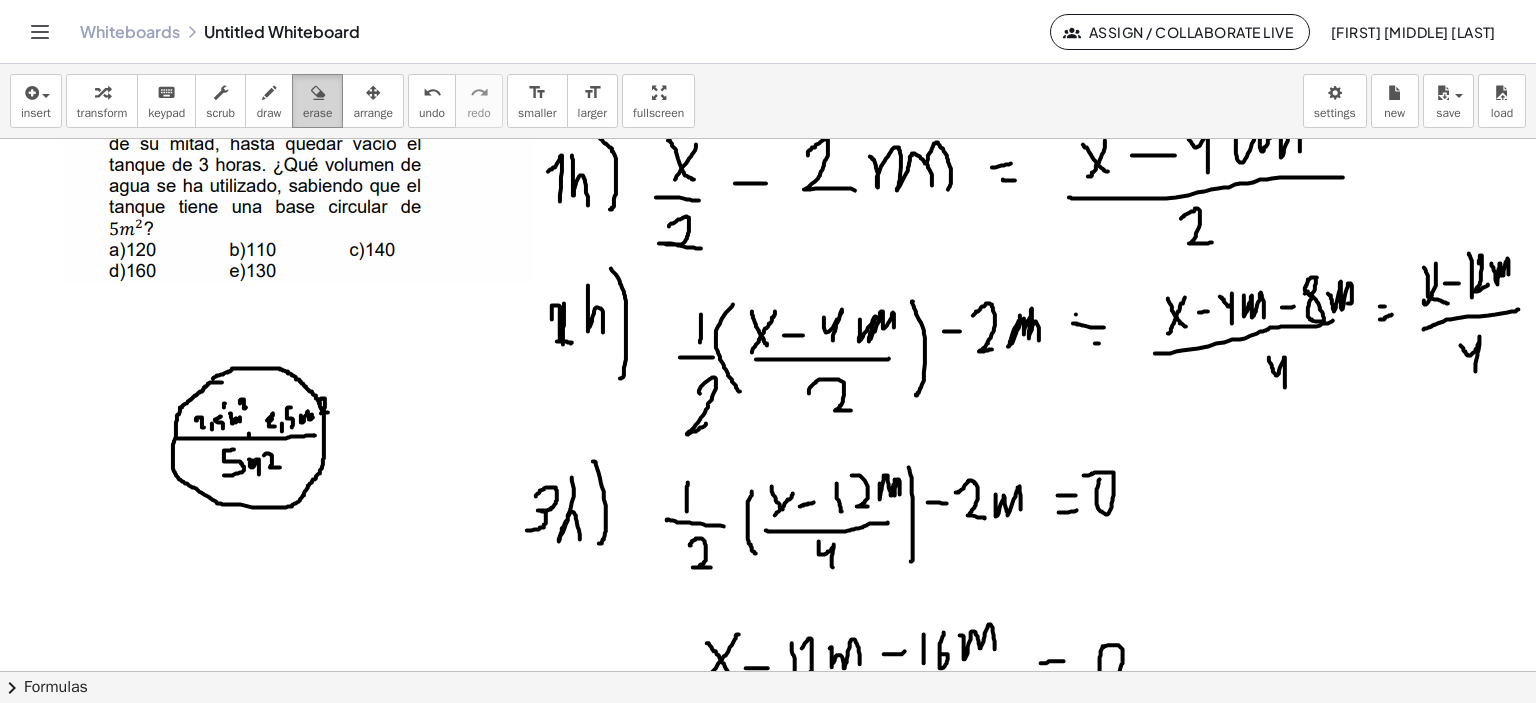 click on "erase" at bounding box center (317, 113) 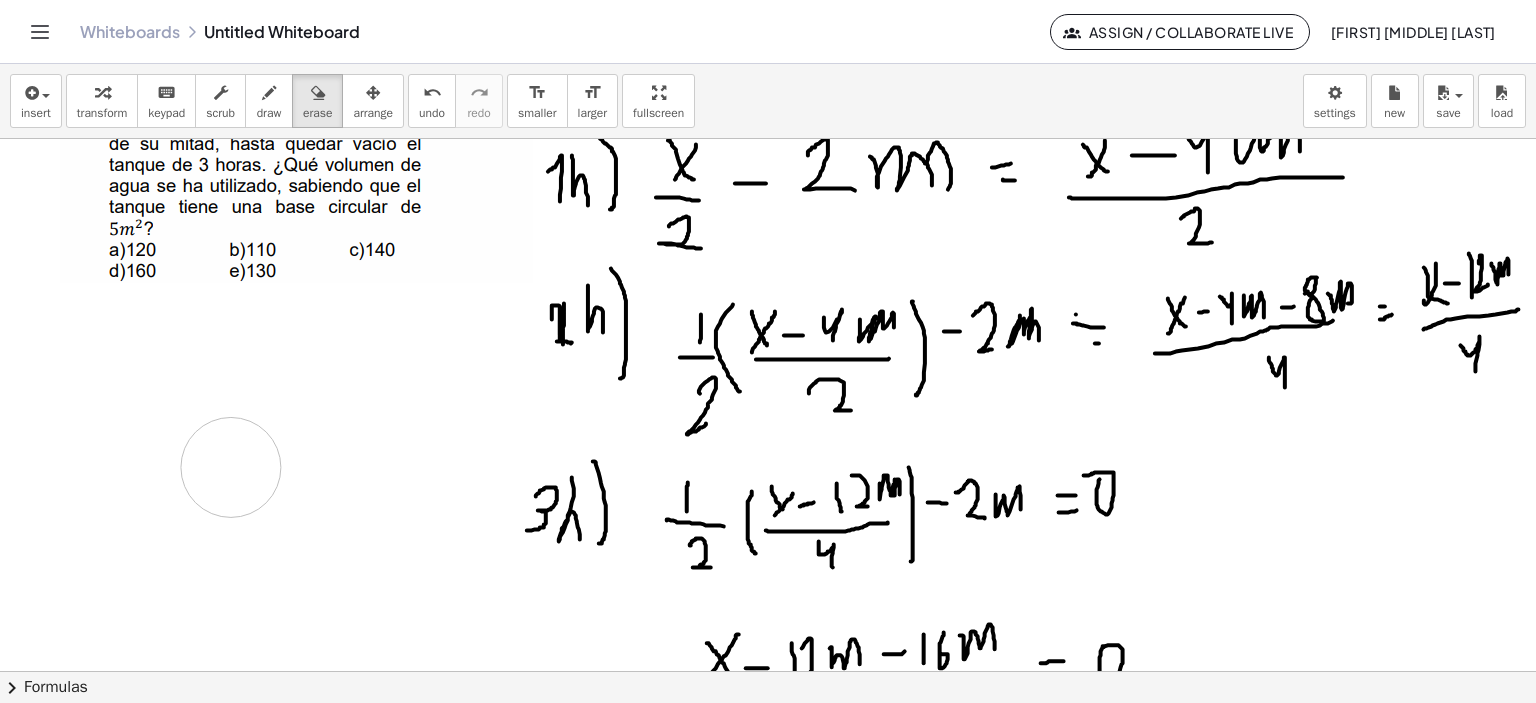 drag, startPoint x: 198, startPoint y: 447, endPoint x: 65, endPoint y: 33, distance: 434.83905 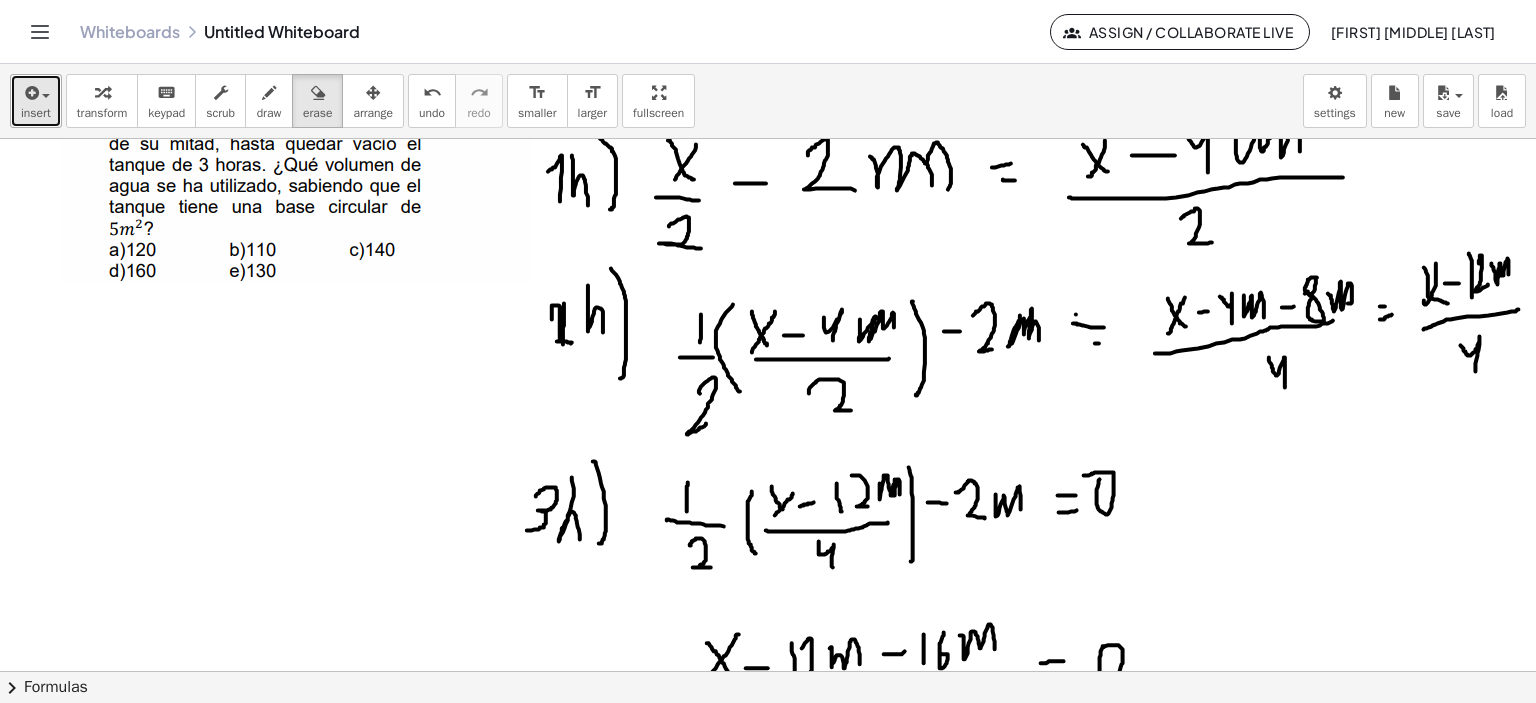 click on "insert" at bounding box center (36, 113) 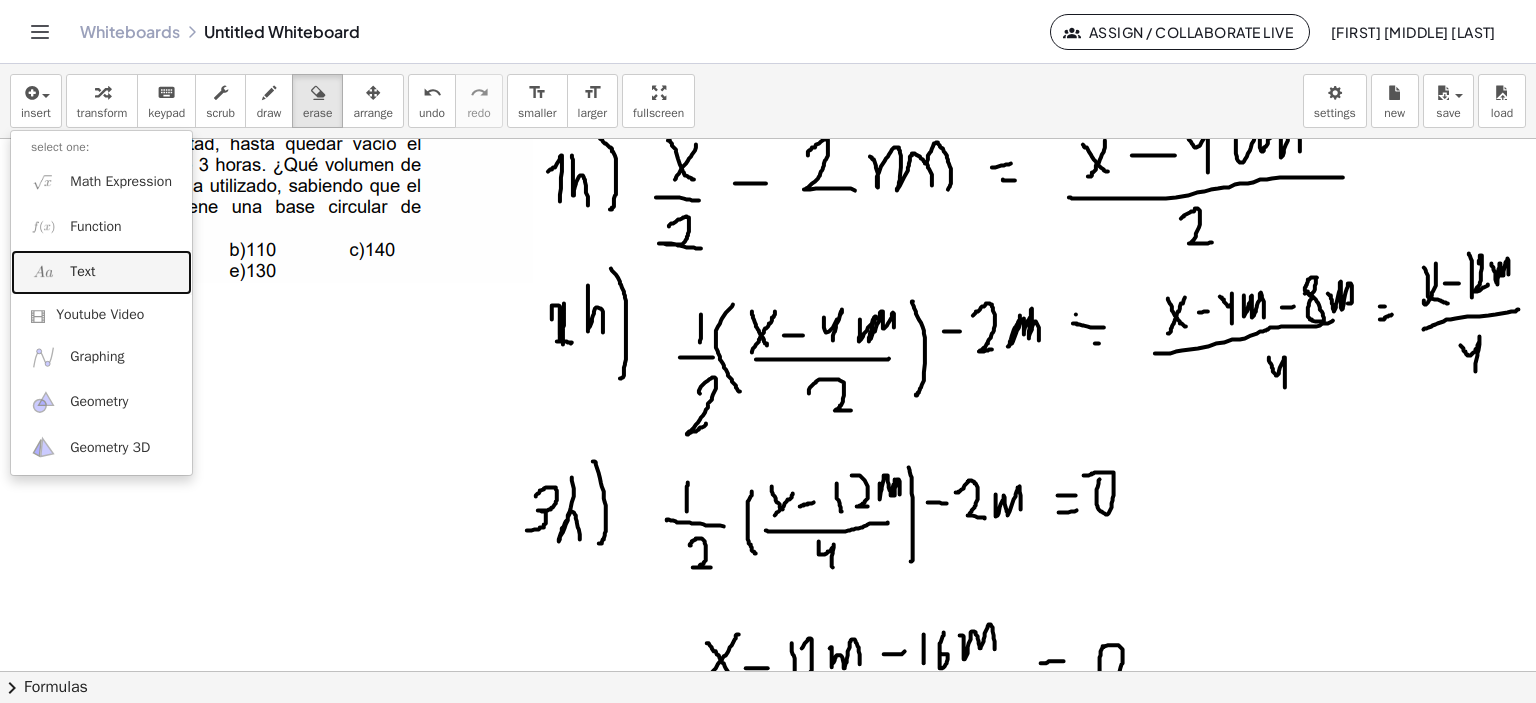click on "Text" at bounding box center [82, 272] 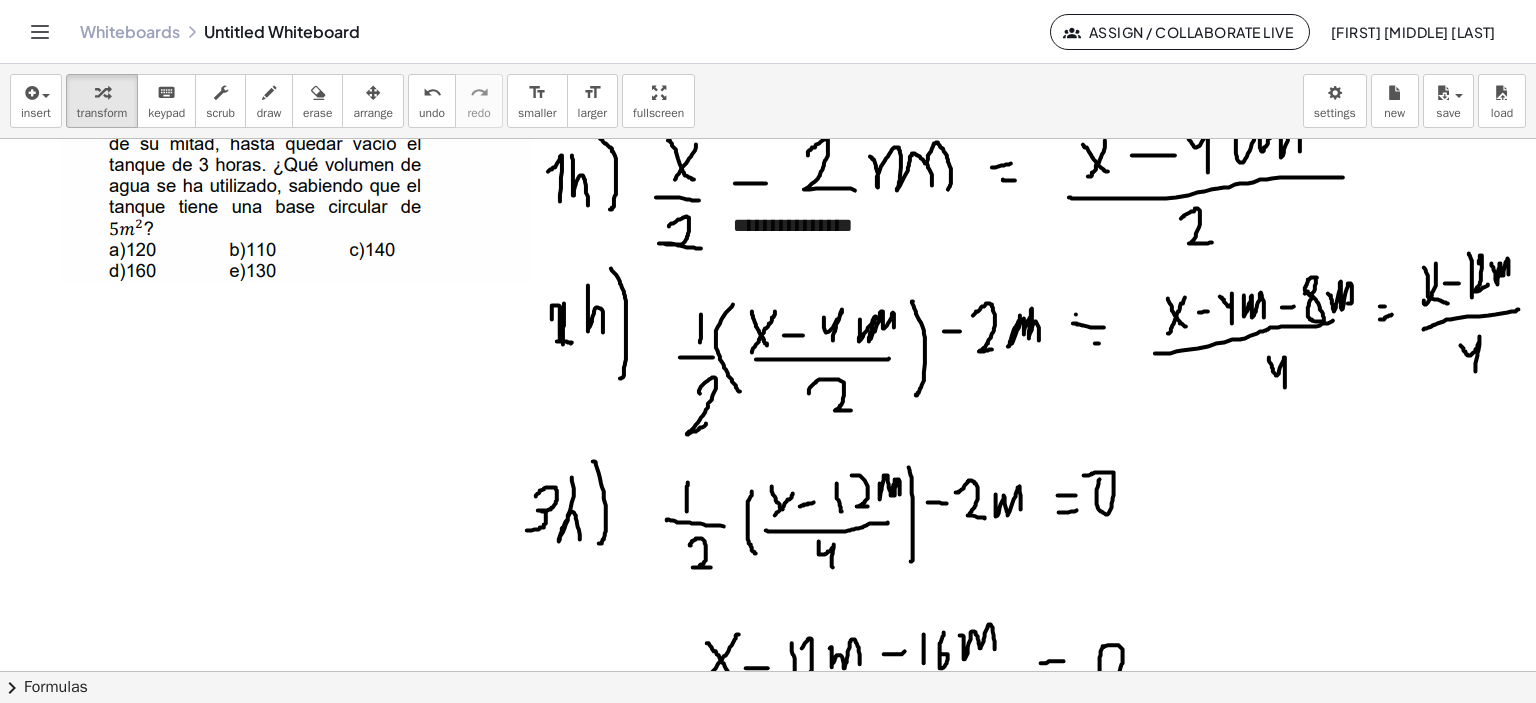 type 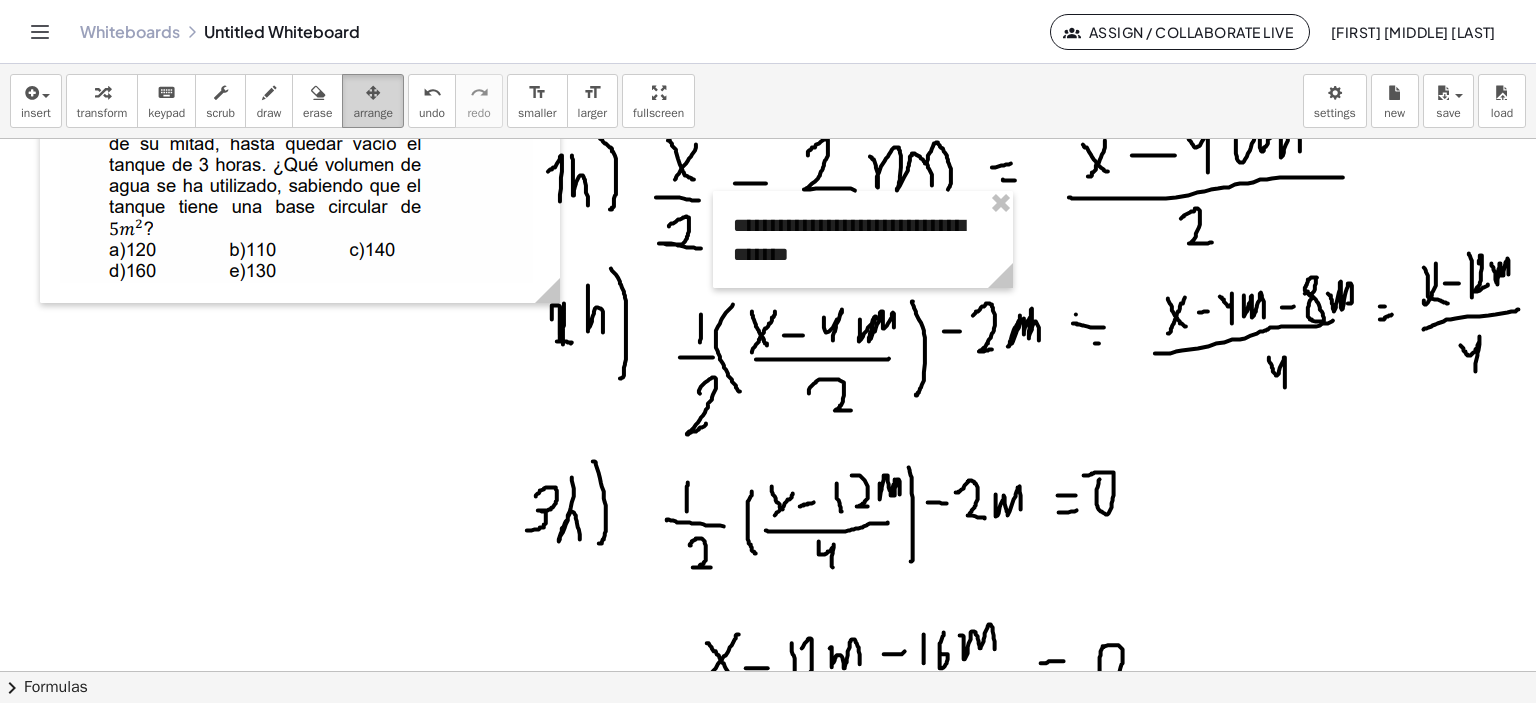click on "arrange" at bounding box center (373, 101) 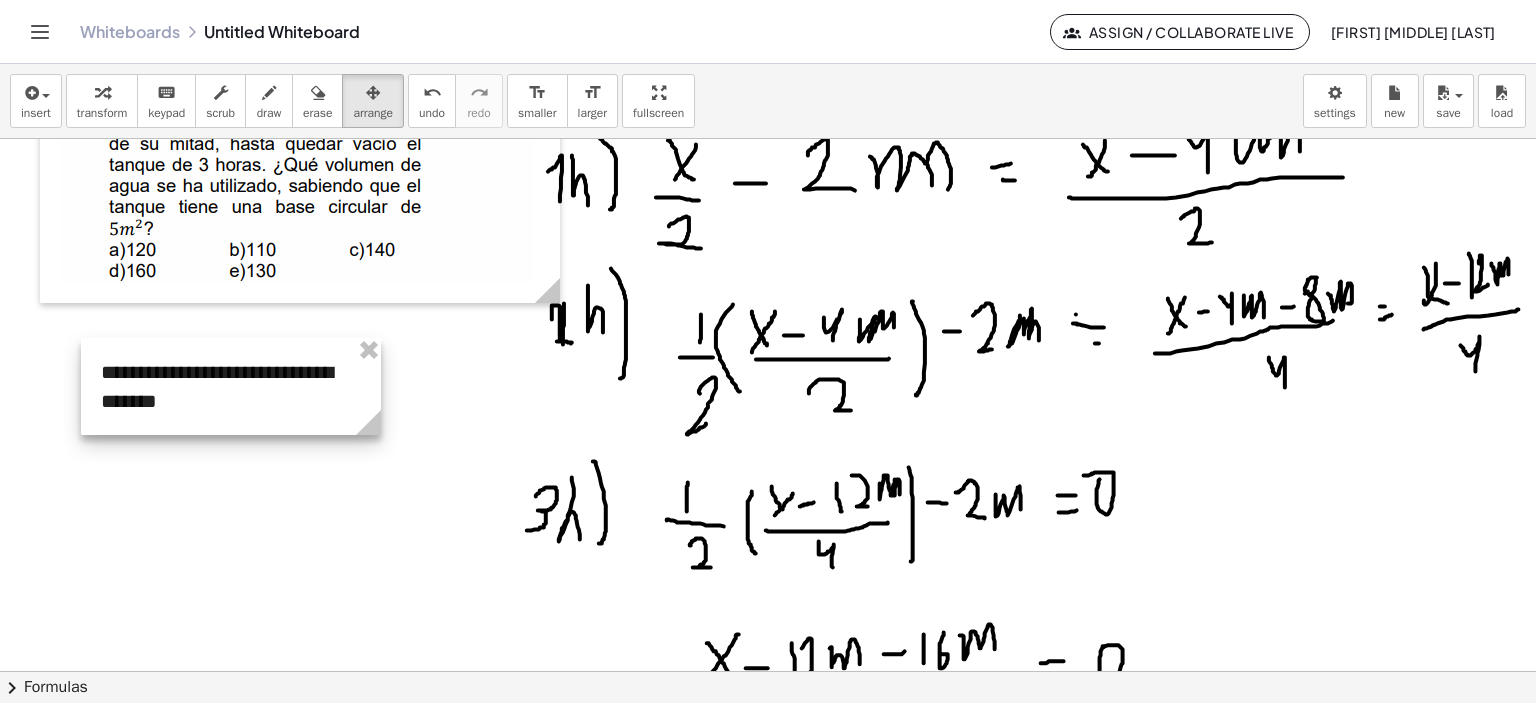 drag, startPoint x: 771, startPoint y: 240, endPoint x: 492, endPoint y: 414, distance: 328.8115 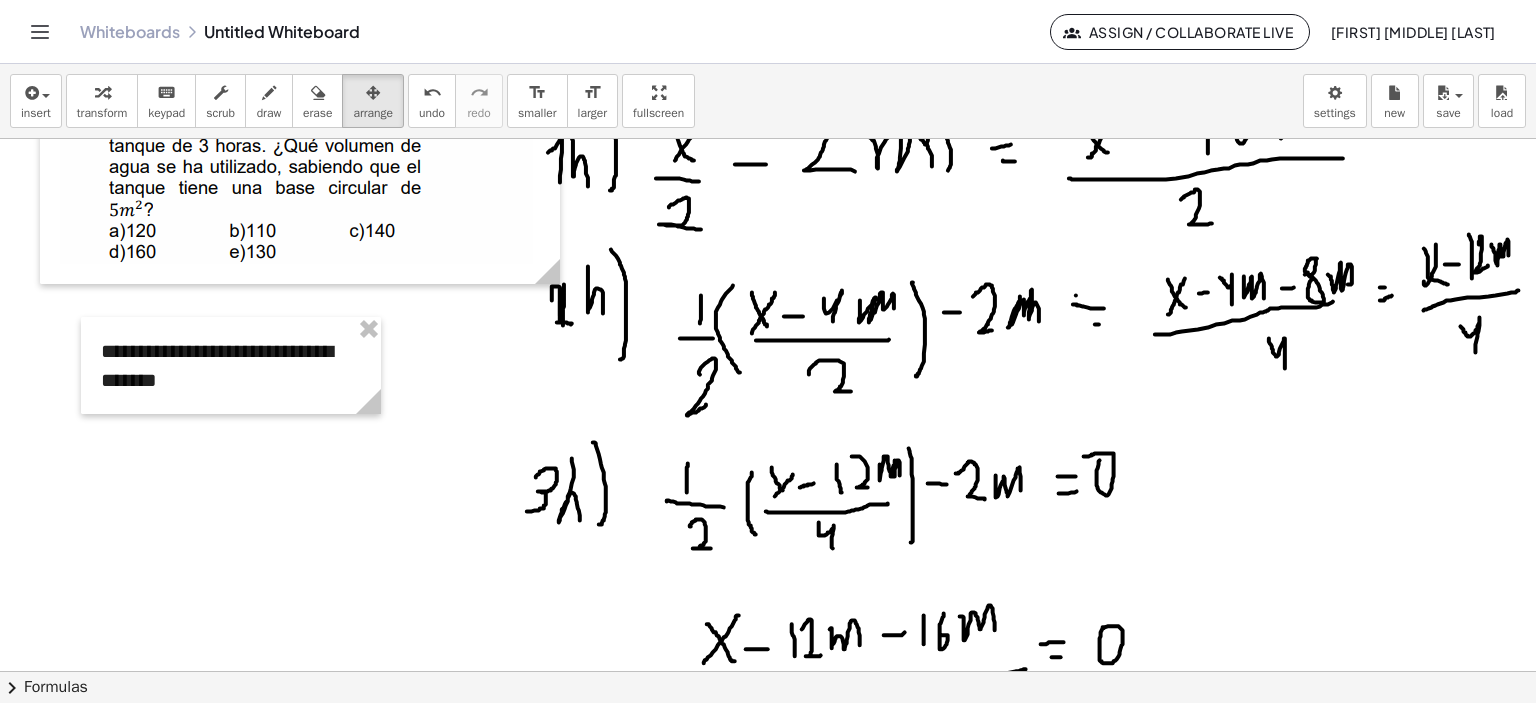 scroll, scrollTop: 400, scrollLeft: 0, axis: vertical 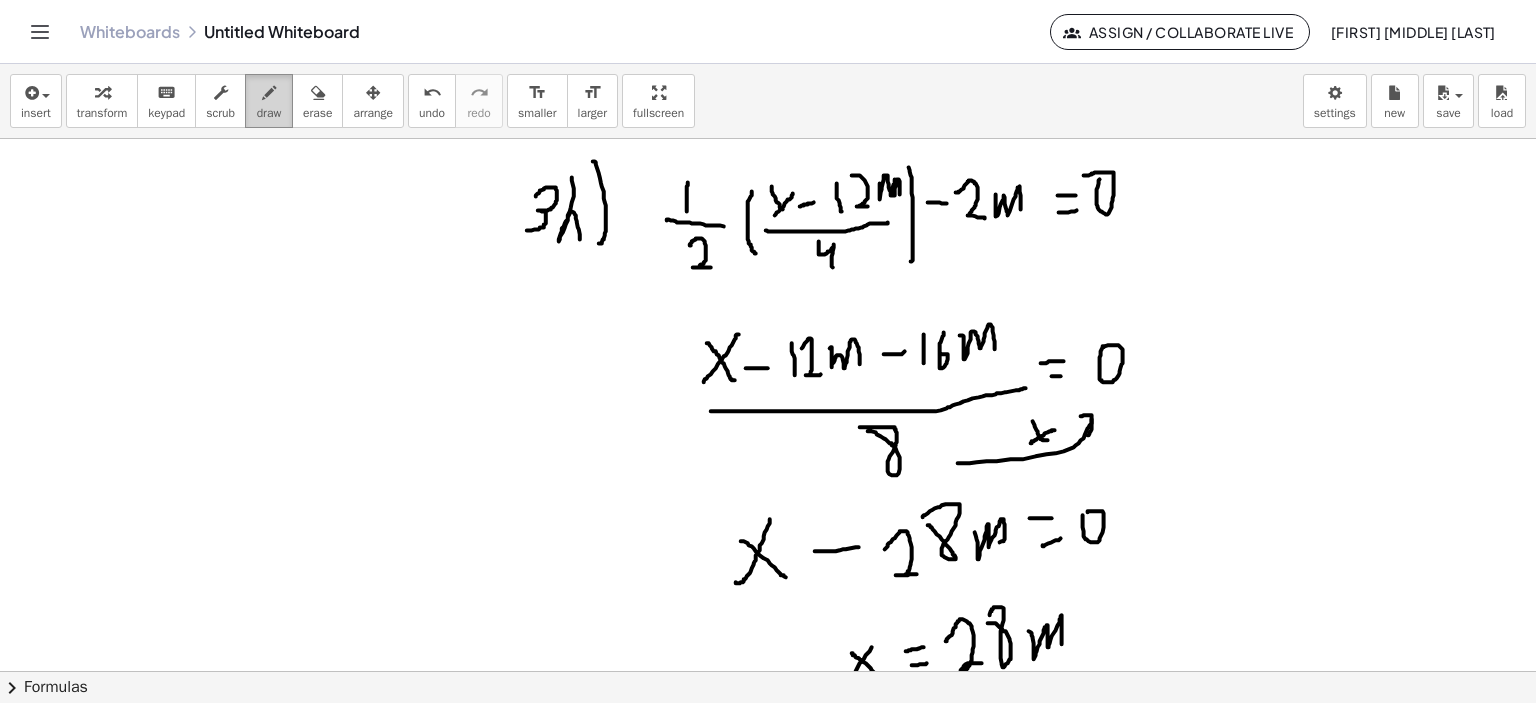 click on "draw" at bounding box center (269, 113) 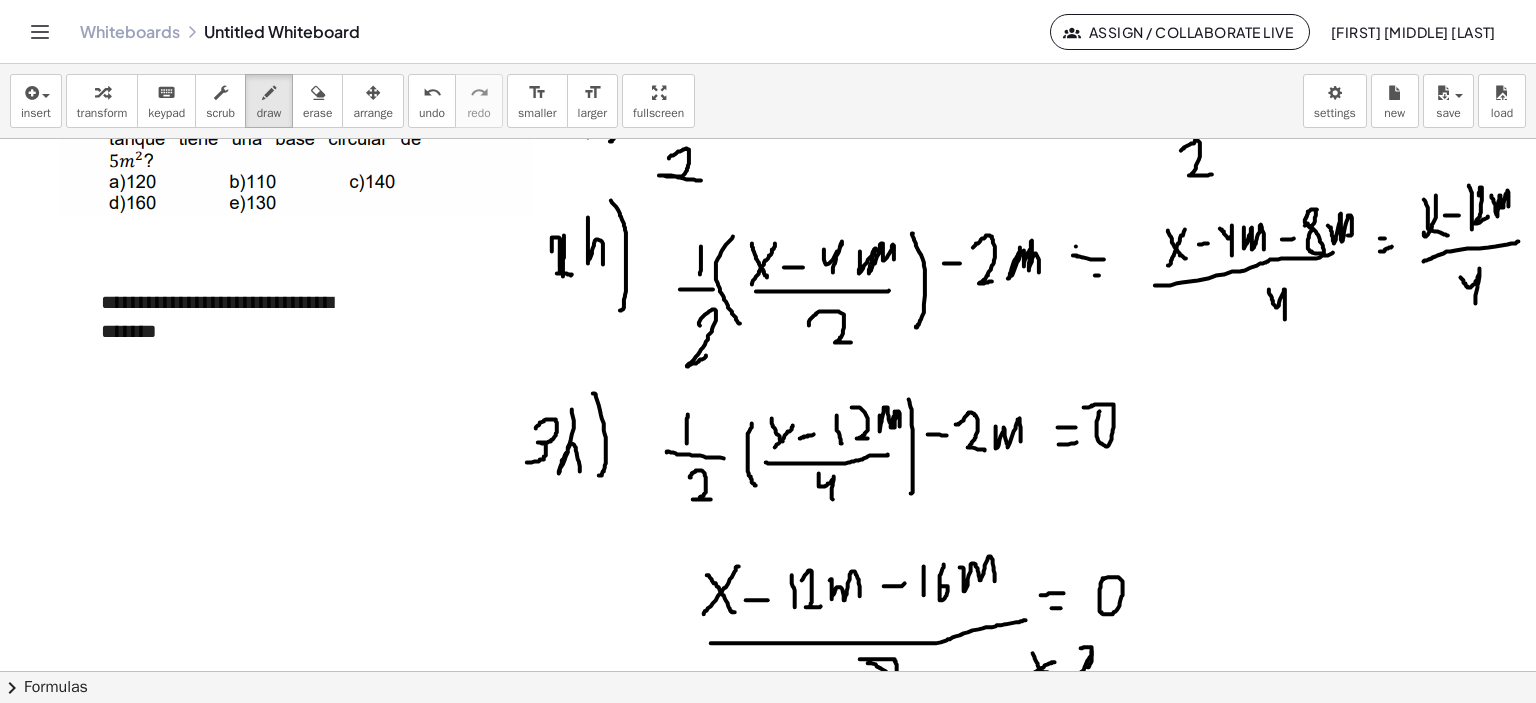 scroll, scrollTop: 200, scrollLeft: 0, axis: vertical 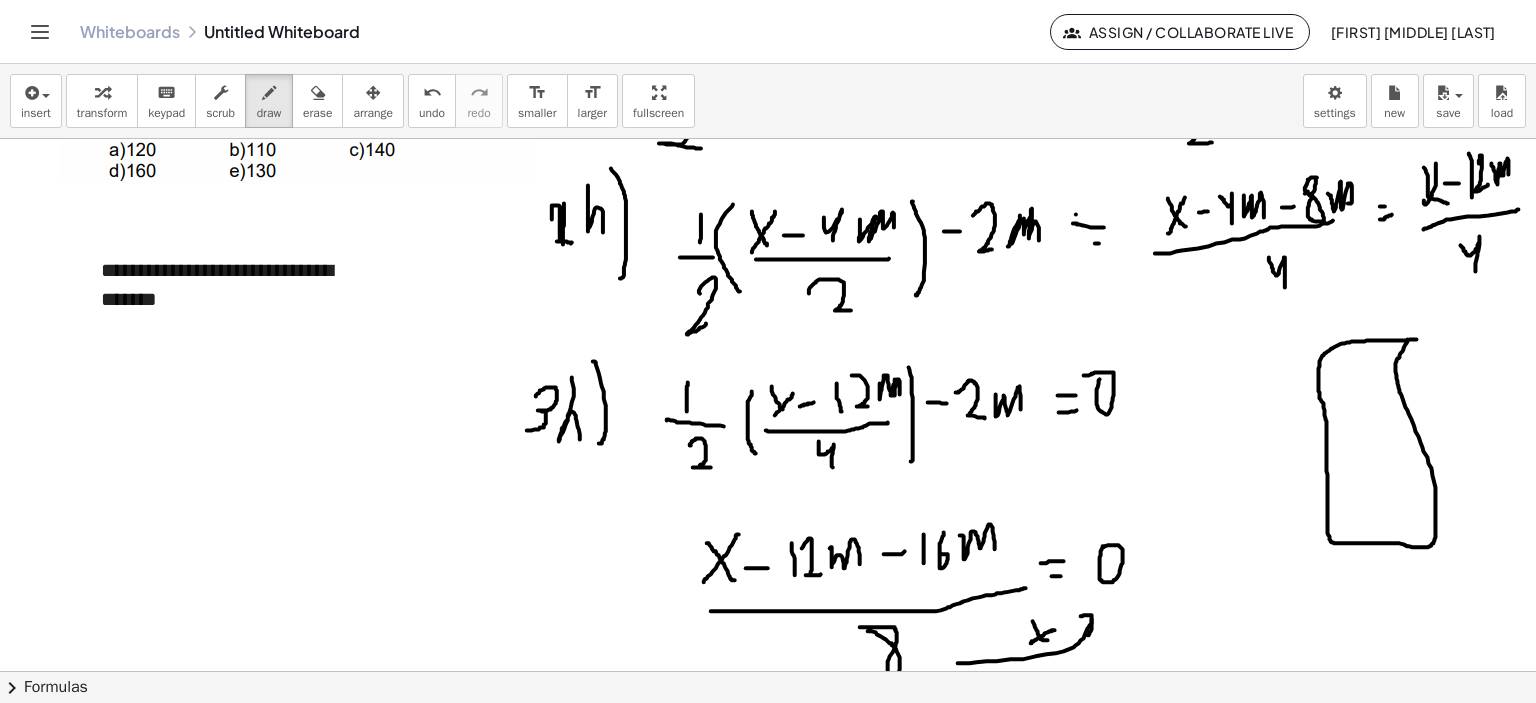 drag, startPoint x: 1399, startPoint y: 340, endPoint x: 1422, endPoint y: 389, distance: 54.129475 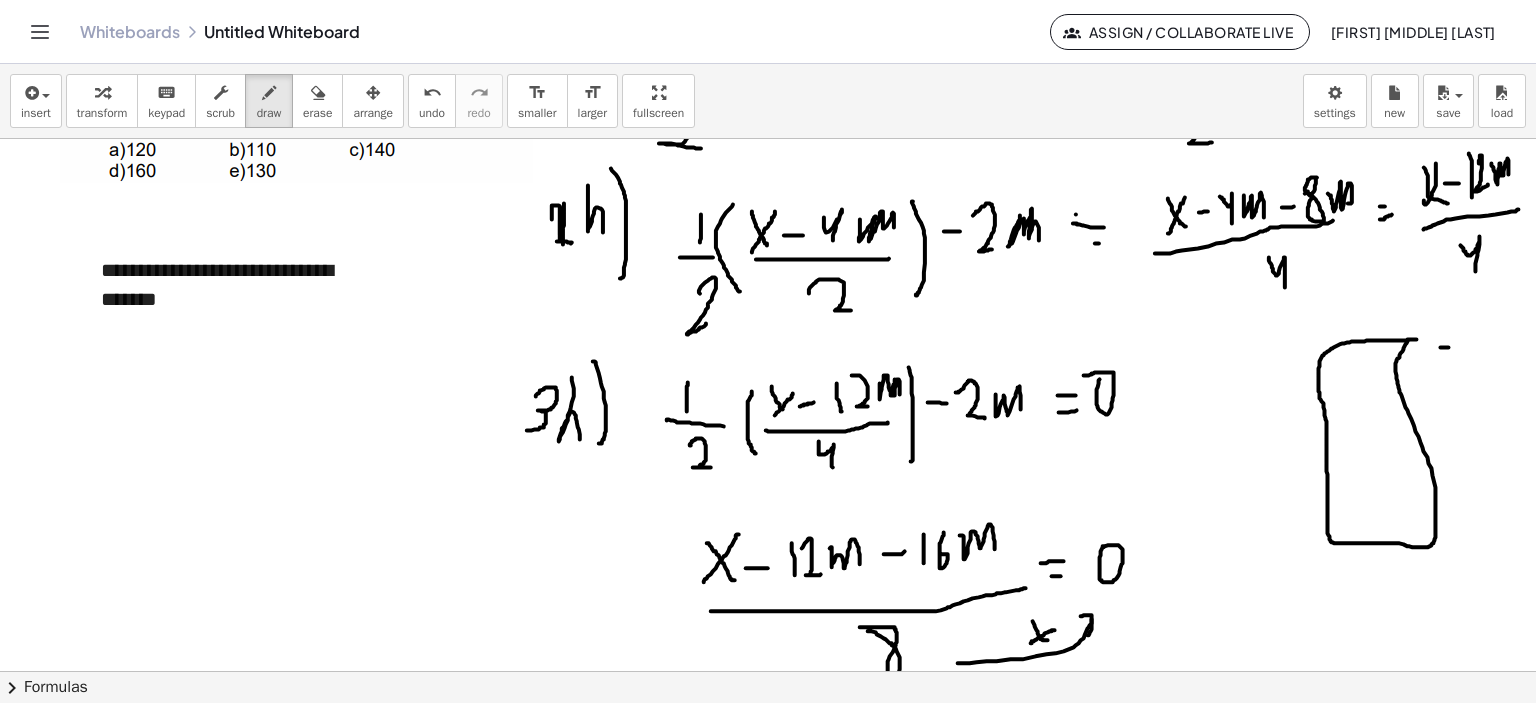 click at bounding box center (771, 738) 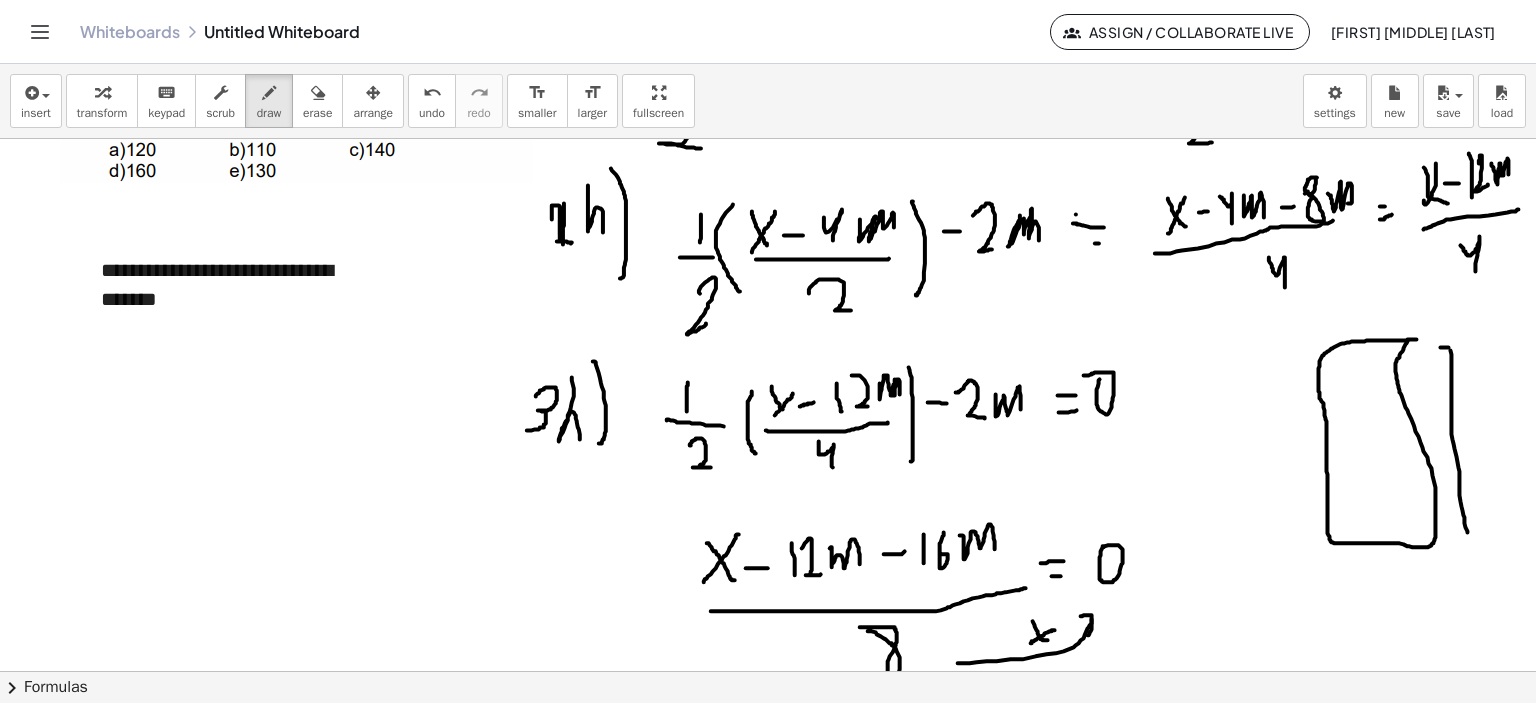 drag, startPoint x: 1452, startPoint y: 359, endPoint x: 1470, endPoint y: 543, distance: 184.87834 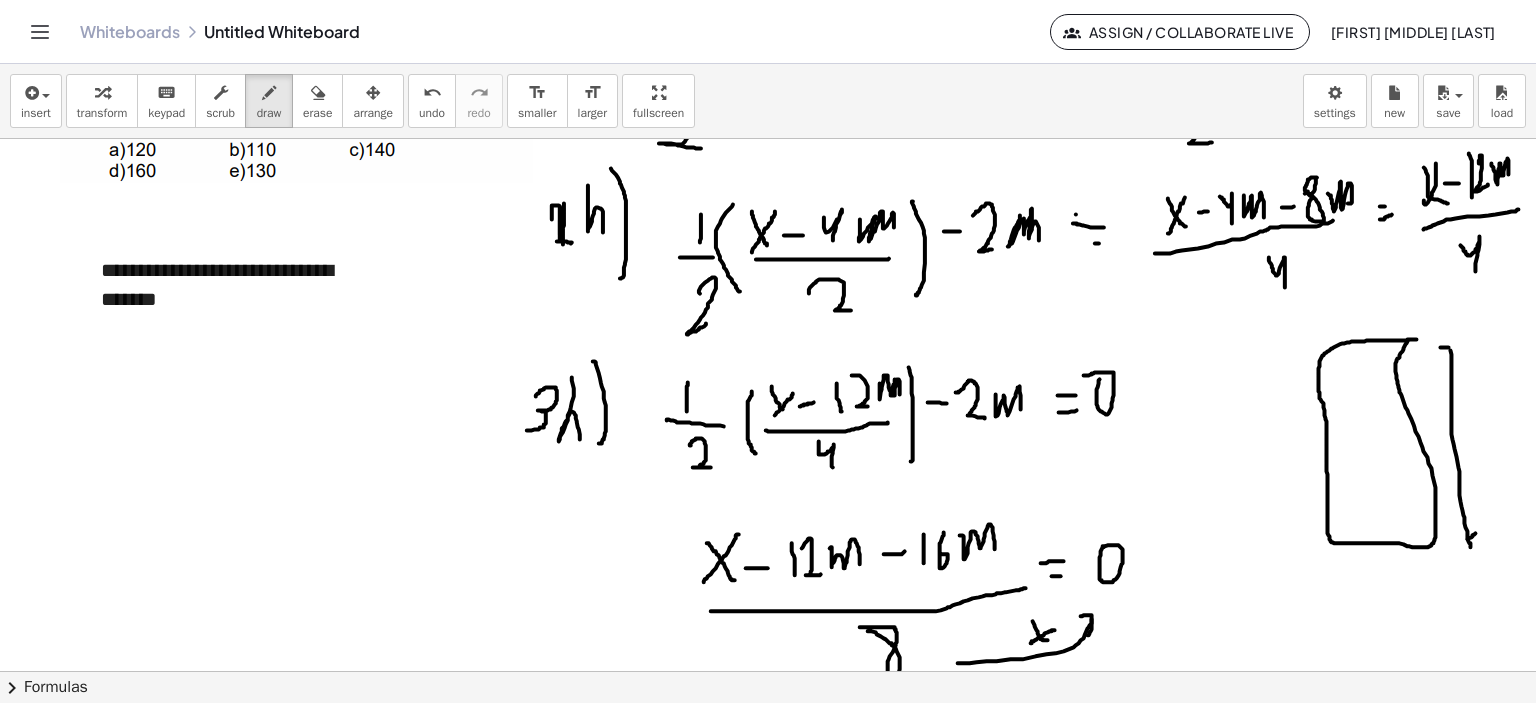 drag, startPoint x: 1468, startPoint y: 539, endPoint x: 1478, endPoint y: 512, distance: 28.79236 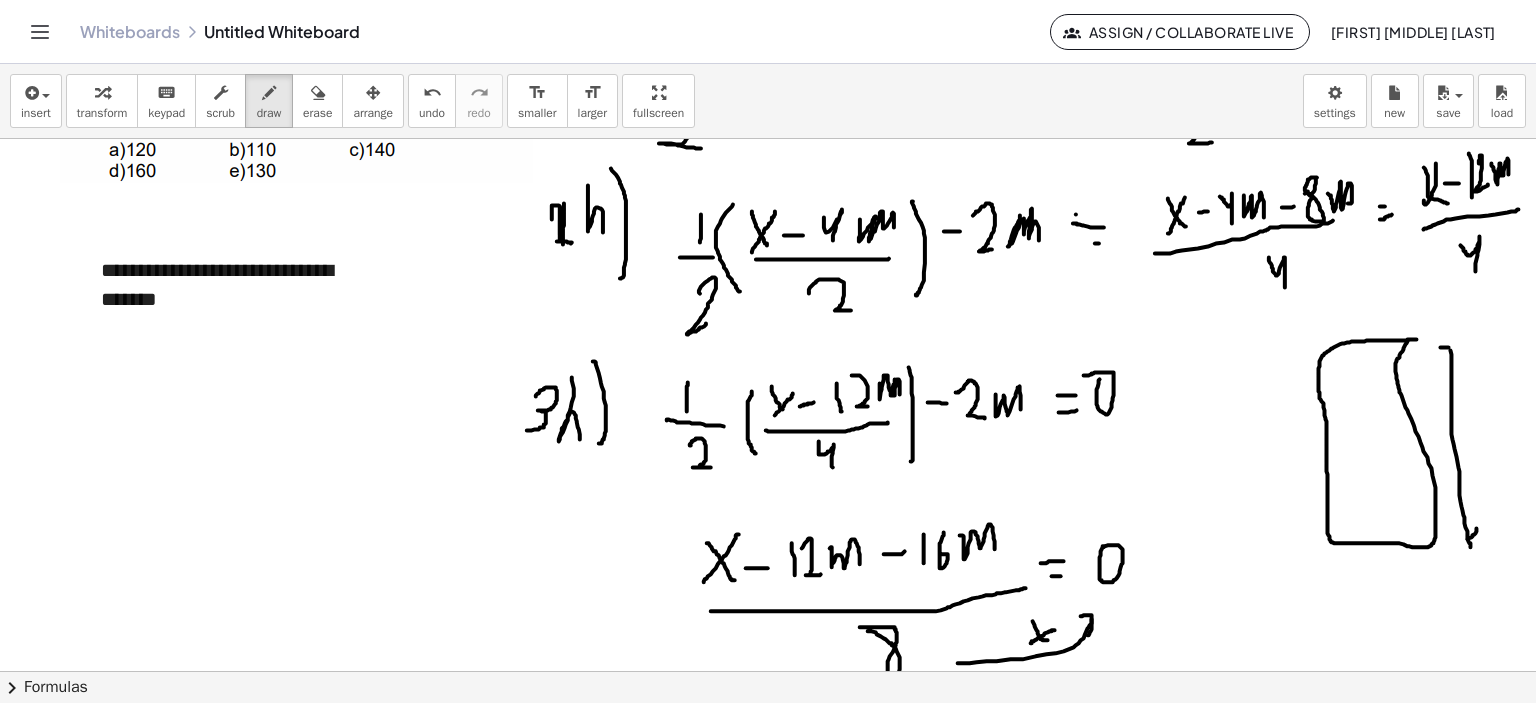 click at bounding box center [771, 738] 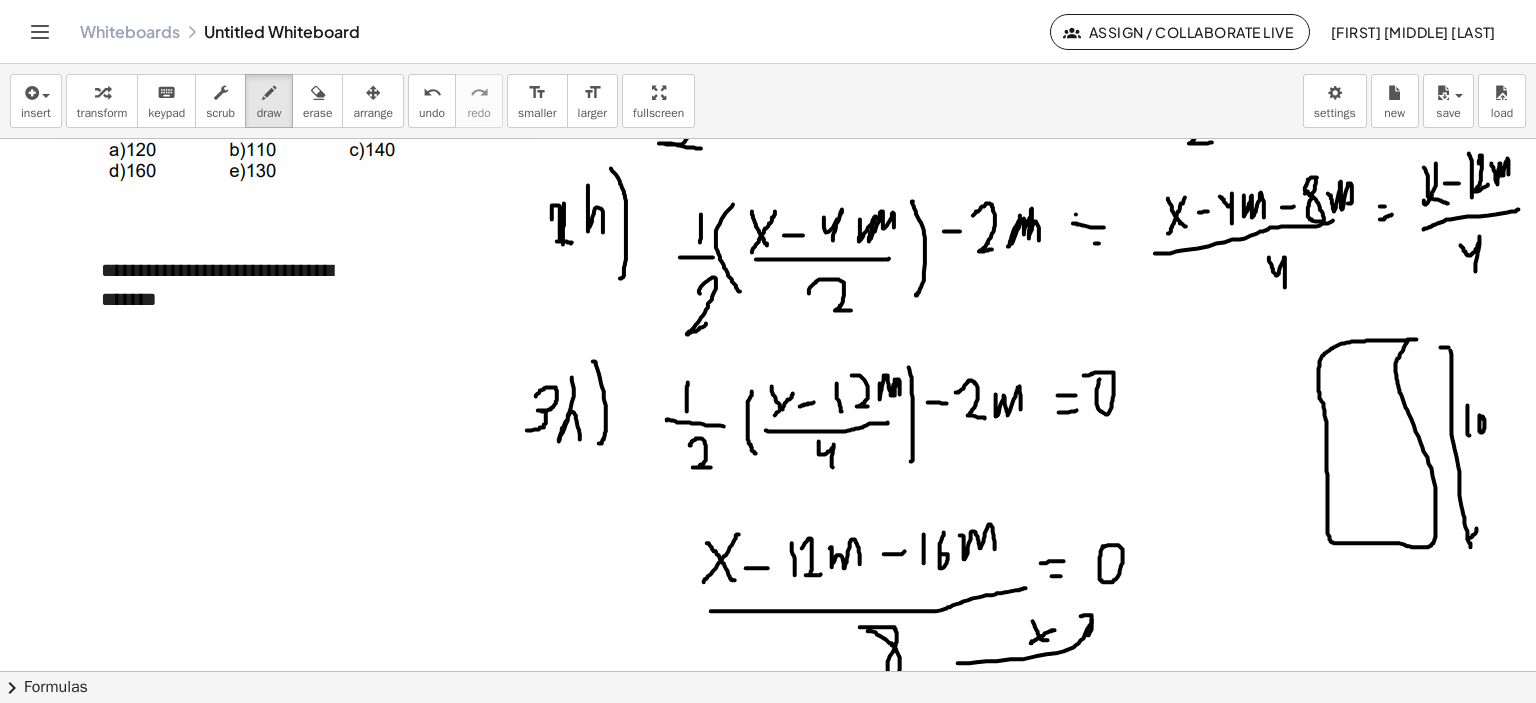 drag, startPoint x: 1480, startPoint y: 427, endPoint x: 1472, endPoint y: 413, distance: 16.124516 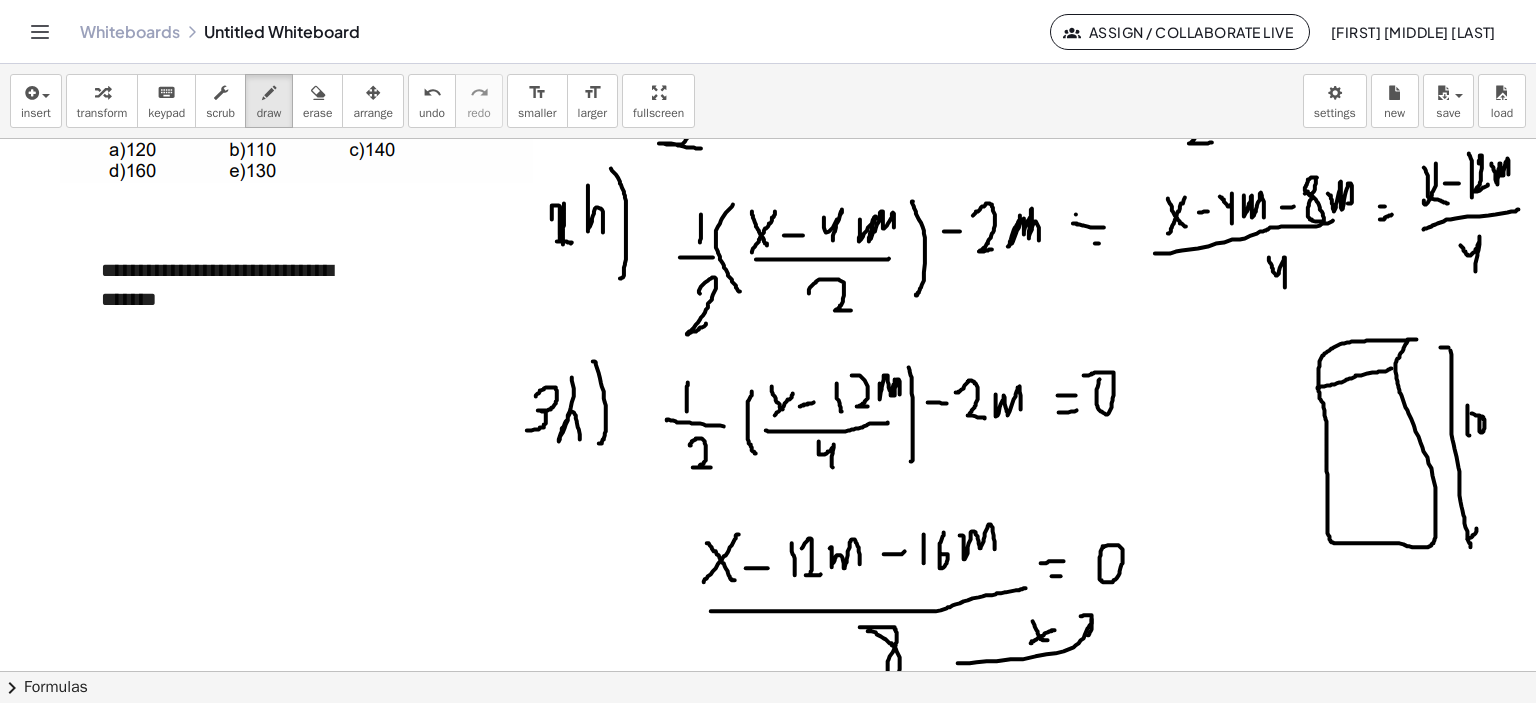 drag, startPoint x: 1318, startPoint y: 388, endPoint x: 1392, endPoint y: 368, distance: 76.655075 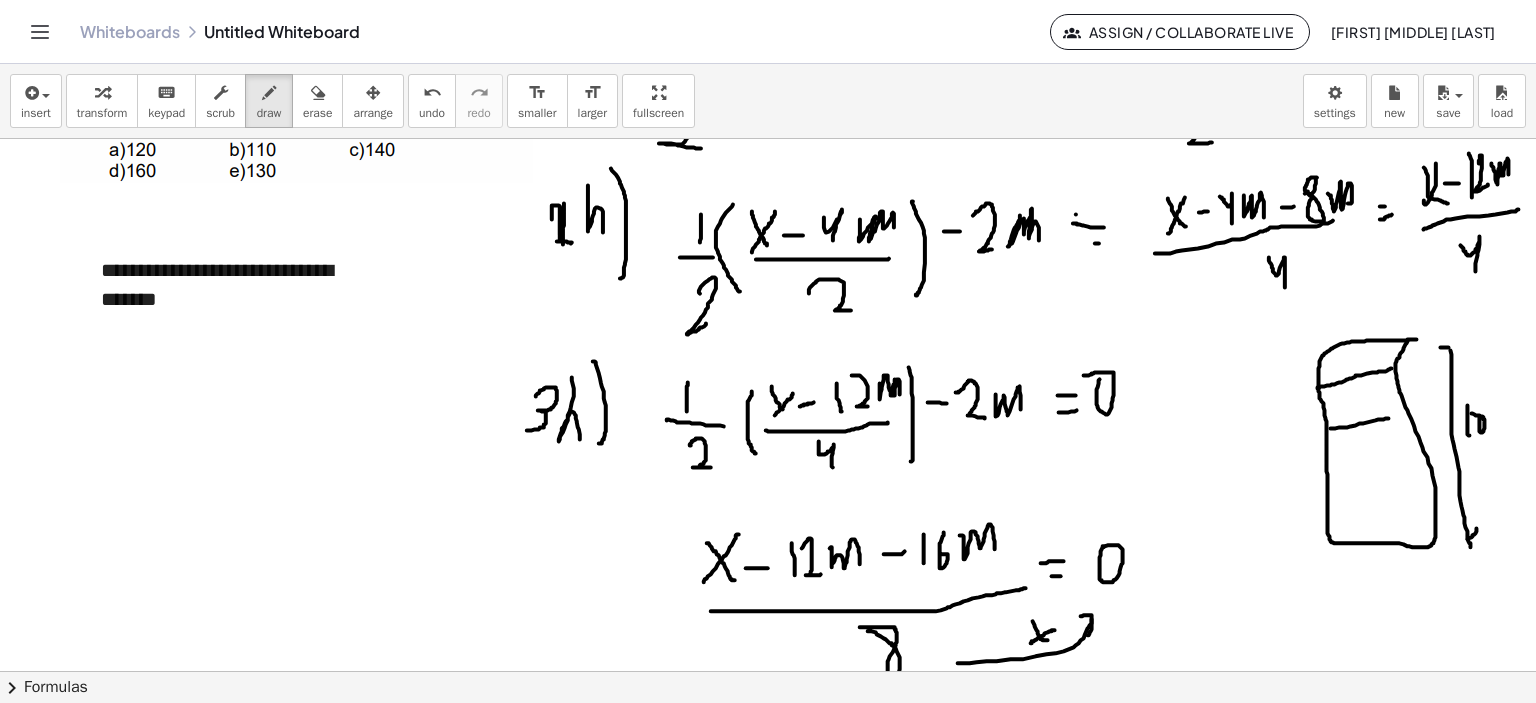 drag, startPoint x: 1331, startPoint y: 428, endPoint x: 1396, endPoint y: 417, distance: 65.9242 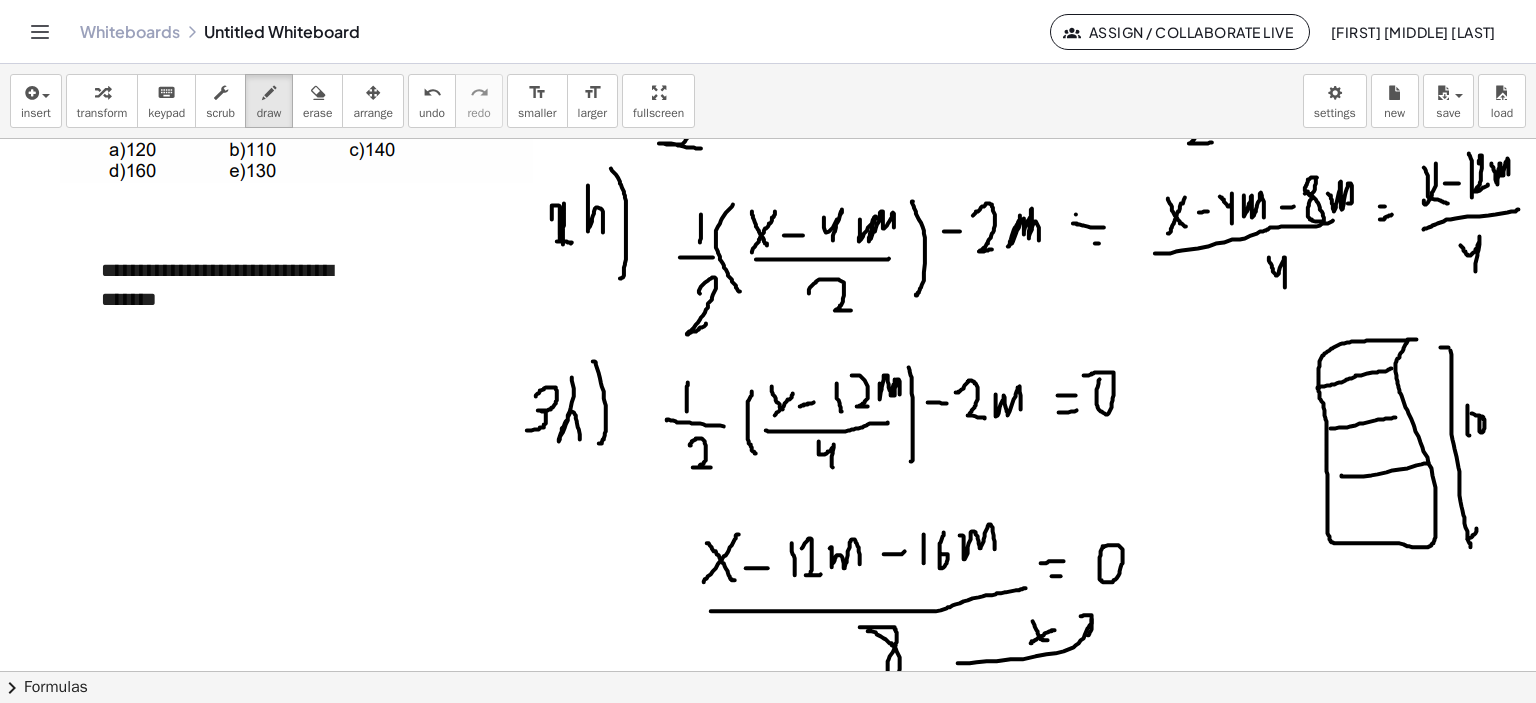 drag, startPoint x: 1342, startPoint y: 475, endPoint x: 1429, endPoint y: 462, distance: 87.965904 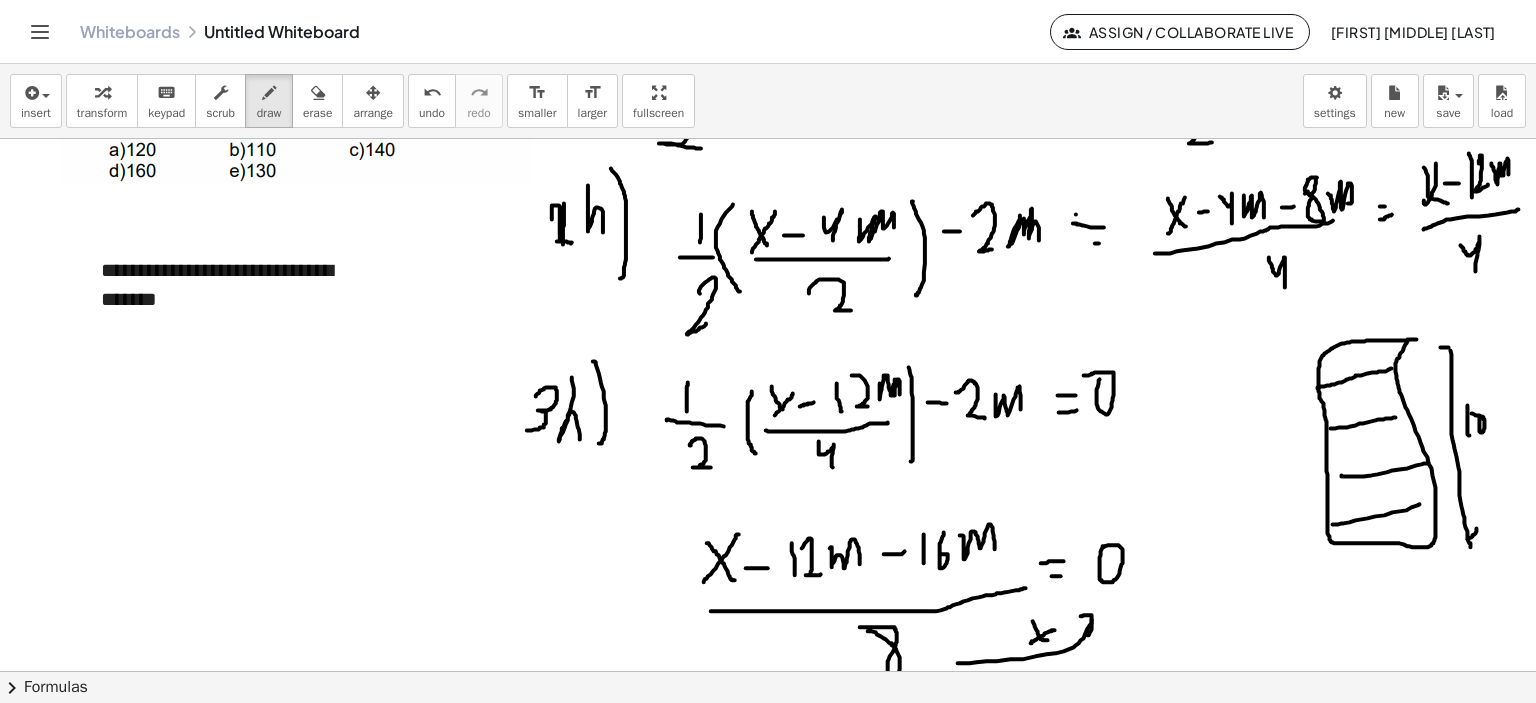 click at bounding box center [771, 738] 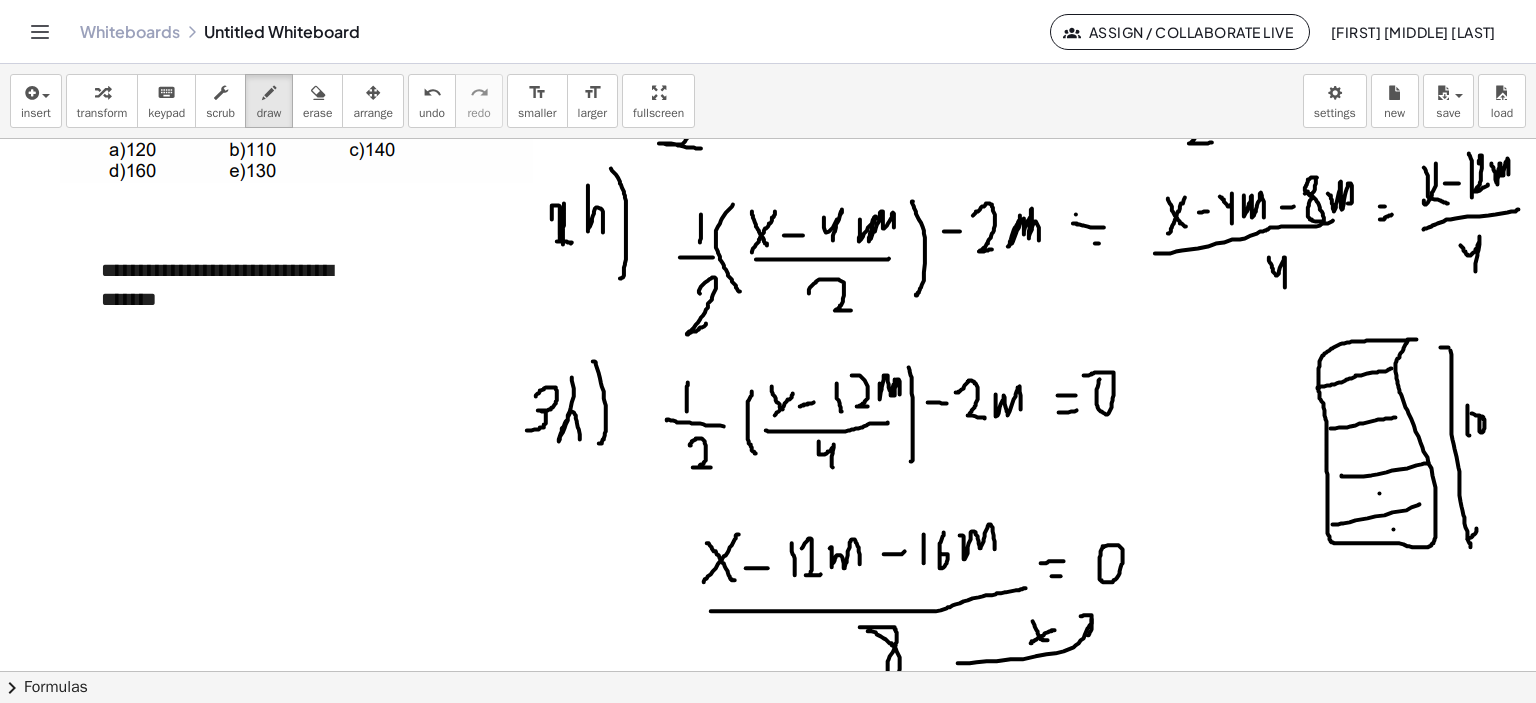 drag, startPoint x: 1380, startPoint y: 493, endPoint x: 1368, endPoint y: 458, distance: 37 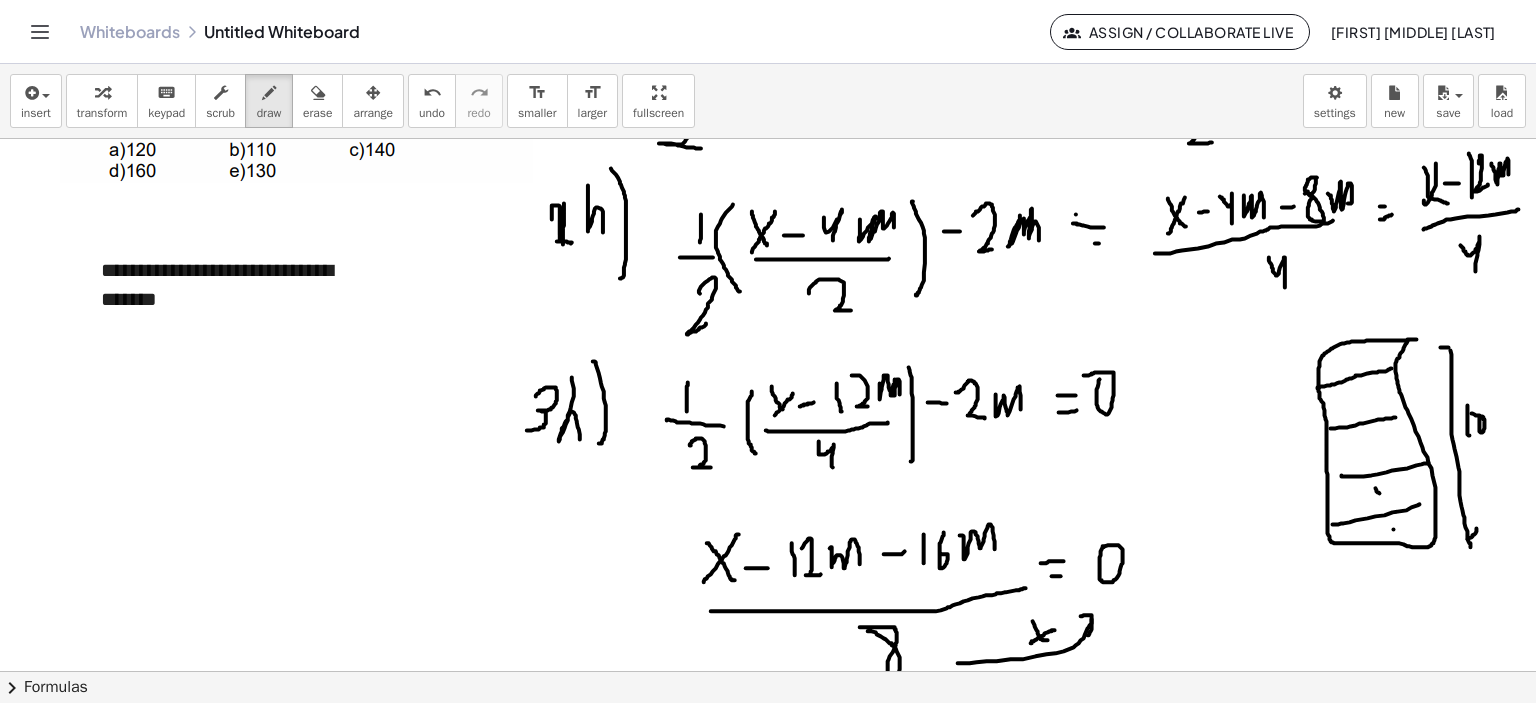 drag, startPoint x: 1365, startPoint y: 447, endPoint x: 1358, endPoint y: 429, distance: 19.313208 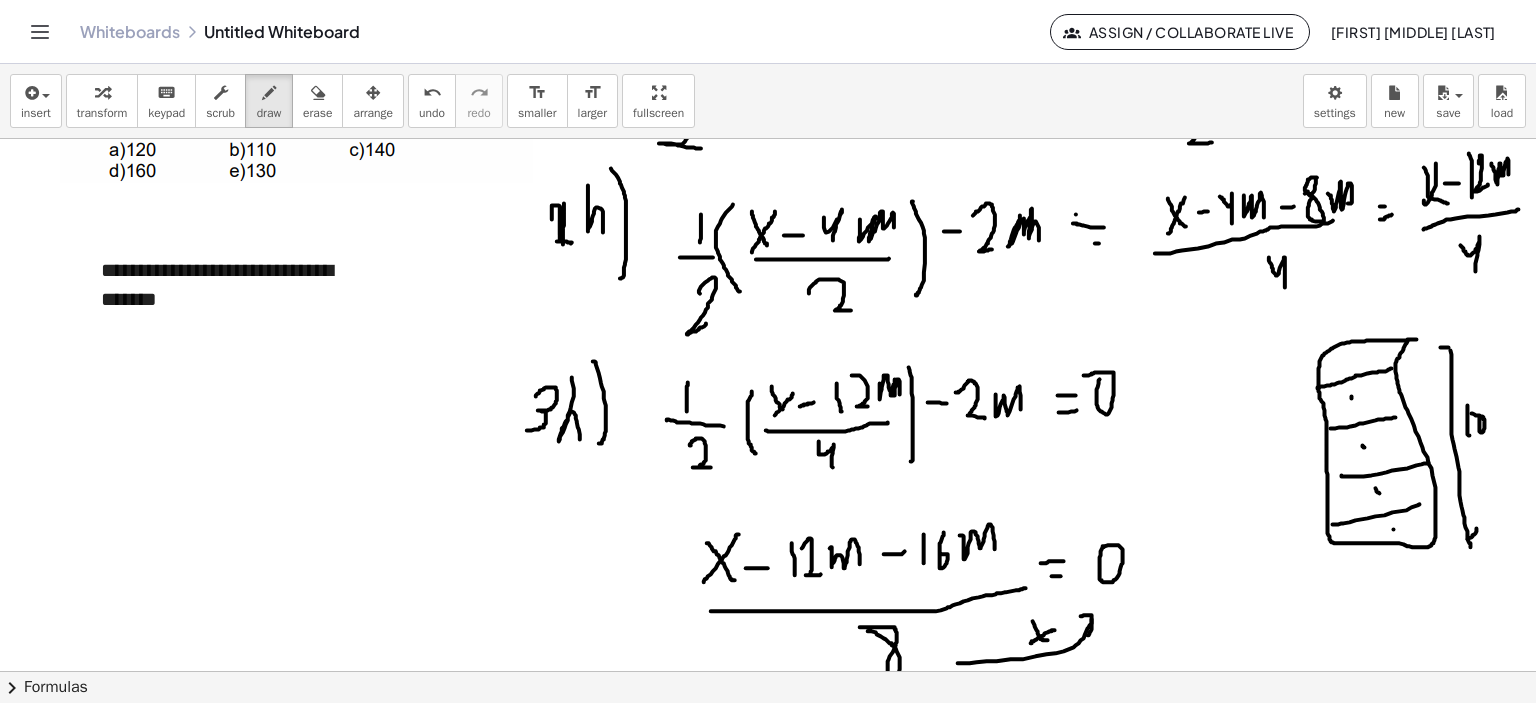 drag, startPoint x: 1352, startPoint y: 398, endPoint x: 1348, endPoint y: 367, distance: 31.257 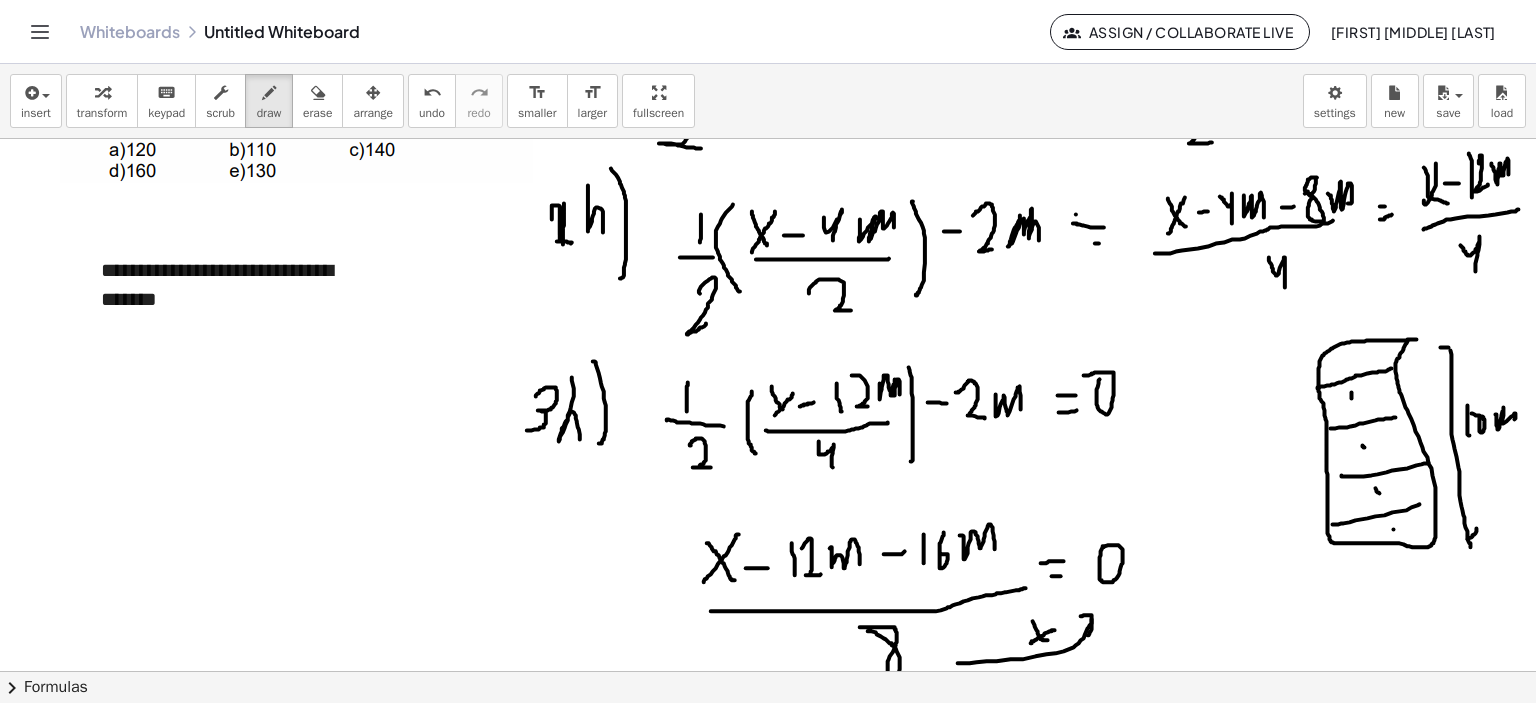 drag, startPoint x: 1496, startPoint y: 414, endPoint x: 1504, endPoint y: 422, distance: 11.313708 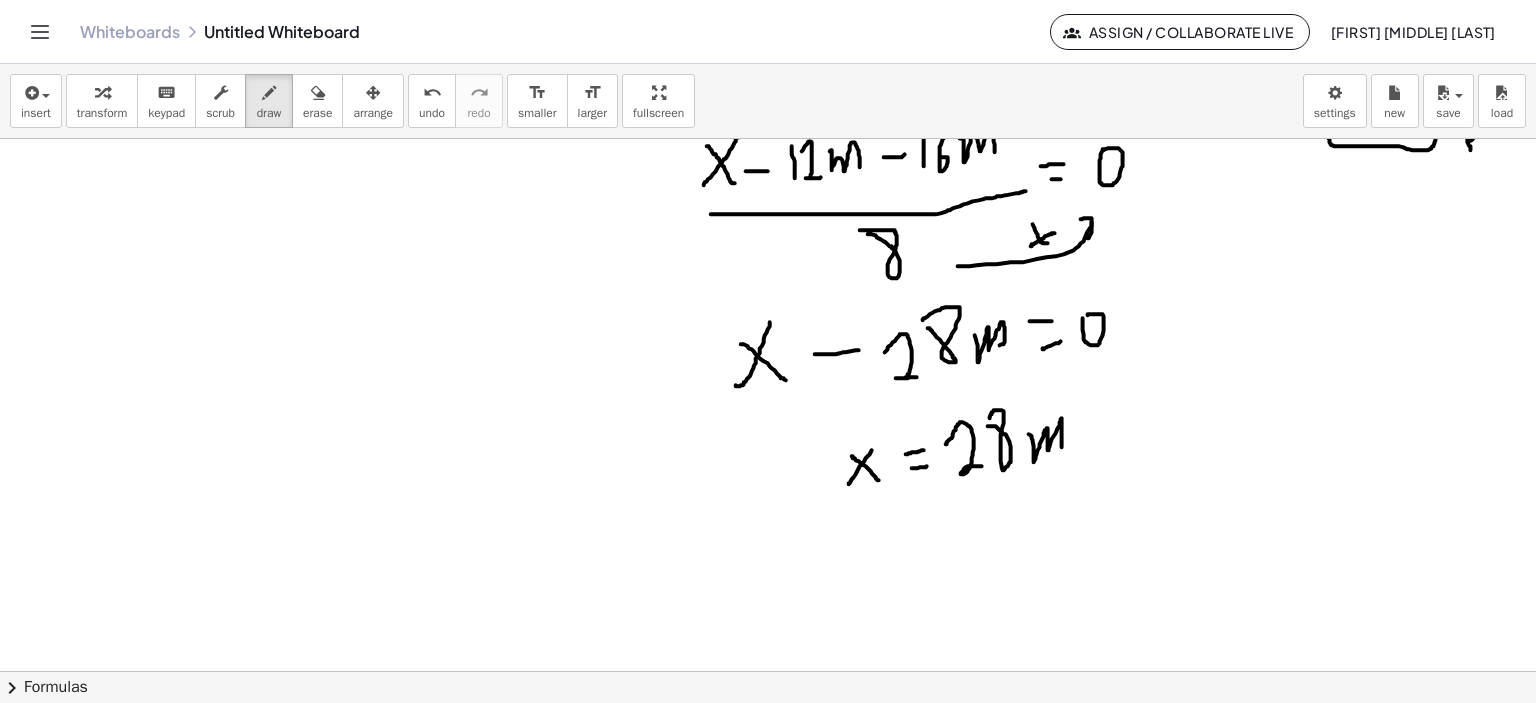 scroll, scrollTop: 600, scrollLeft: 0, axis: vertical 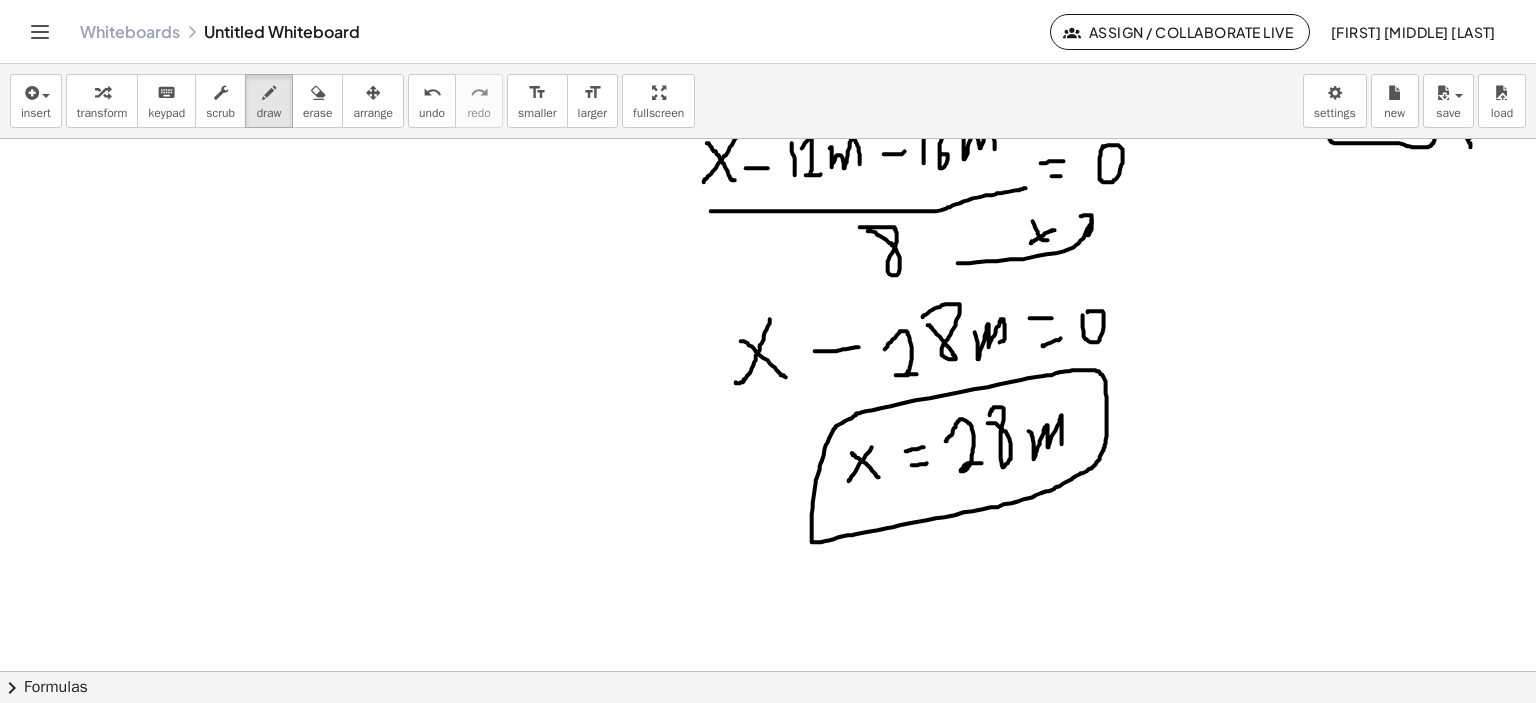 click at bounding box center [771, 338] 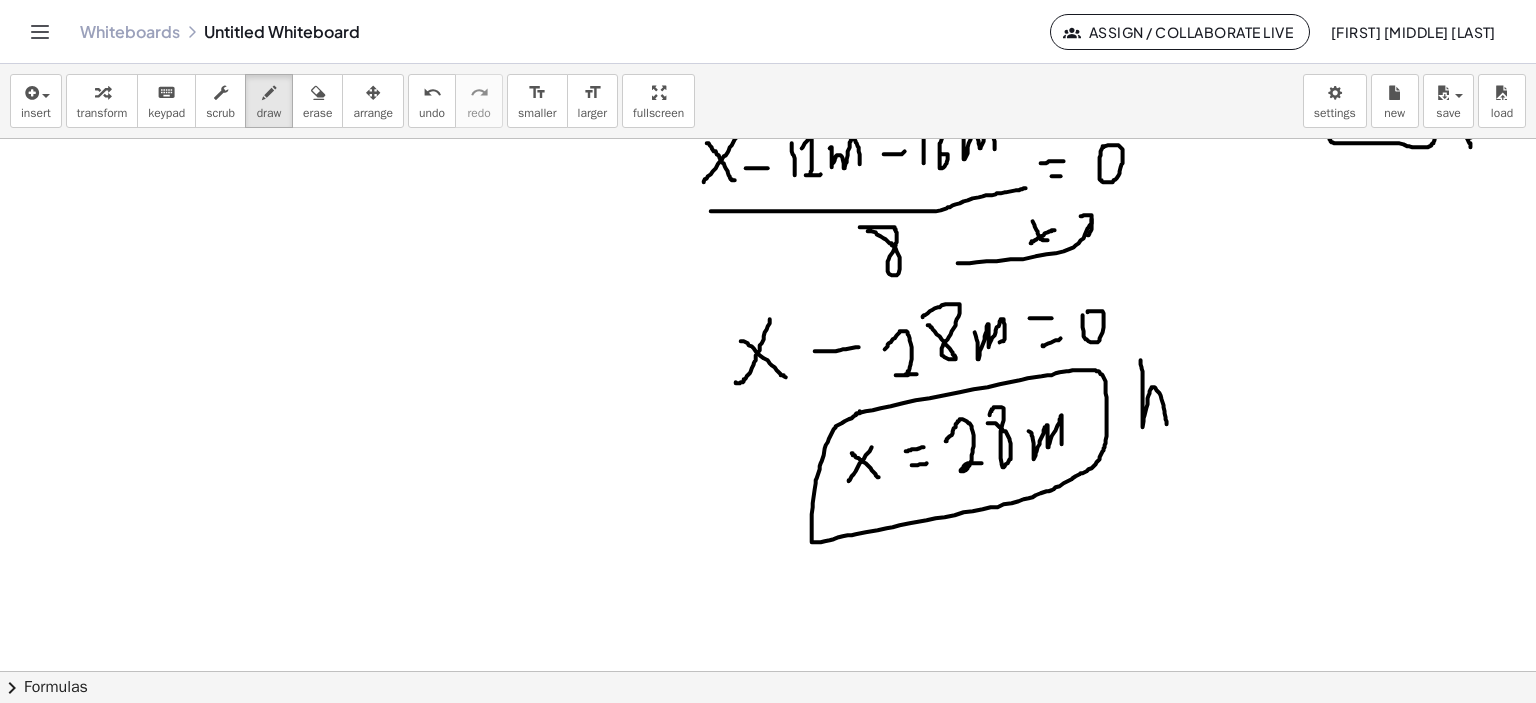 drag, startPoint x: 1143, startPoint y: 411, endPoint x: 1175, endPoint y: 403, distance: 32.984844 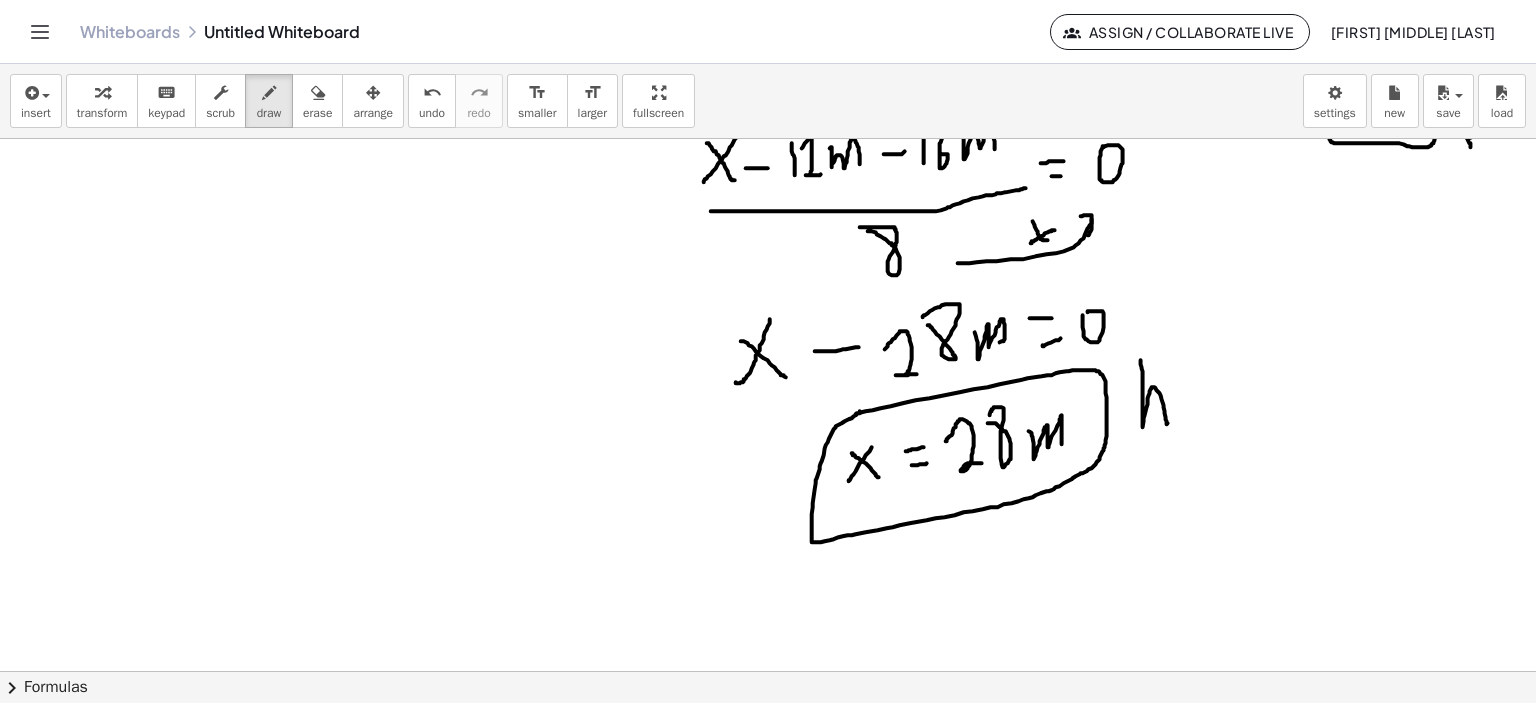 click at bounding box center [771, 338] 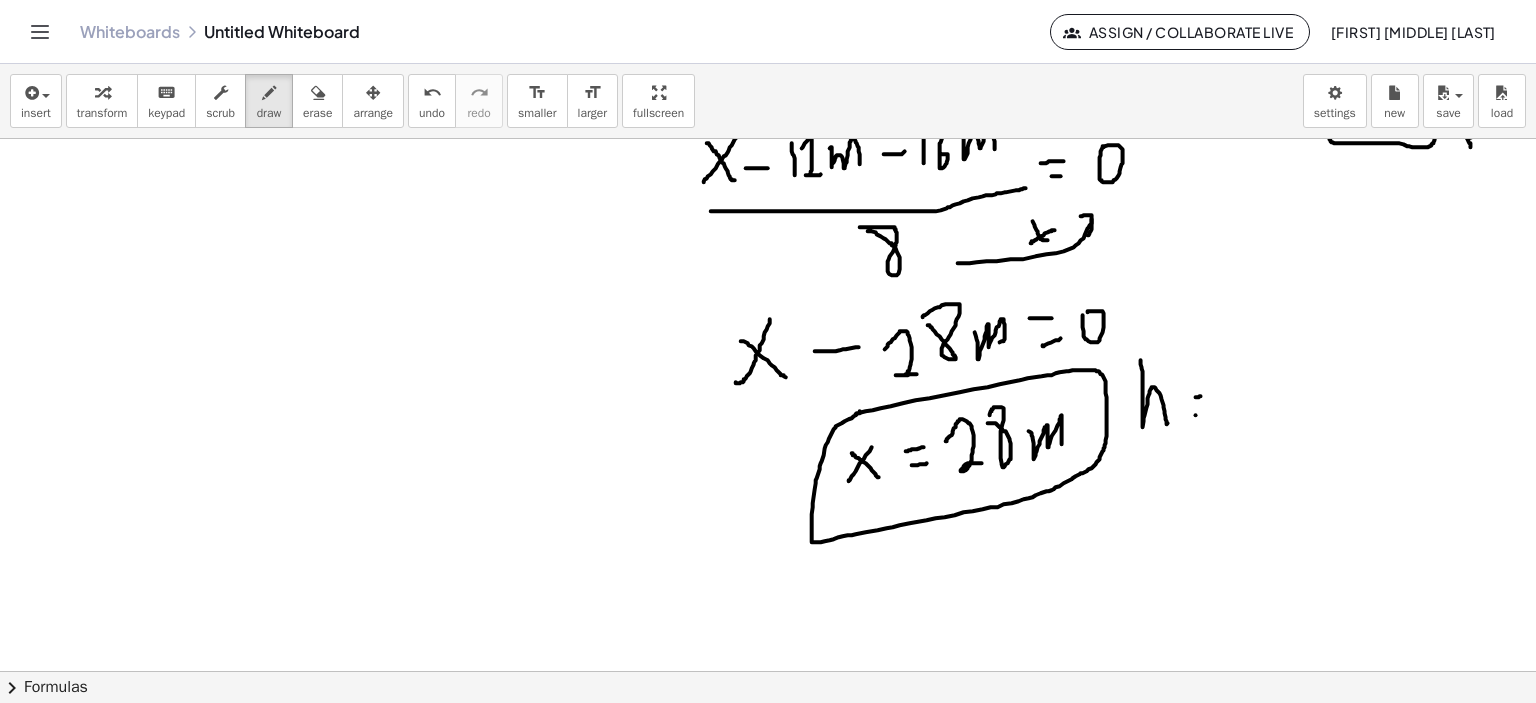 drag, startPoint x: 1196, startPoint y: 415, endPoint x: 1217, endPoint y: 395, distance: 29 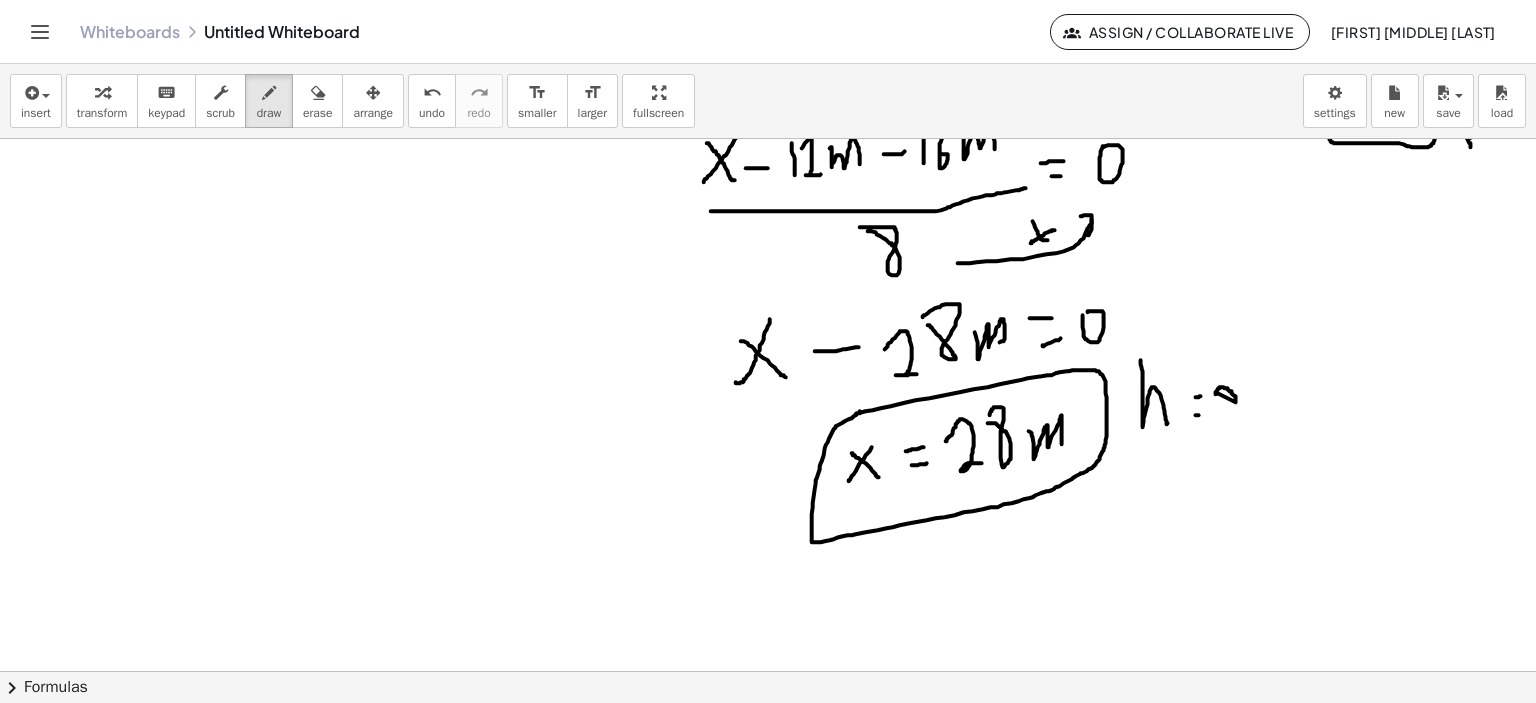 drag, startPoint x: 1236, startPoint y: 402, endPoint x: 1225, endPoint y: 390, distance: 16.27882 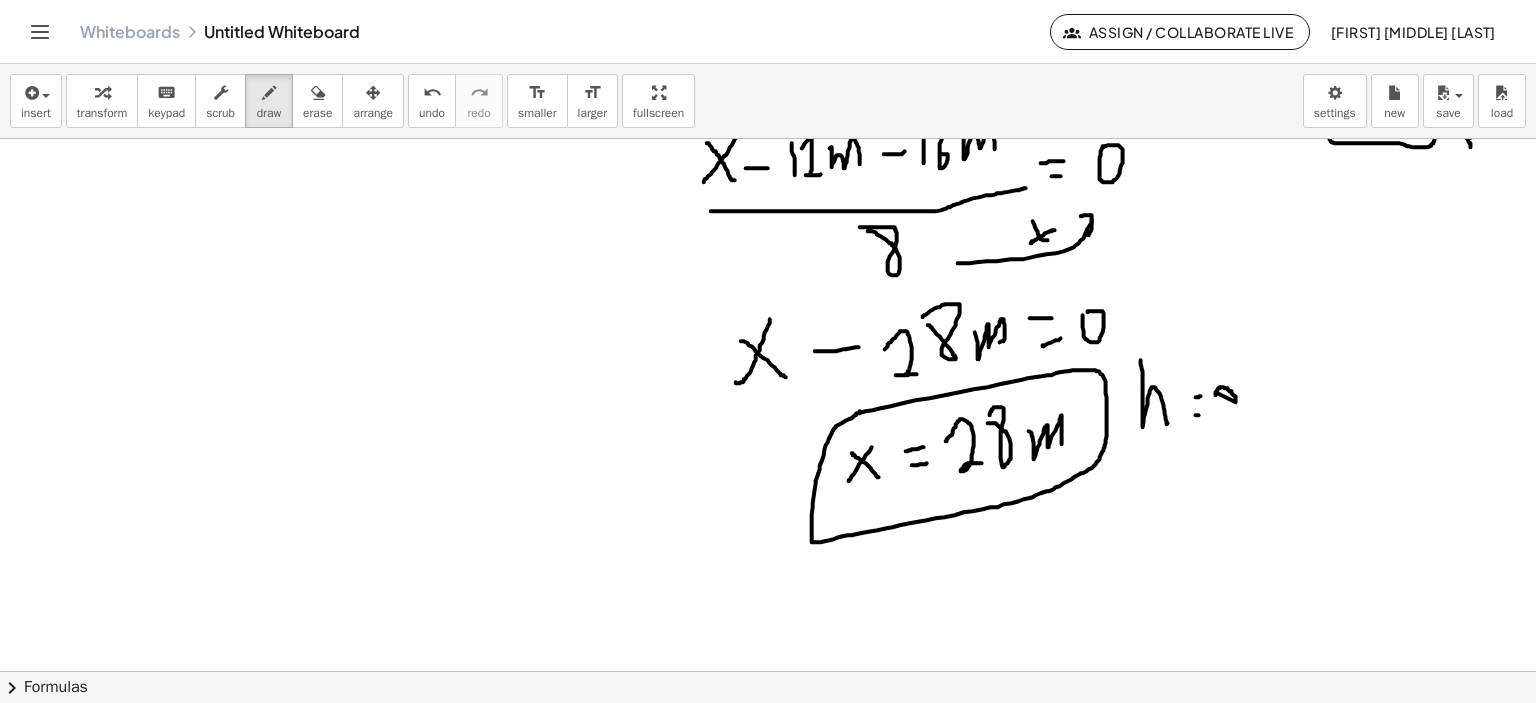 click at bounding box center (771, 338) 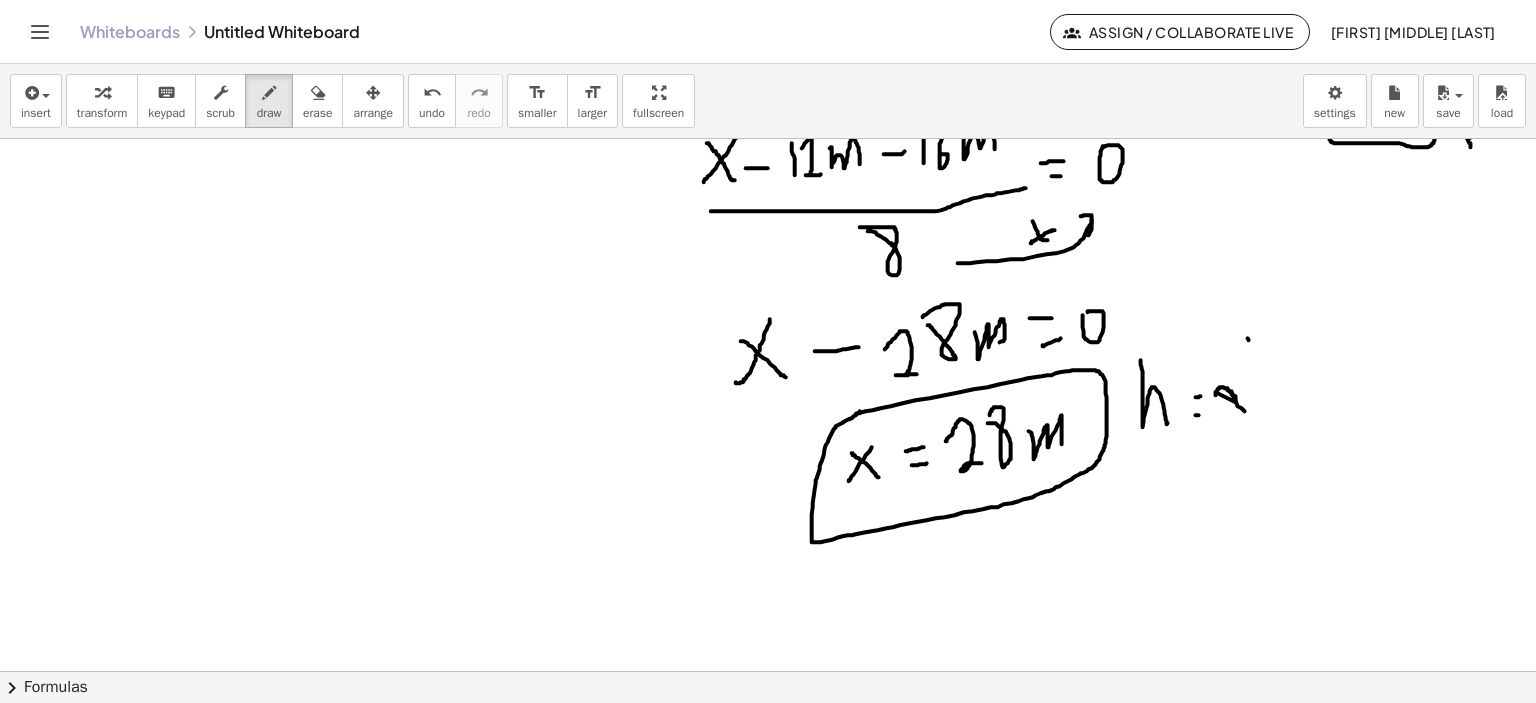 drag, startPoint x: 1248, startPoint y: 338, endPoint x: 1257, endPoint y: 391, distance: 53.75872 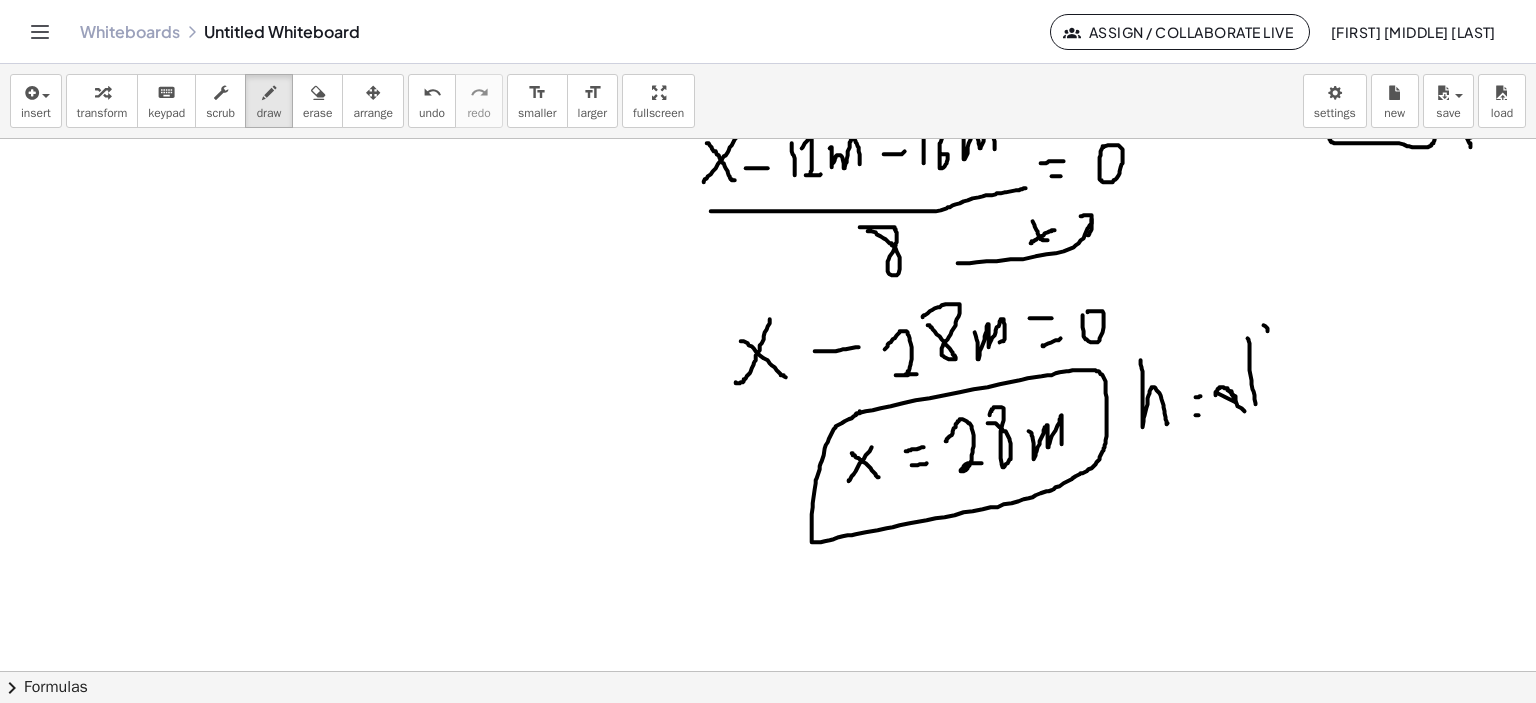drag, startPoint x: 1264, startPoint y: 325, endPoint x: 1272, endPoint y: 383, distance: 58.549126 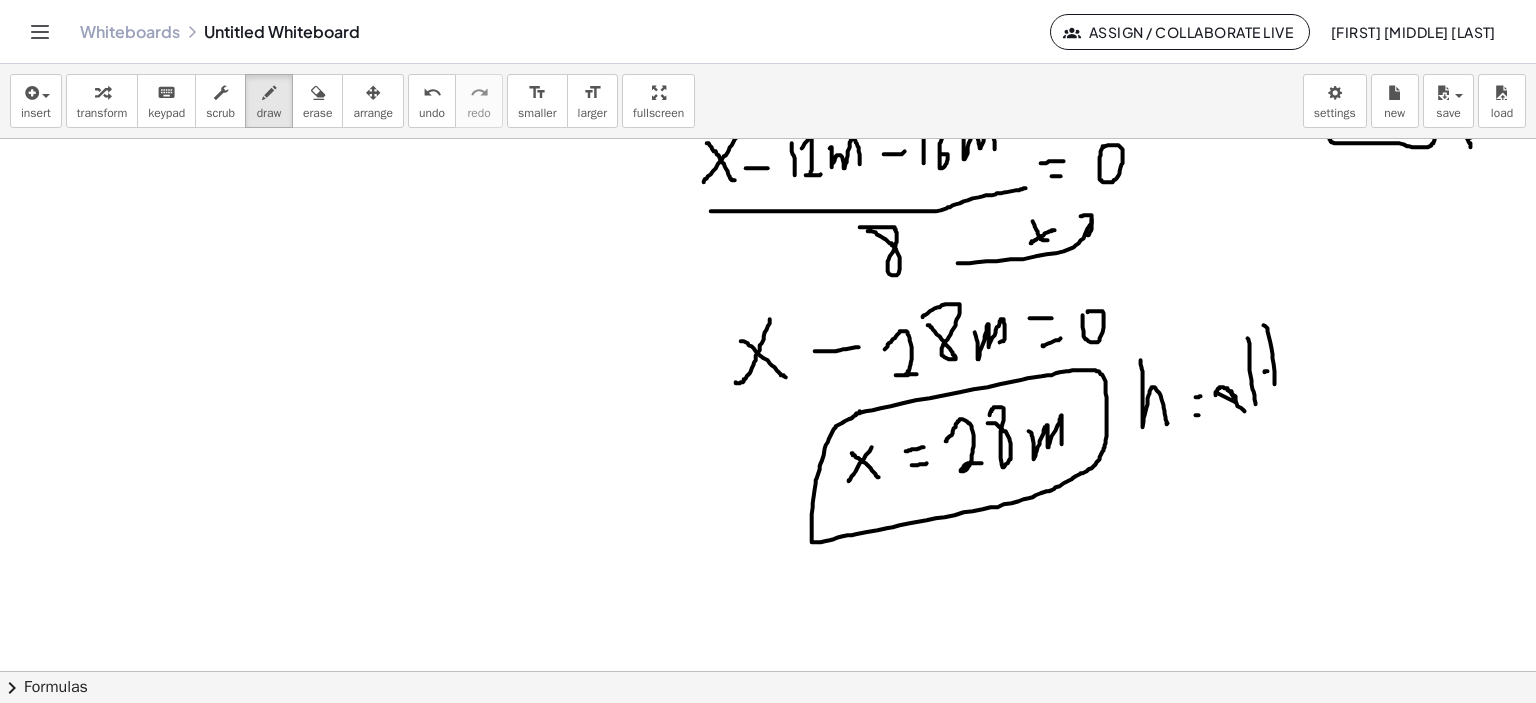 drag, startPoint x: 1265, startPoint y: 371, endPoint x: 1276, endPoint y: 367, distance: 11.7046995 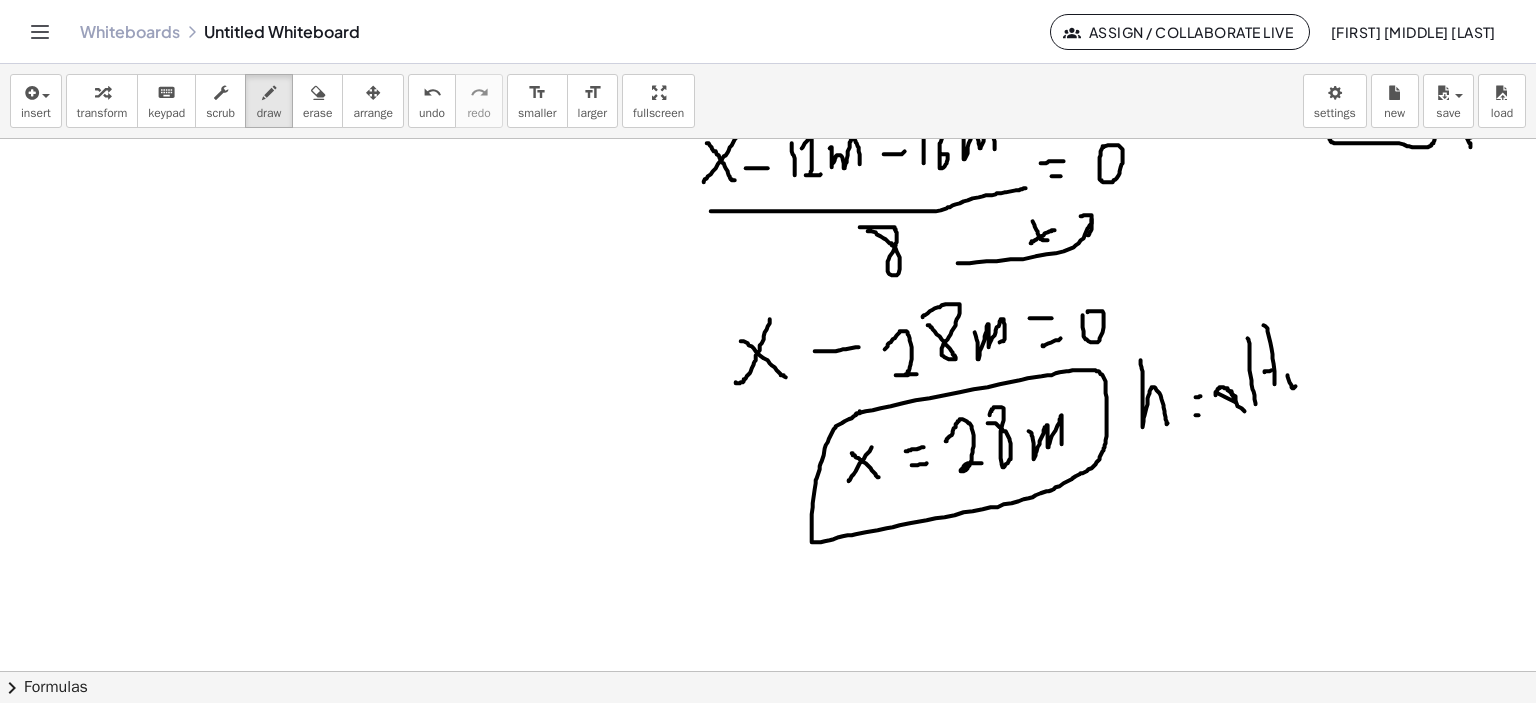 drag, startPoint x: 1293, startPoint y: 388, endPoint x: 1297, endPoint y: 373, distance: 15.524175 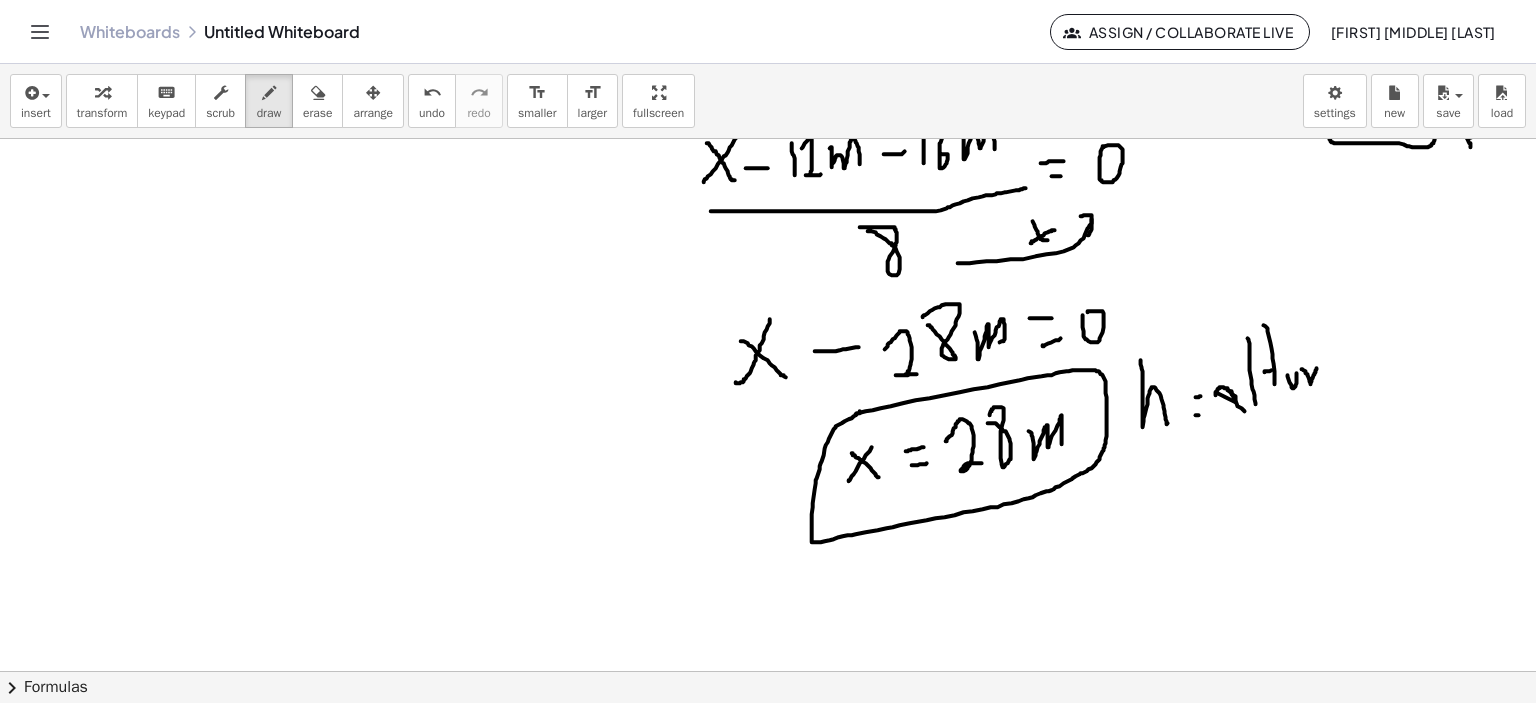 drag, startPoint x: 1311, startPoint y: 383, endPoint x: 1317, endPoint y: 368, distance: 16.155495 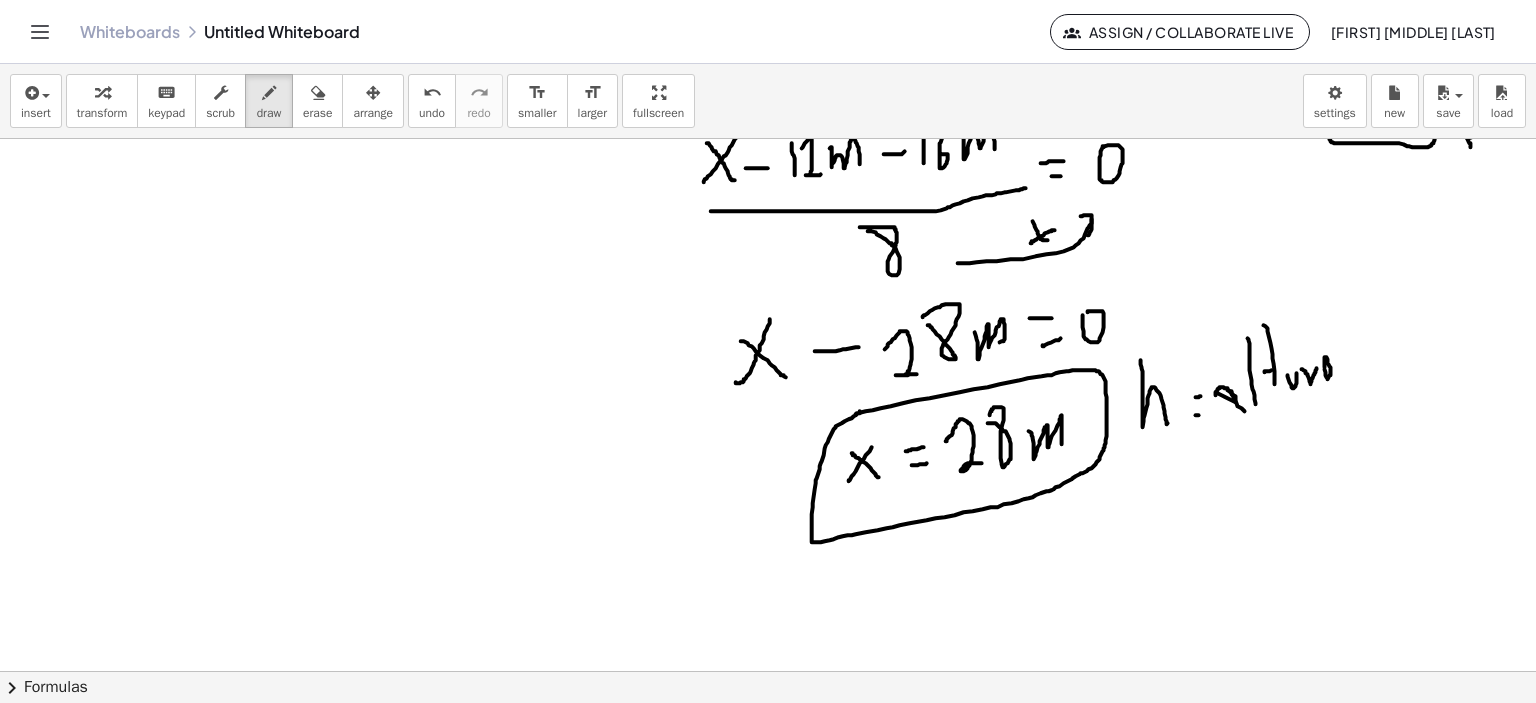 drag, startPoint x: 1328, startPoint y: 379, endPoint x: 1325, endPoint y: 367, distance: 12.369317 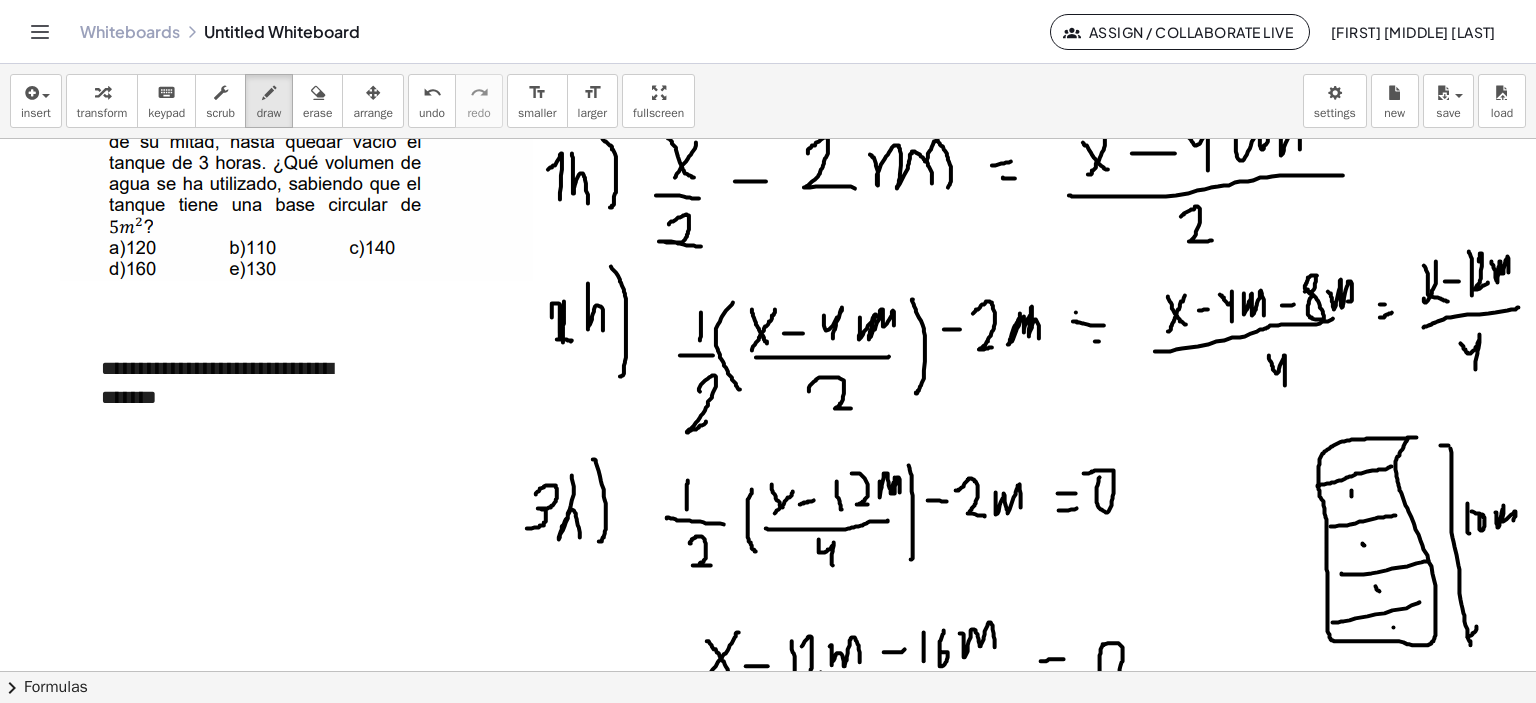 scroll, scrollTop: 100, scrollLeft: 0, axis: vertical 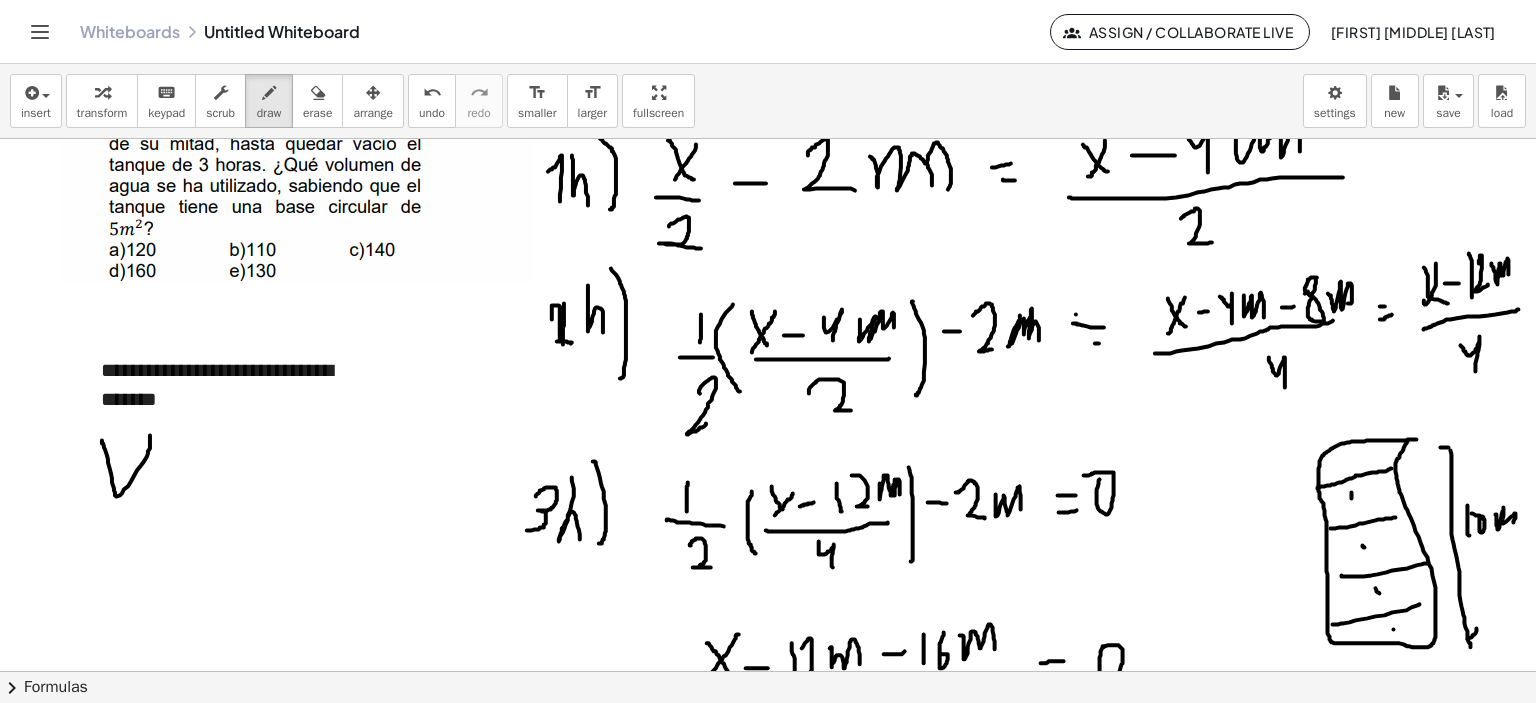 drag, startPoint x: 102, startPoint y: 442, endPoint x: 176, endPoint y: 454, distance: 74.96666 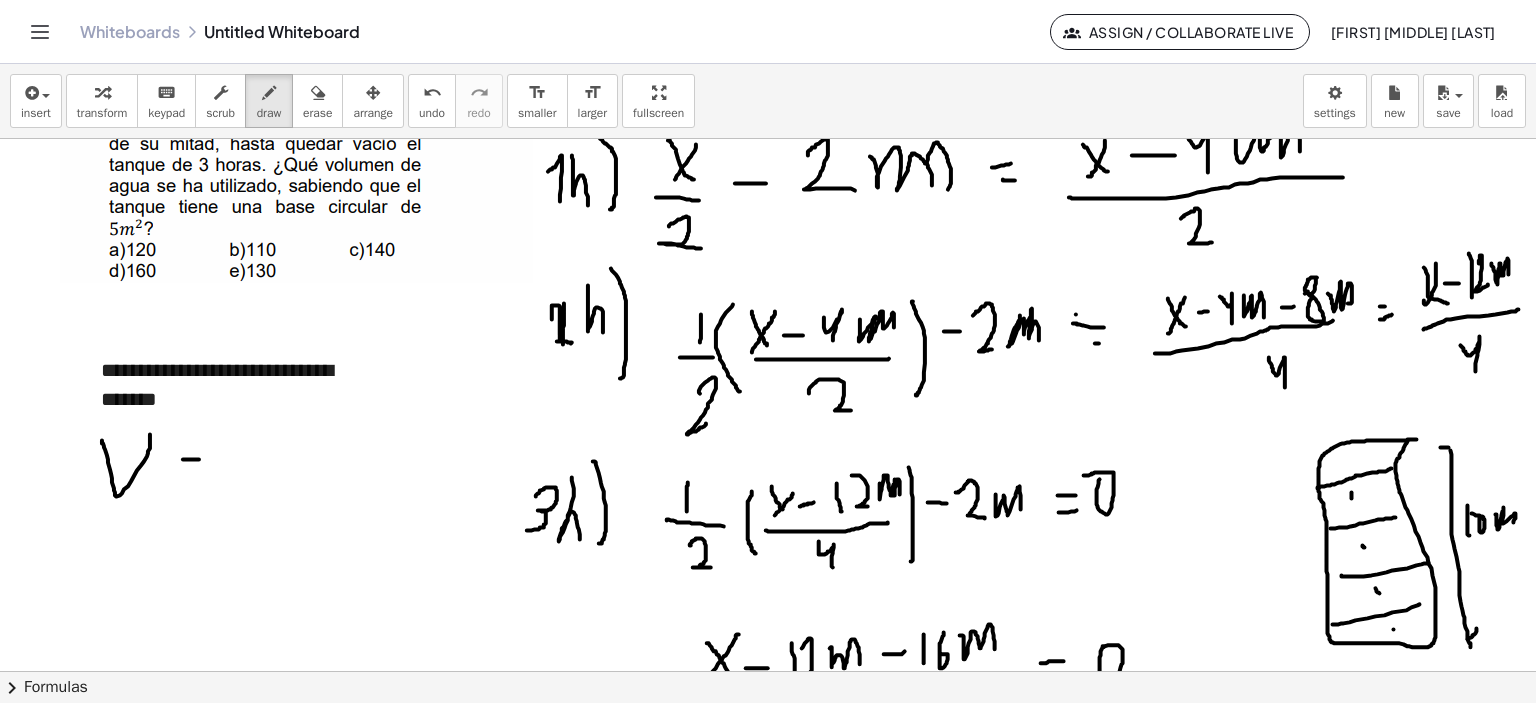 drag, startPoint x: 183, startPoint y: 459, endPoint x: 200, endPoint y: 459, distance: 17 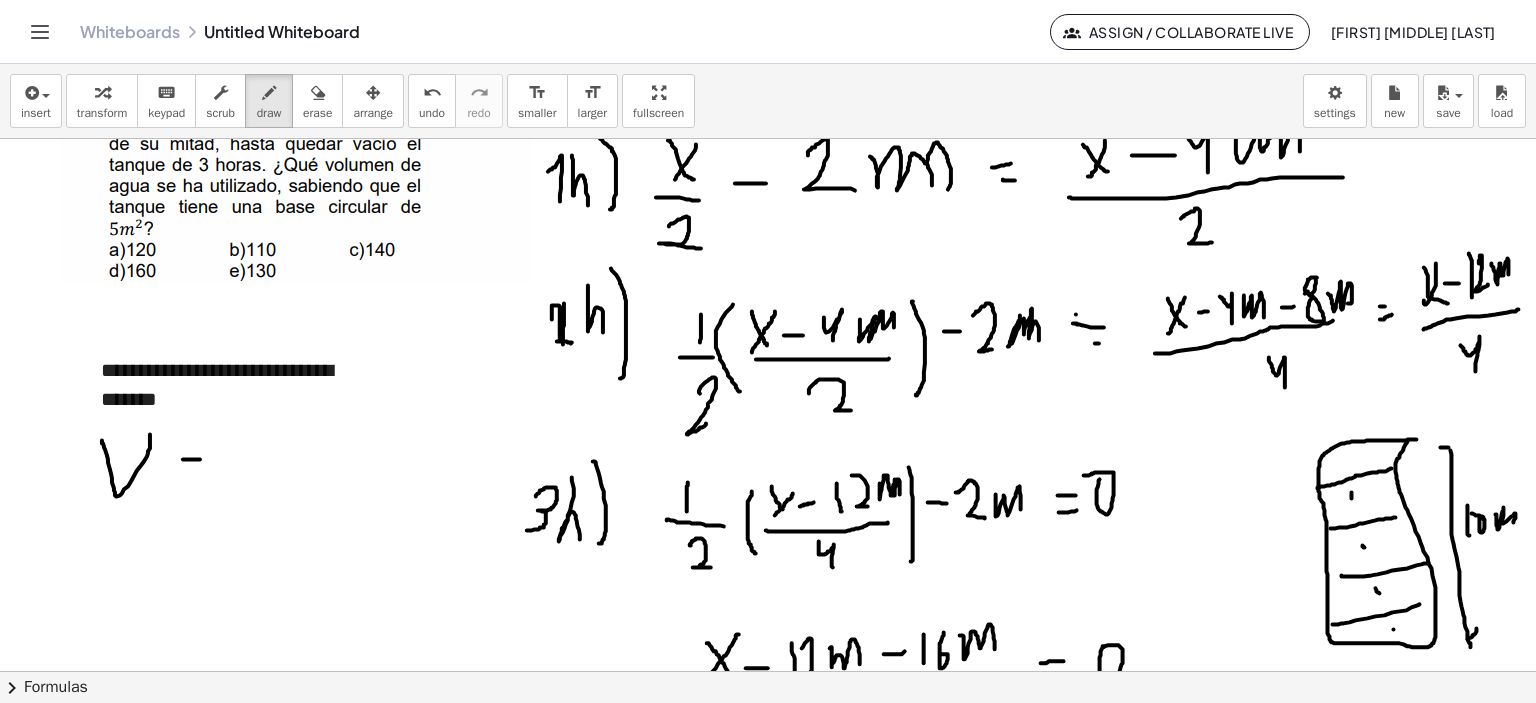 drag, startPoint x: 185, startPoint y: 479, endPoint x: 204, endPoint y: 471, distance: 20.615528 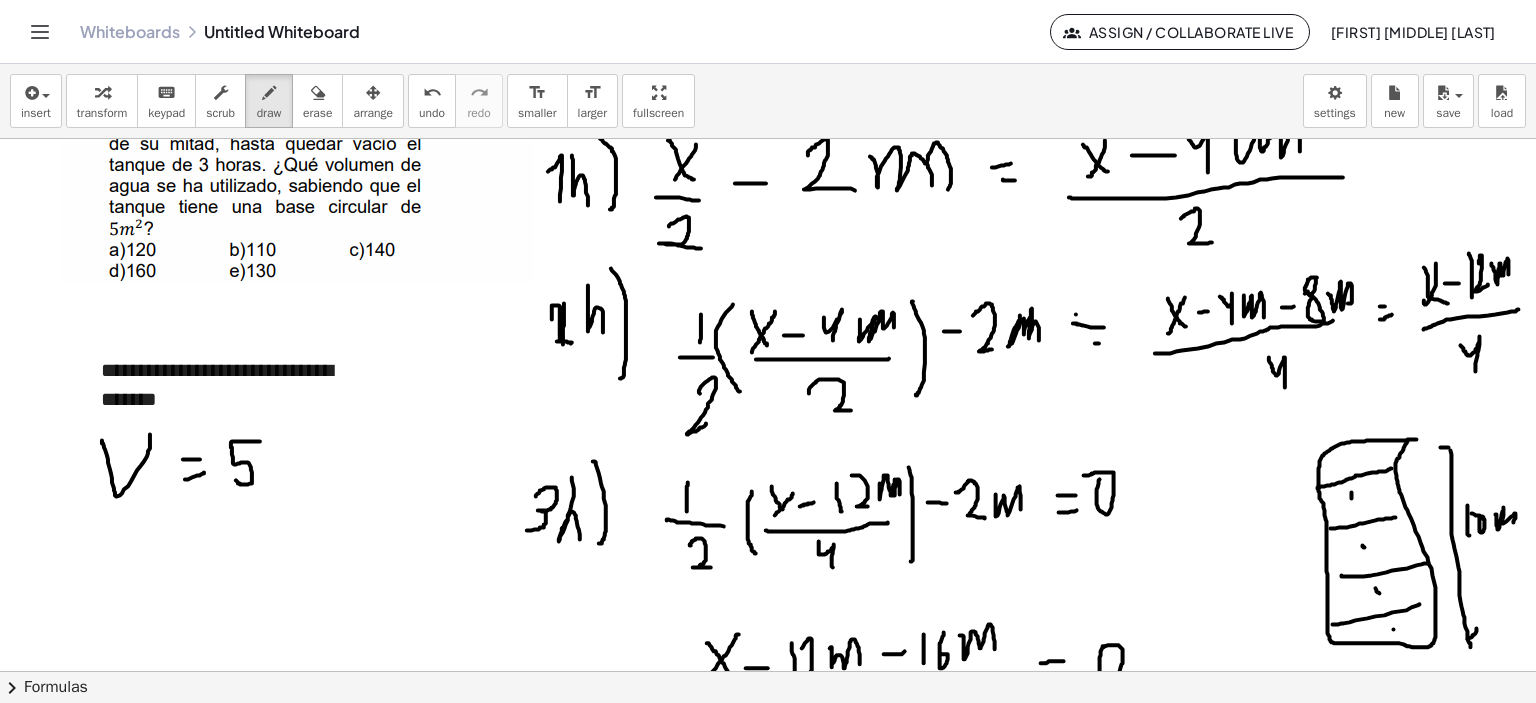 drag, startPoint x: 260, startPoint y: 441, endPoint x: 236, endPoint y: 478, distance: 44.102154 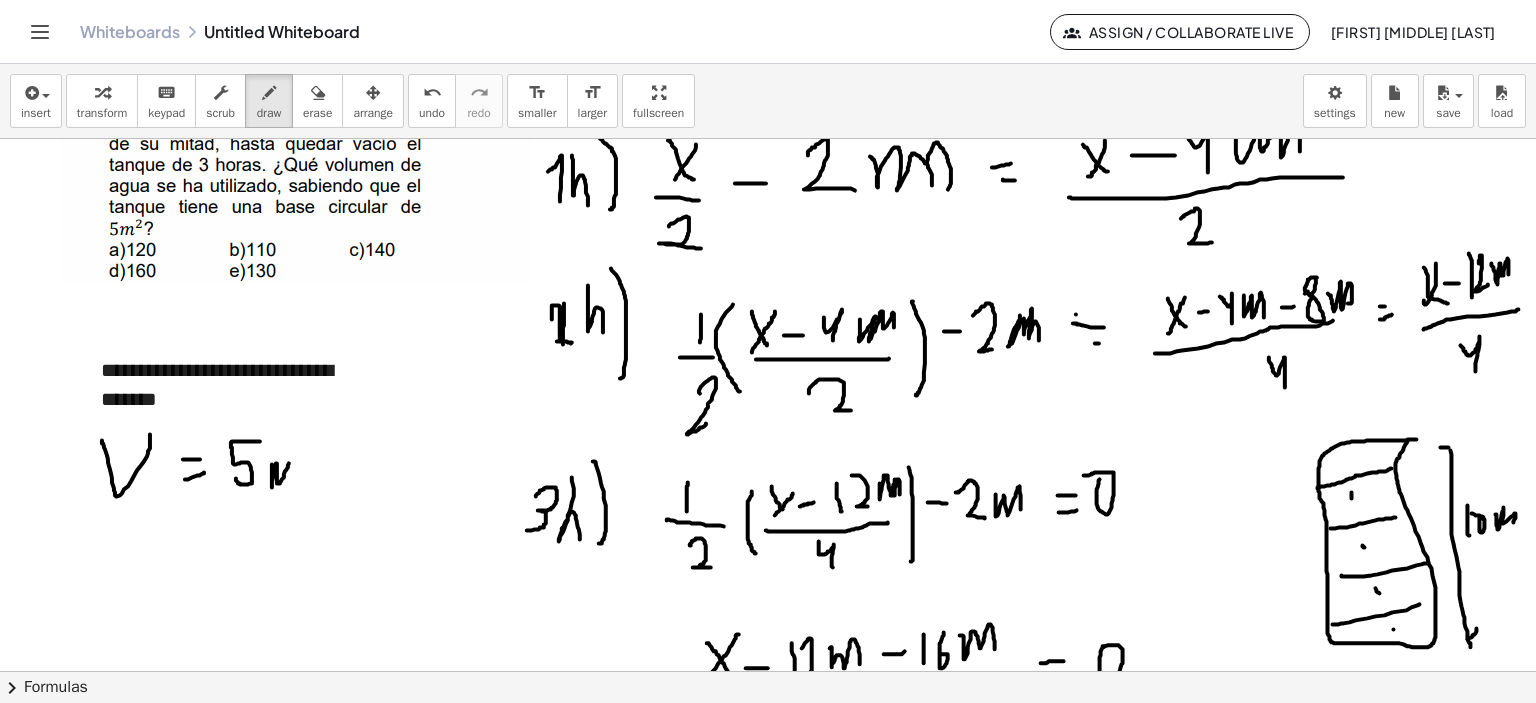 drag, startPoint x: 272, startPoint y: 464, endPoint x: 289, endPoint y: 478, distance: 22.022715 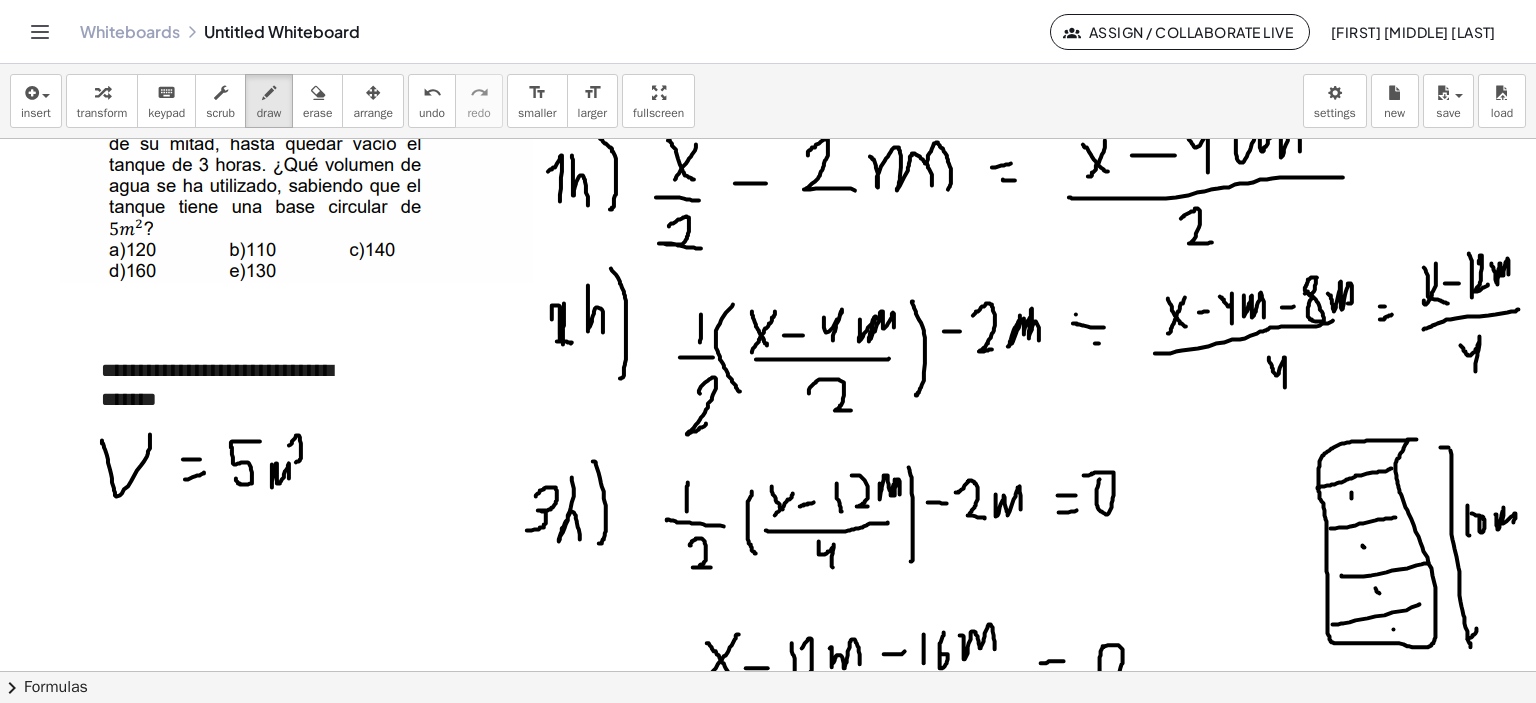 drag, startPoint x: 296, startPoint y: 435, endPoint x: 309, endPoint y: 461, distance: 29.068884 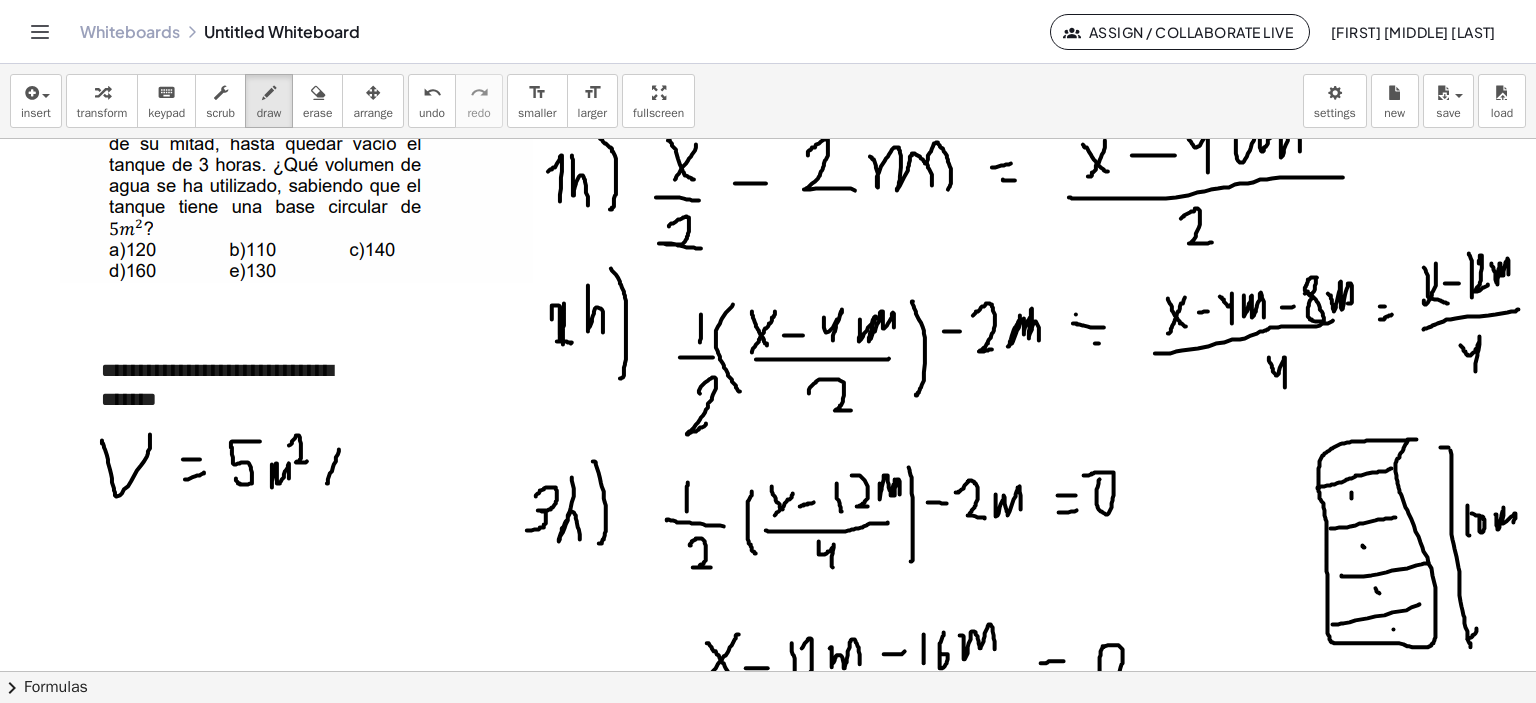 drag, startPoint x: 336, startPoint y: 457, endPoint x: 326, endPoint y: 459, distance: 10.198039 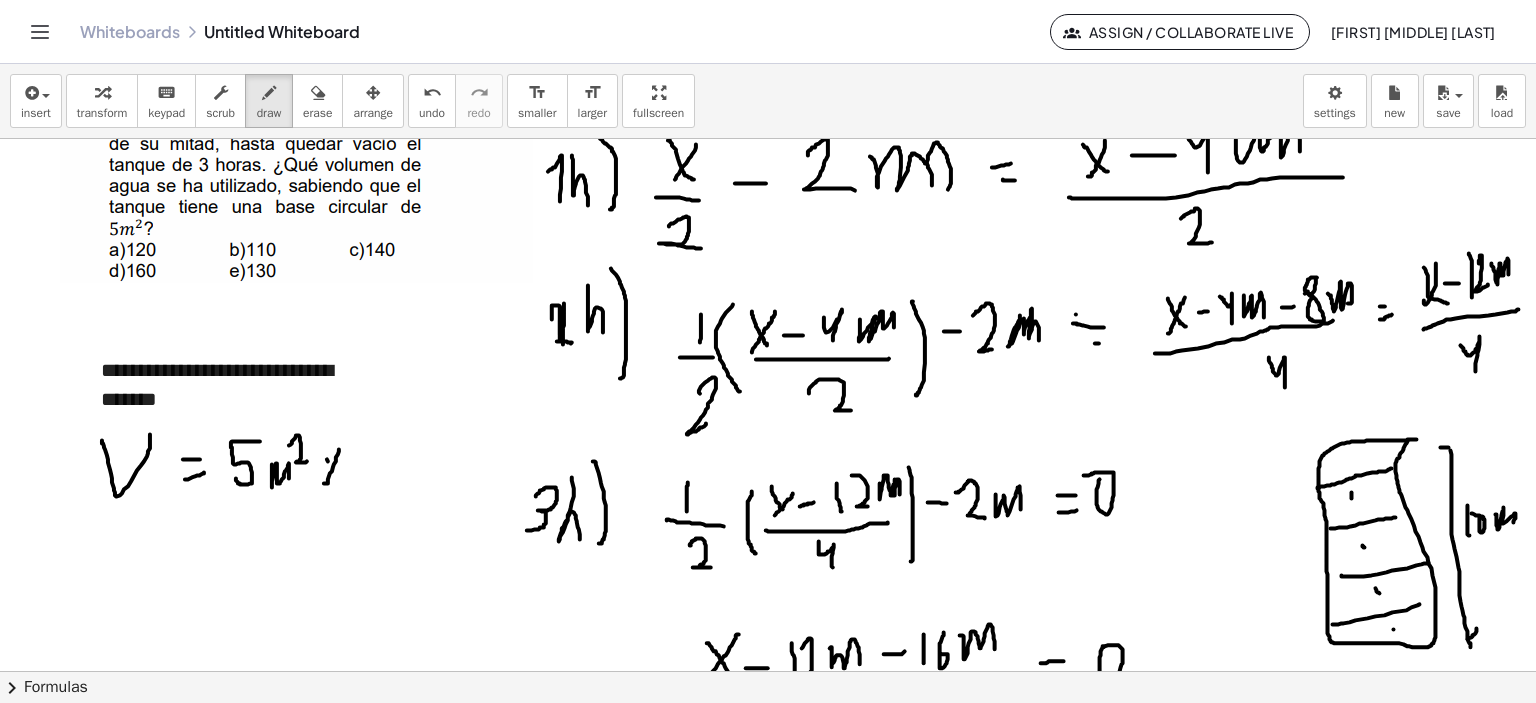 drag, startPoint x: 328, startPoint y: 461, endPoint x: 332, endPoint y: 479, distance: 18.439089 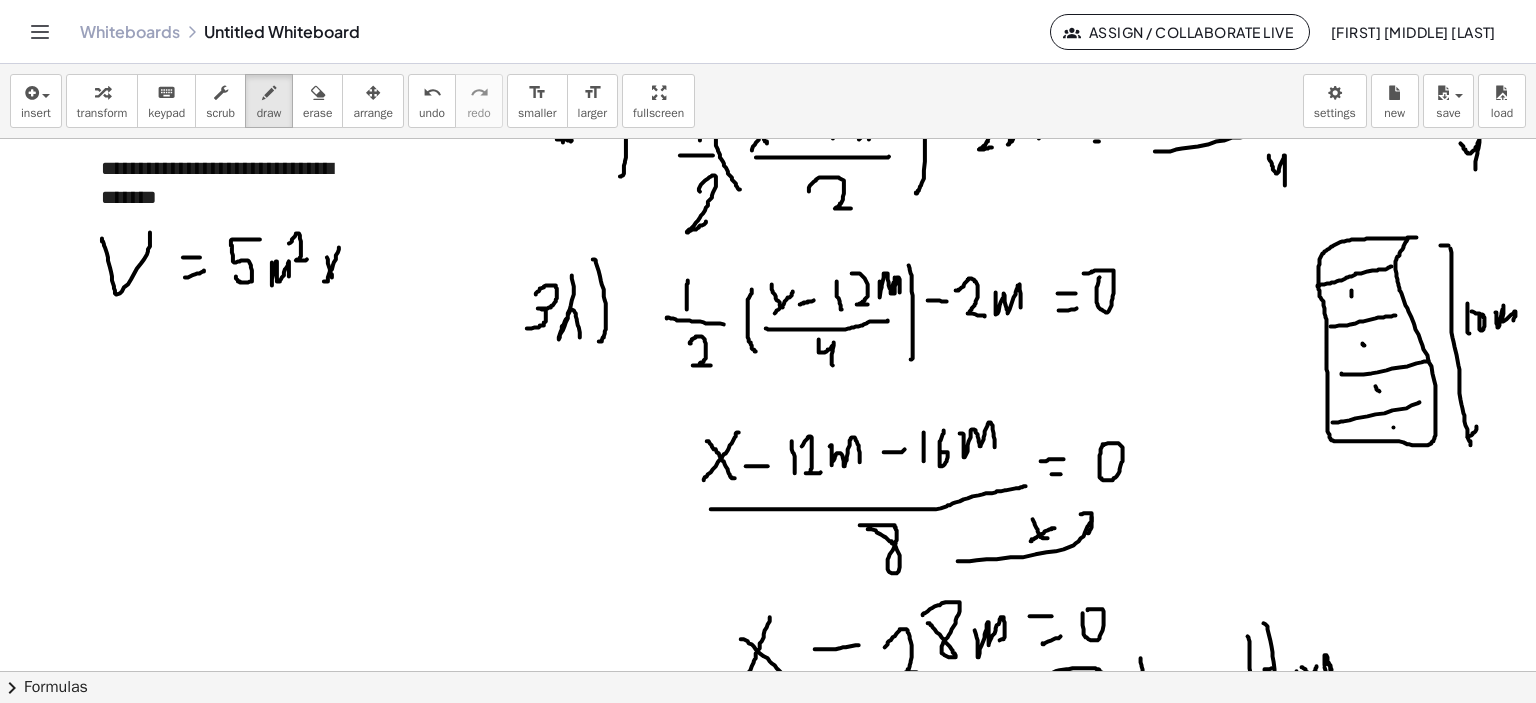 scroll, scrollTop: 300, scrollLeft: 0, axis: vertical 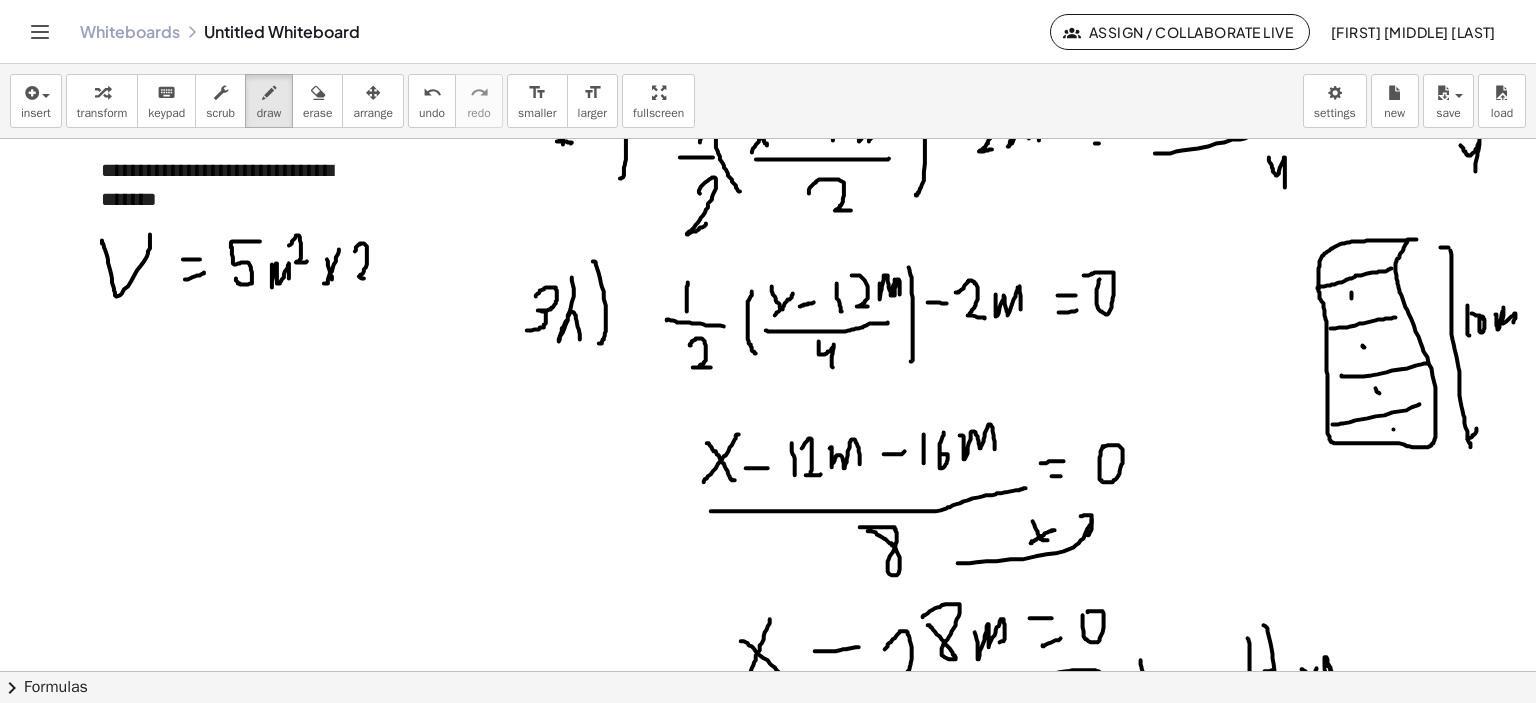 click at bounding box center (771, 638) 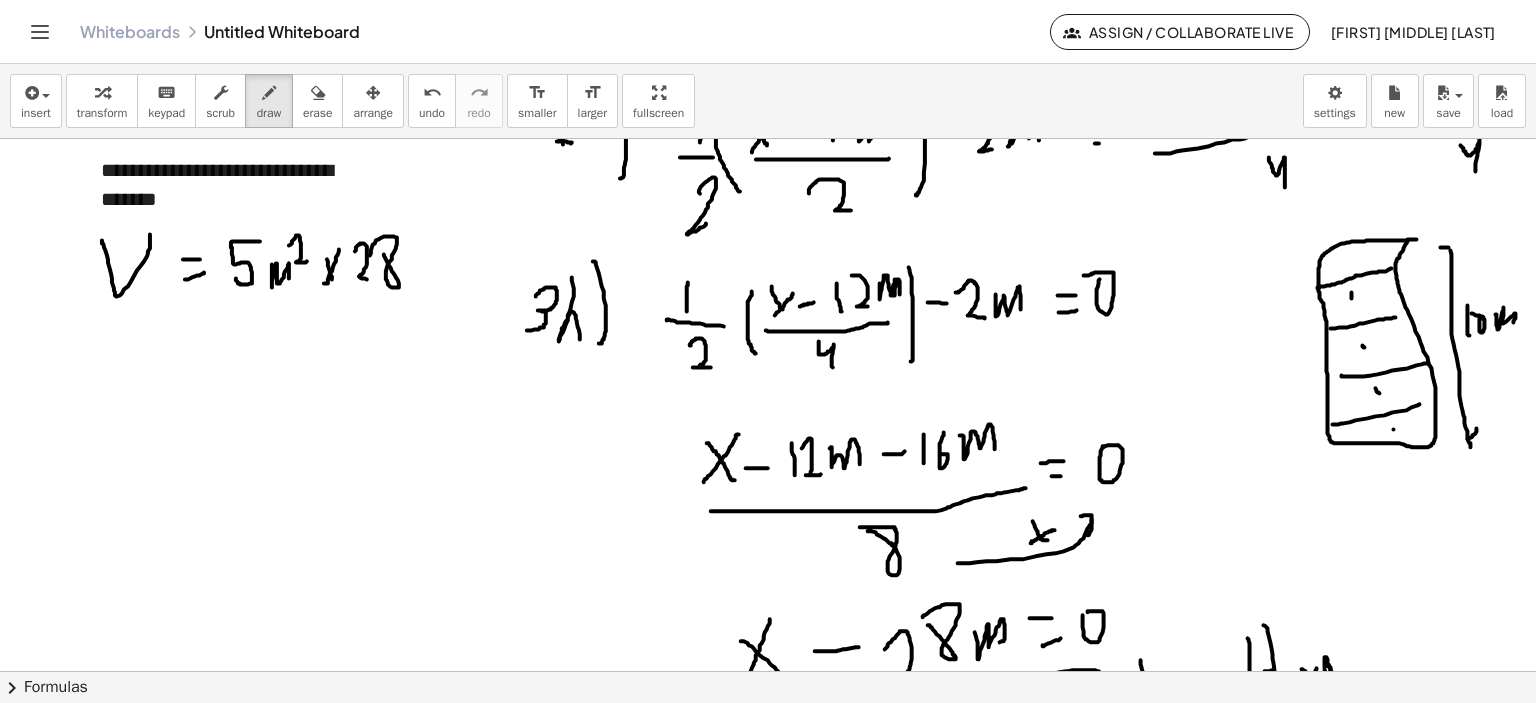 click at bounding box center (771, 638) 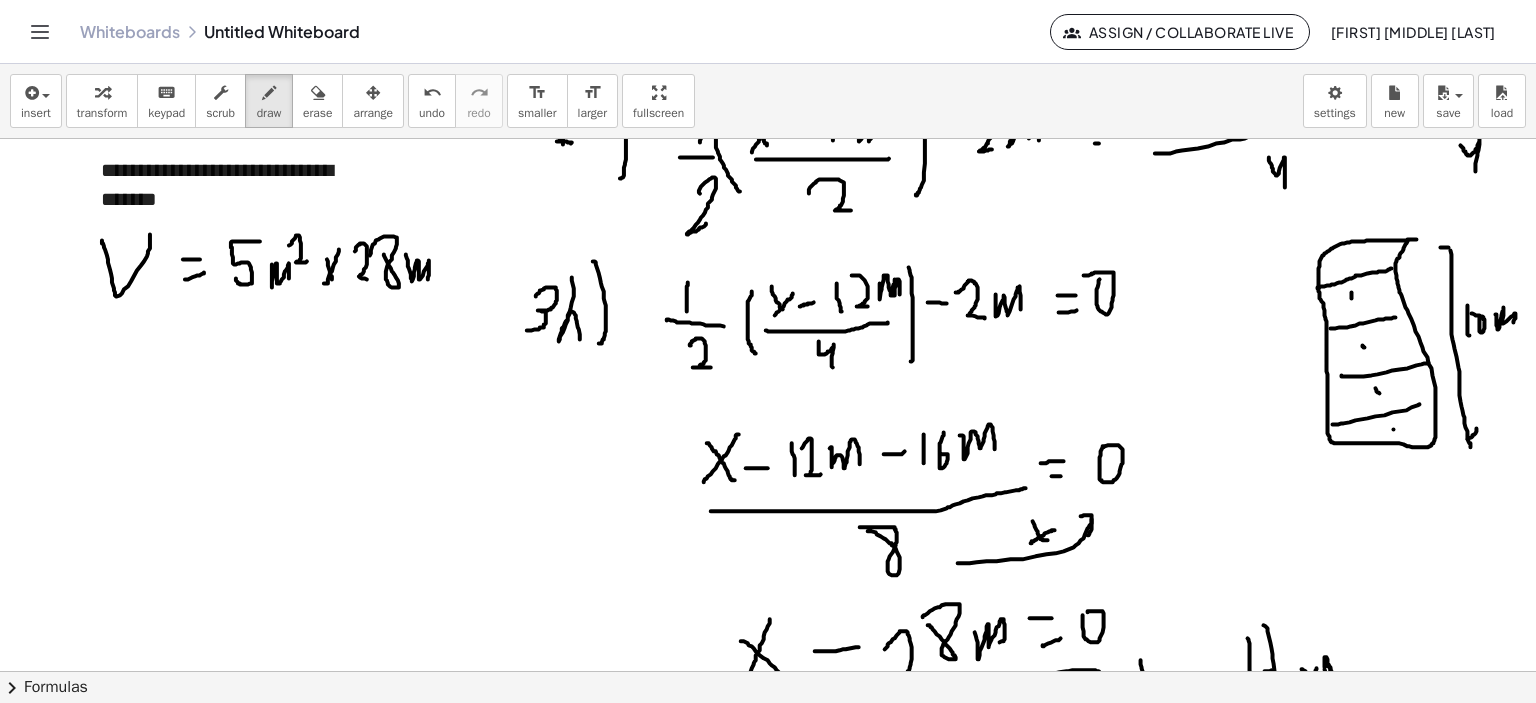 click at bounding box center (771, 638) 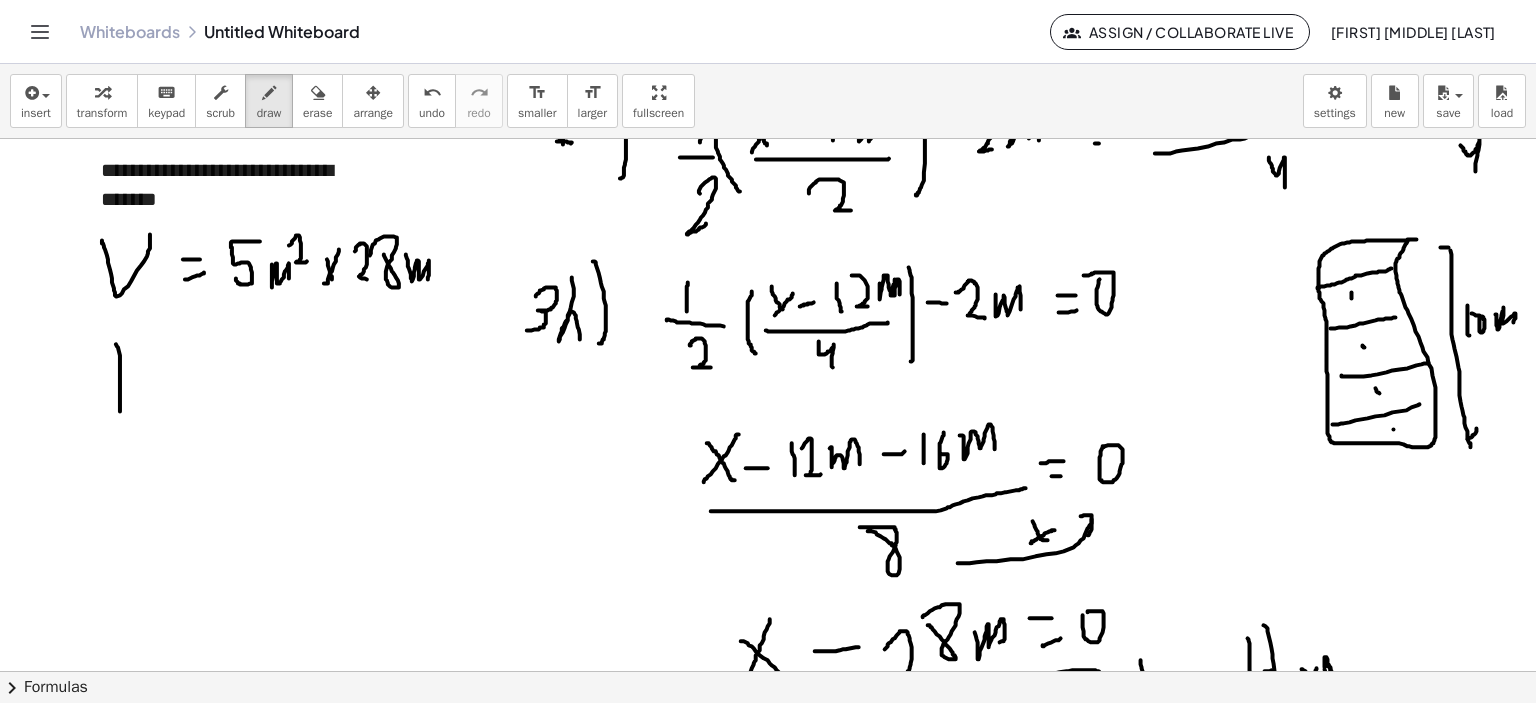 click at bounding box center (771, 638) 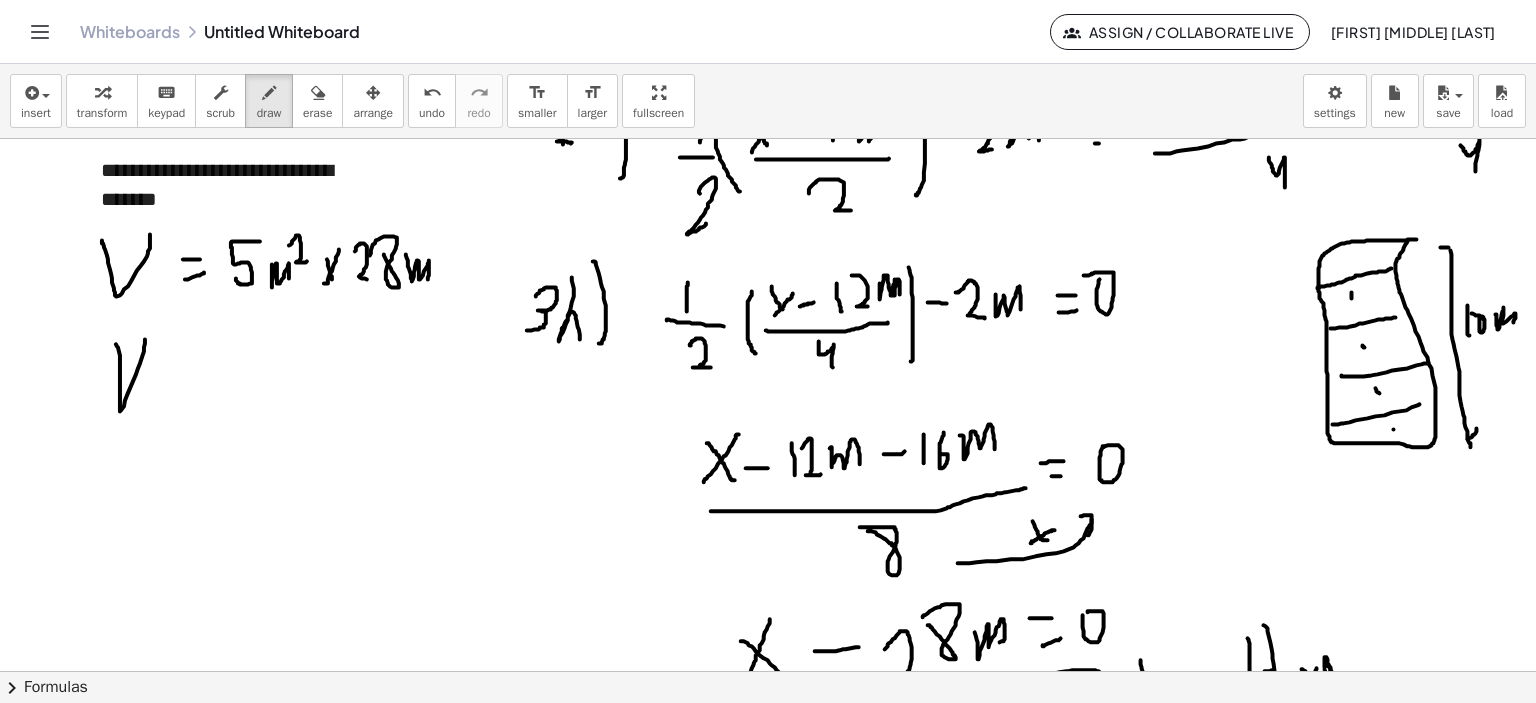 click at bounding box center (771, 638) 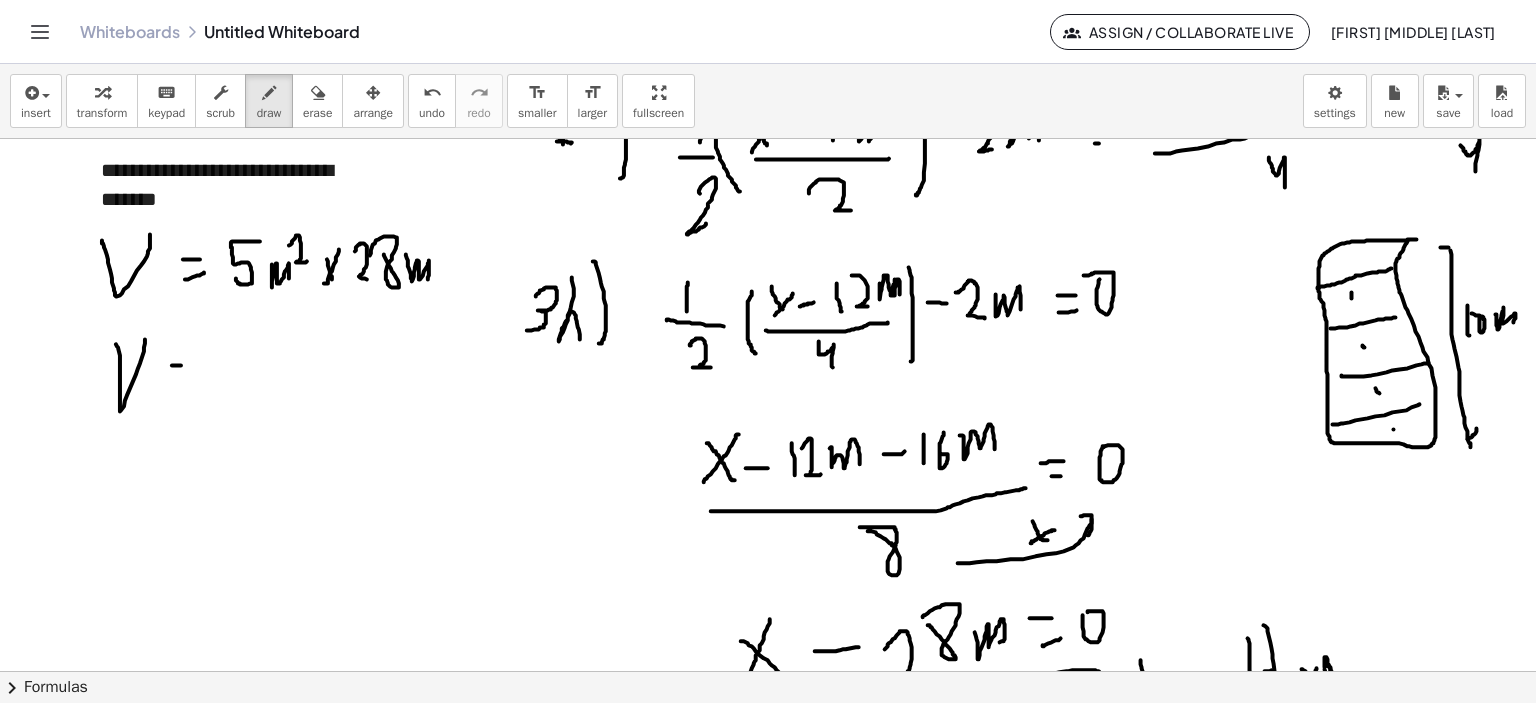 click at bounding box center (771, 638) 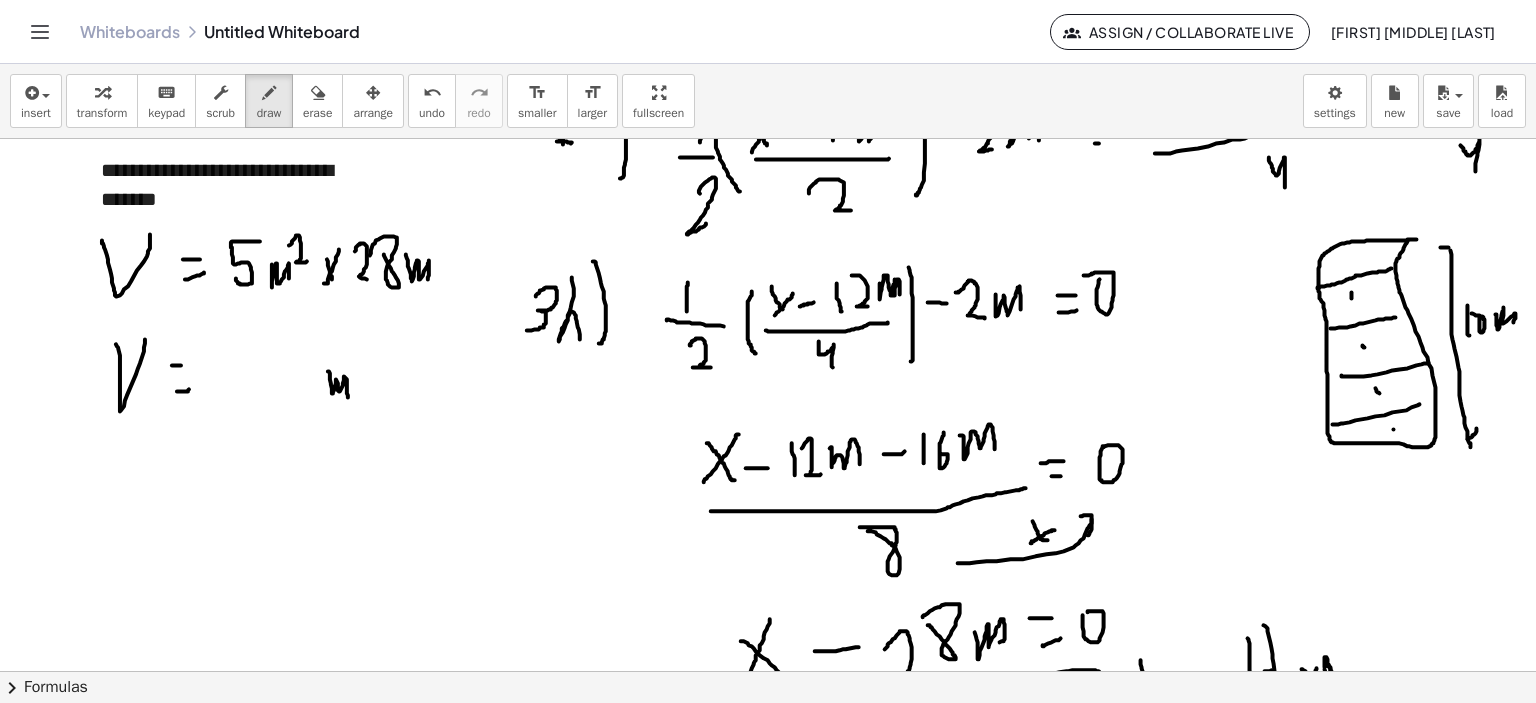 click at bounding box center (771, 638) 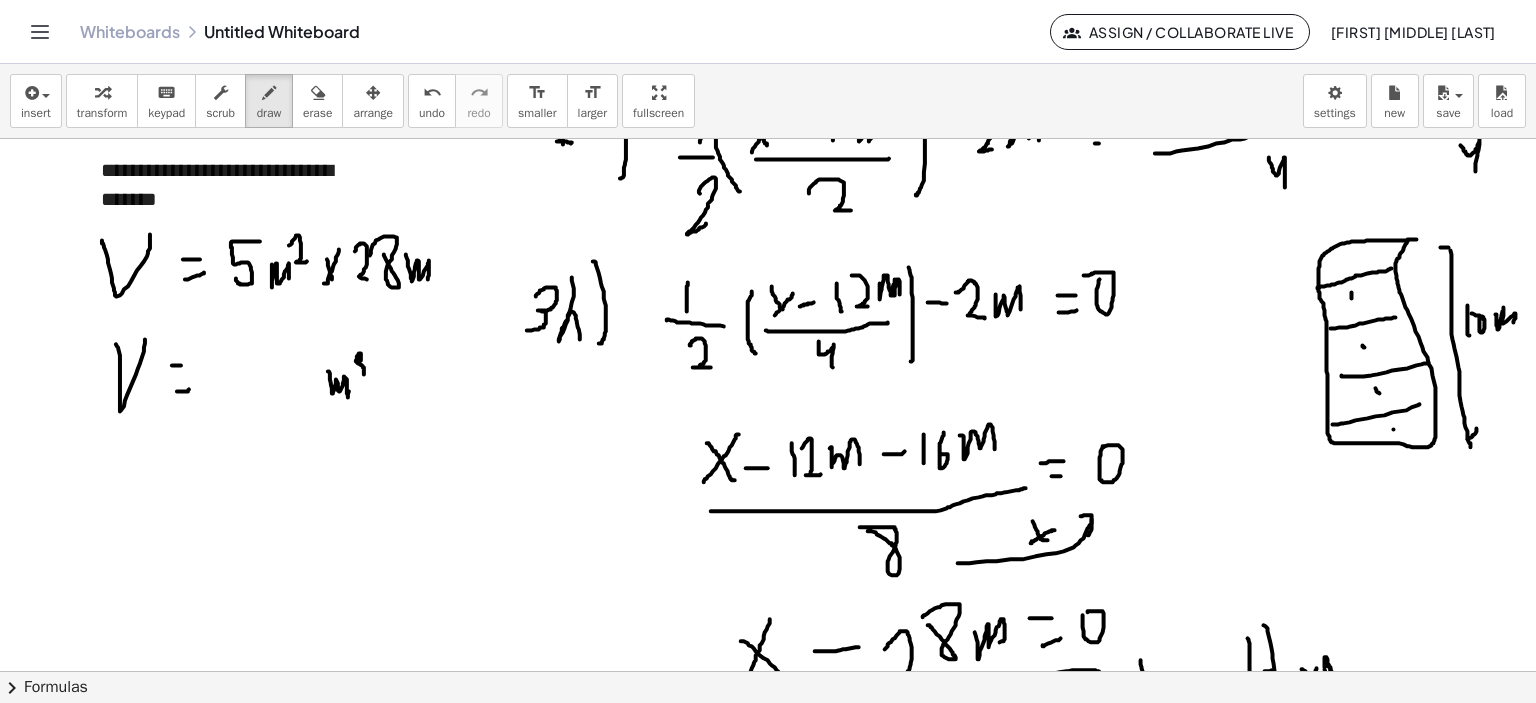 click at bounding box center (771, 638) 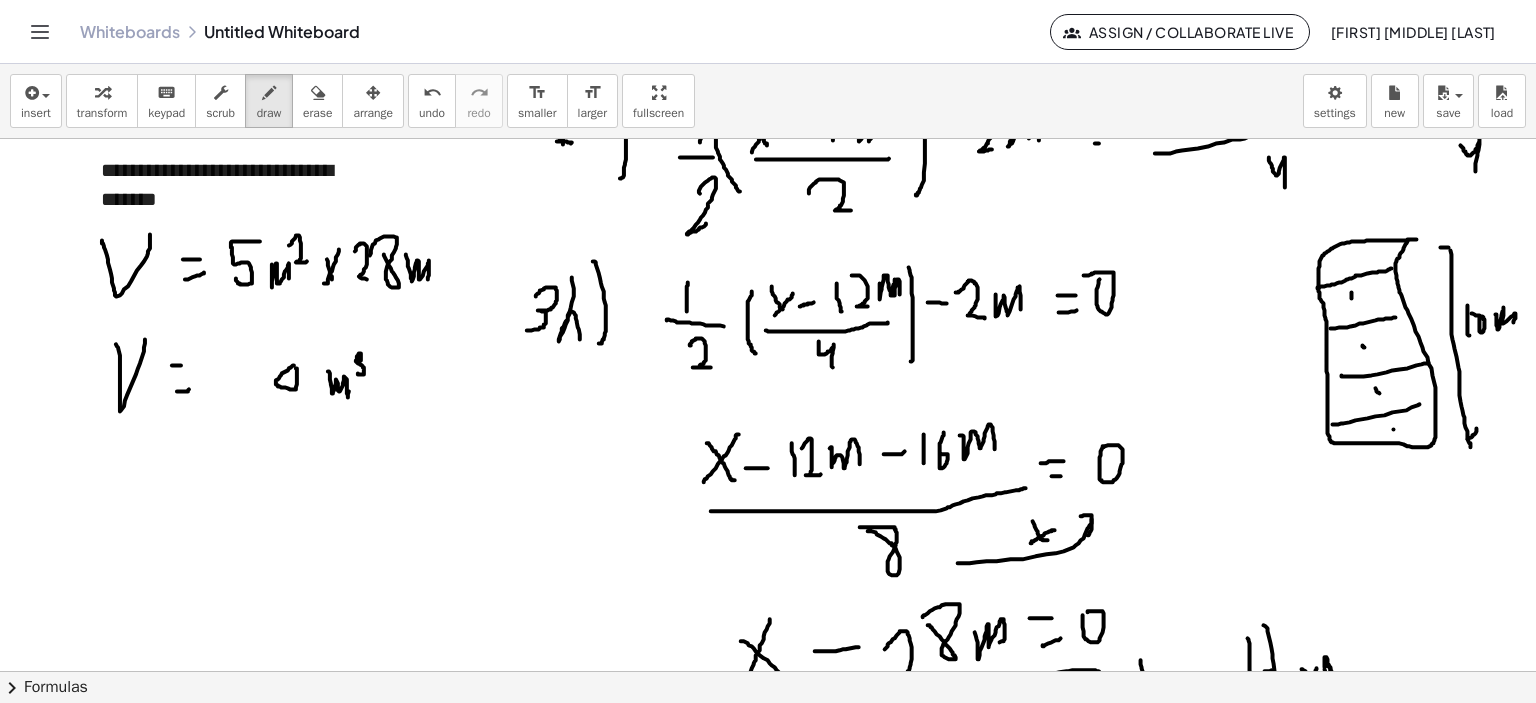 drag, startPoint x: 276, startPoint y: 383, endPoint x: 296, endPoint y: 368, distance: 25 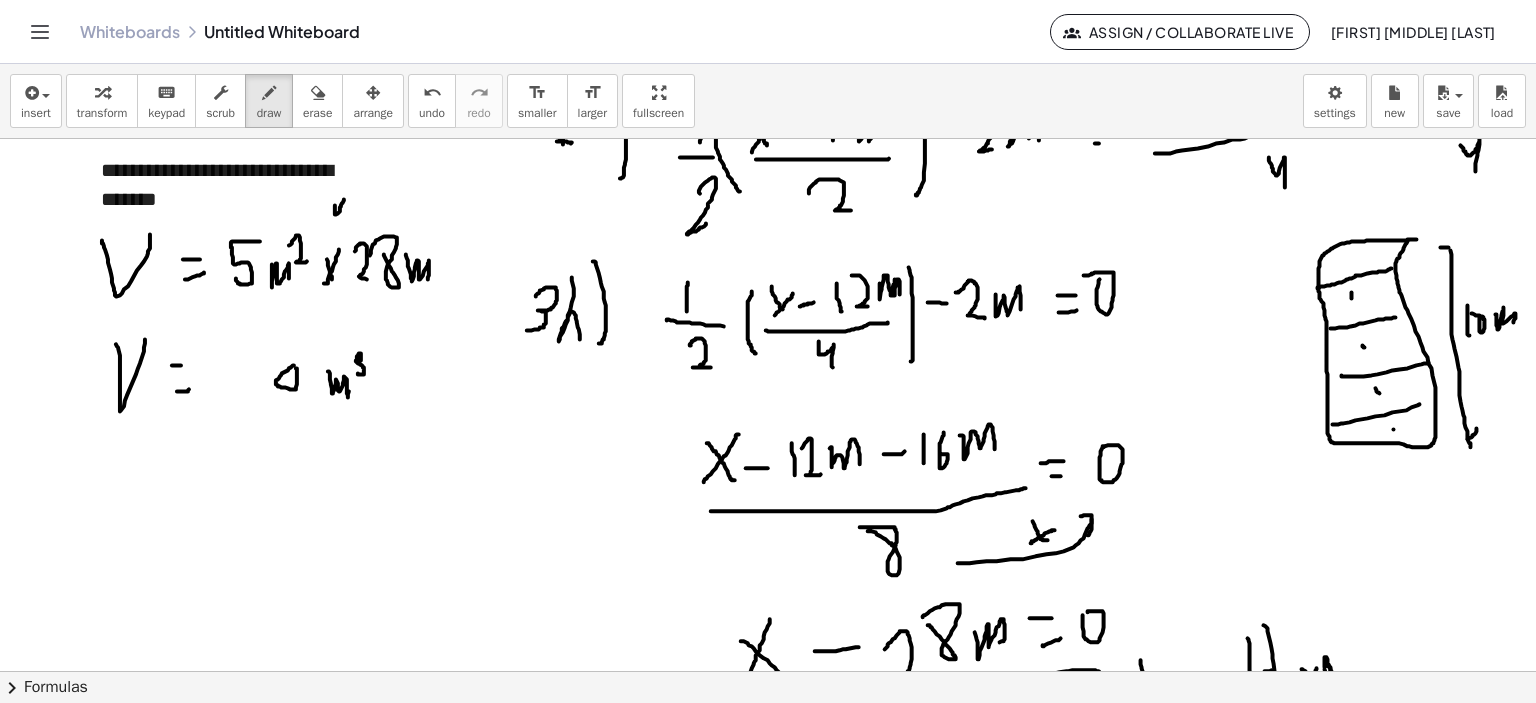 drag, startPoint x: 335, startPoint y: 207, endPoint x: 346, endPoint y: 209, distance: 11.18034 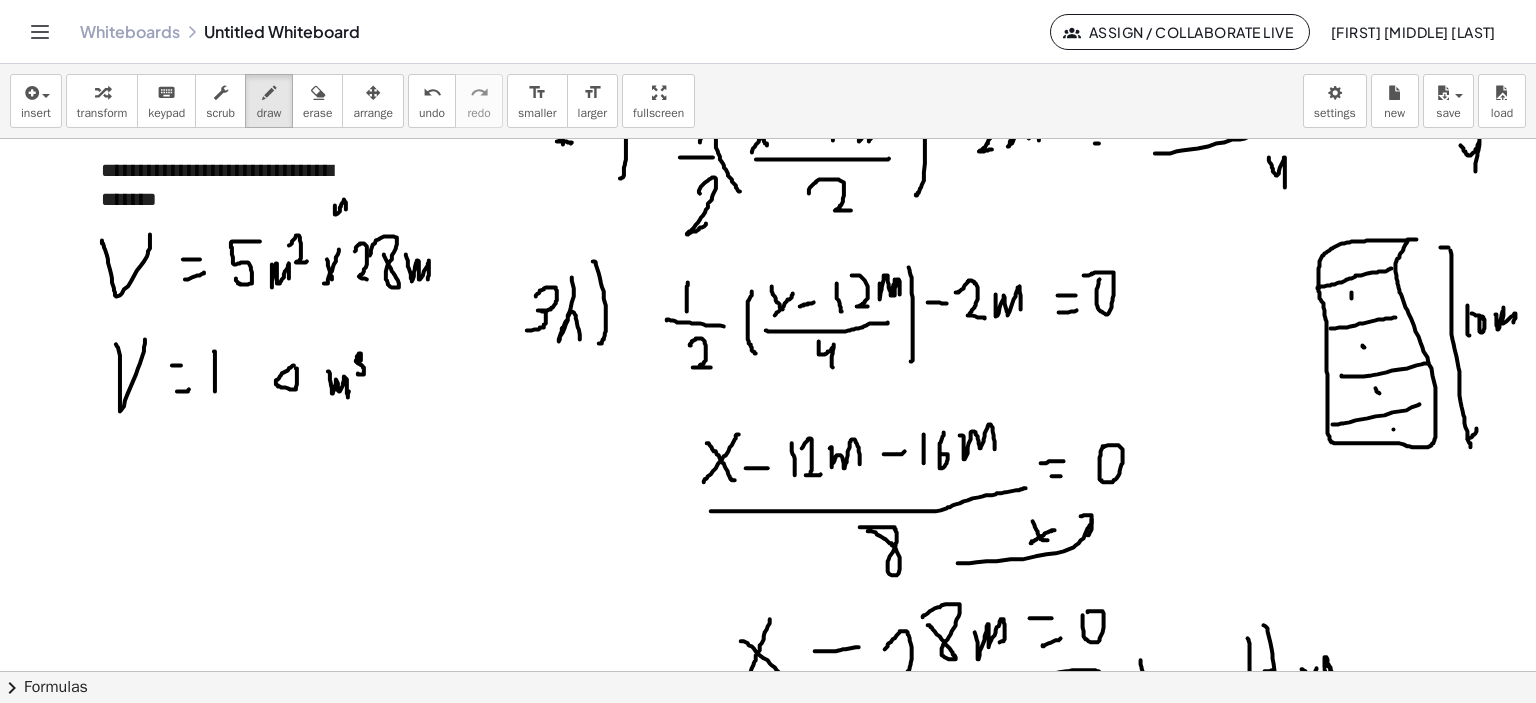 drag, startPoint x: 215, startPoint y: 386, endPoint x: 236, endPoint y: 359, distance: 34.20526 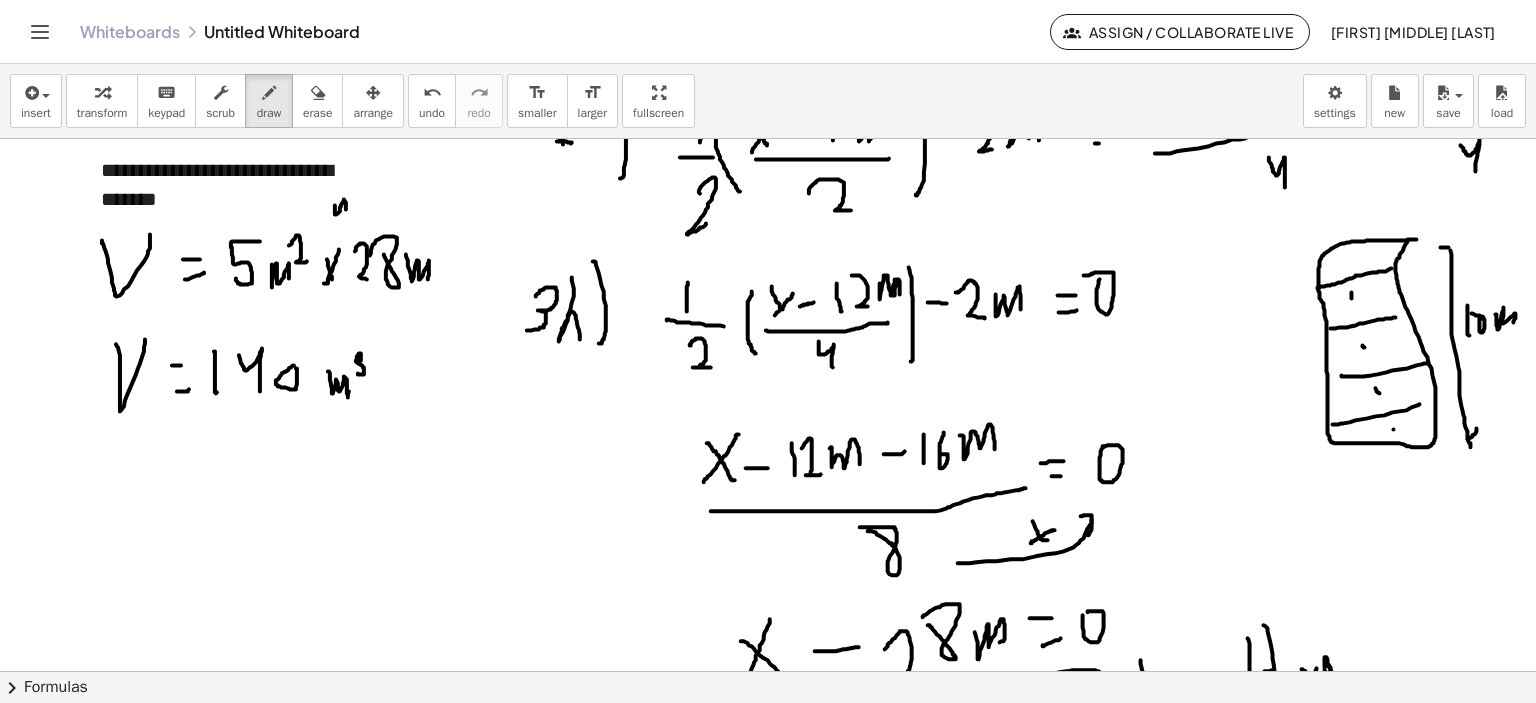 drag, startPoint x: 244, startPoint y: 369, endPoint x: 260, endPoint y: 391, distance: 27.202942 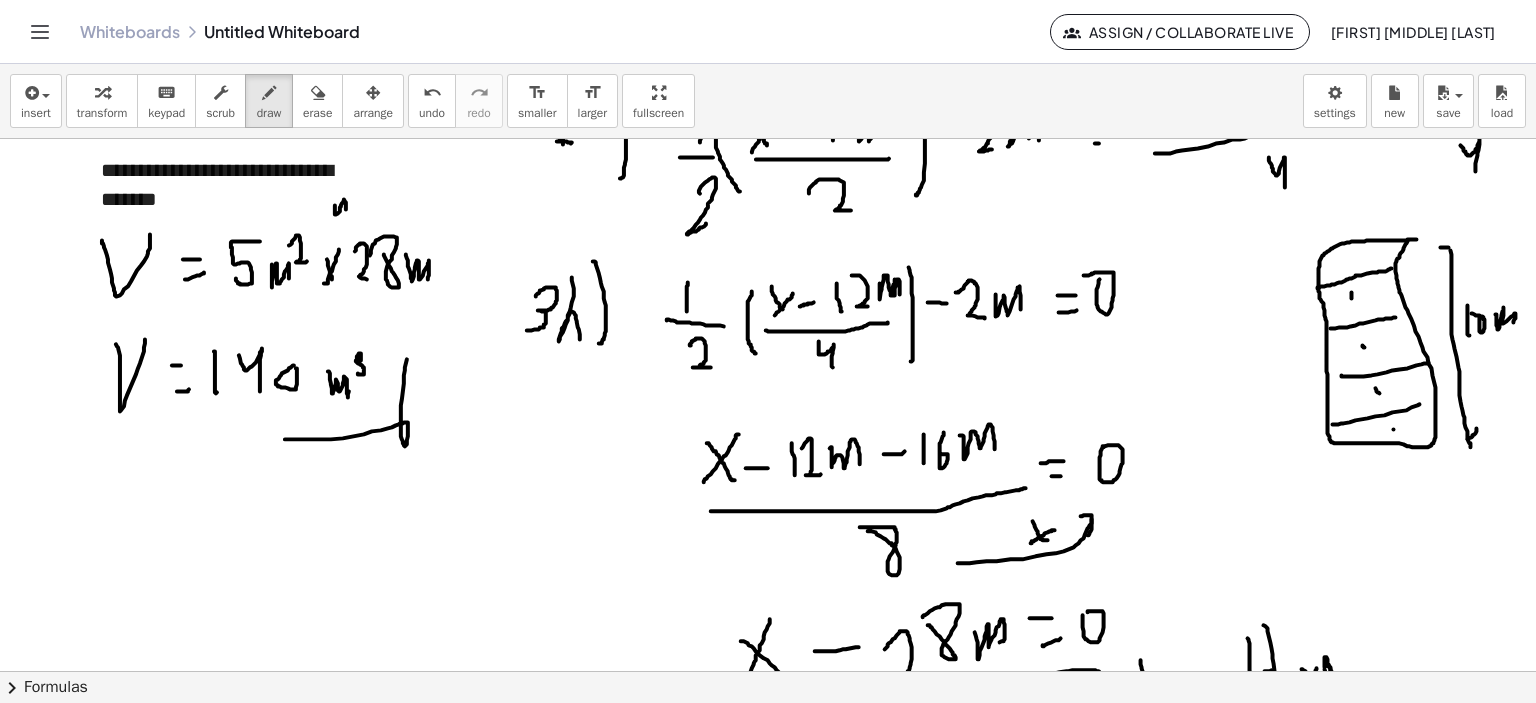 drag, startPoint x: 401, startPoint y: 436, endPoint x: 276, endPoint y: 439, distance: 125.035995 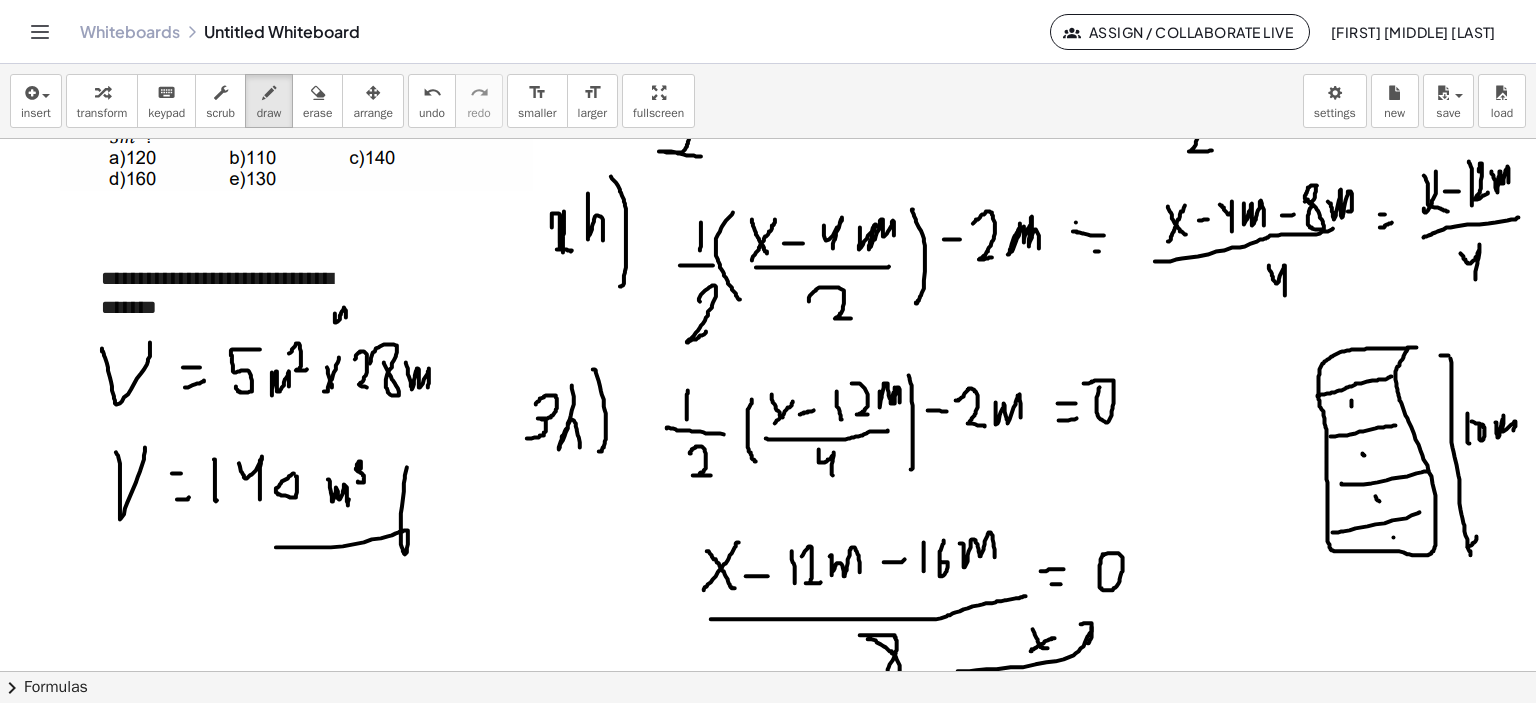 scroll, scrollTop: 0, scrollLeft: 0, axis: both 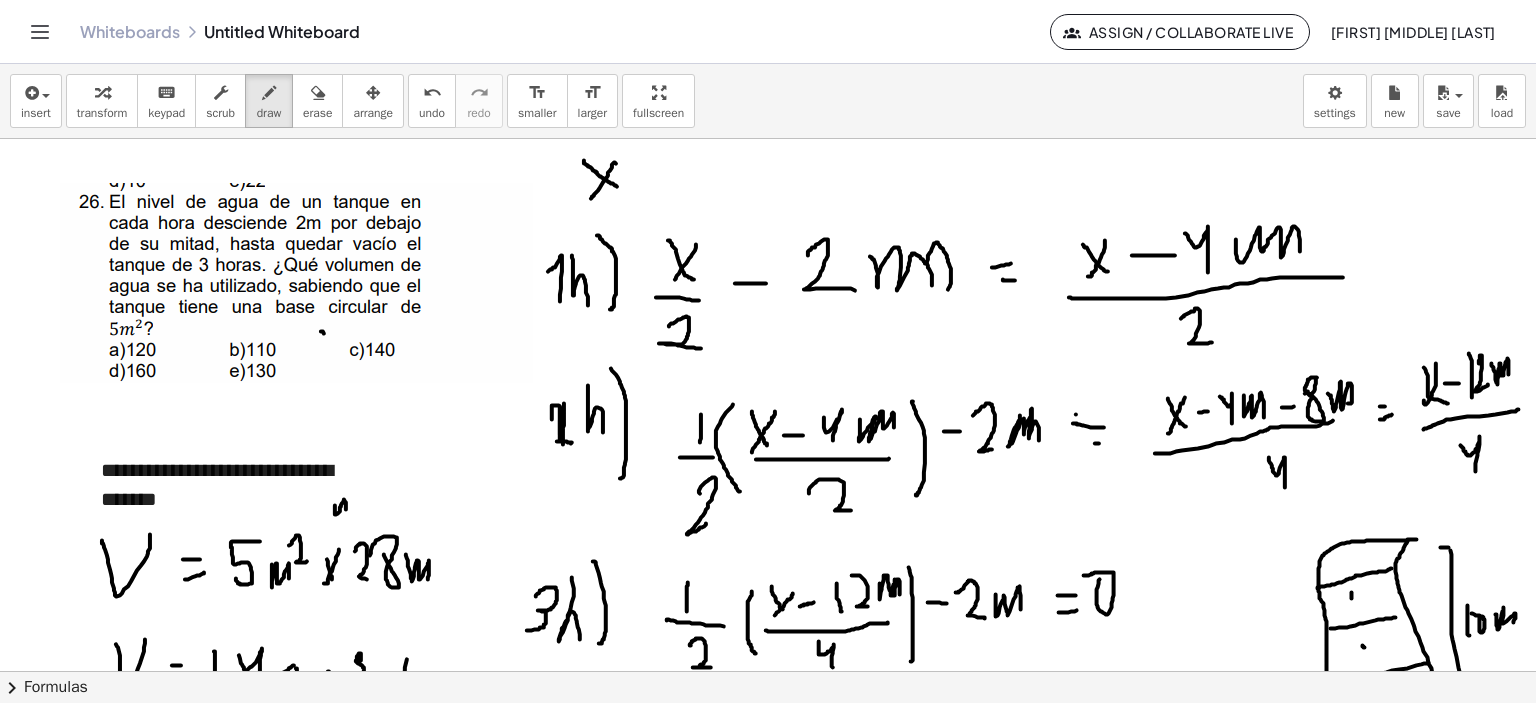 drag, startPoint x: 323, startPoint y: 331, endPoint x: 367, endPoint y: 355, distance: 50.119858 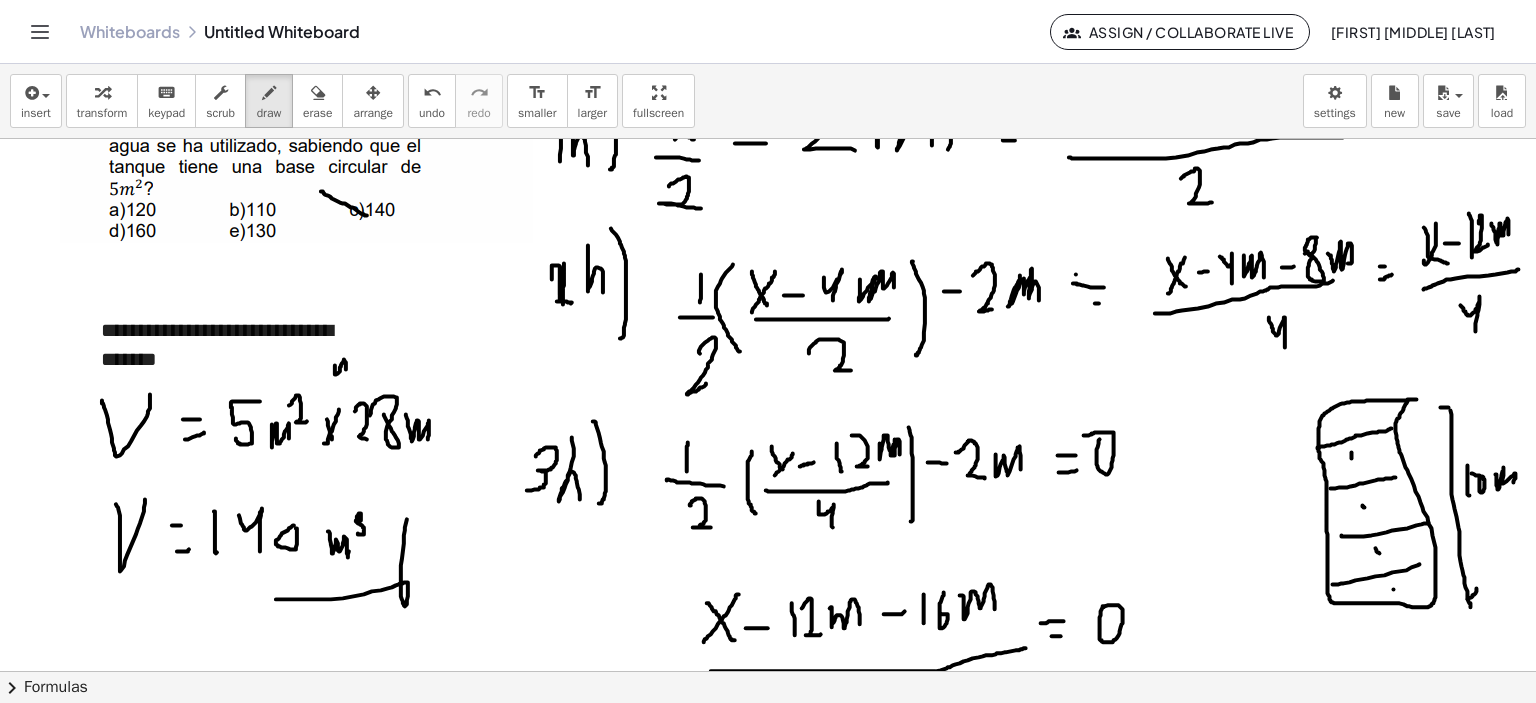scroll, scrollTop: 100, scrollLeft: 0, axis: vertical 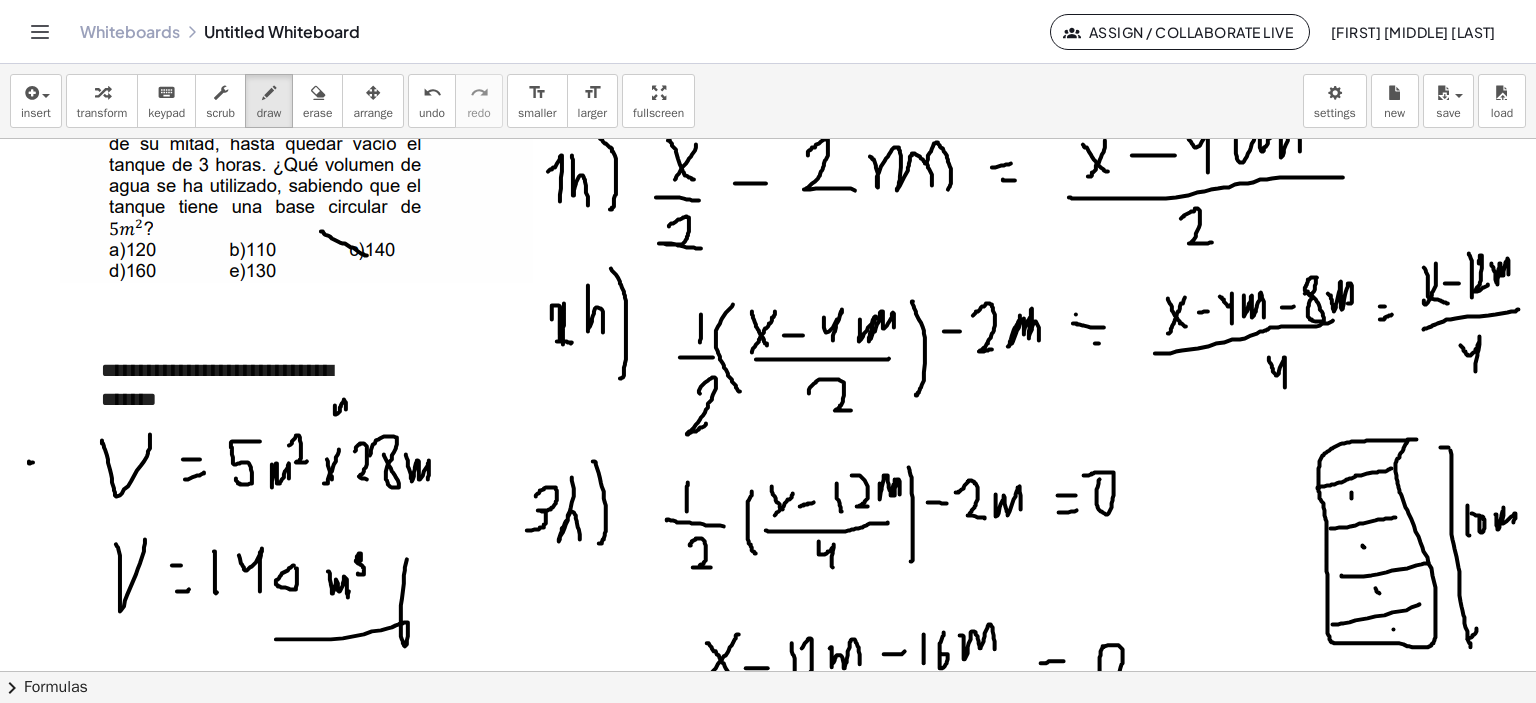 drag, startPoint x: 29, startPoint y: 461, endPoint x: 66, endPoint y: 458, distance: 37.12142 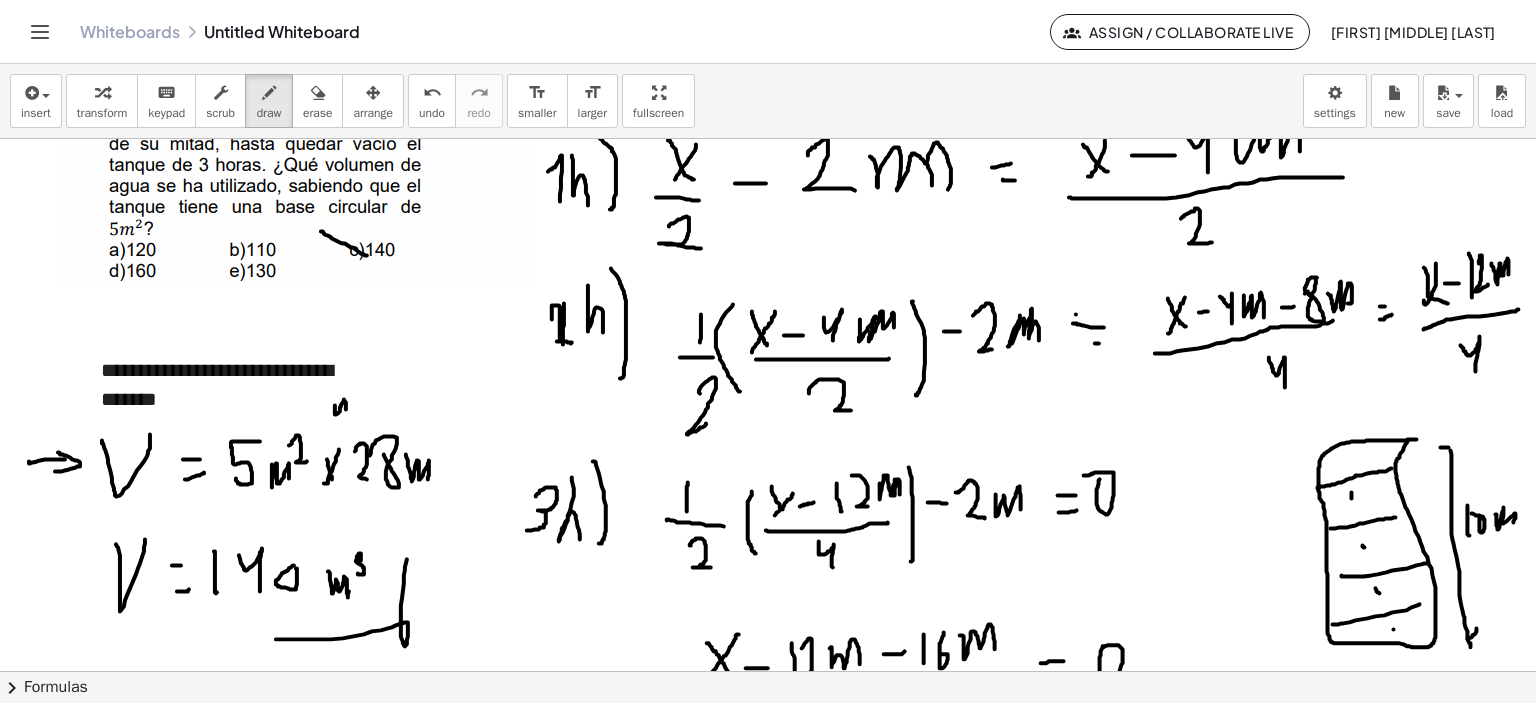 drag, startPoint x: 58, startPoint y: 452, endPoint x: 50, endPoint y: 463, distance: 13.601471 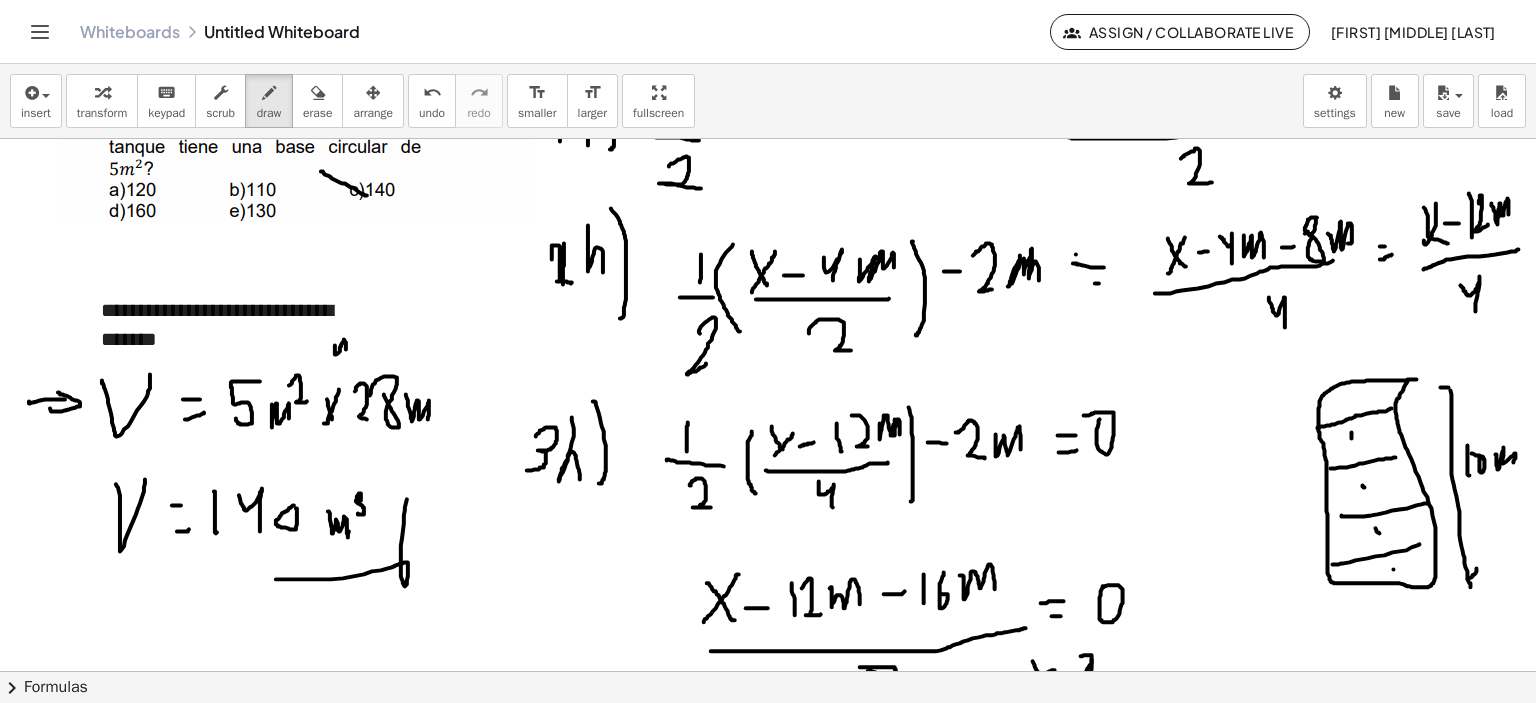 scroll, scrollTop: 200, scrollLeft: 0, axis: vertical 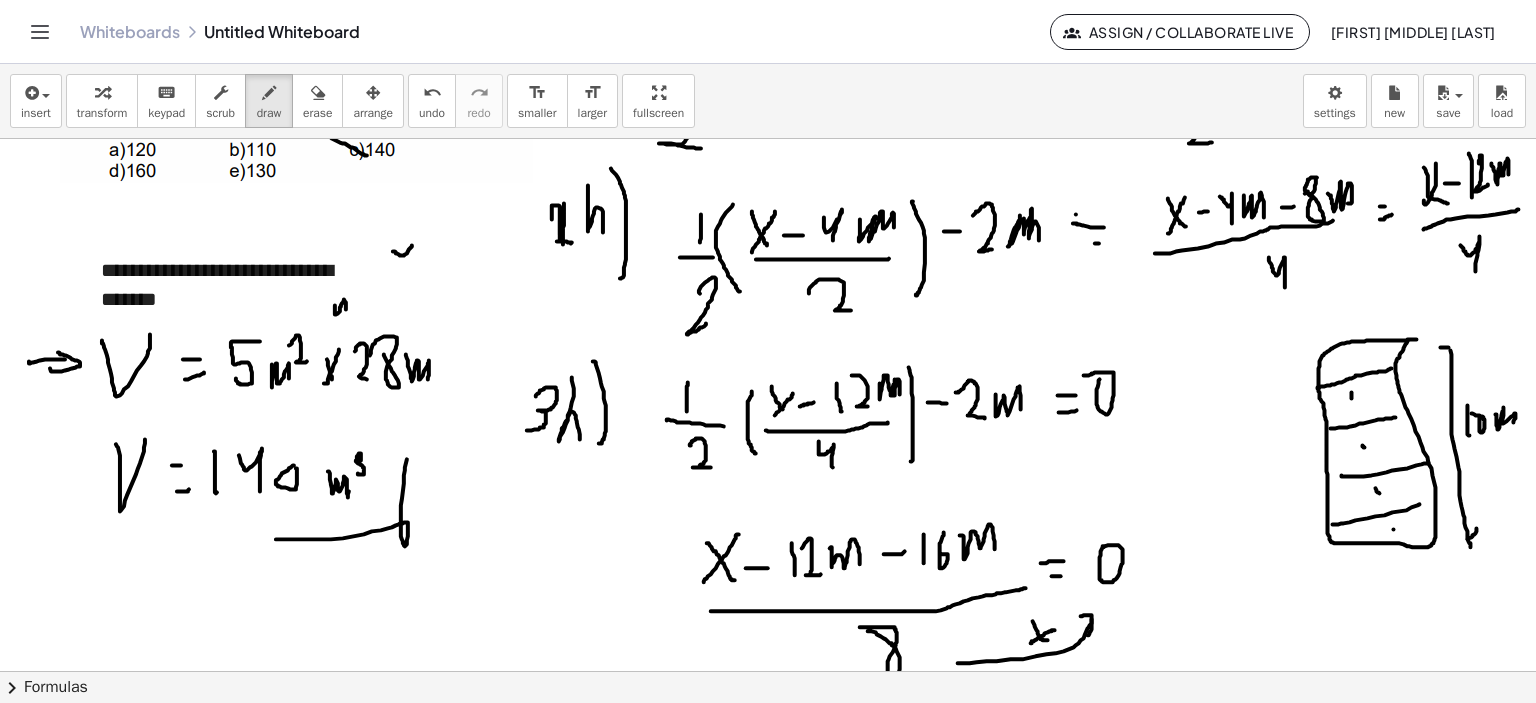 drag, startPoint x: 393, startPoint y: 251, endPoint x: 476, endPoint y: 236, distance: 84.34453 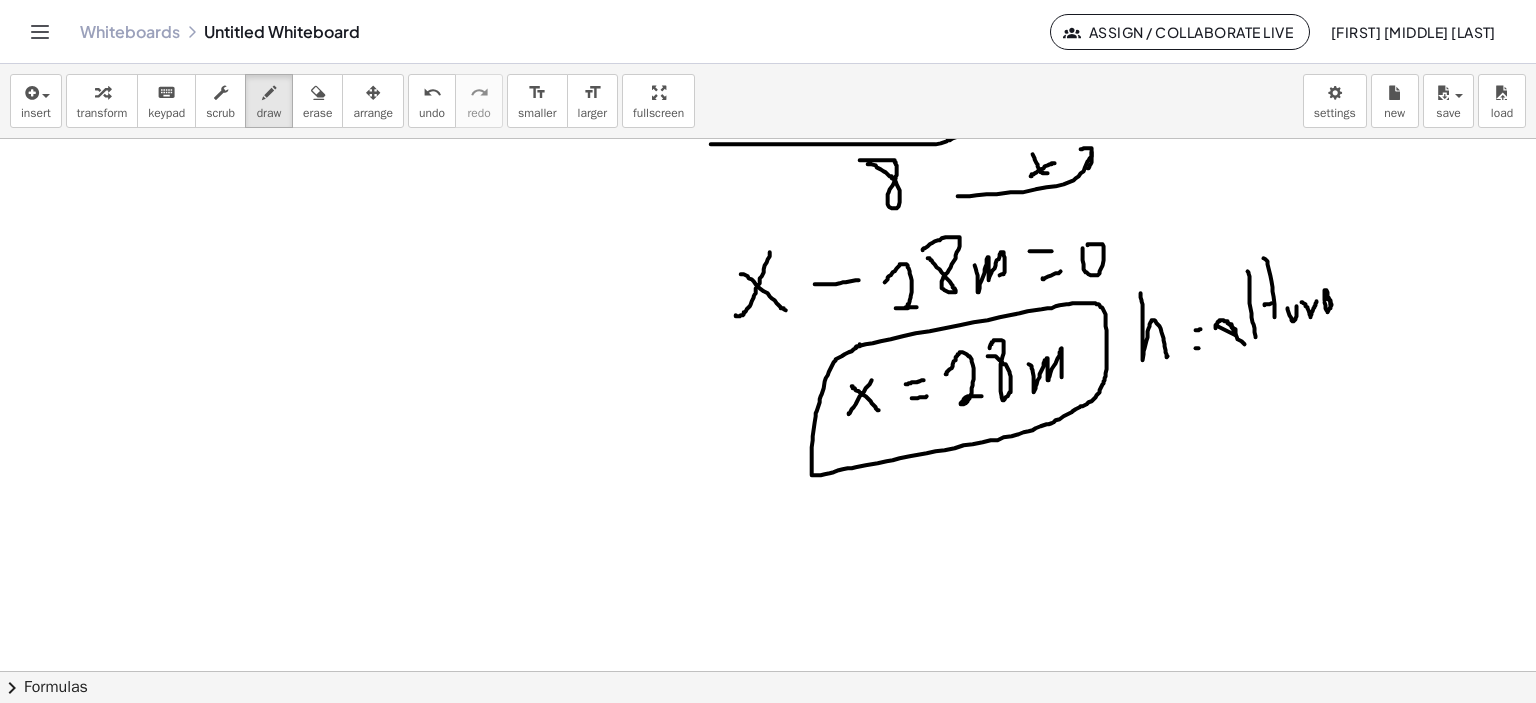 scroll, scrollTop: 800, scrollLeft: 0, axis: vertical 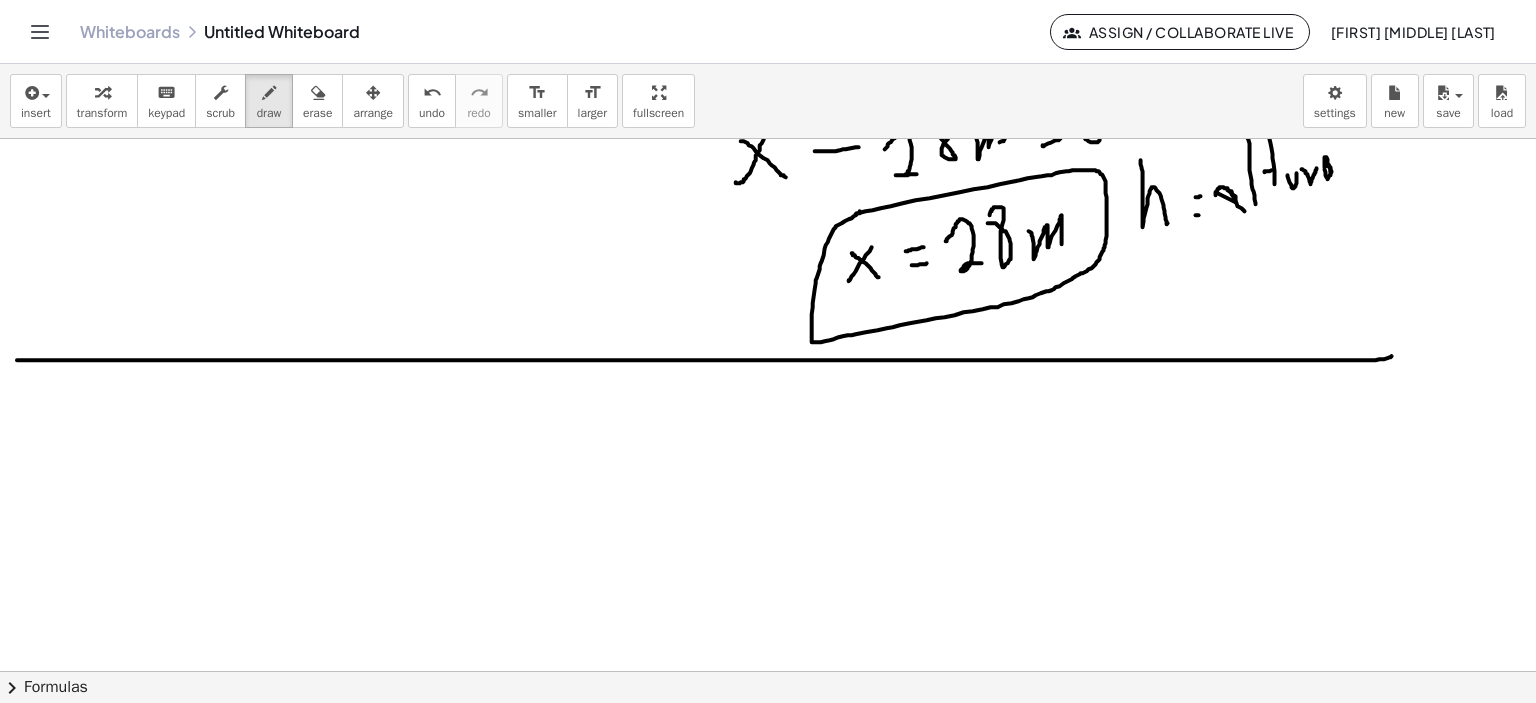 drag, startPoint x: 55, startPoint y: 360, endPoint x: 1404, endPoint y: 344, distance: 1349.0948 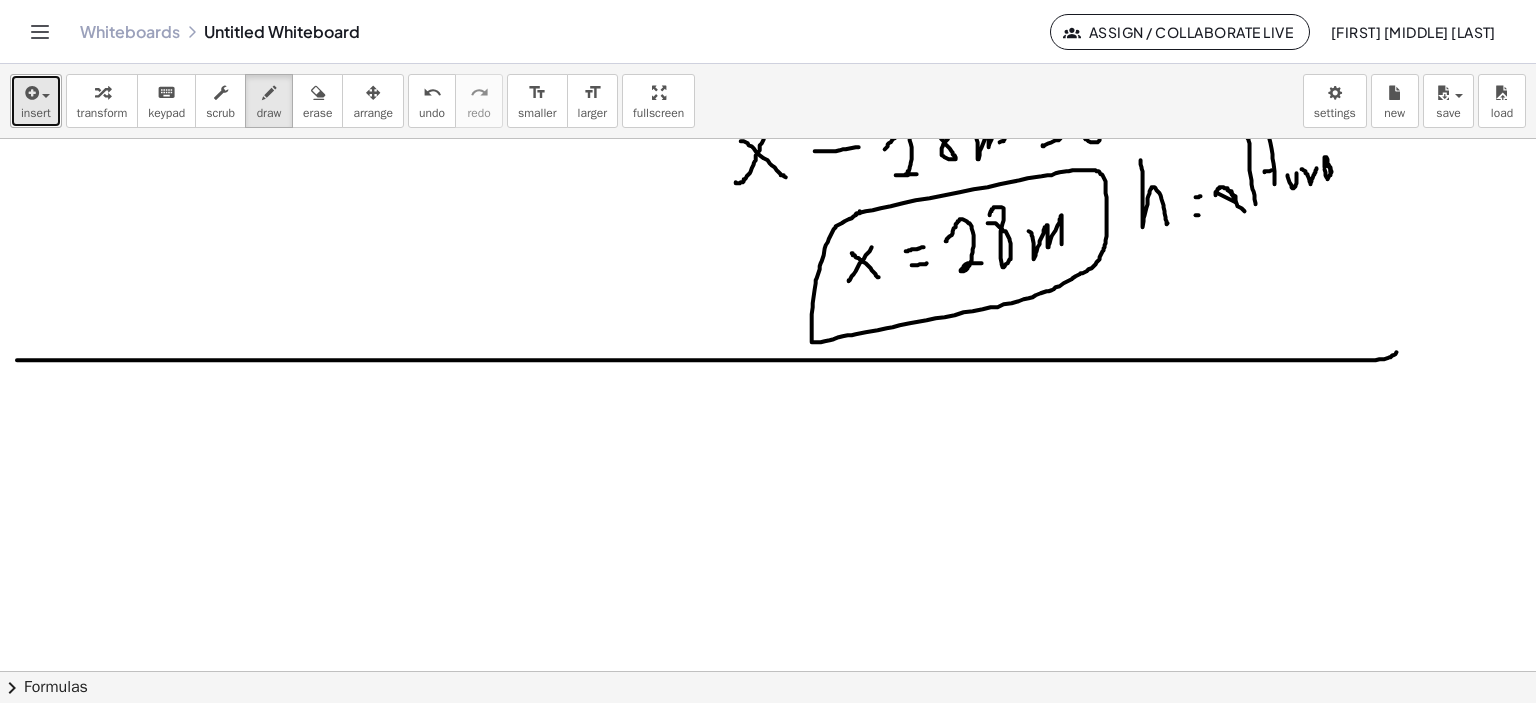 click at bounding box center (30, 93) 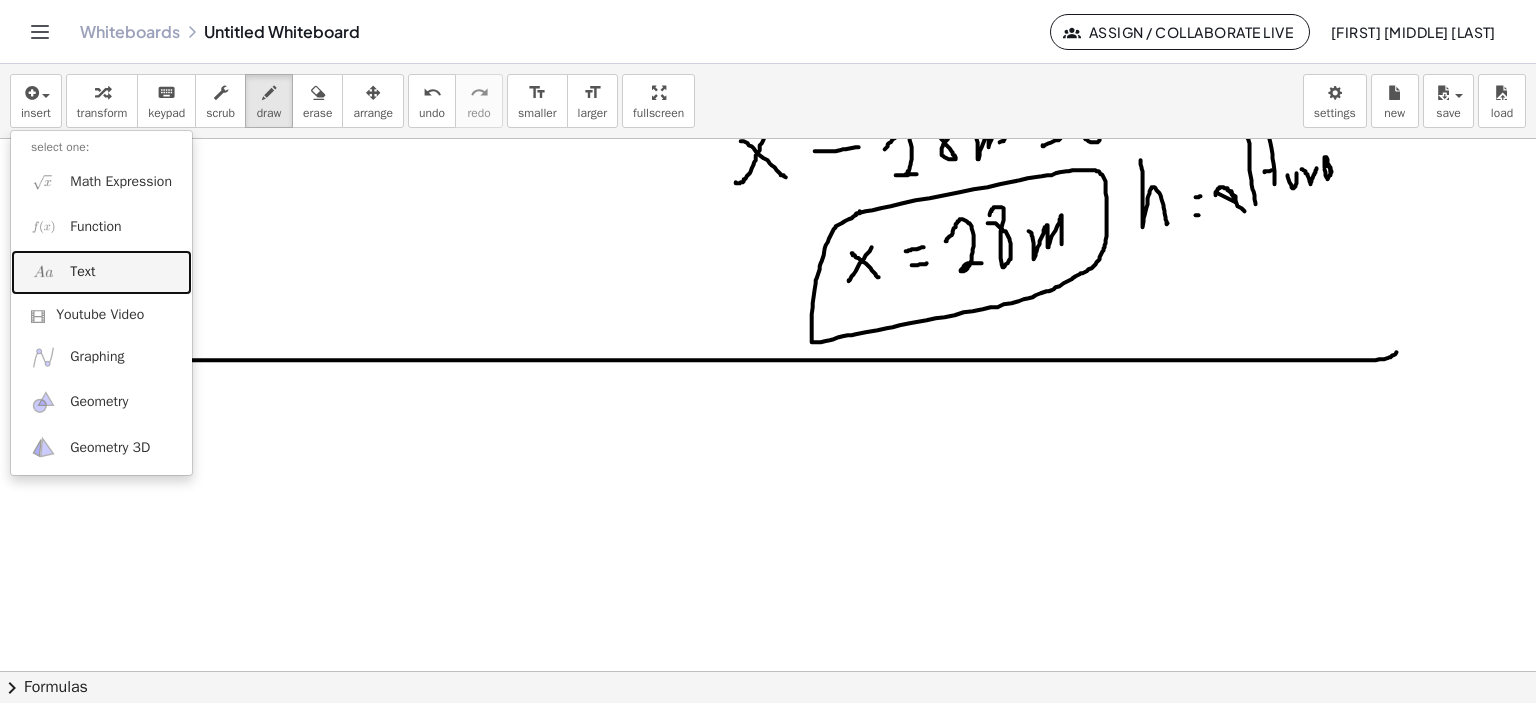 click on "Text" at bounding box center (82, 272) 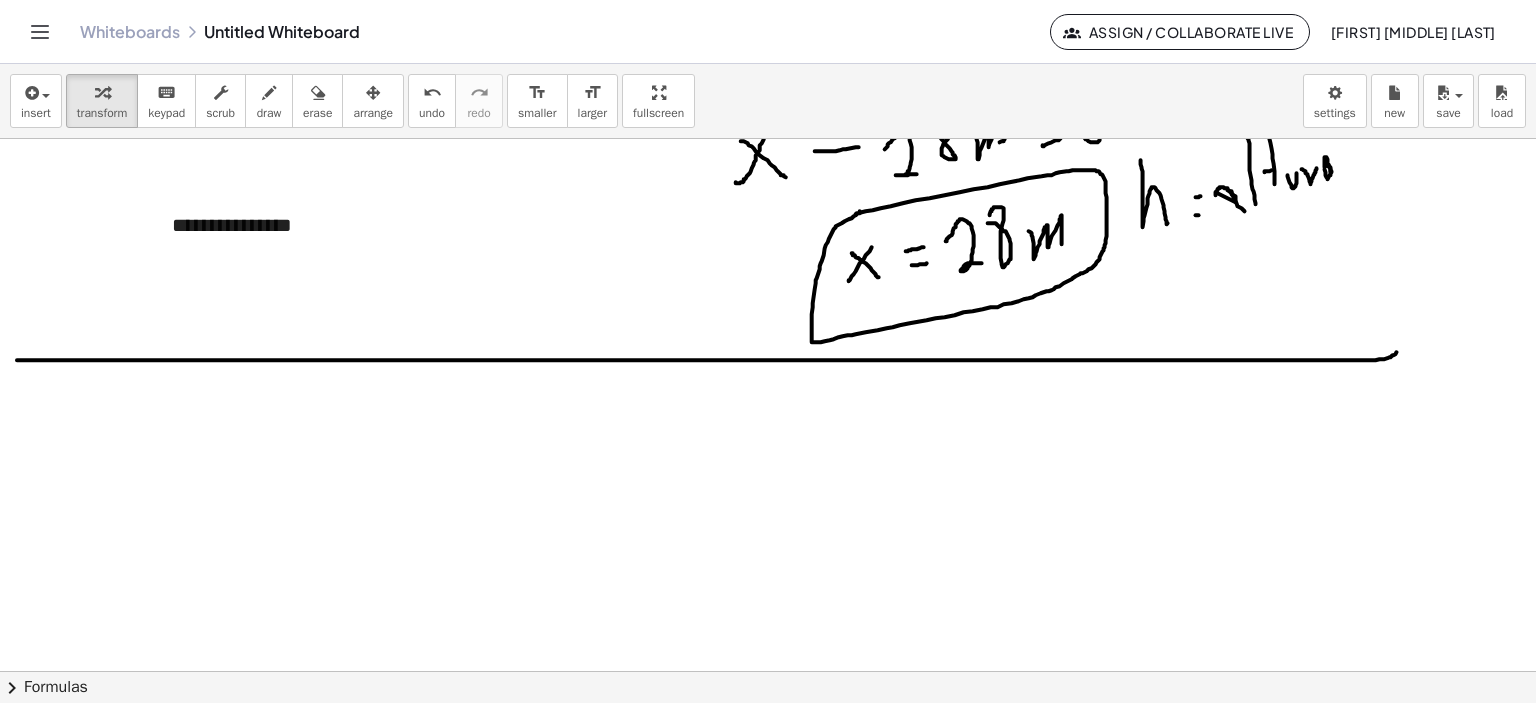 type 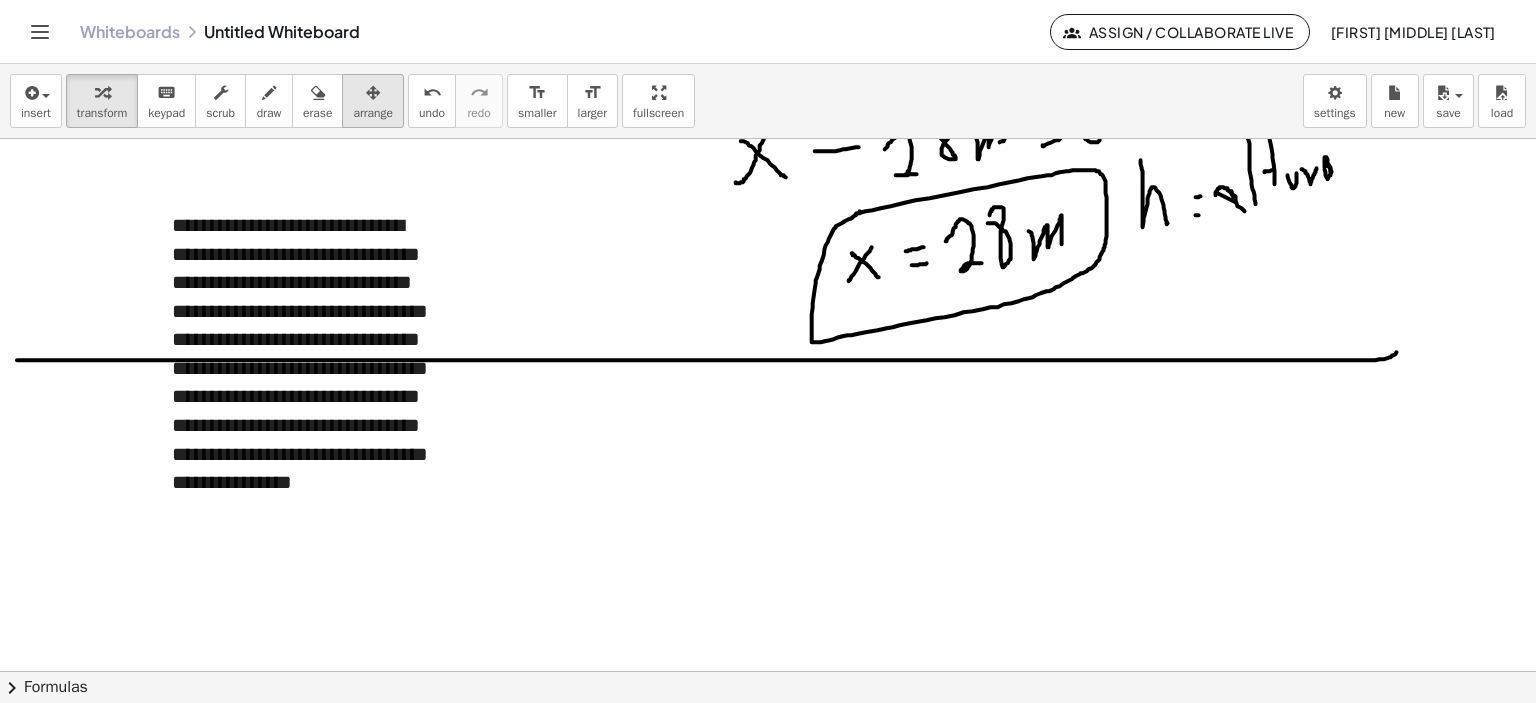 click on "arrange" at bounding box center (373, 113) 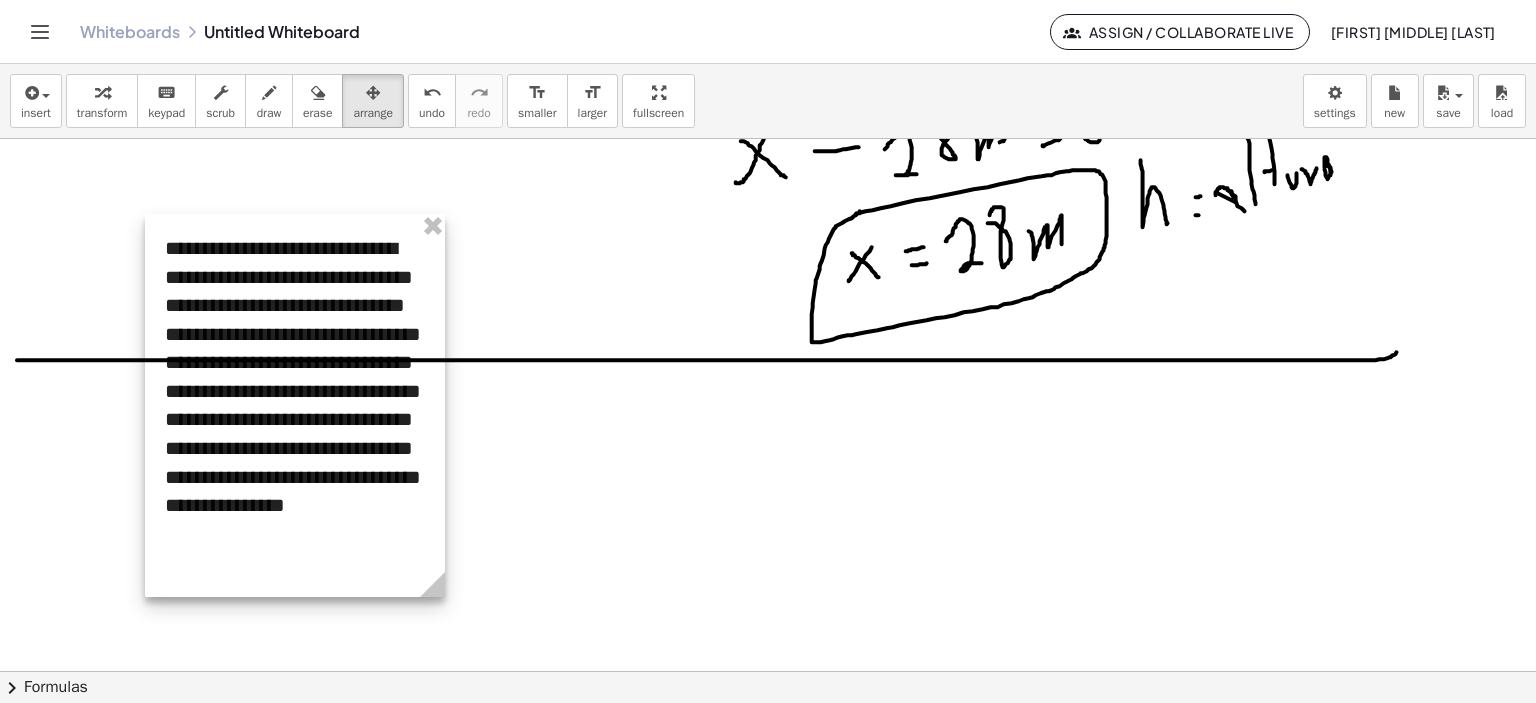 drag, startPoint x: 303, startPoint y: 269, endPoint x: 240, endPoint y: 432, distance: 174.75125 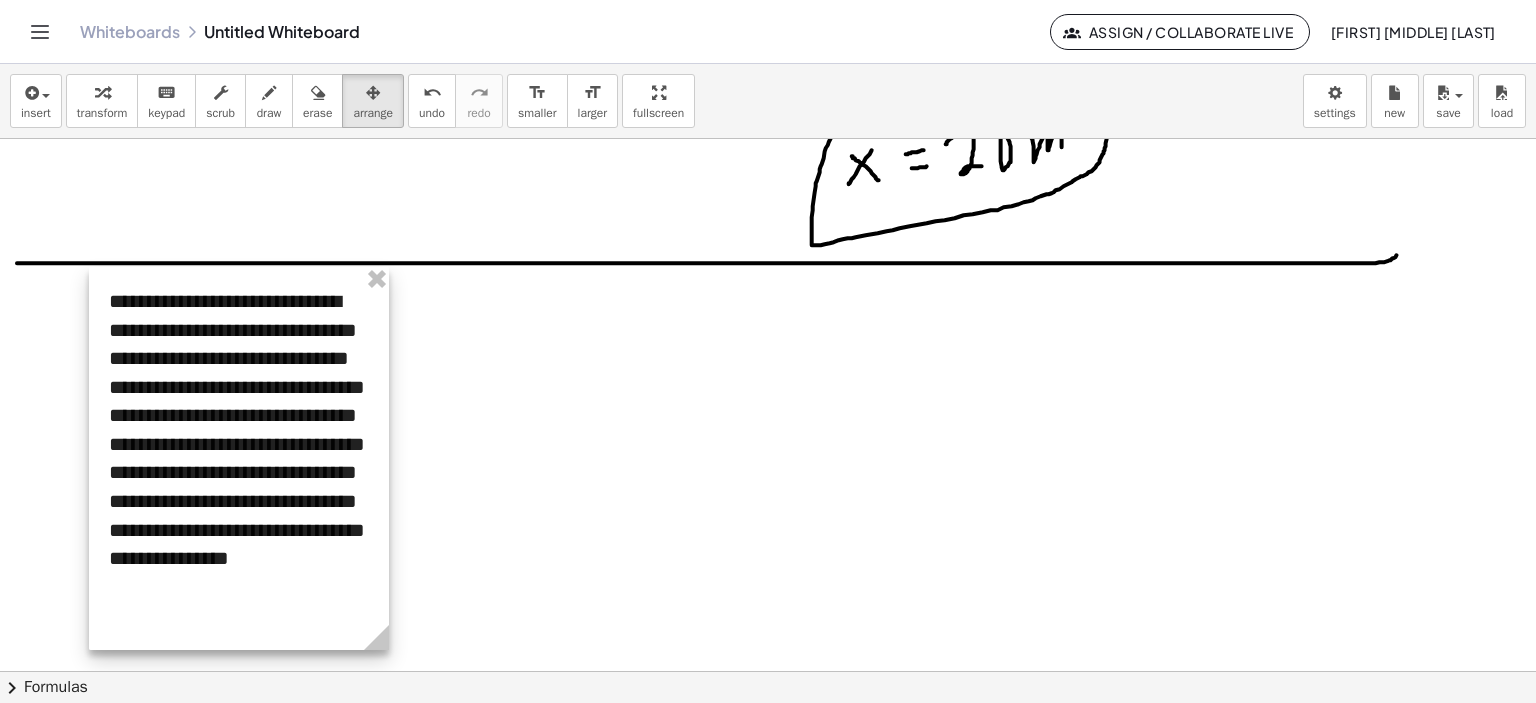 scroll, scrollTop: 900, scrollLeft: 0, axis: vertical 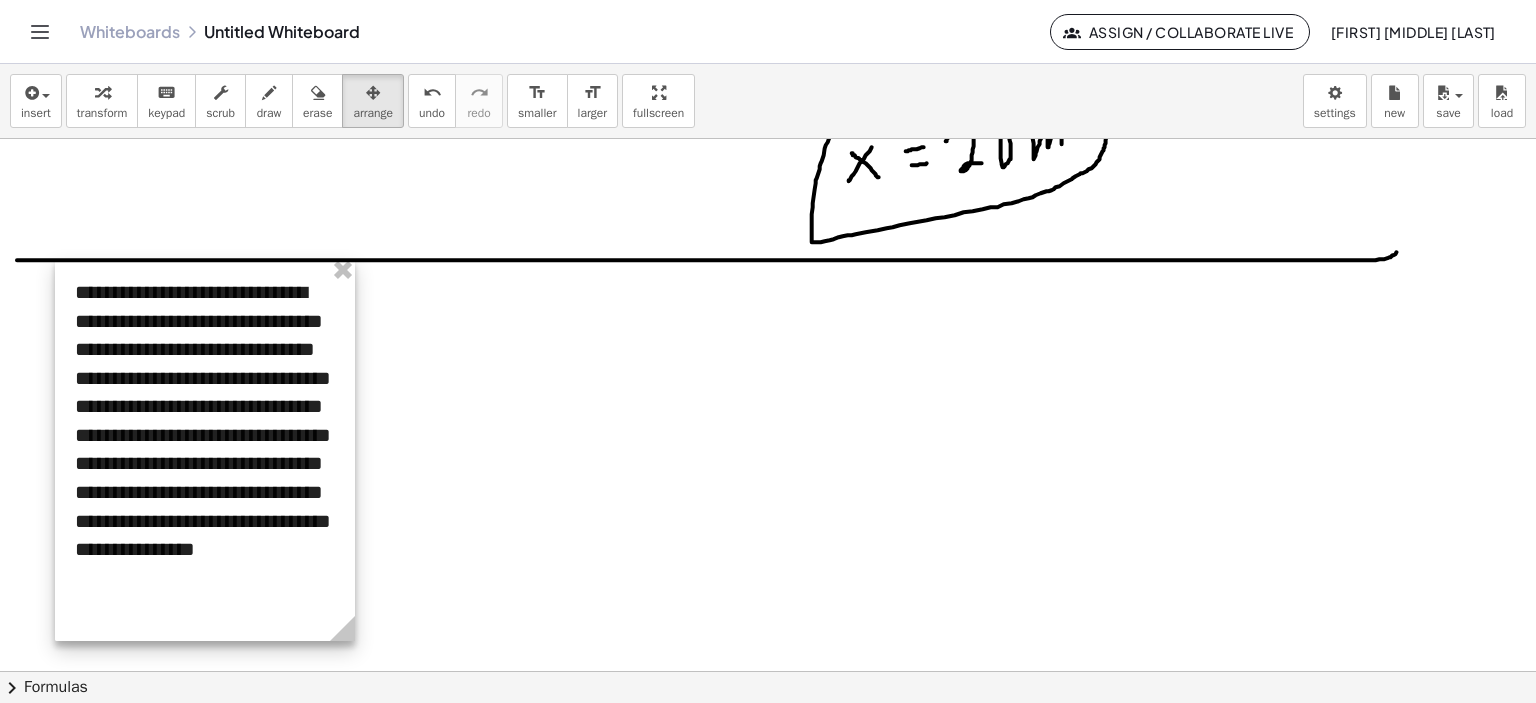 drag, startPoint x: 201, startPoint y: 380, endPoint x: 167, endPoint y: 374, distance: 34.525352 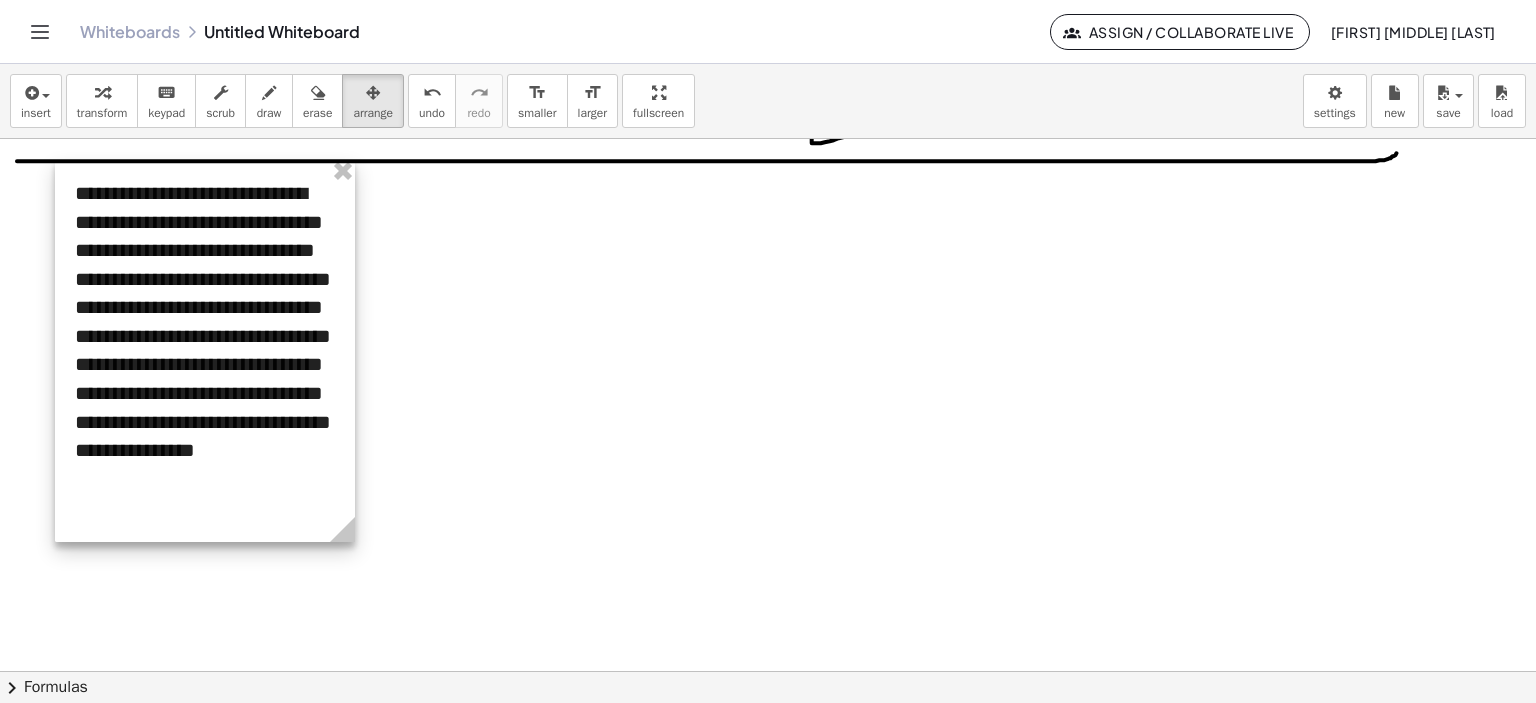 scroll, scrollTop: 1000, scrollLeft: 0, axis: vertical 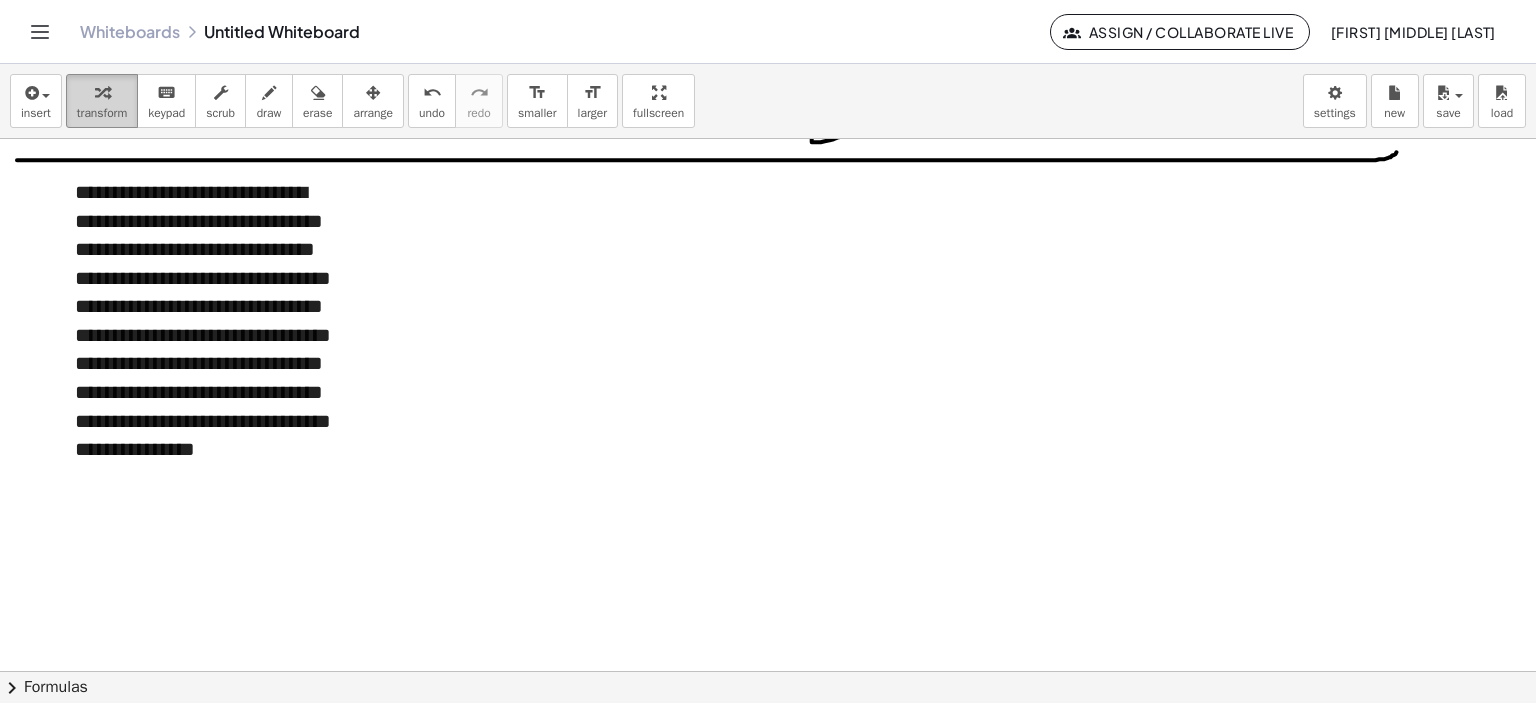 click at bounding box center [102, 93] 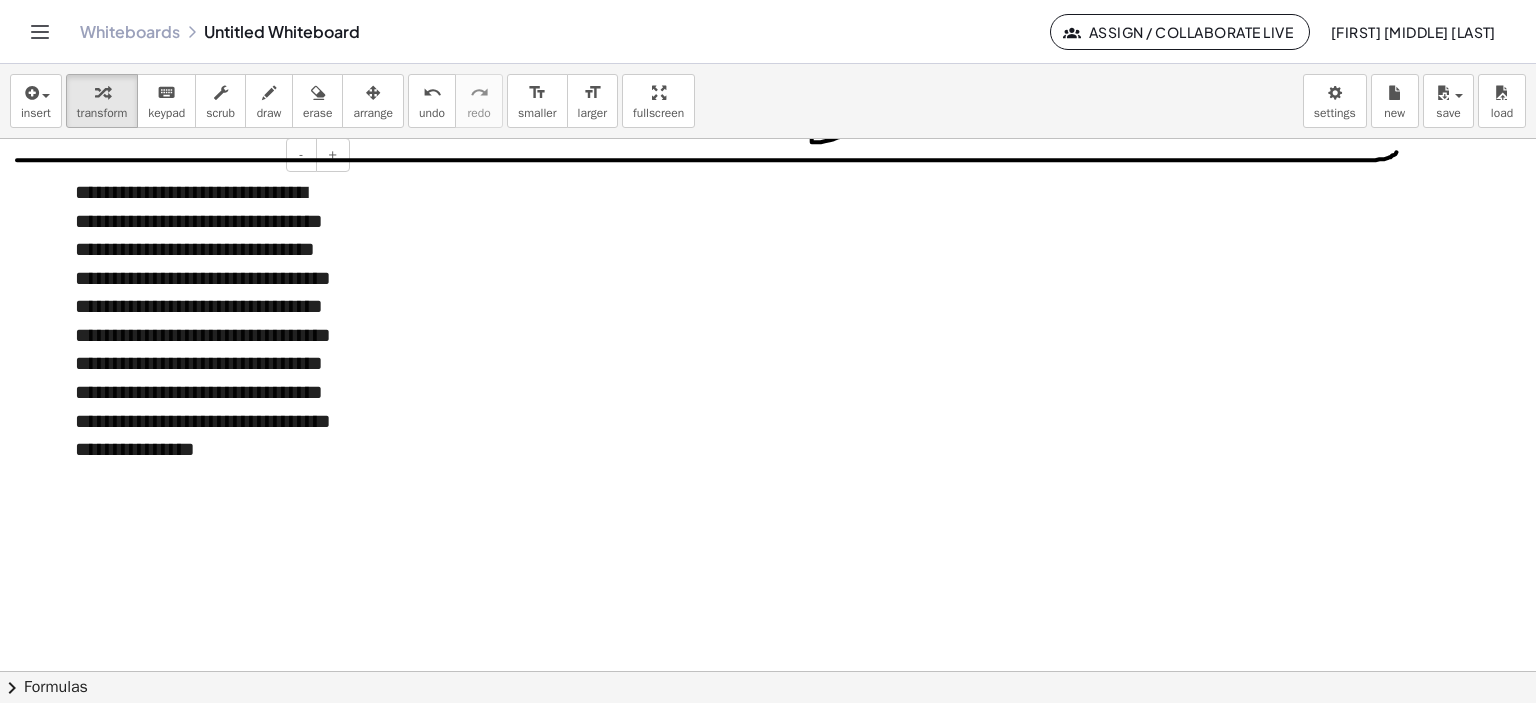 click on "**********" at bounding box center [205, 349] 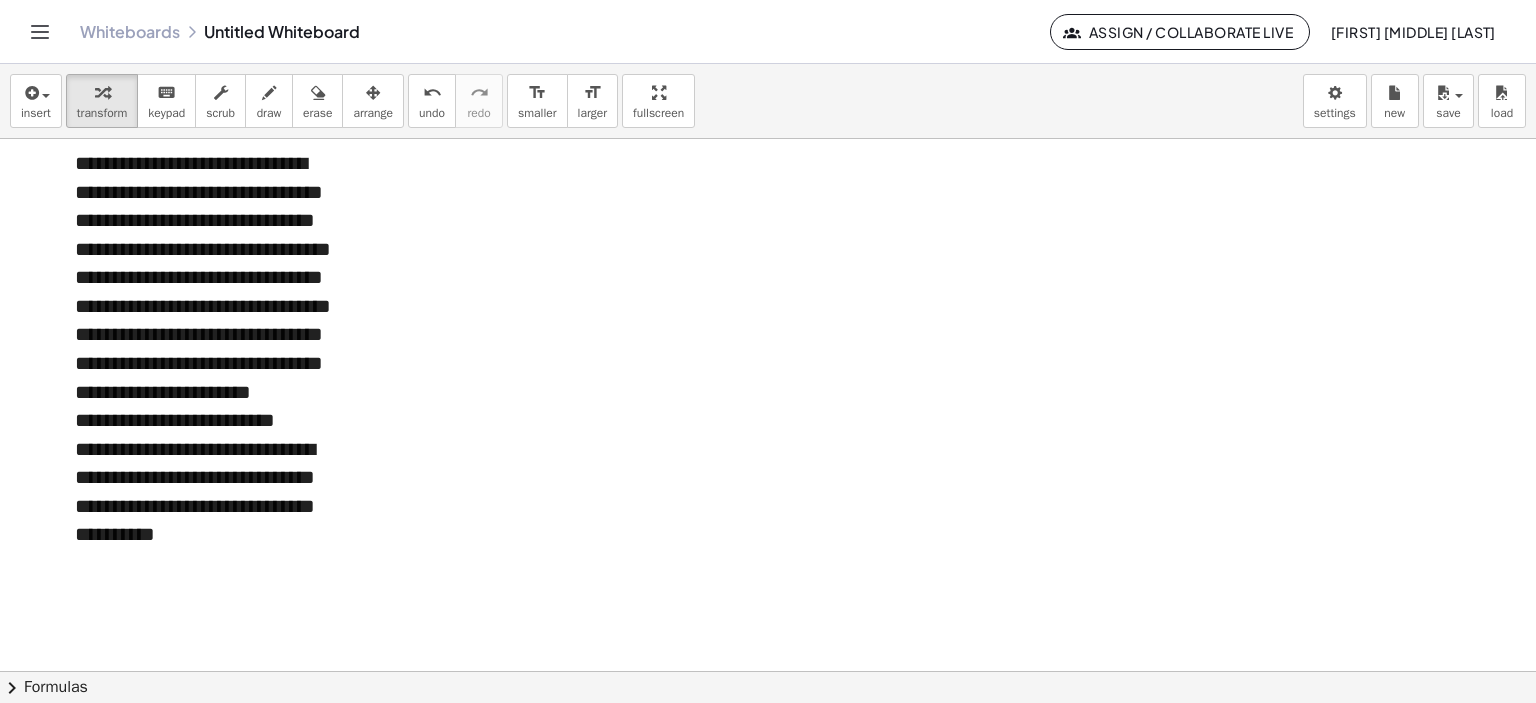 scroll, scrollTop: 980, scrollLeft: 0, axis: vertical 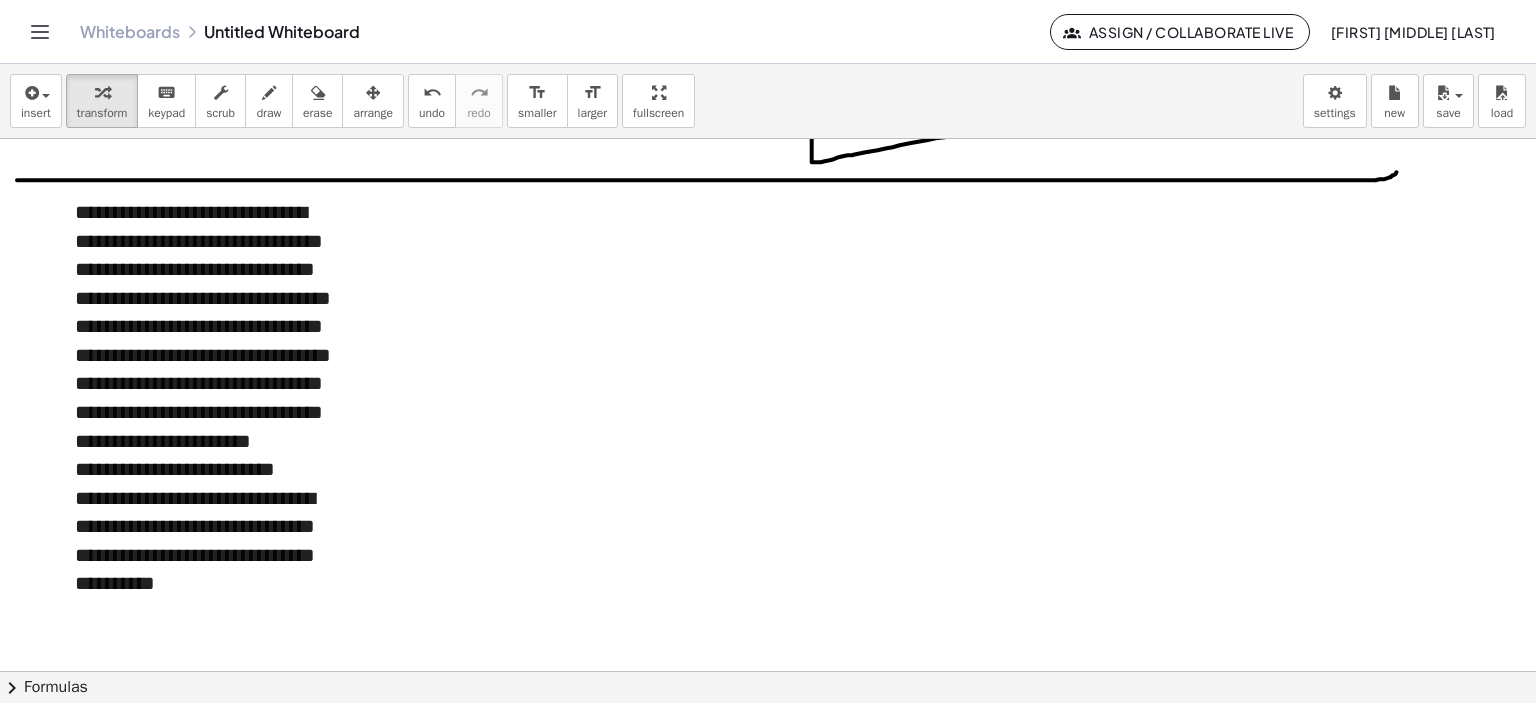drag, startPoint x: 407, startPoint y: 199, endPoint x: 397, endPoint y: 229, distance: 31.622776 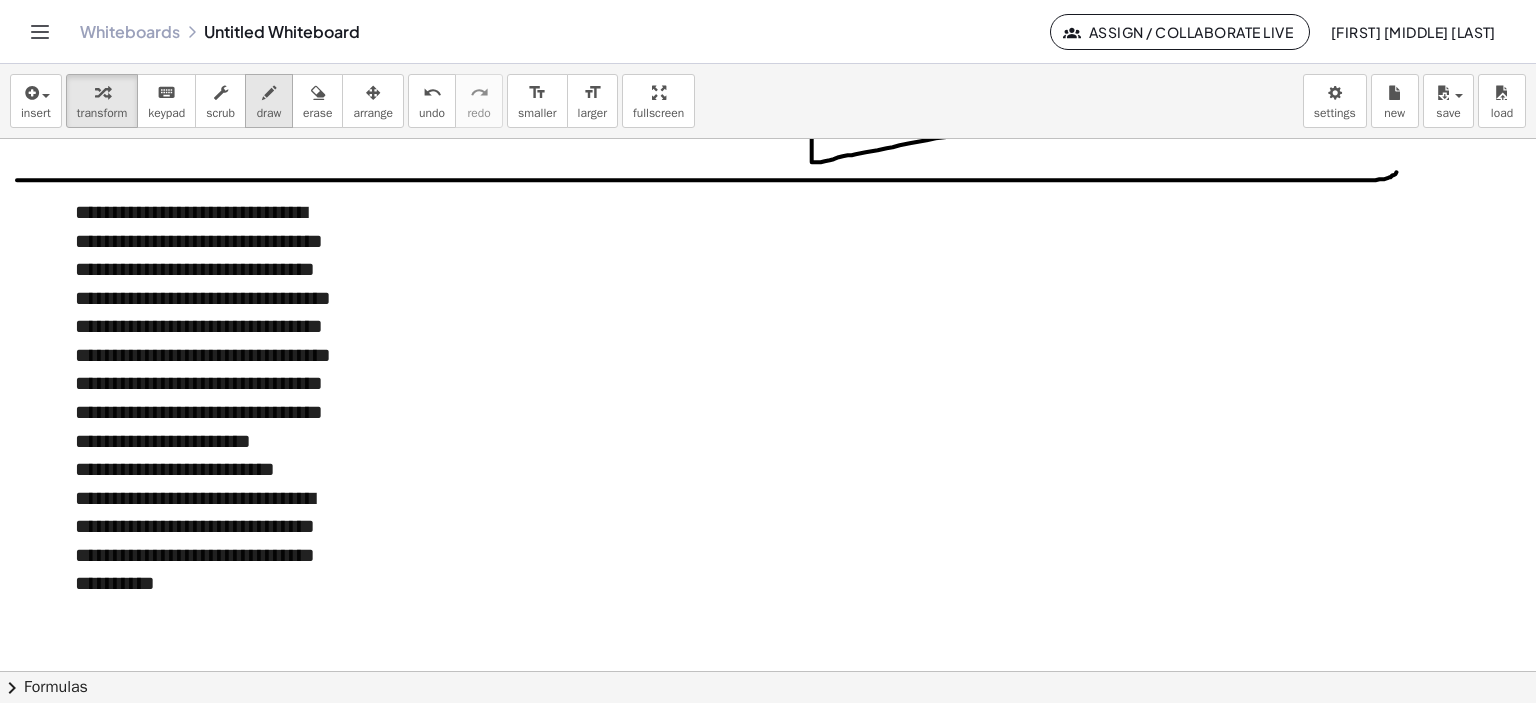 click at bounding box center [269, 93] 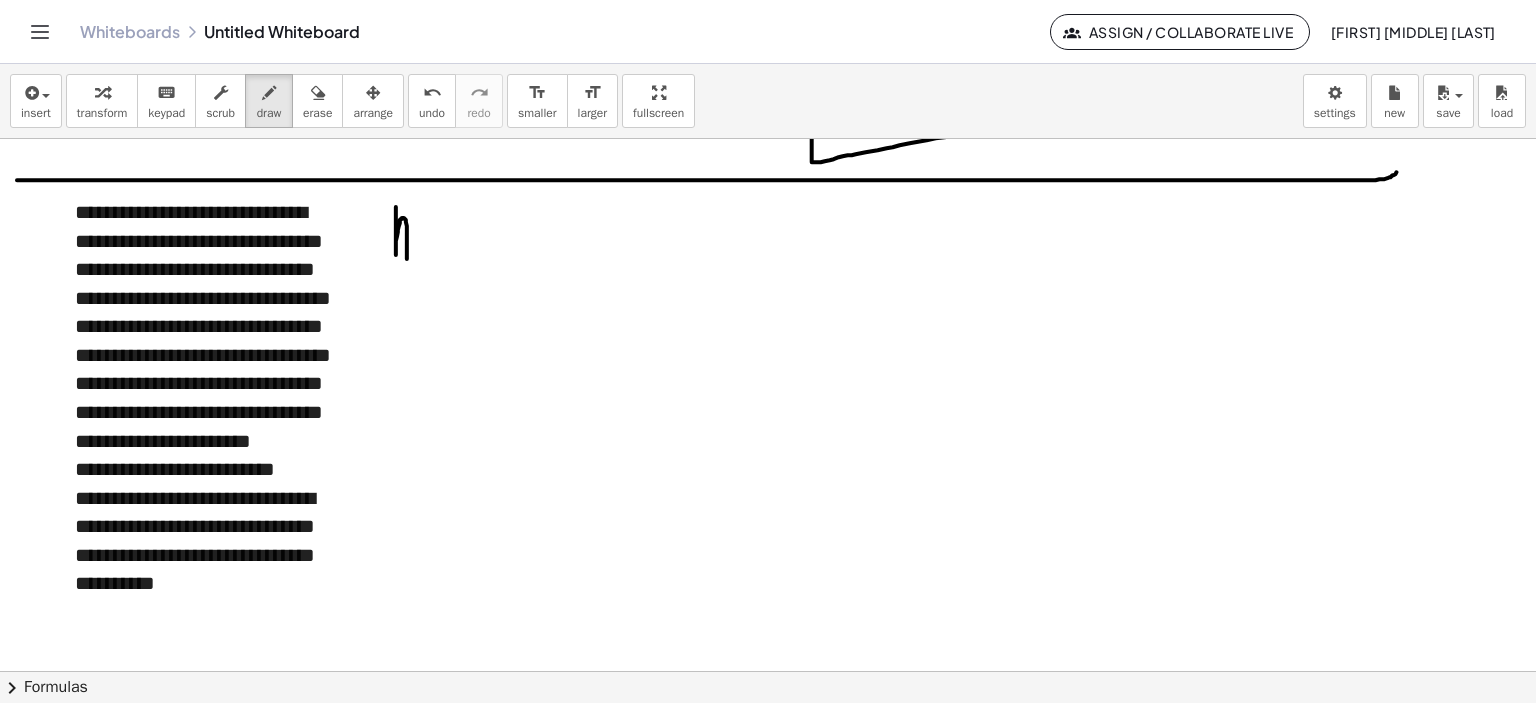 drag, startPoint x: 396, startPoint y: 206, endPoint x: 409, endPoint y: 251, distance: 46.840153 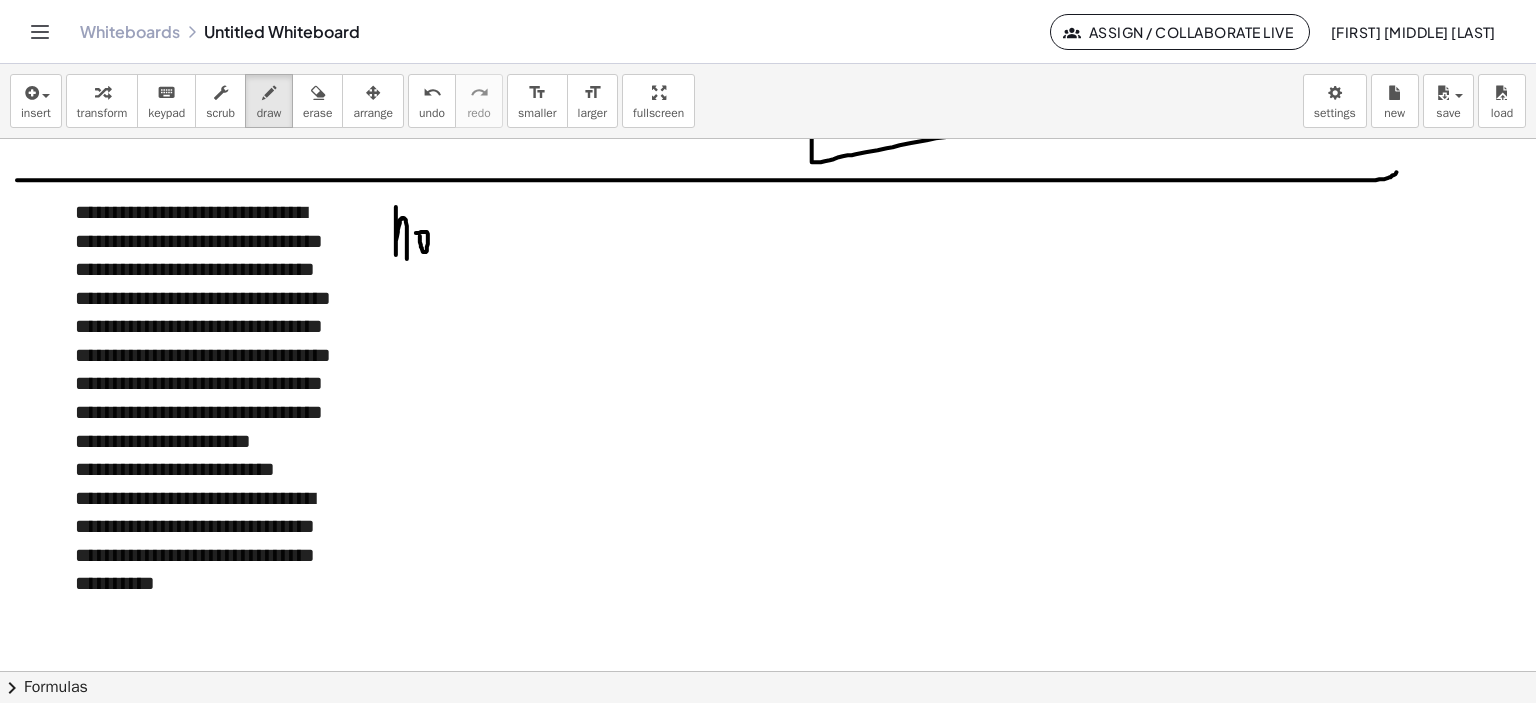 click at bounding box center [771, -42] 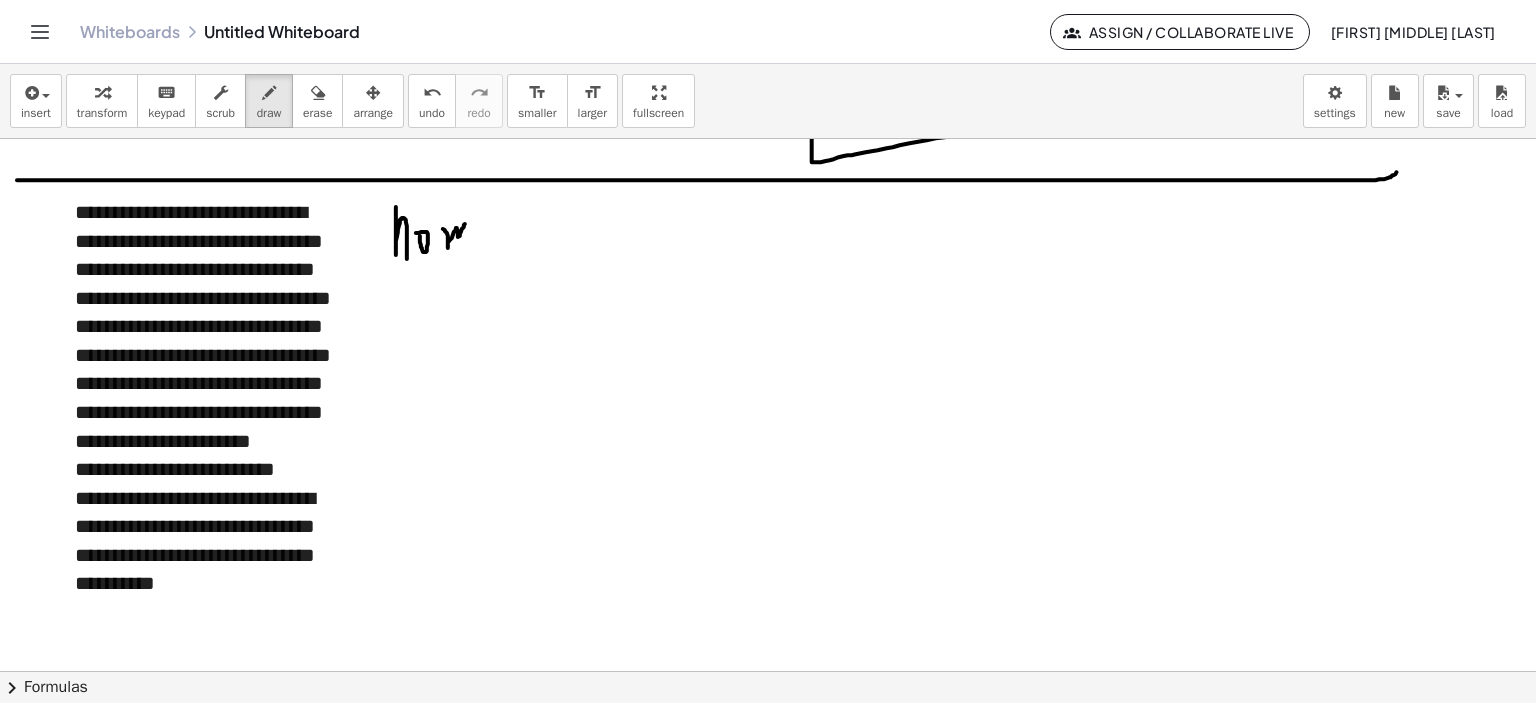 drag, startPoint x: 445, startPoint y: 229, endPoint x: 470, endPoint y: 234, distance: 25.495098 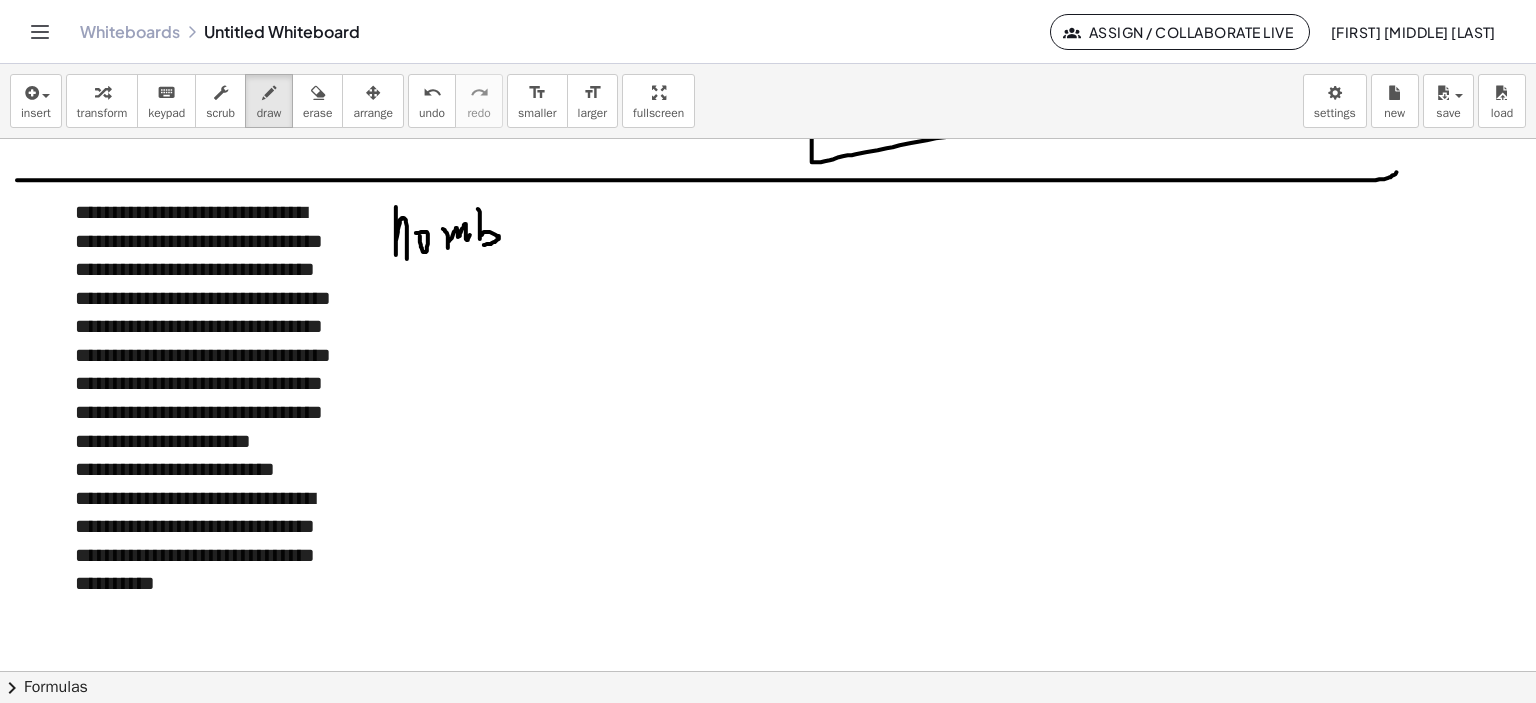 drag, startPoint x: 478, startPoint y: 208, endPoint x: 488, endPoint y: 231, distance: 25.079872 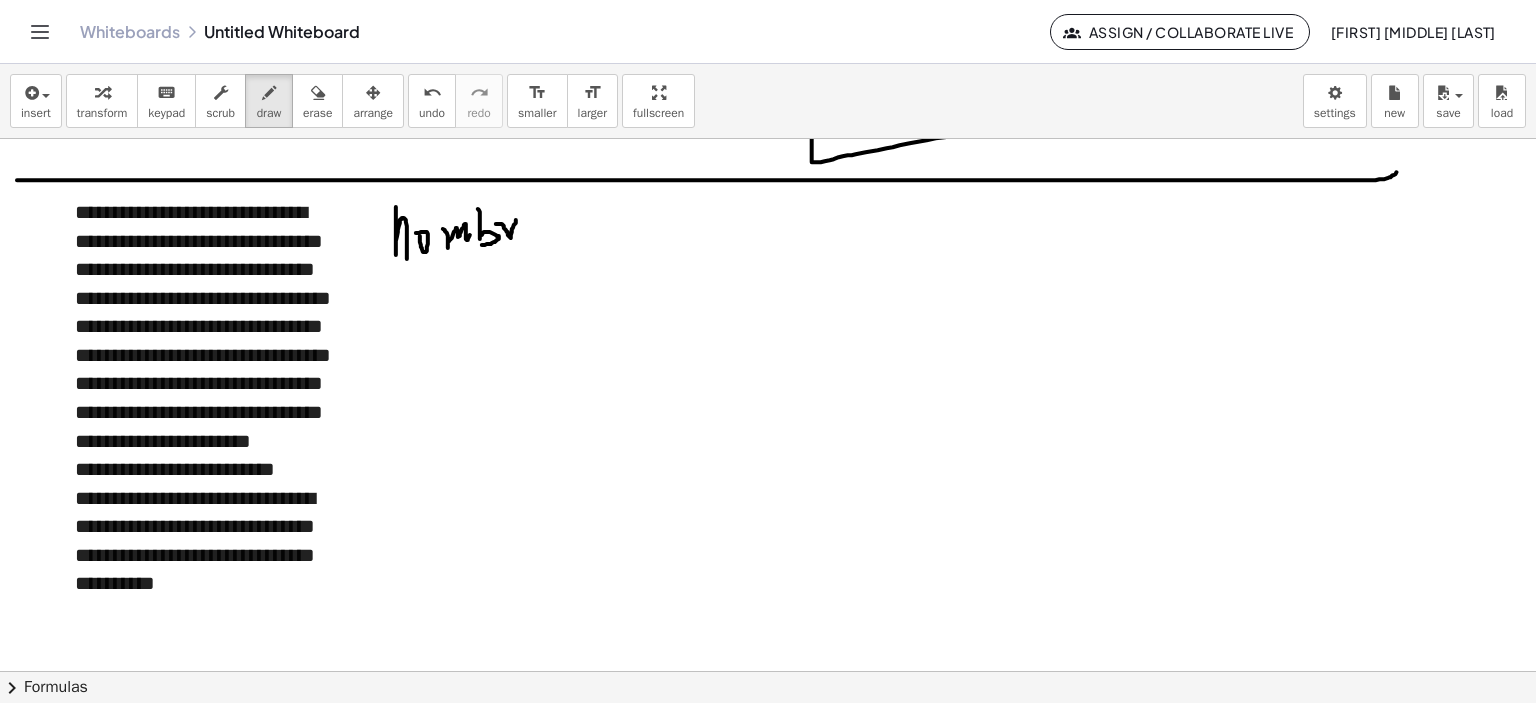 drag, startPoint x: 508, startPoint y: 234, endPoint x: 525, endPoint y: 219, distance: 22.671568 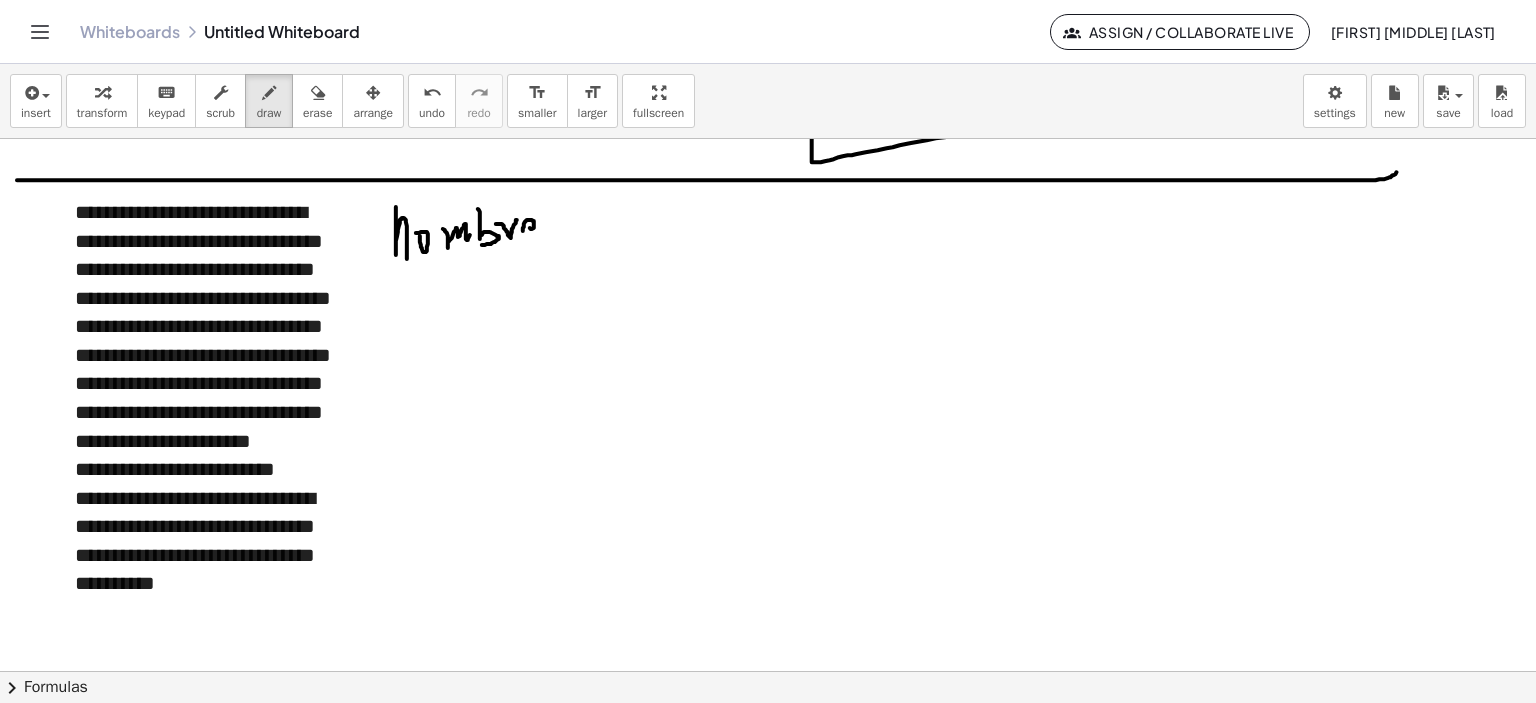 click at bounding box center (771, -42) 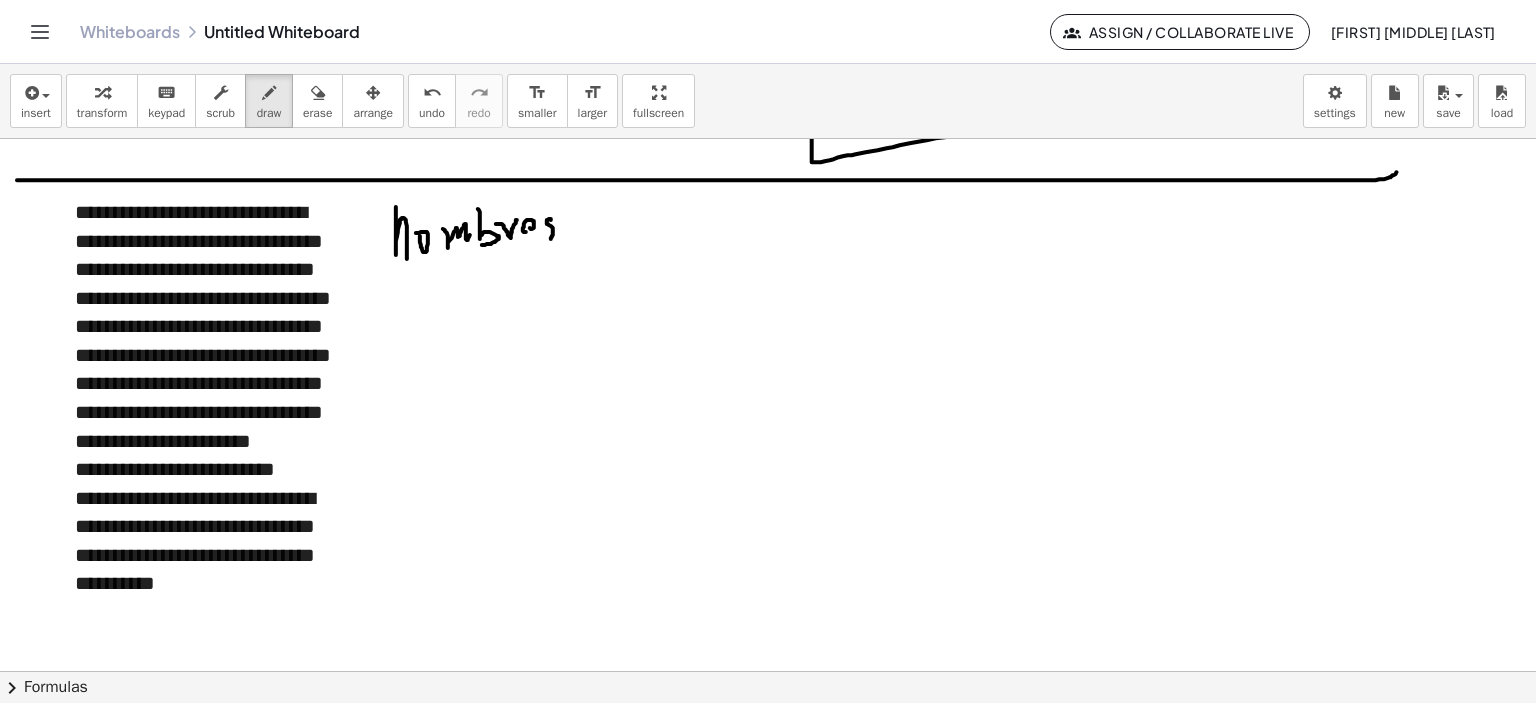 drag, startPoint x: 551, startPoint y: 219, endPoint x: 545, endPoint y: 234, distance: 16.155495 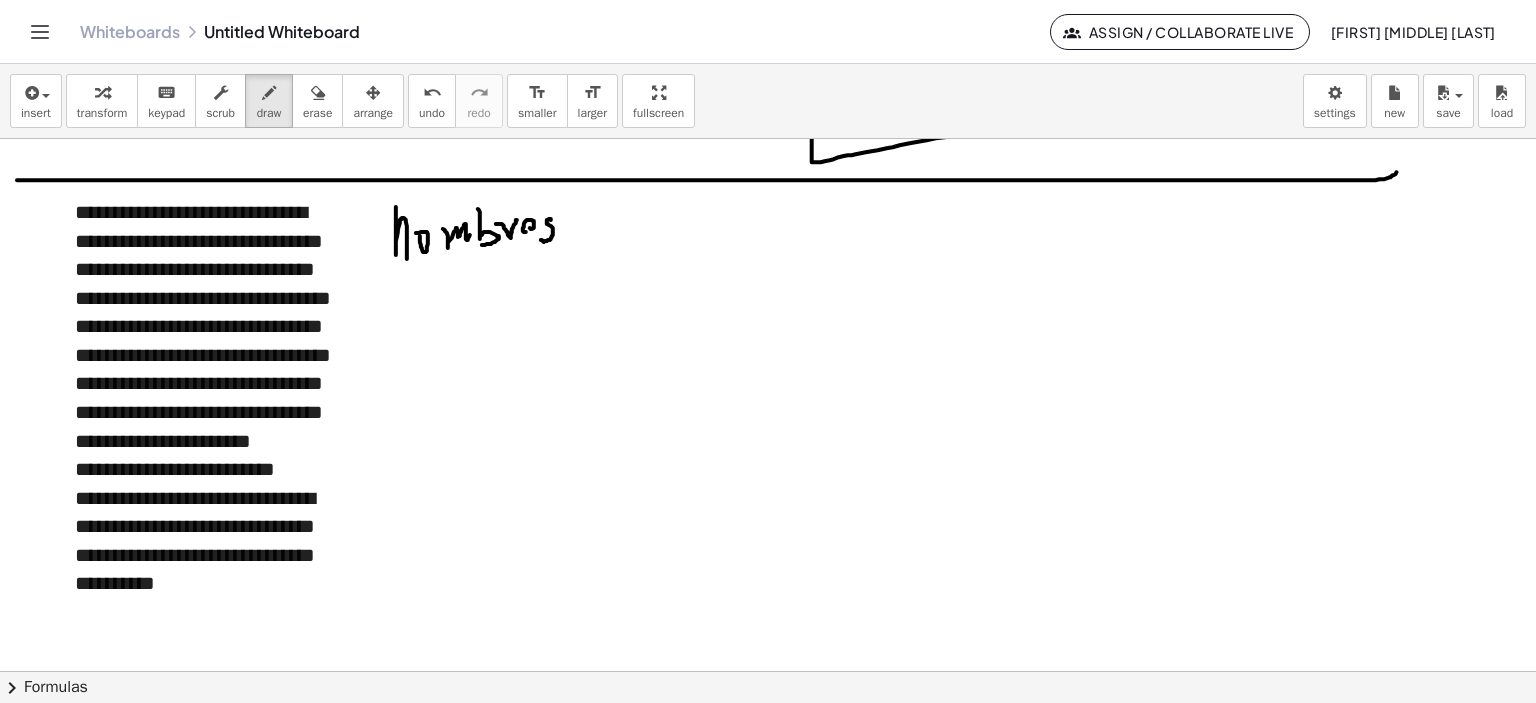 click at bounding box center [771, -42] 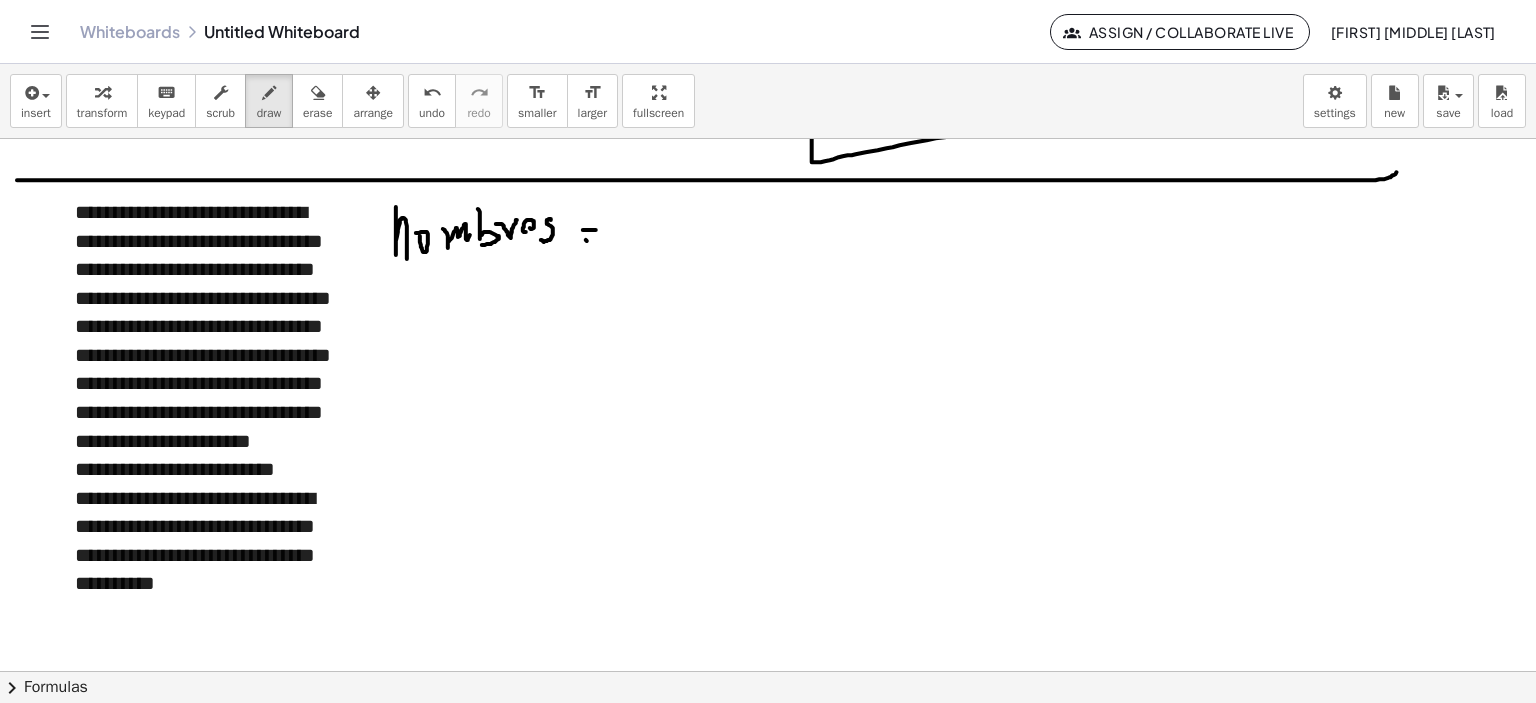 drag, startPoint x: 587, startPoint y: 240, endPoint x: 610, endPoint y: 238, distance: 23.086792 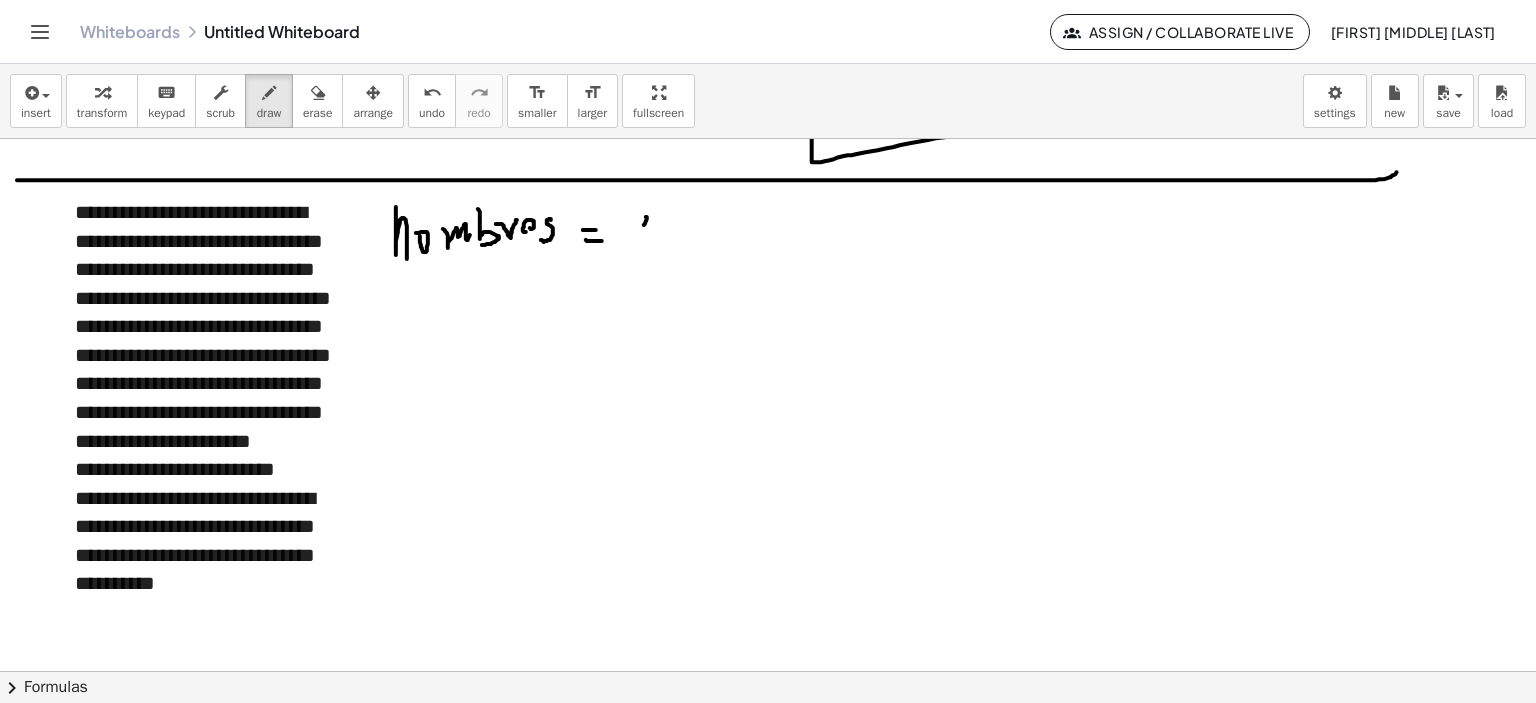 drag, startPoint x: 647, startPoint y: 216, endPoint x: 626, endPoint y: 232, distance: 26.400757 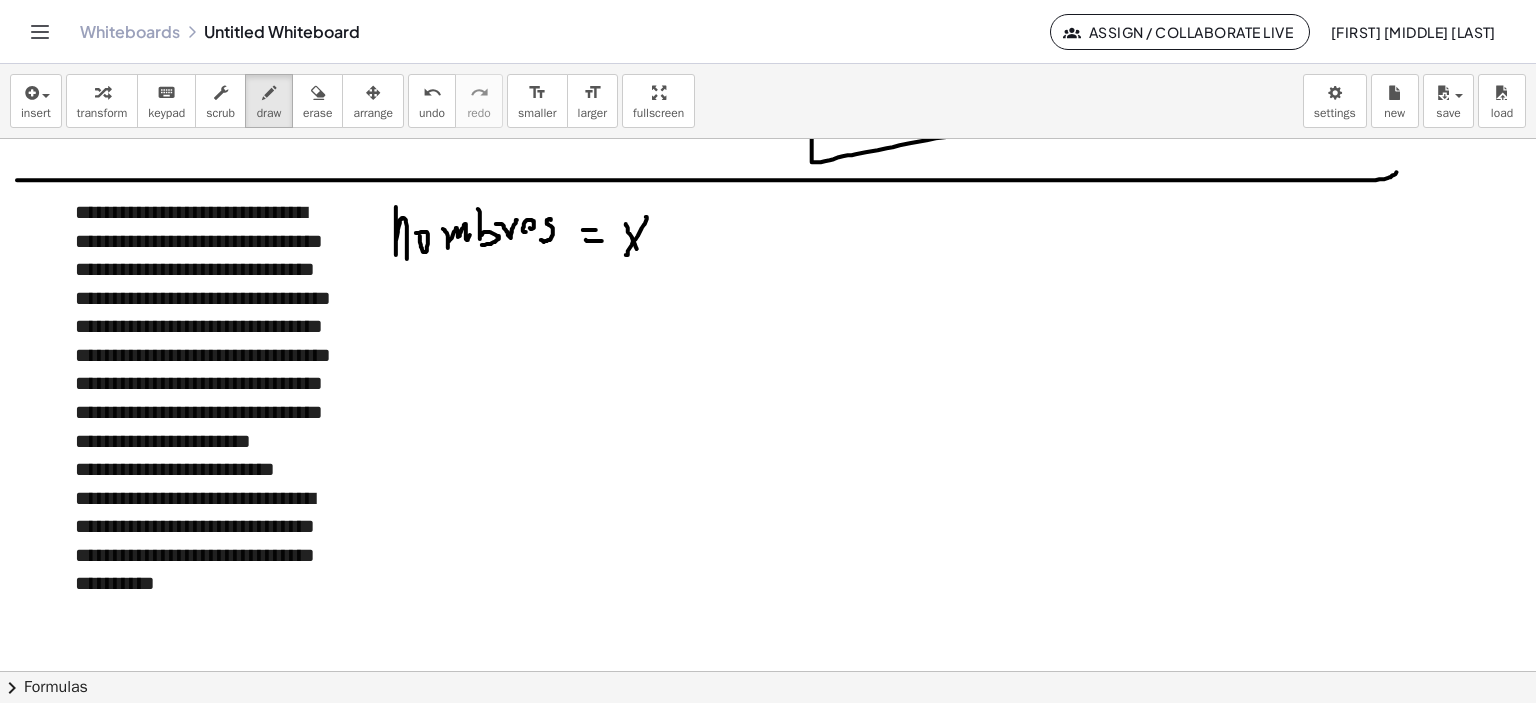 drag, startPoint x: 626, startPoint y: 223, endPoint x: 641, endPoint y: 256, distance: 36.249138 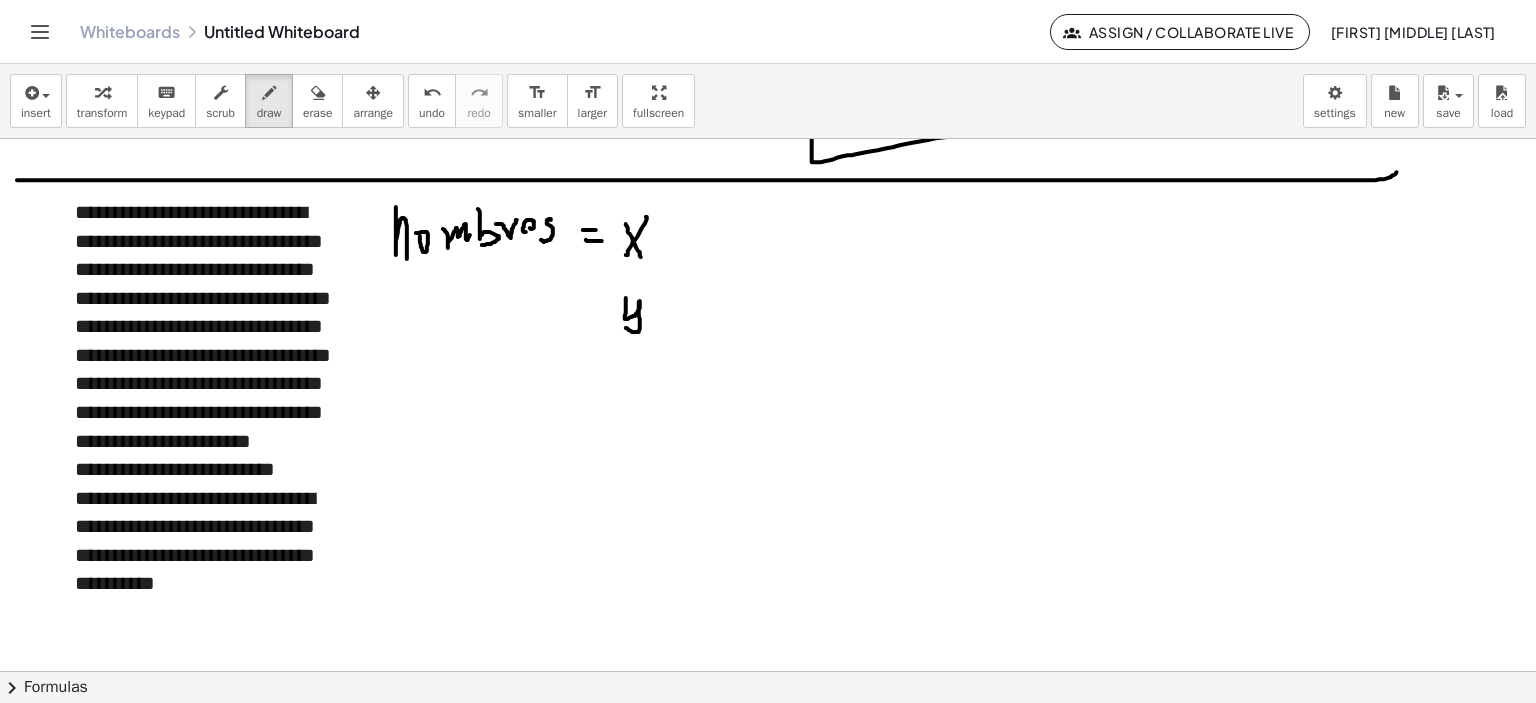 drag, startPoint x: 626, startPoint y: 297, endPoint x: 620, endPoint y: 324, distance: 27.658634 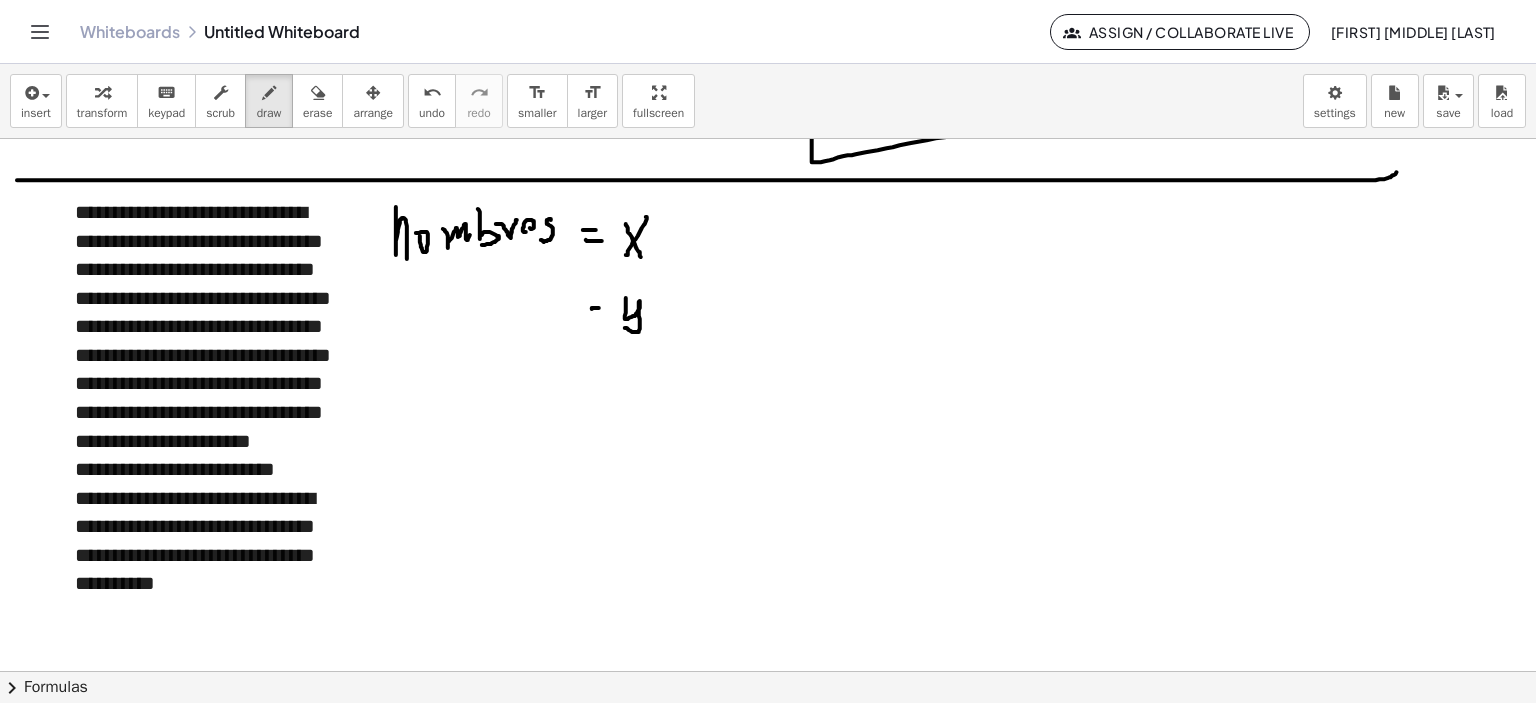 drag, startPoint x: 592, startPoint y: 308, endPoint x: 602, endPoint y: 307, distance: 10.049875 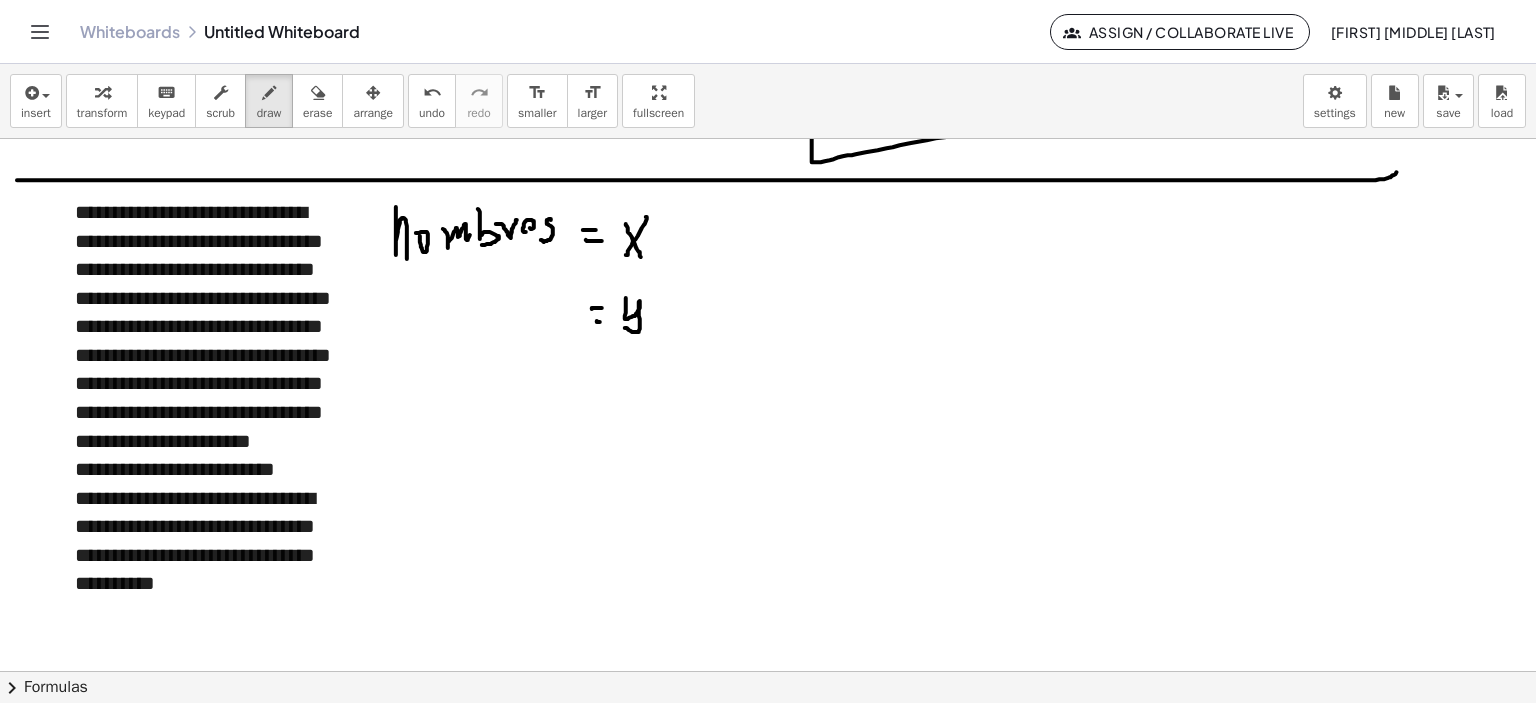 click at bounding box center [771, -42] 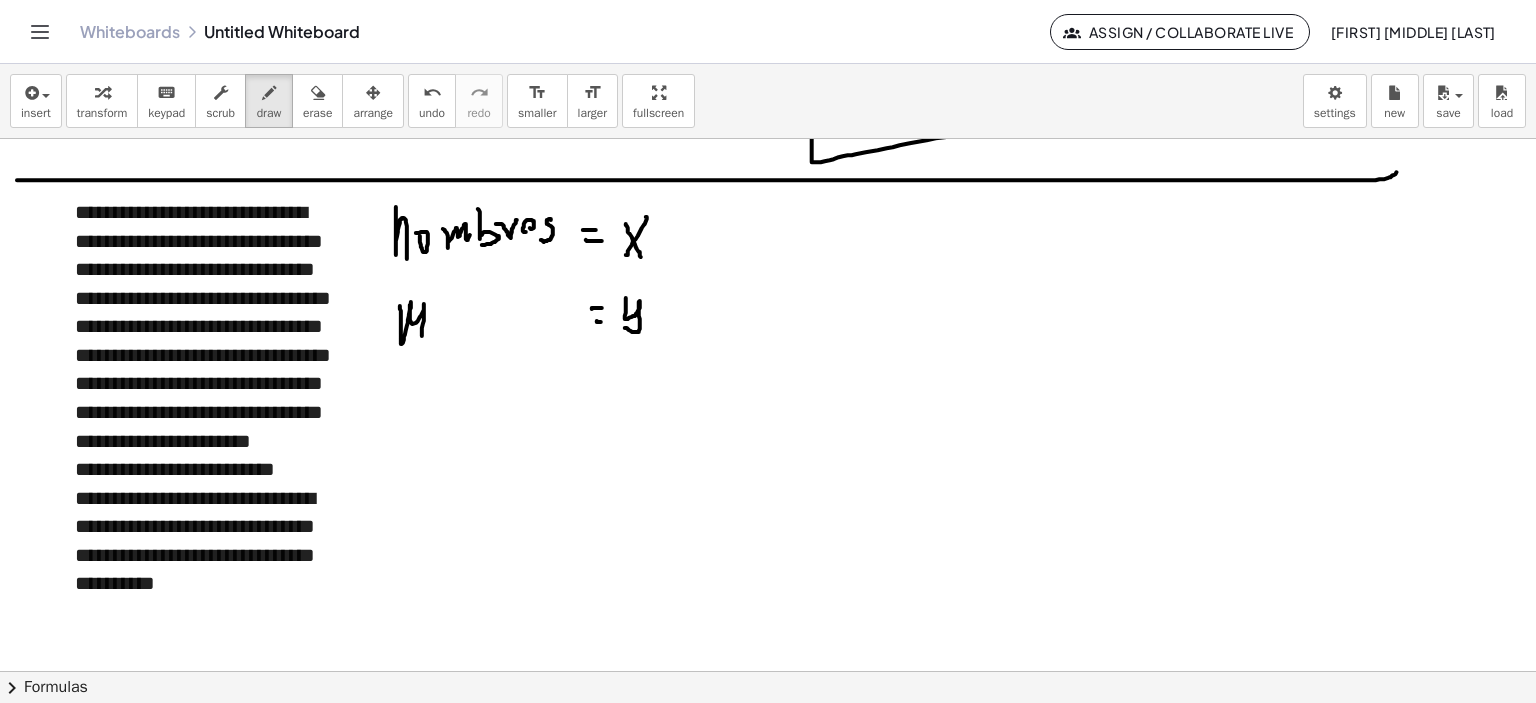 drag, startPoint x: 401, startPoint y: 311, endPoint x: 430, endPoint y: 328, distance: 33.61547 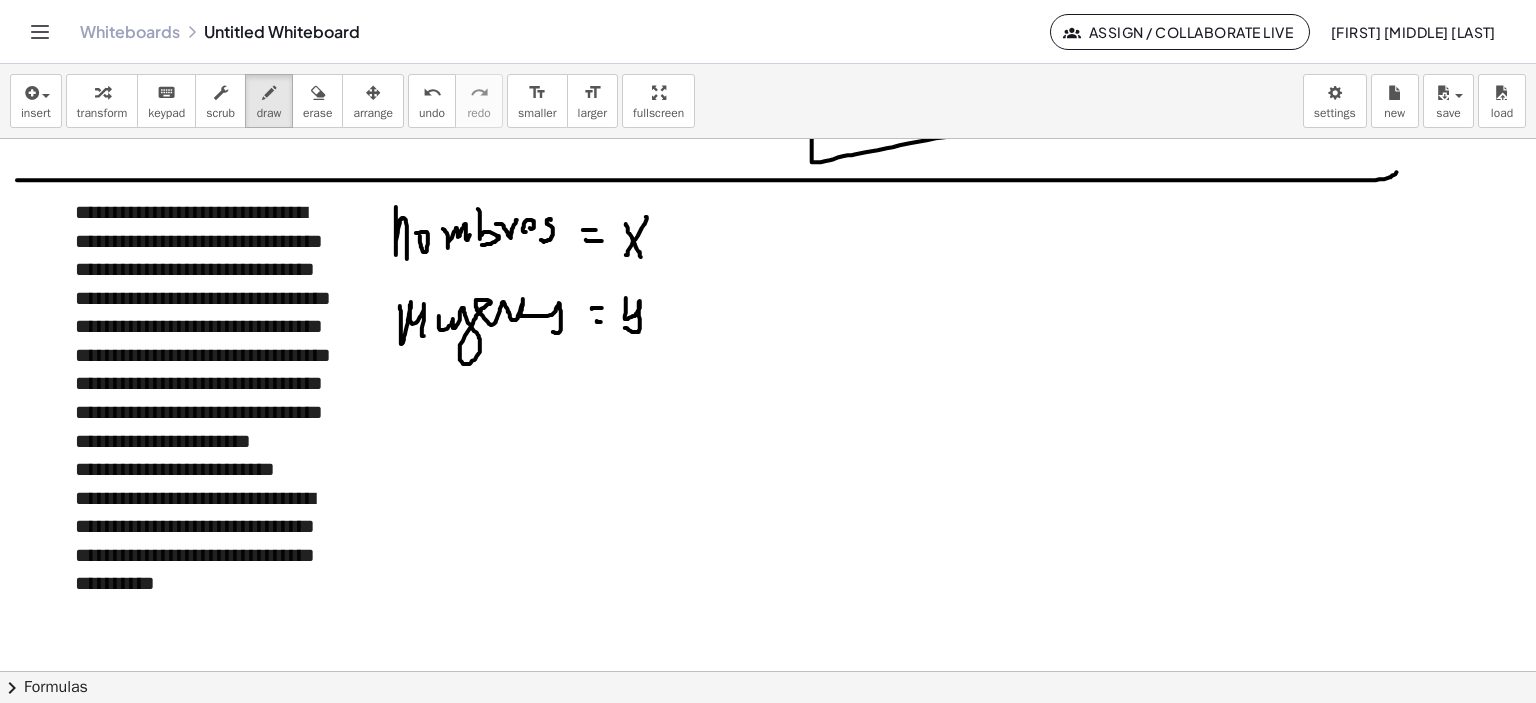 drag, startPoint x: 439, startPoint y: 315, endPoint x: 528, endPoint y: 322, distance: 89.27486 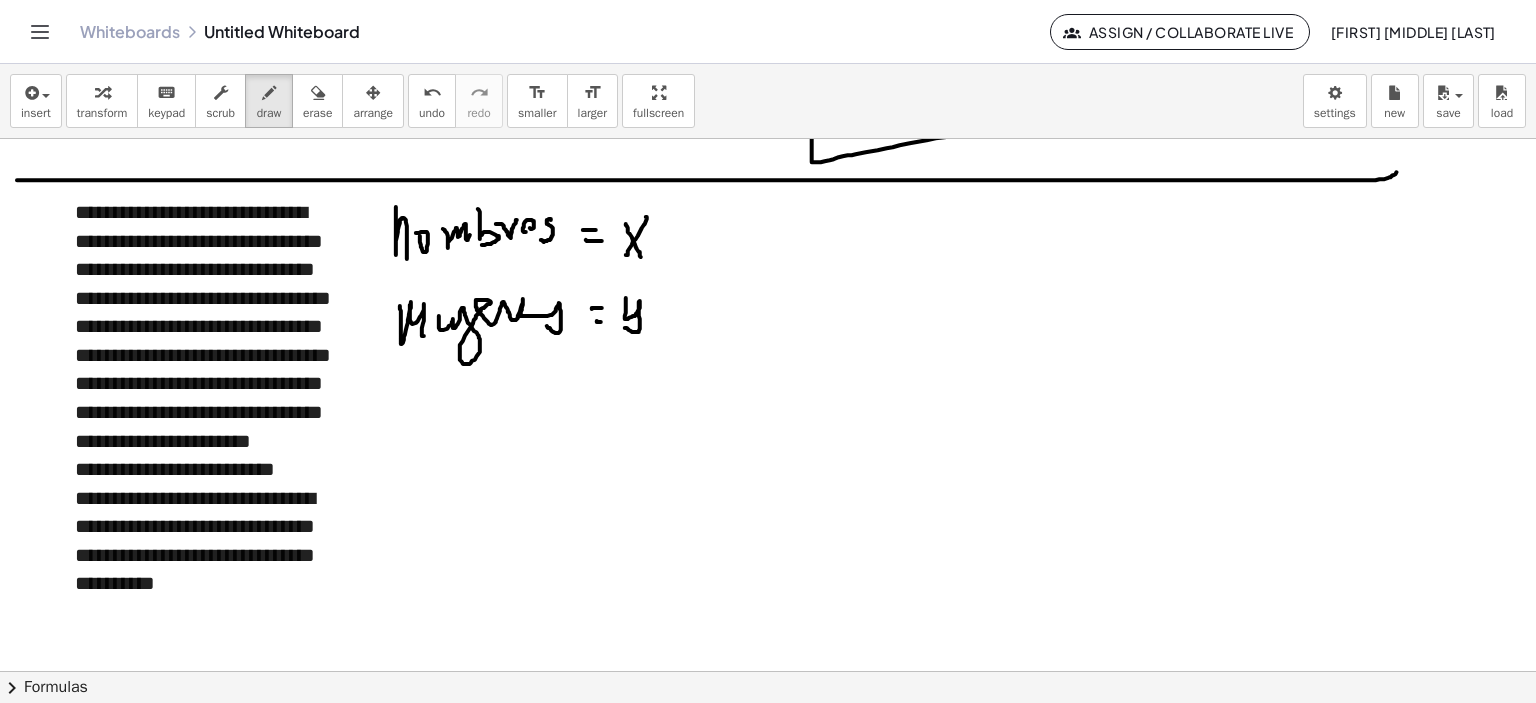 click at bounding box center [771, -42] 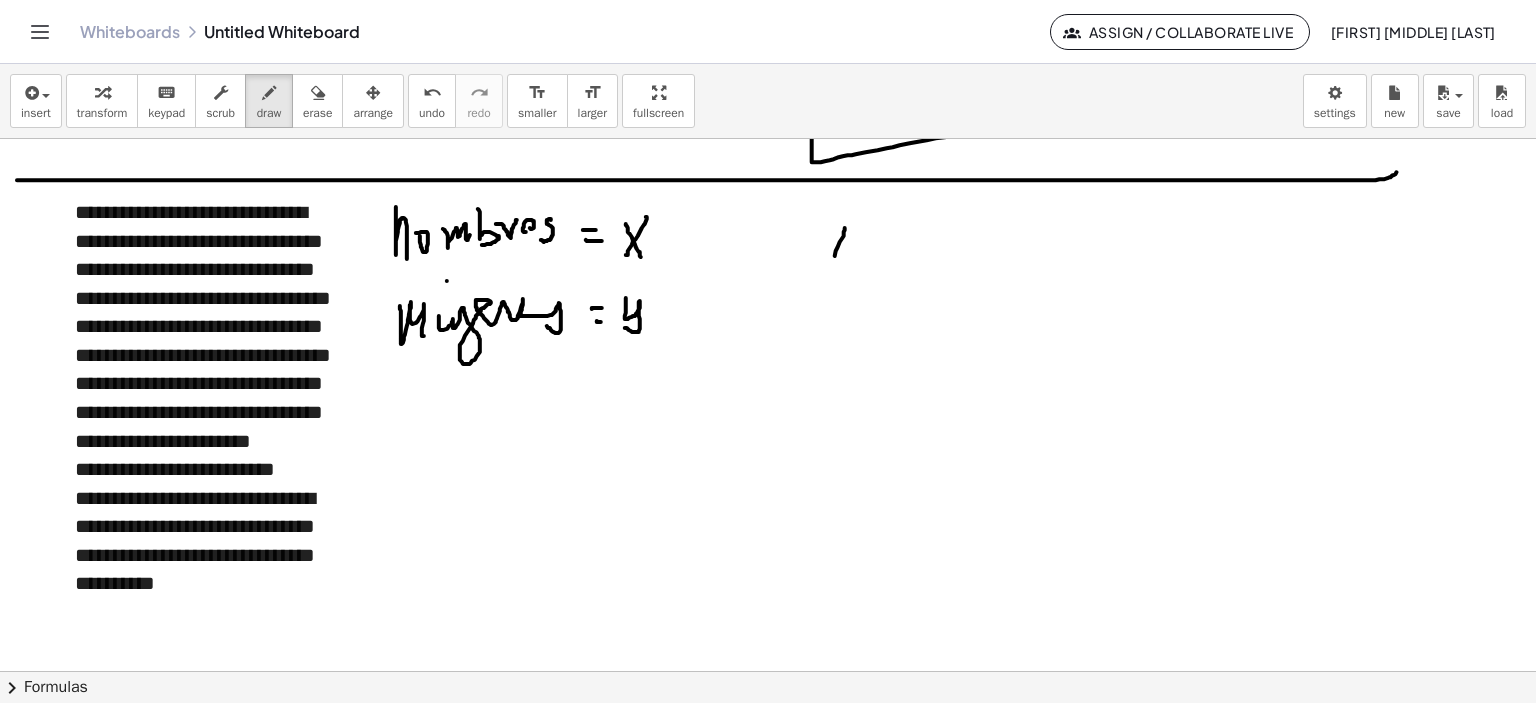 drag, startPoint x: 845, startPoint y: 227, endPoint x: 816, endPoint y: 271, distance: 52.69725 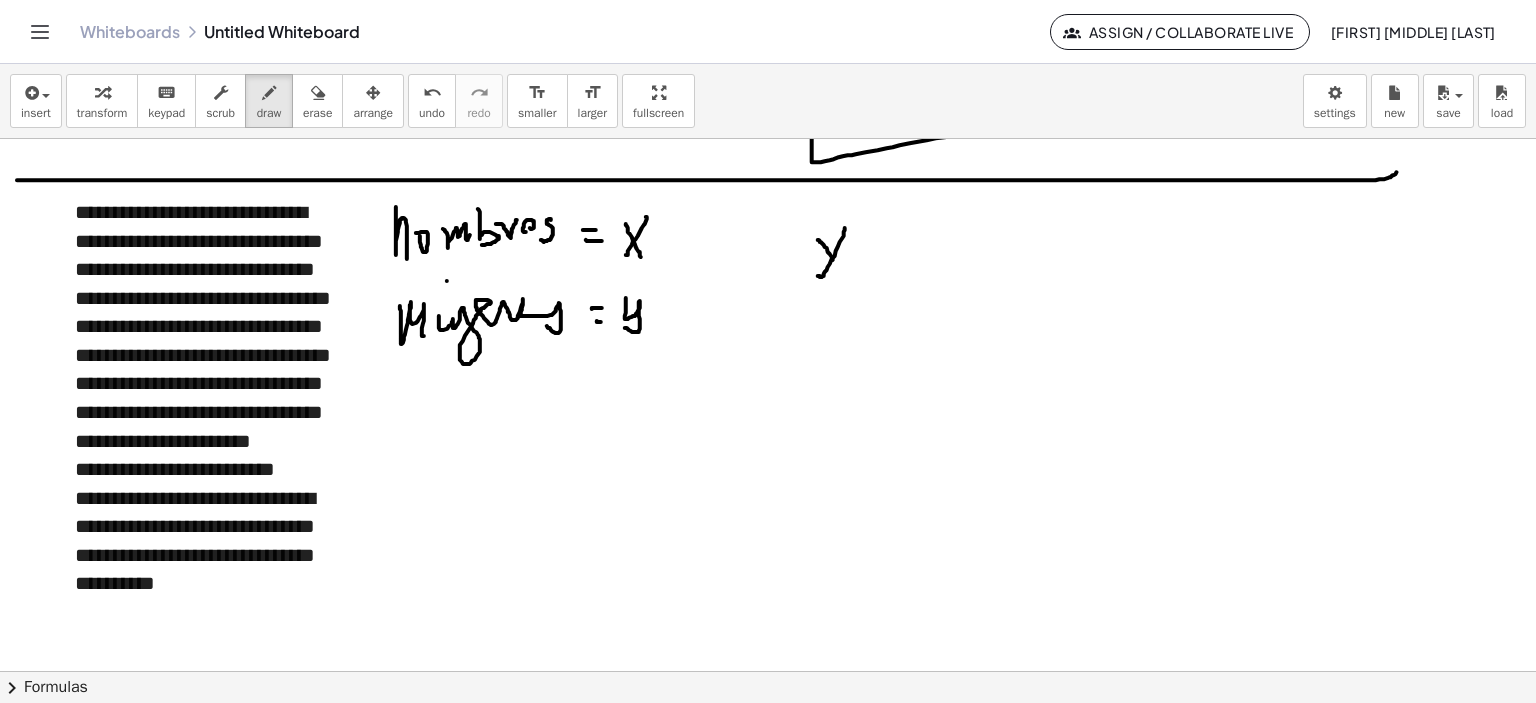 drag, startPoint x: 833, startPoint y: 259, endPoint x: 860, endPoint y: 271, distance: 29.546574 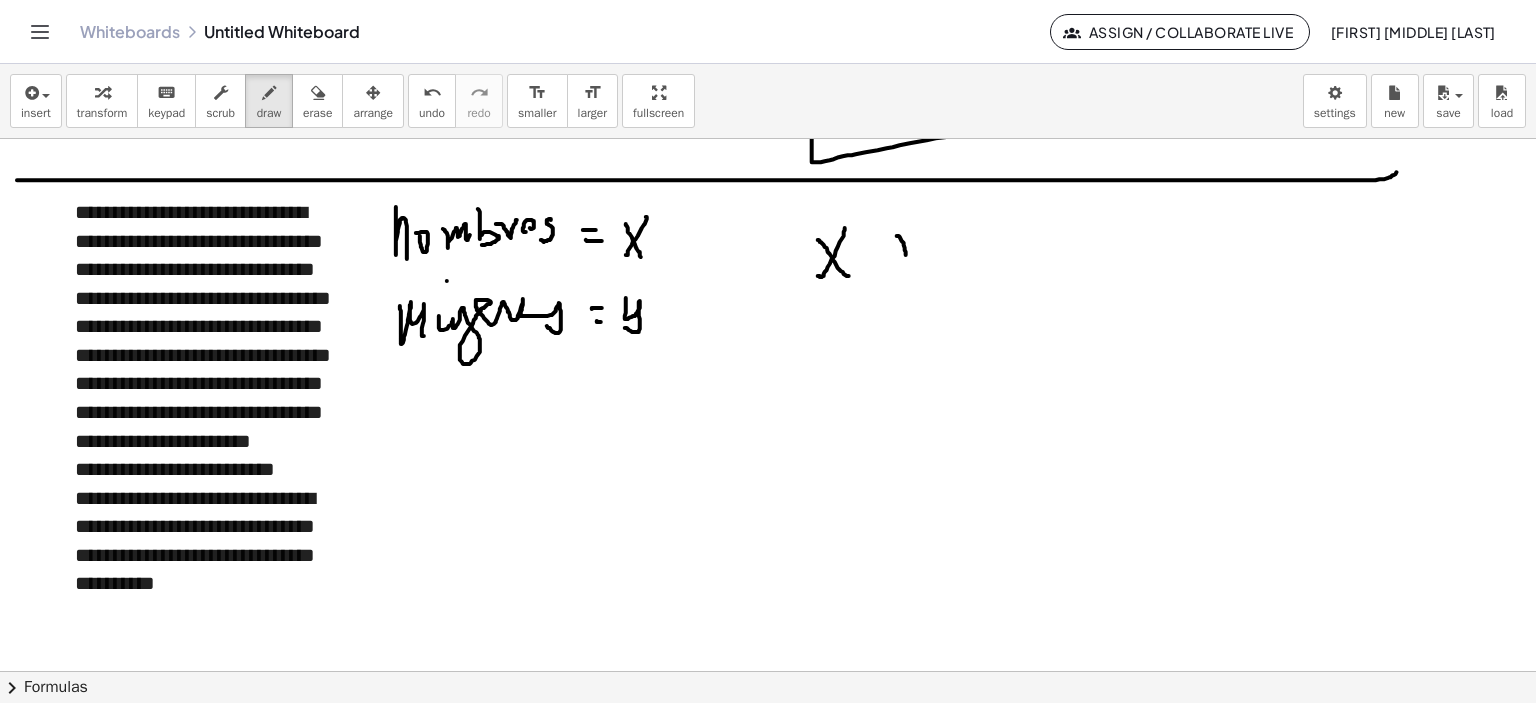 drag, startPoint x: 905, startPoint y: 249, endPoint x: 906, endPoint y: 259, distance: 10.049875 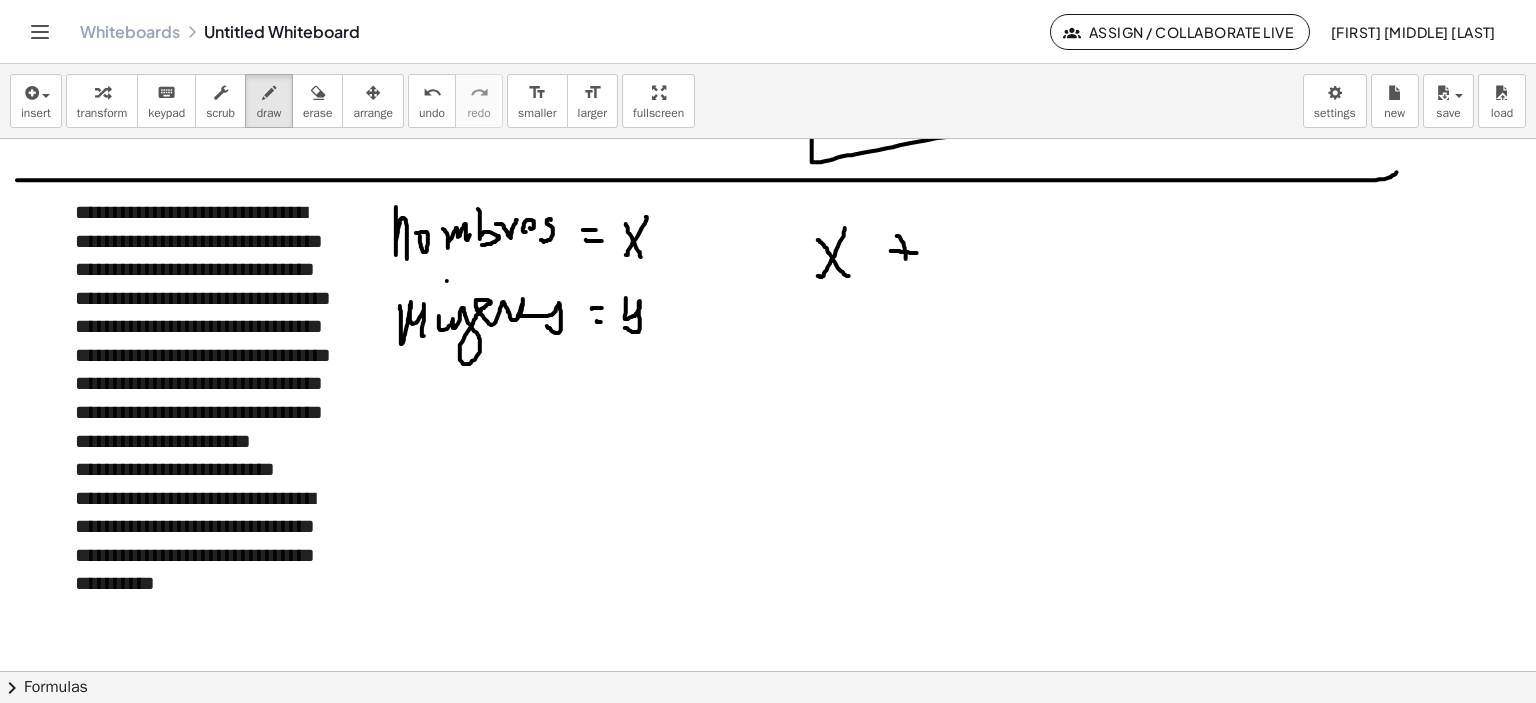 drag, startPoint x: 910, startPoint y: 252, endPoint x: 924, endPoint y: 248, distance: 14.56022 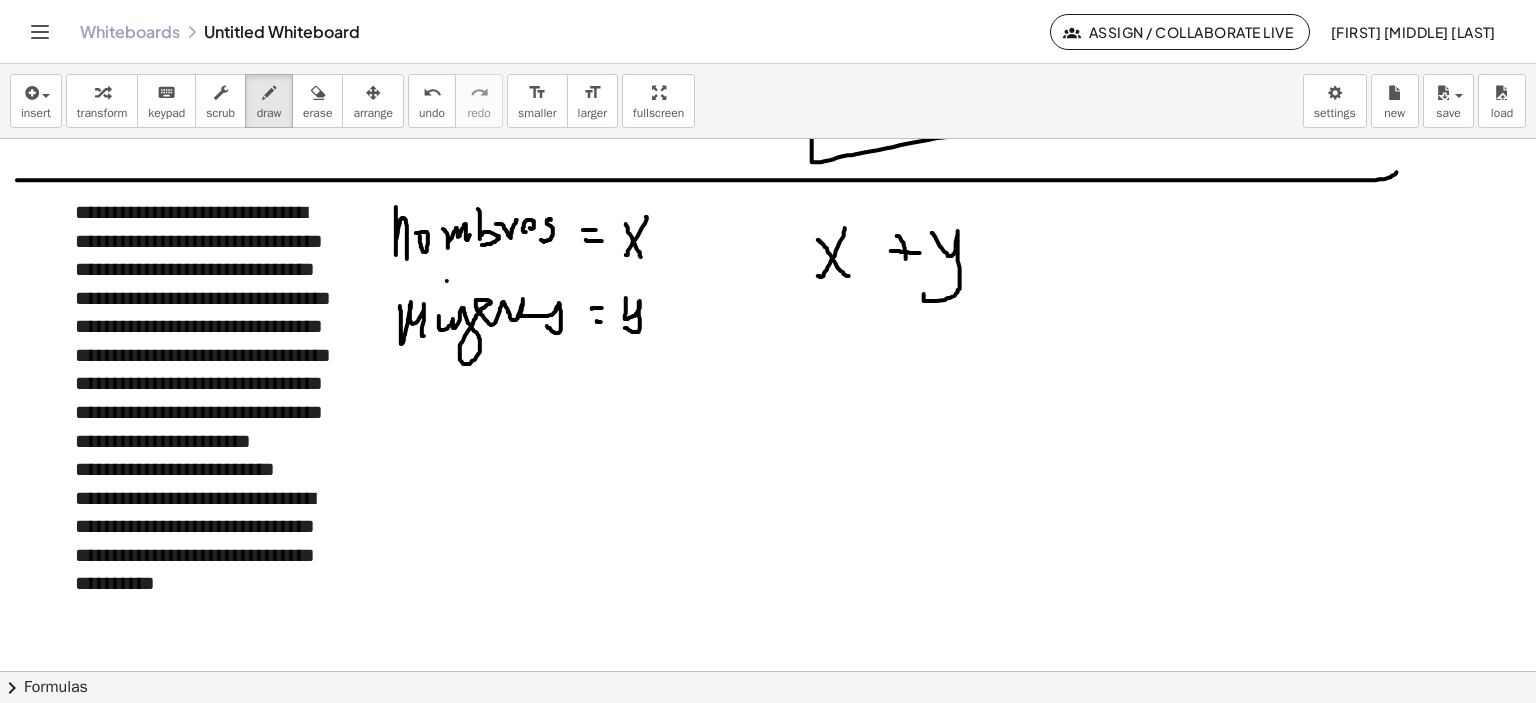 drag, startPoint x: 948, startPoint y: 255, endPoint x: 933, endPoint y: 269, distance: 20.518284 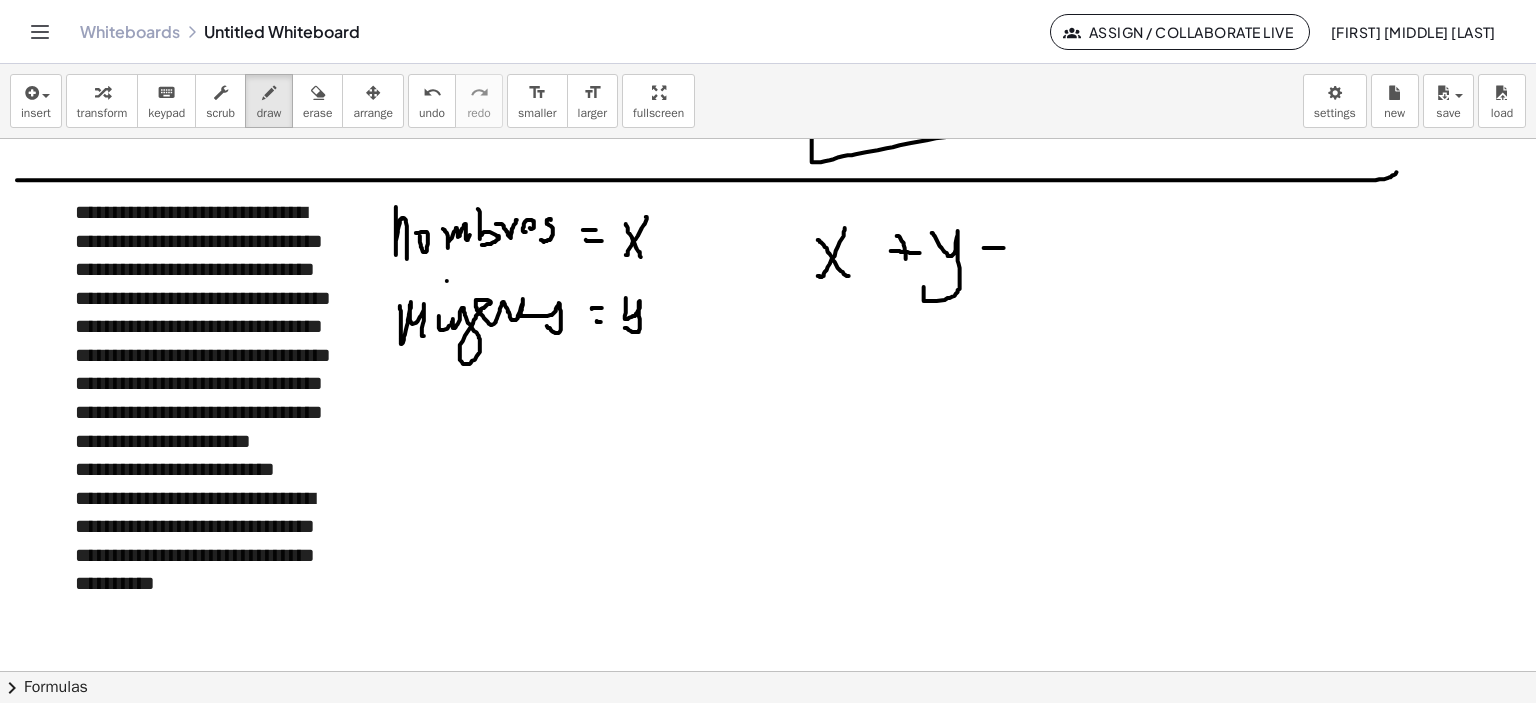click at bounding box center [771, -42] 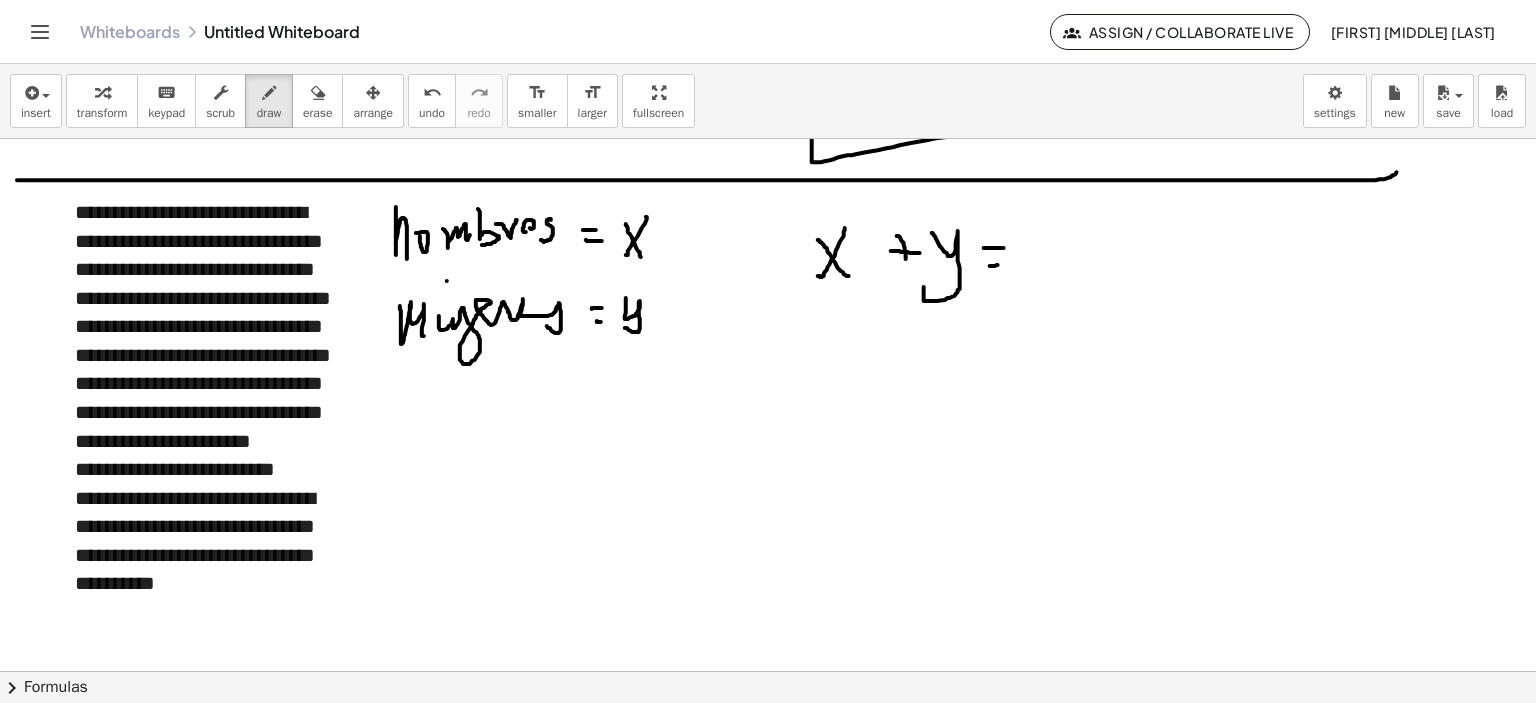 drag, startPoint x: 990, startPoint y: 265, endPoint x: 1007, endPoint y: 263, distance: 17.117243 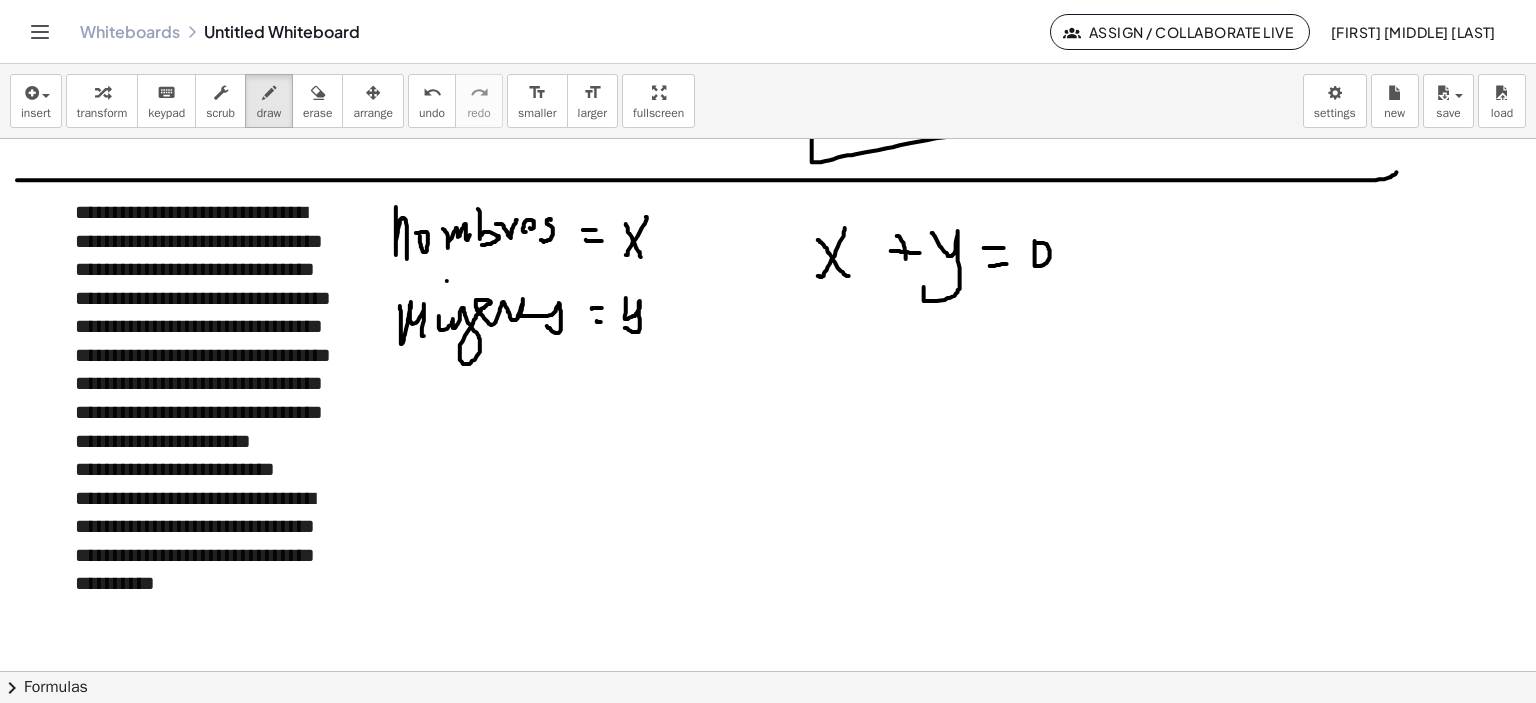 drag, startPoint x: 1038, startPoint y: 265, endPoint x: 1044, endPoint y: 244, distance: 21.84033 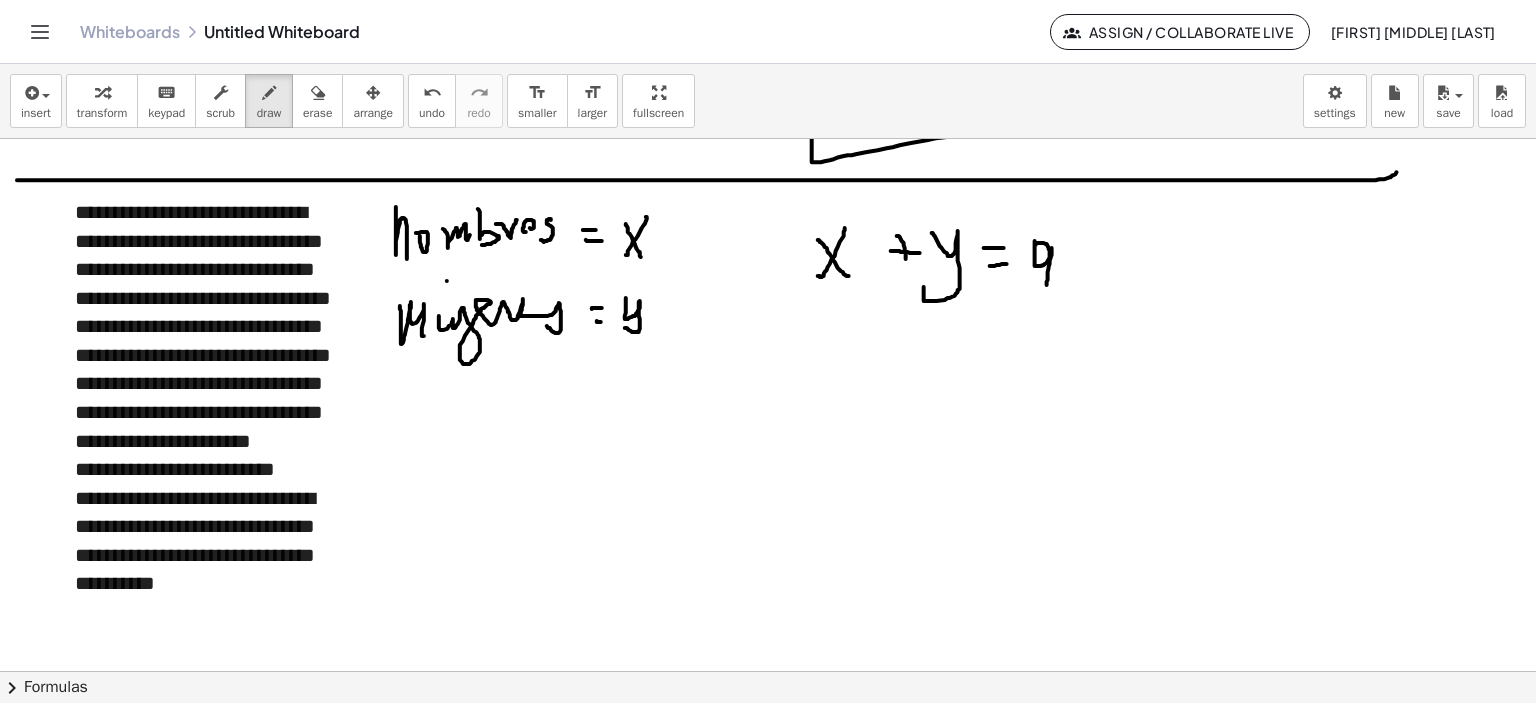 click at bounding box center [771, -42] 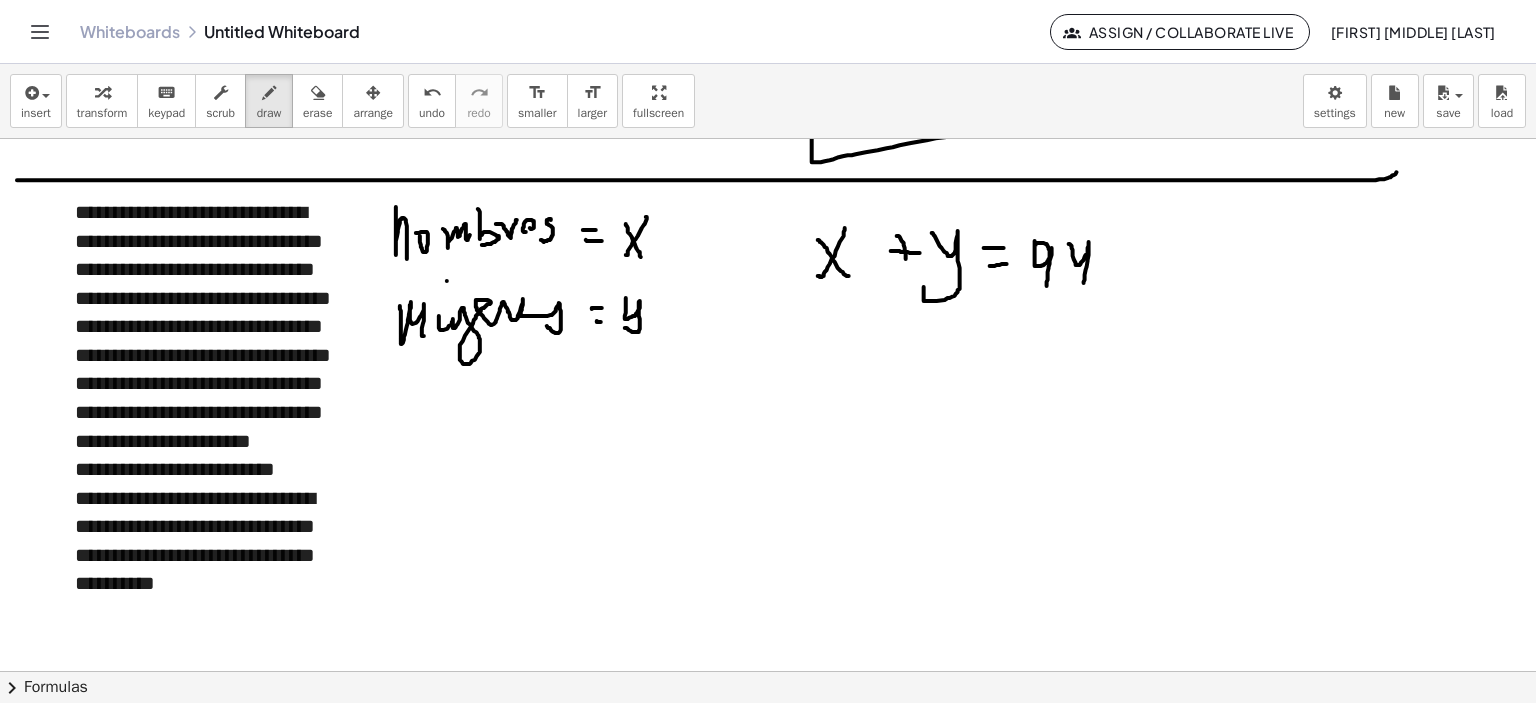 drag, startPoint x: 1071, startPoint y: 244, endPoint x: 1058, endPoint y: 264, distance: 23.853722 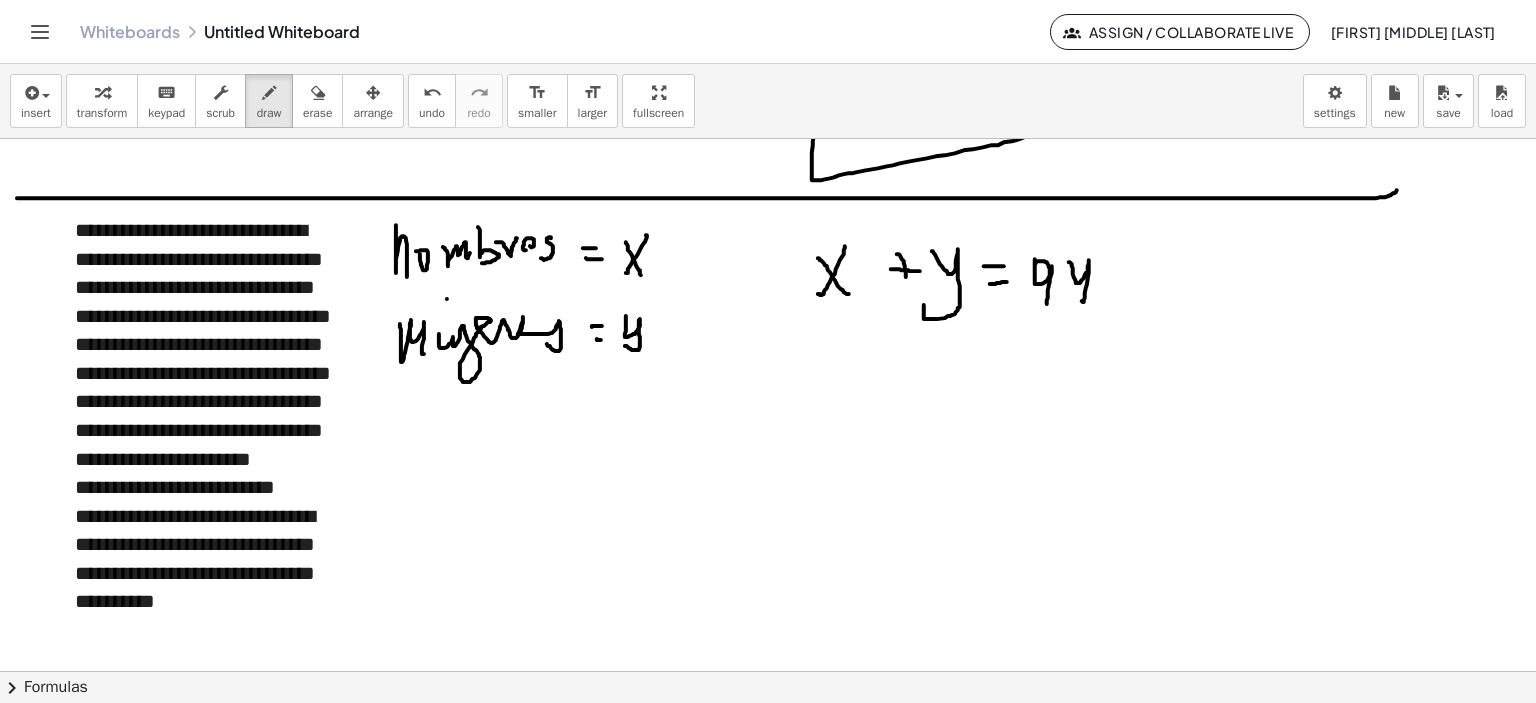 scroll, scrollTop: 980, scrollLeft: 0, axis: vertical 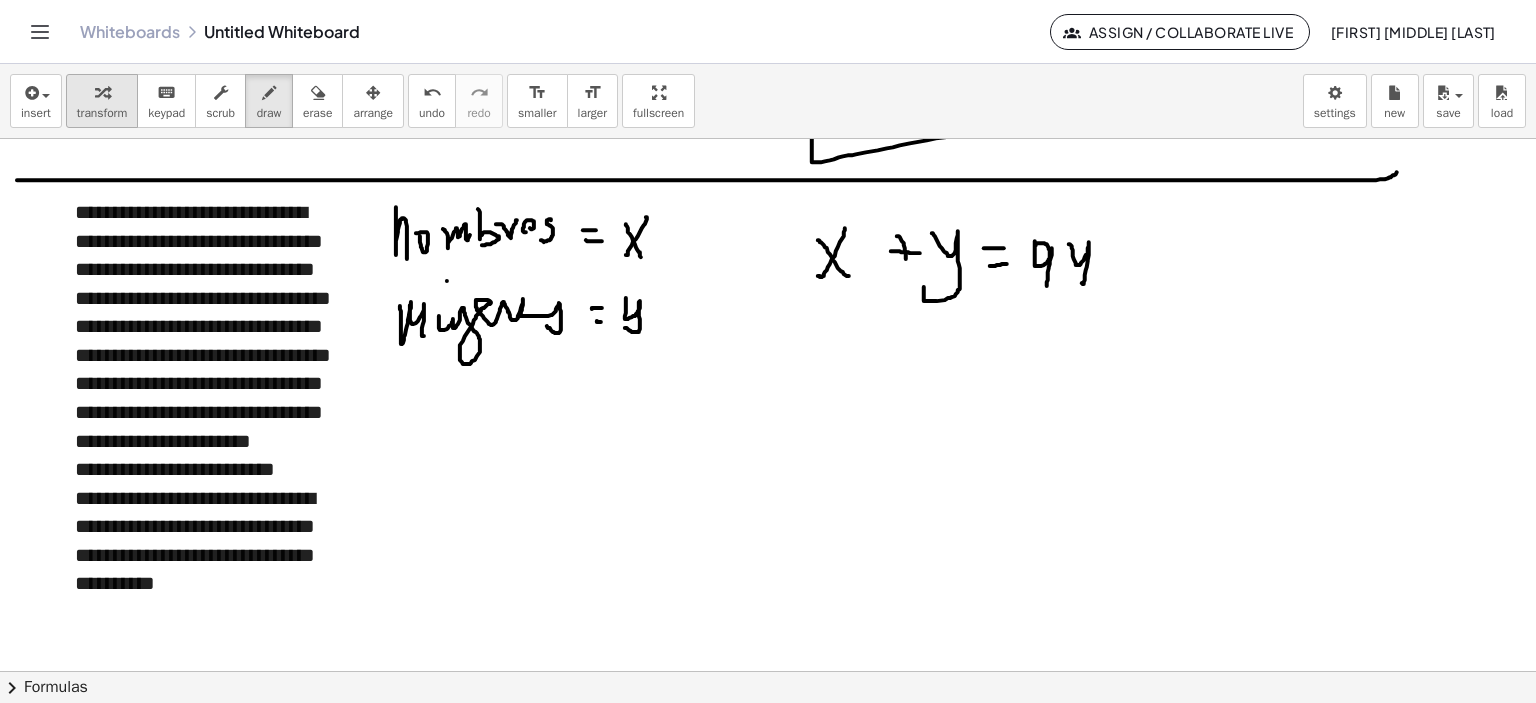 click on "transform" at bounding box center (102, 113) 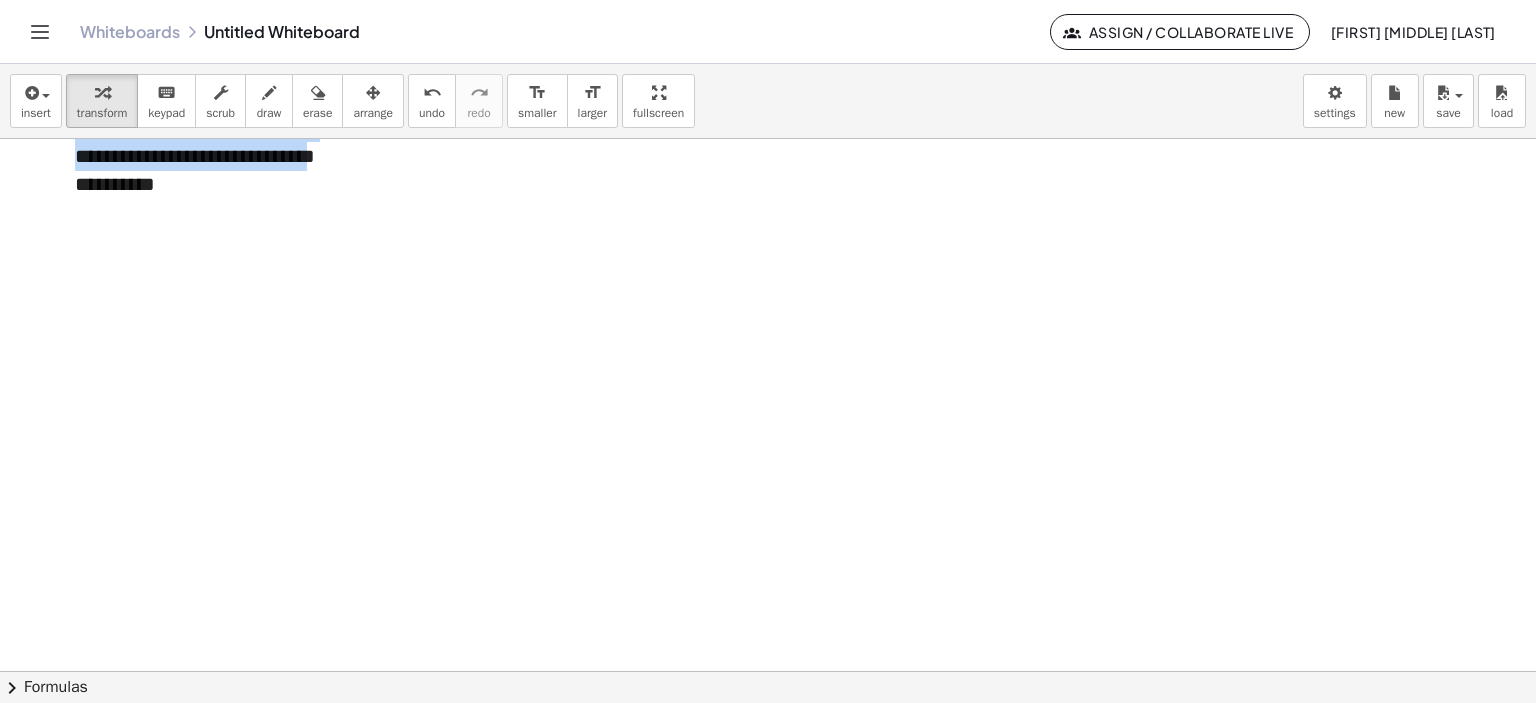 scroll, scrollTop: 1380, scrollLeft: 0, axis: vertical 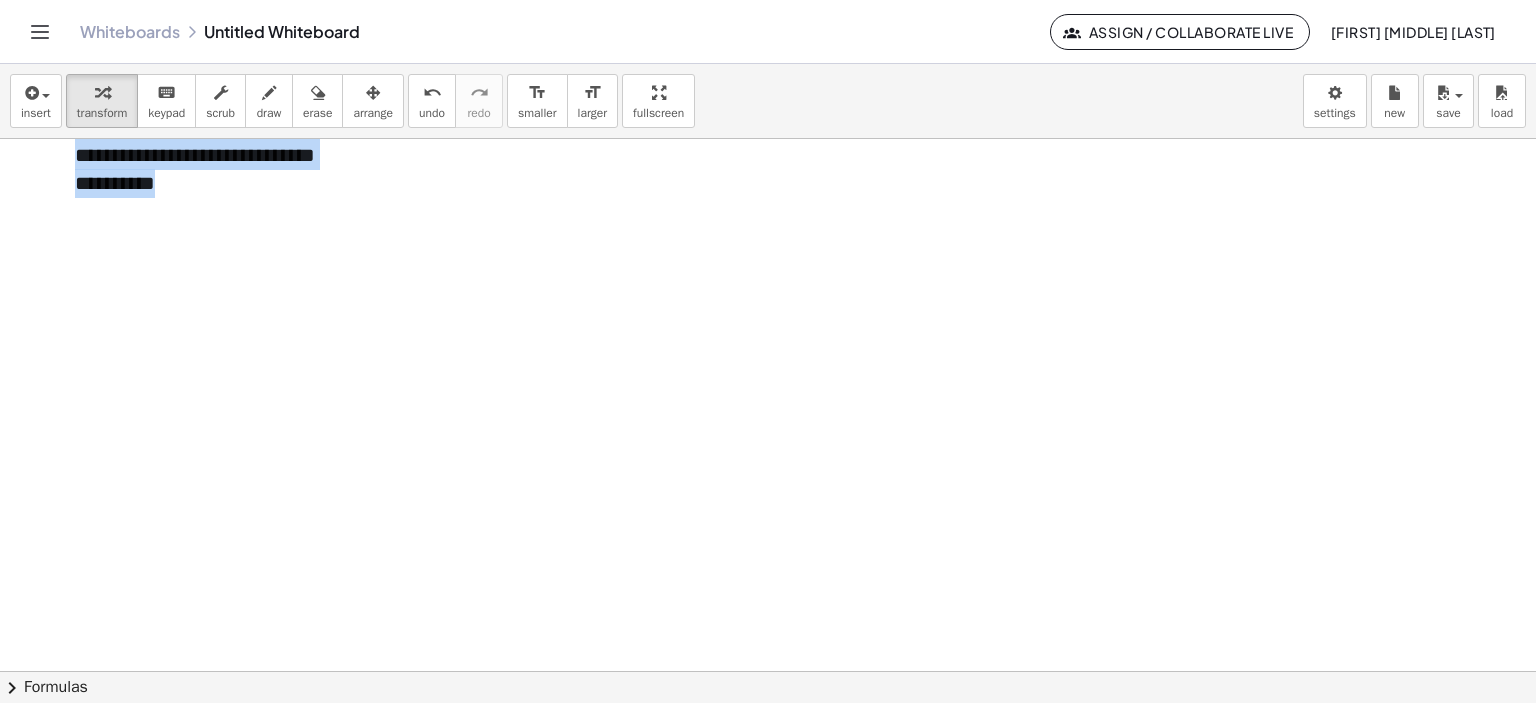 drag, startPoint x: 76, startPoint y: 211, endPoint x: 316, endPoint y: 277, distance: 248.90962 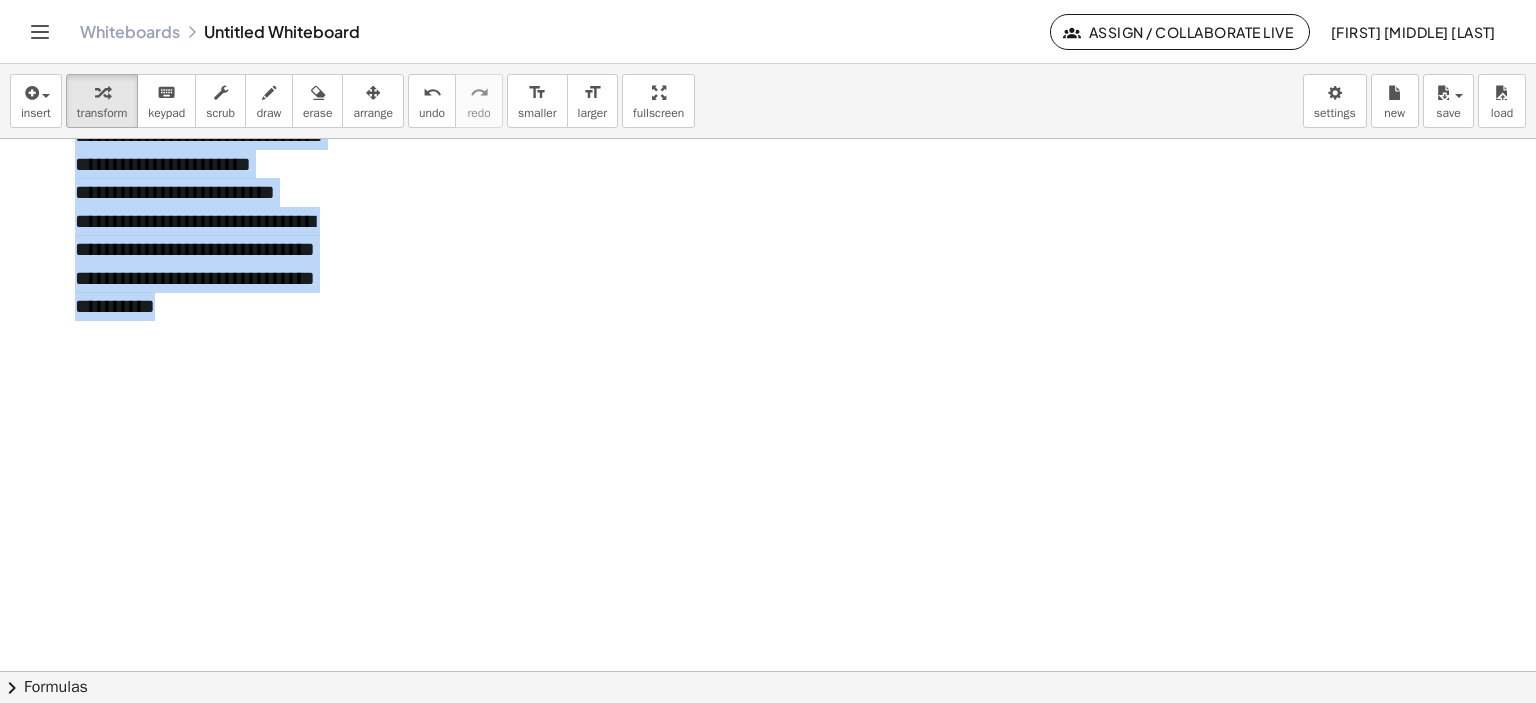 scroll, scrollTop: 980, scrollLeft: 0, axis: vertical 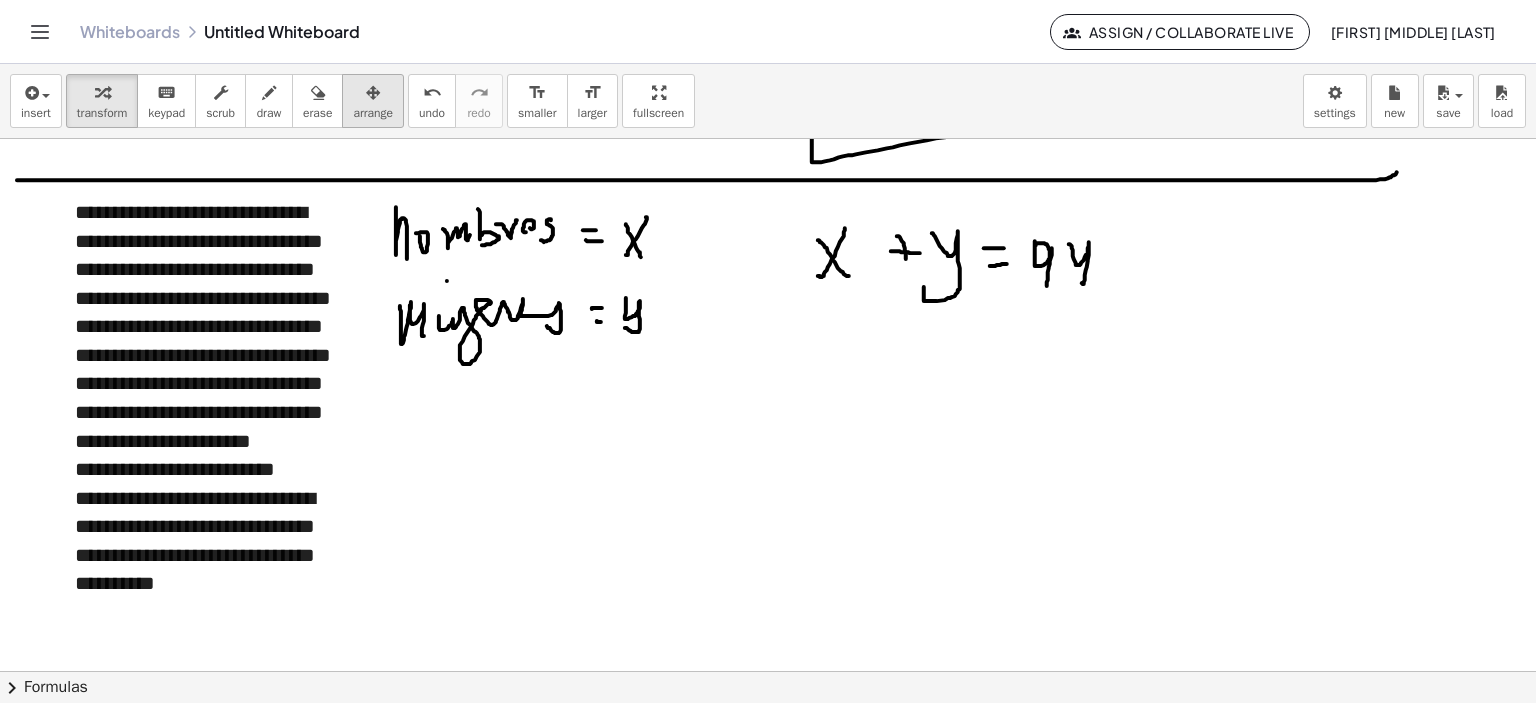 click at bounding box center [373, 93] 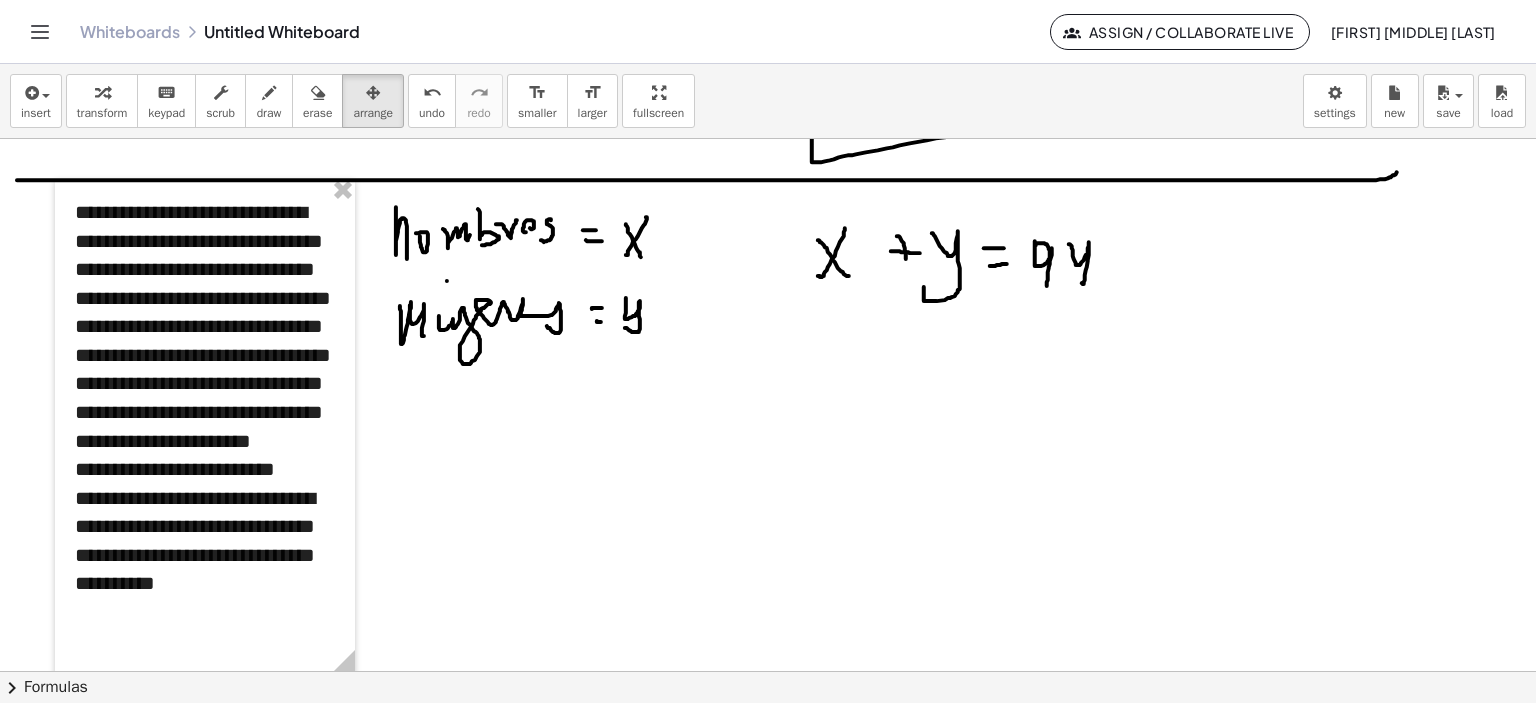 click at bounding box center (771, 224) 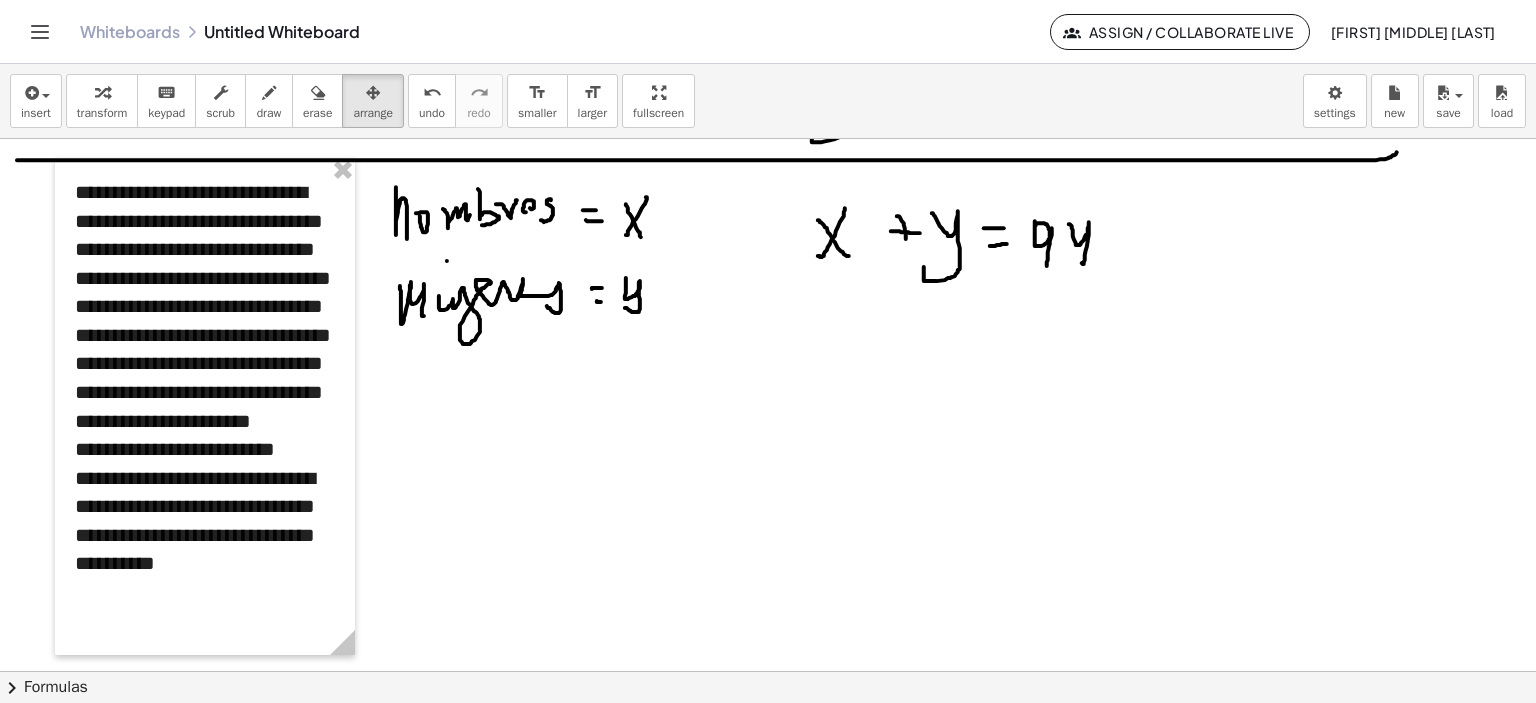 scroll, scrollTop: 980, scrollLeft: 0, axis: vertical 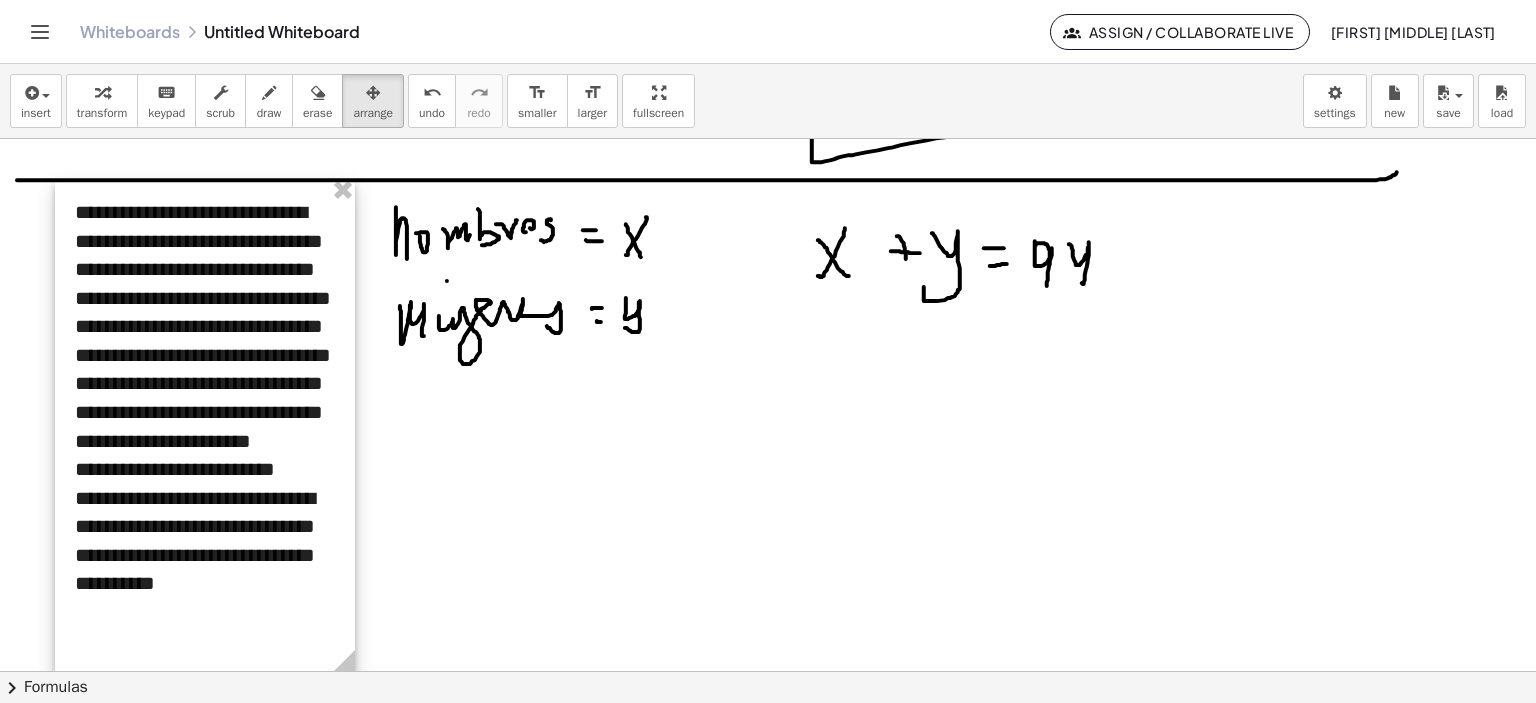 click at bounding box center (205, 426) 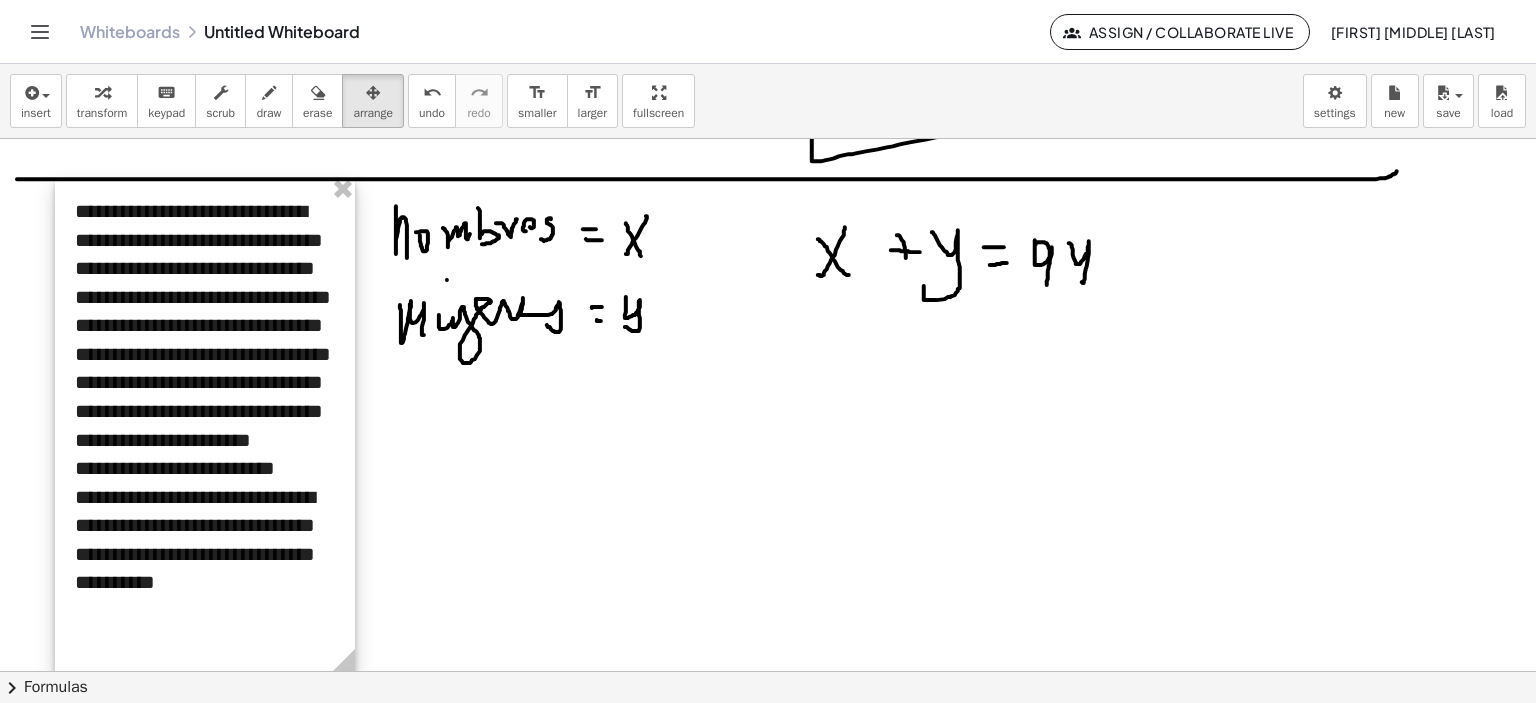 scroll, scrollTop: 980, scrollLeft: 0, axis: vertical 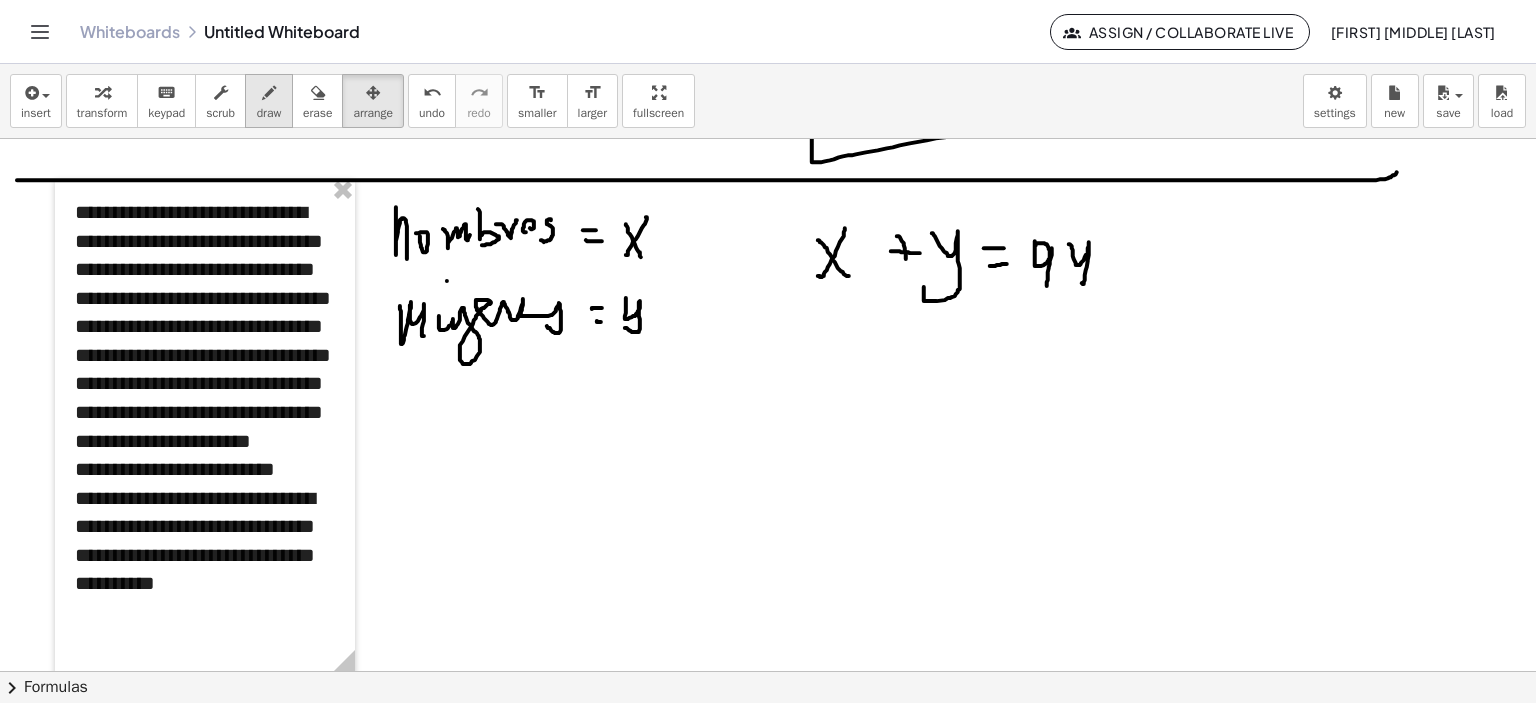click at bounding box center (269, 93) 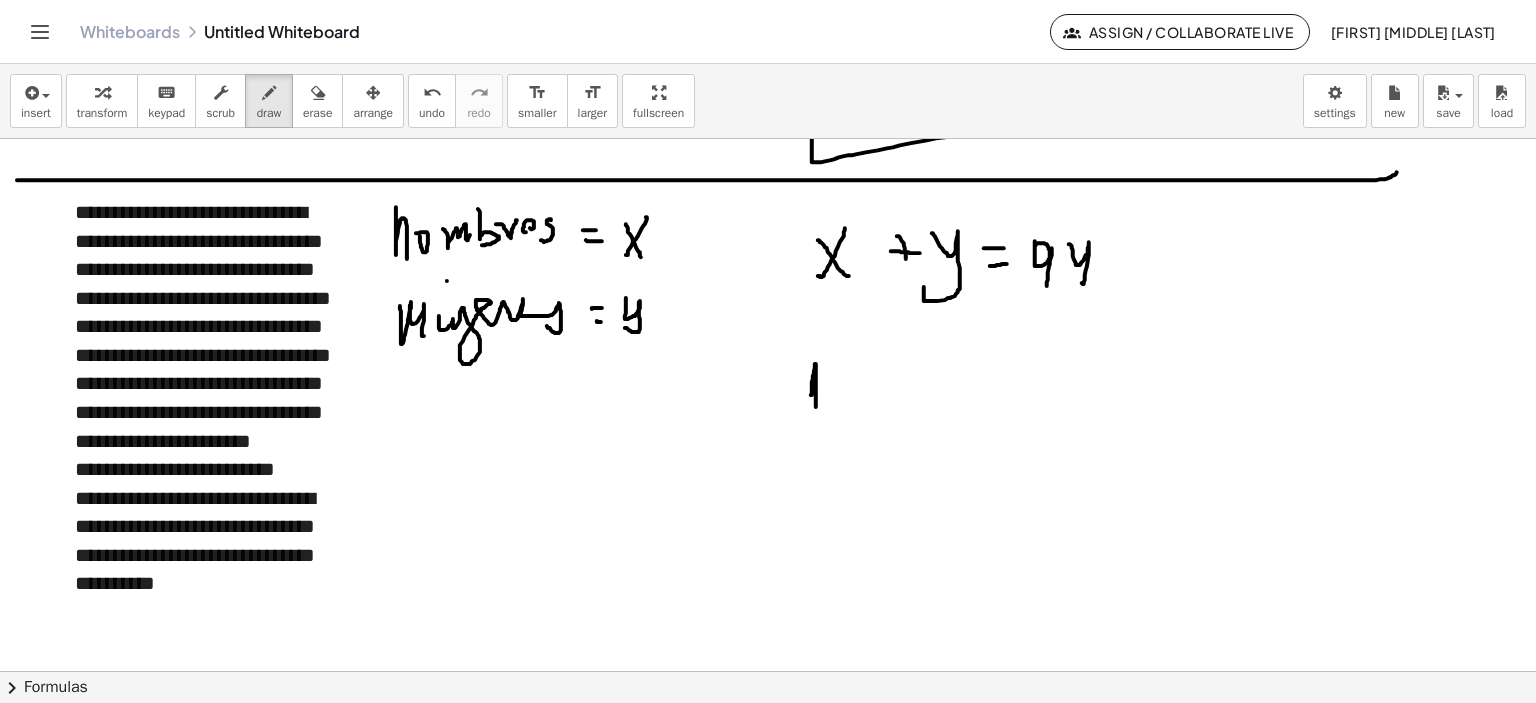 drag, startPoint x: 811, startPoint y: 394, endPoint x: 818, endPoint y: 414, distance: 21.189621 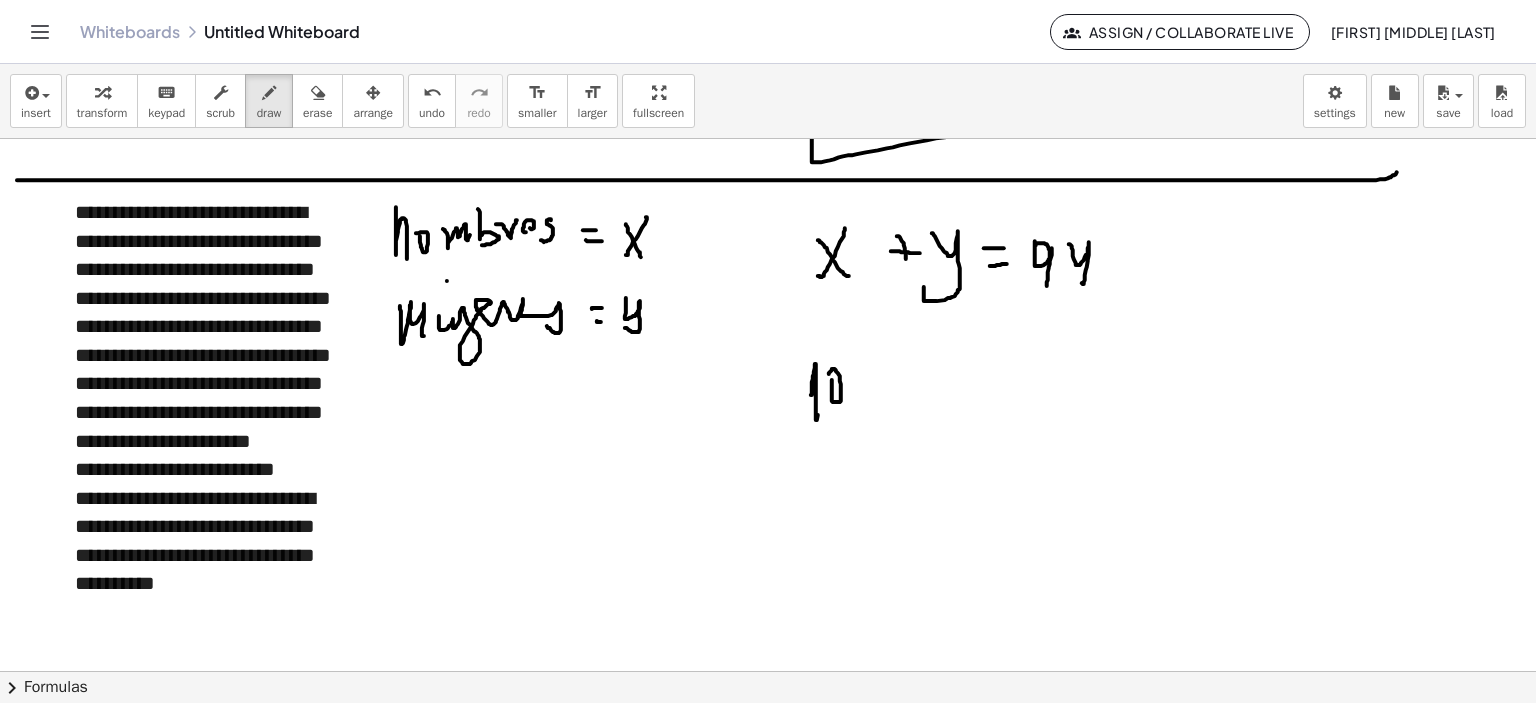 drag, startPoint x: 832, startPoint y: 379, endPoint x: 868, endPoint y: 379, distance: 36 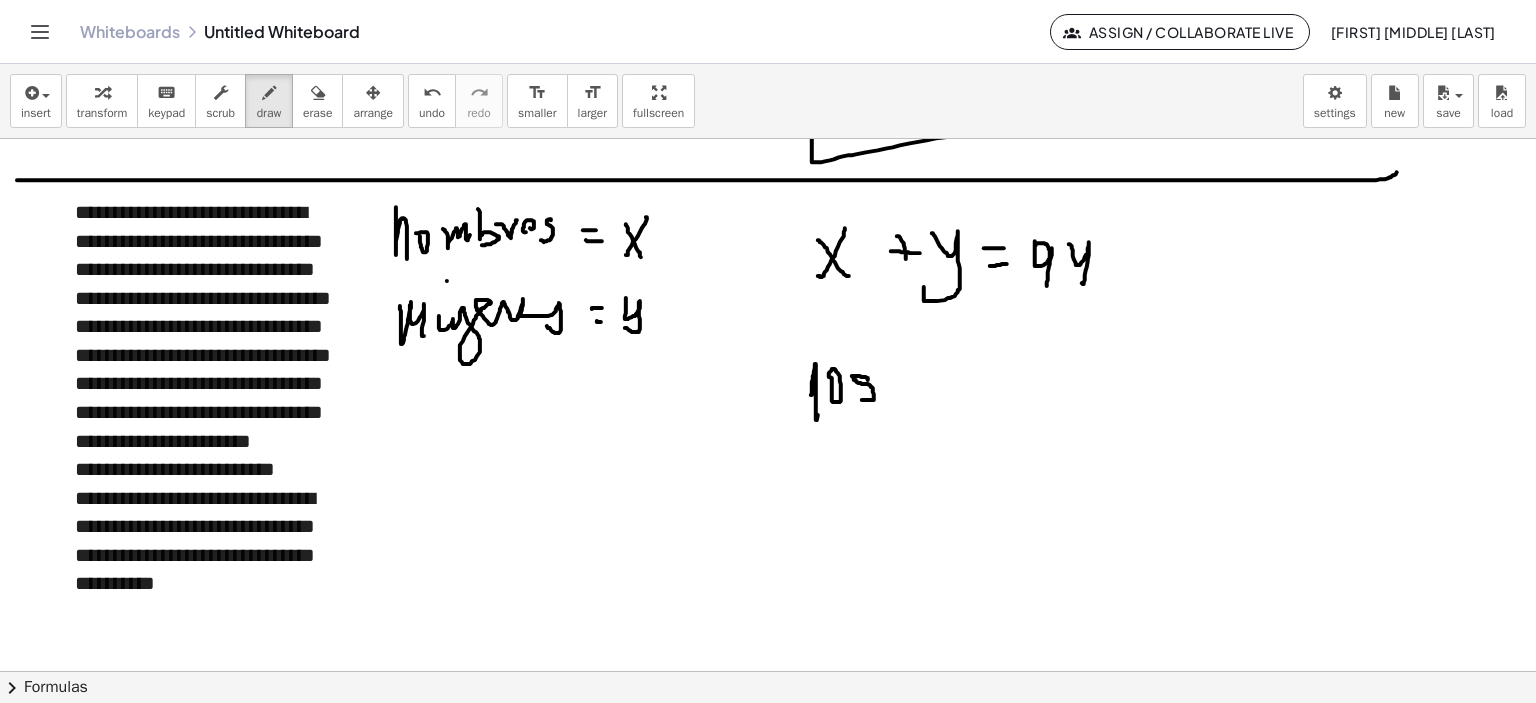 drag, startPoint x: 868, startPoint y: 379, endPoint x: 902, endPoint y: 371, distance: 34.928497 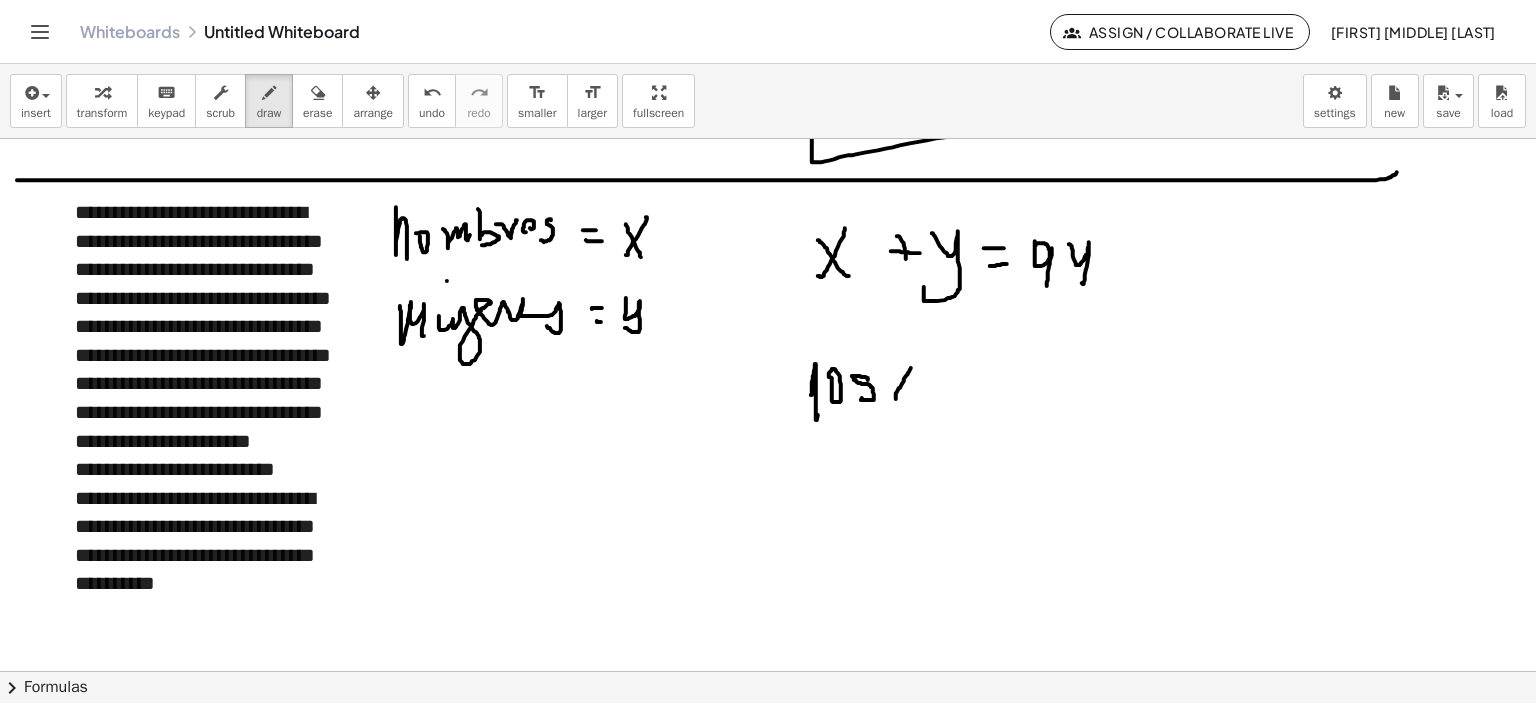 drag, startPoint x: 911, startPoint y: 367, endPoint x: 892, endPoint y: 386, distance: 26.870058 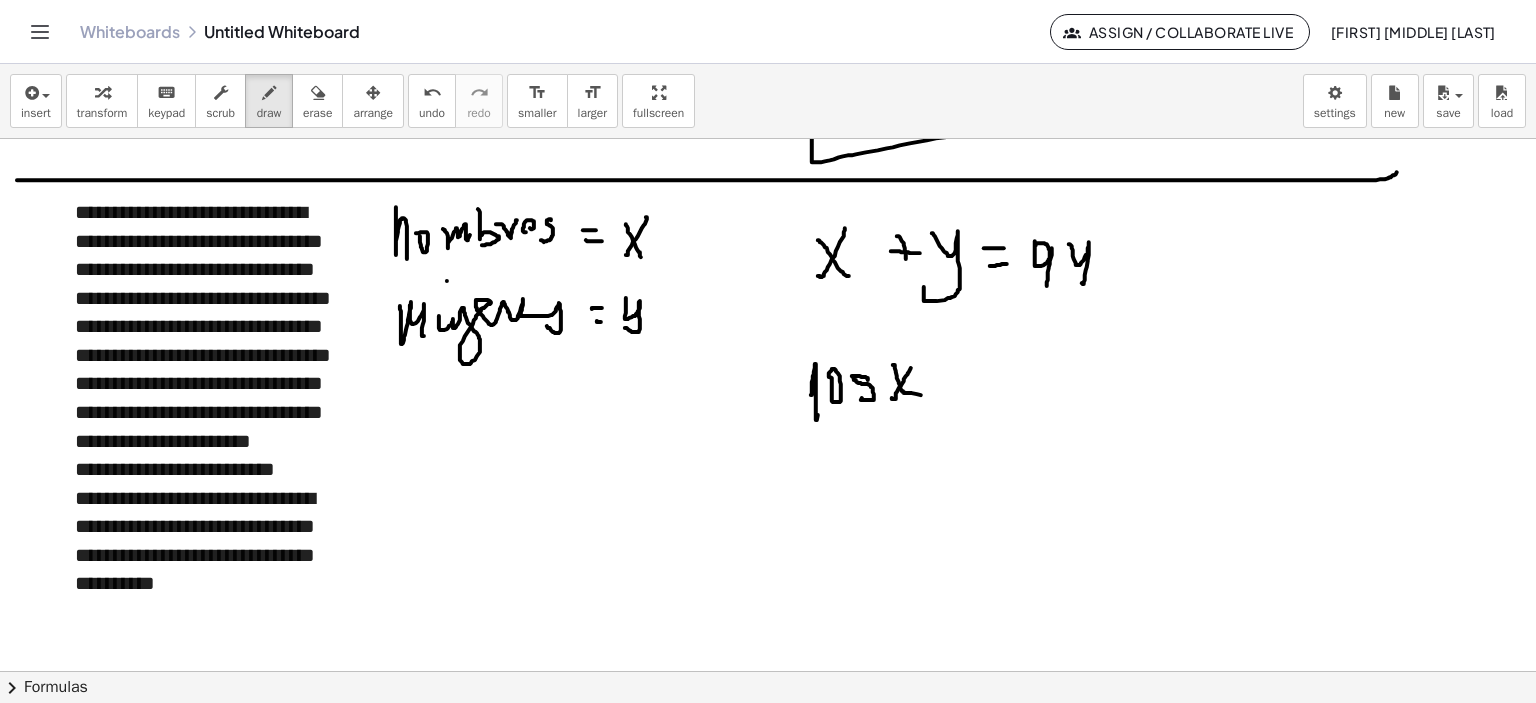 drag, startPoint x: 899, startPoint y: 381, endPoint x: 932, endPoint y: 395, distance: 35.846897 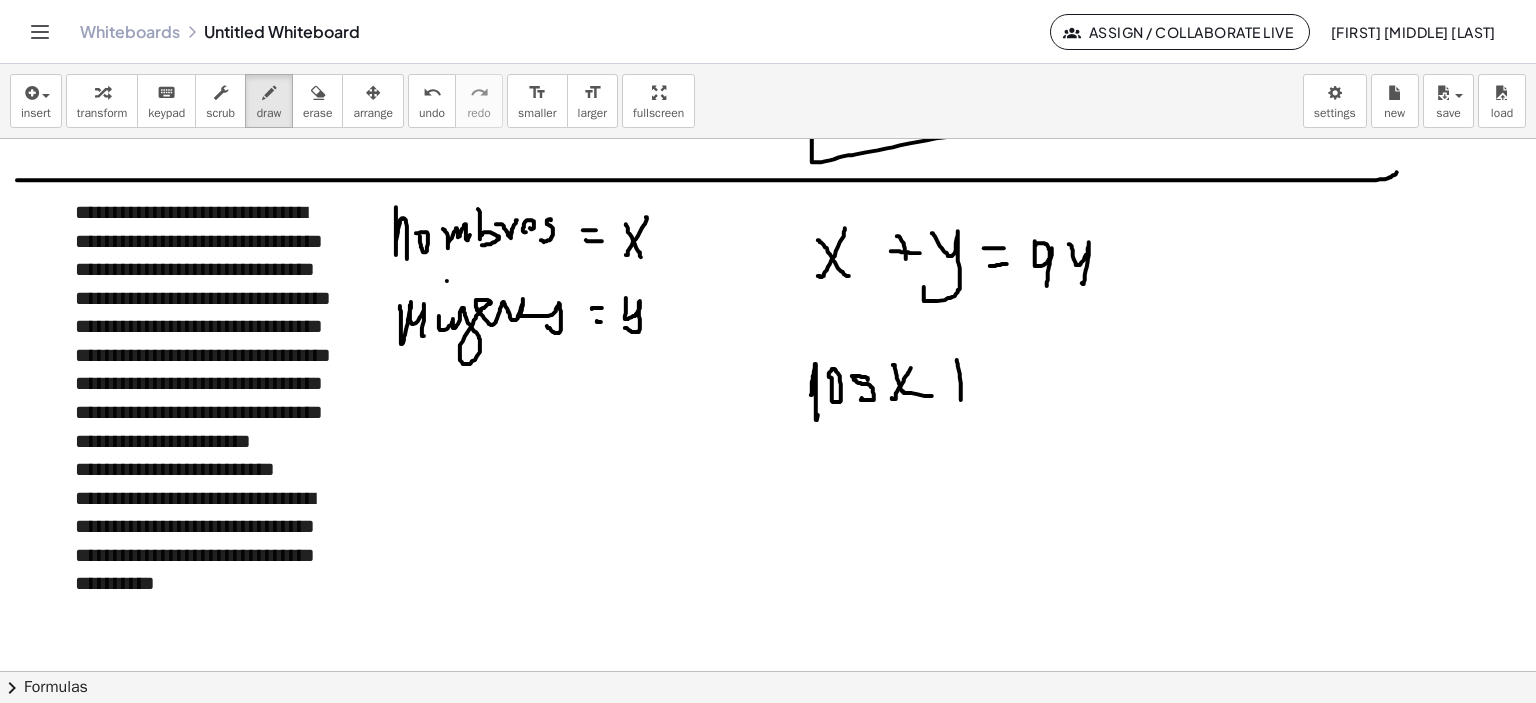 drag, startPoint x: 961, startPoint y: 387, endPoint x: 961, endPoint y: 403, distance: 16 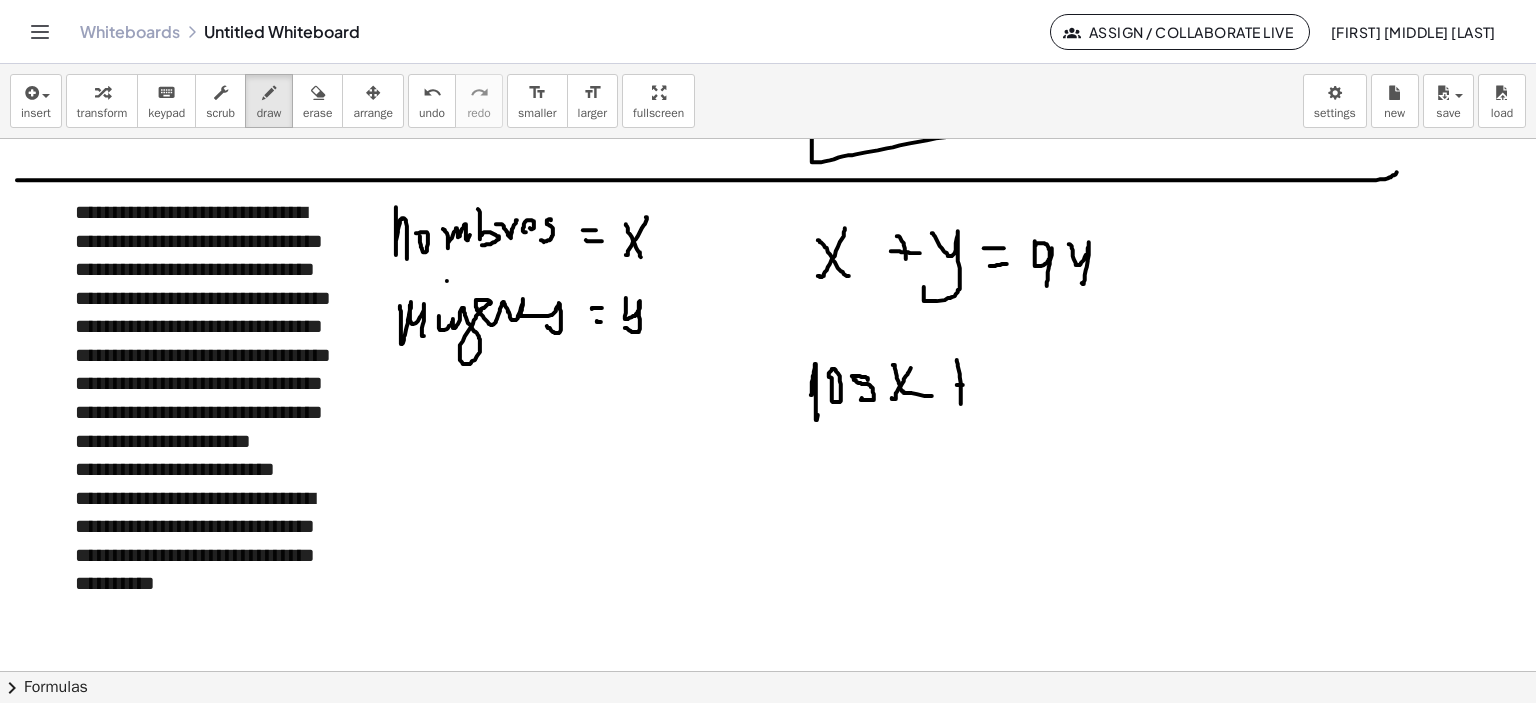 click at bounding box center [771, 224] 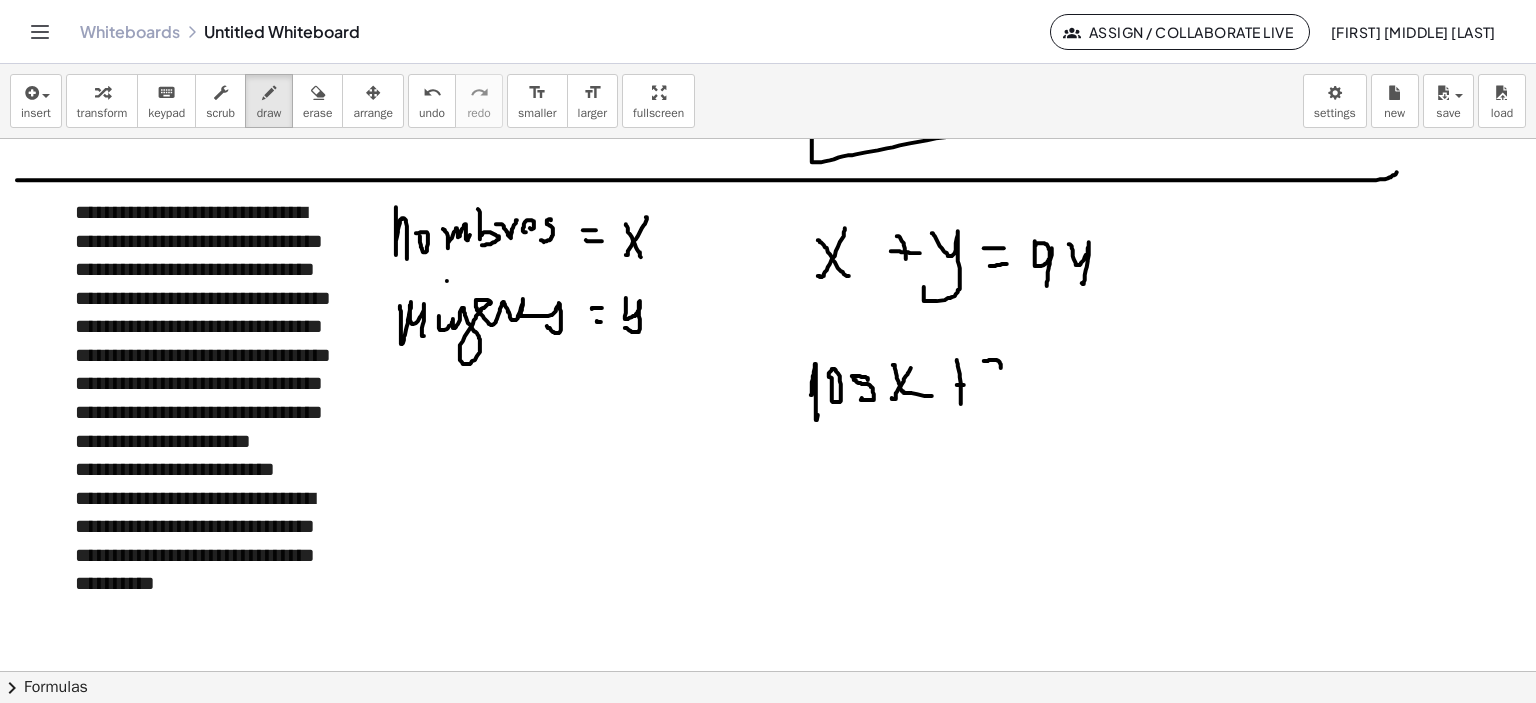 drag, startPoint x: 992, startPoint y: 359, endPoint x: 1003, endPoint y: 399, distance: 41.484936 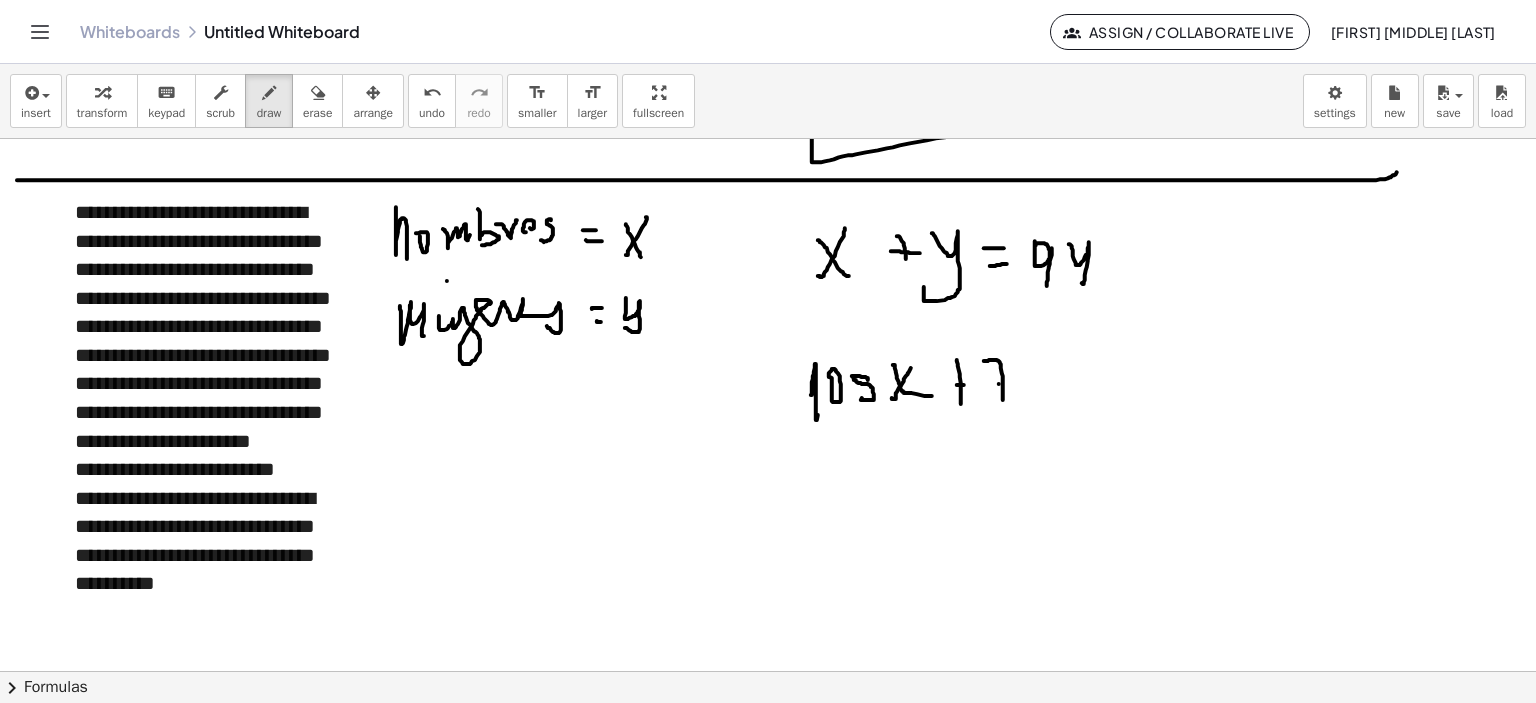 click at bounding box center [771, 224] 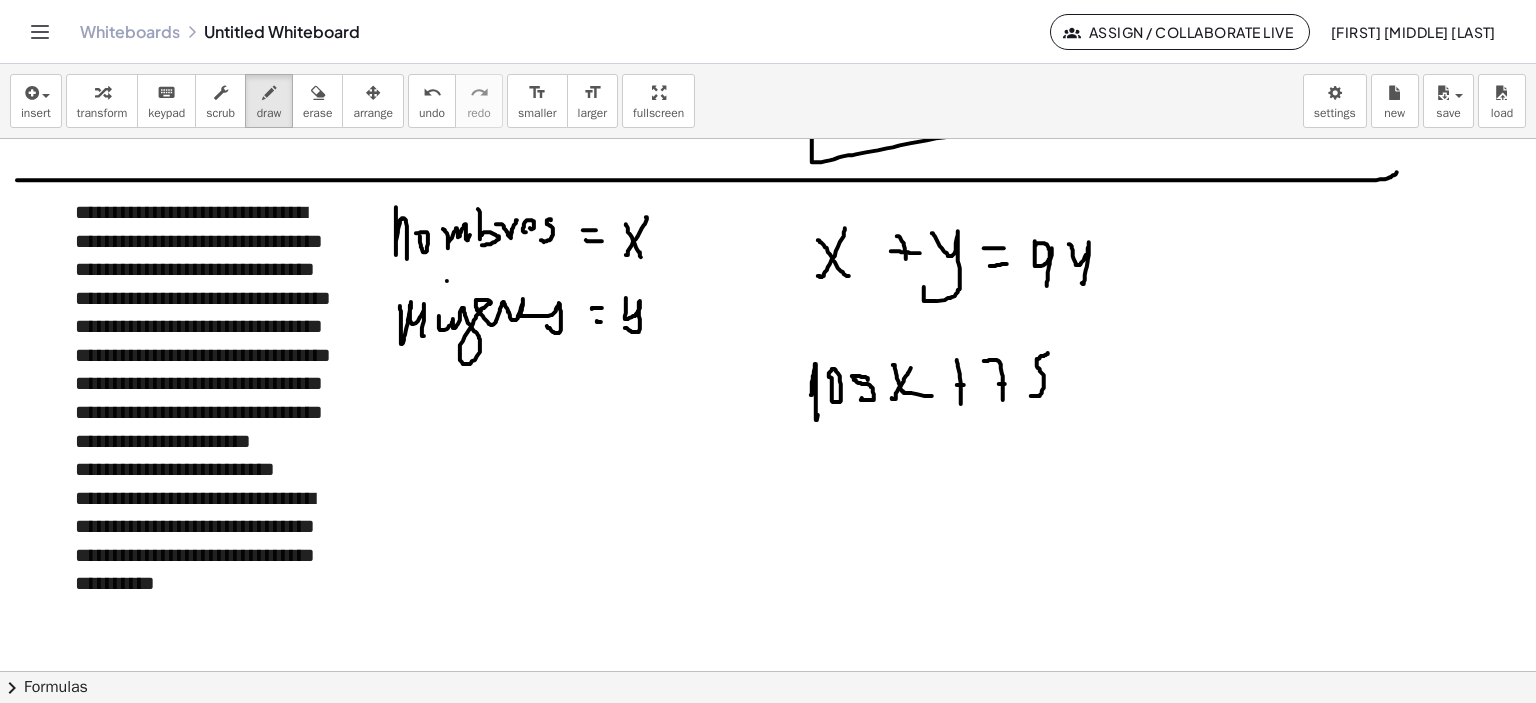 drag, startPoint x: 1048, startPoint y: 352, endPoint x: 1036, endPoint y: 383, distance: 33.24154 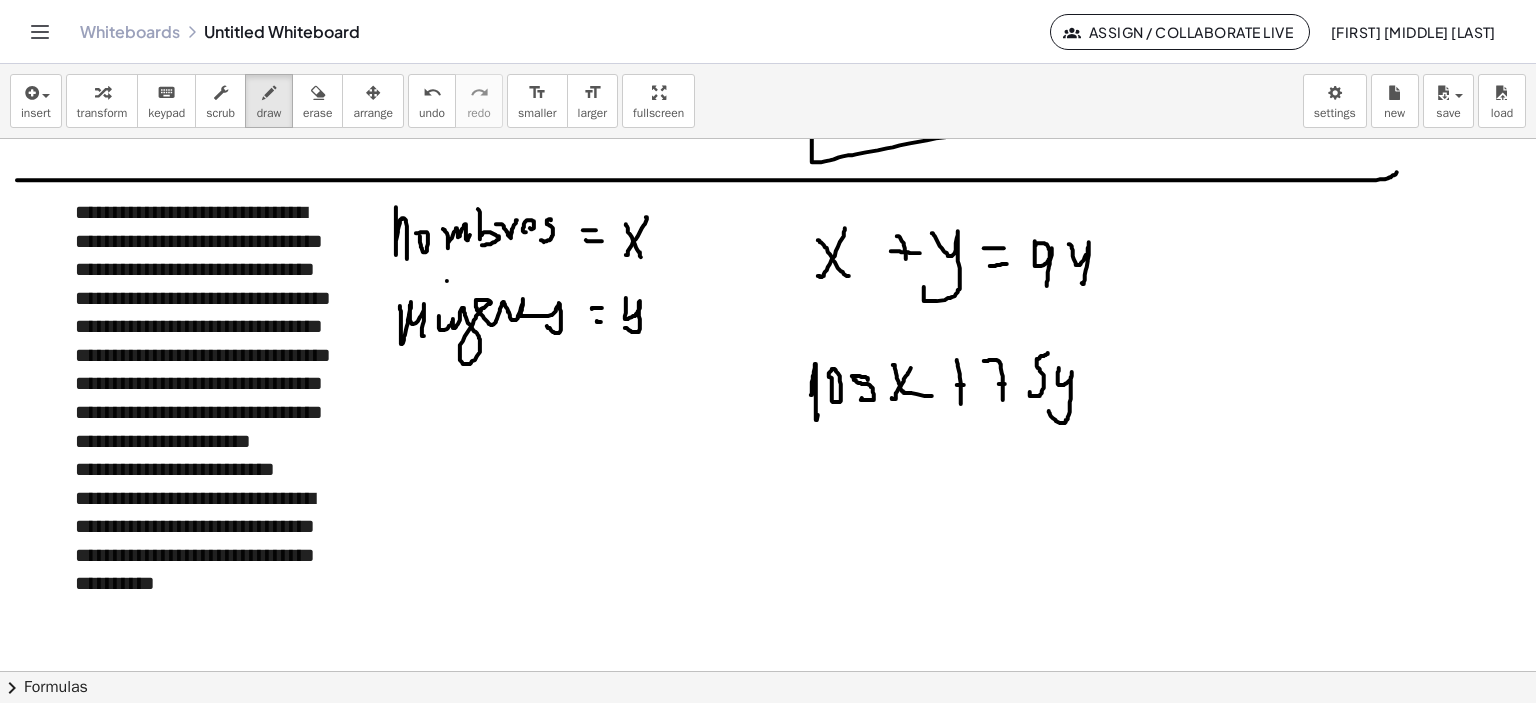 drag, startPoint x: 1058, startPoint y: 383, endPoint x: 1051, endPoint y: 407, distance: 25 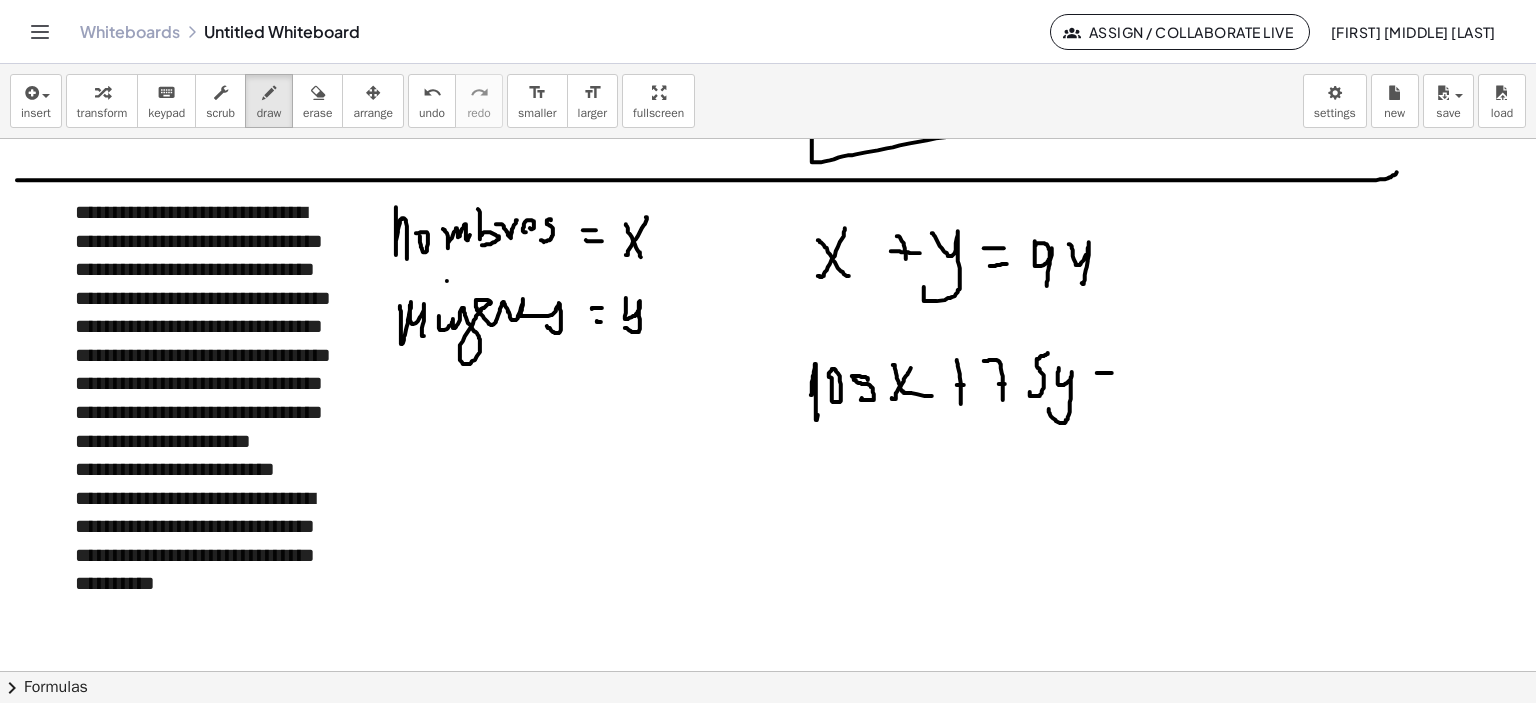 drag, startPoint x: 1097, startPoint y: 372, endPoint x: 1112, endPoint y: 372, distance: 15 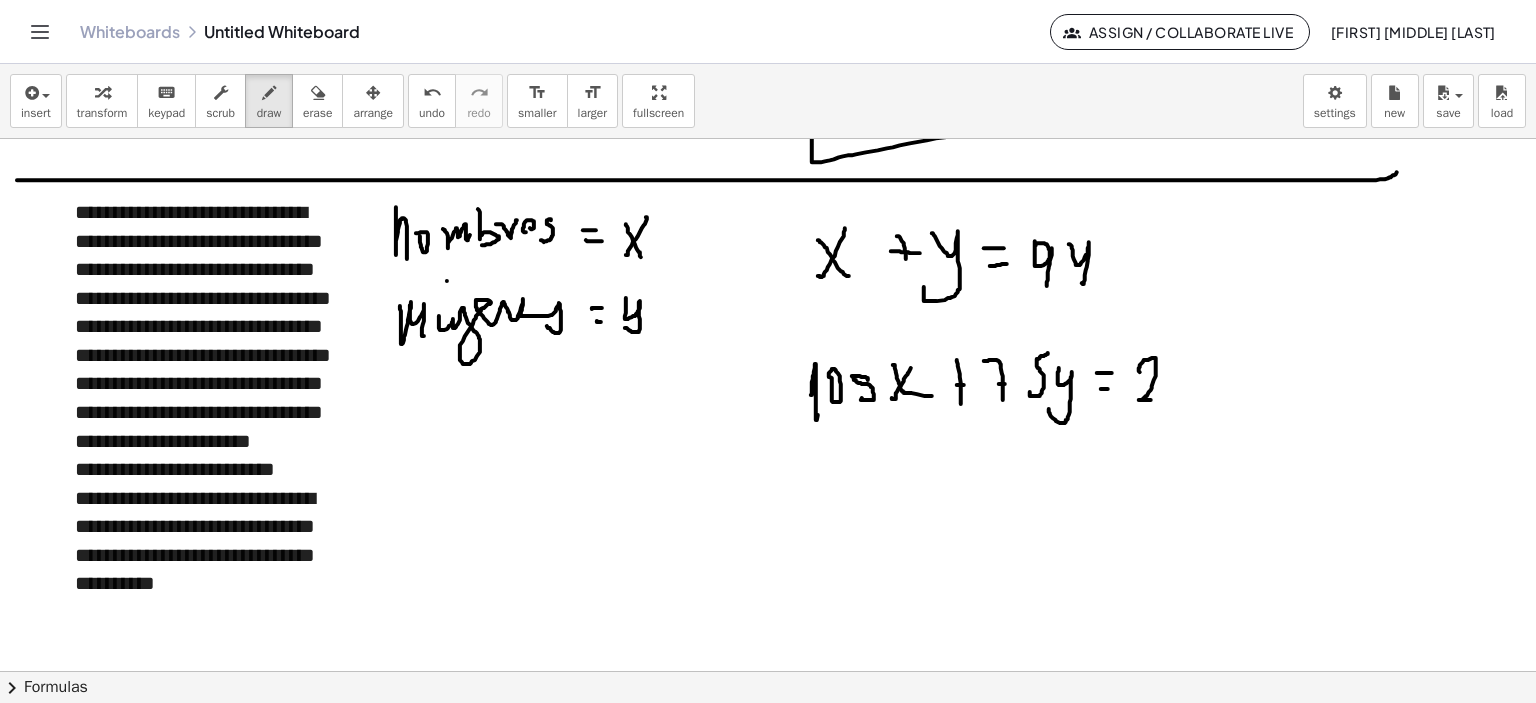 drag, startPoint x: 1140, startPoint y: 371, endPoint x: 1156, endPoint y: 401, distance: 34 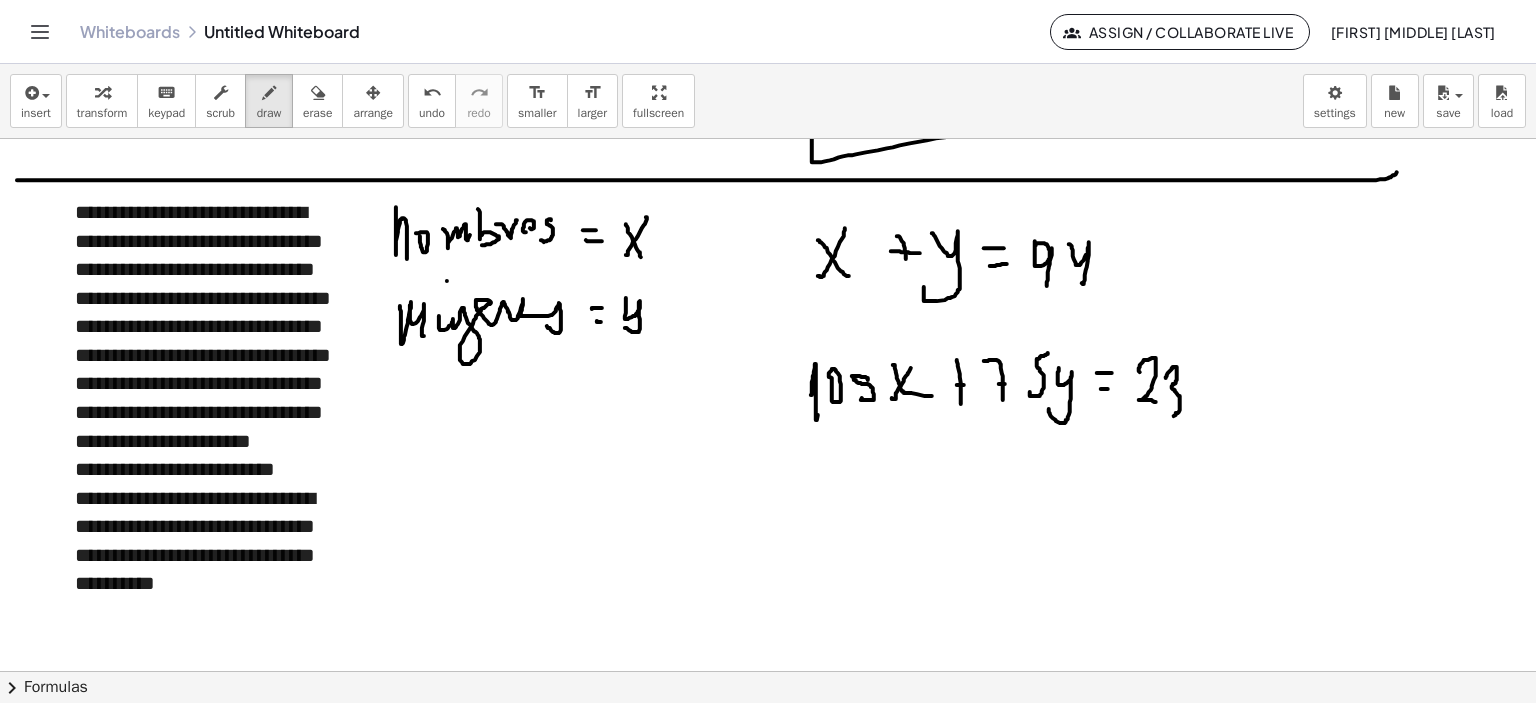 drag, startPoint x: 1166, startPoint y: 376, endPoint x: 1166, endPoint y: 406, distance: 30 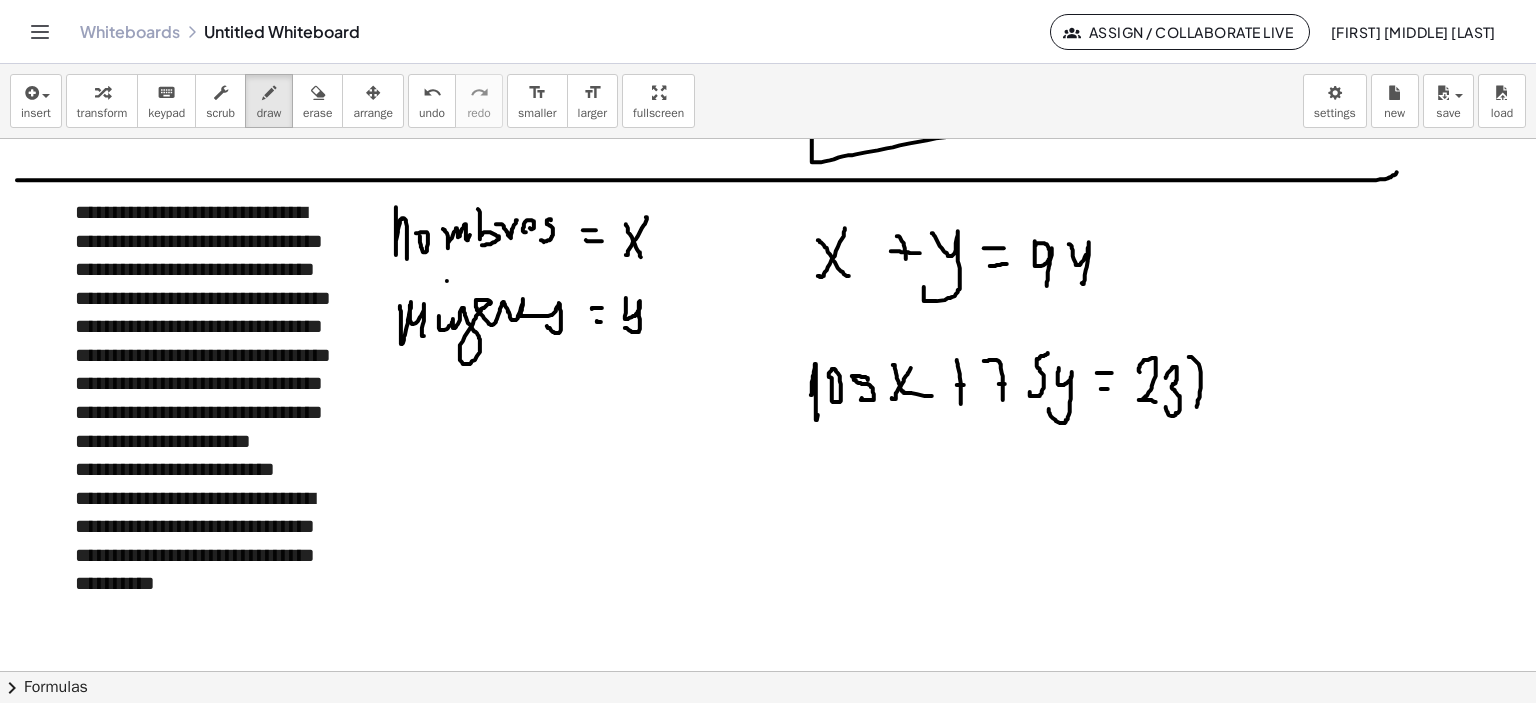 drag, startPoint x: 1189, startPoint y: 356, endPoint x: 1195, endPoint y: 388, distance: 32.55764 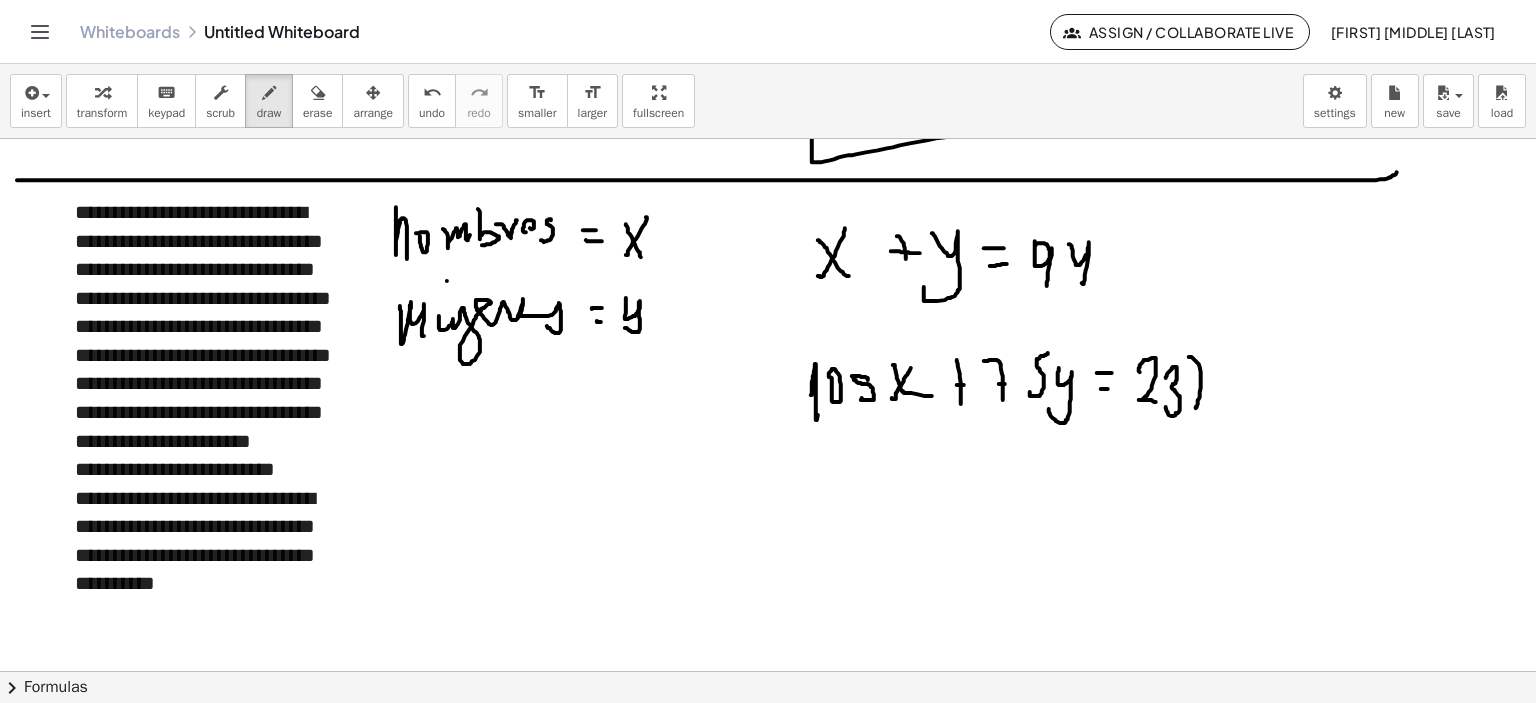 click at bounding box center (771, 224) 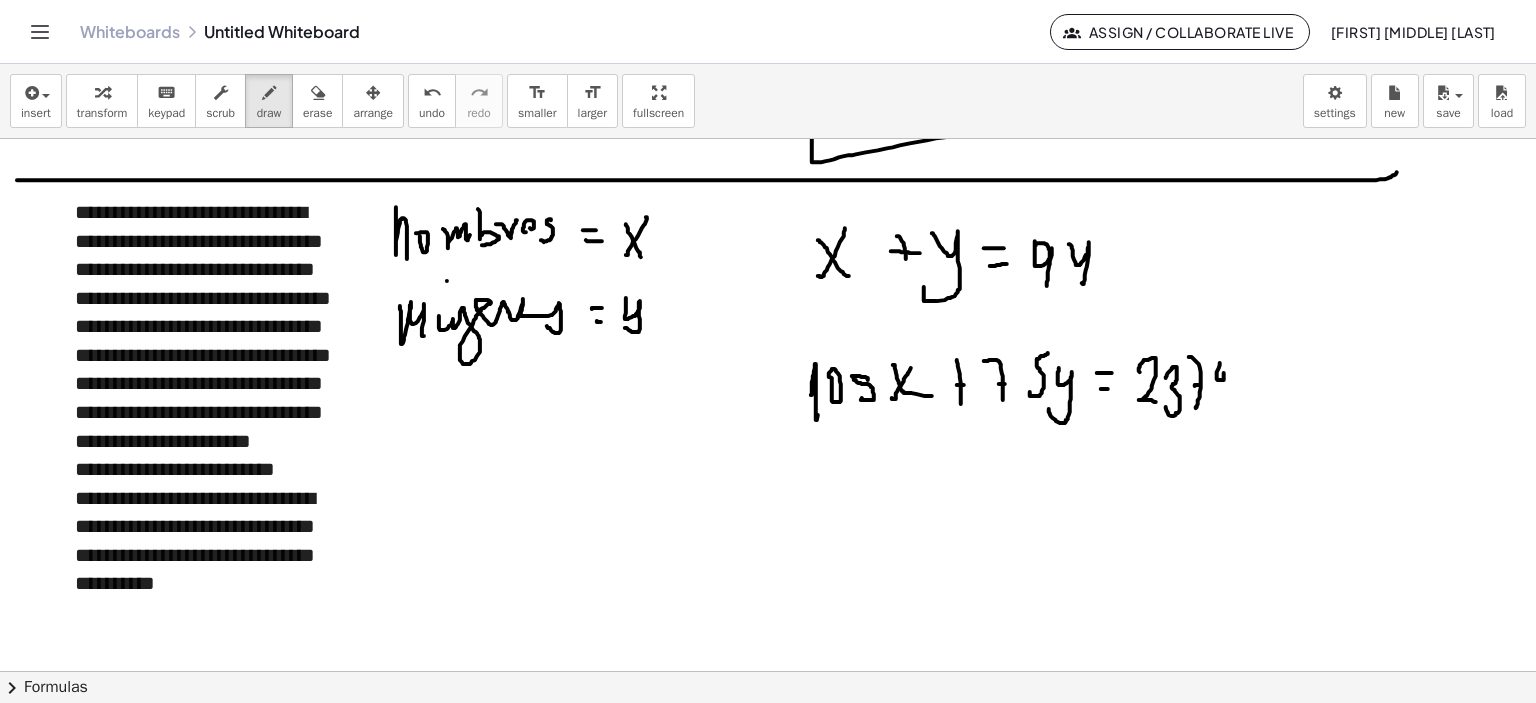 click at bounding box center [771, 224] 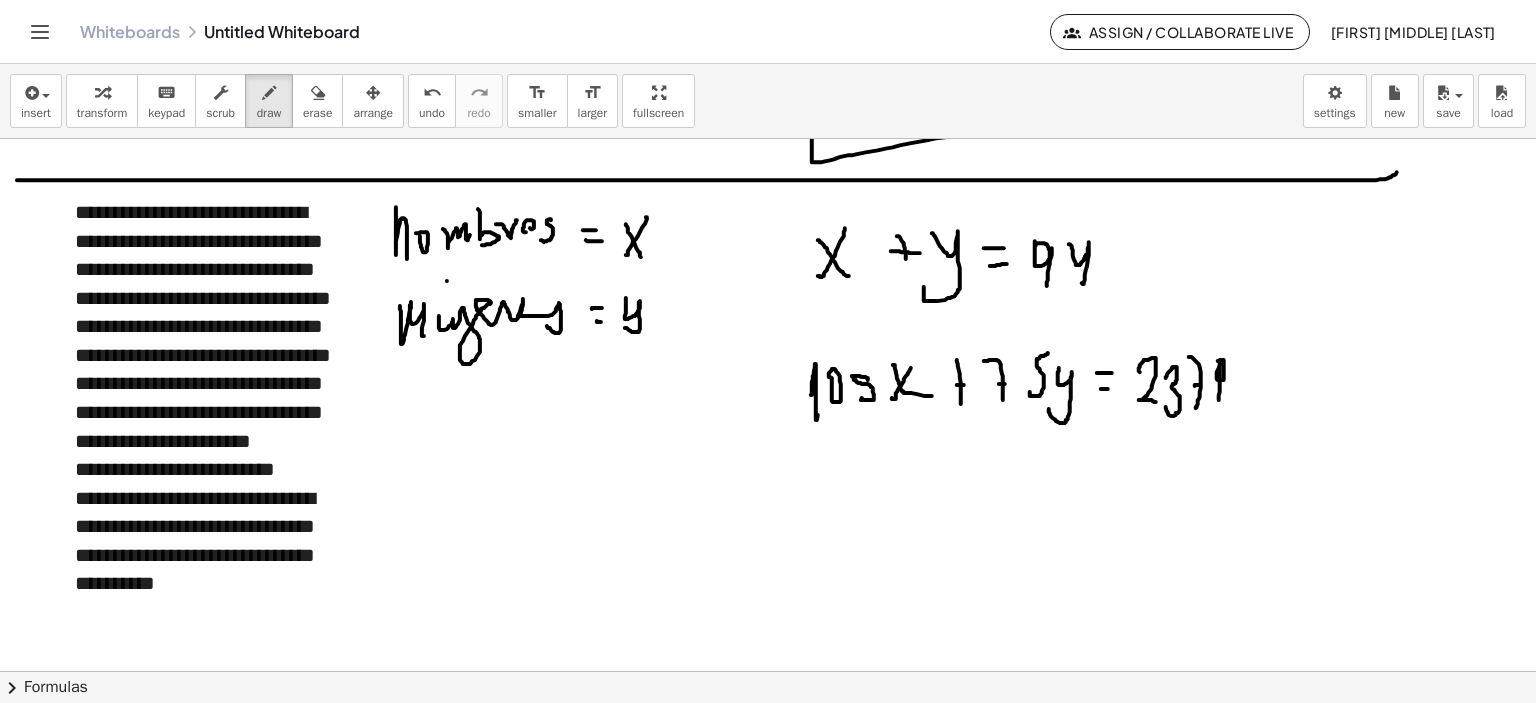 click at bounding box center (771, 224) 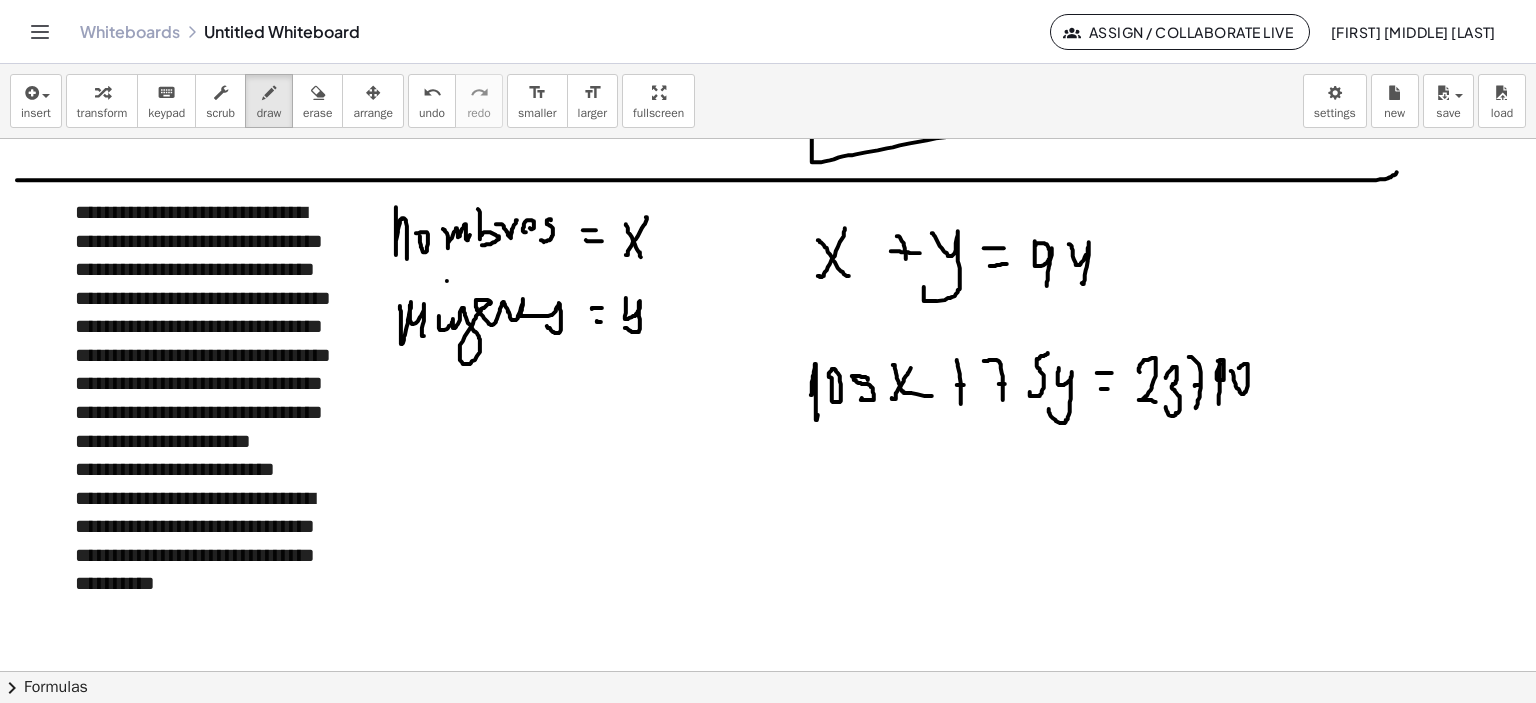 drag, startPoint x: 1232, startPoint y: 370, endPoint x: 1249, endPoint y: 366, distance: 17.464249 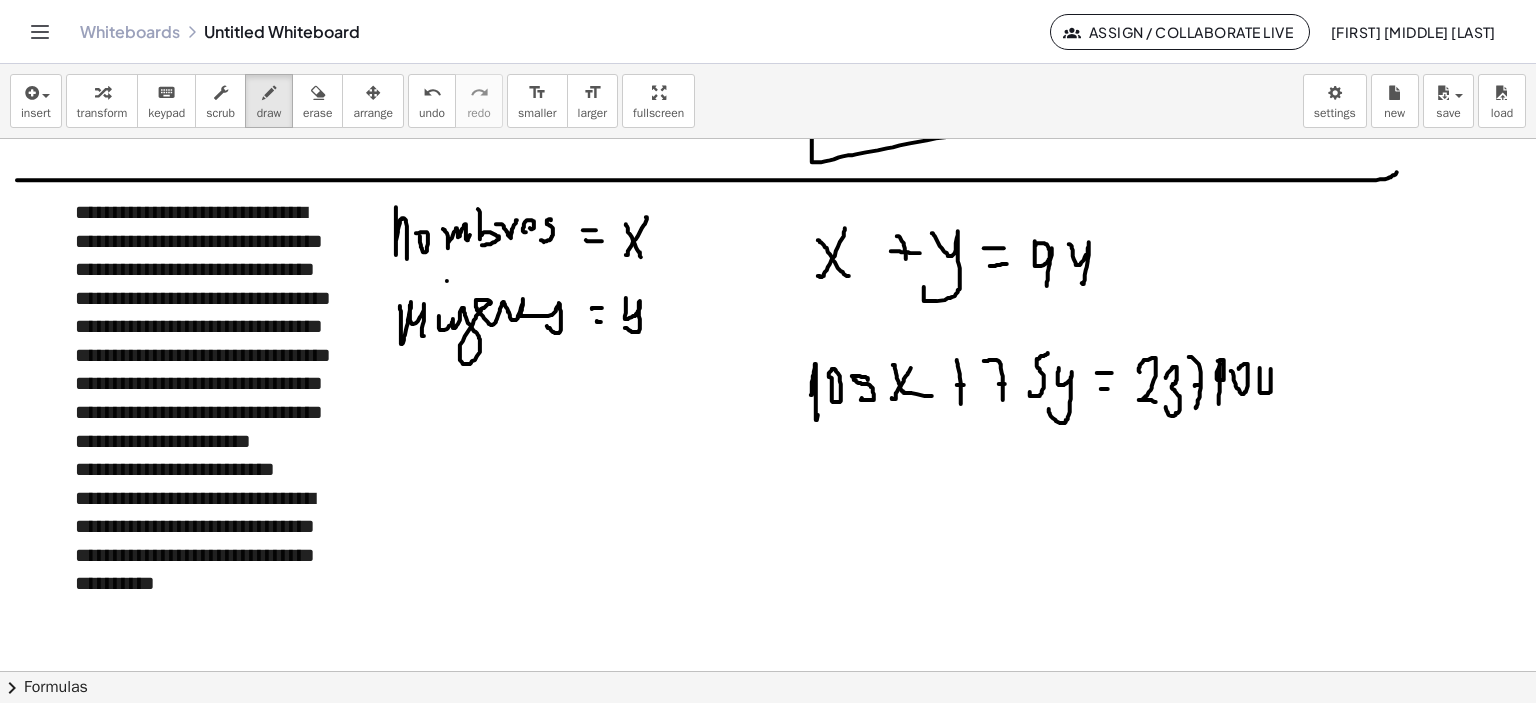 drag, startPoint x: 1260, startPoint y: 388, endPoint x: 1263, endPoint y: 367, distance: 21.213203 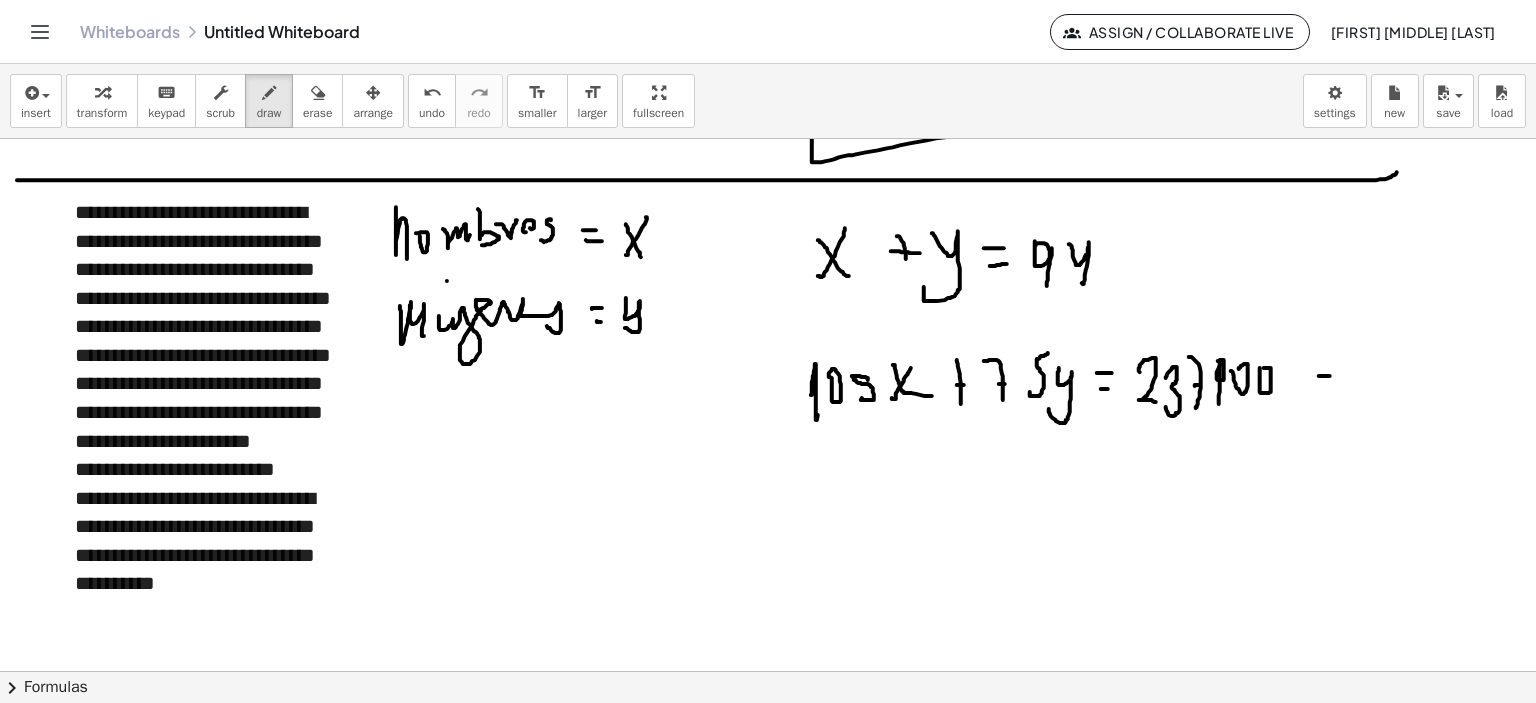 drag, startPoint x: 1319, startPoint y: 375, endPoint x: 1372, endPoint y: 367, distance: 53.600372 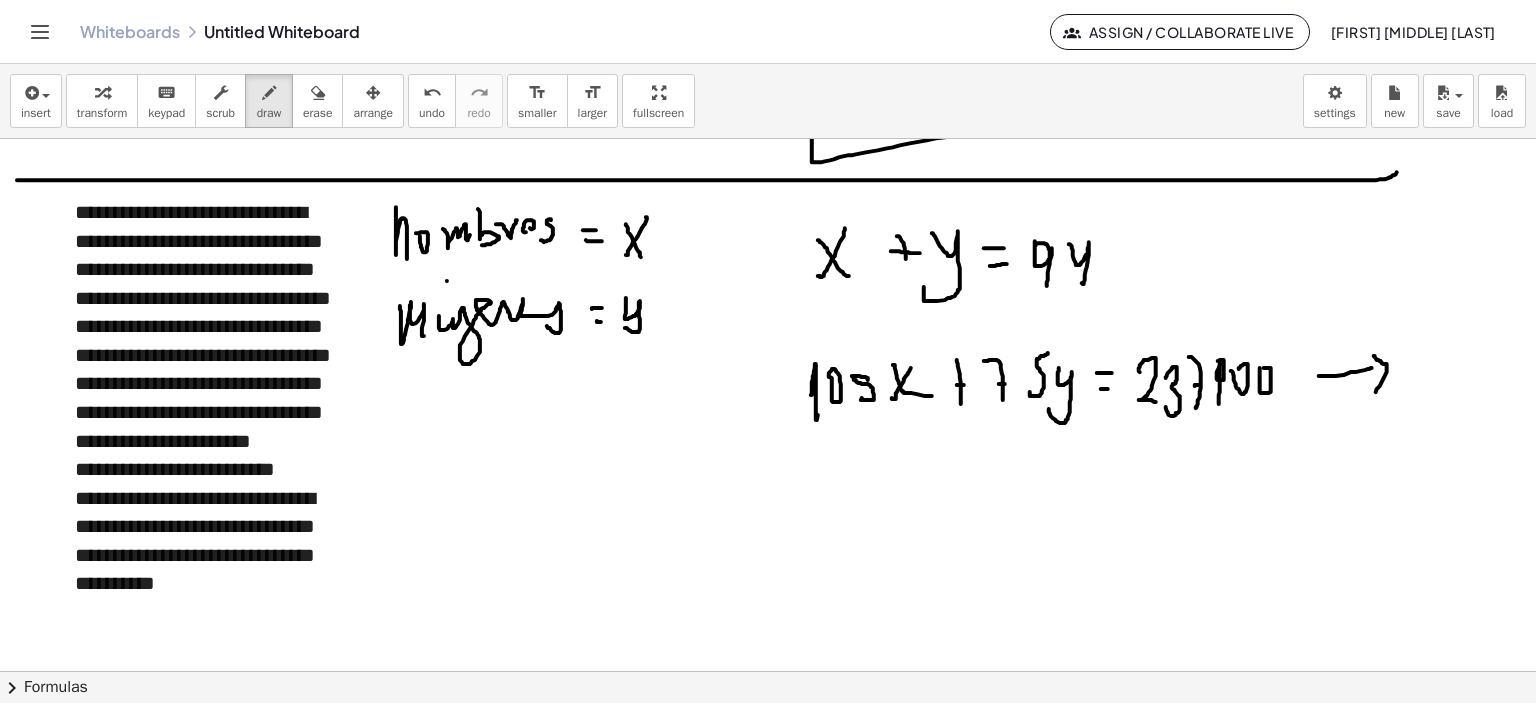 drag, startPoint x: 1374, startPoint y: 355, endPoint x: 1376, endPoint y: 391, distance: 36.05551 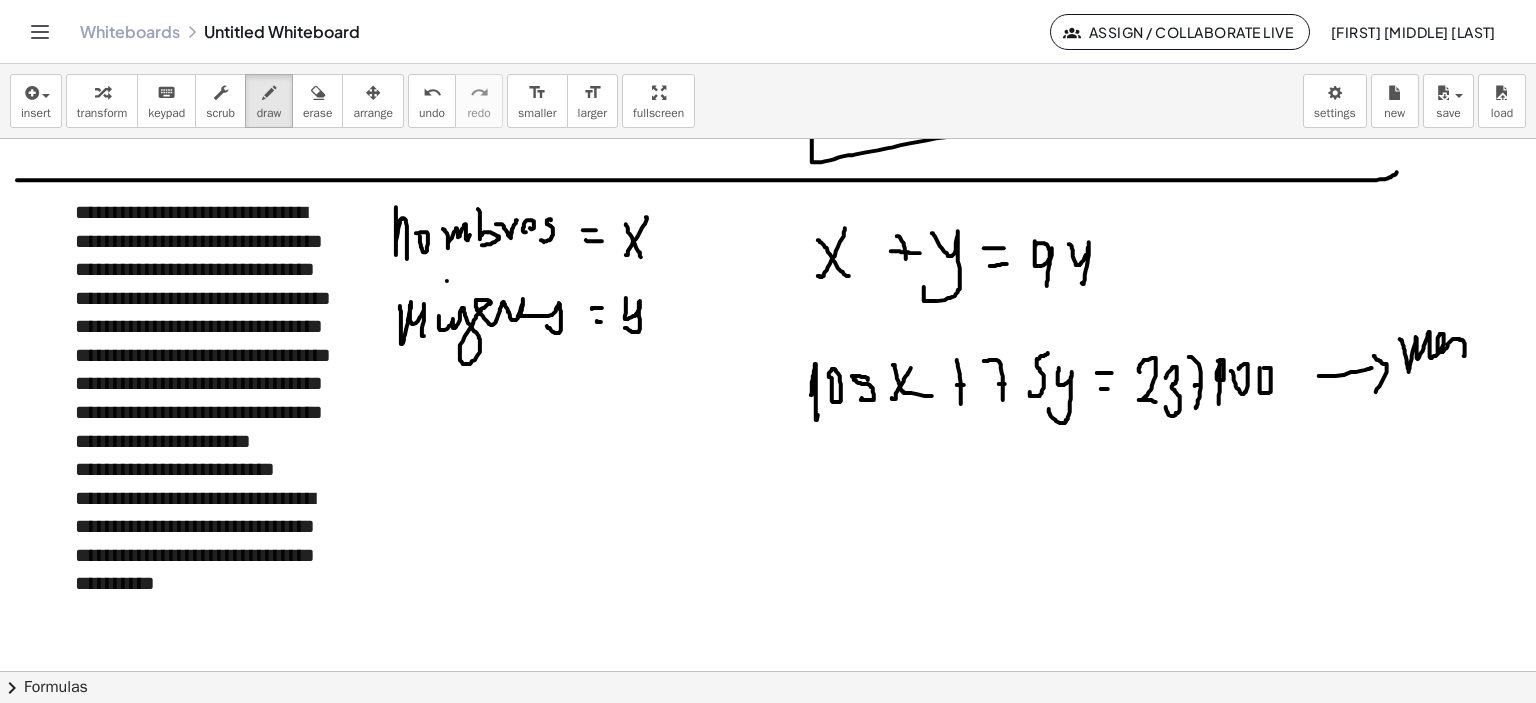 drag, startPoint x: 1402, startPoint y: 339, endPoint x: 1412, endPoint y: 360, distance: 23.259407 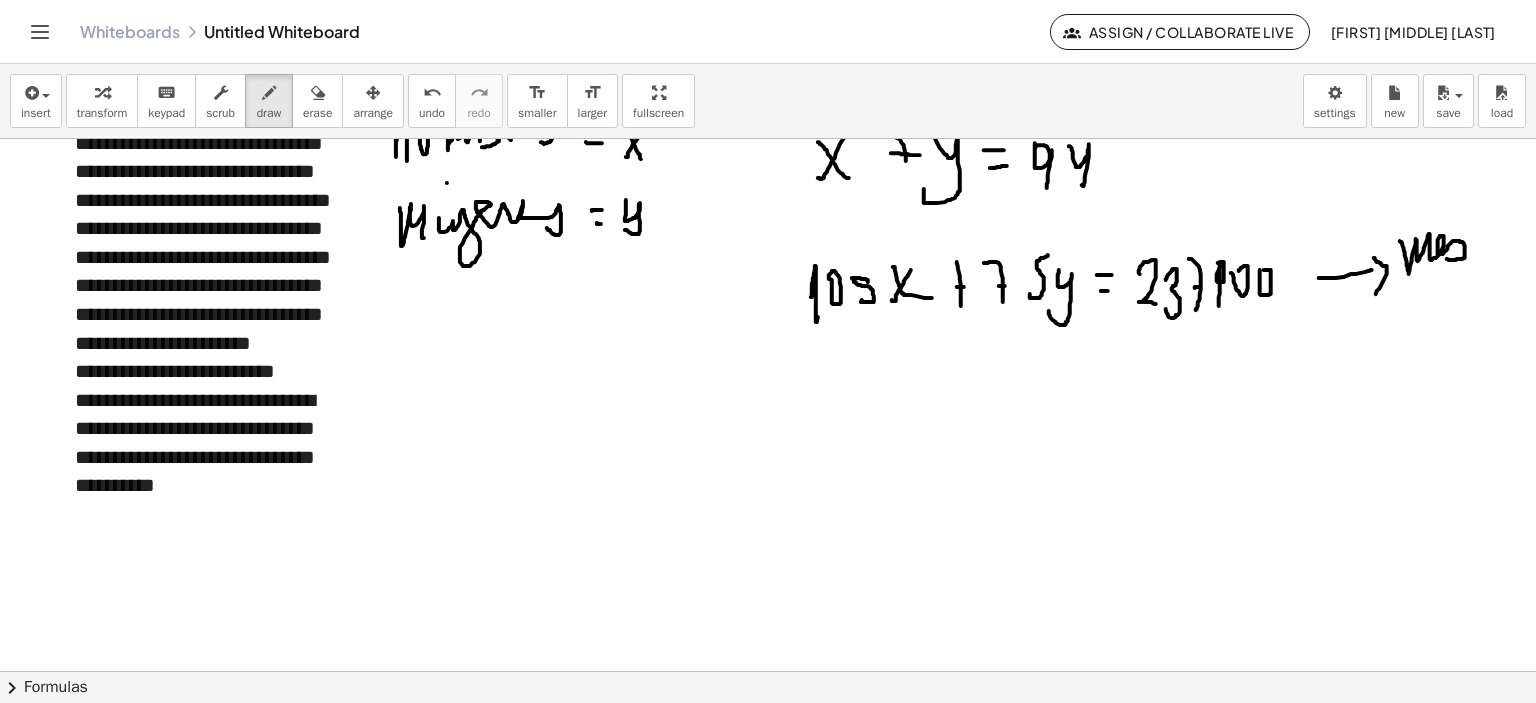 scroll, scrollTop: 1080, scrollLeft: 0, axis: vertical 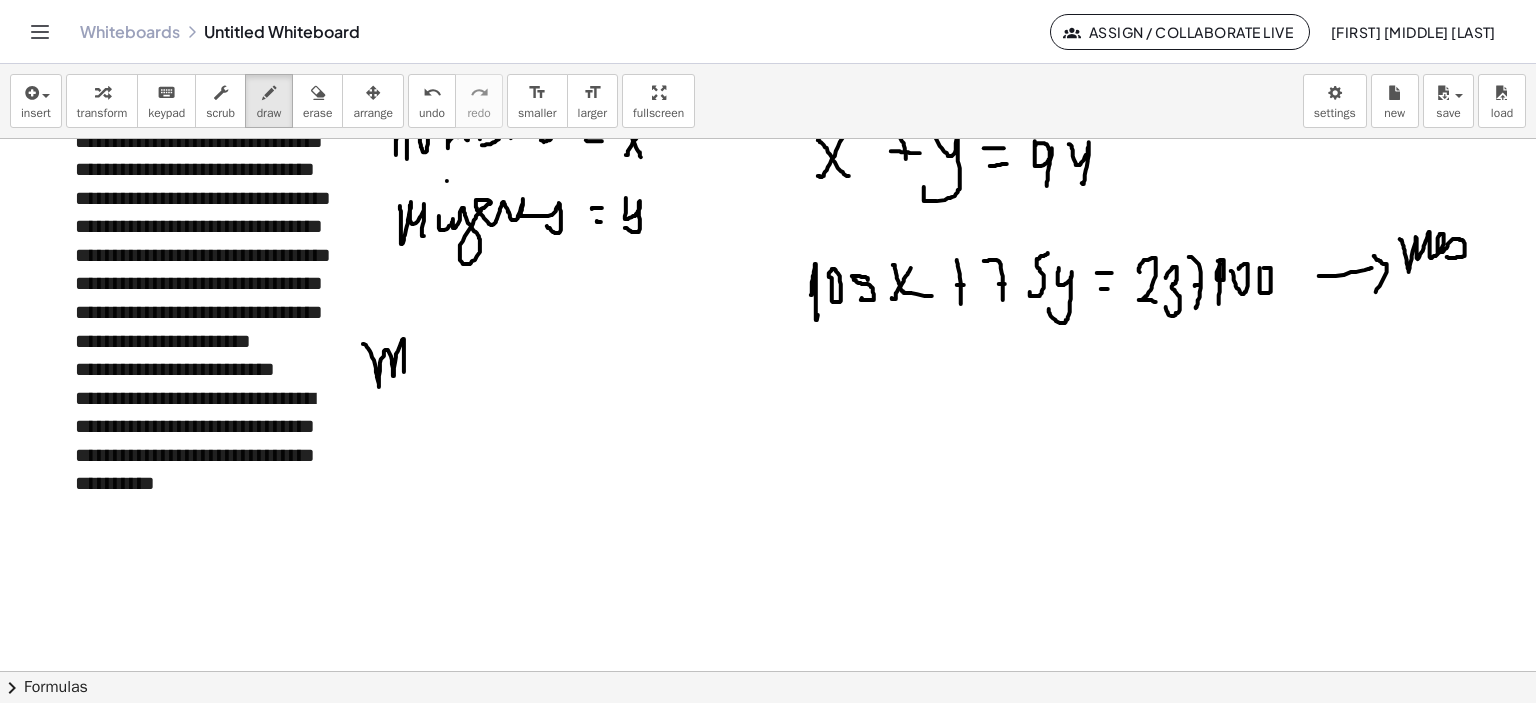 drag, startPoint x: 379, startPoint y: 385, endPoint x: 404, endPoint y: 371, distance: 28.653097 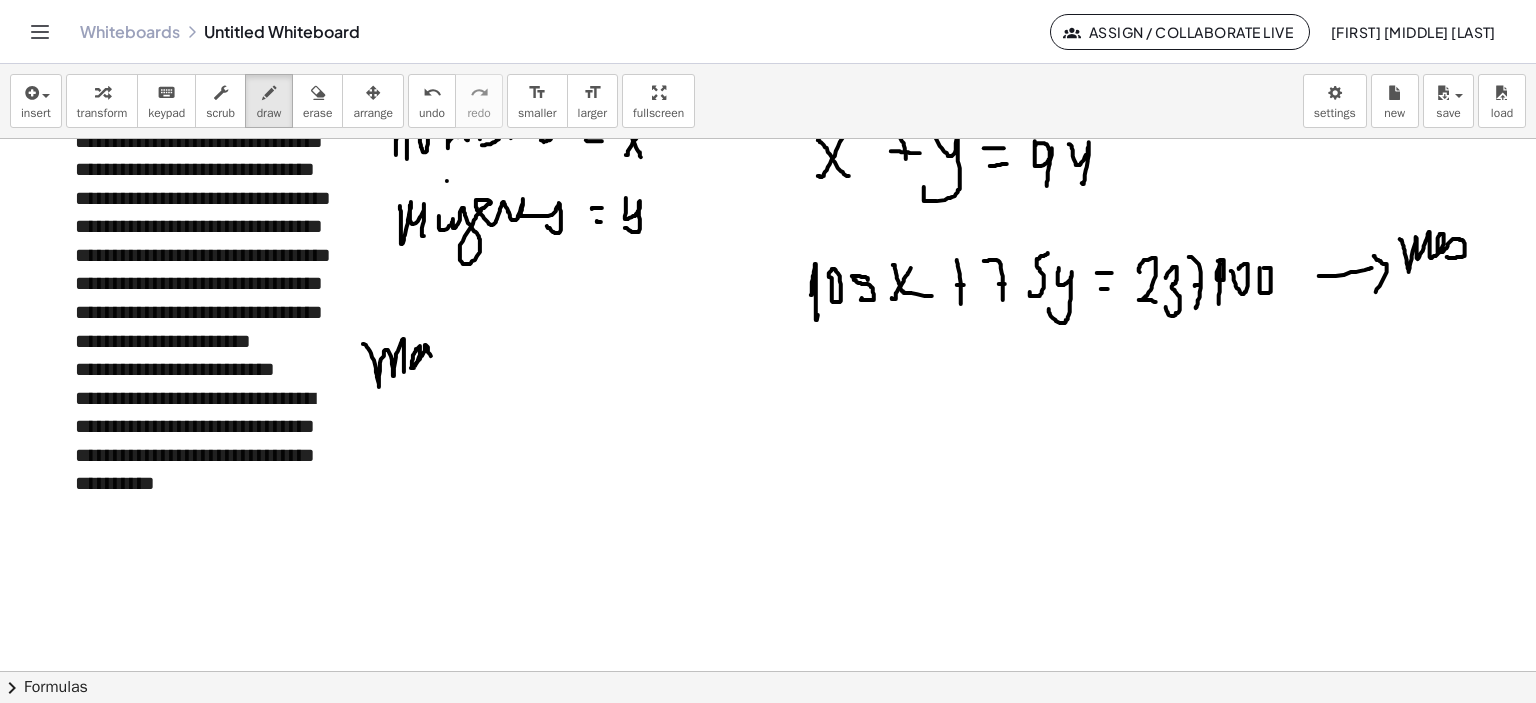 drag, startPoint x: 411, startPoint y: 367, endPoint x: 425, endPoint y: 368, distance: 14.035668 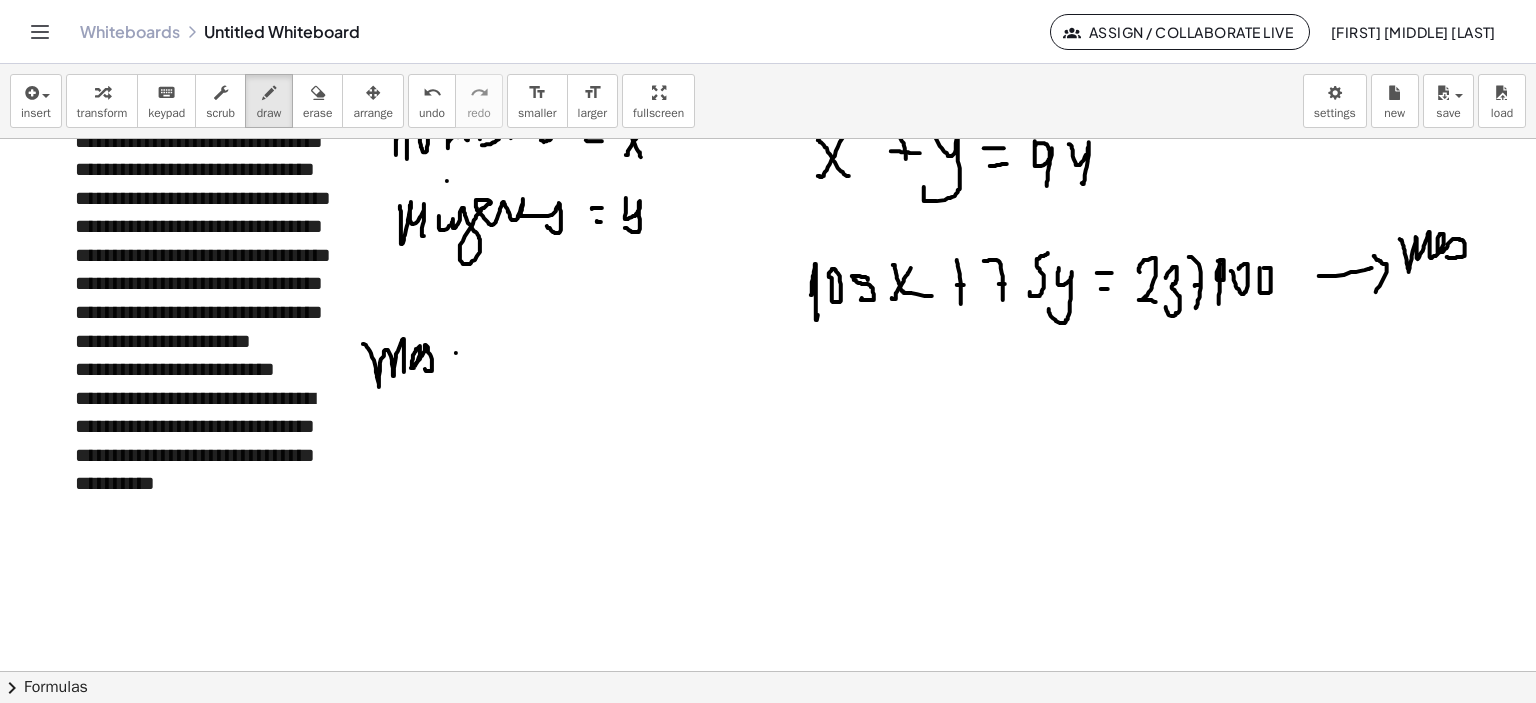 drag, startPoint x: 456, startPoint y: 352, endPoint x: 477, endPoint y: 348, distance: 21.377558 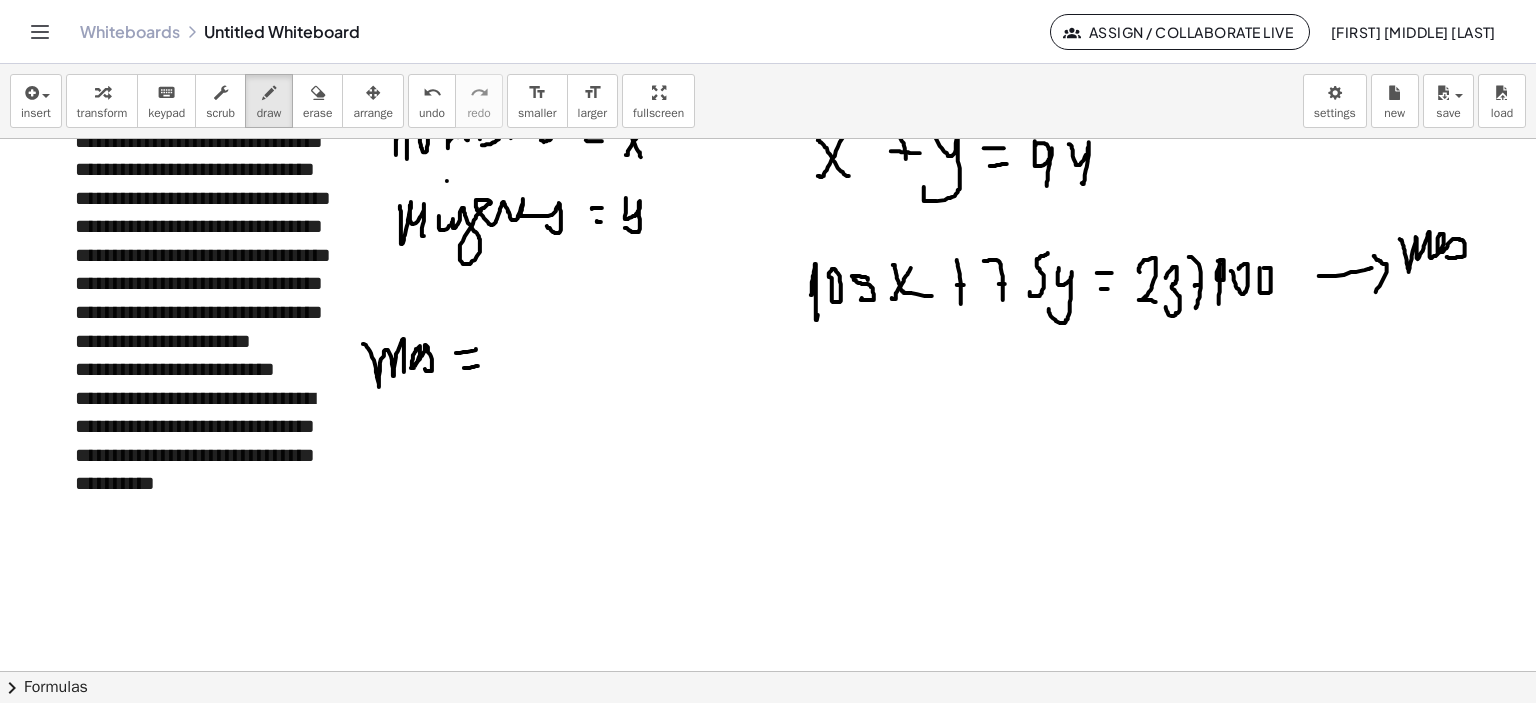 drag, startPoint x: 464, startPoint y: 367, endPoint x: 483, endPoint y: 367, distance: 19 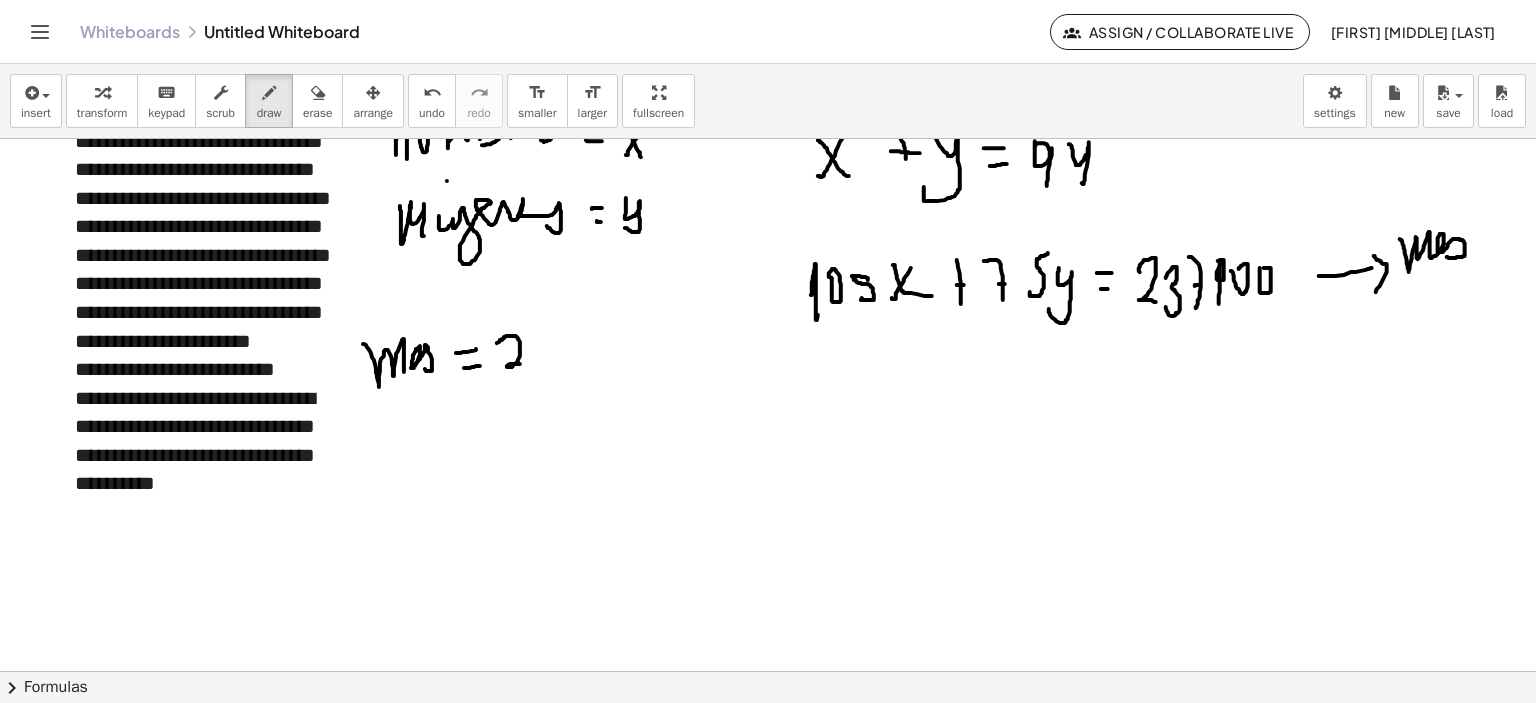 drag, startPoint x: 500, startPoint y: 340, endPoint x: 526, endPoint y: 362, distance: 34.058773 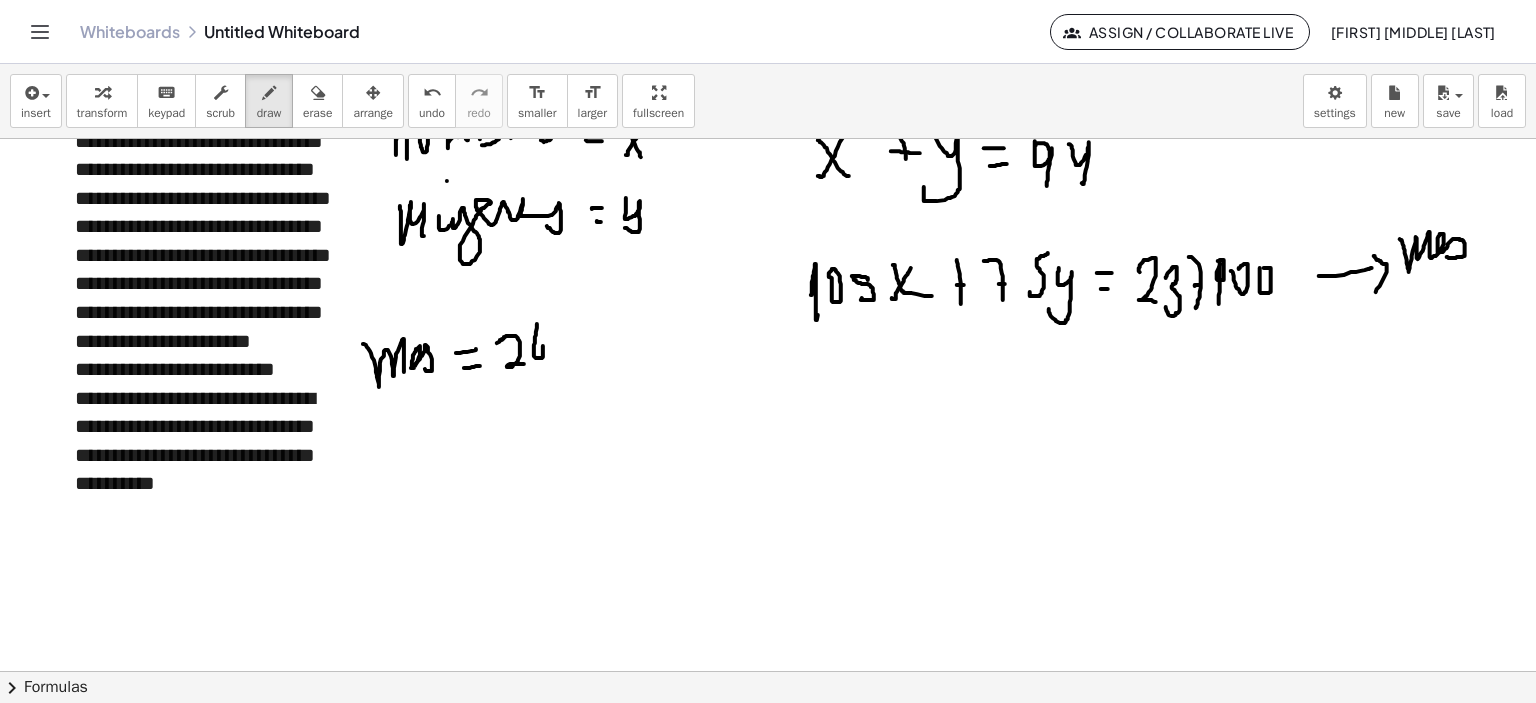 drag, startPoint x: 537, startPoint y: 323, endPoint x: 537, endPoint y: 346, distance: 23 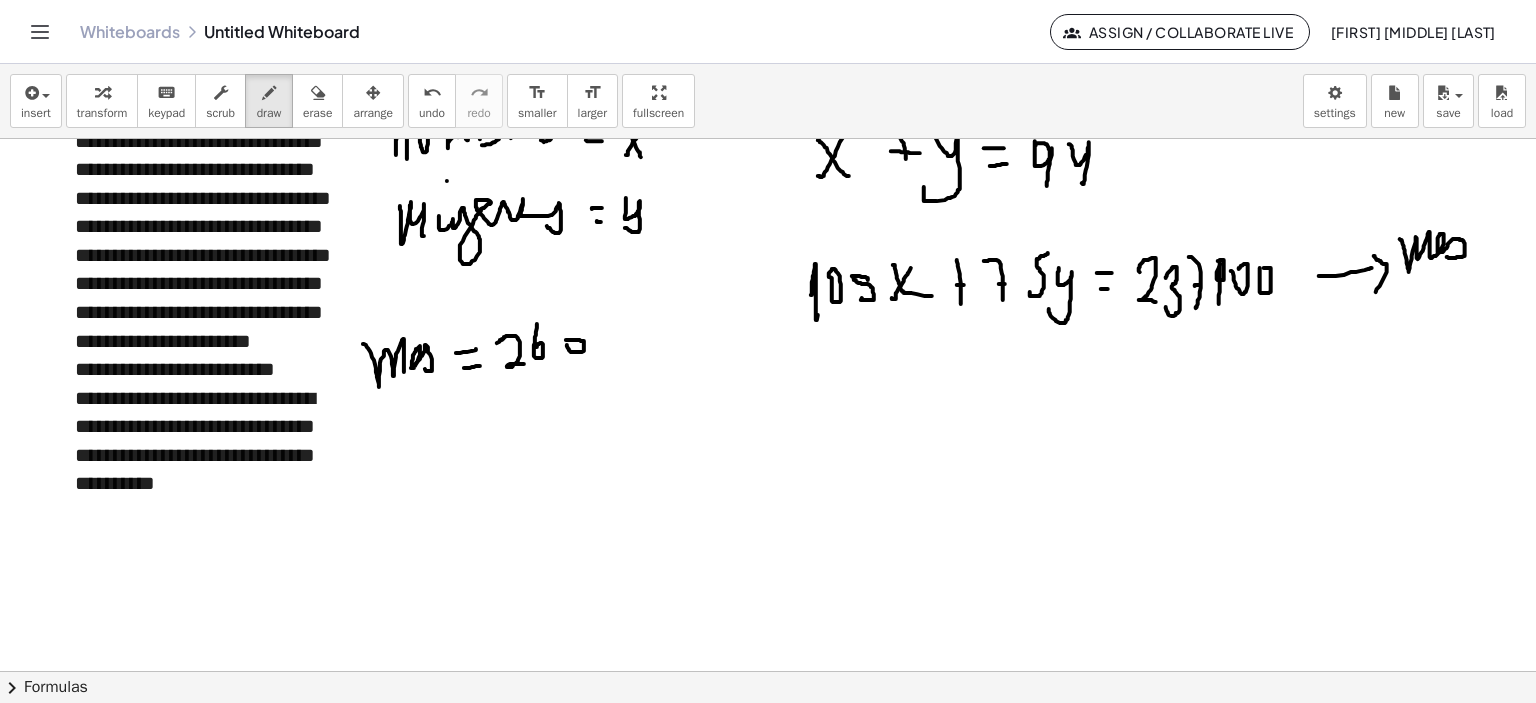 drag, startPoint x: 576, startPoint y: 351, endPoint x: 578, endPoint y: 305, distance: 46.043457 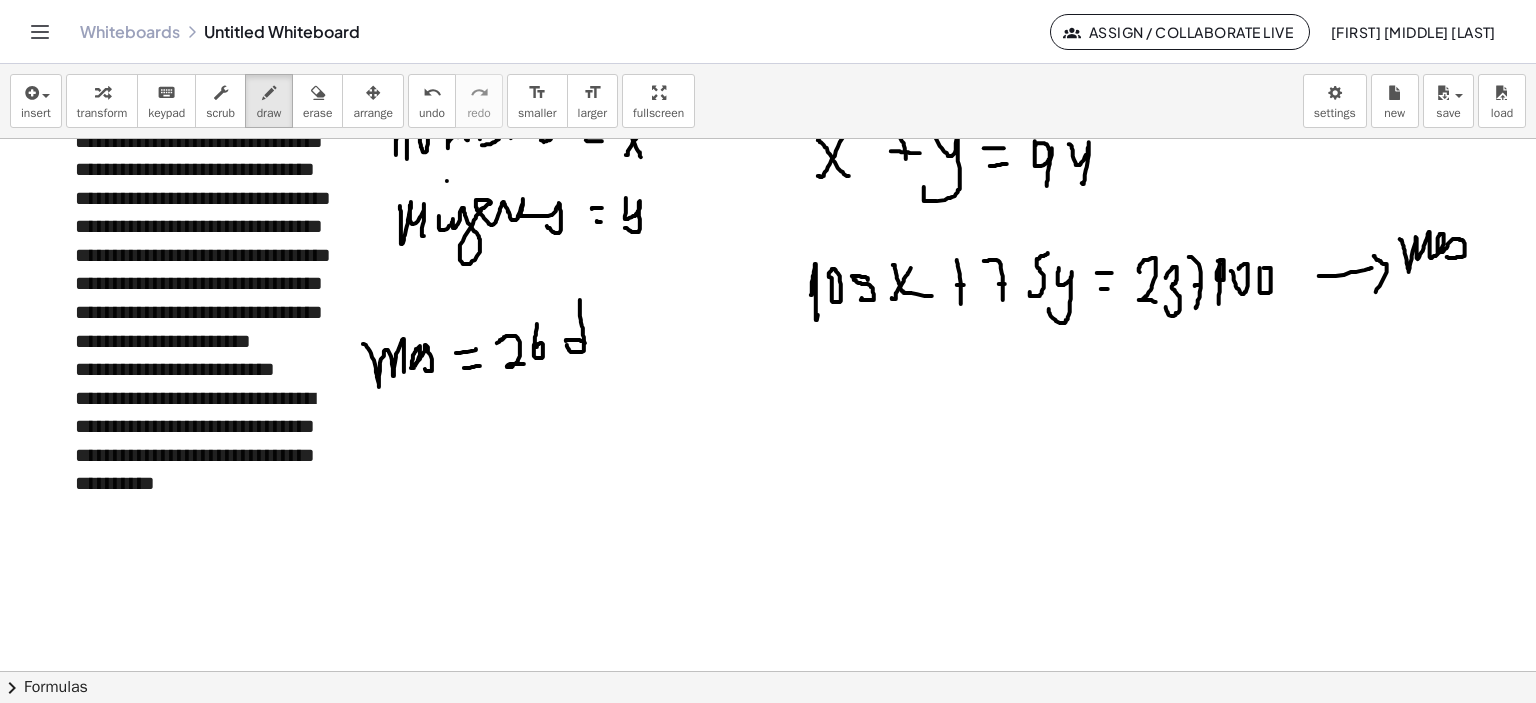 drag, startPoint x: 580, startPoint y: 301, endPoint x: 585, endPoint y: 342, distance: 41.303753 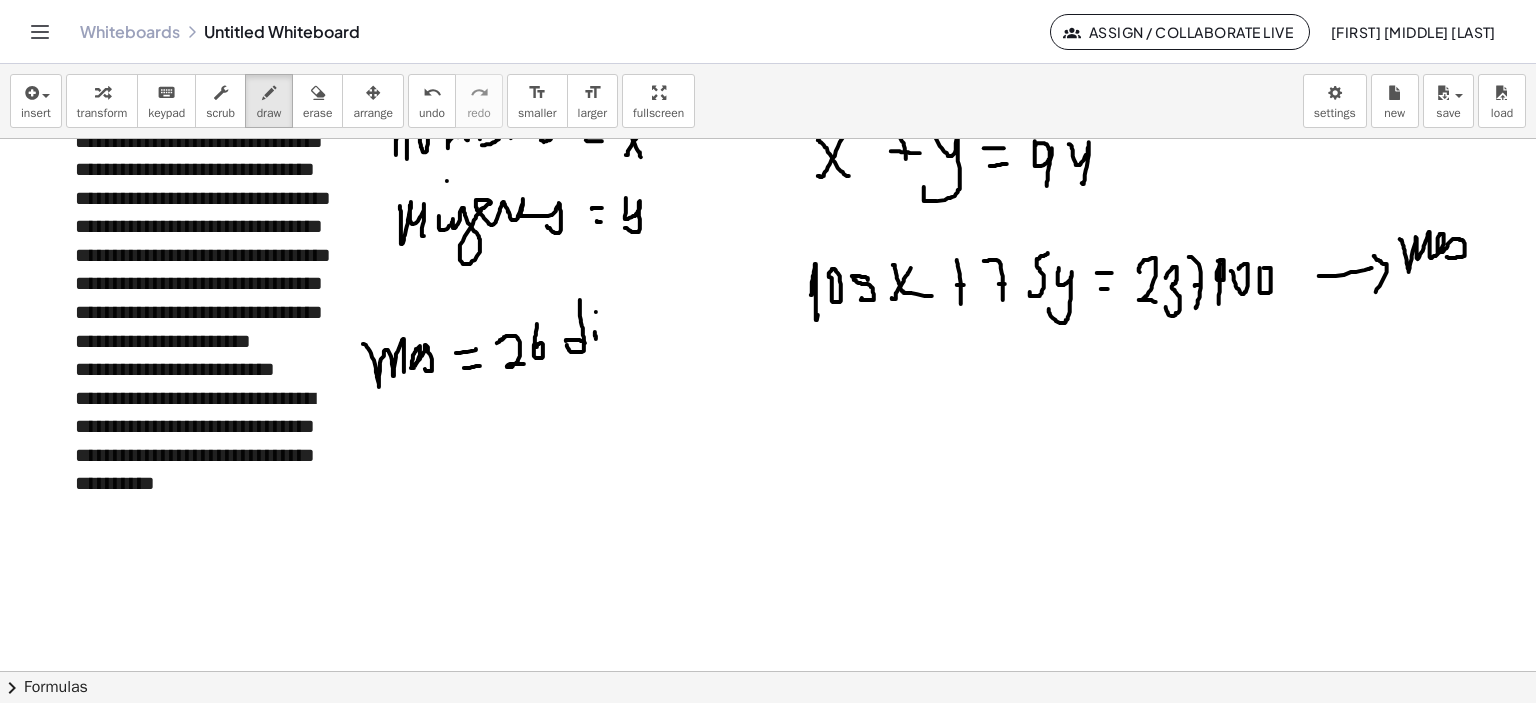 drag, startPoint x: 596, startPoint y: 311, endPoint x: 599, endPoint y: 322, distance: 11.401754 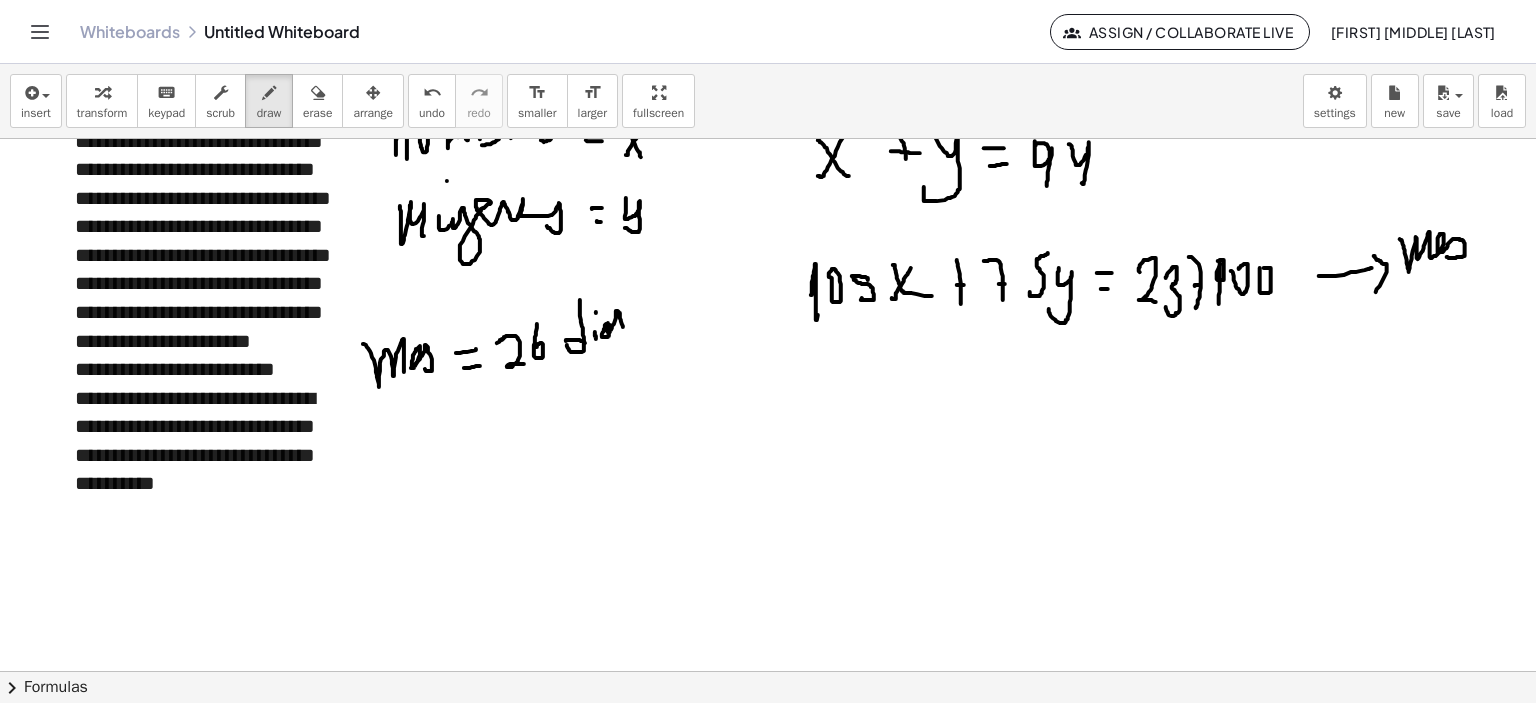 drag, startPoint x: 607, startPoint y: 328, endPoint x: 620, endPoint y: 334, distance: 14.3178215 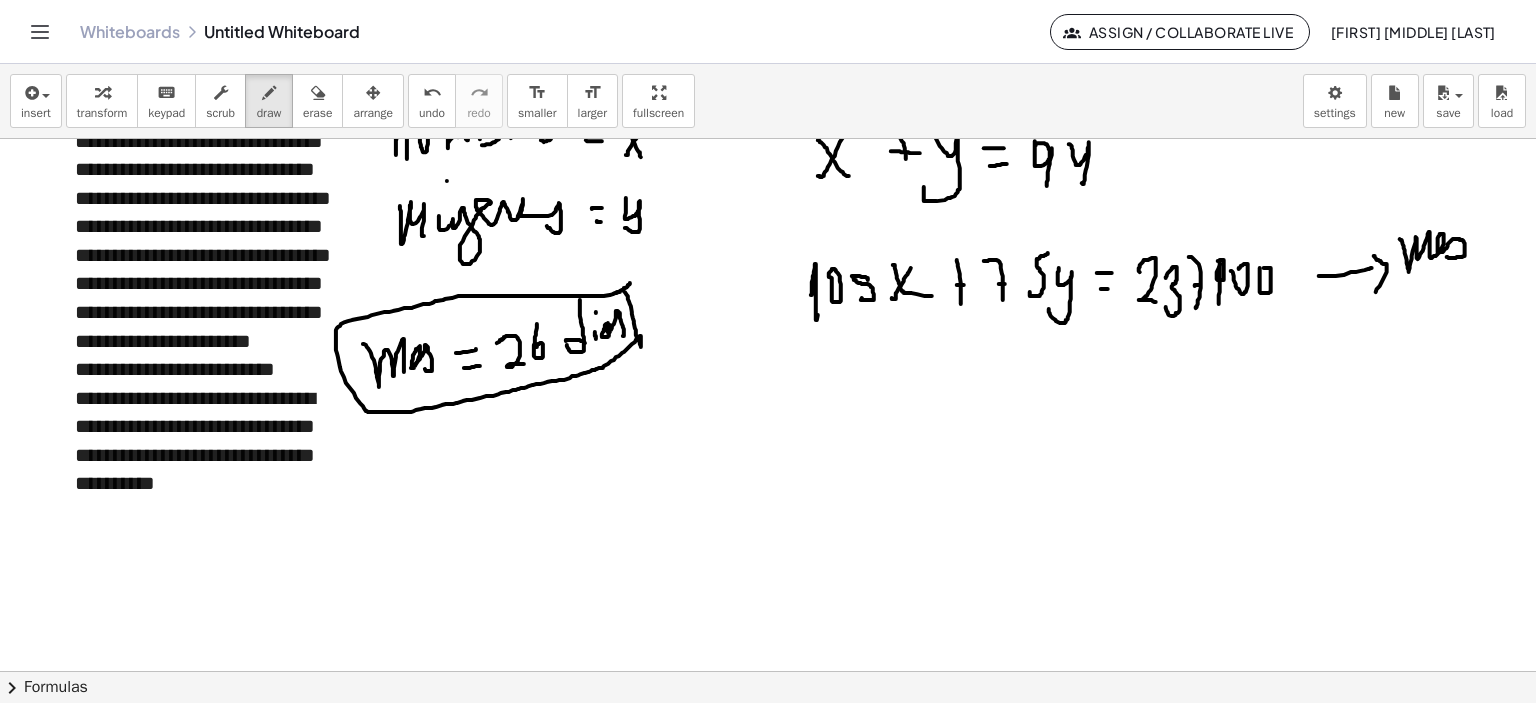 drag, startPoint x: 628, startPoint y: 295, endPoint x: 630, endPoint y: 282, distance: 13.152946 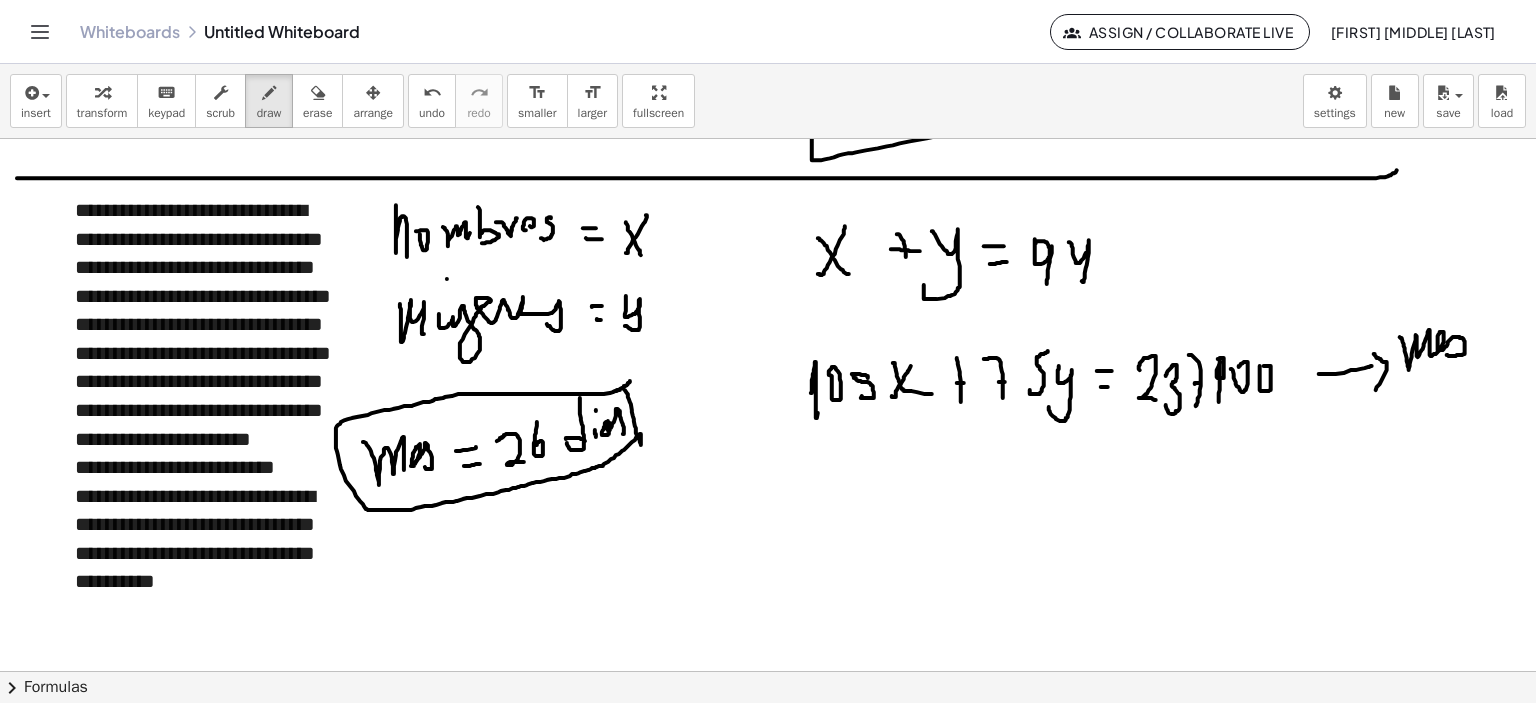 scroll, scrollTop: 980, scrollLeft: 0, axis: vertical 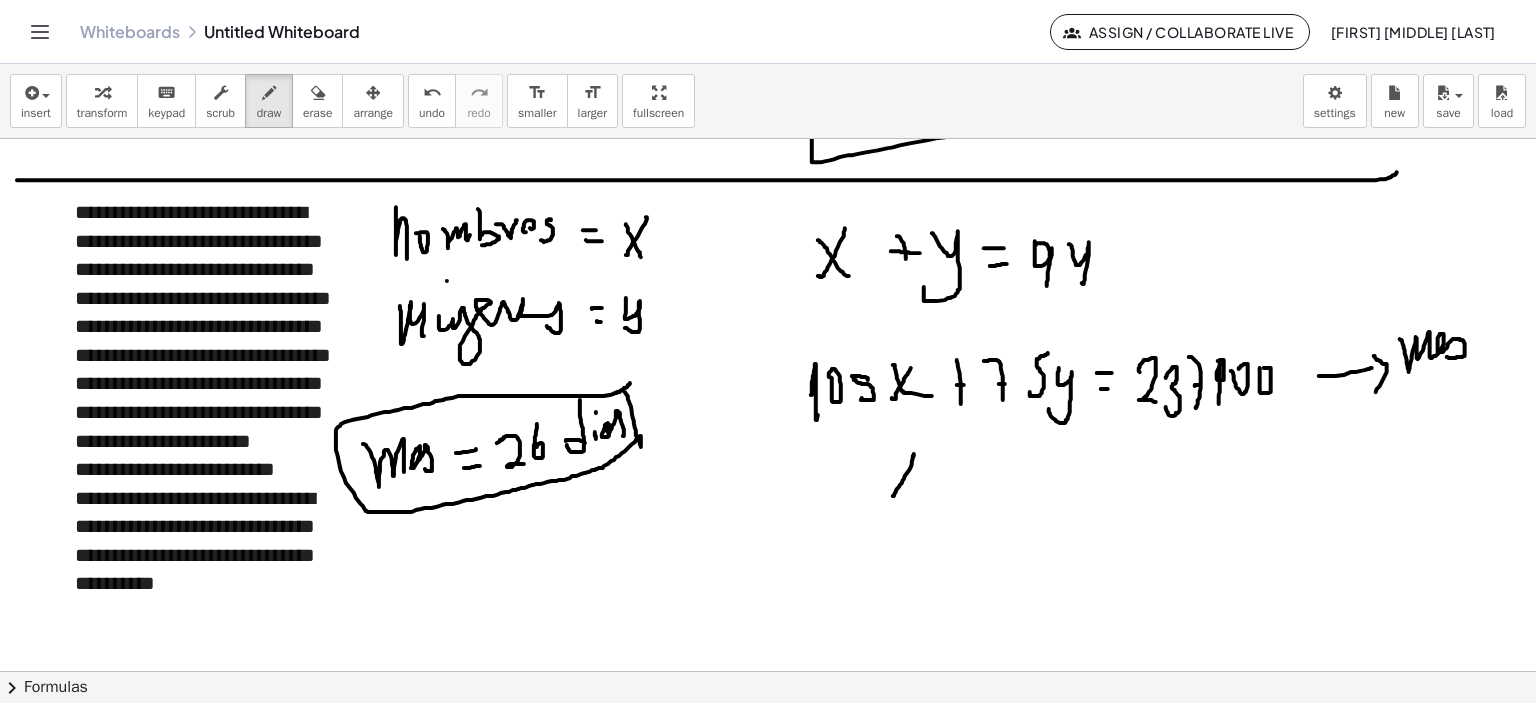 drag, startPoint x: 912, startPoint y: 463, endPoint x: 876, endPoint y: 468, distance: 36.345562 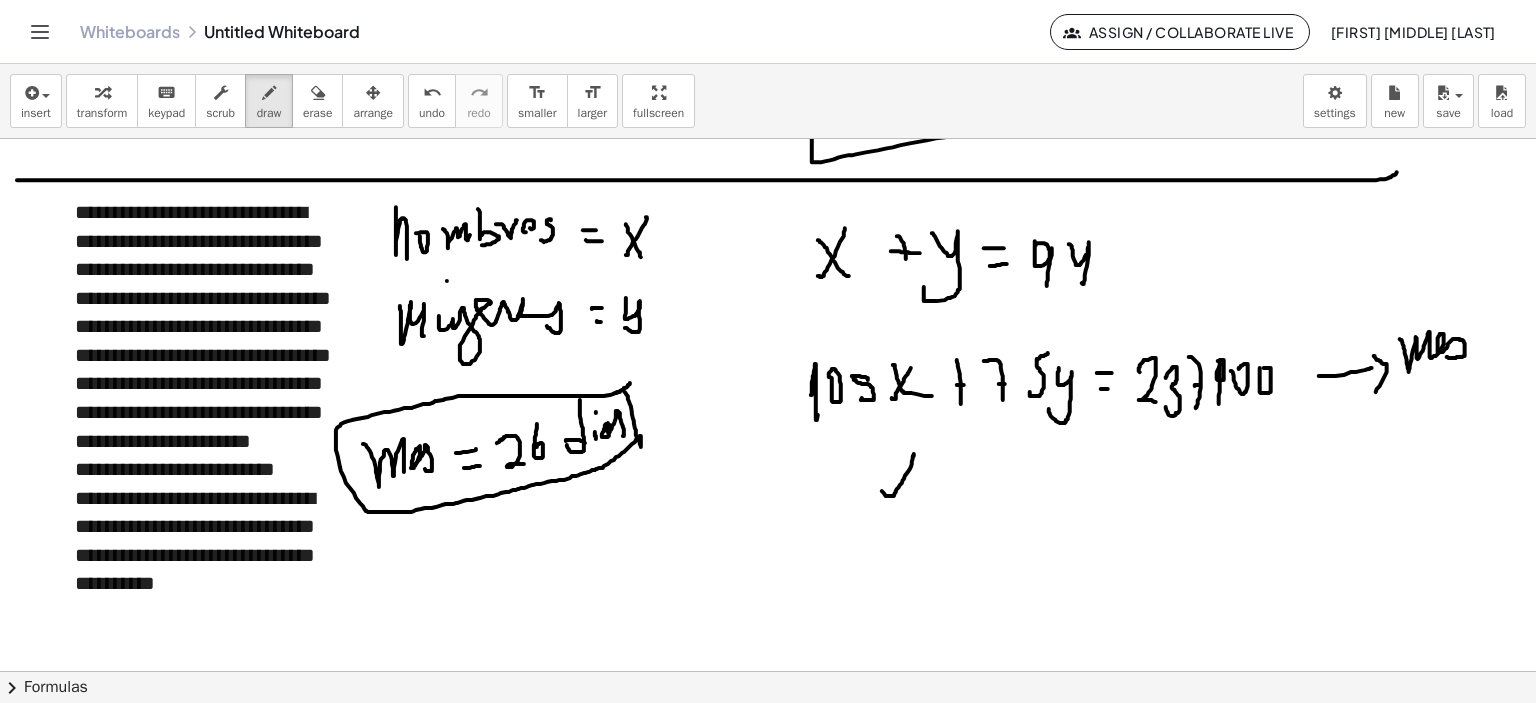 drag, startPoint x: 883, startPoint y: 463, endPoint x: 924, endPoint y: 496, distance: 52.63079 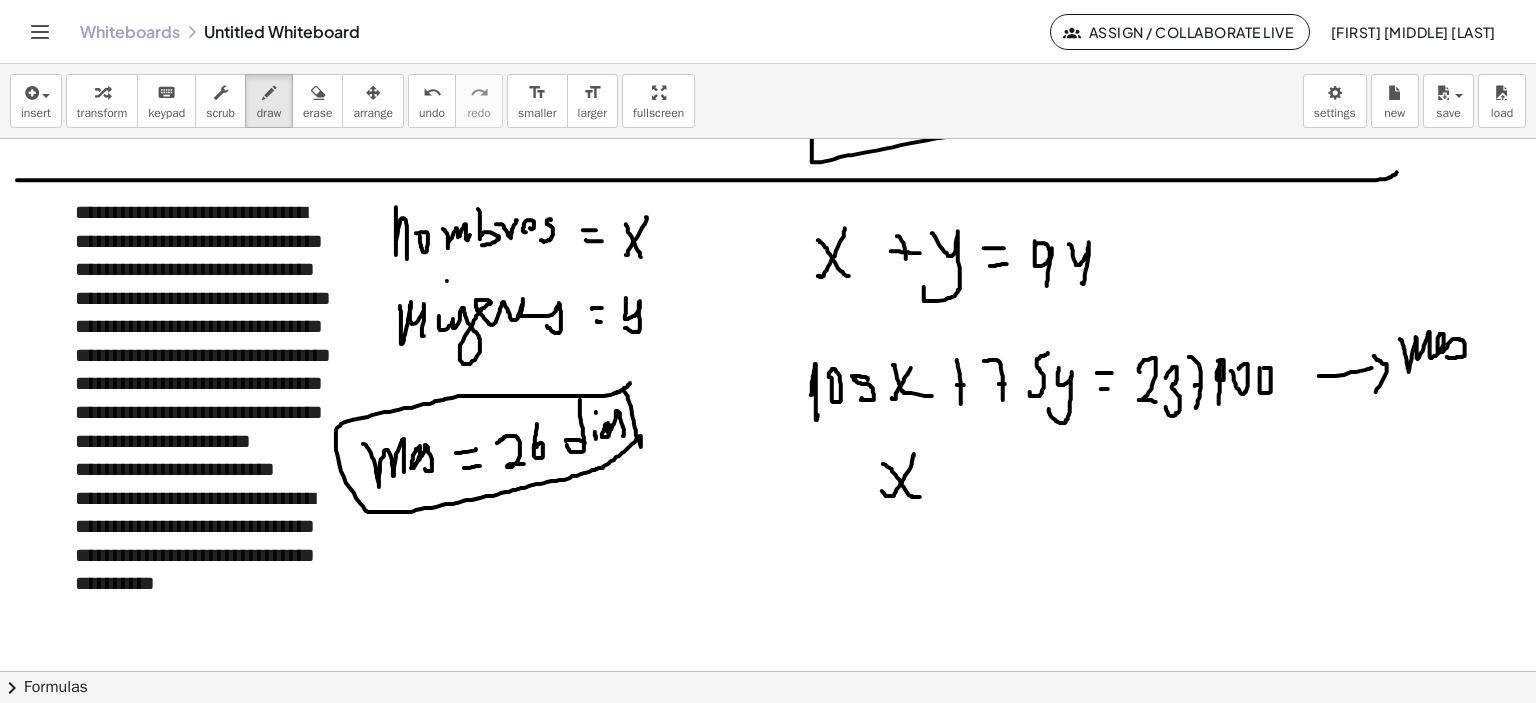 click at bounding box center (771, 224) 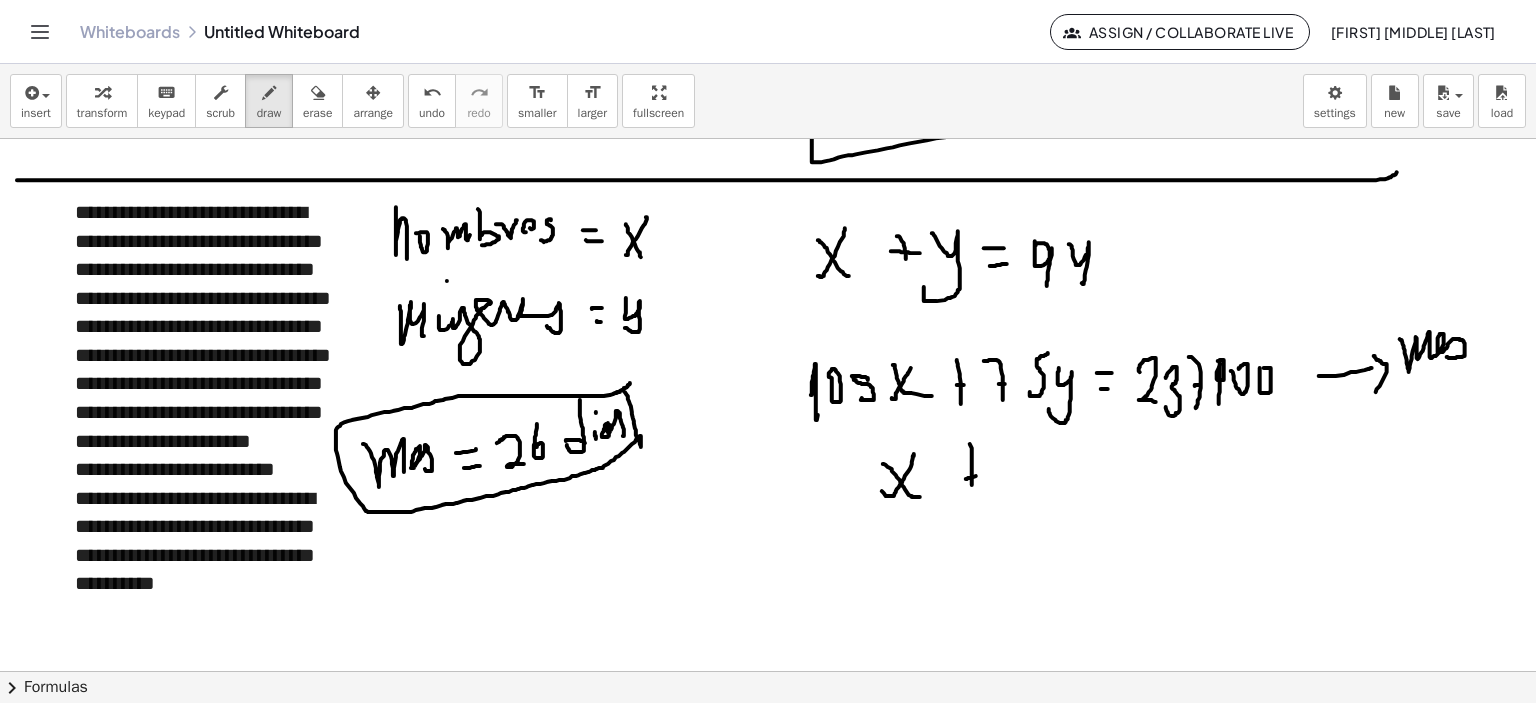 drag, startPoint x: 969, startPoint y: 477, endPoint x: 985, endPoint y: 475, distance: 16.124516 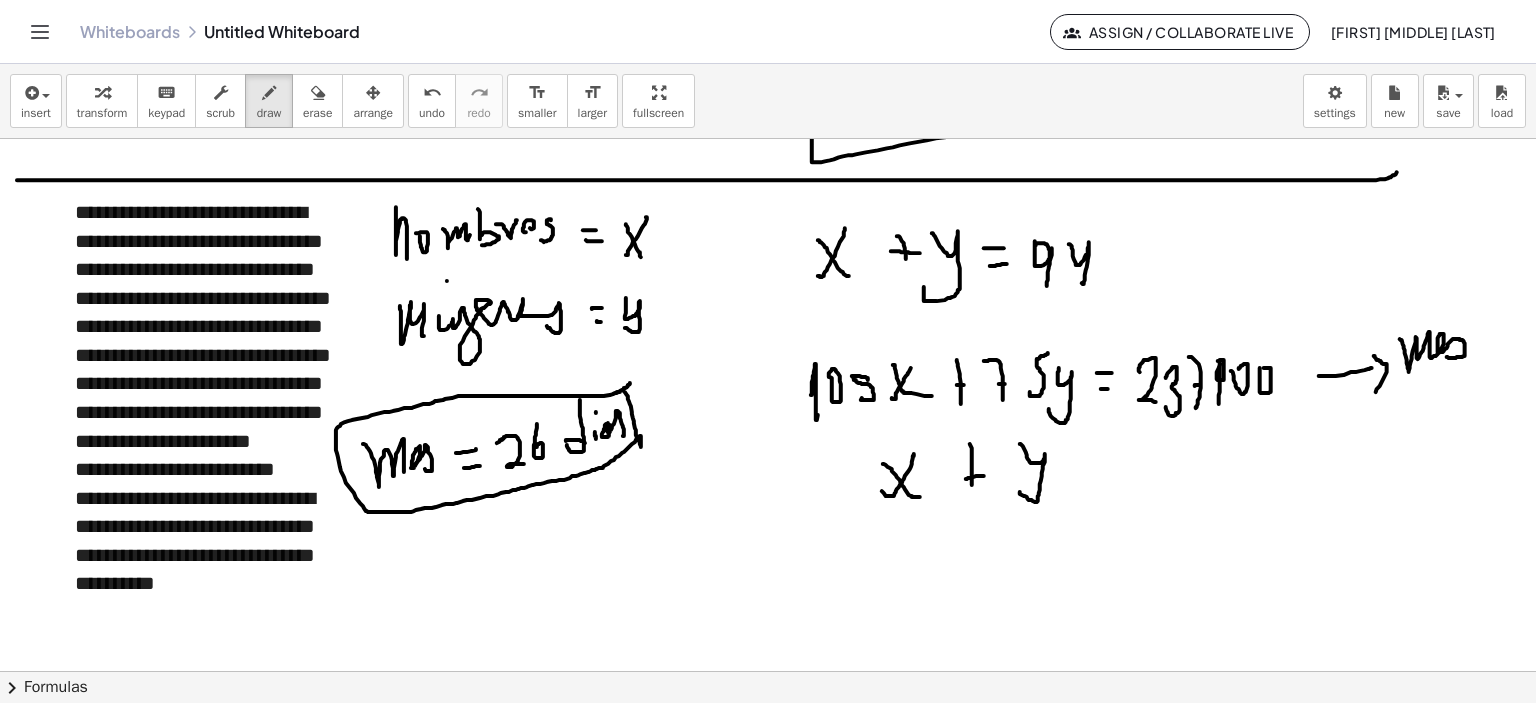 drag, startPoint x: 1020, startPoint y: 443, endPoint x: 1020, endPoint y: 491, distance: 48 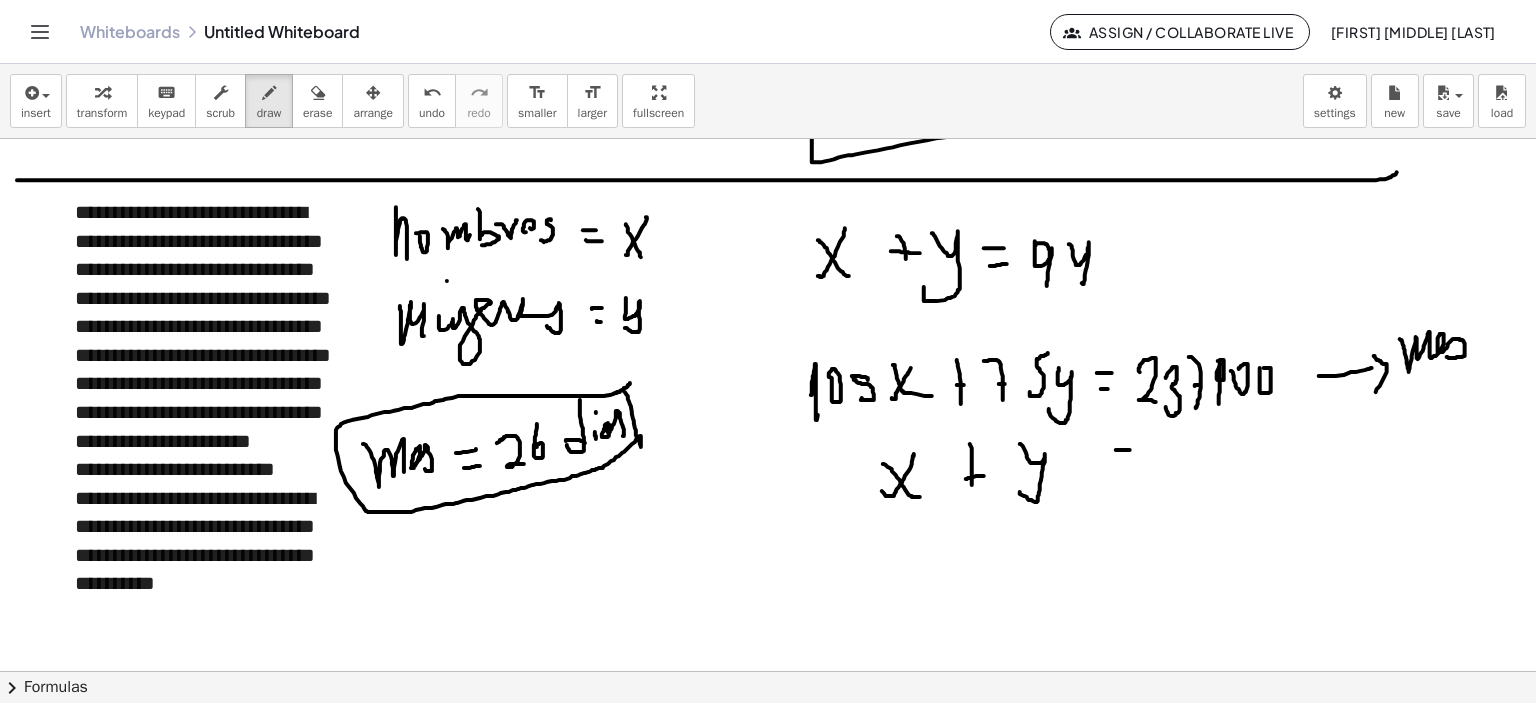 drag, startPoint x: 1118, startPoint y: 456, endPoint x: 1139, endPoint y: 460, distance: 21.377558 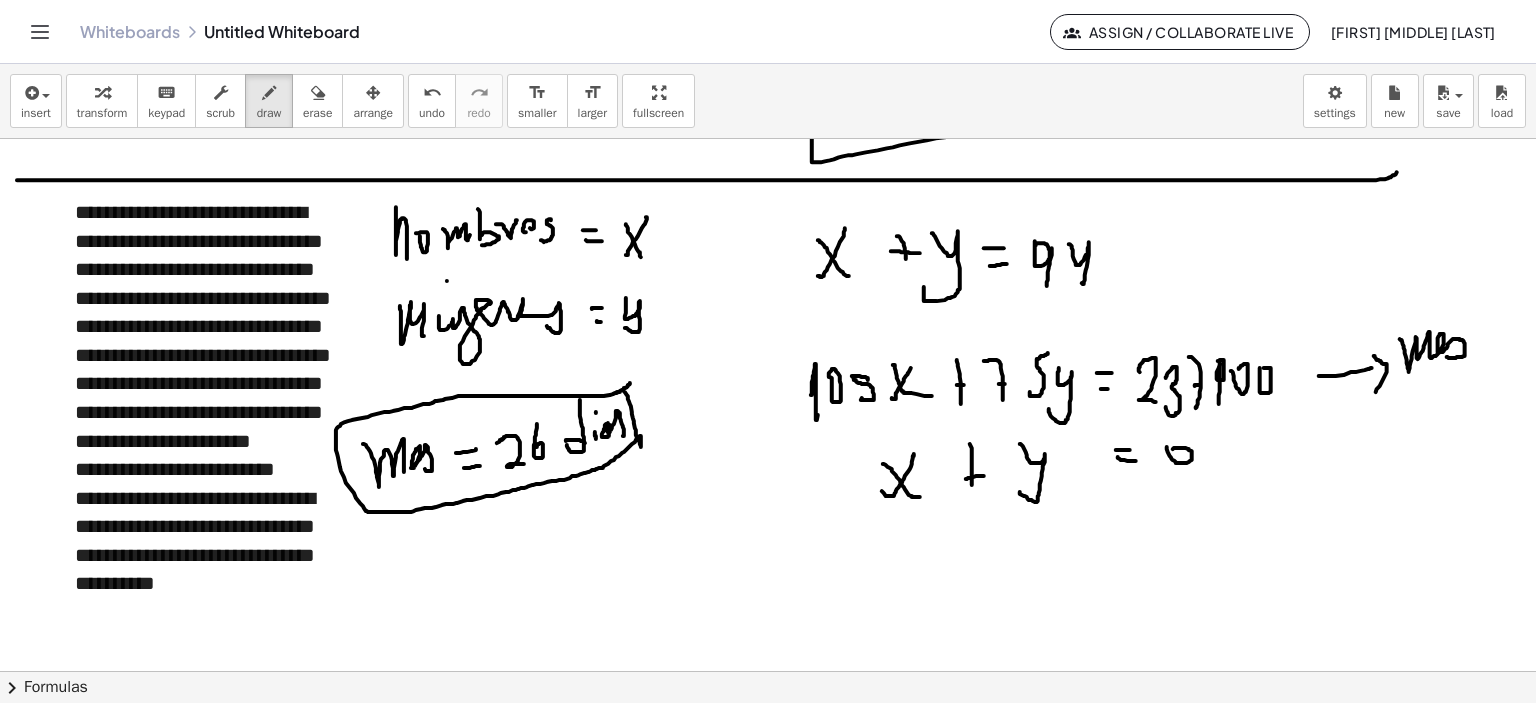 click at bounding box center (771, 224) 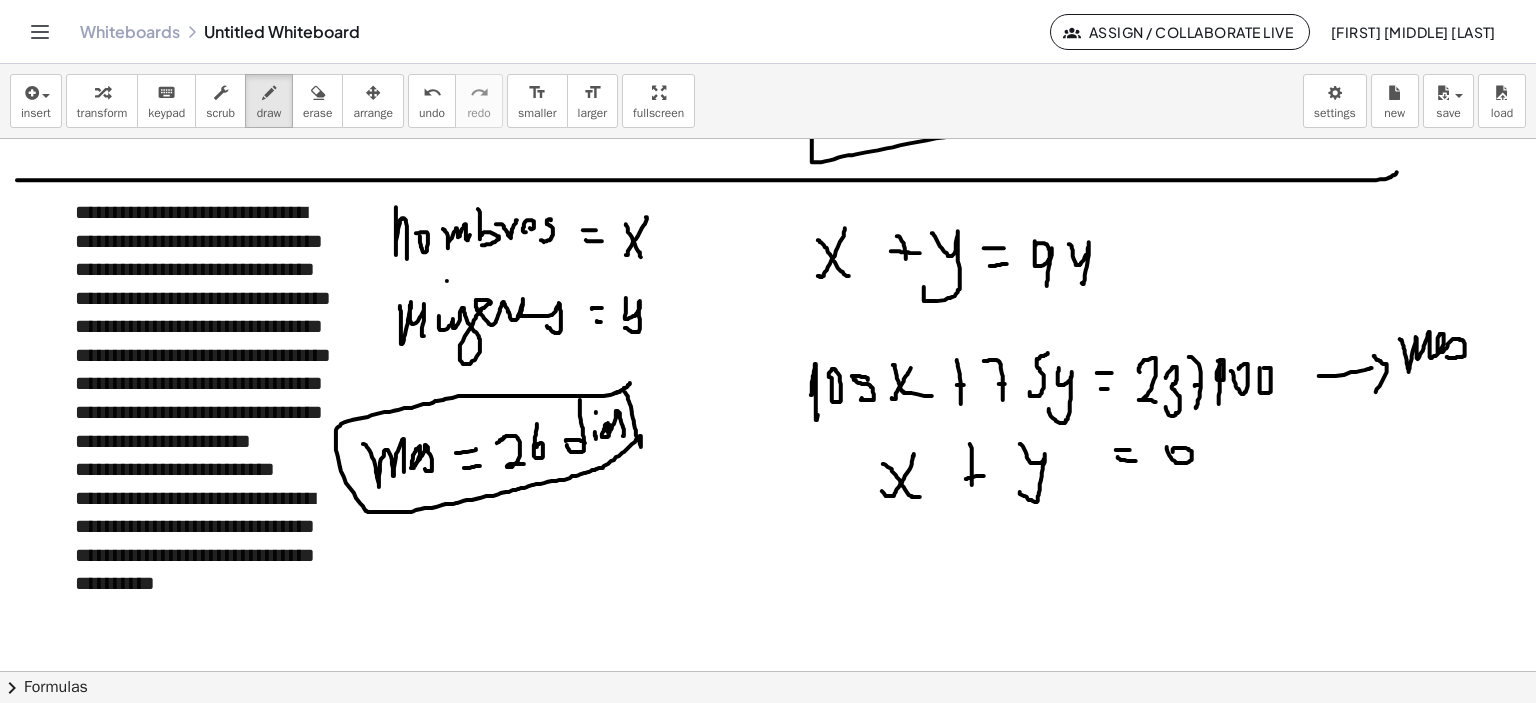 click at bounding box center [771, 224] 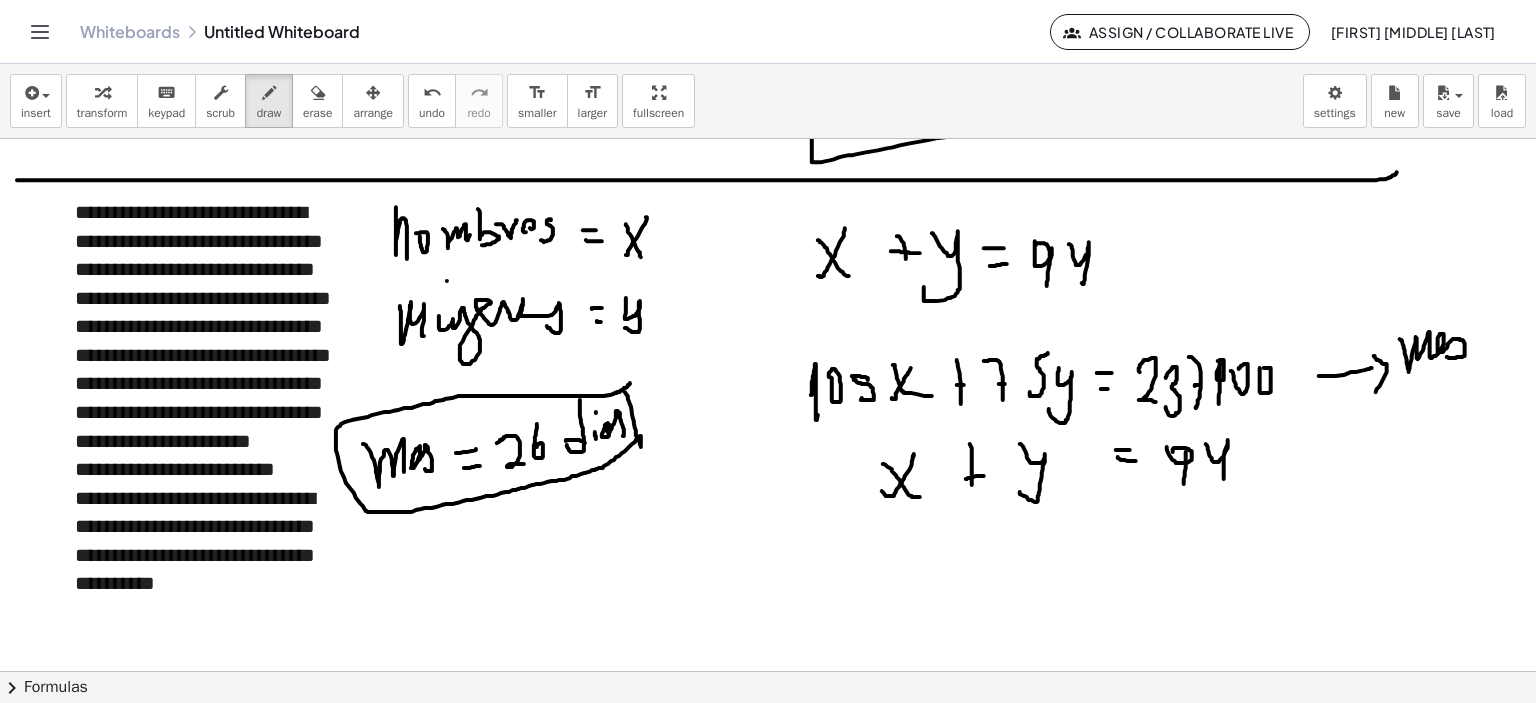 drag, startPoint x: 1208, startPoint y: 447, endPoint x: 1004, endPoint y: 558, distance: 232.24341 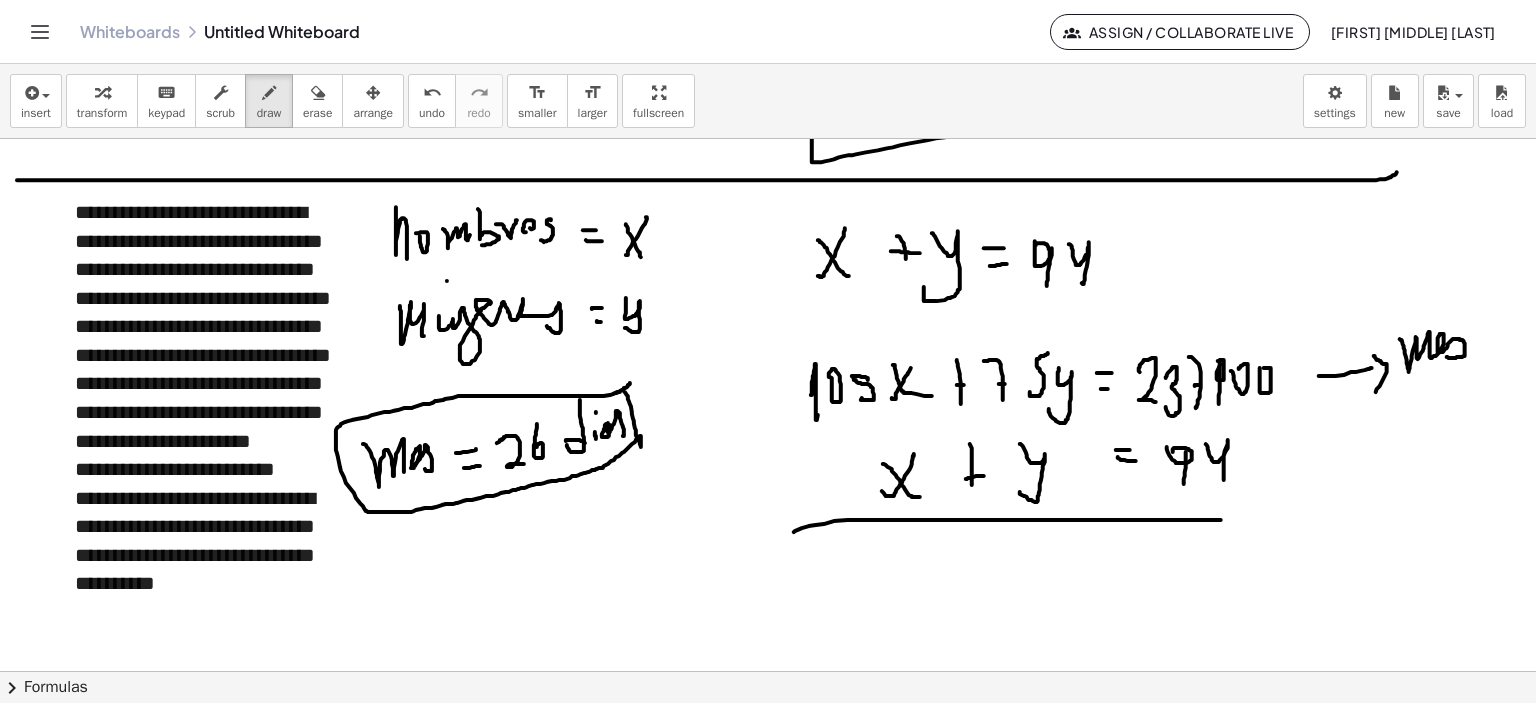 drag, startPoint x: 816, startPoint y: 524, endPoint x: 1444, endPoint y: 510, distance: 628.156 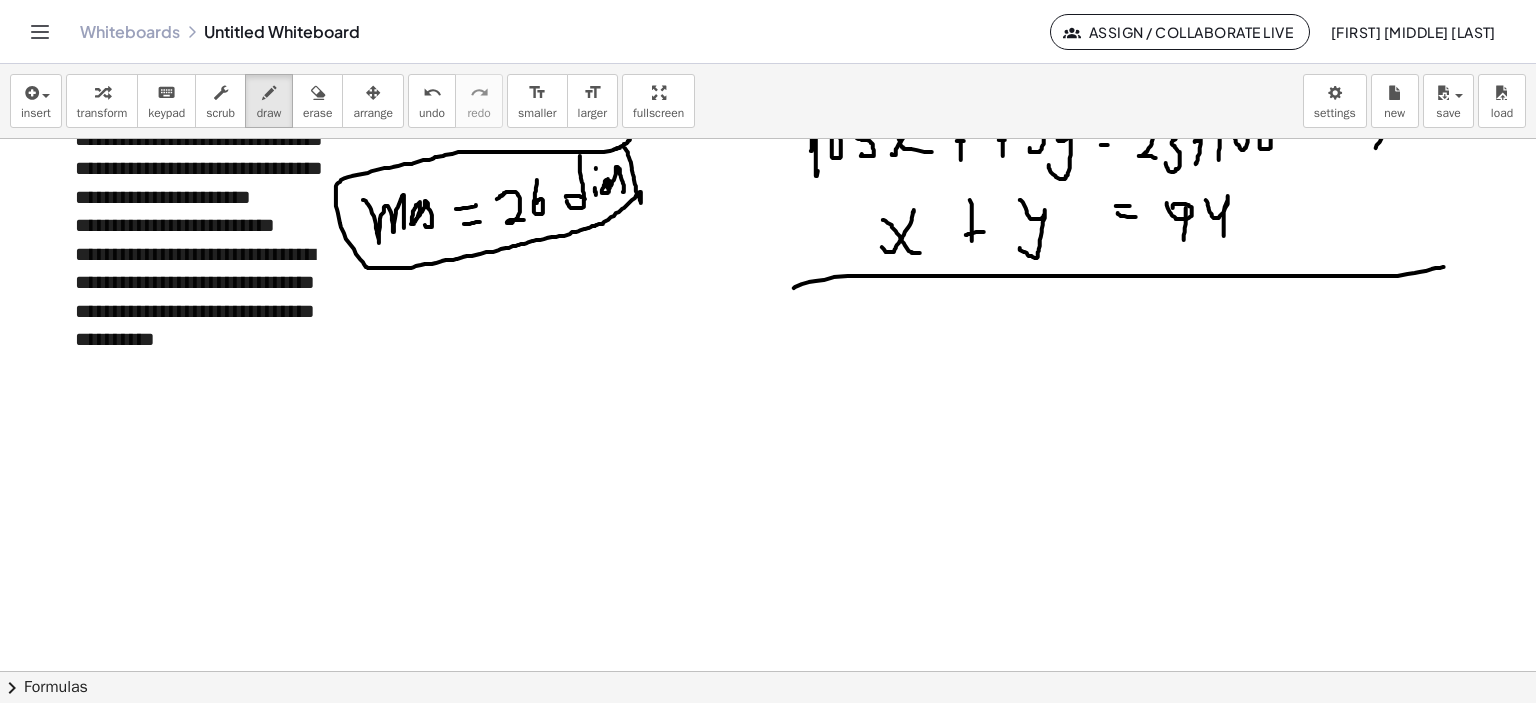 scroll, scrollTop: 1280, scrollLeft: 0, axis: vertical 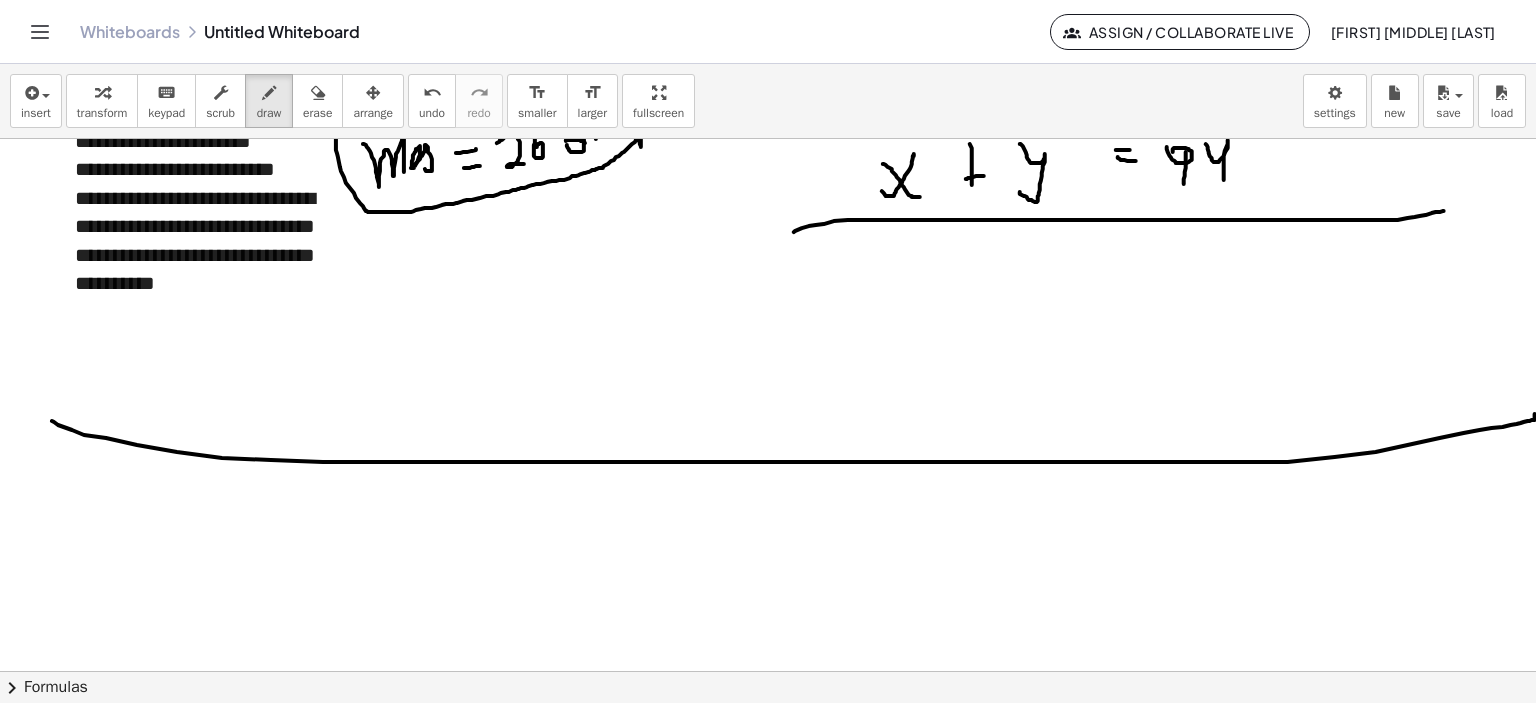 drag, startPoint x: 52, startPoint y: 420, endPoint x: 1535, endPoint y: 413, distance: 1483.0165 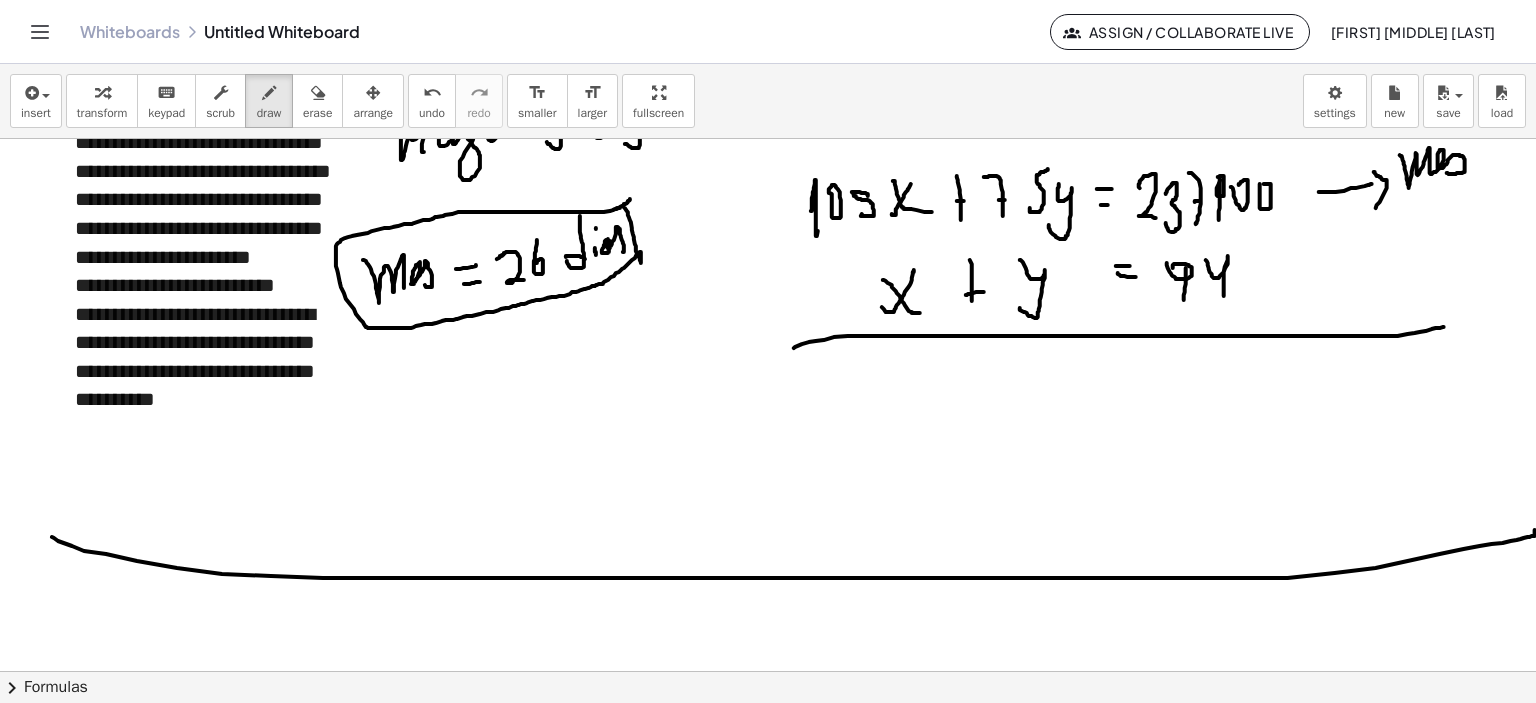scroll, scrollTop: 1180, scrollLeft: 0, axis: vertical 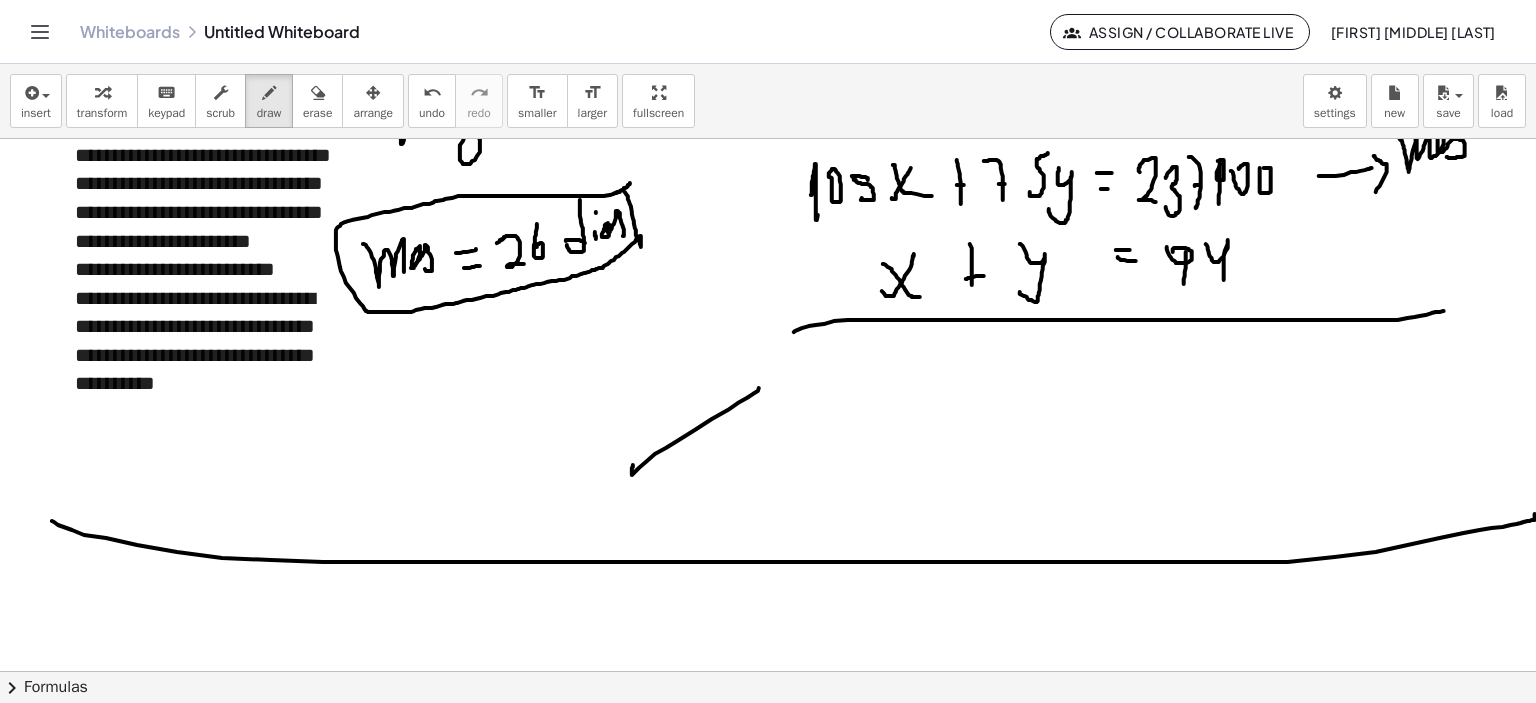 drag, startPoint x: 633, startPoint y: 464, endPoint x: 761, endPoint y: 386, distance: 149.8933 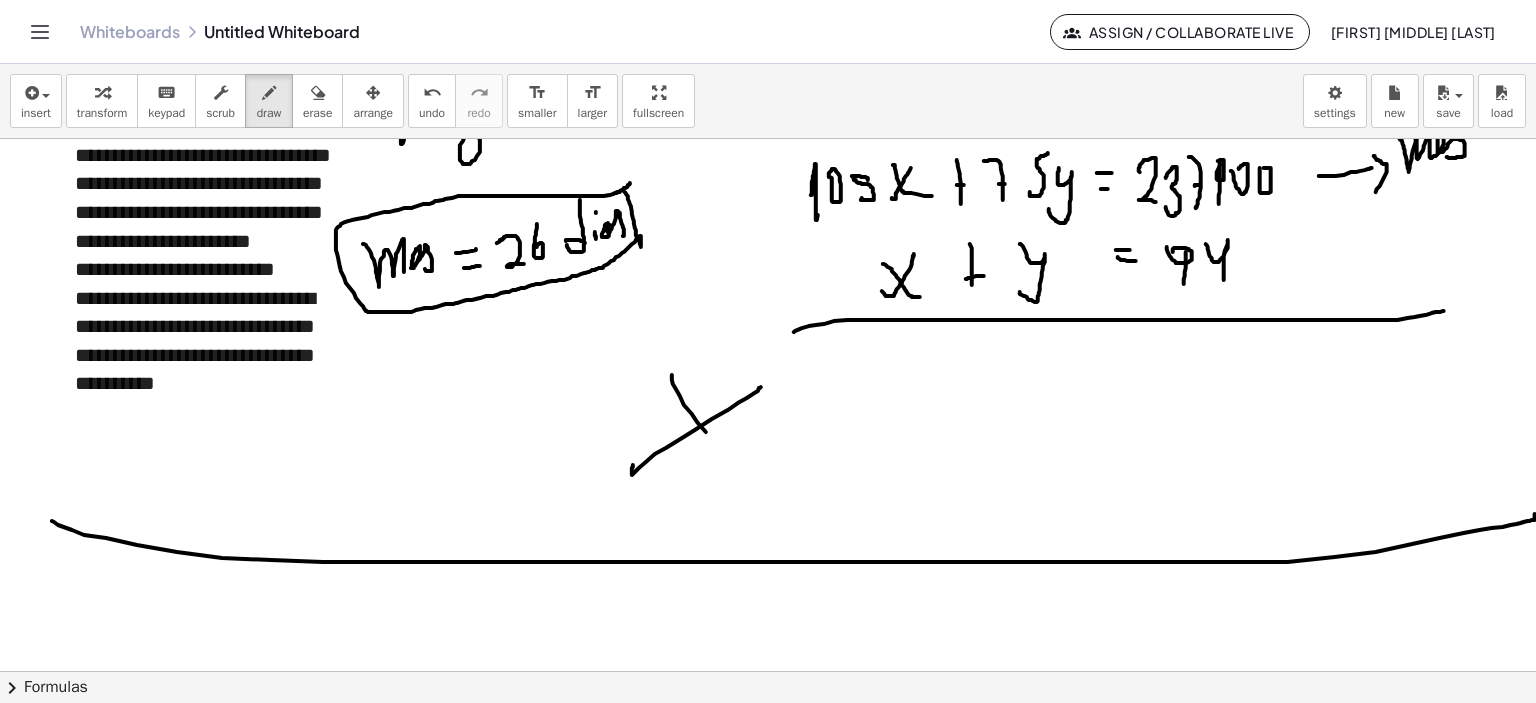 drag, startPoint x: 672, startPoint y: 374, endPoint x: 779, endPoint y: 478, distance: 149.21461 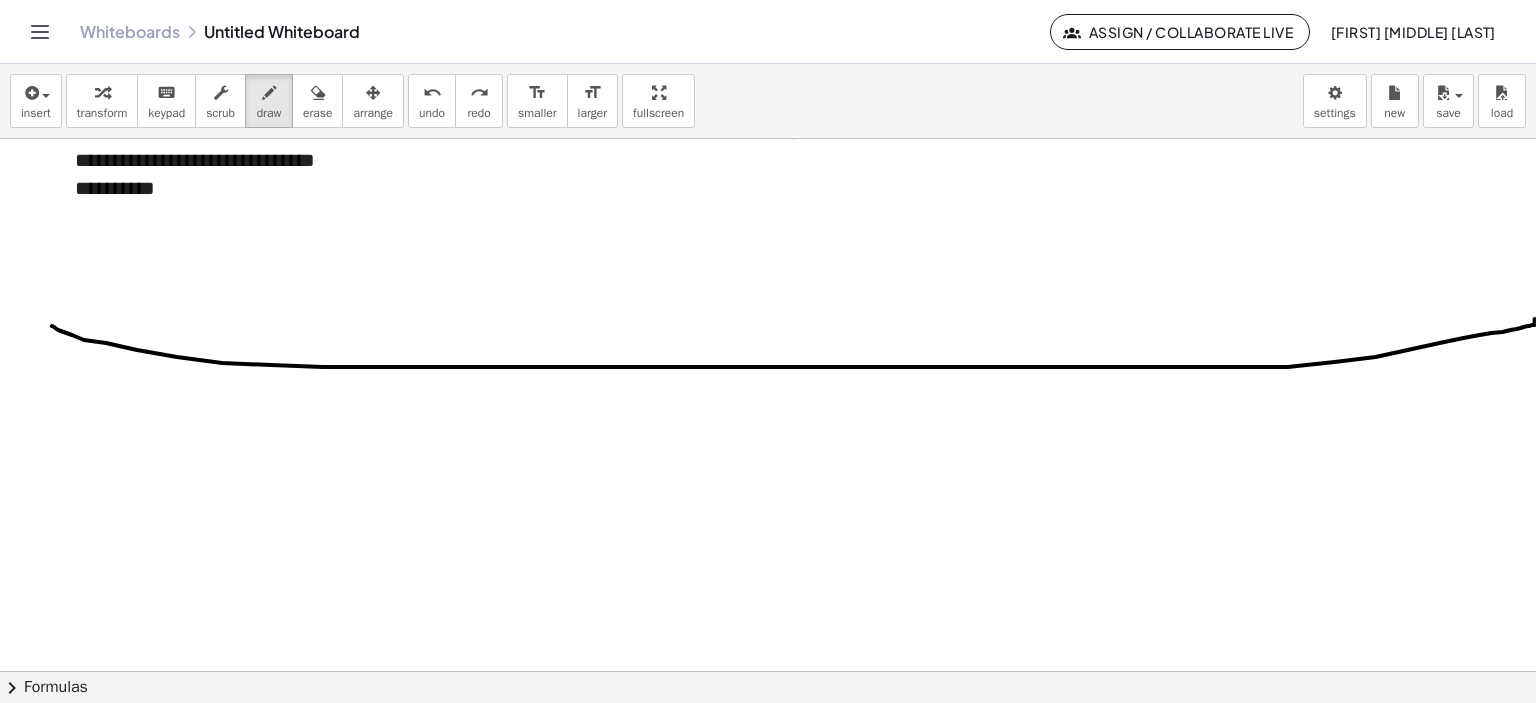 scroll, scrollTop: 1380, scrollLeft: 0, axis: vertical 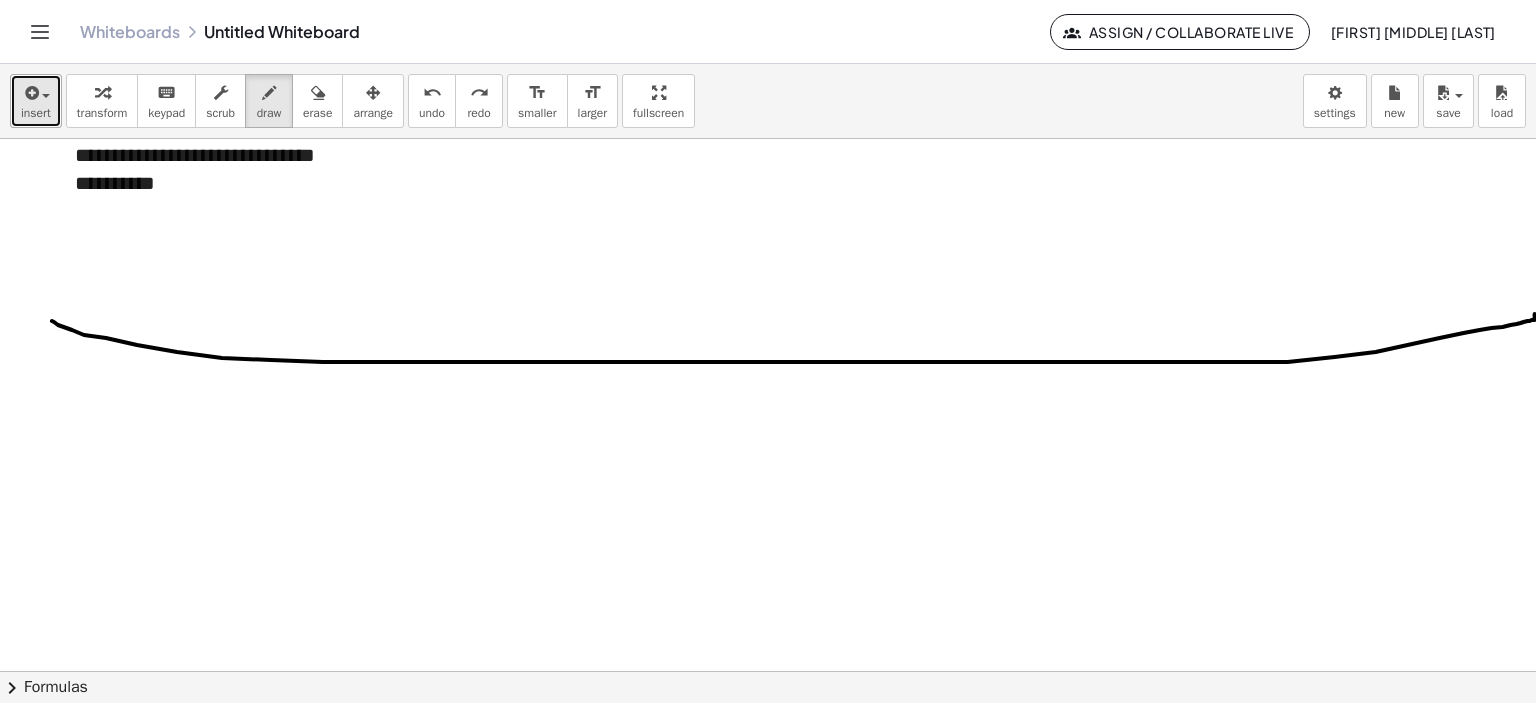 click on "insert" at bounding box center (36, 113) 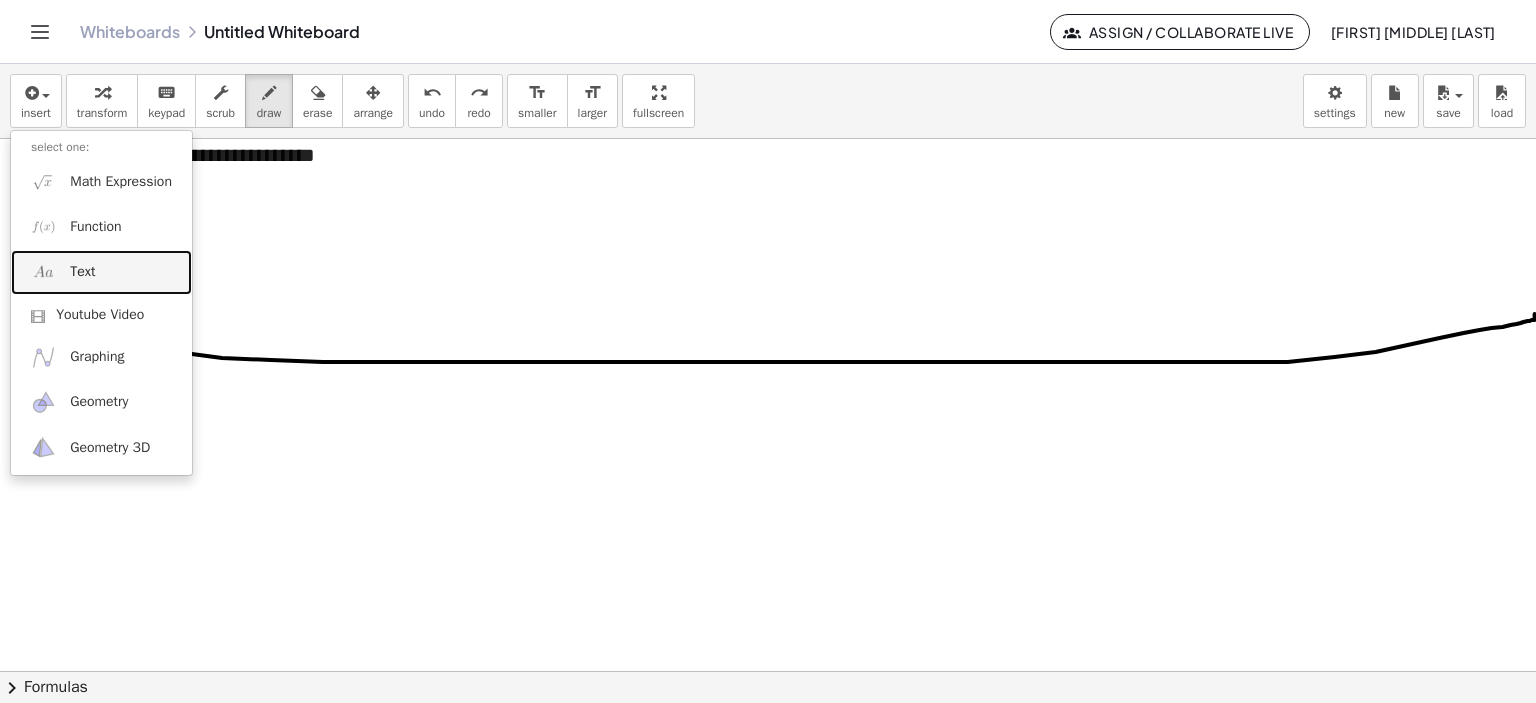 click on "Text" at bounding box center (101, 272) 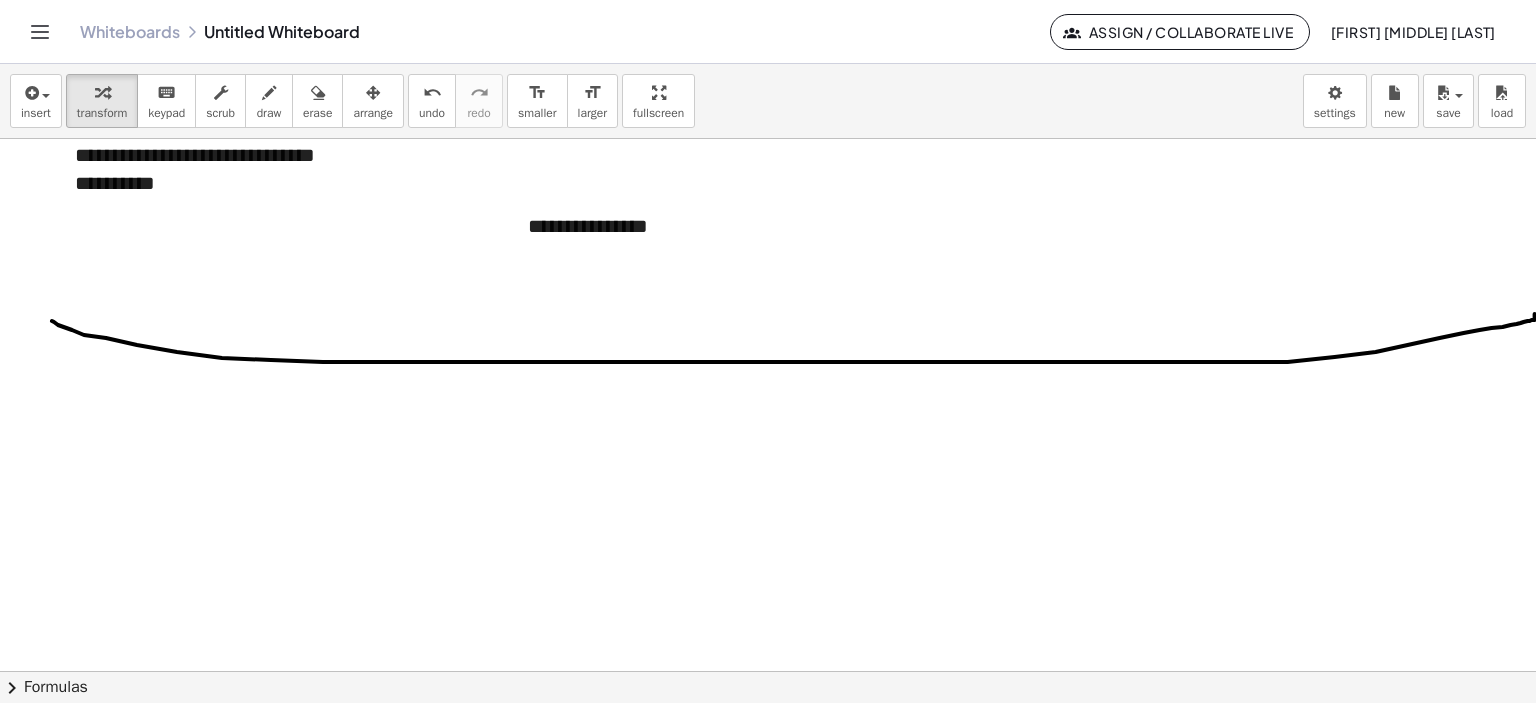type 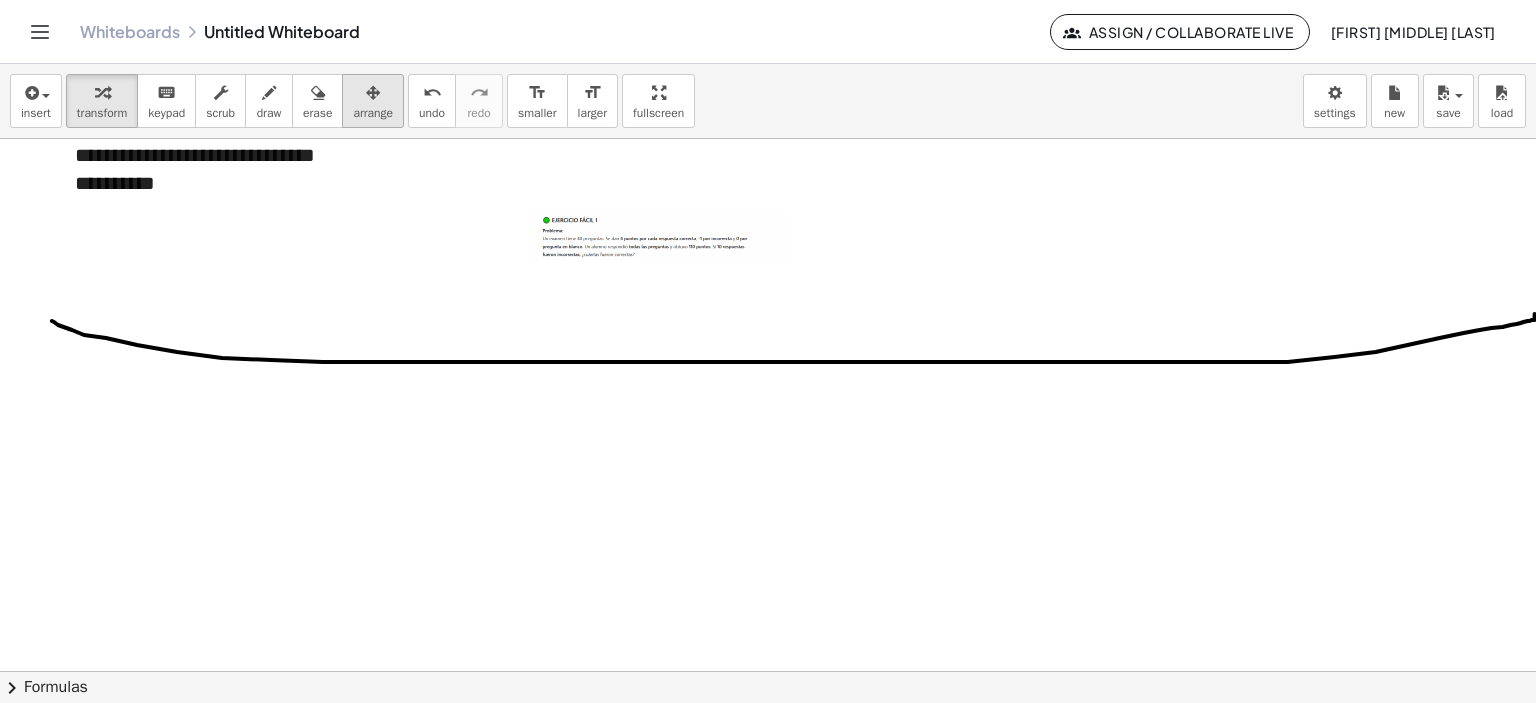 click at bounding box center [373, 93] 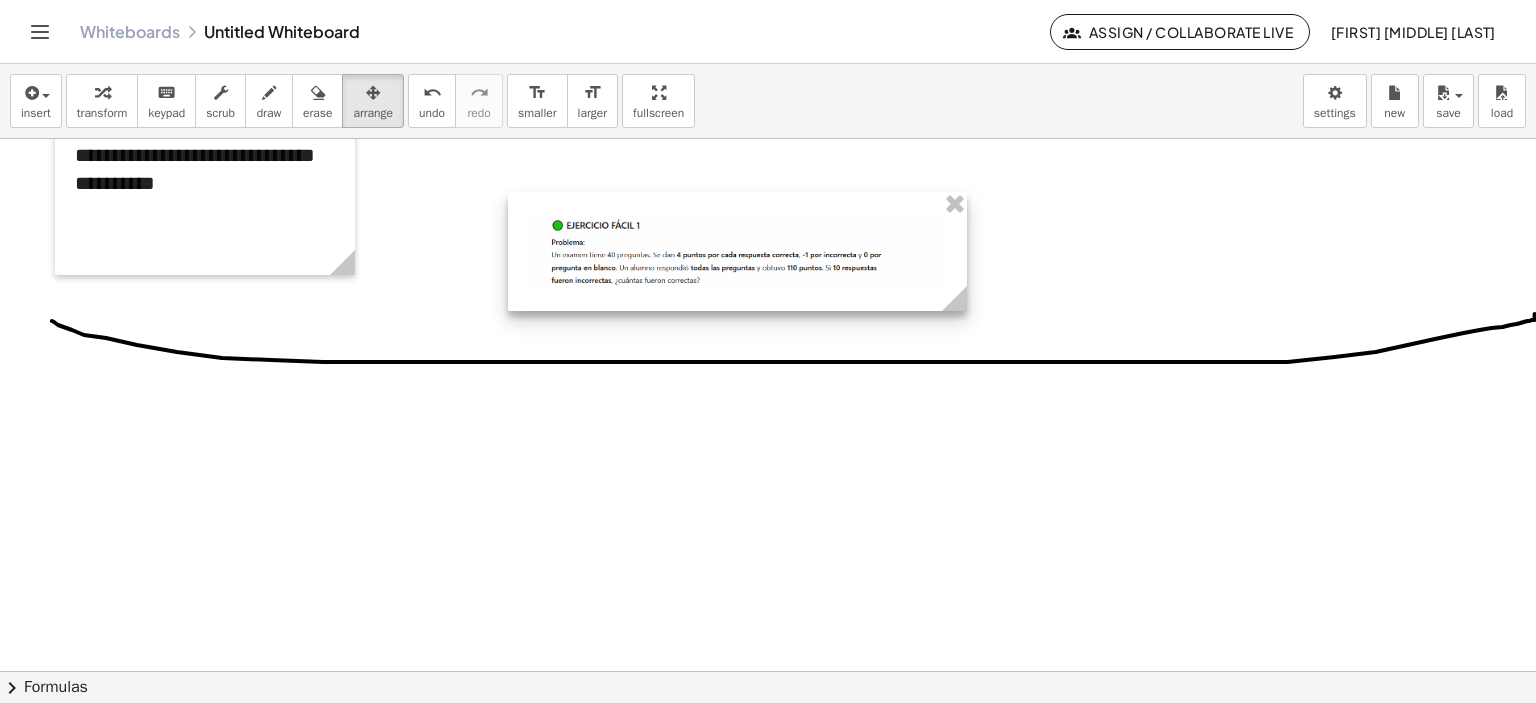 drag, startPoint x: 795, startPoint y: 264, endPoint x: 992, endPoint y: 306, distance: 201.4274 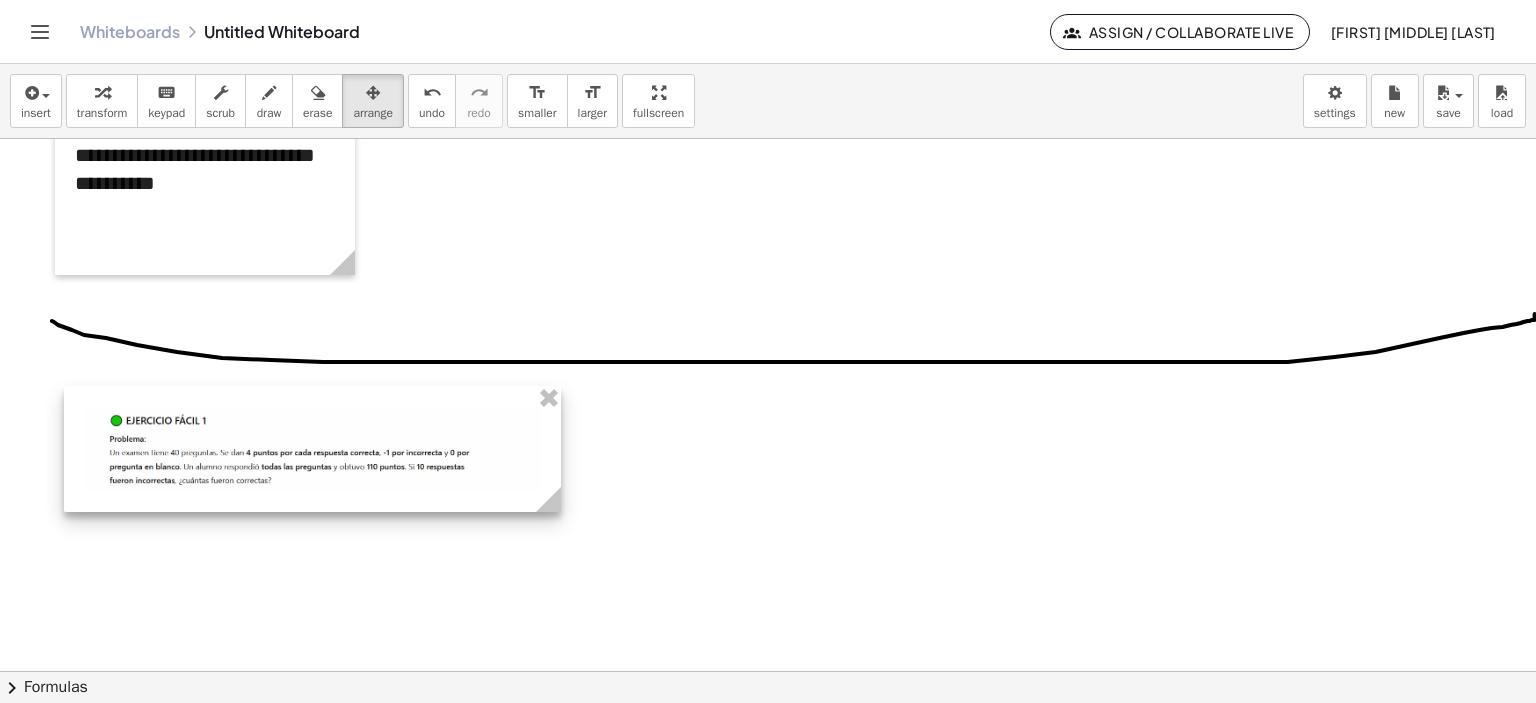 drag, startPoint x: 512, startPoint y: 432, endPoint x: 428, endPoint y: 491, distance: 102.64989 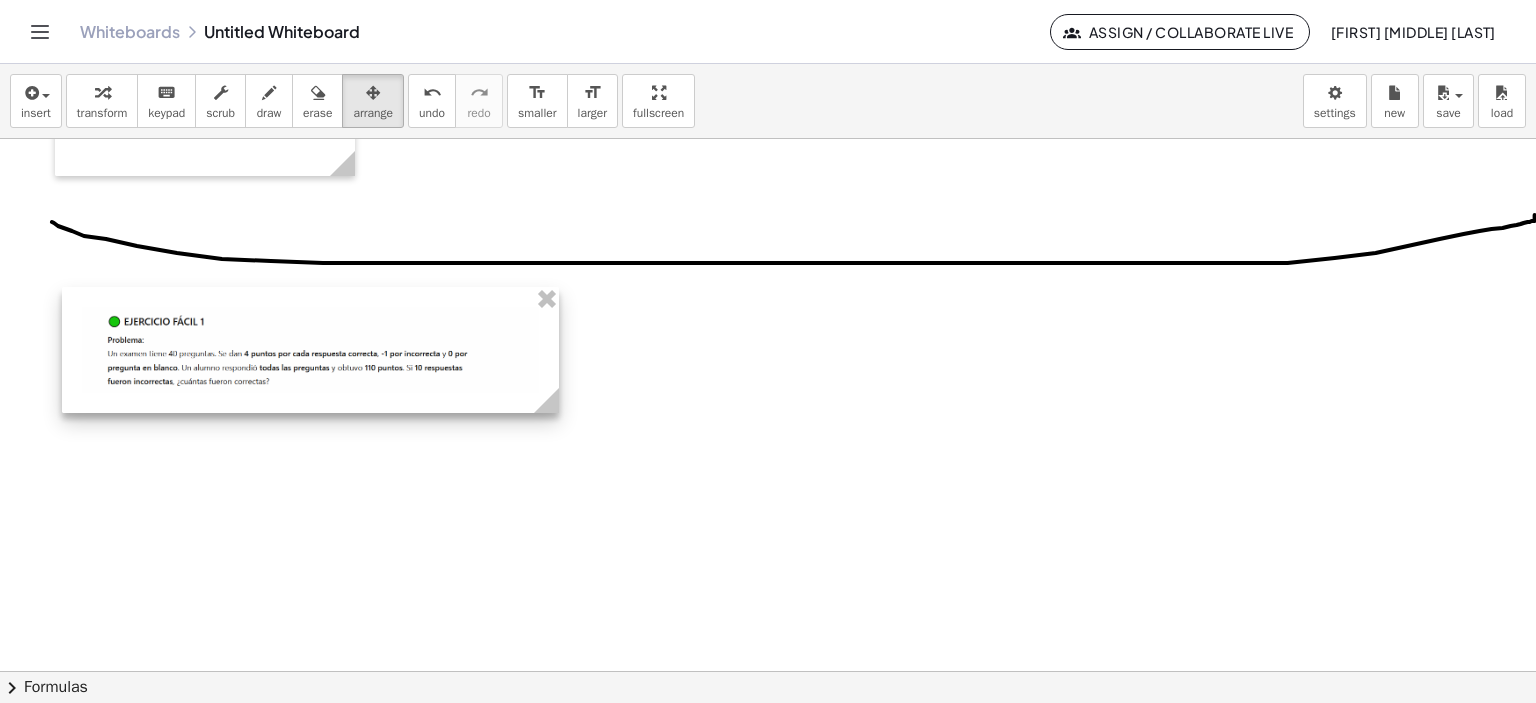 scroll, scrollTop: 1480, scrollLeft: 0, axis: vertical 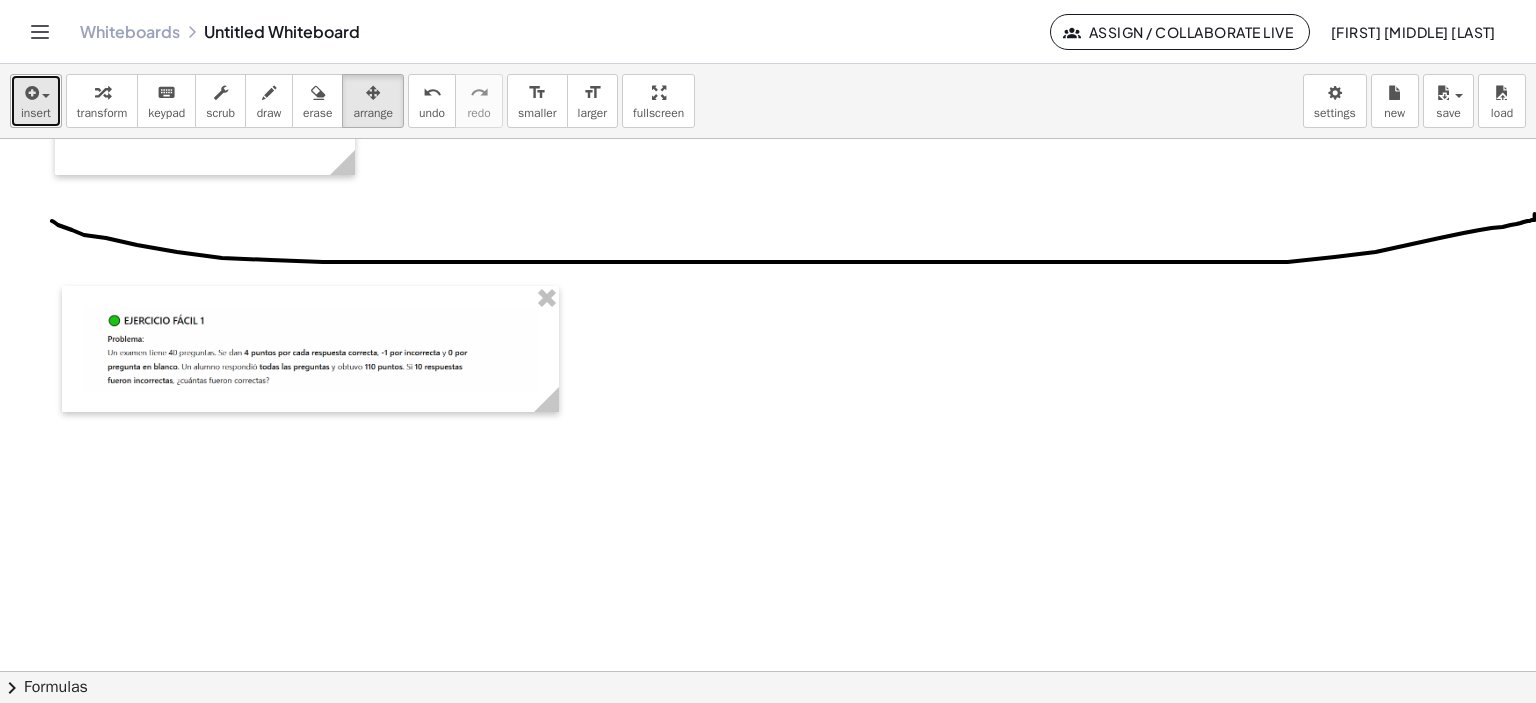 click on "insert" at bounding box center [36, 113] 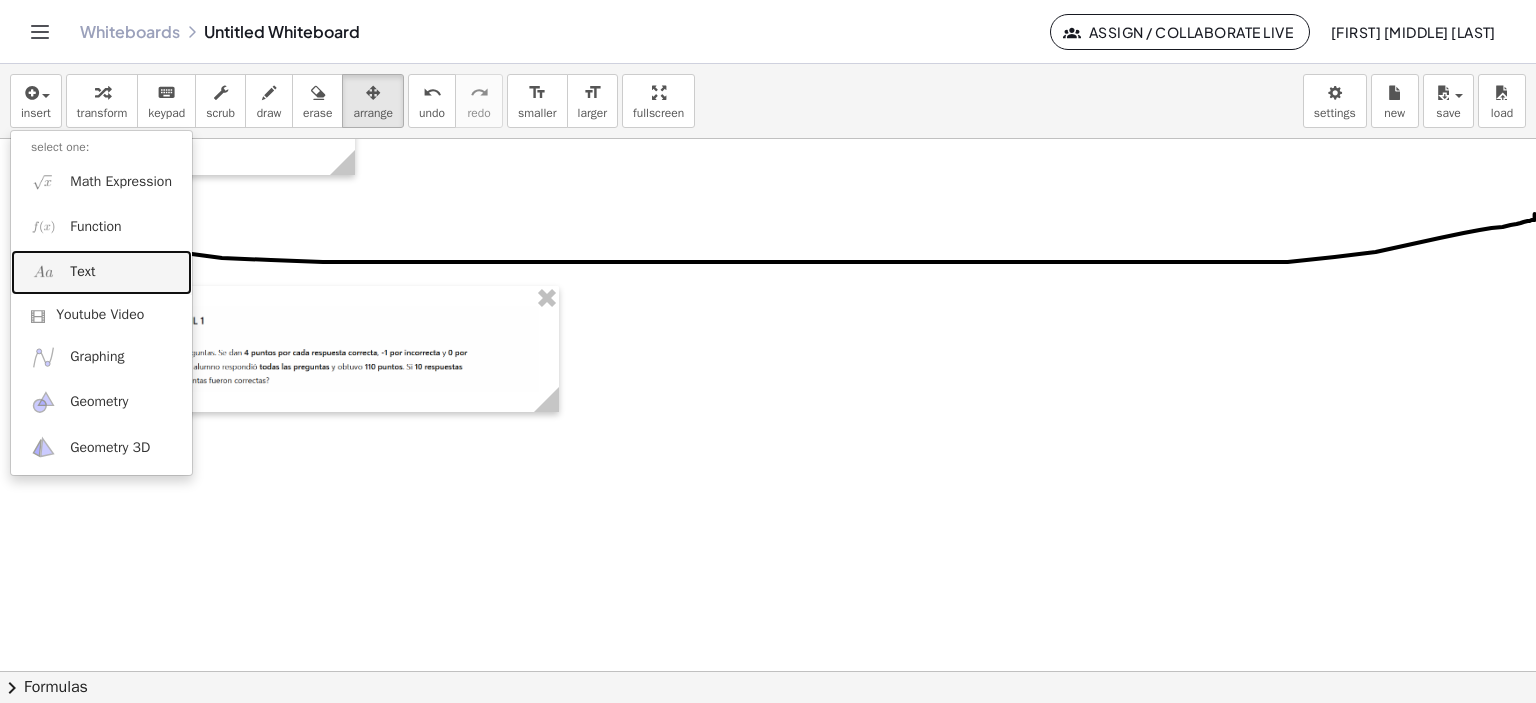 click on "Text" at bounding box center (82, 272) 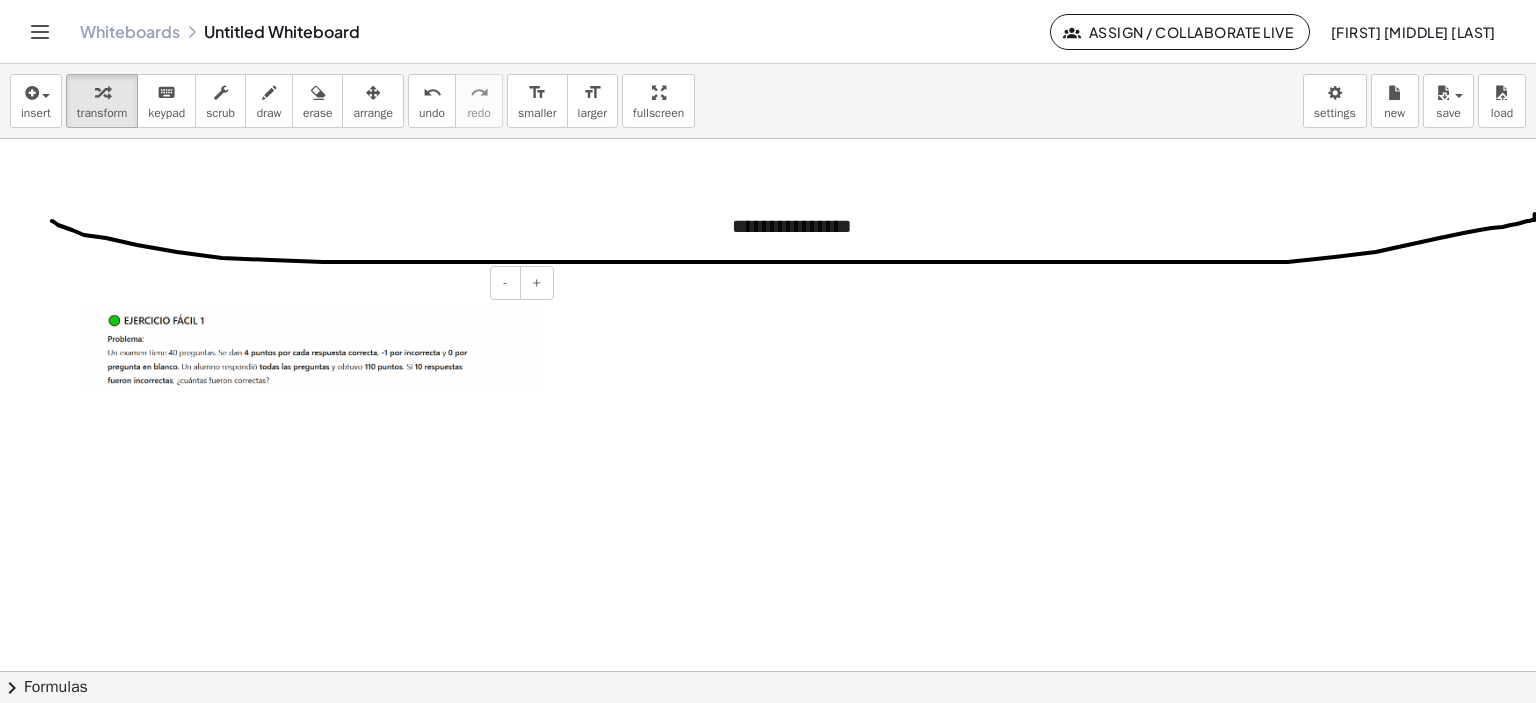 type 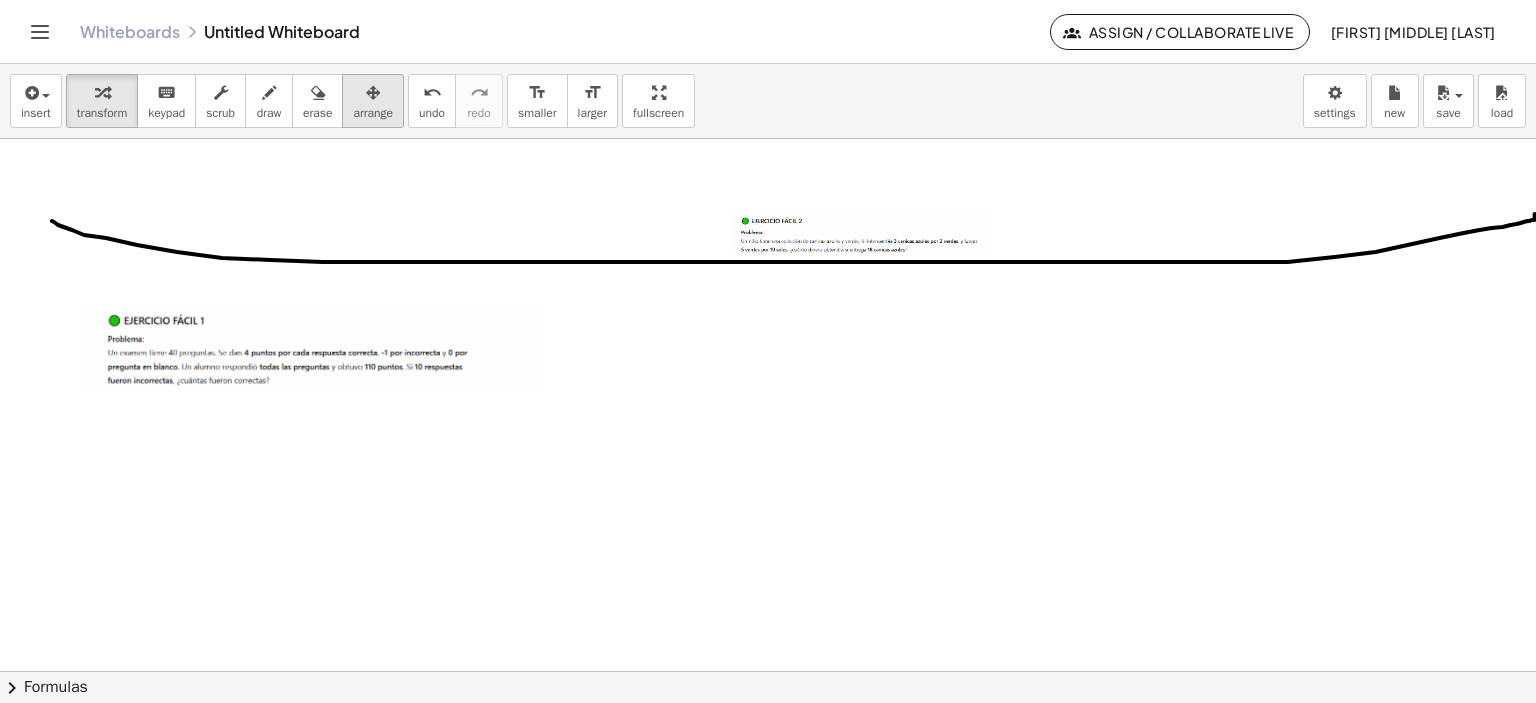 drag, startPoint x: 359, startPoint y: 96, endPoint x: 439, endPoint y: 127, distance: 85.79627 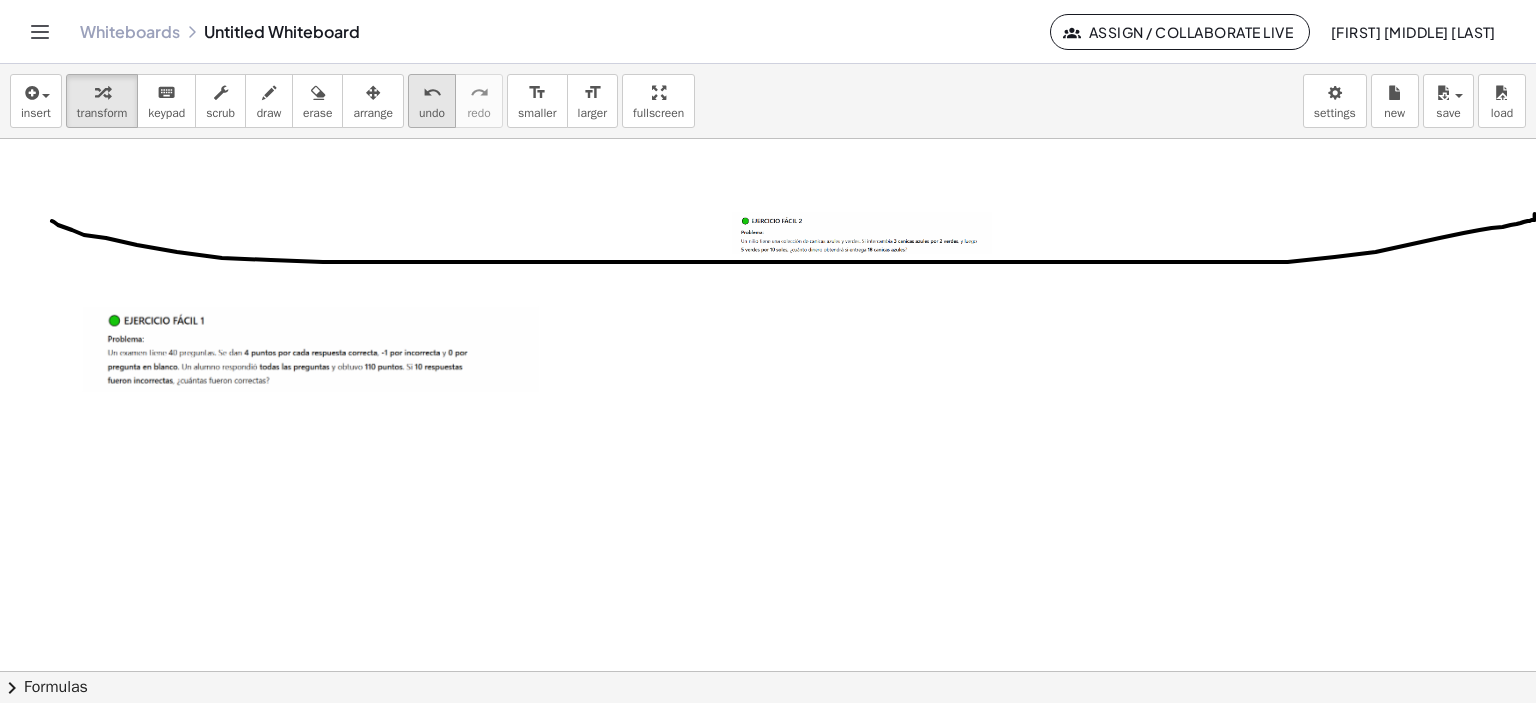 click at bounding box center [373, 92] 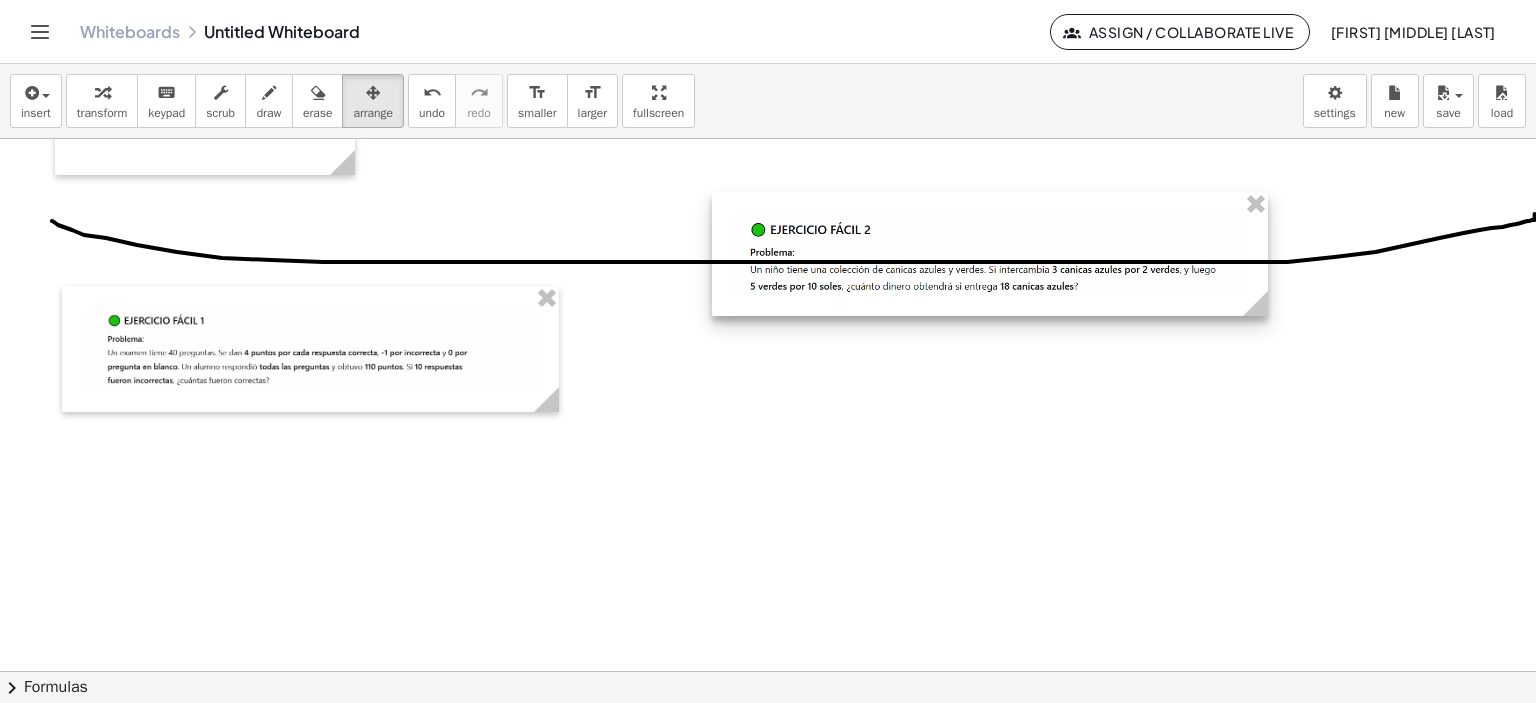 drag, startPoint x: 1095, startPoint y: 275, endPoint x: 1264, endPoint y: 281, distance: 169.10648 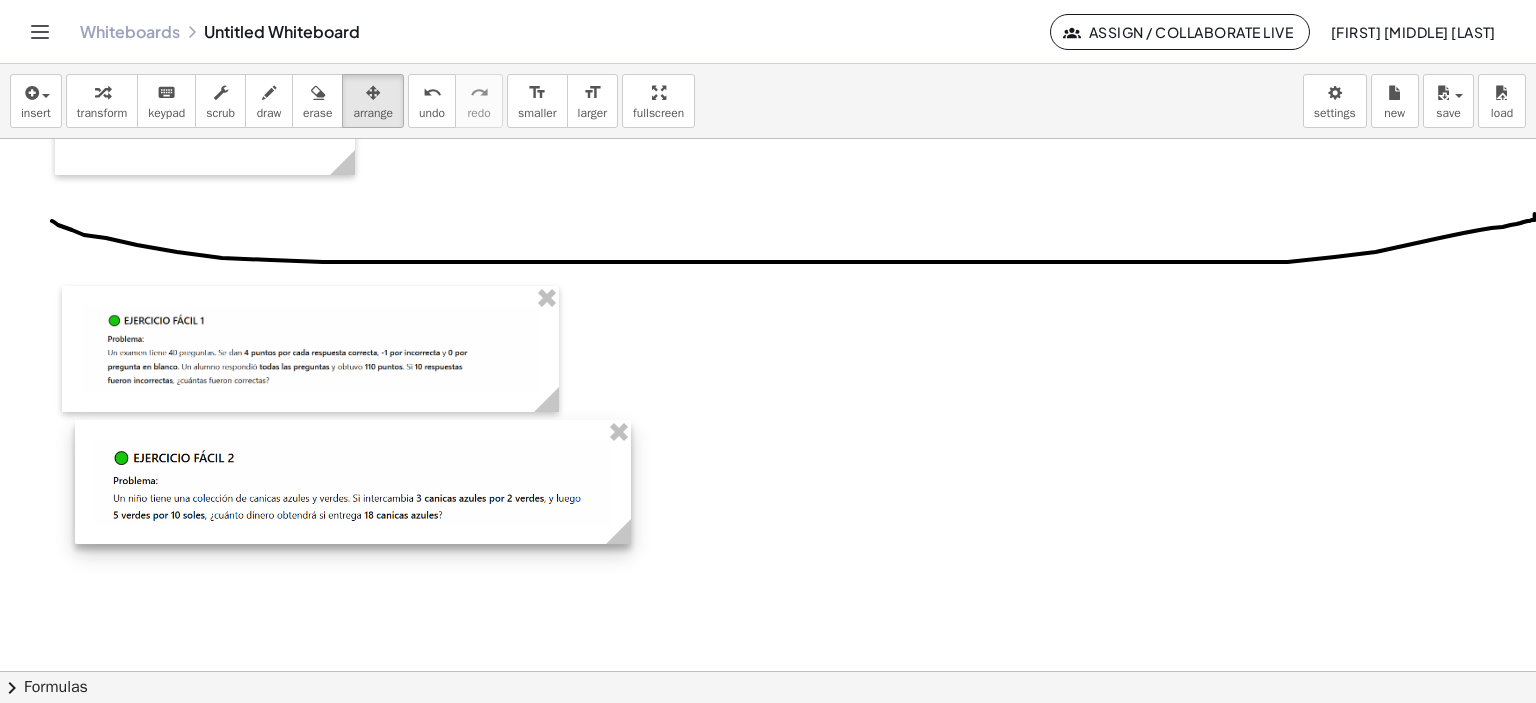 drag, startPoint x: 1012, startPoint y: 259, endPoint x: 375, endPoint y: 487, distance: 676.57446 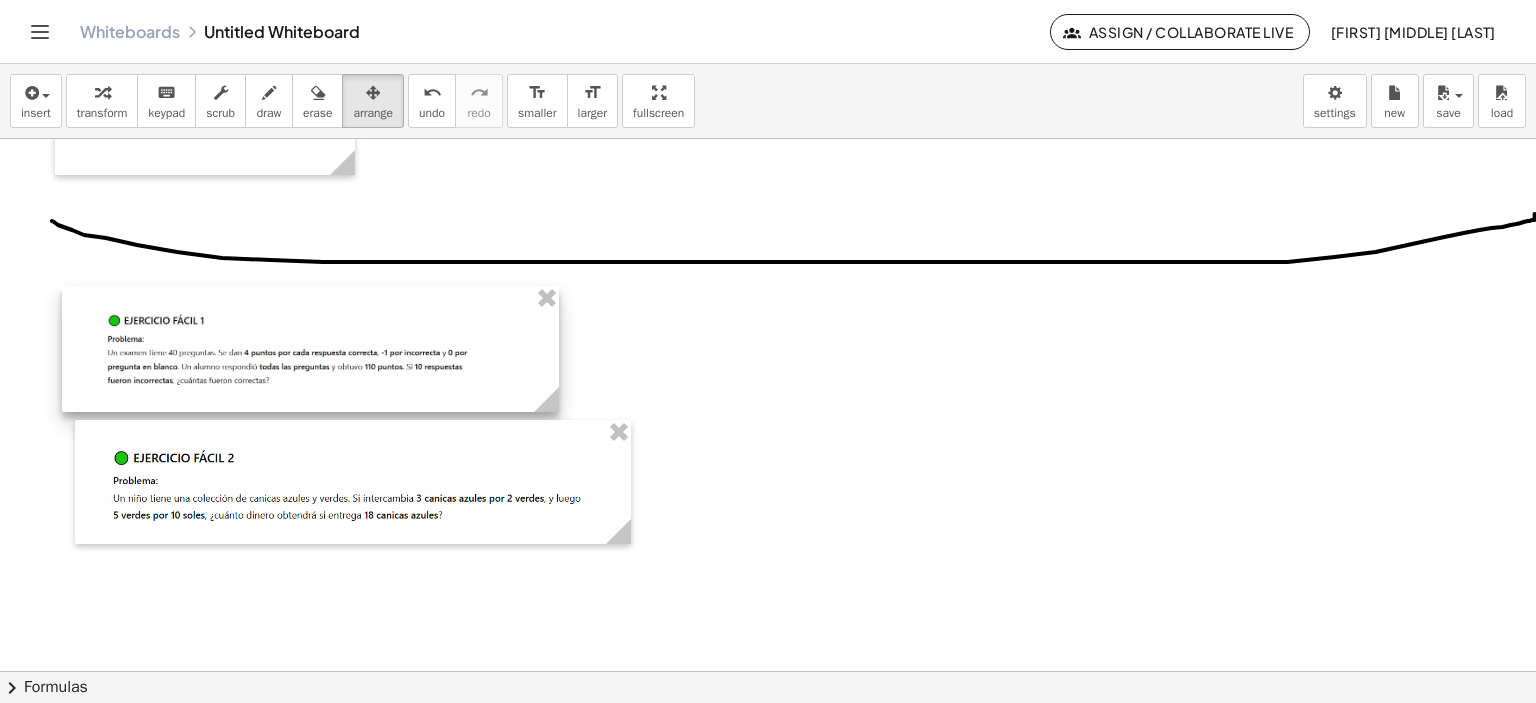 drag, startPoint x: 359, startPoint y: 395, endPoint x: 519, endPoint y: 374, distance: 161.37224 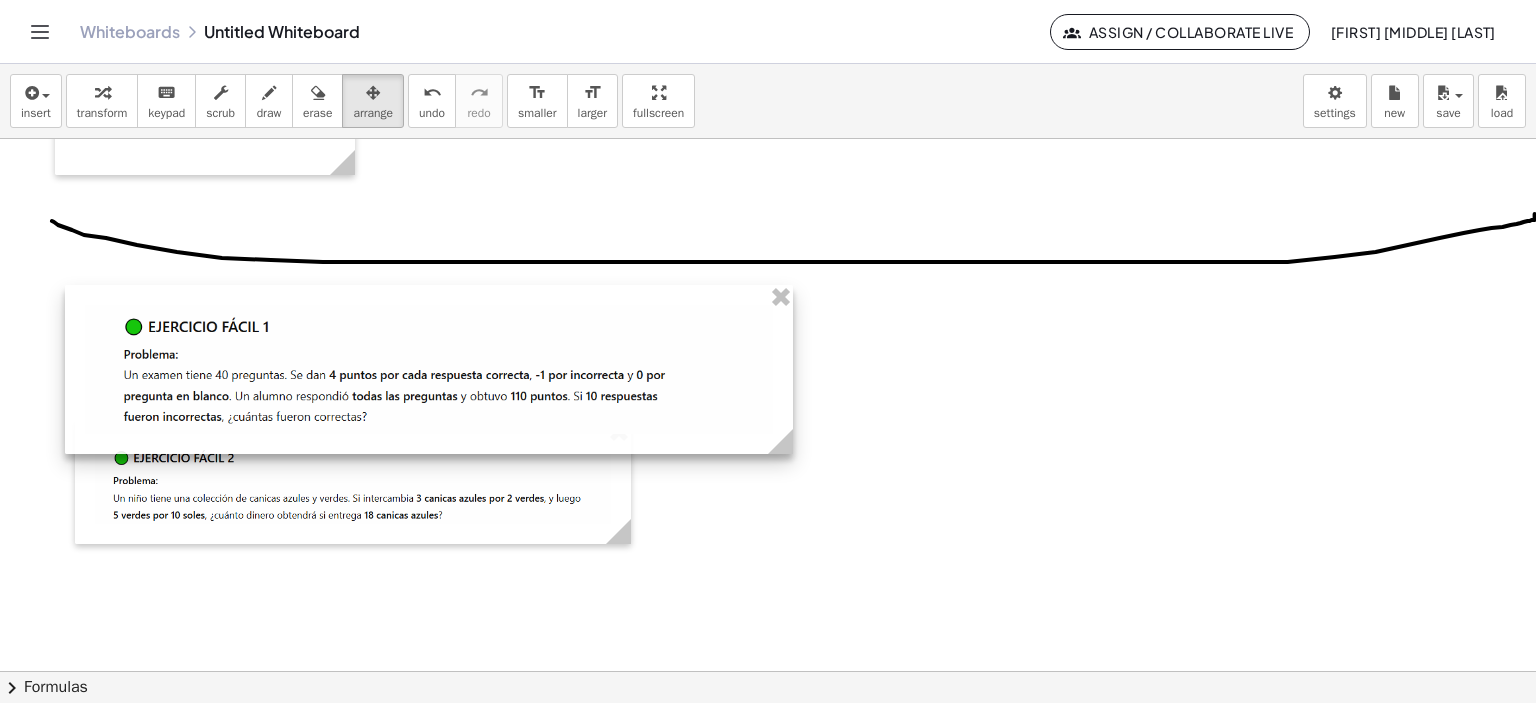 drag, startPoint x: 652, startPoint y: 397, endPoint x: 792, endPoint y: 385, distance: 140.51335 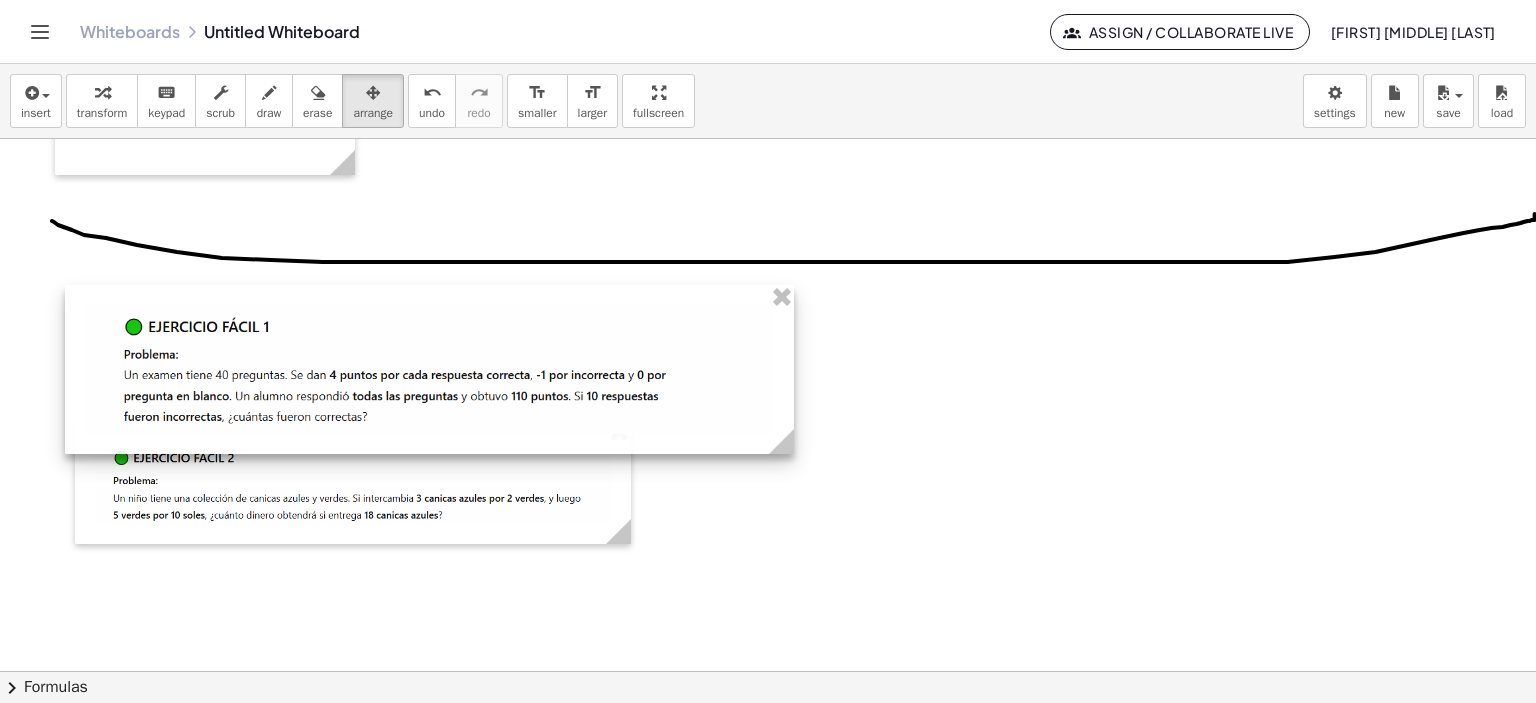 click at bounding box center [429, 369] 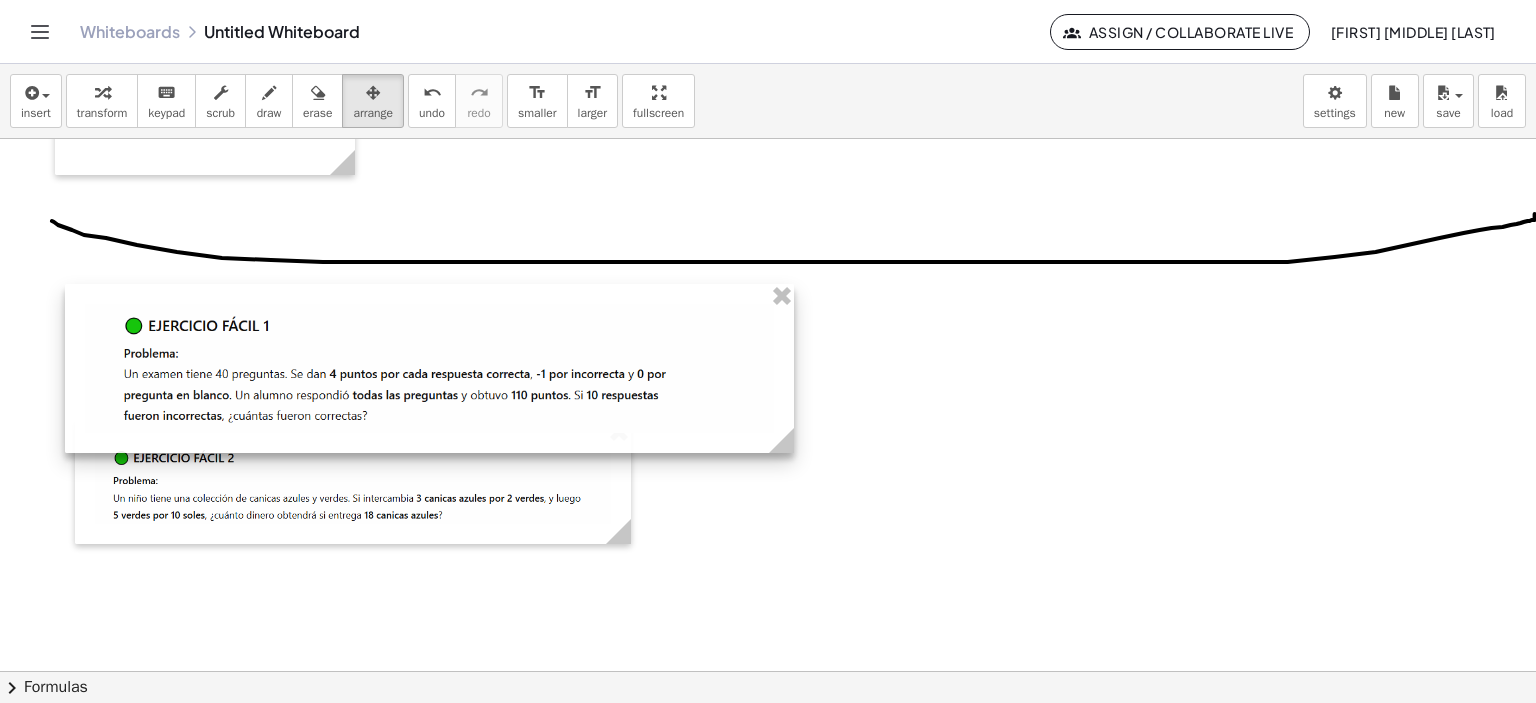 drag, startPoint x: 396, startPoint y: 402, endPoint x: 396, endPoint y: 389, distance: 13 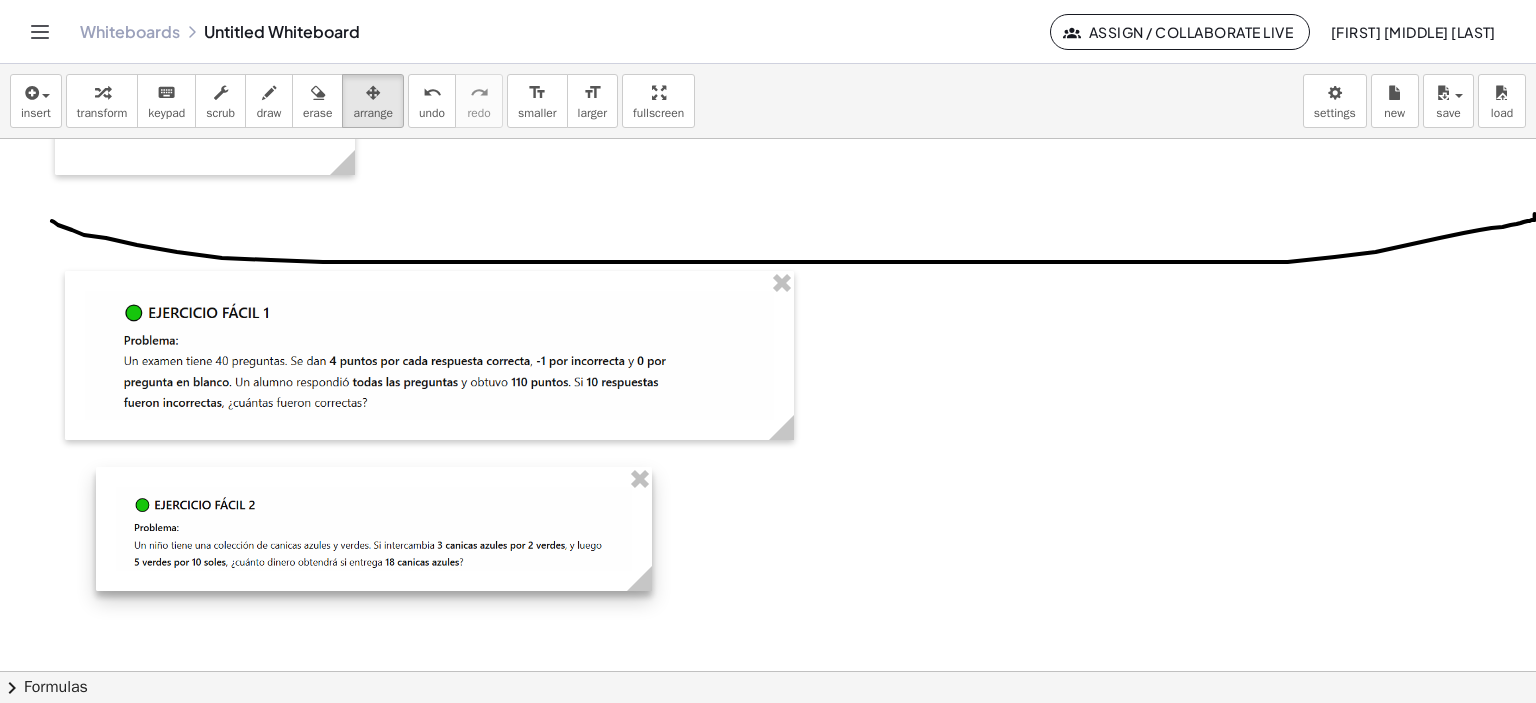 drag, startPoint x: 403, startPoint y: 487, endPoint x: 735, endPoint y: 599, distance: 350.38266 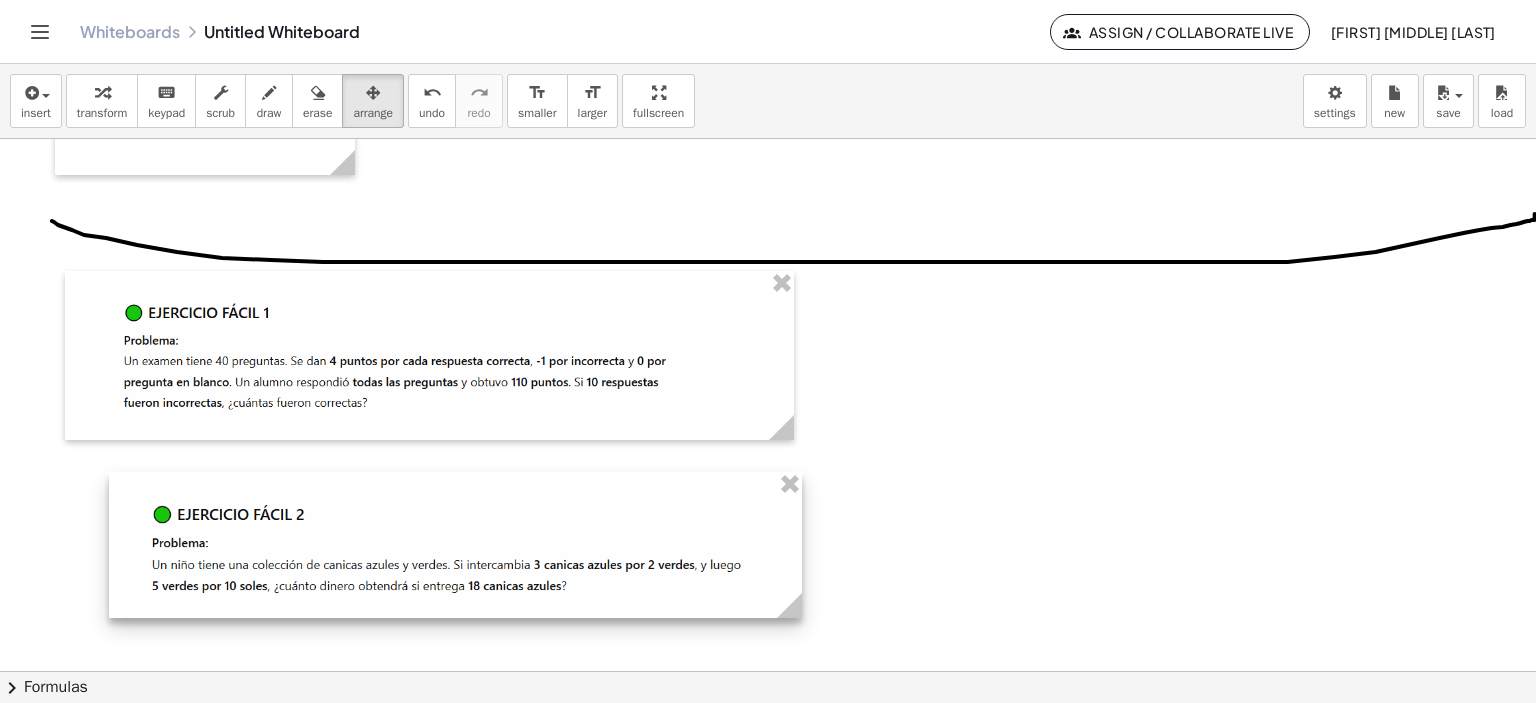 drag, startPoint x: 658, startPoint y: 588, endPoint x: 794, endPoint y: 564, distance: 138.10141 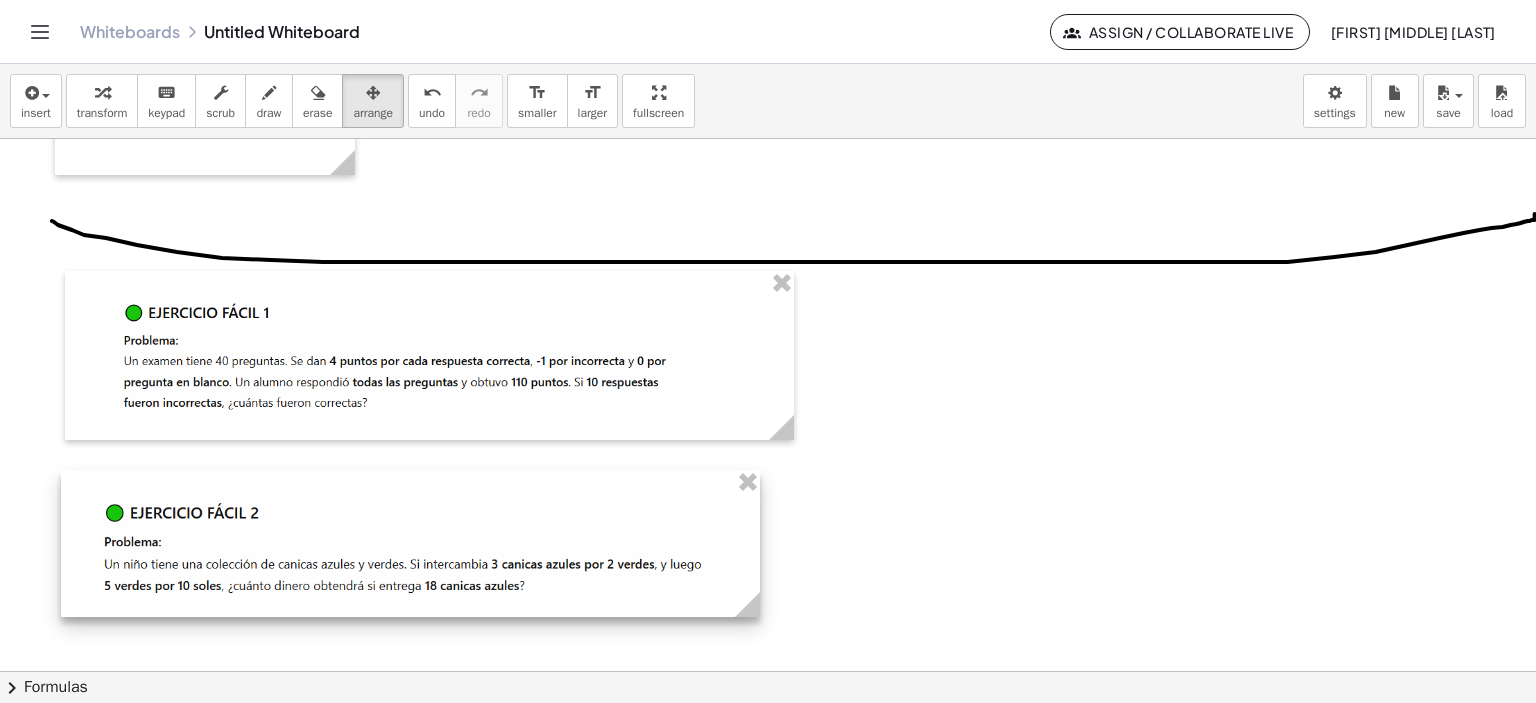 drag, startPoint x: 470, startPoint y: 549, endPoint x: 520, endPoint y: 538, distance: 51.1957 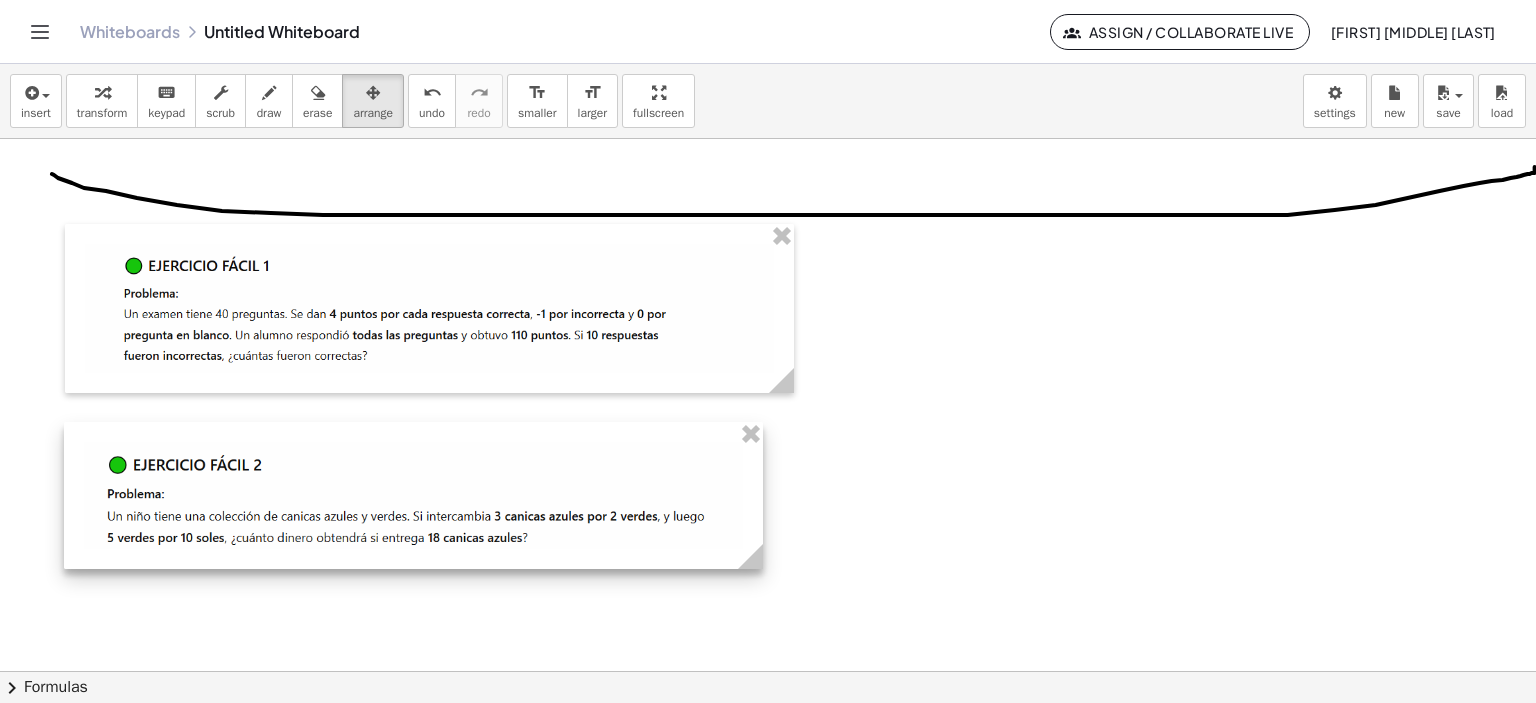scroll, scrollTop: 1580, scrollLeft: 0, axis: vertical 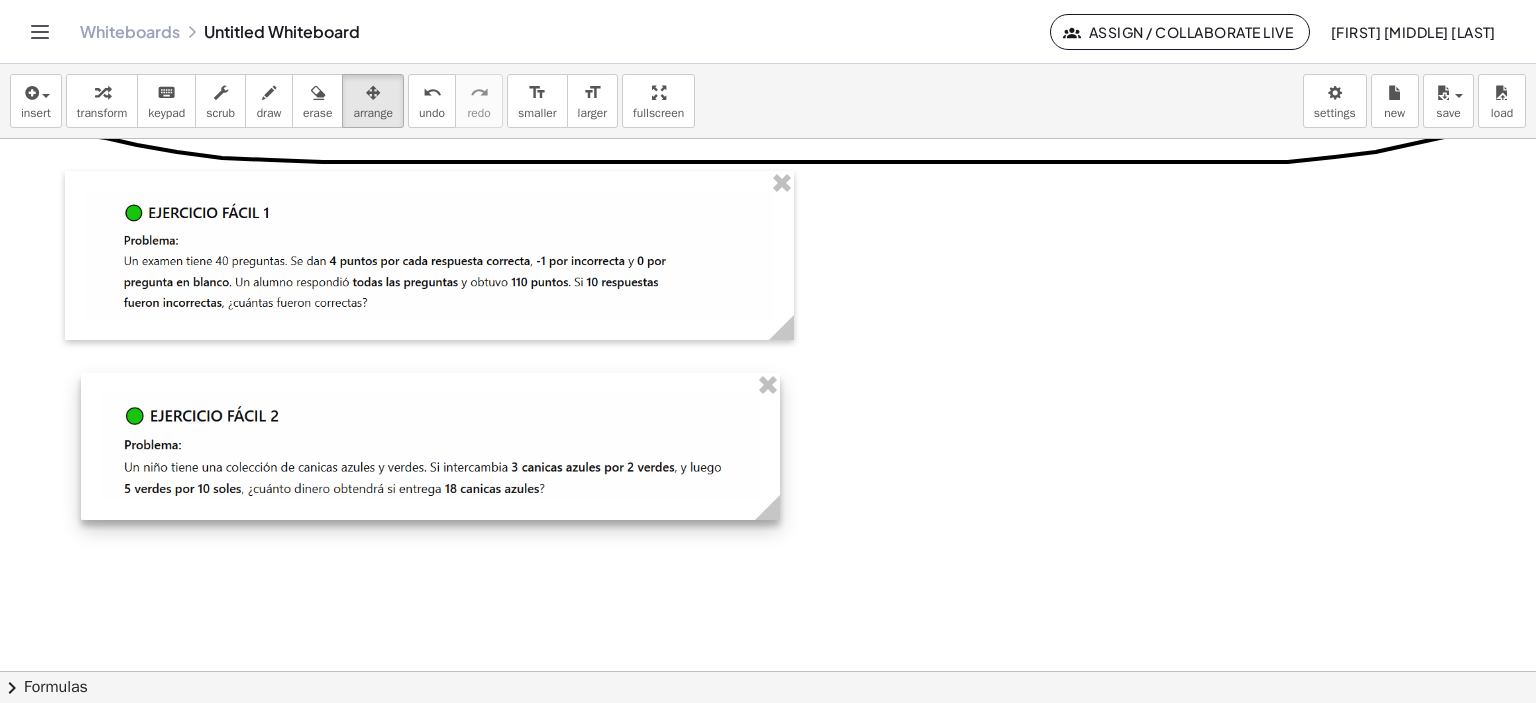 drag, startPoint x: 559, startPoint y: 445, endPoint x: 284, endPoint y: 176, distance: 384.68948 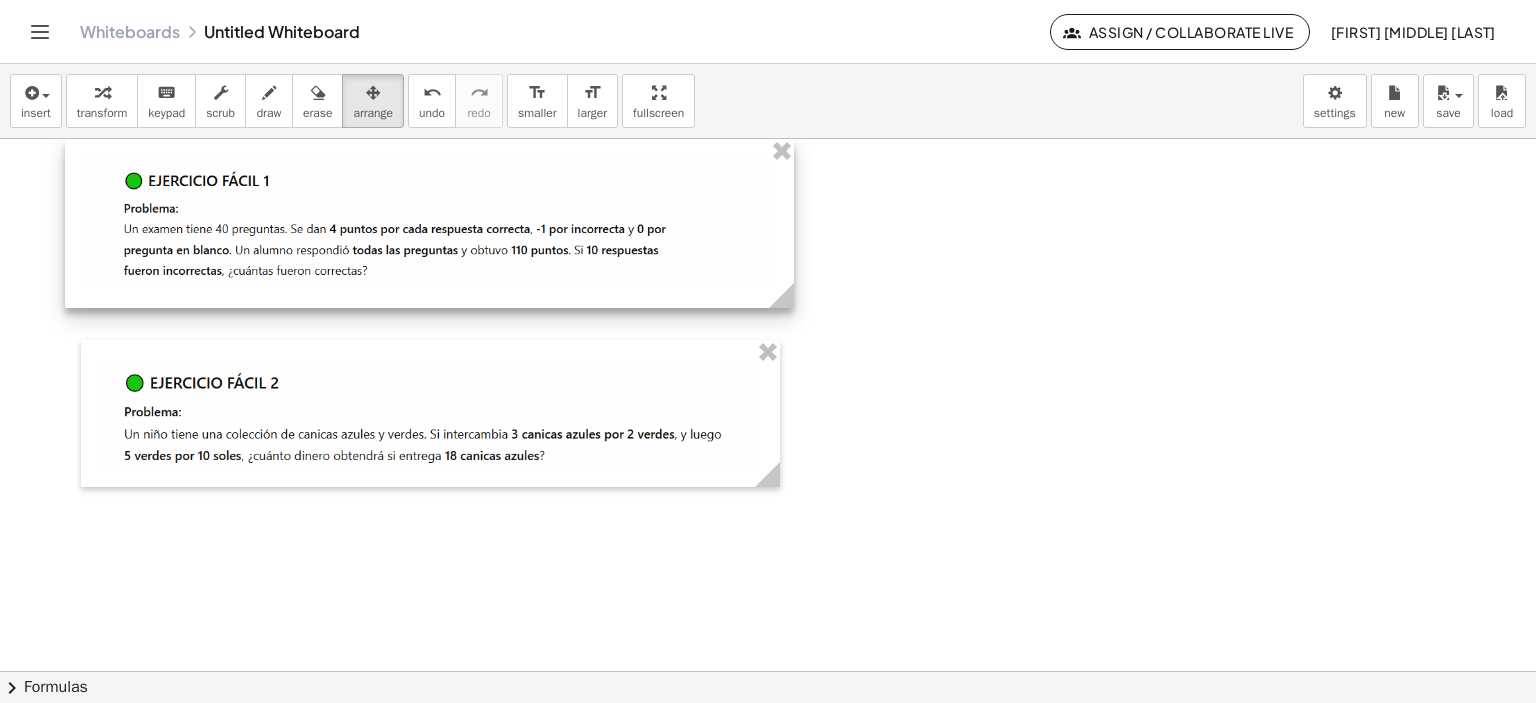 scroll, scrollTop: 1613, scrollLeft: 0, axis: vertical 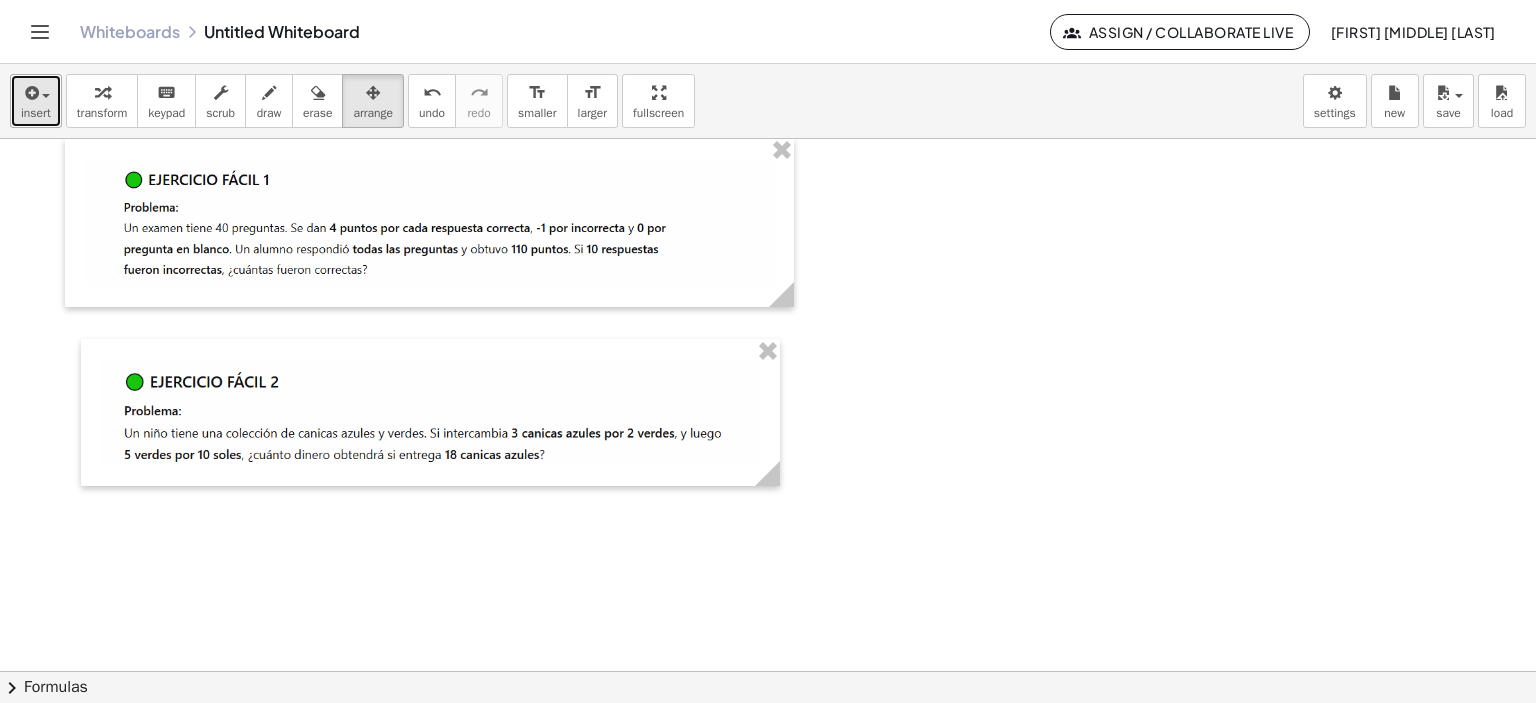 click on "insert" at bounding box center [36, 113] 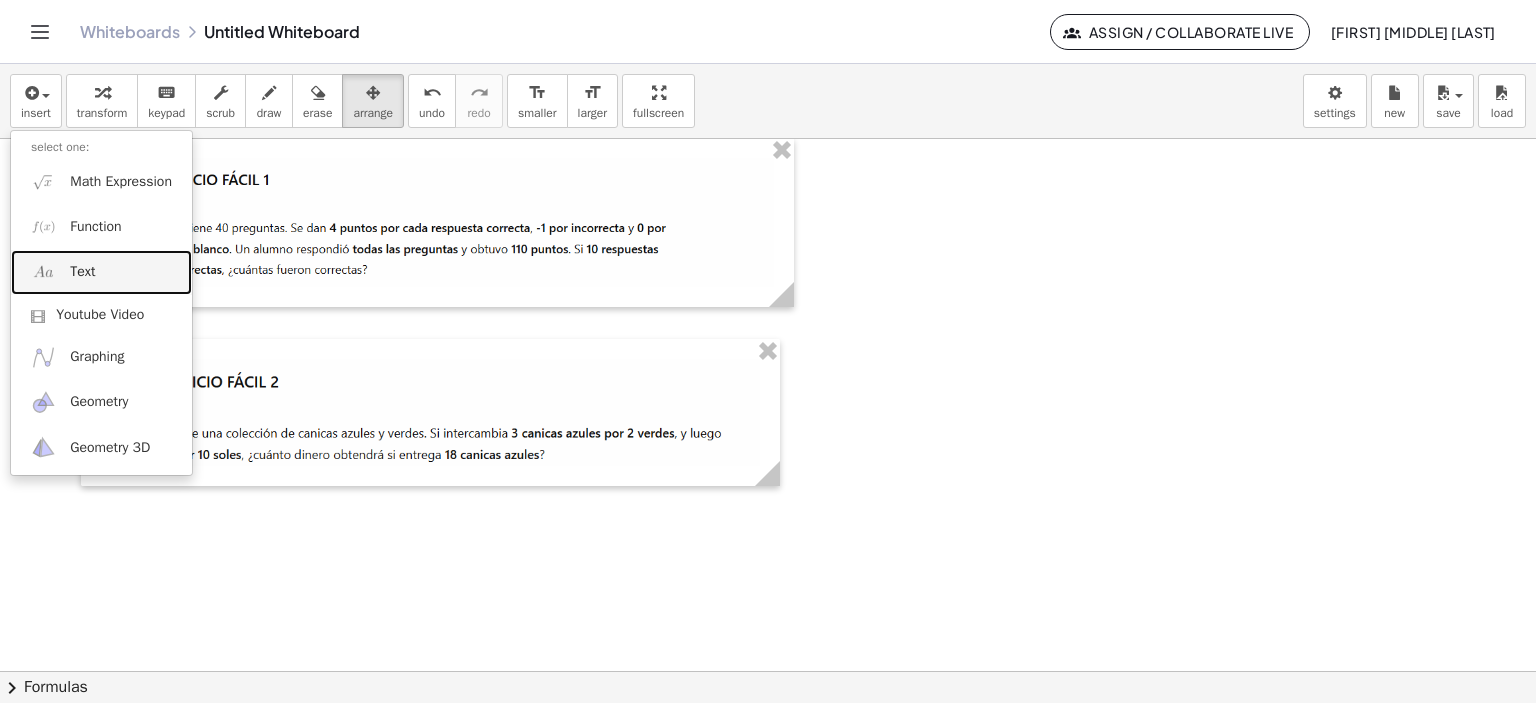 click on "Text" at bounding box center [82, 272] 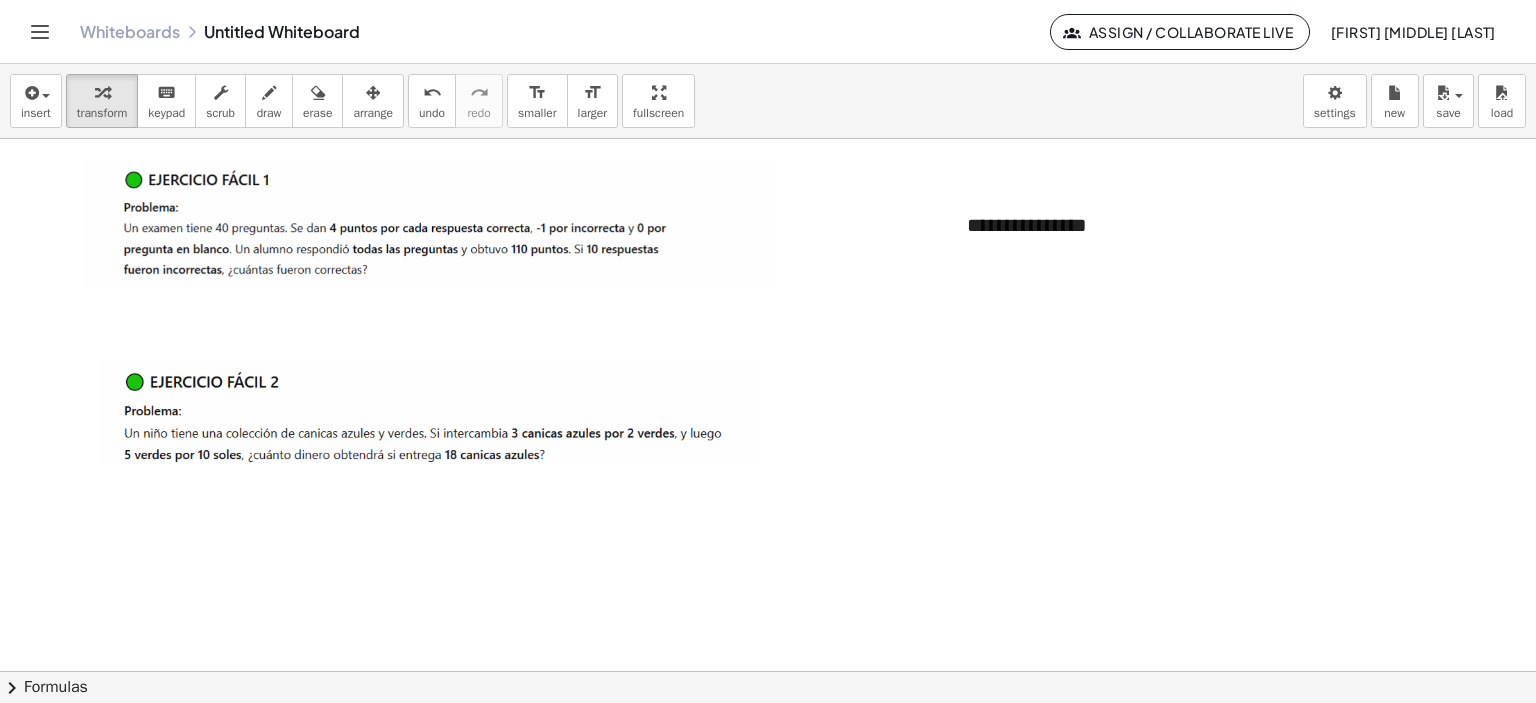 type 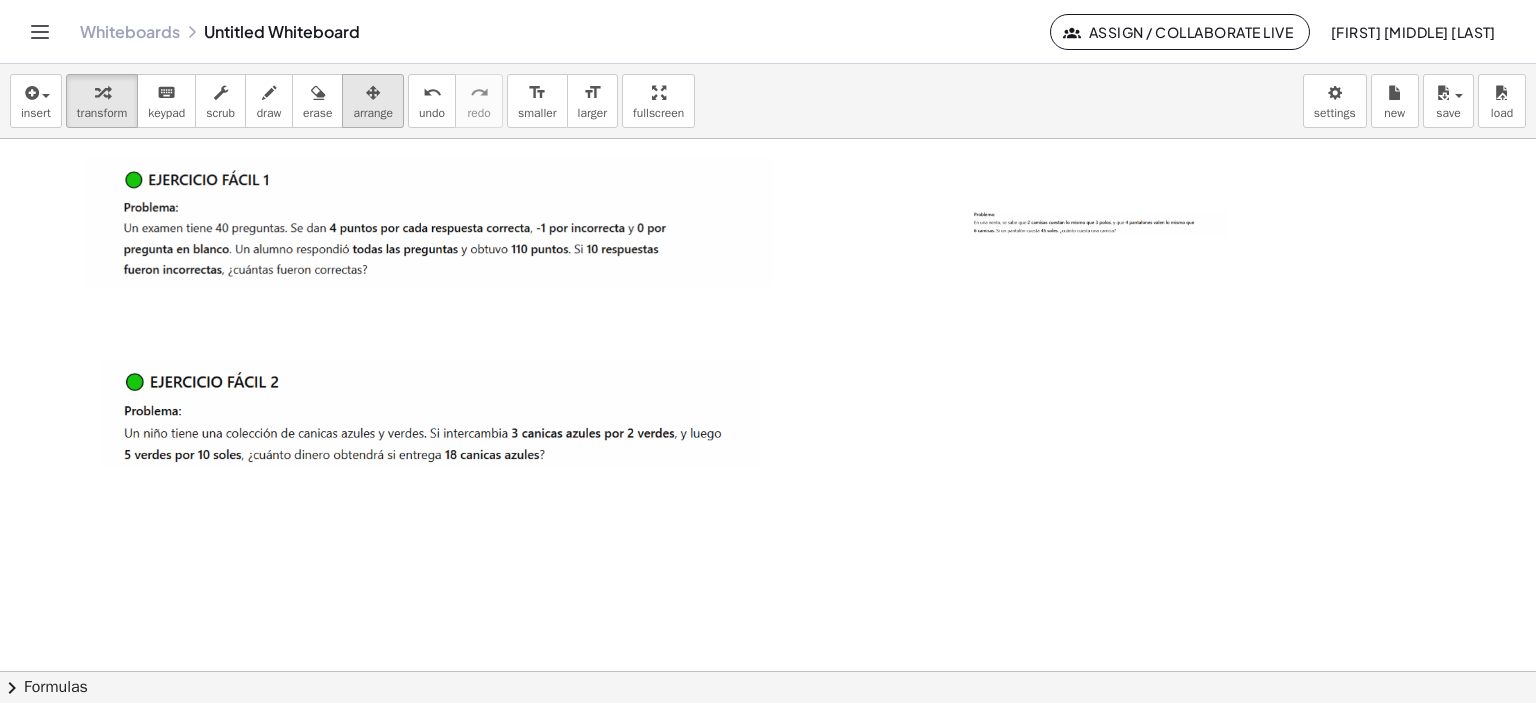 click on "arrange" at bounding box center (373, 113) 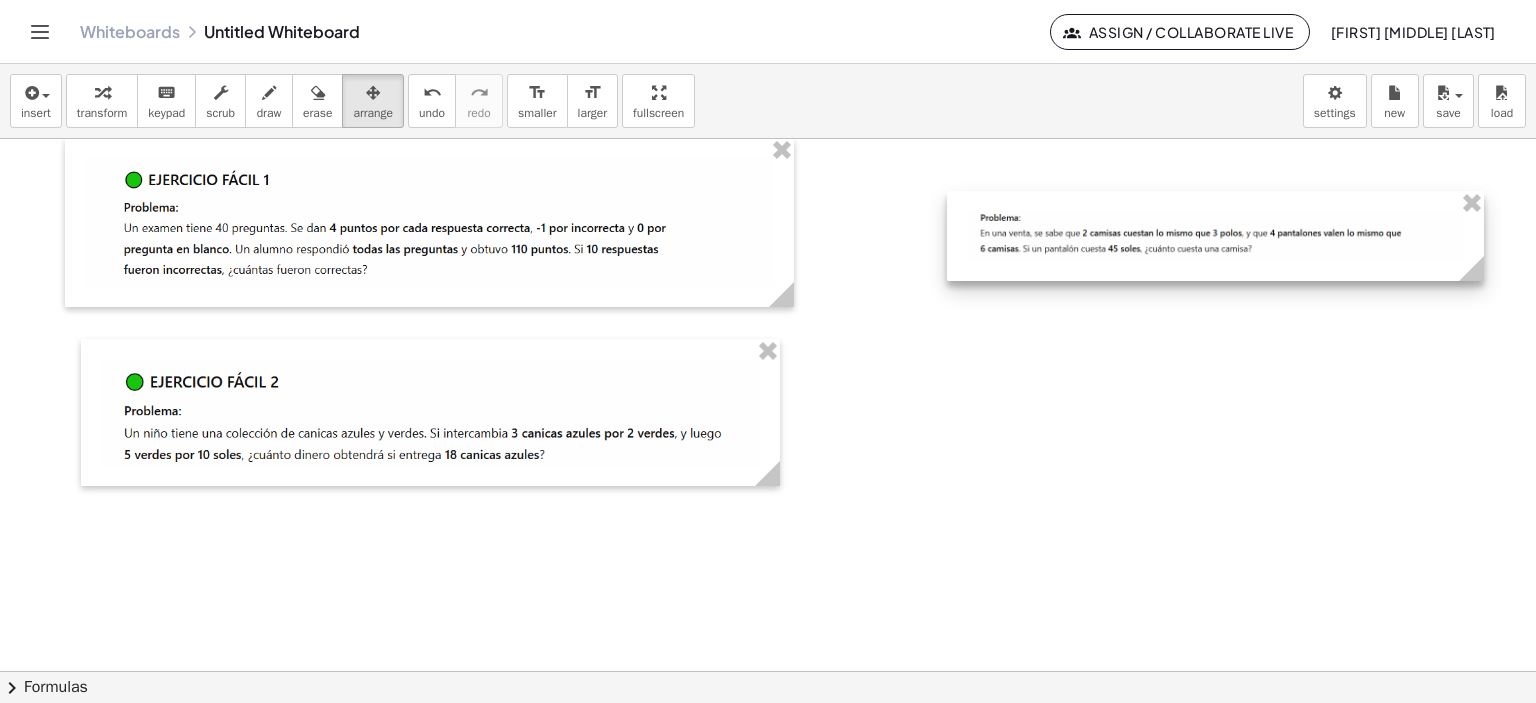 drag, startPoint x: 1242, startPoint y: 242, endPoint x: 1479, endPoint y: 252, distance: 237.21088 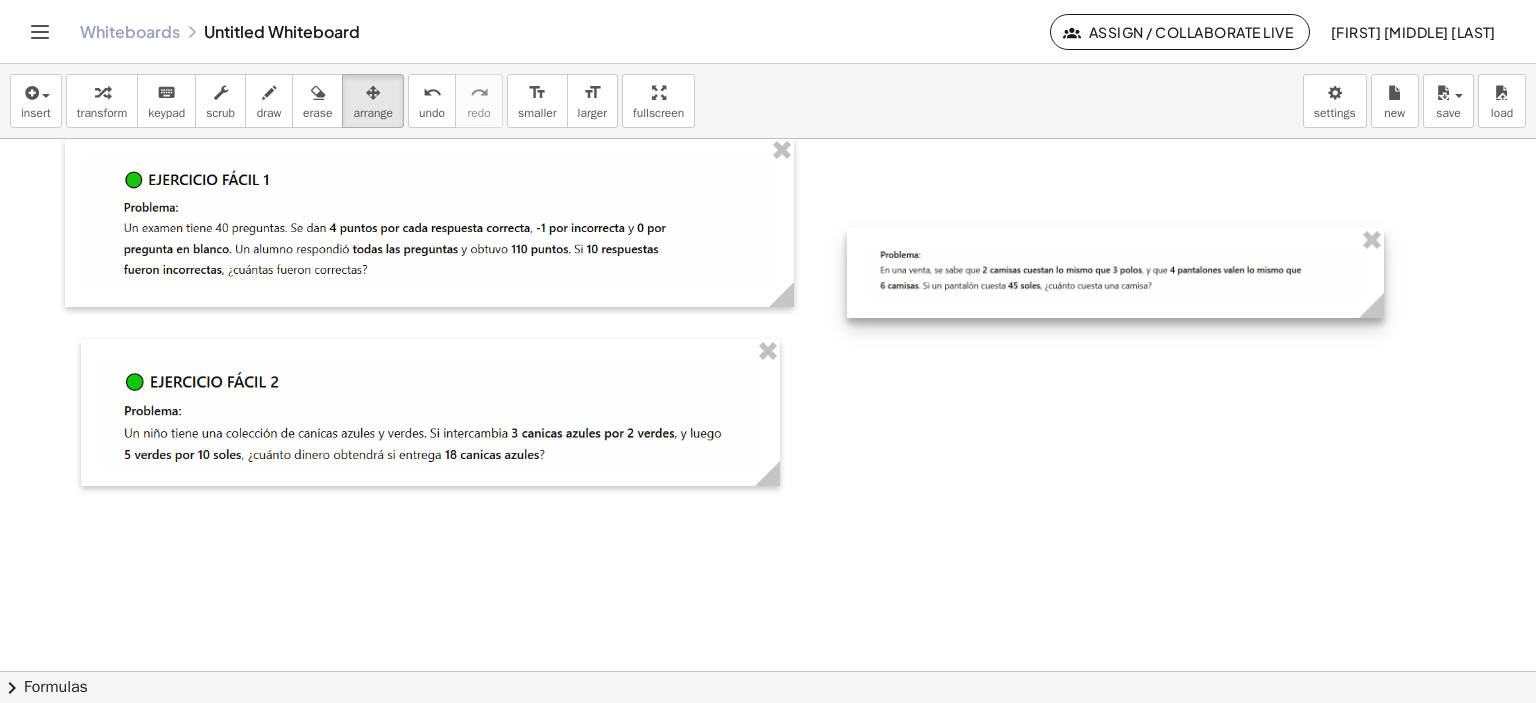 drag, startPoint x: 1264, startPoint y: 289, endPoint x: 1196, endPoint y: 309, distance: 70.88018 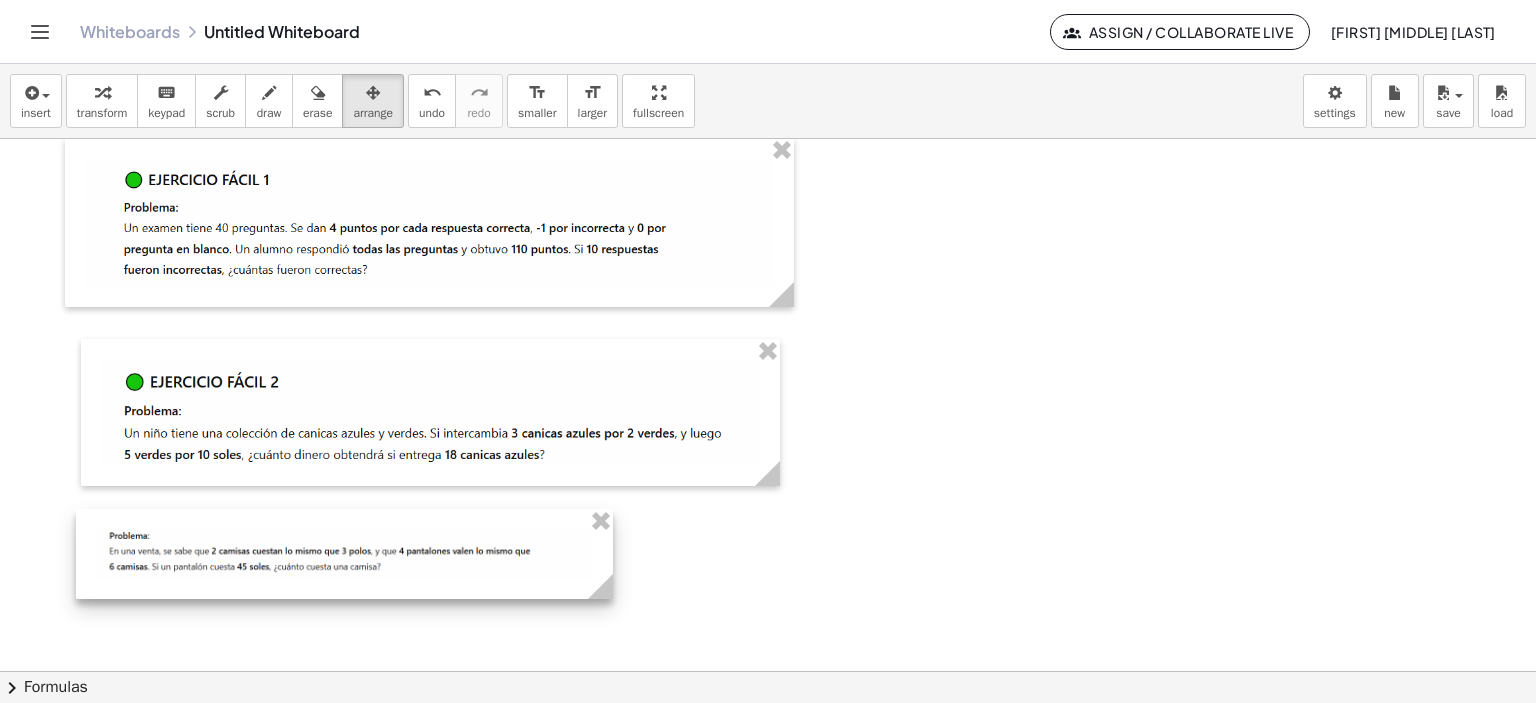 drag, startPoint x: 1157, startPoint y: 283, endPoint x: 522, endPoint y: 556, distance: 691.1975 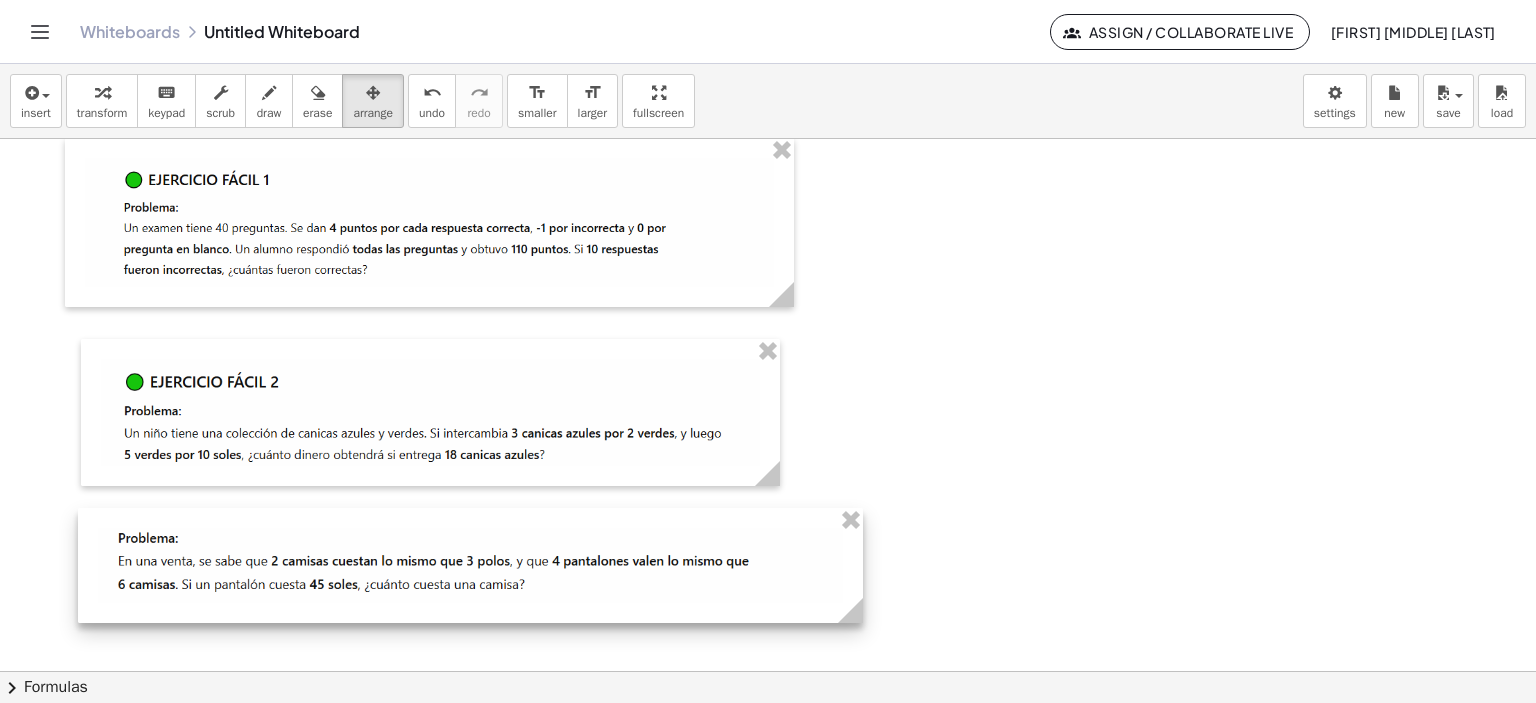 drag, startPoint x: 609, startPoint y: 588, endPoint x: 856, endPoint y: 627, distance: 250.06 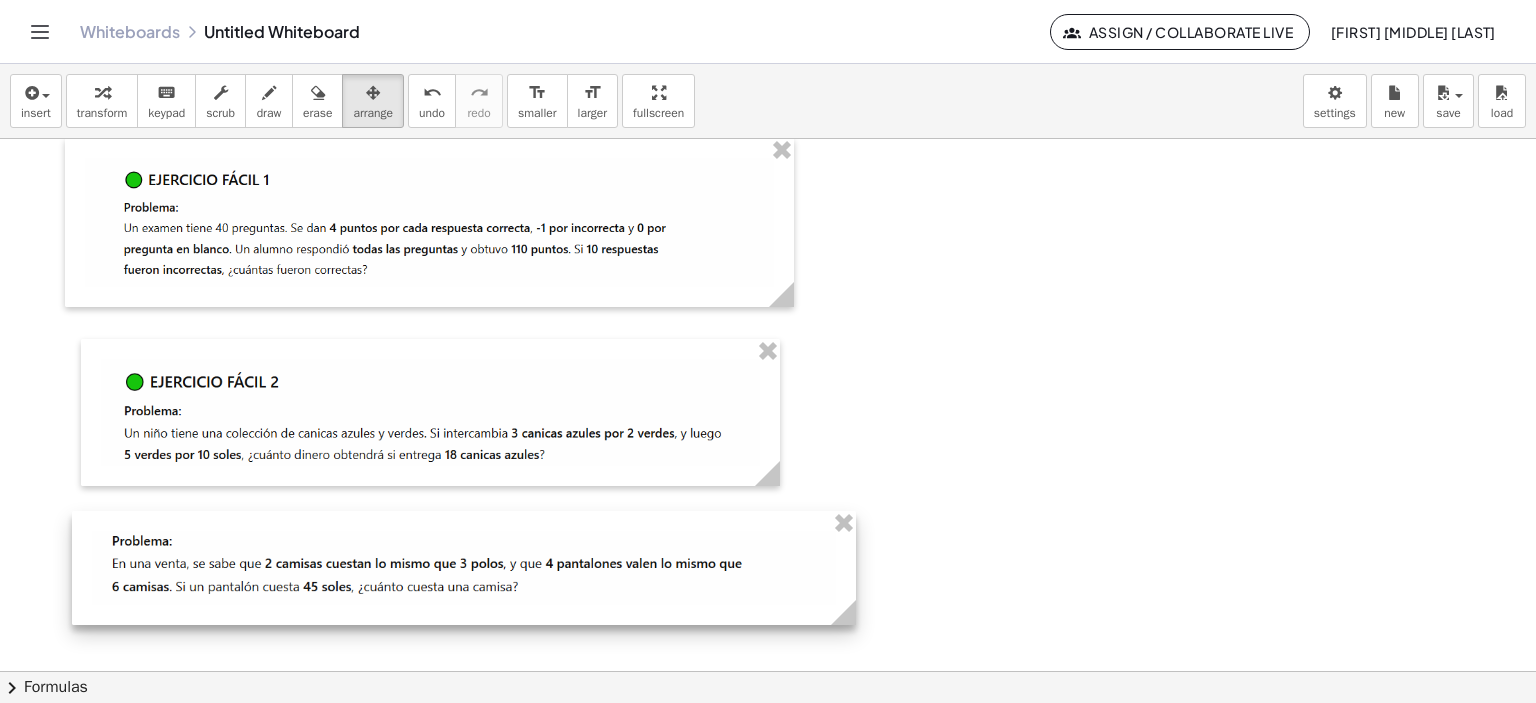 drag, startPoint x: 621, startPoint y: 607, endPoint x: 258, endPoint y: 19, distance: 691.02313 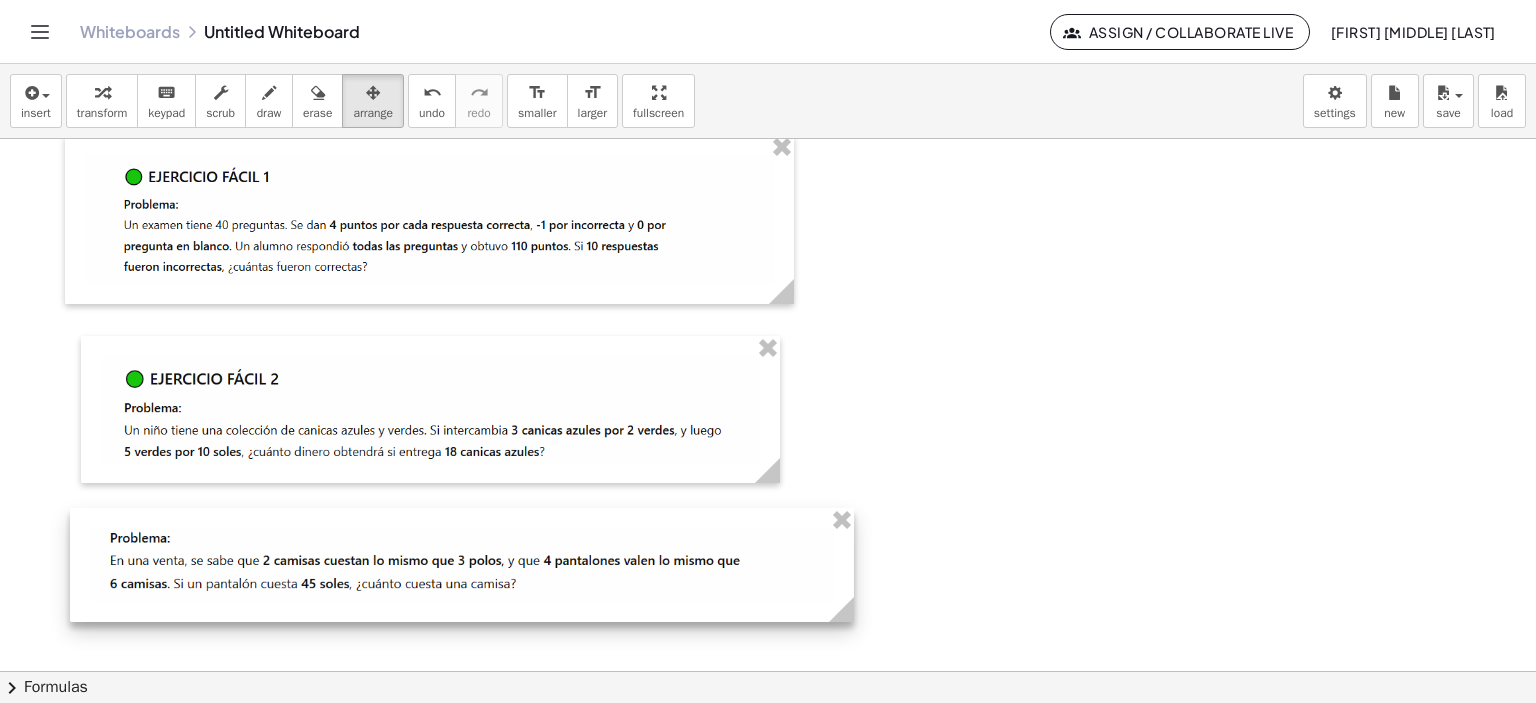 scroll, scrollTop: 1613, scrollLeft: 0, axis: vertical 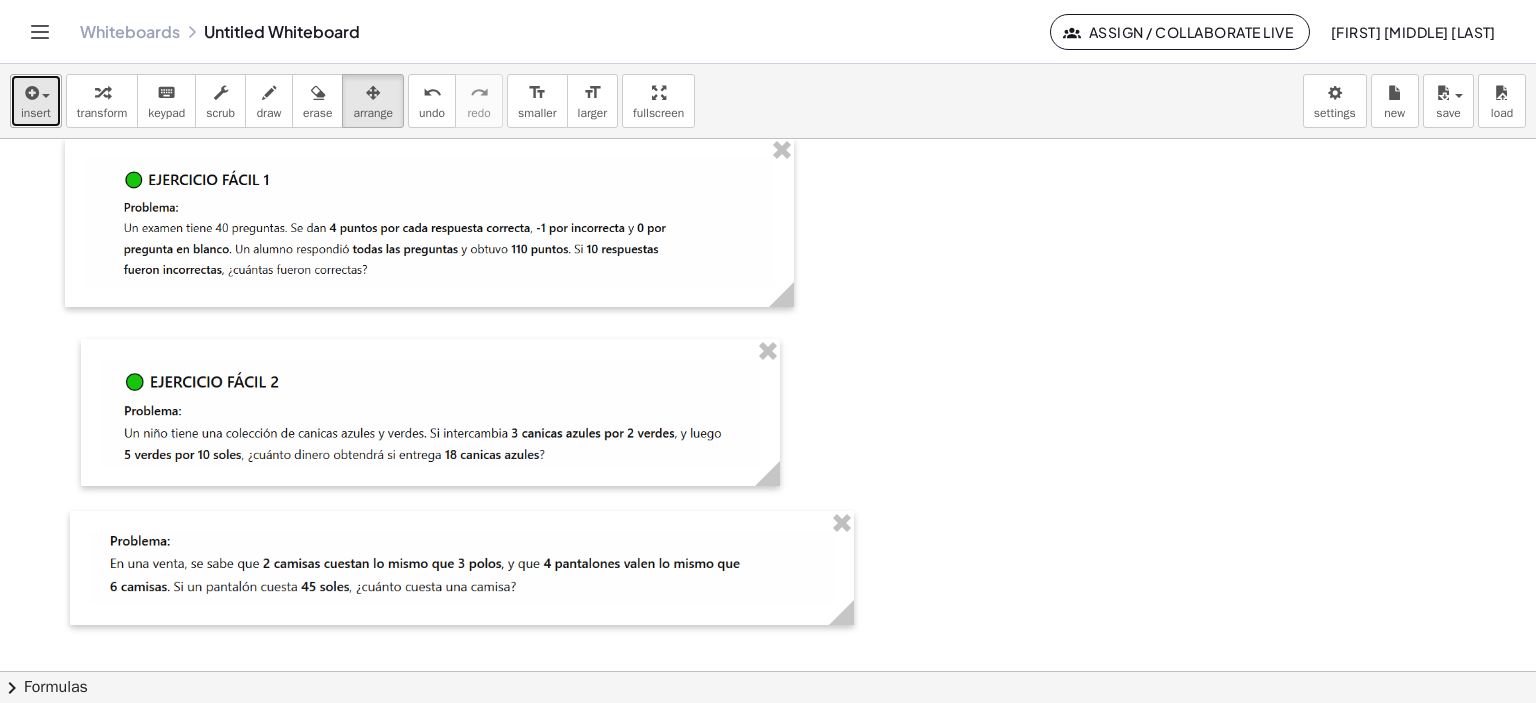 click on "insert" at bounding box center (36, 113) 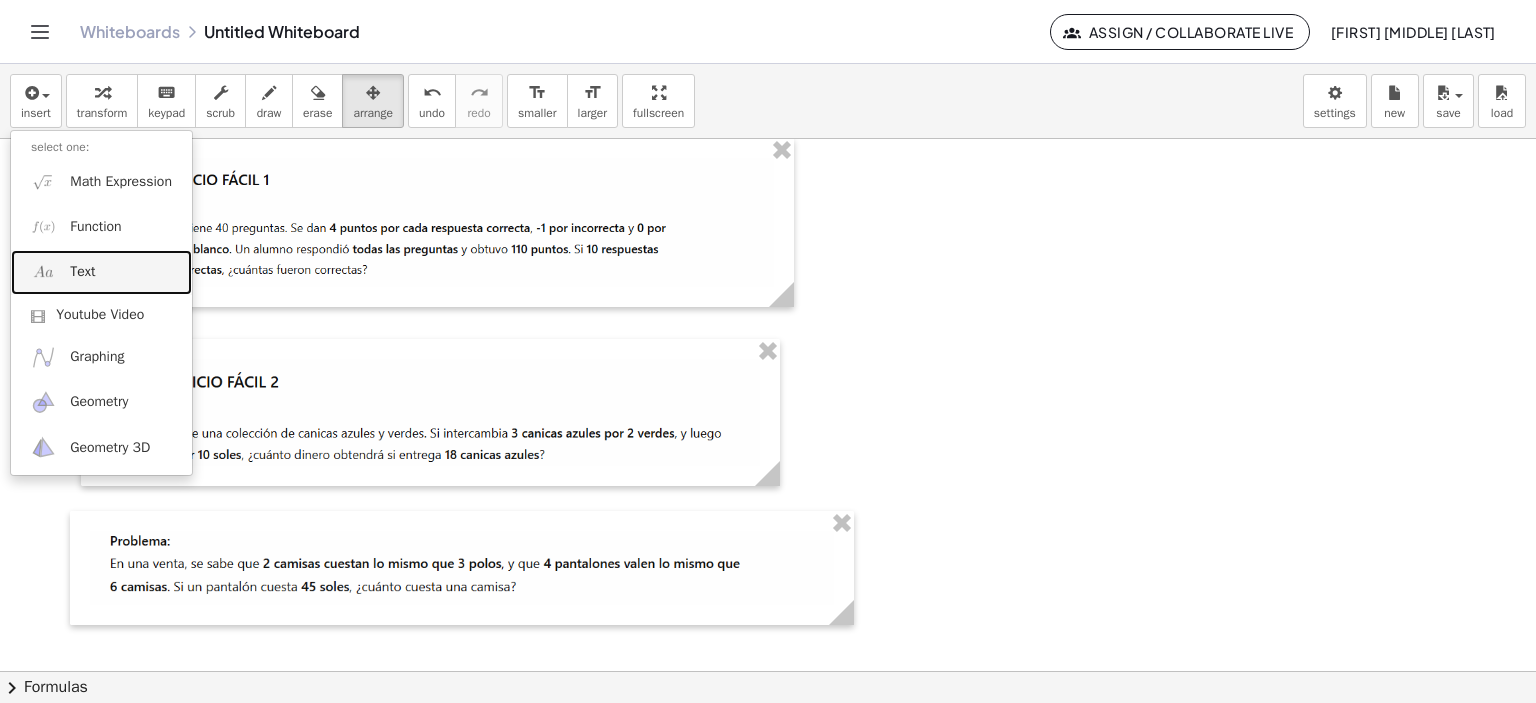 click on "Text" at bounding box center (82, 272) 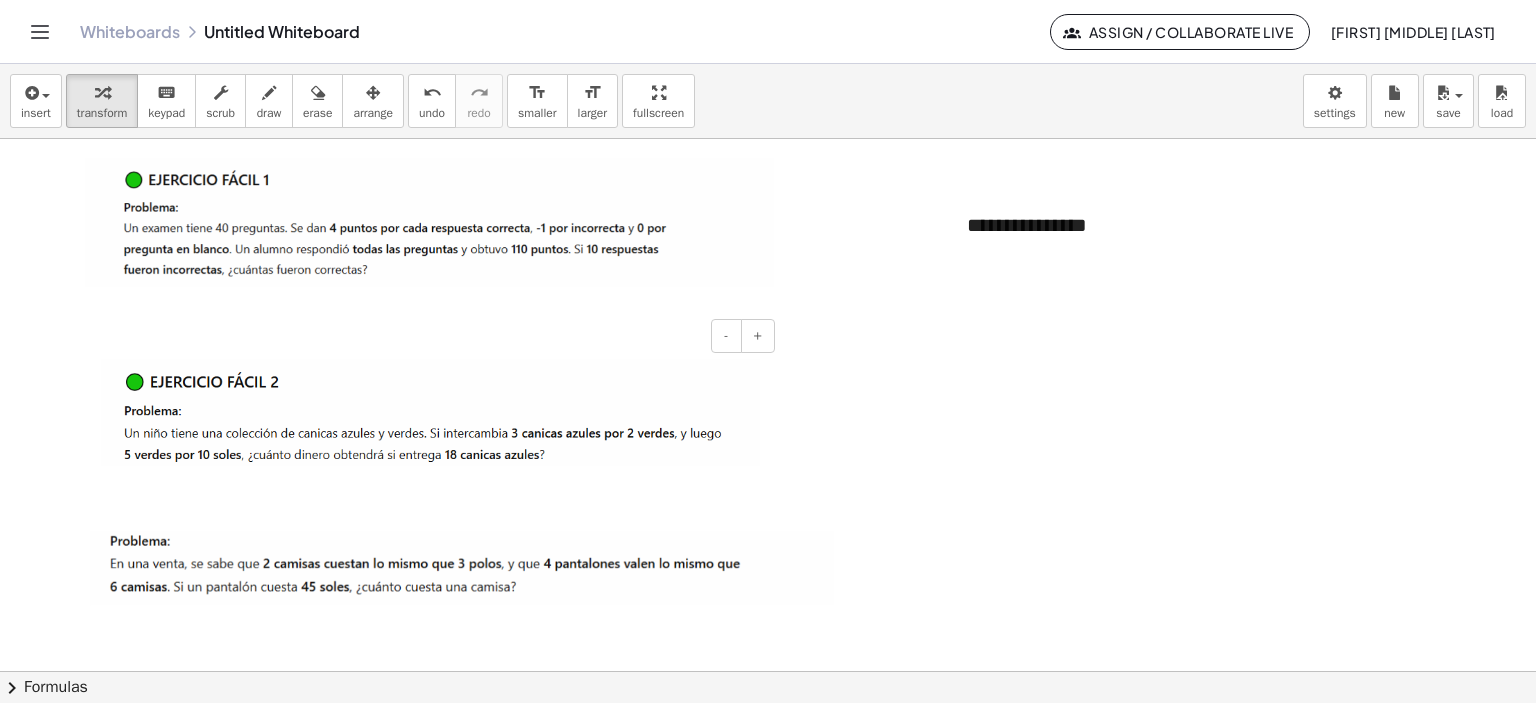 type 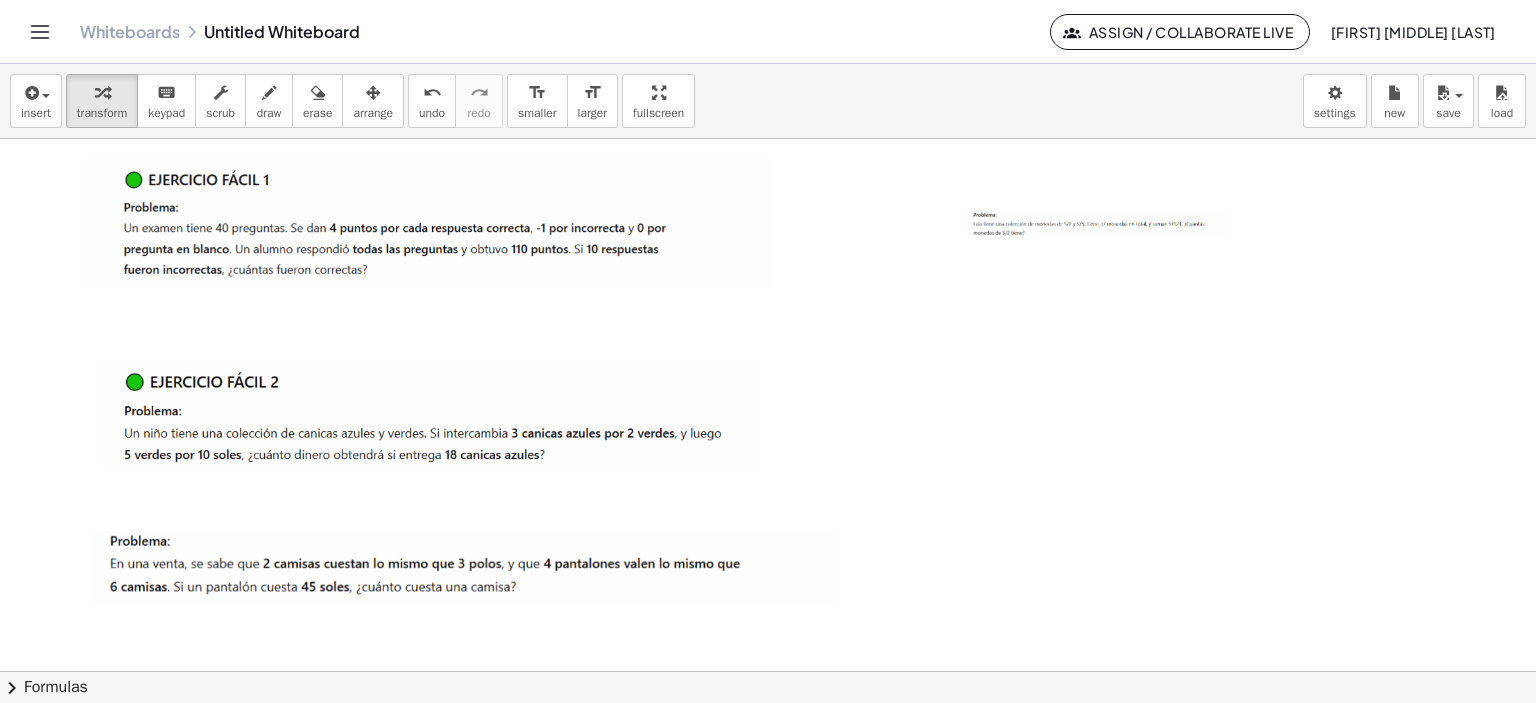 drag, startPoint x: 1039, startPoint y: 247, endPoint x: 882, endPoint y: 247, distance: 157 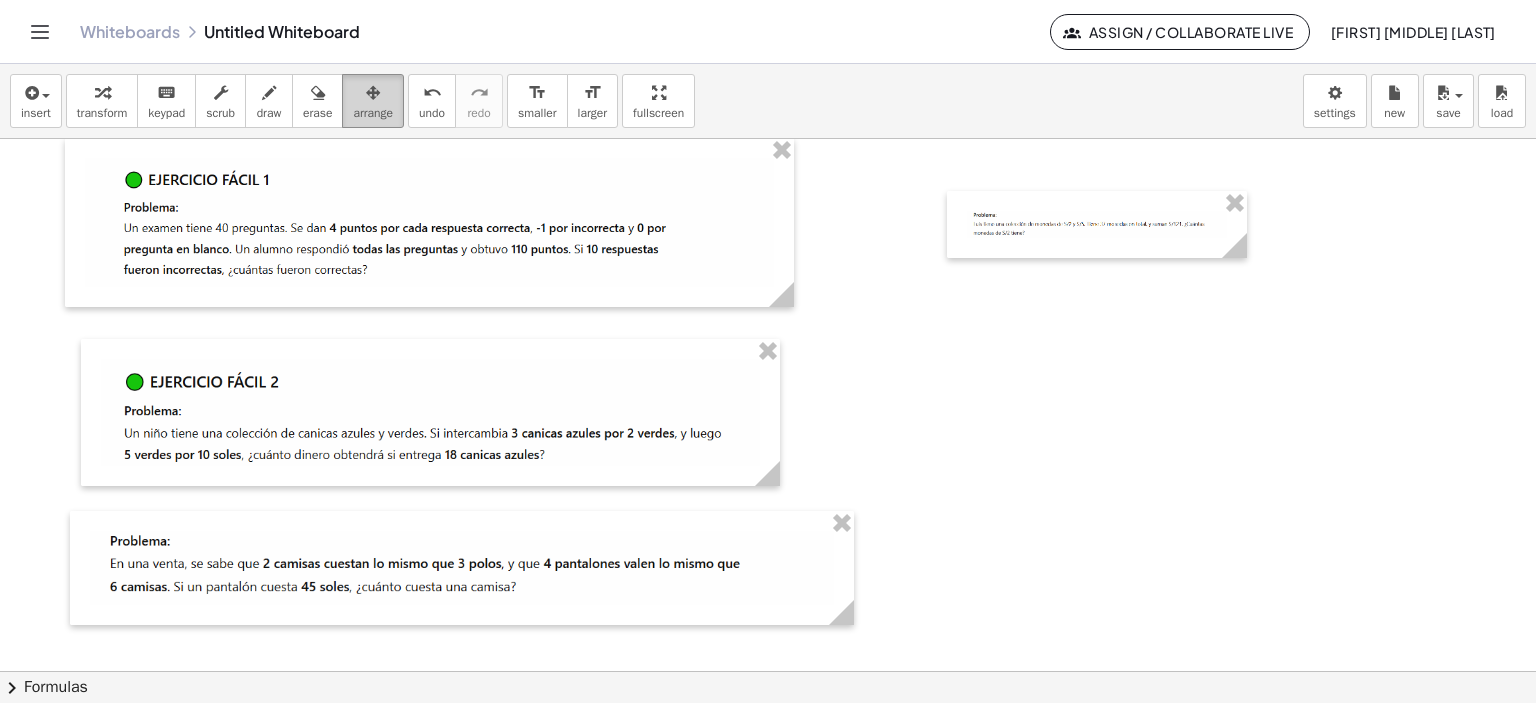 click at bounding box center (373, 93) 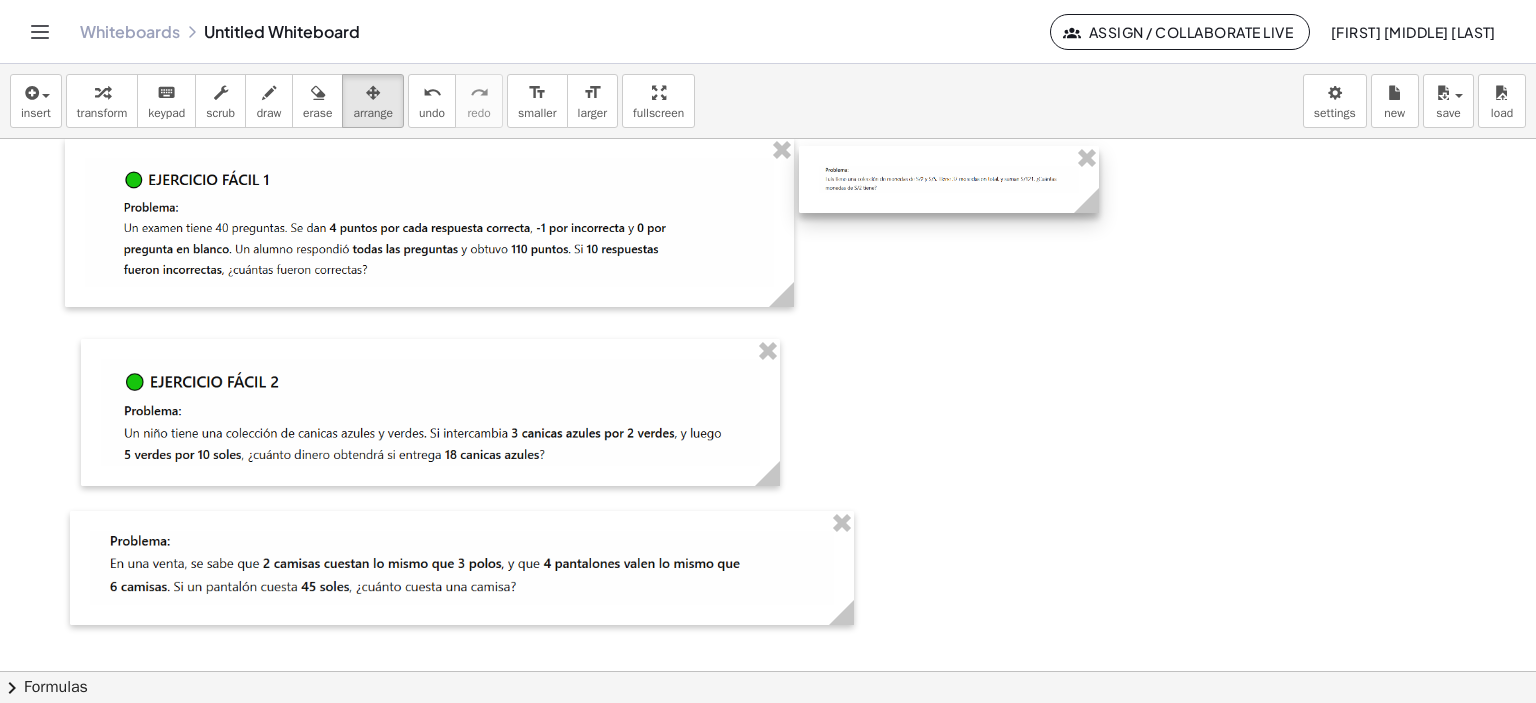 drag, startPoint x: 1064, startPoint y: 235, endPoint x: 916, endPoint y: 190, distance: 154.69002 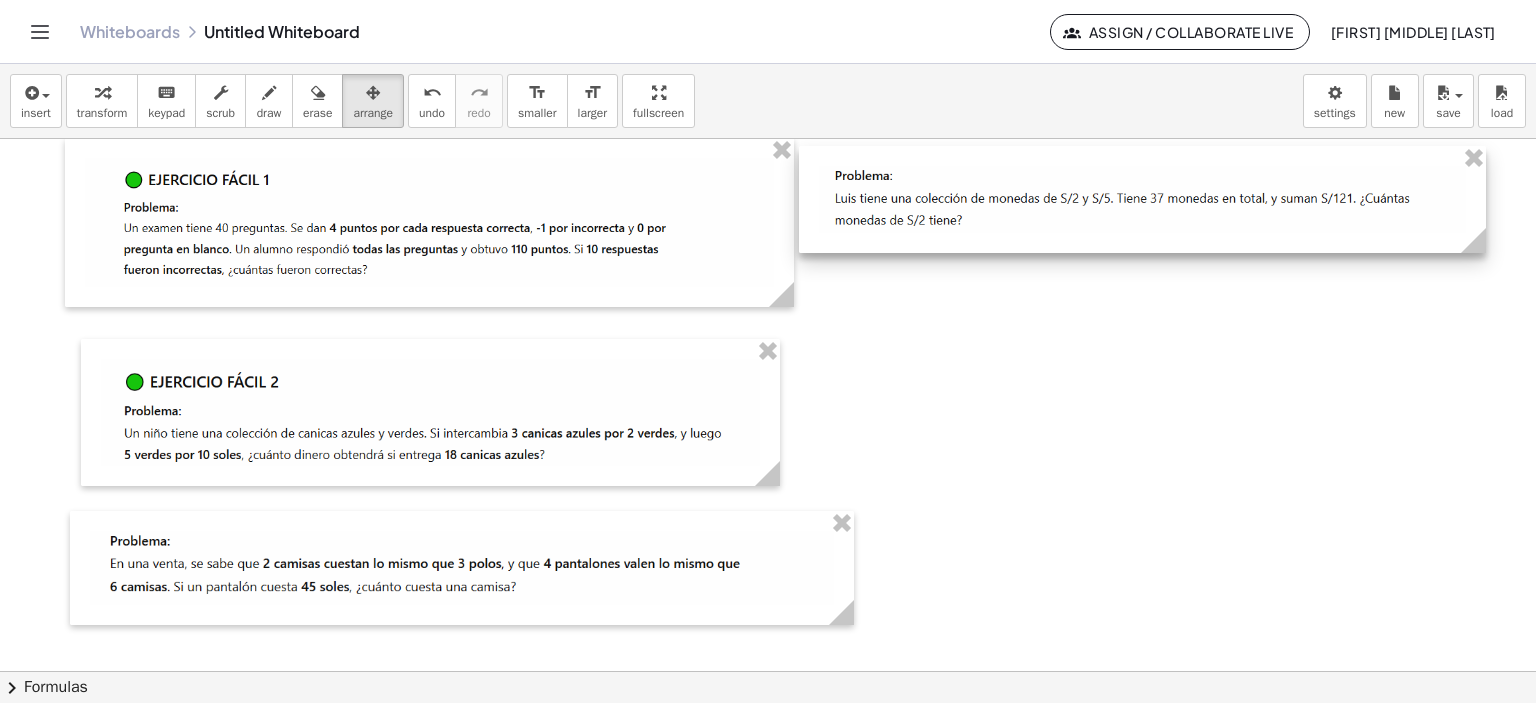 drag, startPoint x: 1096, startPoint y: 208, endPoint x: 1483, endPoint y: 379, distance: 423.09573 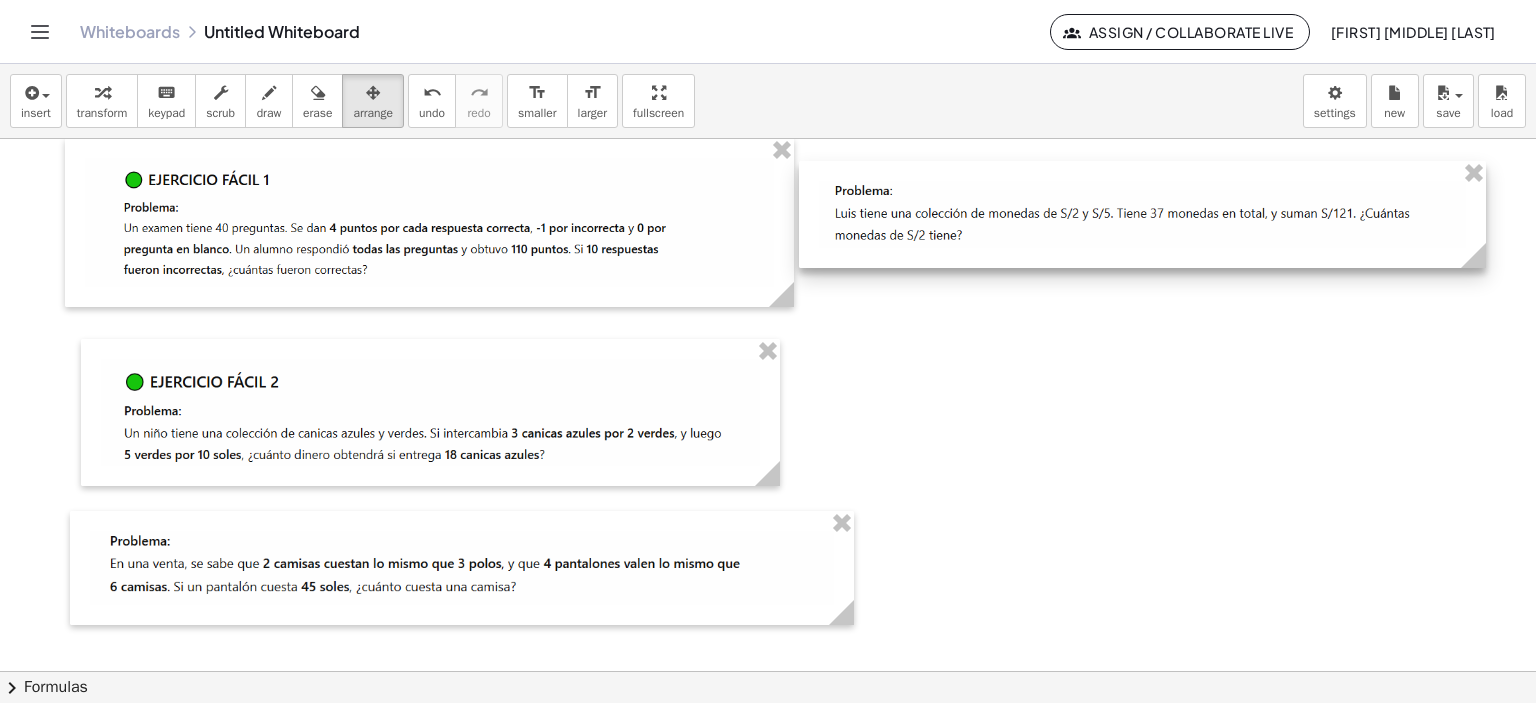 click at bounding box center [1142, 214] 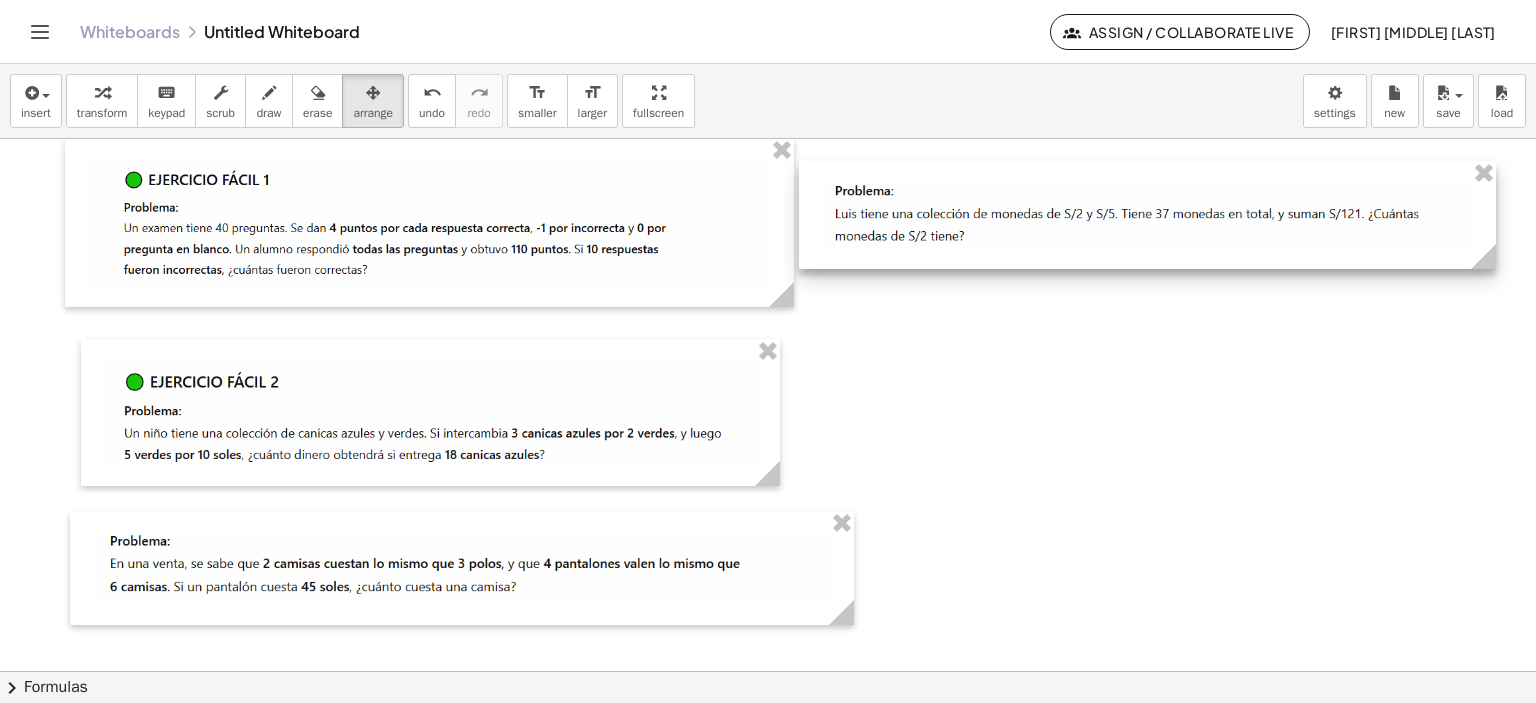 drag, startPoint x: 1478, startPoint y: 255, endPoint x: 1488, endPoint y: 261, distance: 11.661903 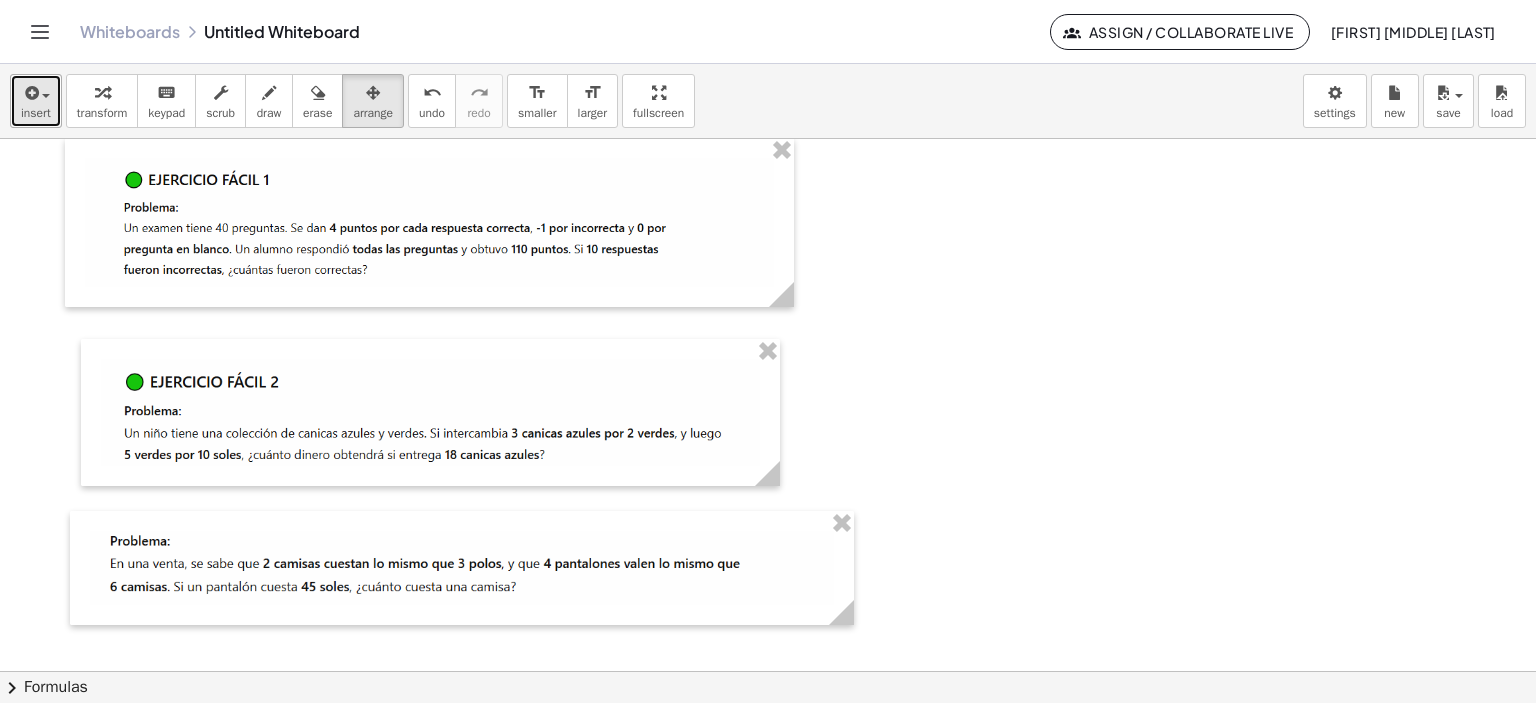 click on "insert" at bounding box center [36, 113] 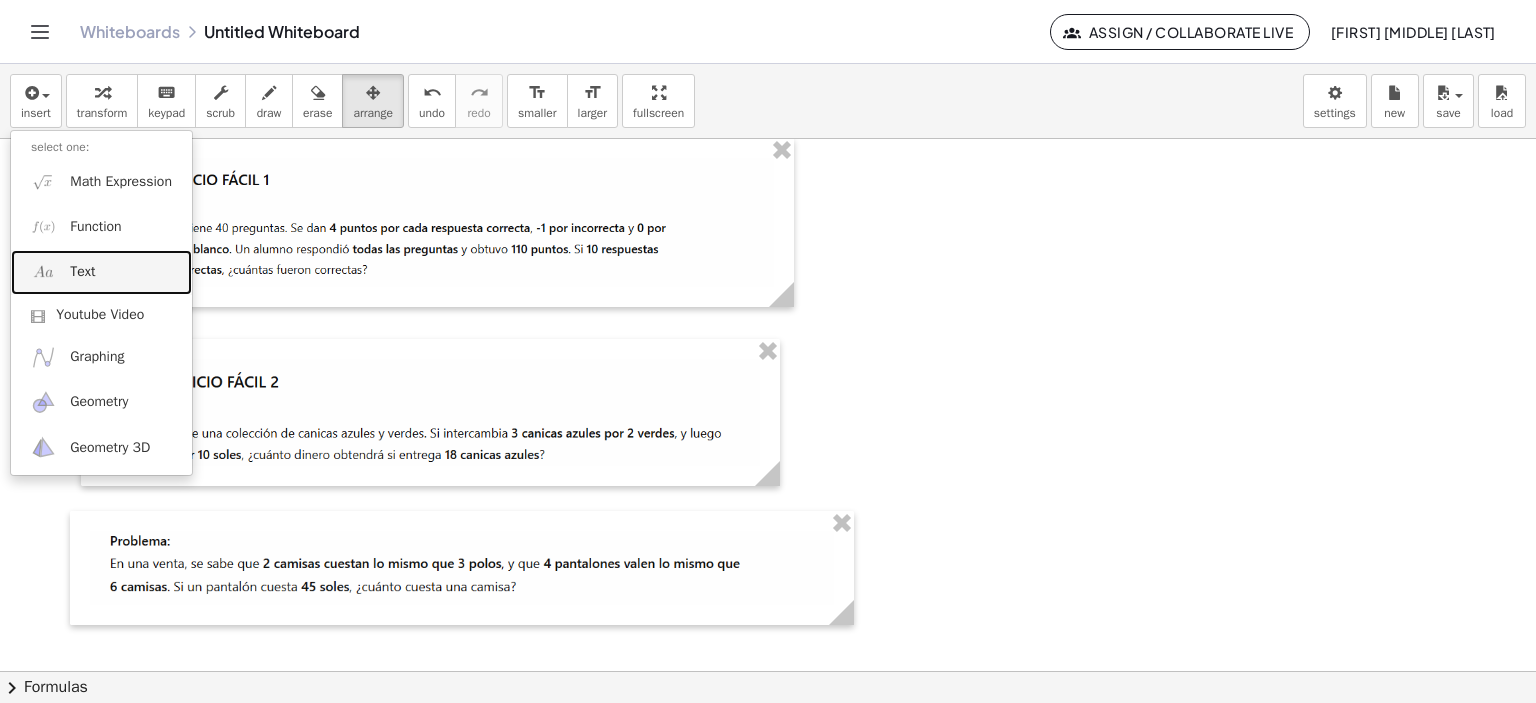 click on "Text" at bounding box center (82, 272) 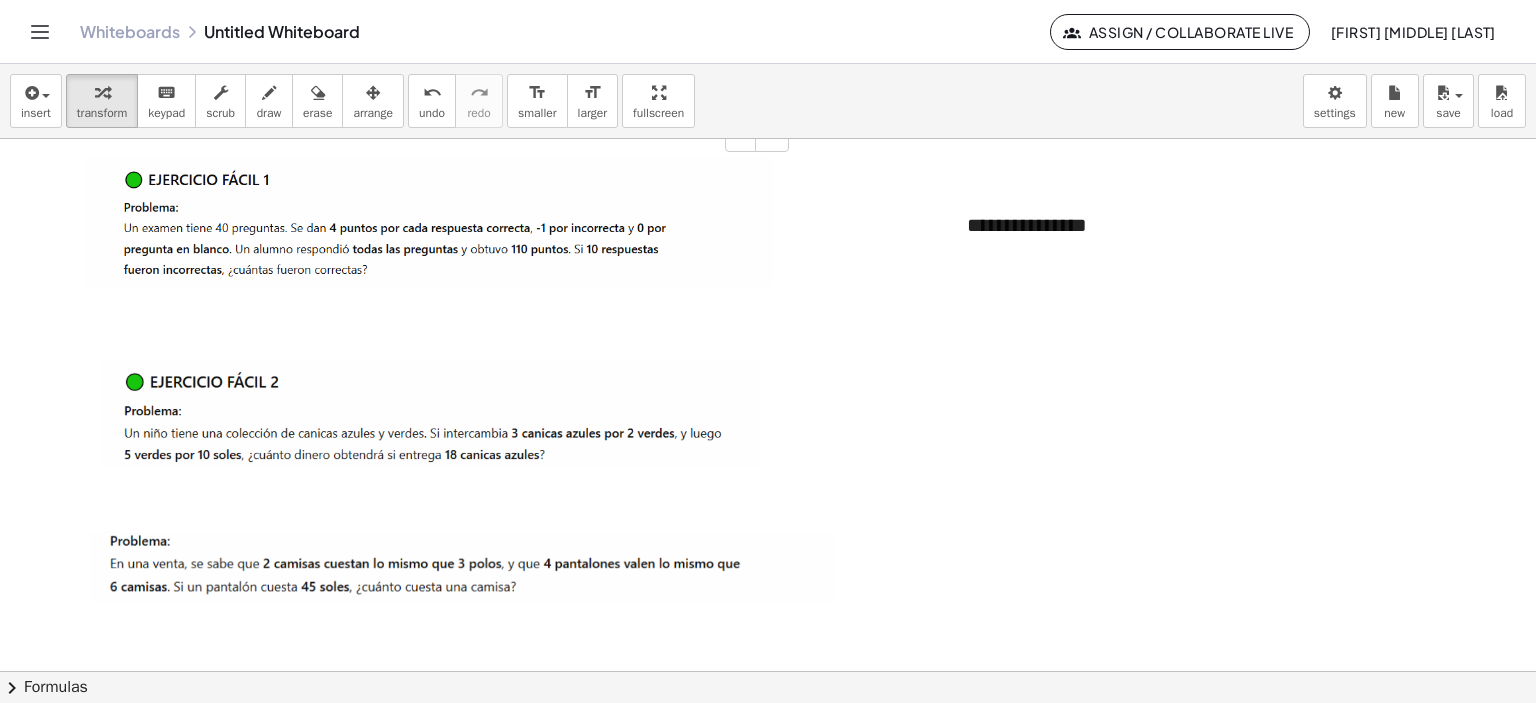 type 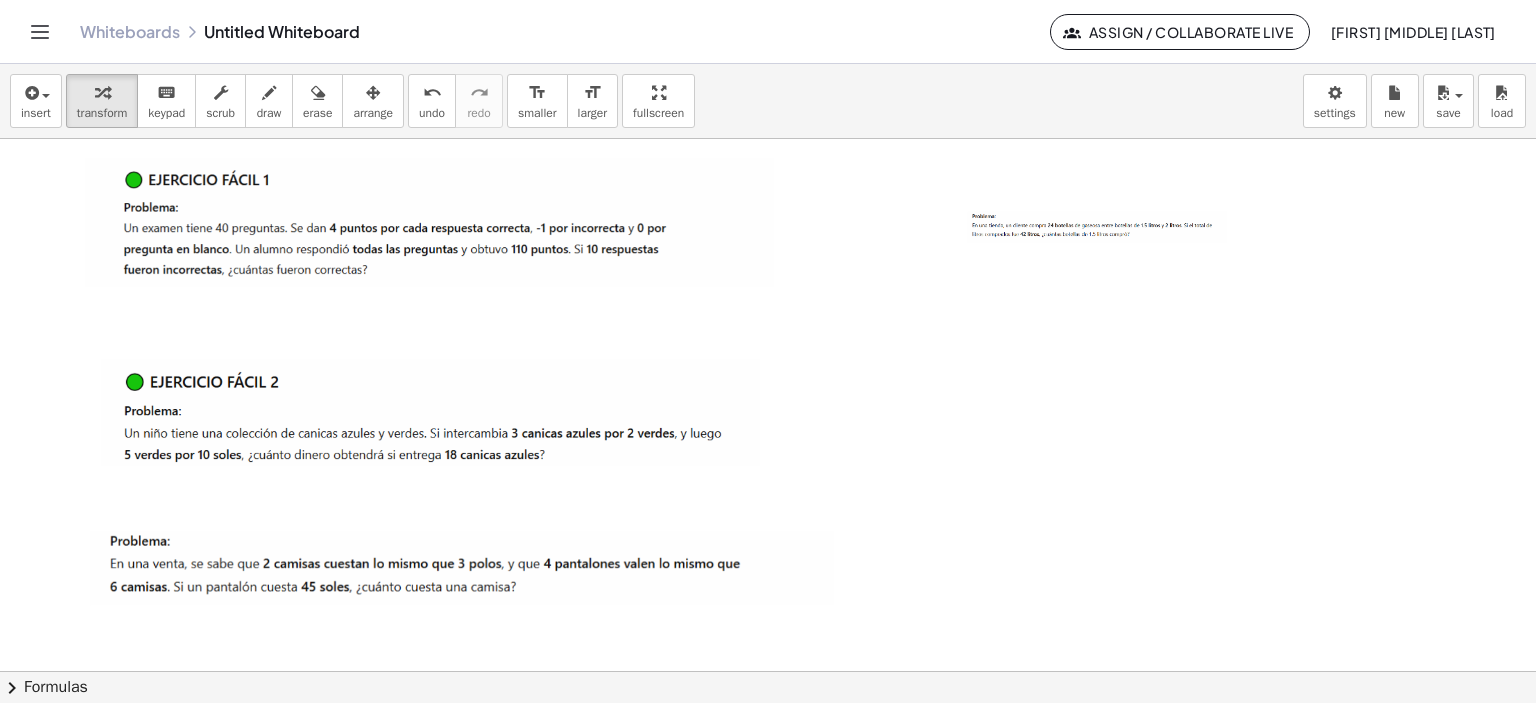 drag, startPoint x: 358, startPoint y: 104, endPoint x: 1244, endPoint y: 168, distance: 888.30853 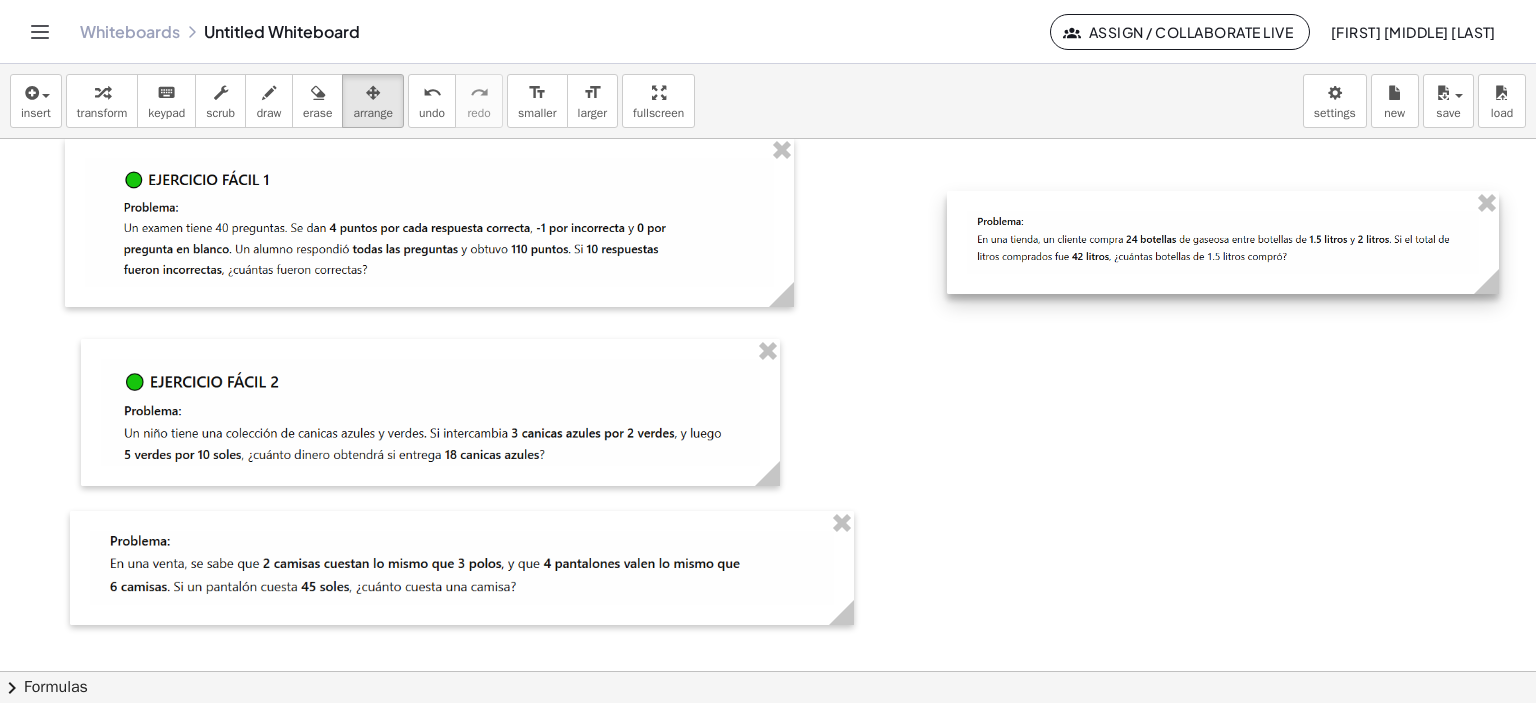 drag, startPoint x: 1242, startPoint y: 257, endPoint x: 1494, endPoint y: 259, distance: 252.00793 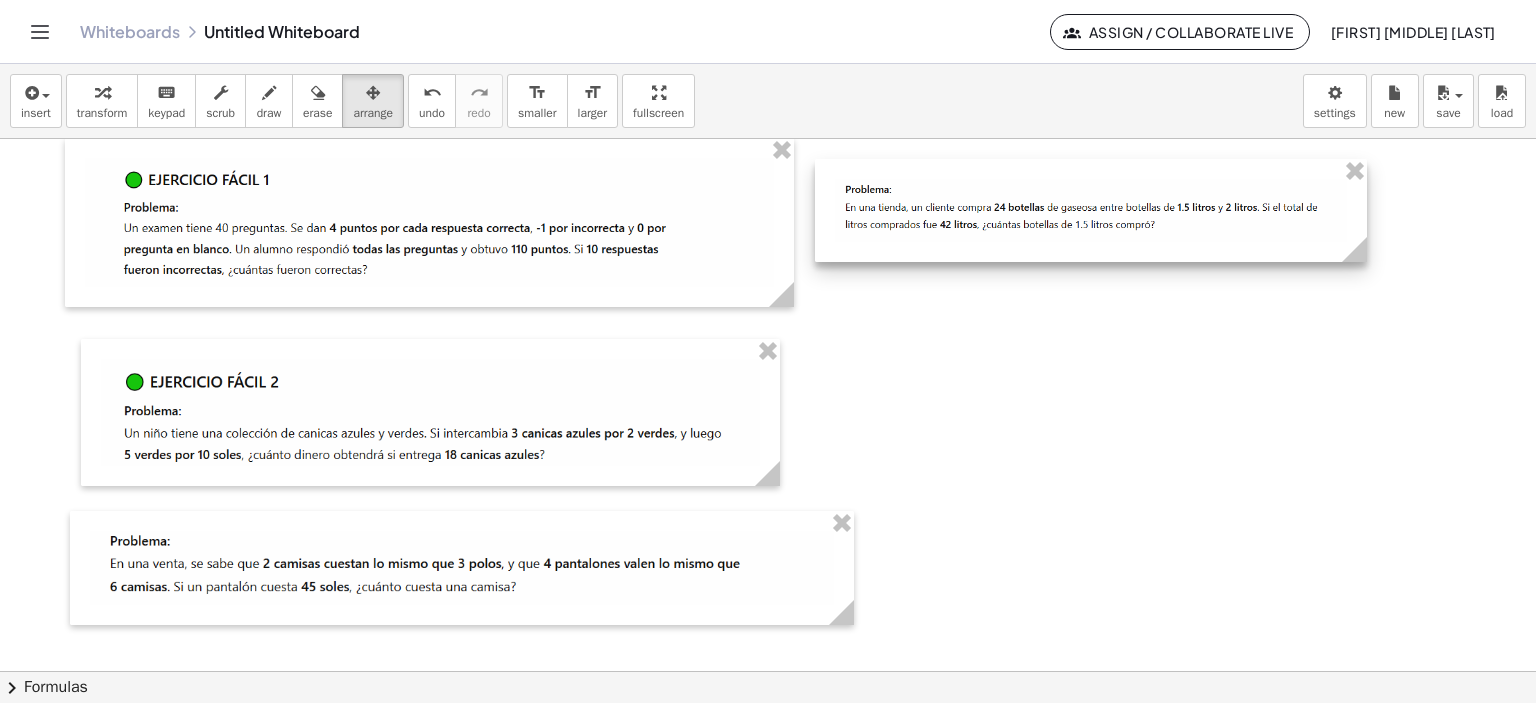 drag, startPoint x: 1144, startPoint y: 257, endPoint x: 1024, endPoint y: 224, distance: 124.45481 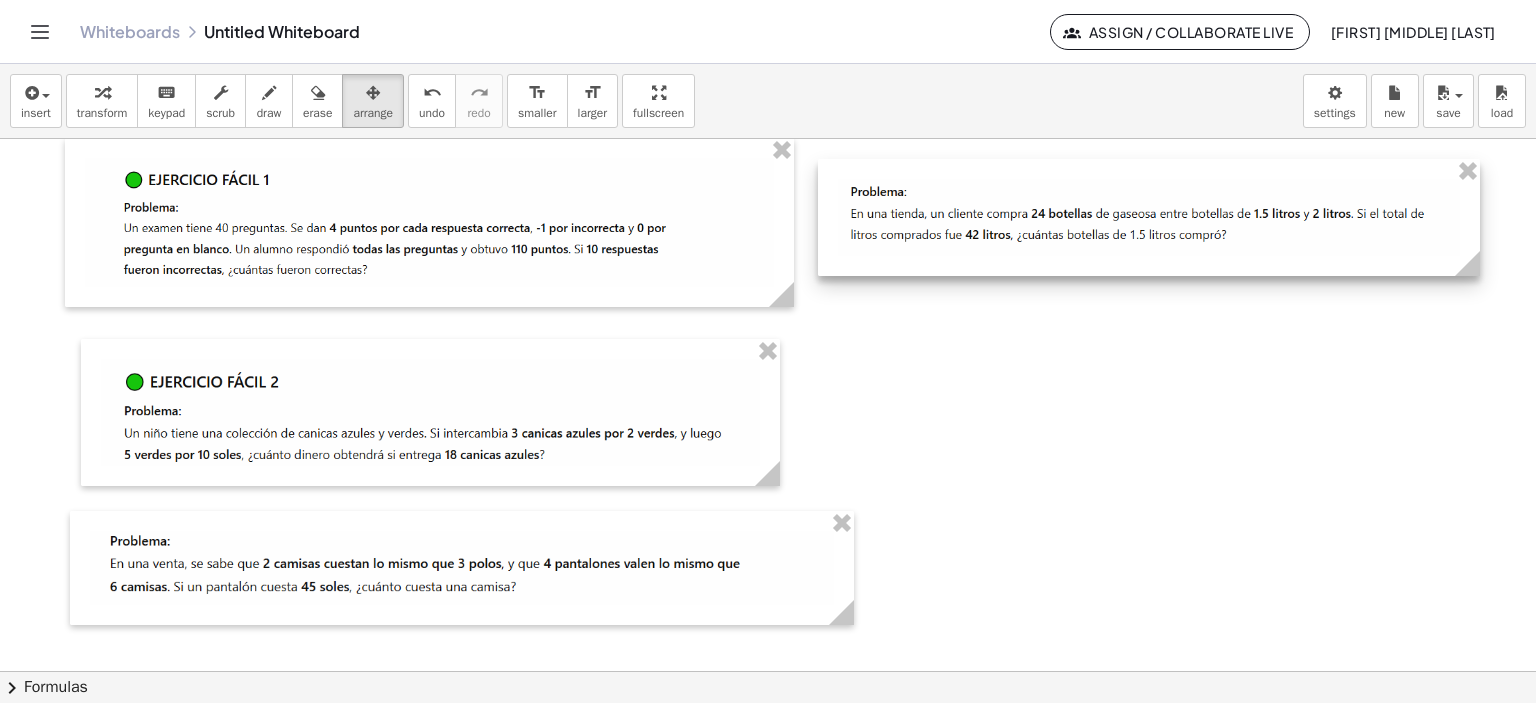drag, startPoint x: 1372, startPoint y: 247, endPoint x: 1482, endPoint y: 279, distance: 114.56003 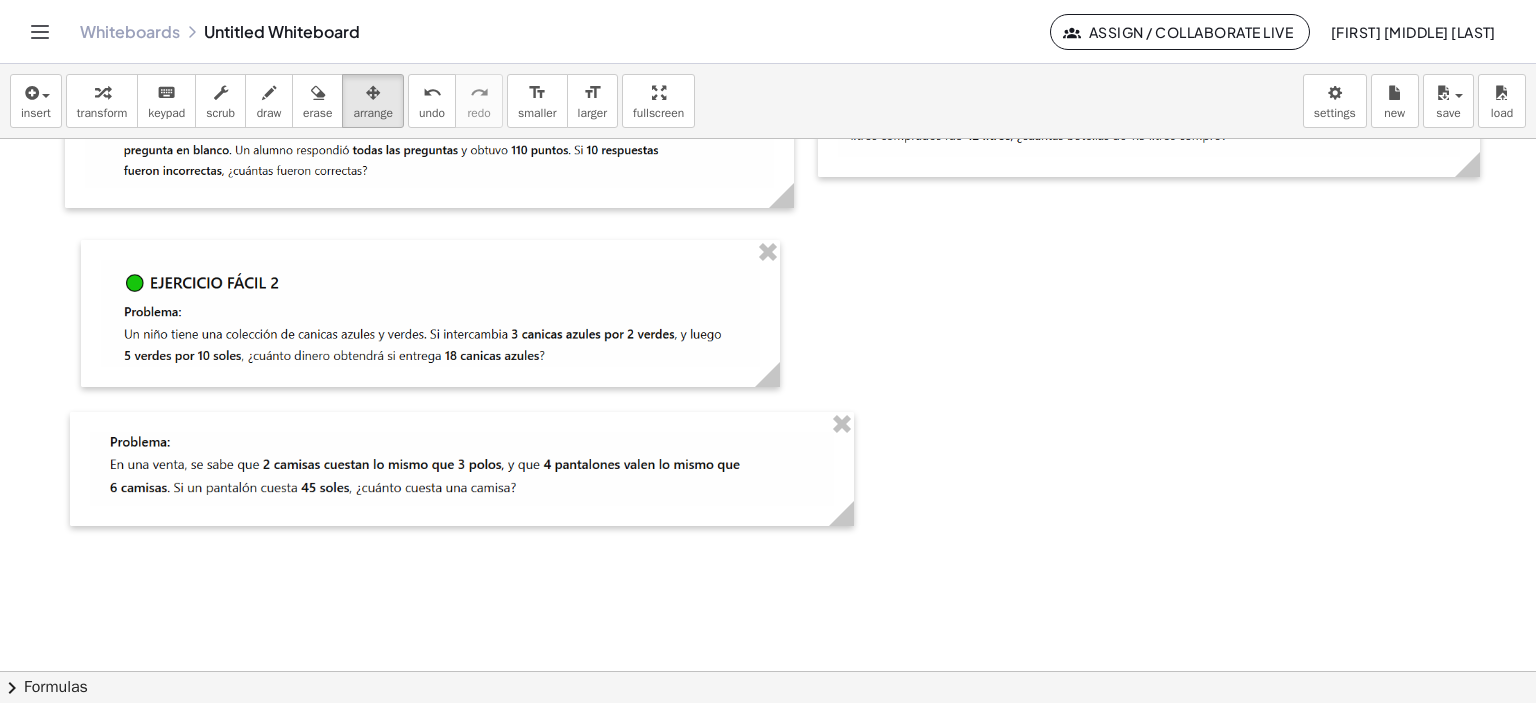 scroll, scrollTop: 1713, scrollLeft: 0, axis: vertical 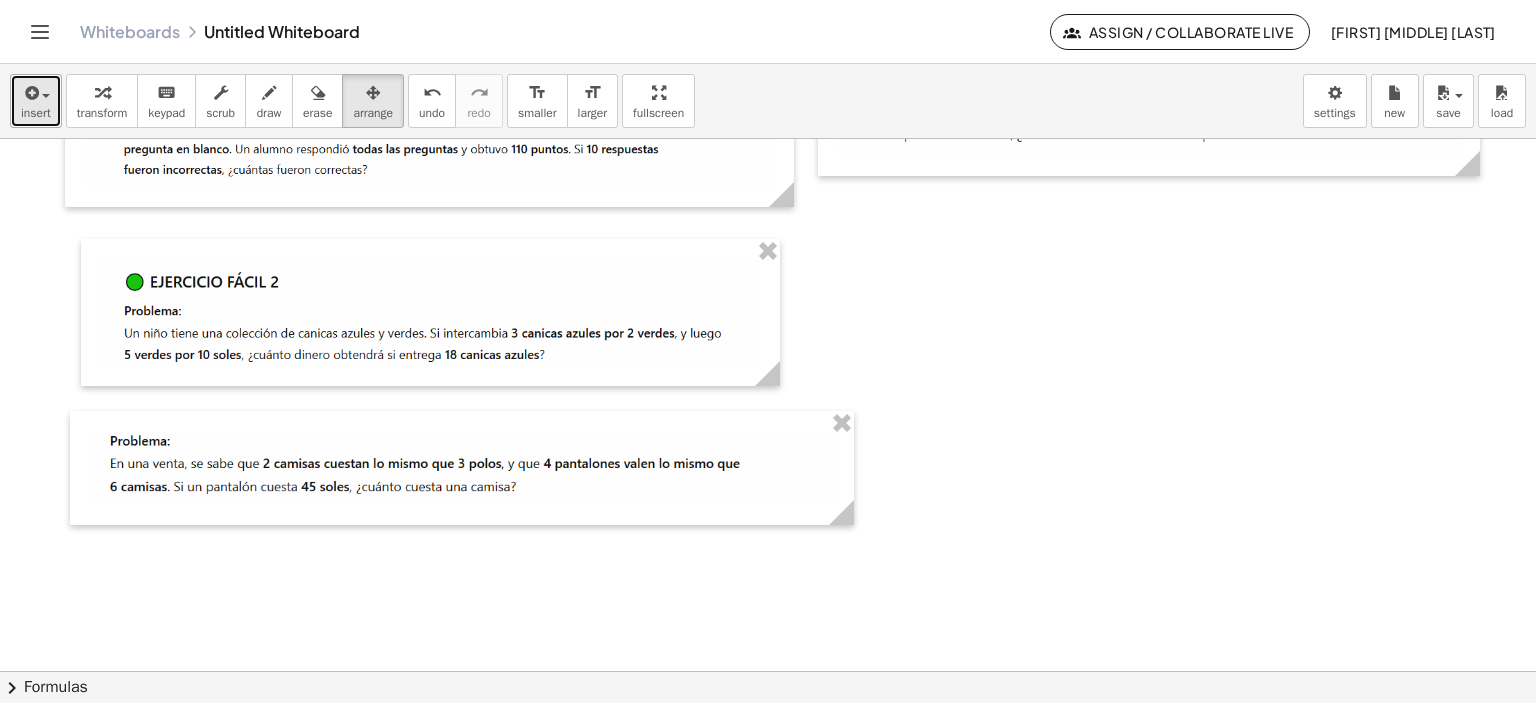 click at bounding box center [30, 93] 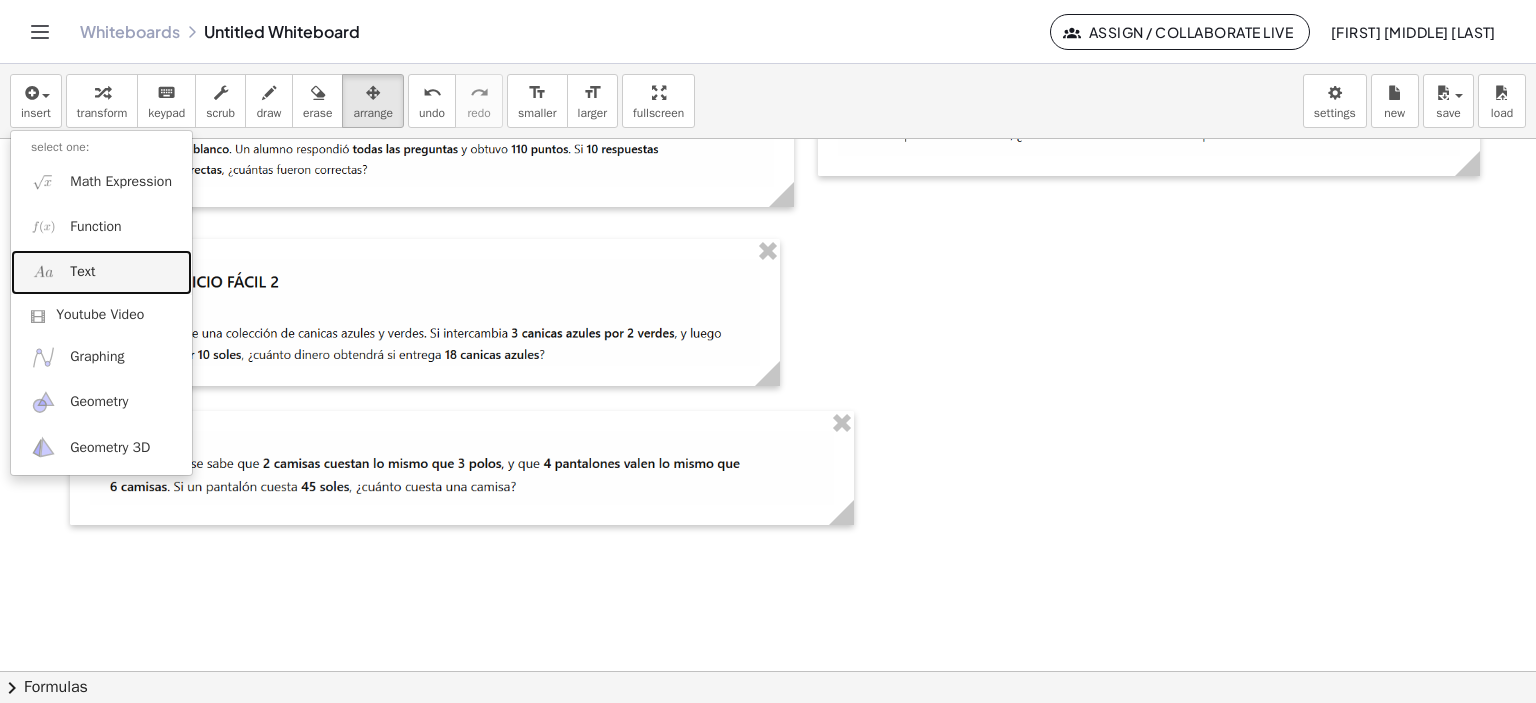 click on "Text" at bounding box center (82, 272) 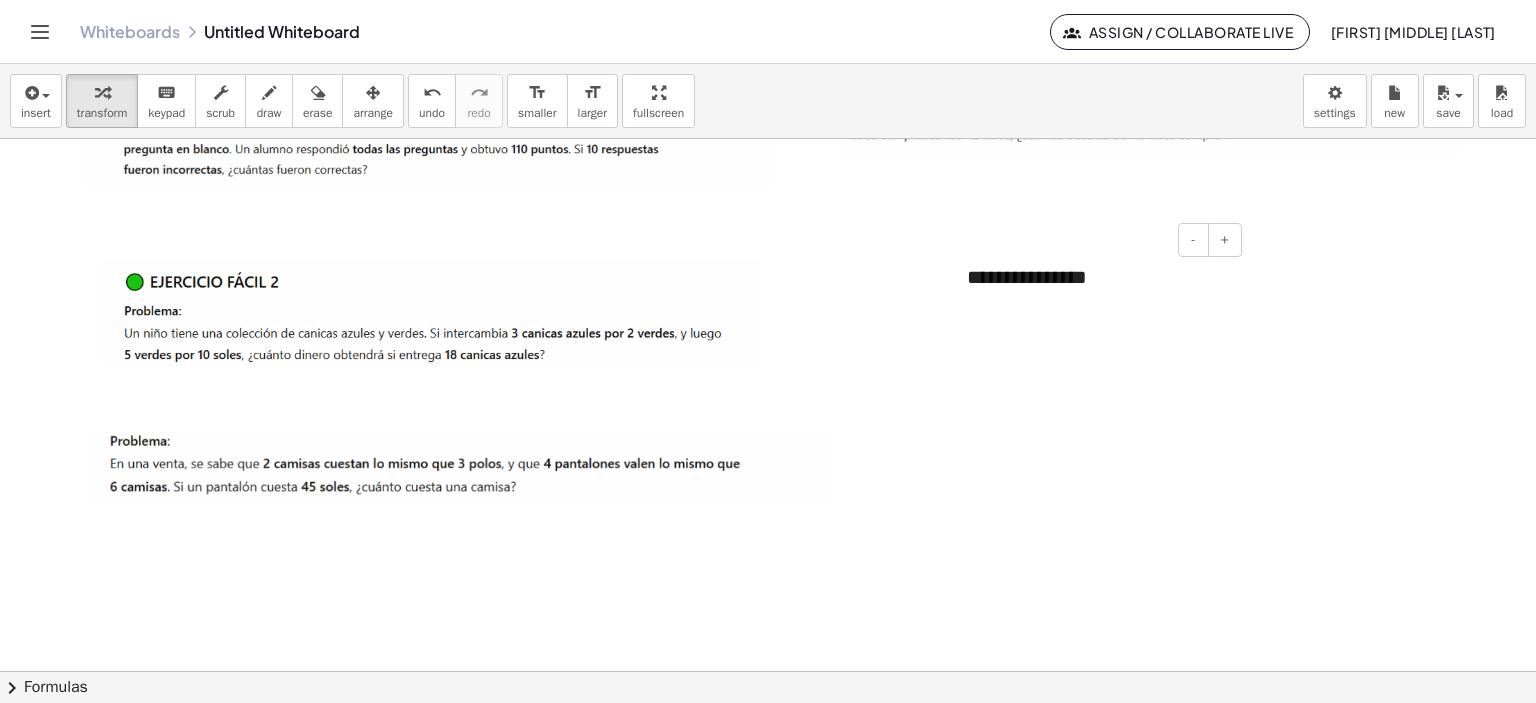 type 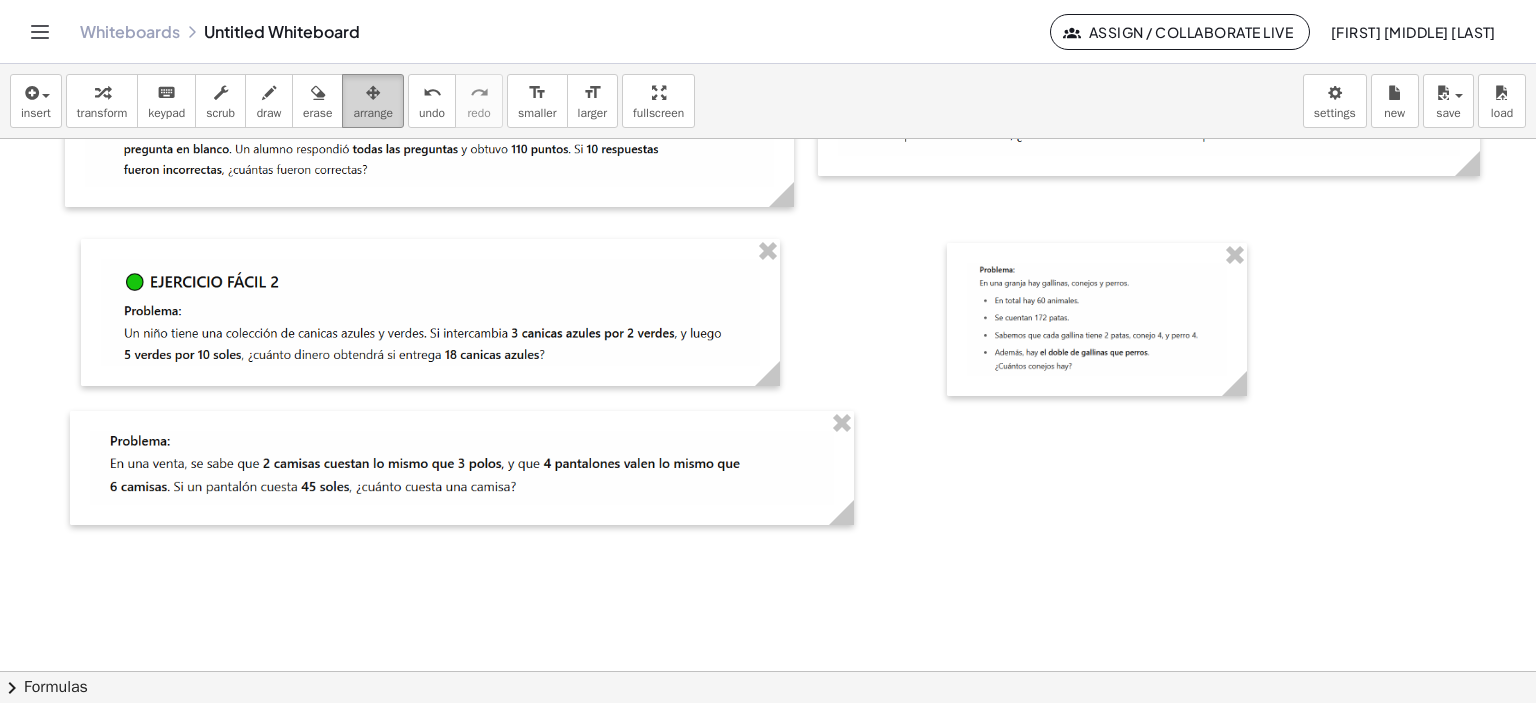 click at bounding box center [373, 93] 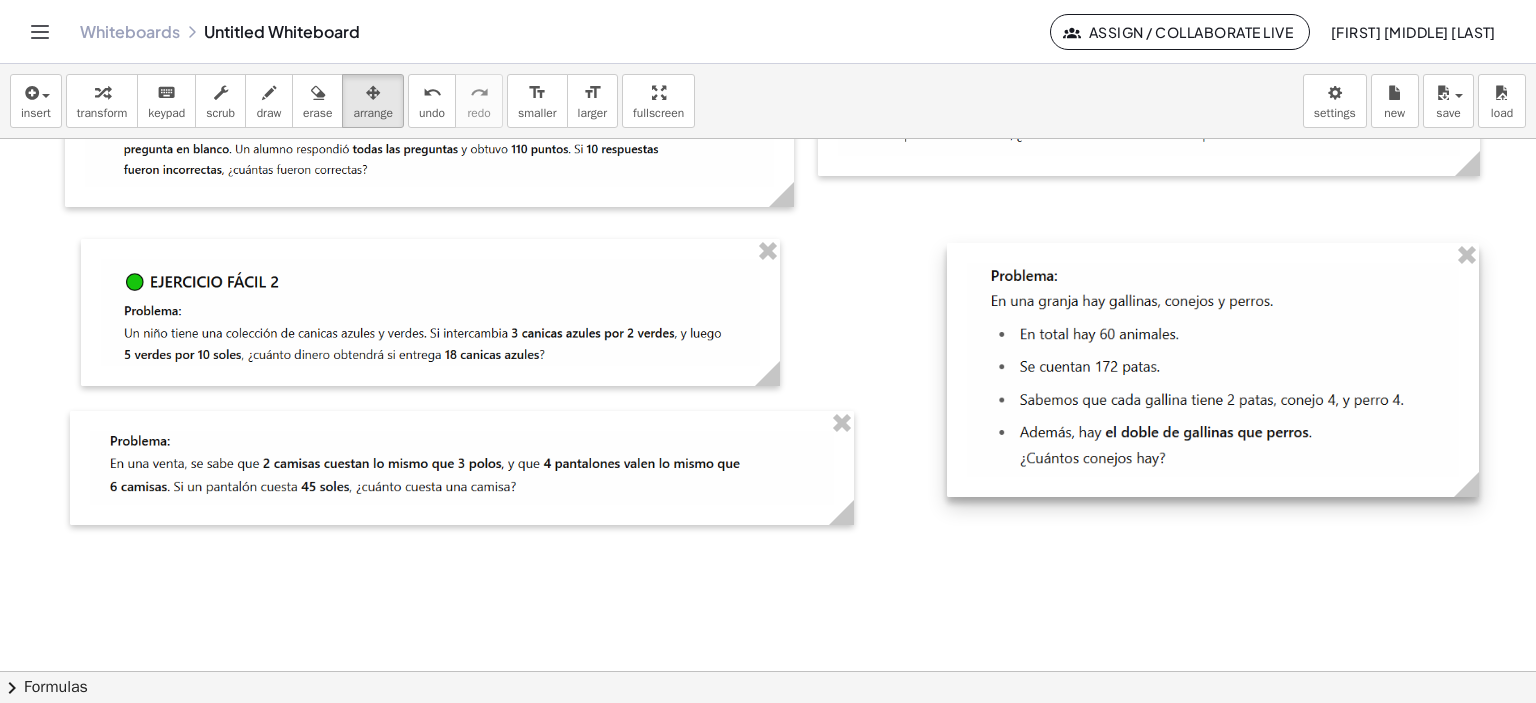 drag, startPoint x: 1248, startPoint y: 380, endPoint x: 1473, endPoint y: 434, distance: 231.38928 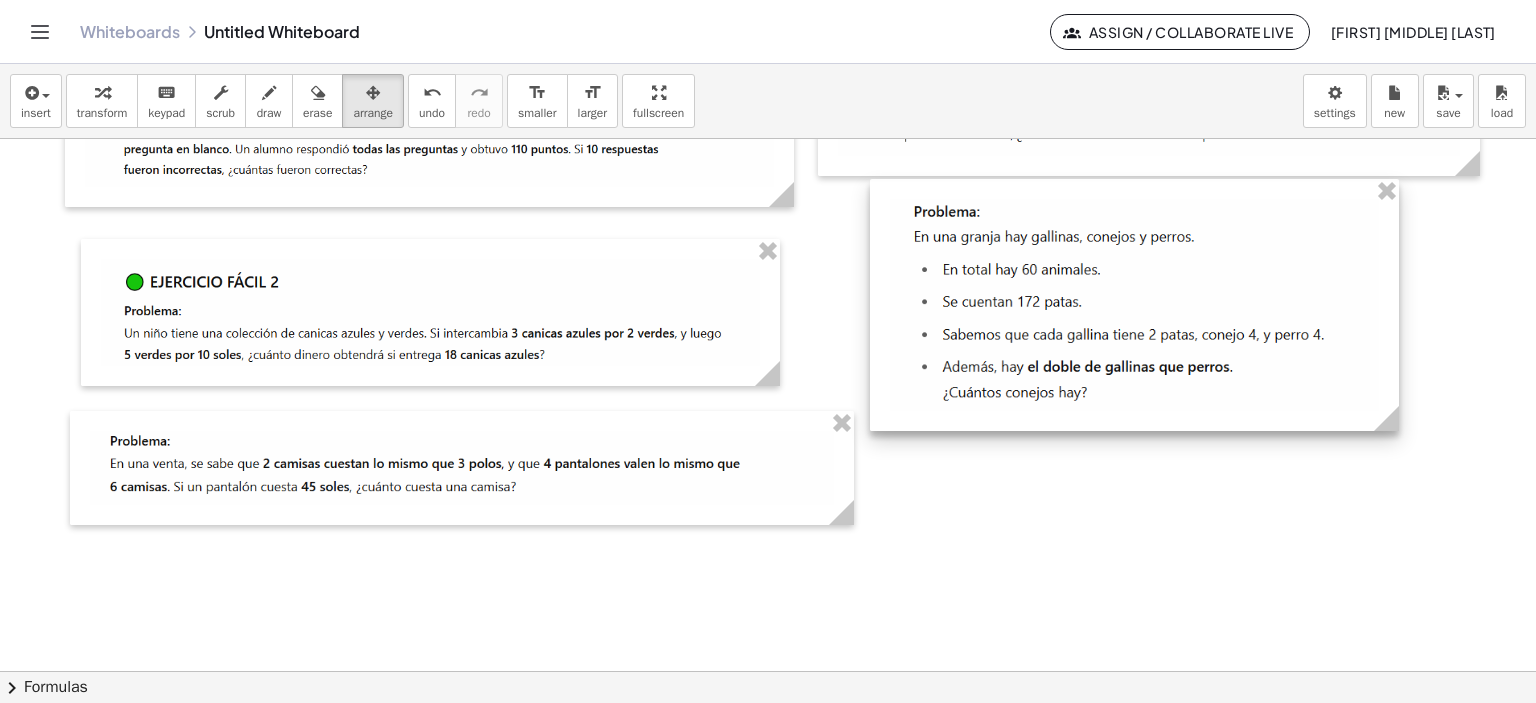 drag, startPoint x: 1216, startPoint y: 381, endPoint x: 1180, endPoint y: 332, distance: 60.80296 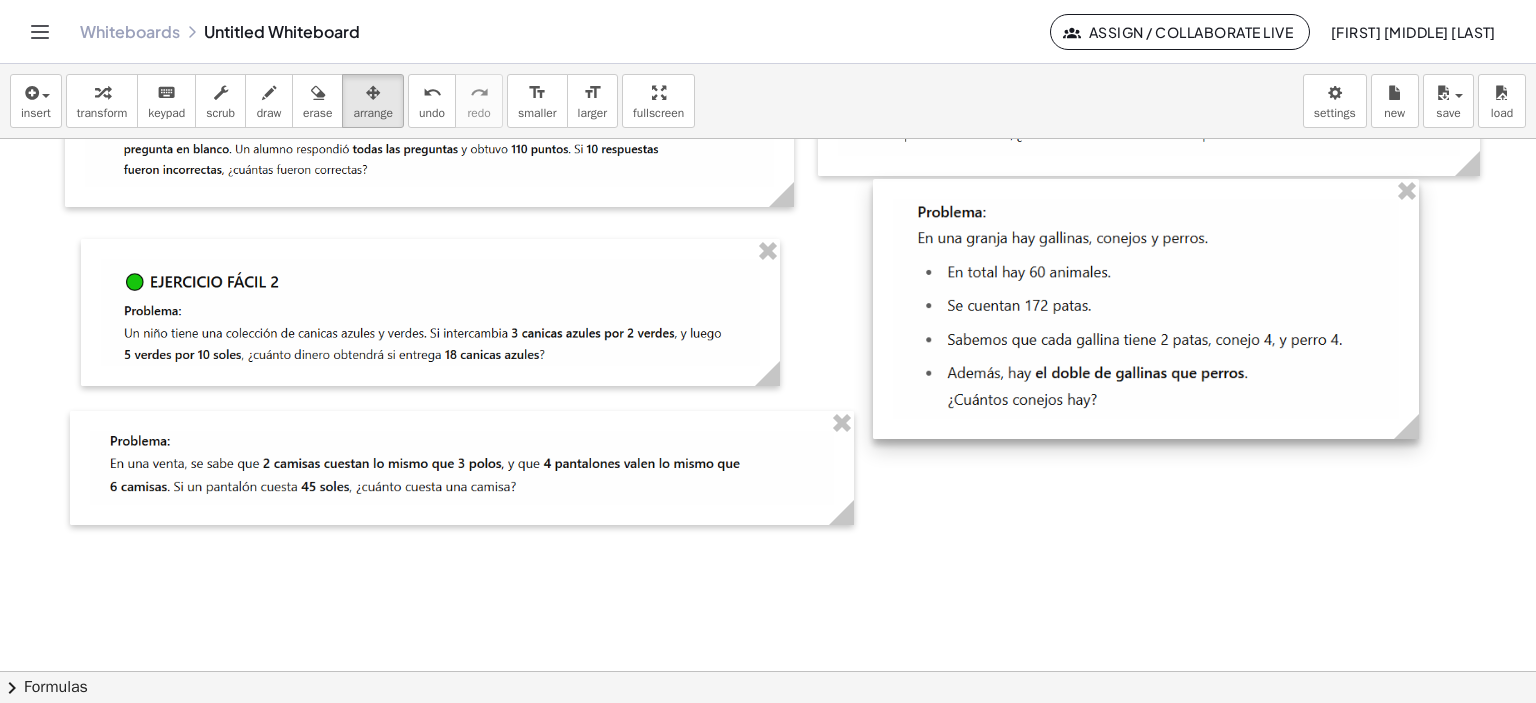 drag, startPoint x: 1407, startPoint y: 417, endPoint x: 1420, endPoint y: 422, distance: 13.928389 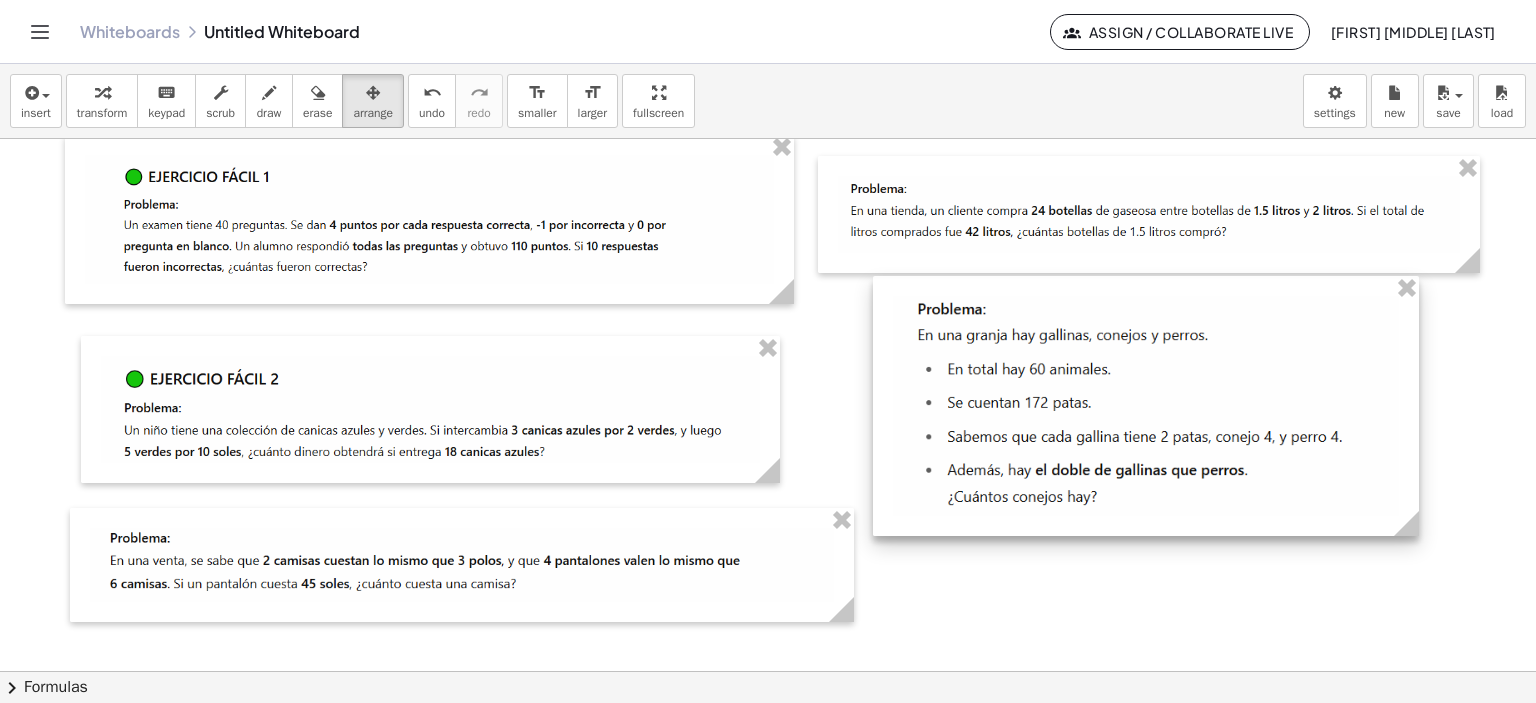 scroll, scrollTop: 1613, scrollLeft: 0, axis: vertical 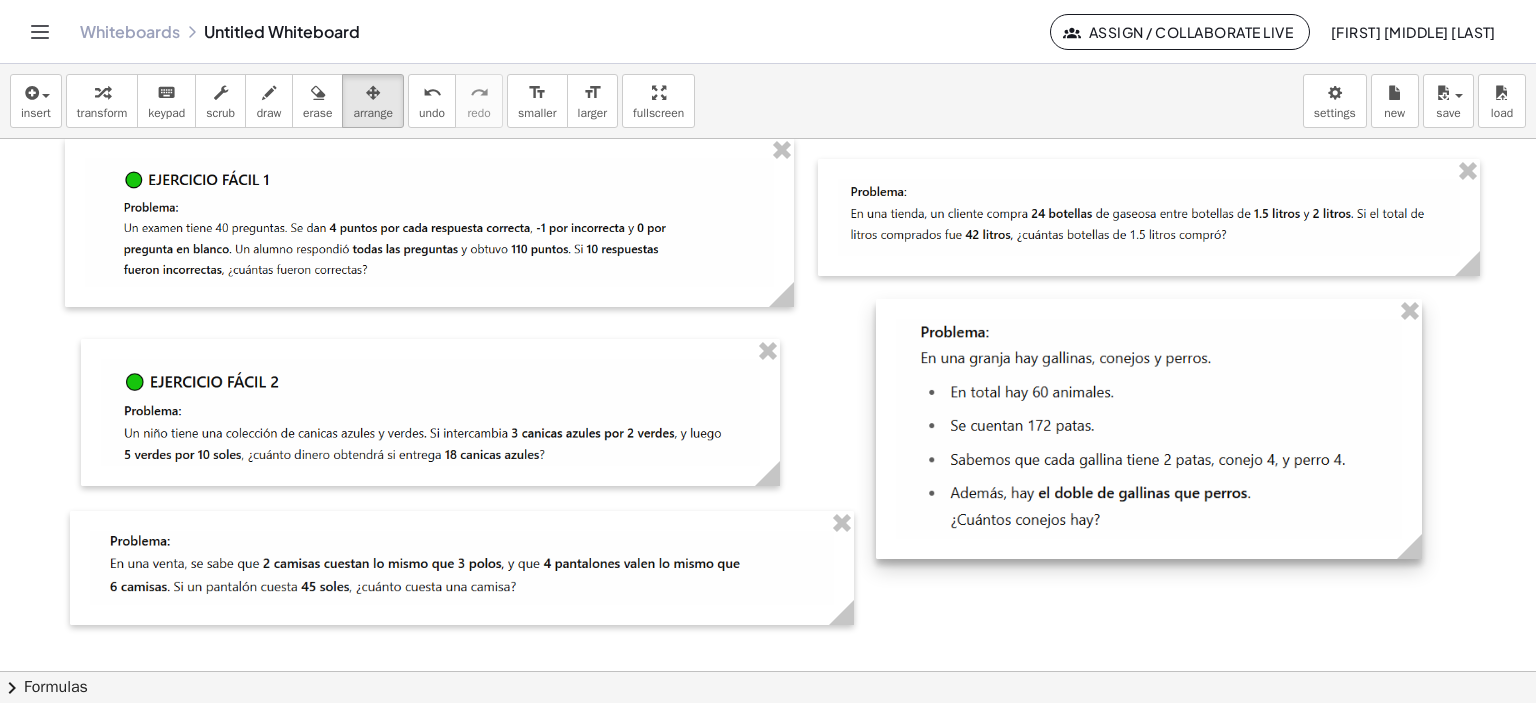 drag, startPoint x: 1076, startPoint y: 415, endPoint x: 1079, endPoint y: 435, distance: 20.22375 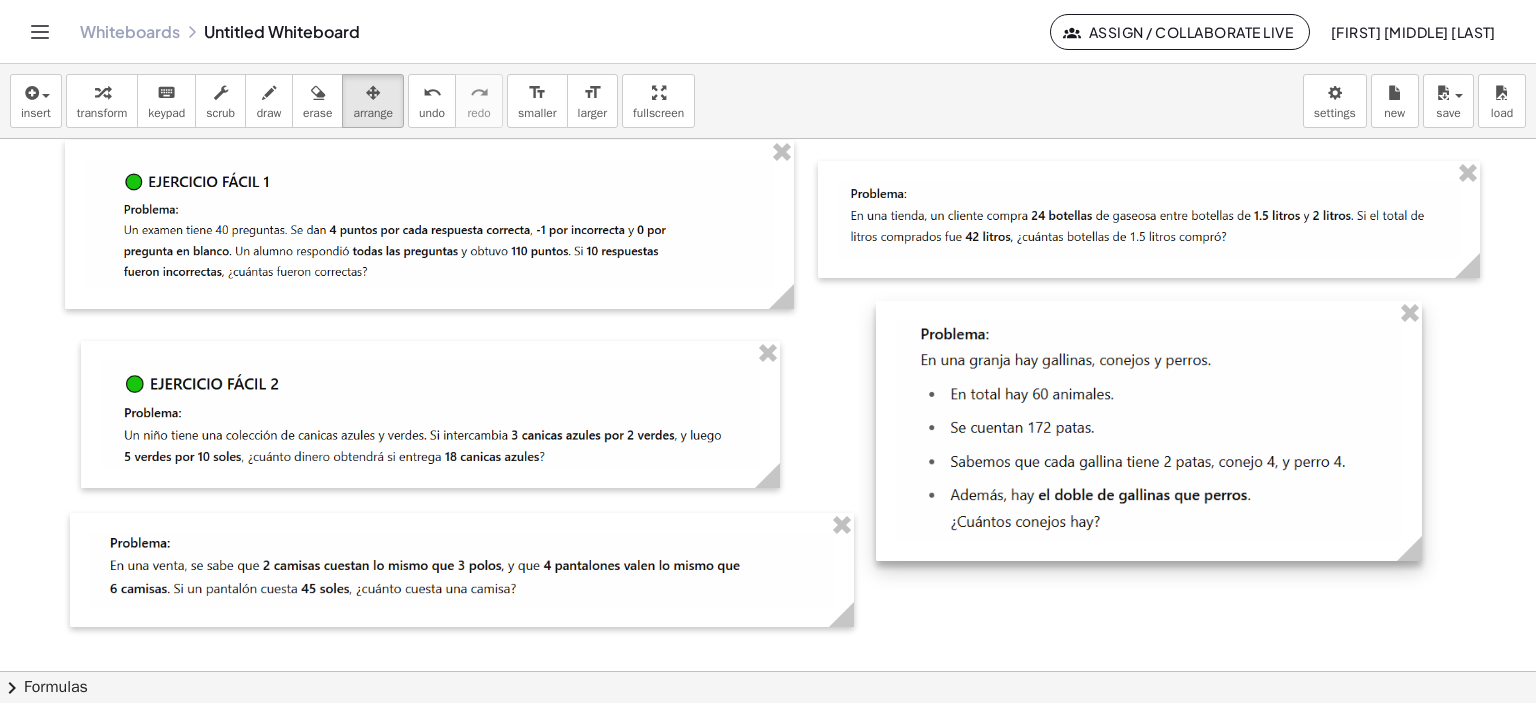 scroll, scrollTop: 1613, scrollLeft: 0, axis: vertical 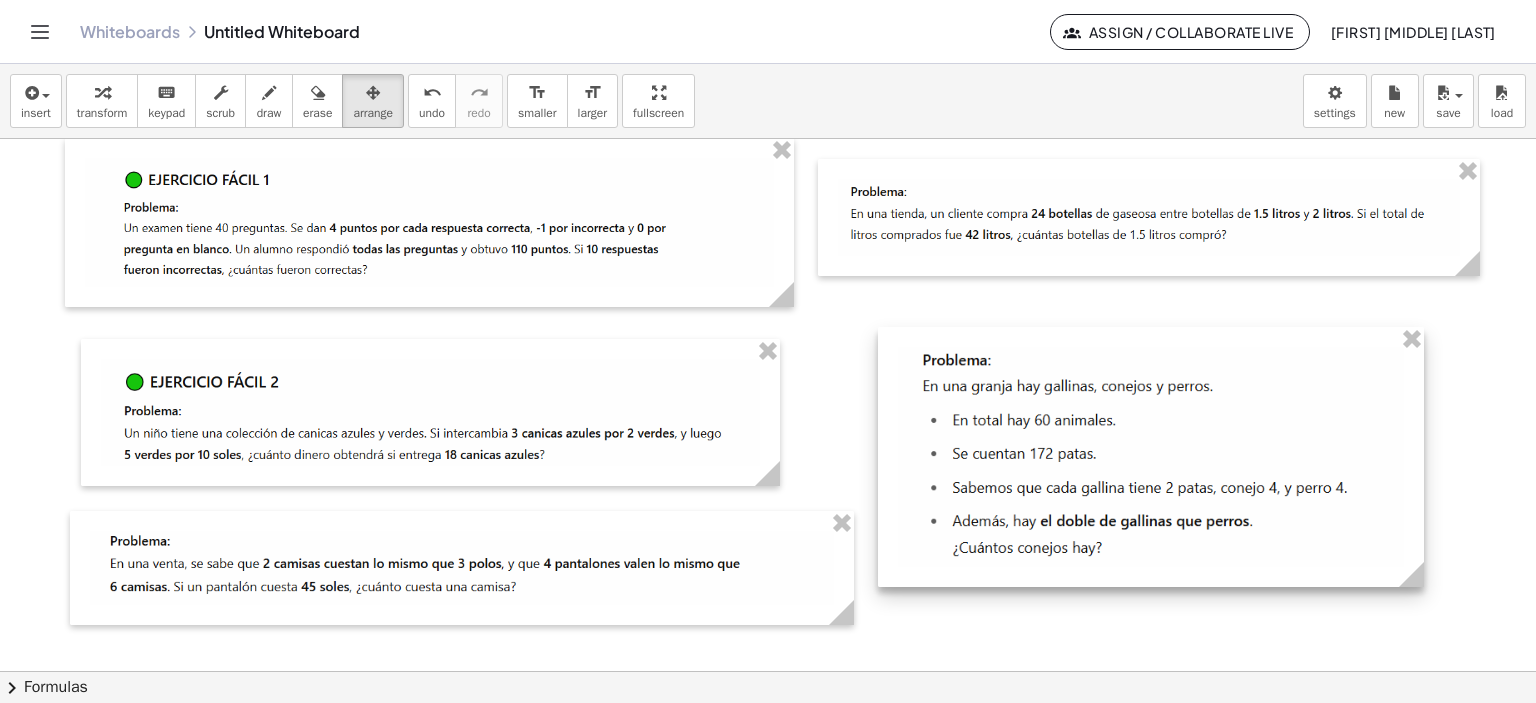 click at bounding box center [1151, 457] 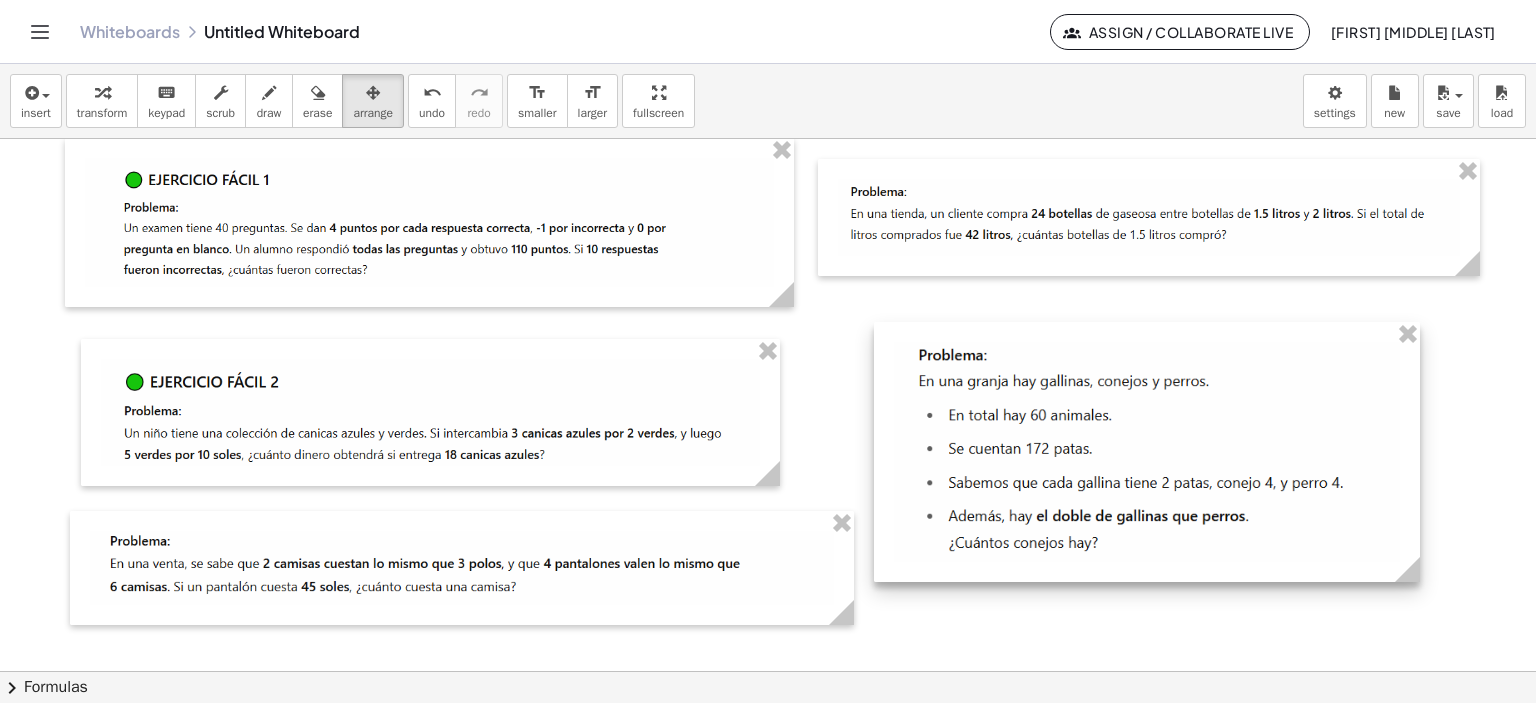 click at bounding box center (1147, 452) 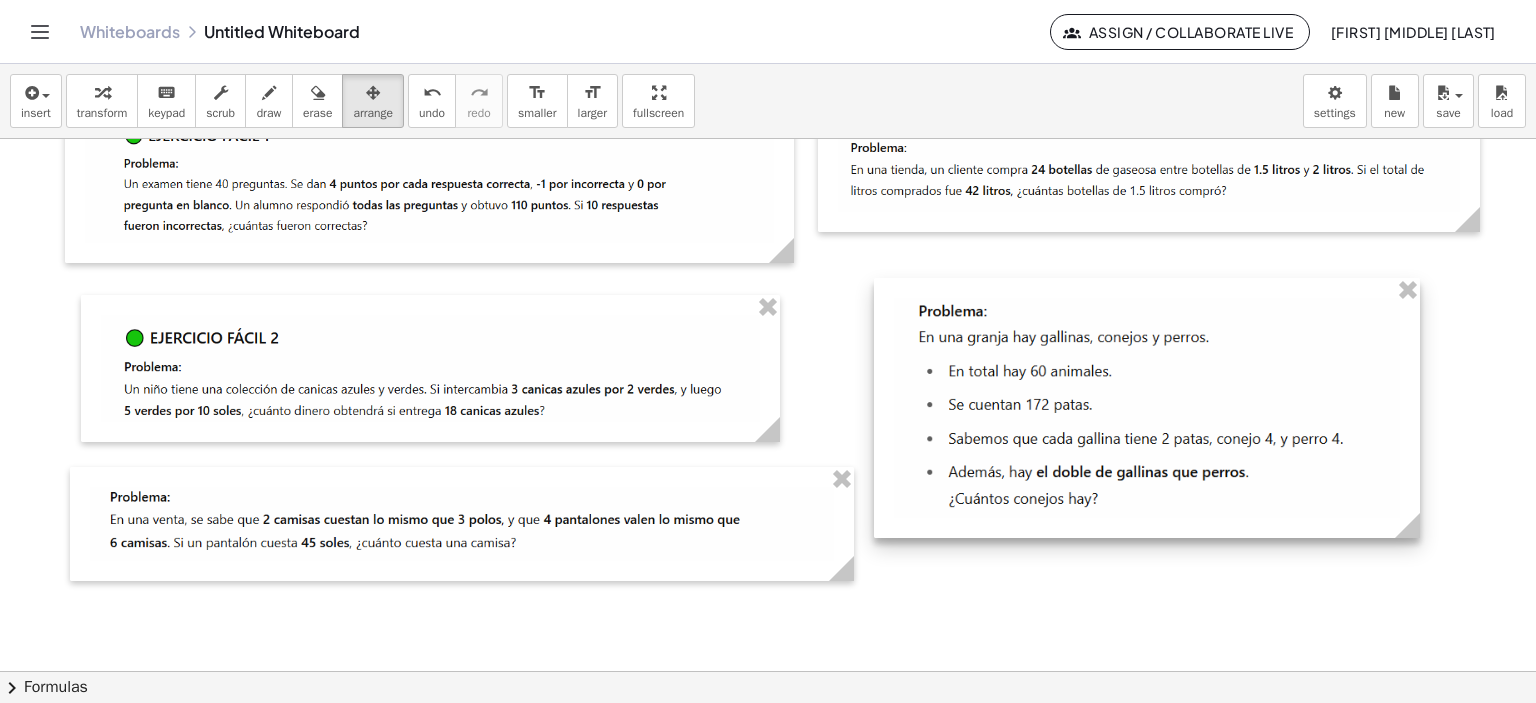 scroll, scrollTop: 1713, scrollLeft: 0, axis: vertical 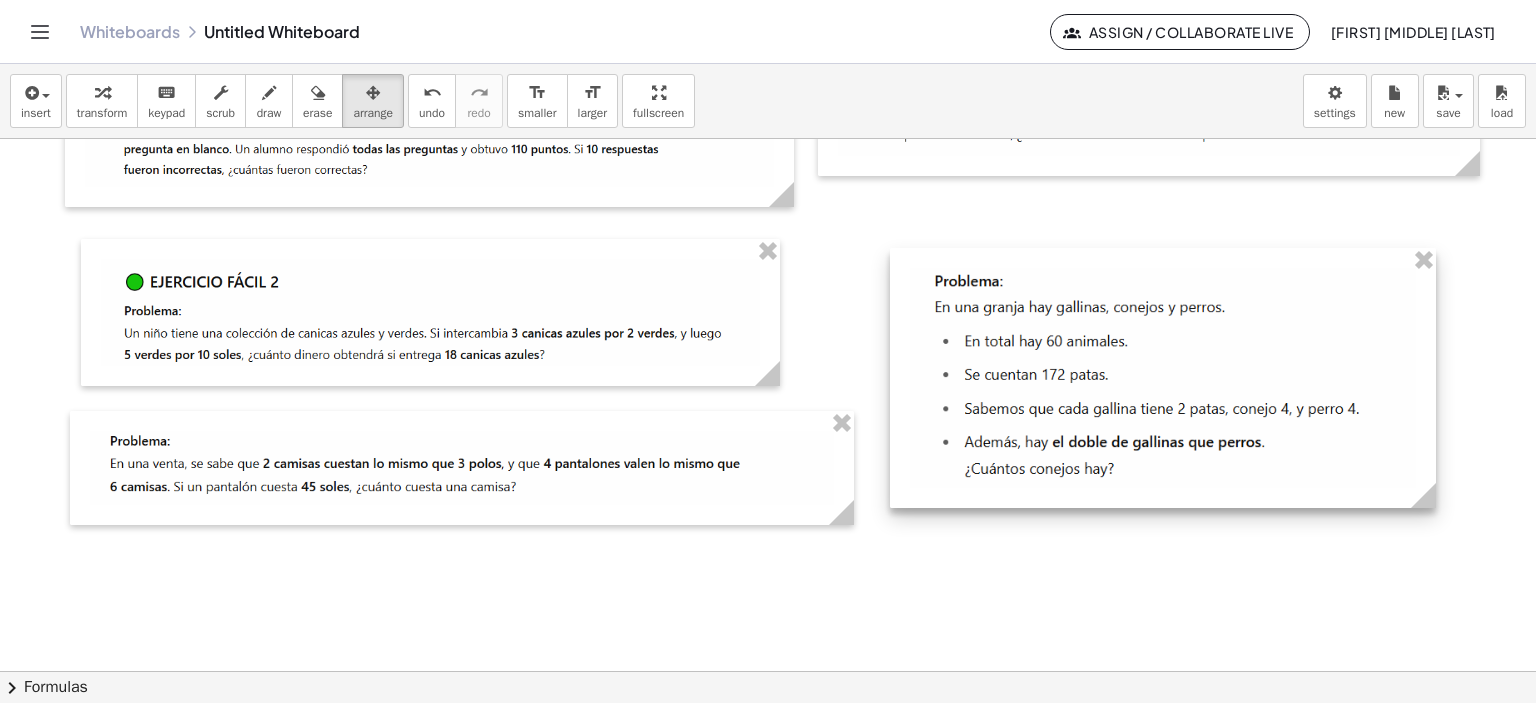 drag, startPoint x: 1012, startPoint y: 389, endPoint x: 1038, endPoint y: 393, distance: 26.305893 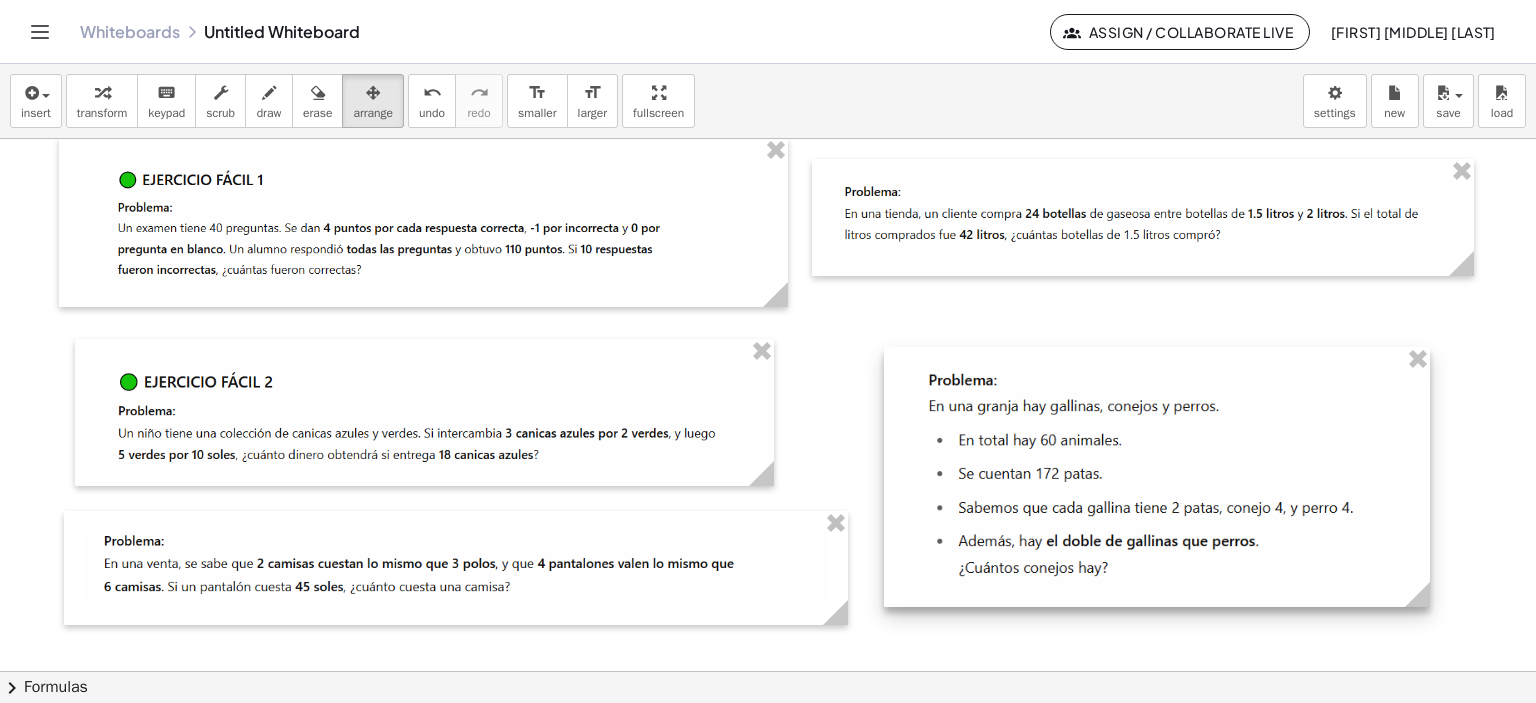 scroll, scrollTop: 1613, scrollLeft: 21, axis: both 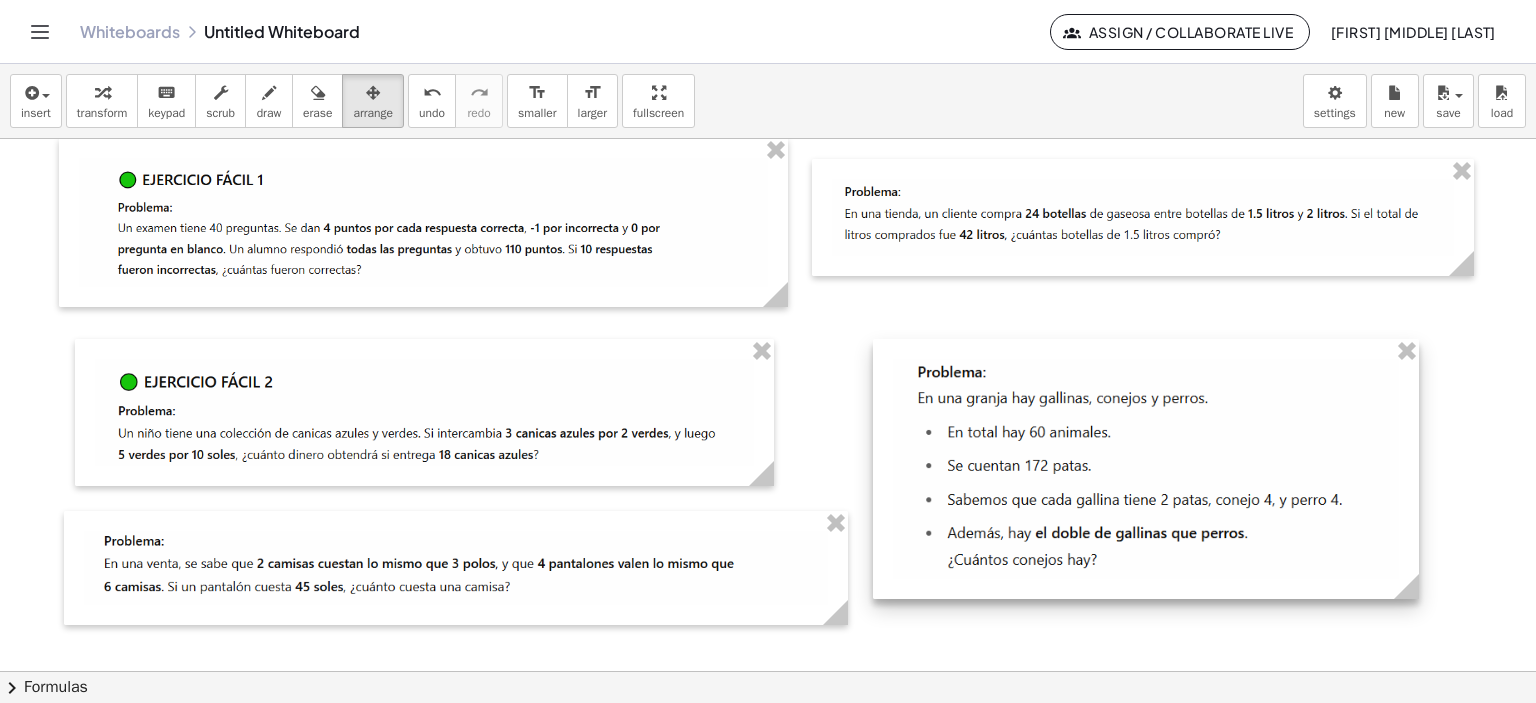 click at bounding box center (1146, 469) 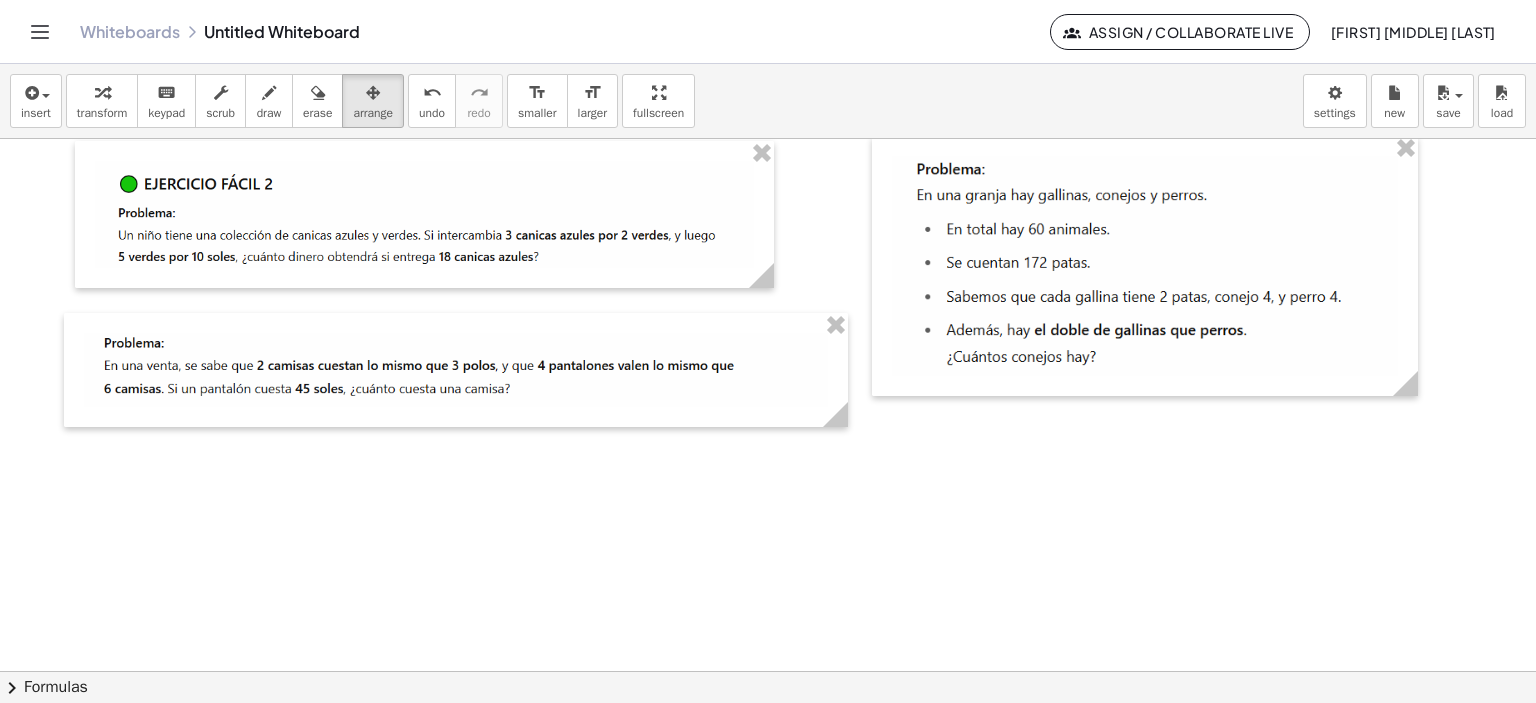 scroll, scrollTop: 1813, scrollLeft: 21, axis: both 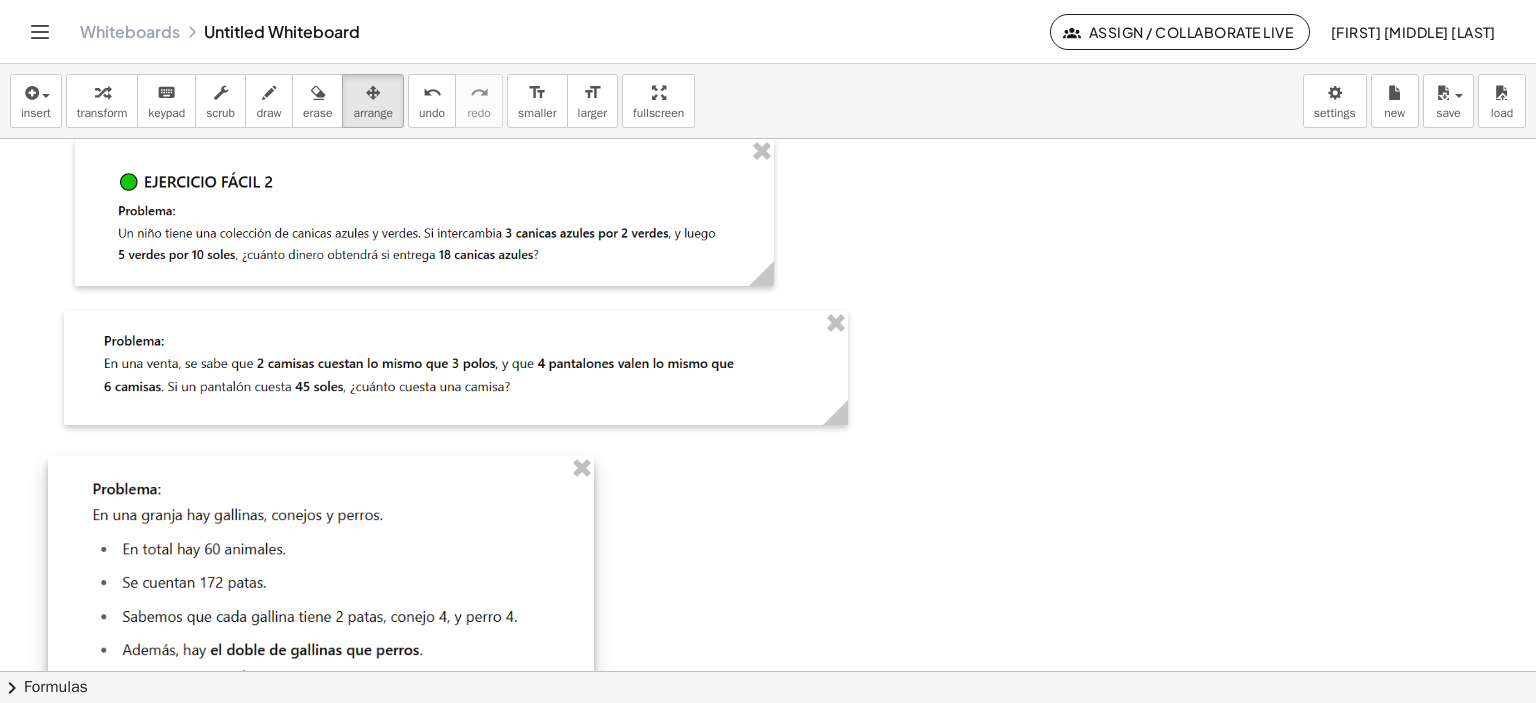 drag, startPoint x: 1206, startPoint y: 283, endPoint x: 431, endPoint y: 578, distance: 829.24664 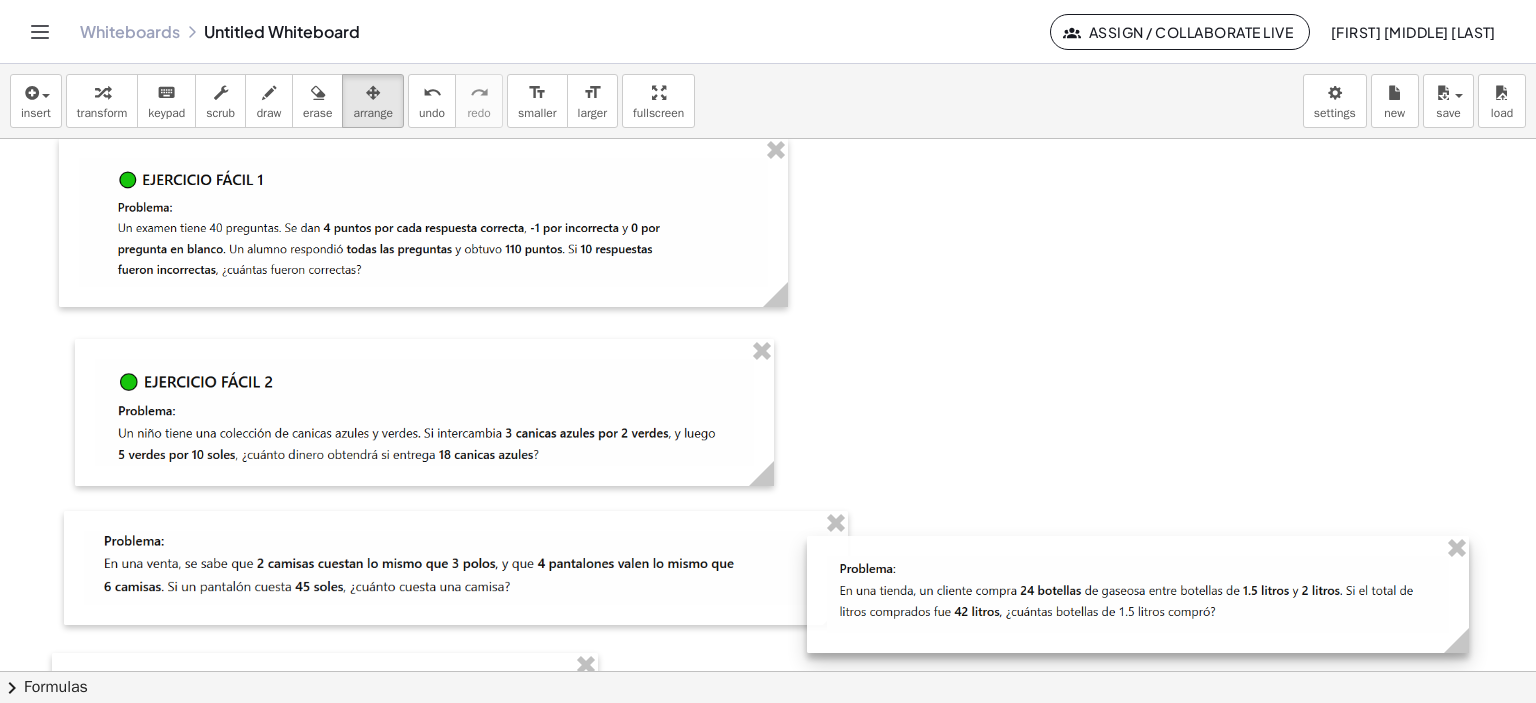 drag, startPoint x: 961, startPoint y: 196, endPoint x: 972, endPoint y: 499, distance: 303.19962 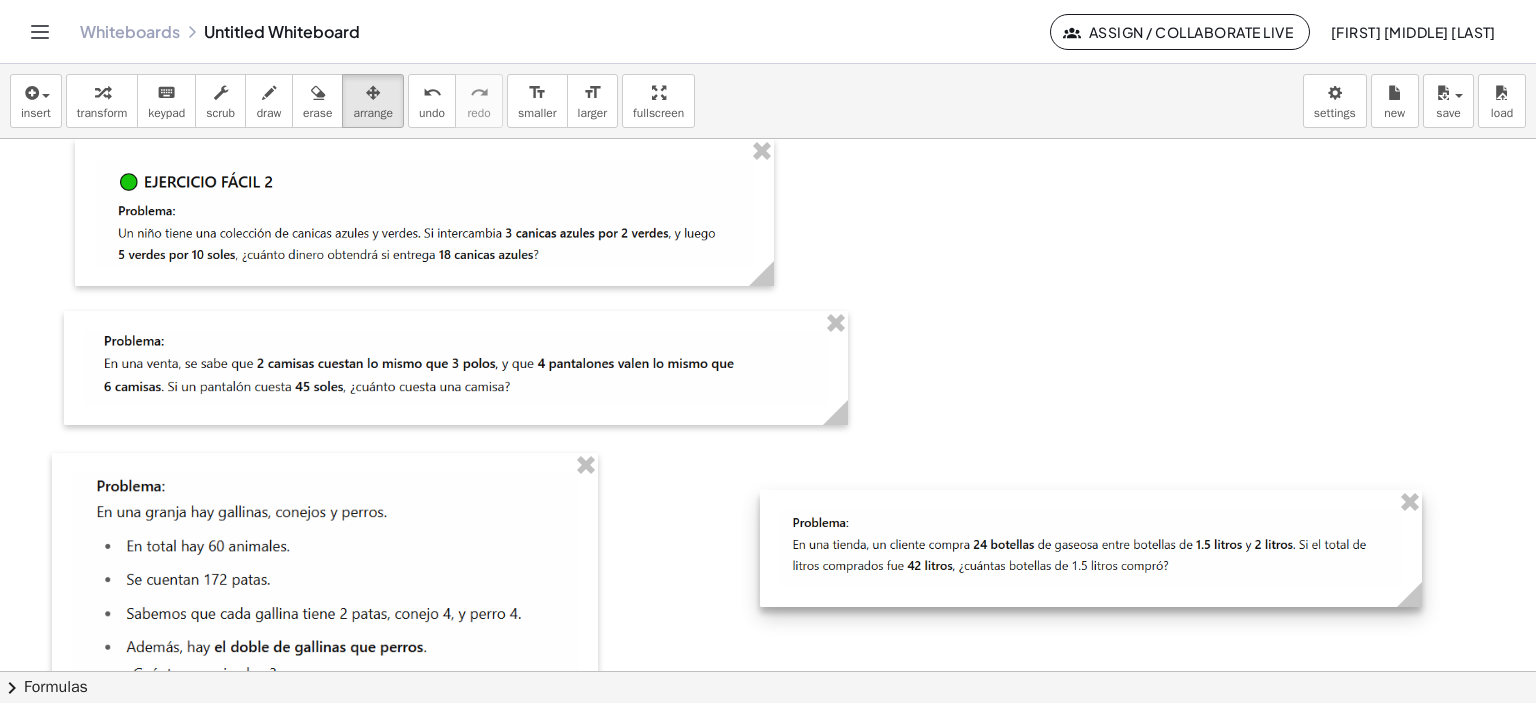 drag, startPoint x: 972, startPoint y: 360, endPoint x: 918, endPoint y: 538, distance: 186.01076 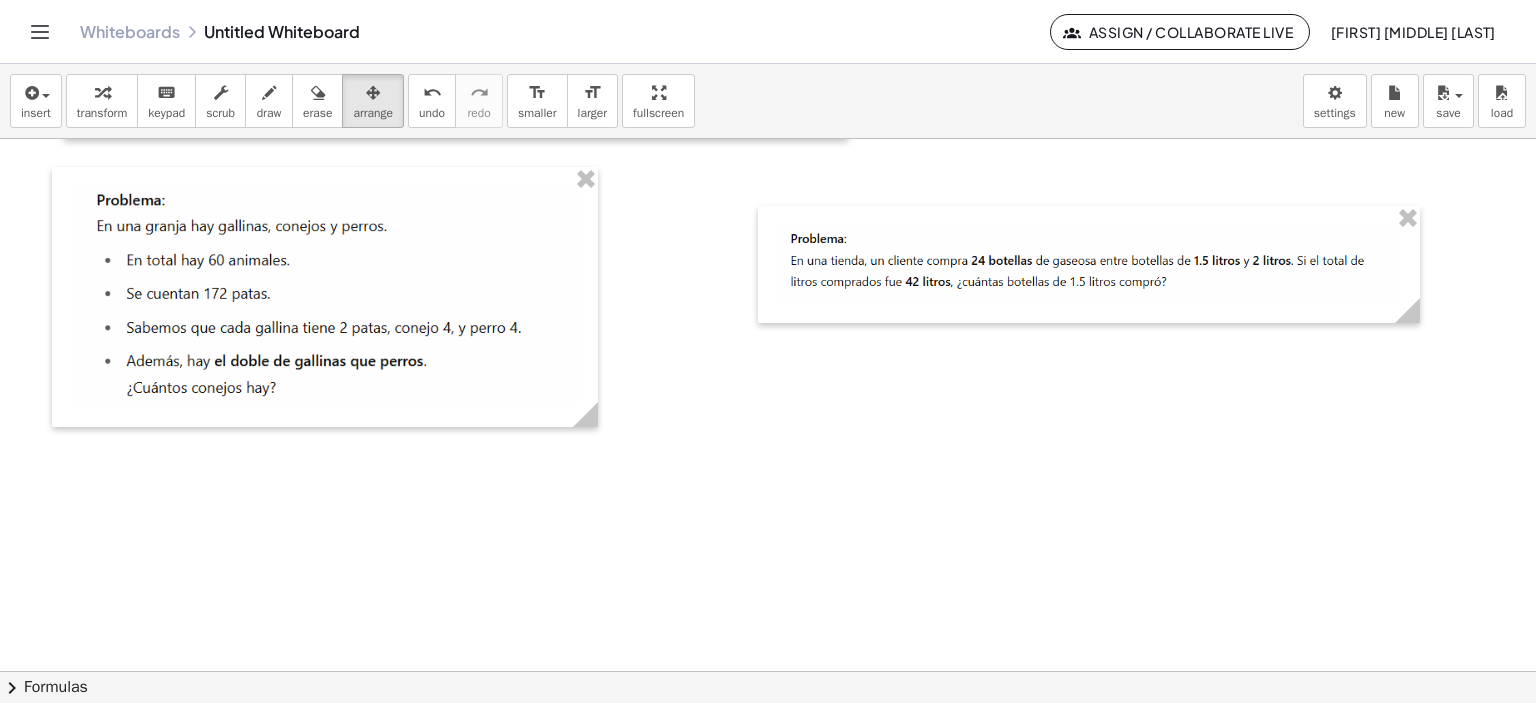 scroll, scrollTop: 2113, scrollLeft: 21, axis: both 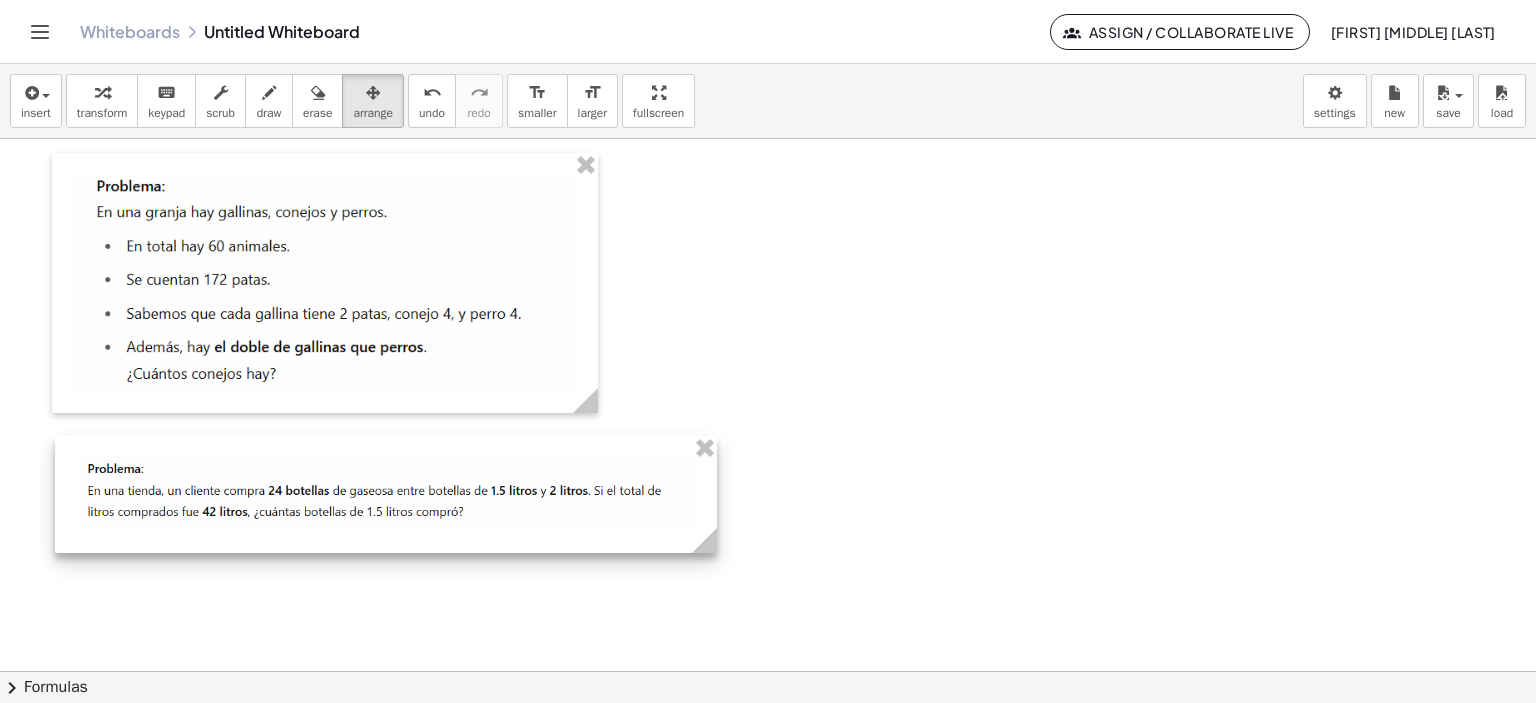 drag, startPoint x: 887, startPoint y: 284, endPoint x: 199, endPoint y: 479, distance: 715.1007 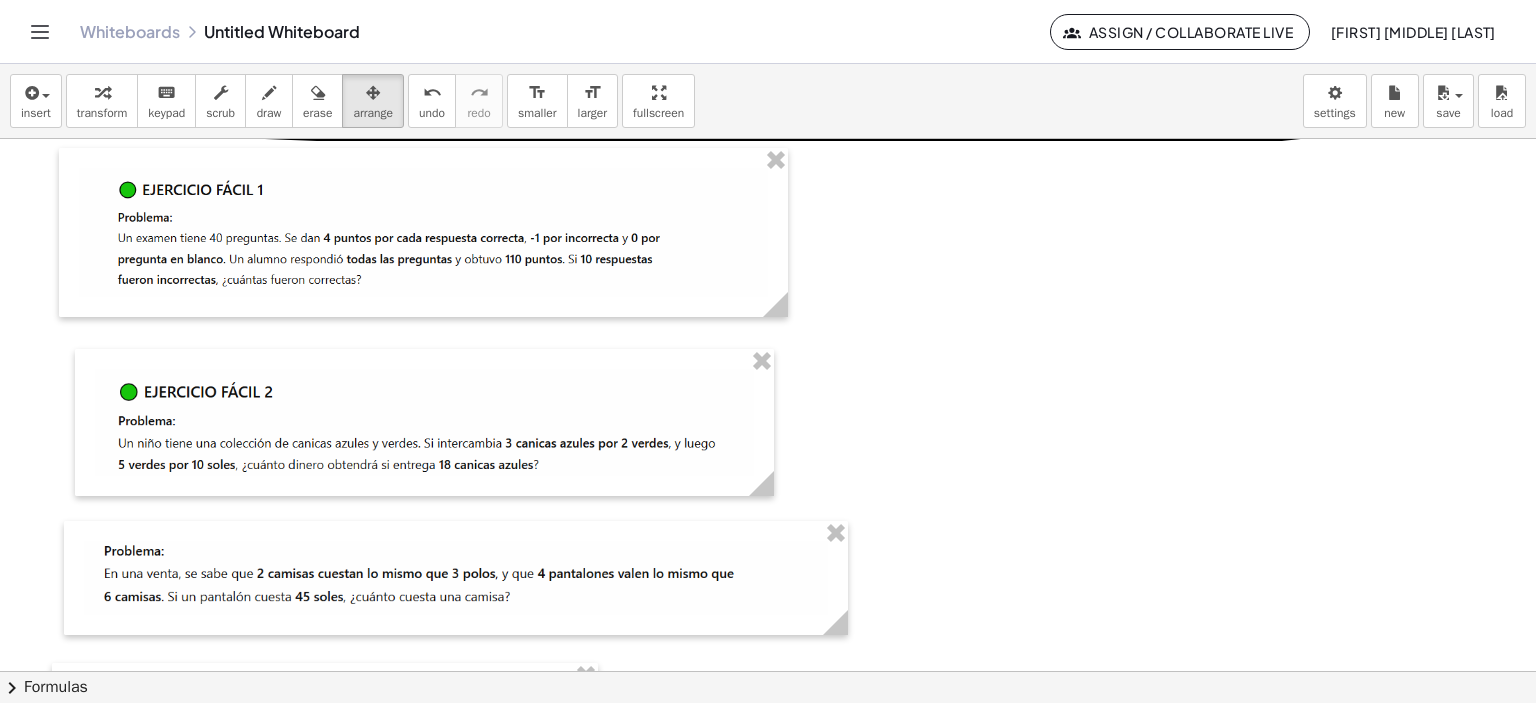 scroll, scrollTop: 1613, scrollLeft: 21, axis: both 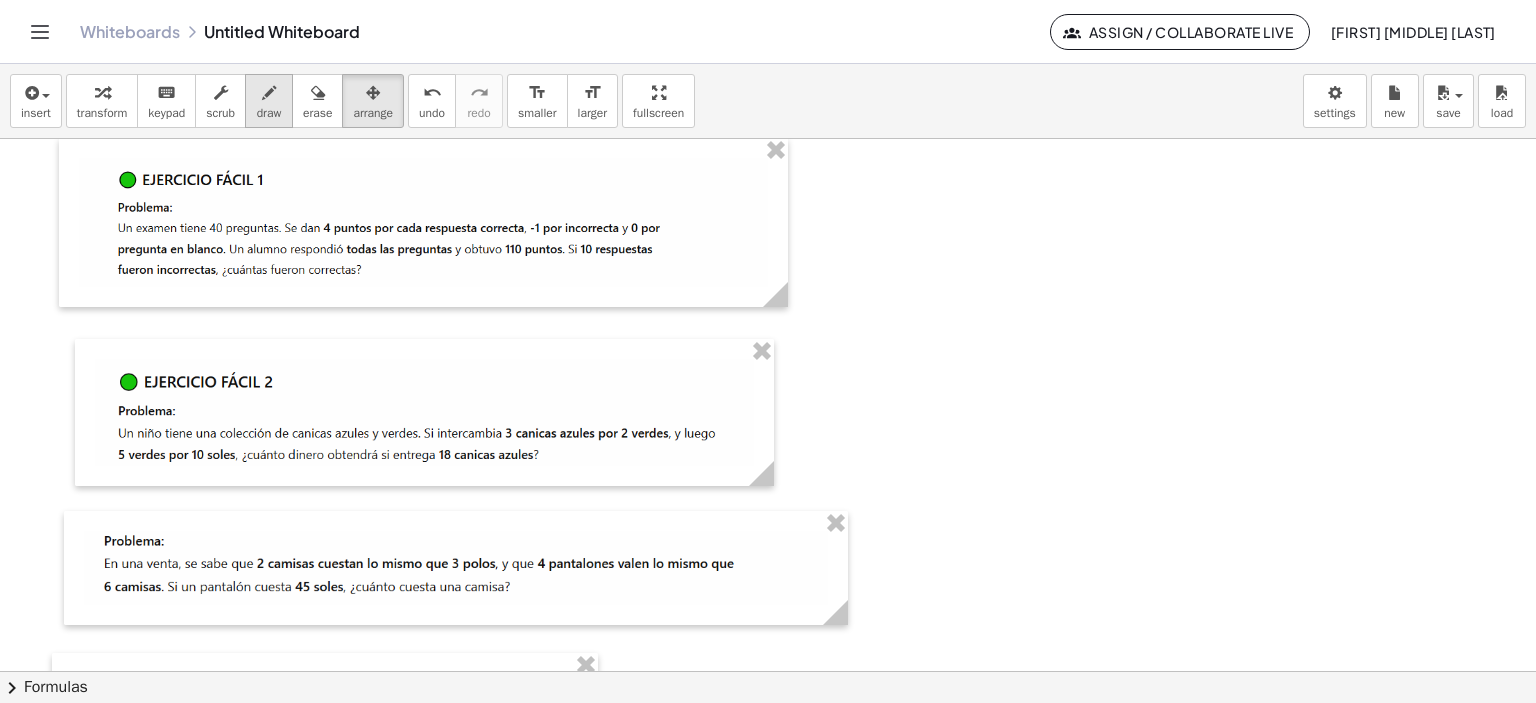 click at bounding box center [269, 93] 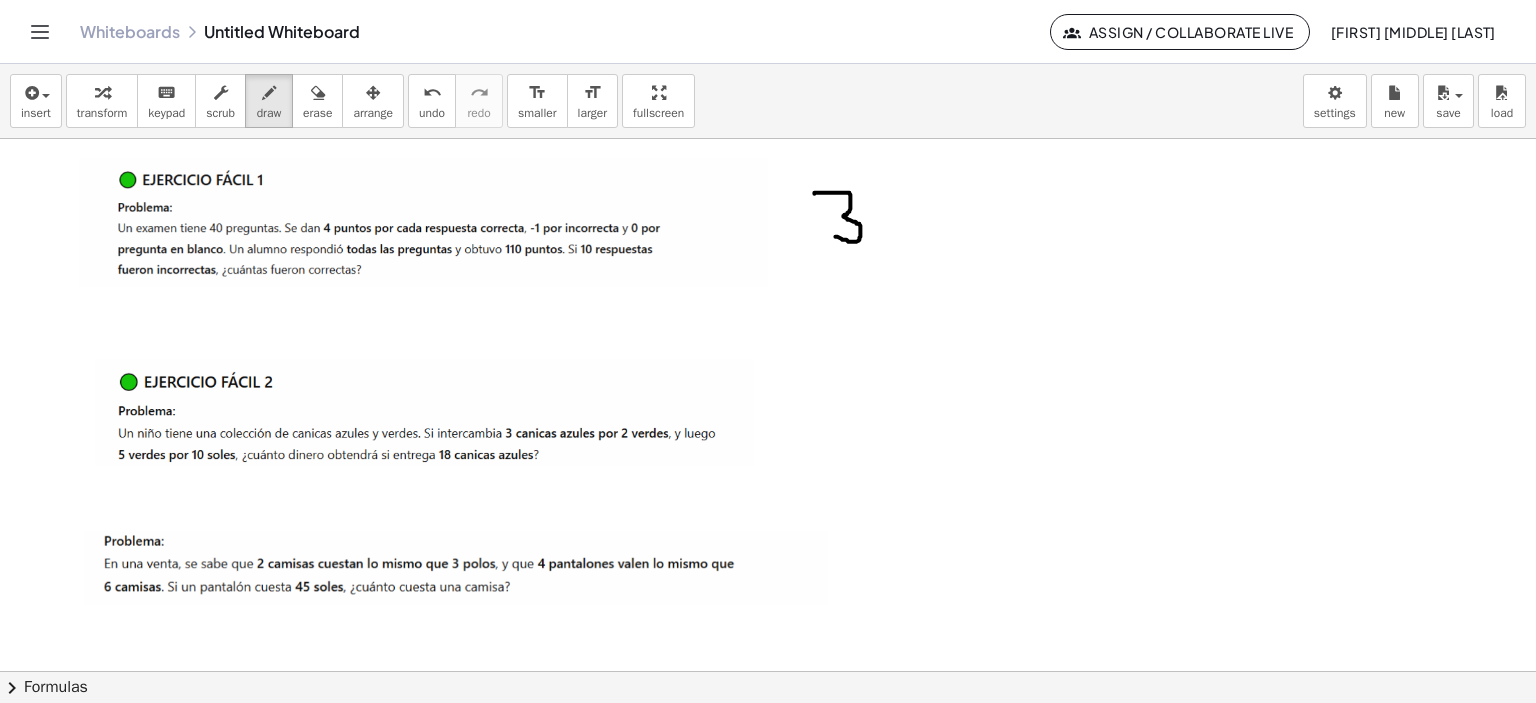 drag, startPoint x: 799, startPoint y: 193, endPoint x: 820, endPoint y: 236, distance: 47.853943 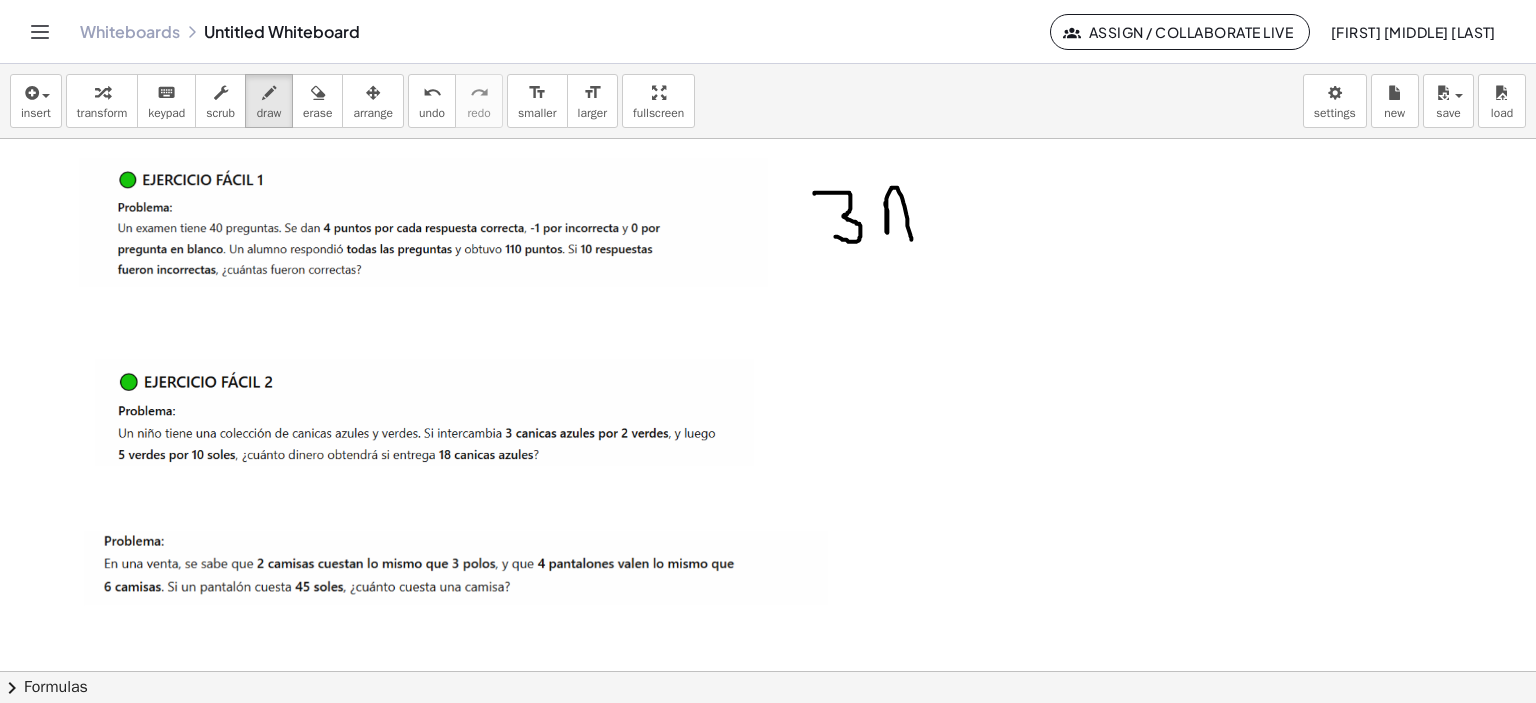 drag, startPoint x: 872, startPoint y: 222, endPoint x: 896, endPoint y: 239, distance: 29.410883 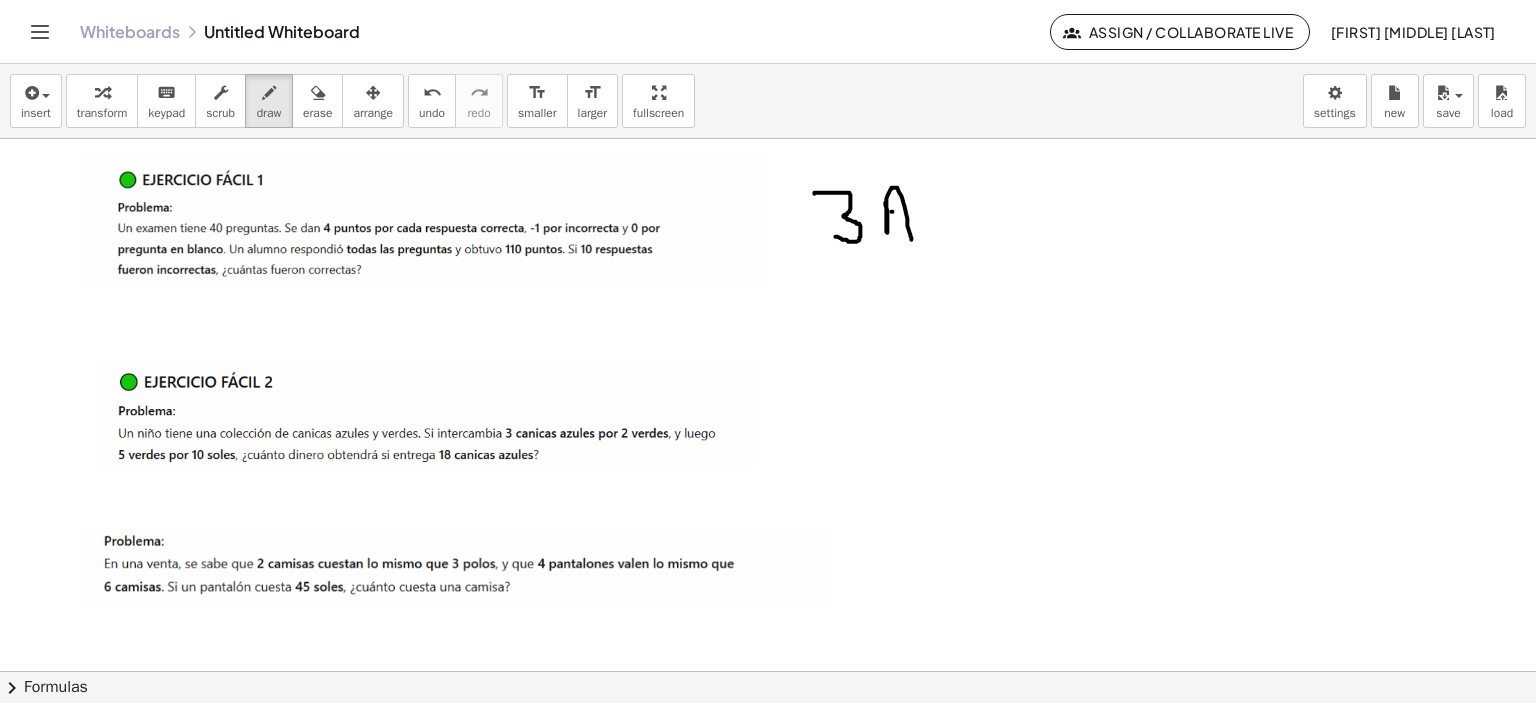 drag, startPoint x: 877, startPoint y: 211, endPoint x: 899, endPoint y: 212, distance: 22.022715 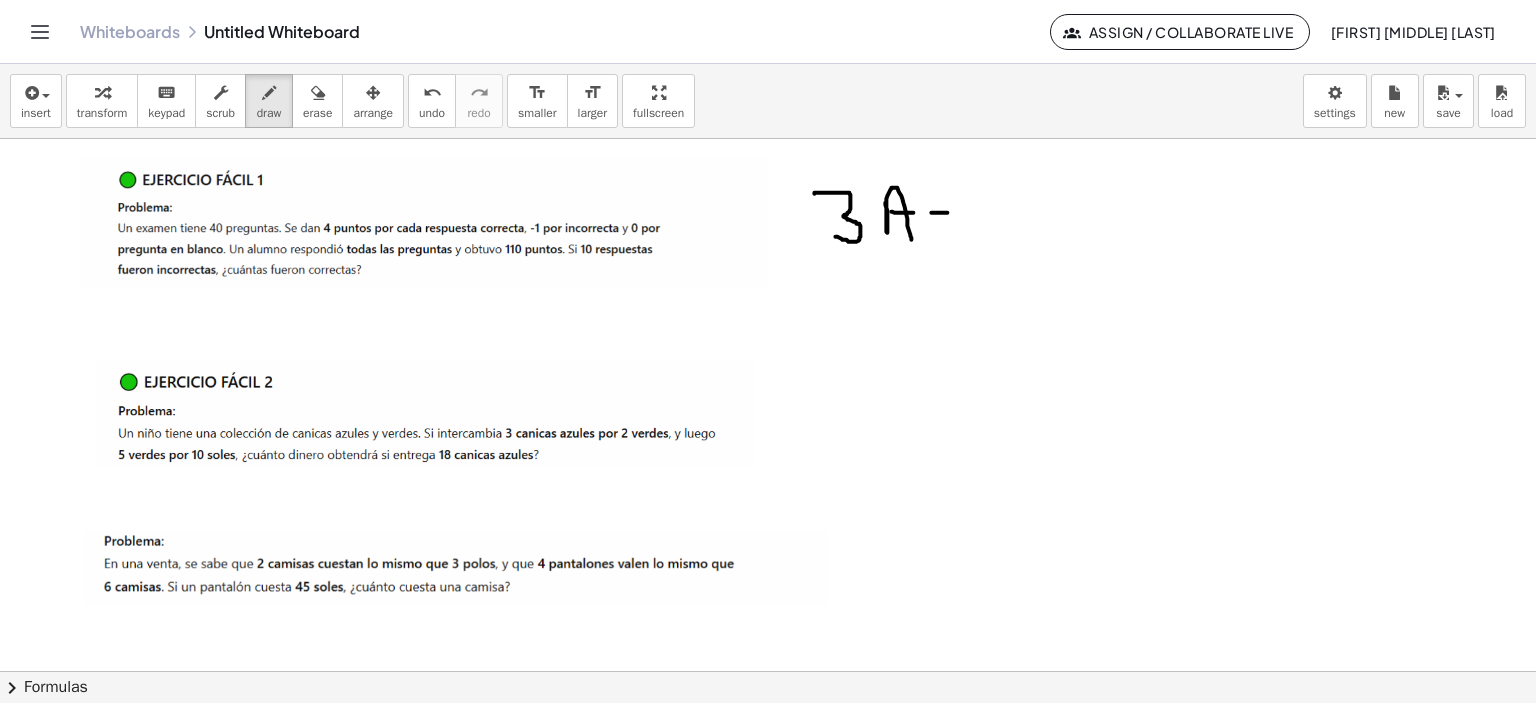 drag, startPoint x: 916, startPoint y: 212, endPoint x: 934, endPoint y: 212, distance: 18 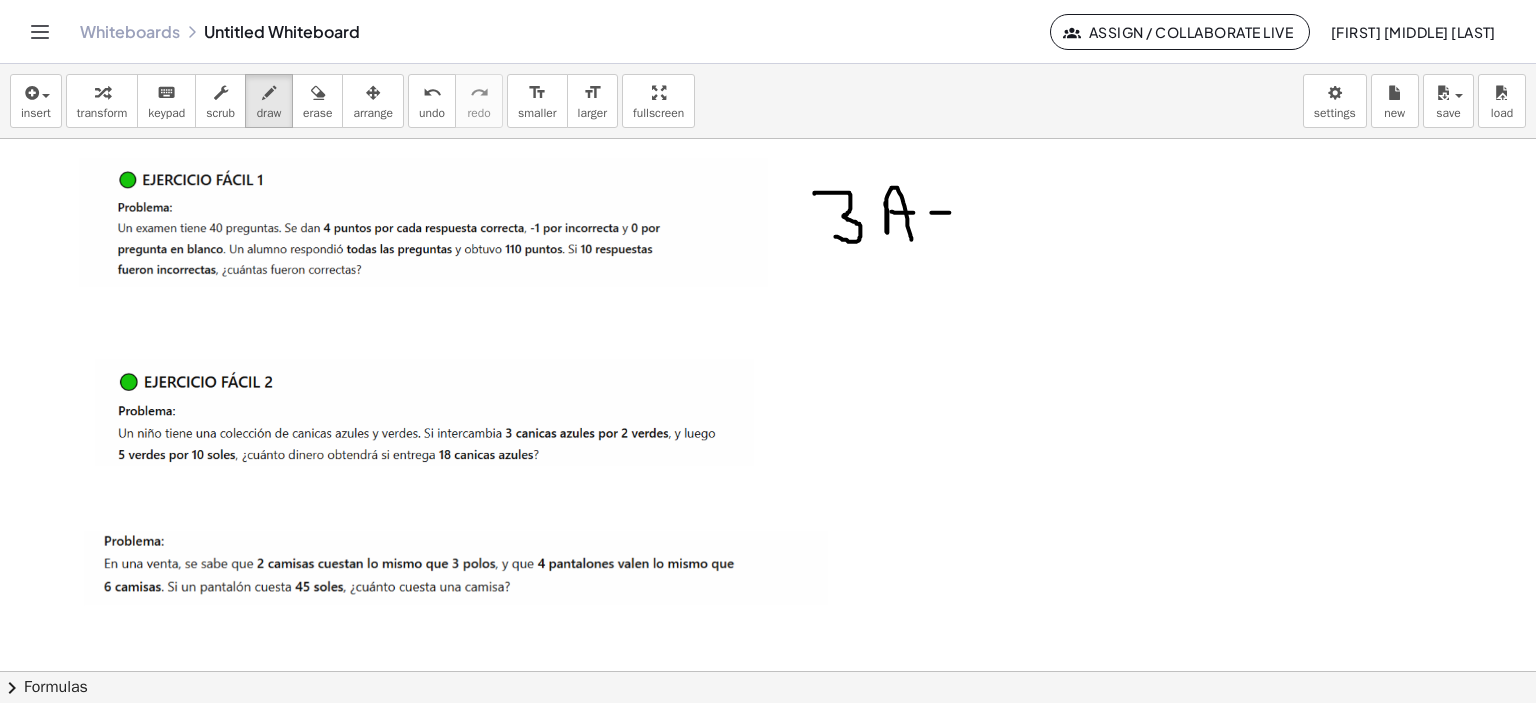 drag, startPoint x: 921, startPoint y: 225, endPoint x: 951, endPoint y: 226, distance: 30.016663 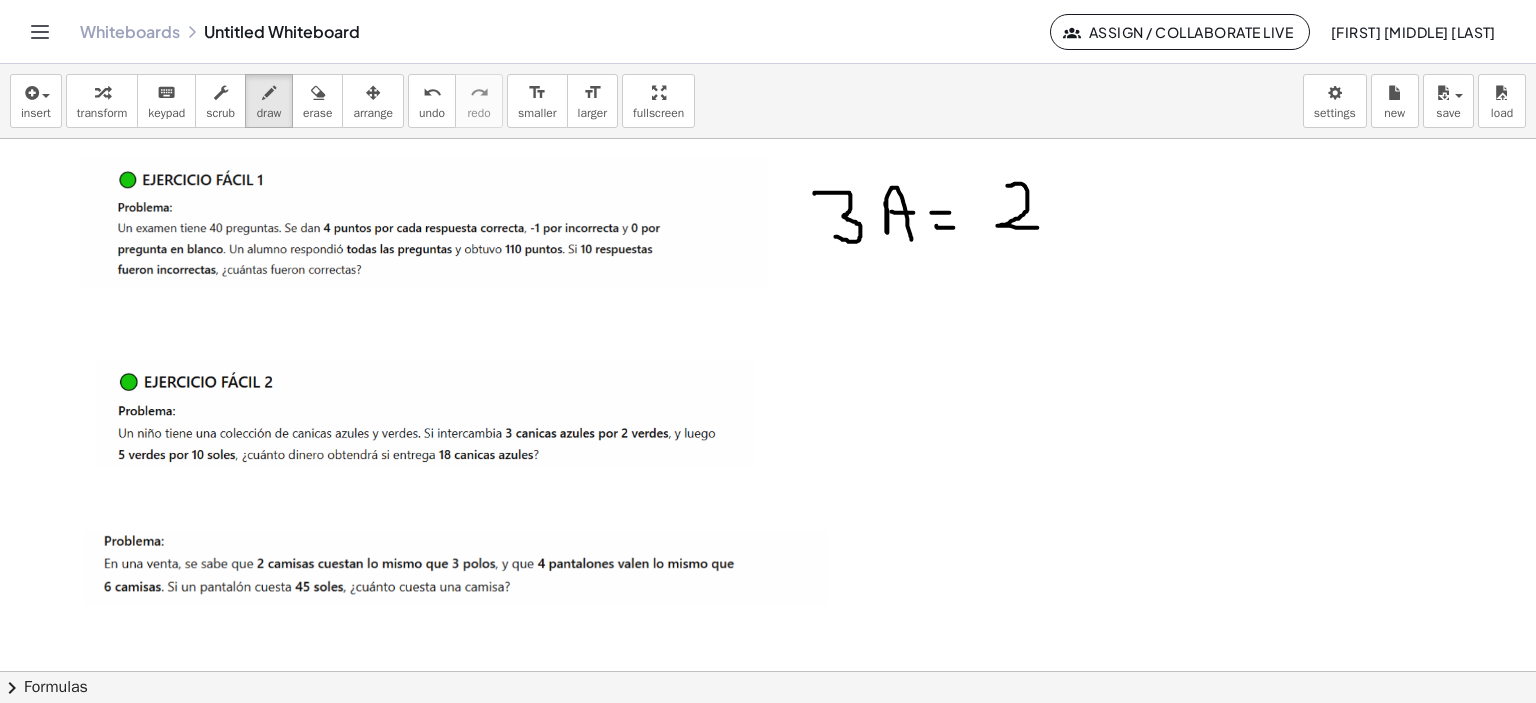 drag, startPoint x: 992, startPoint y: 185, endPoint x: 1022, endPoint y: 227, distance: 51.613953 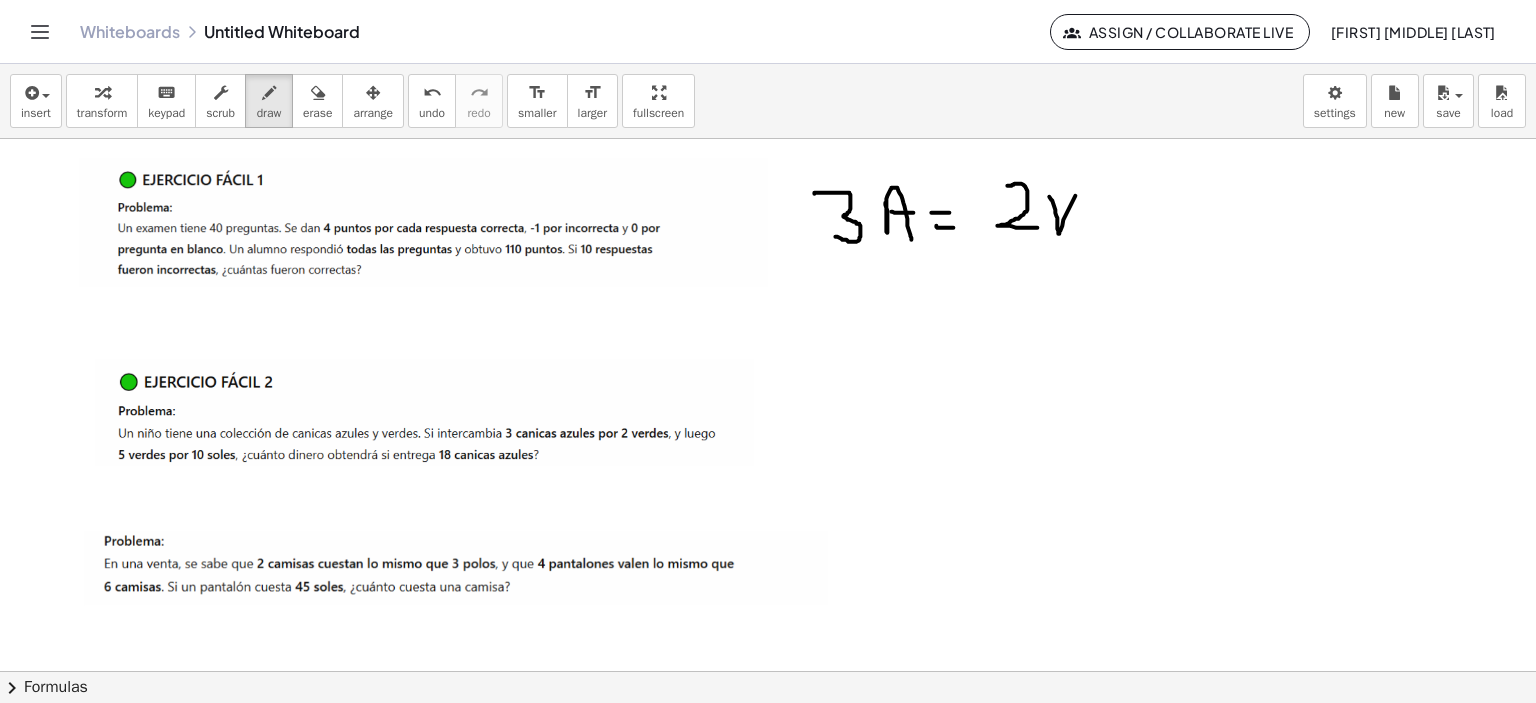 drag, startPoint x: 1040, startPoint y: 209, endPoint x: 1072, endPoint y: 163, distance: 56.0357 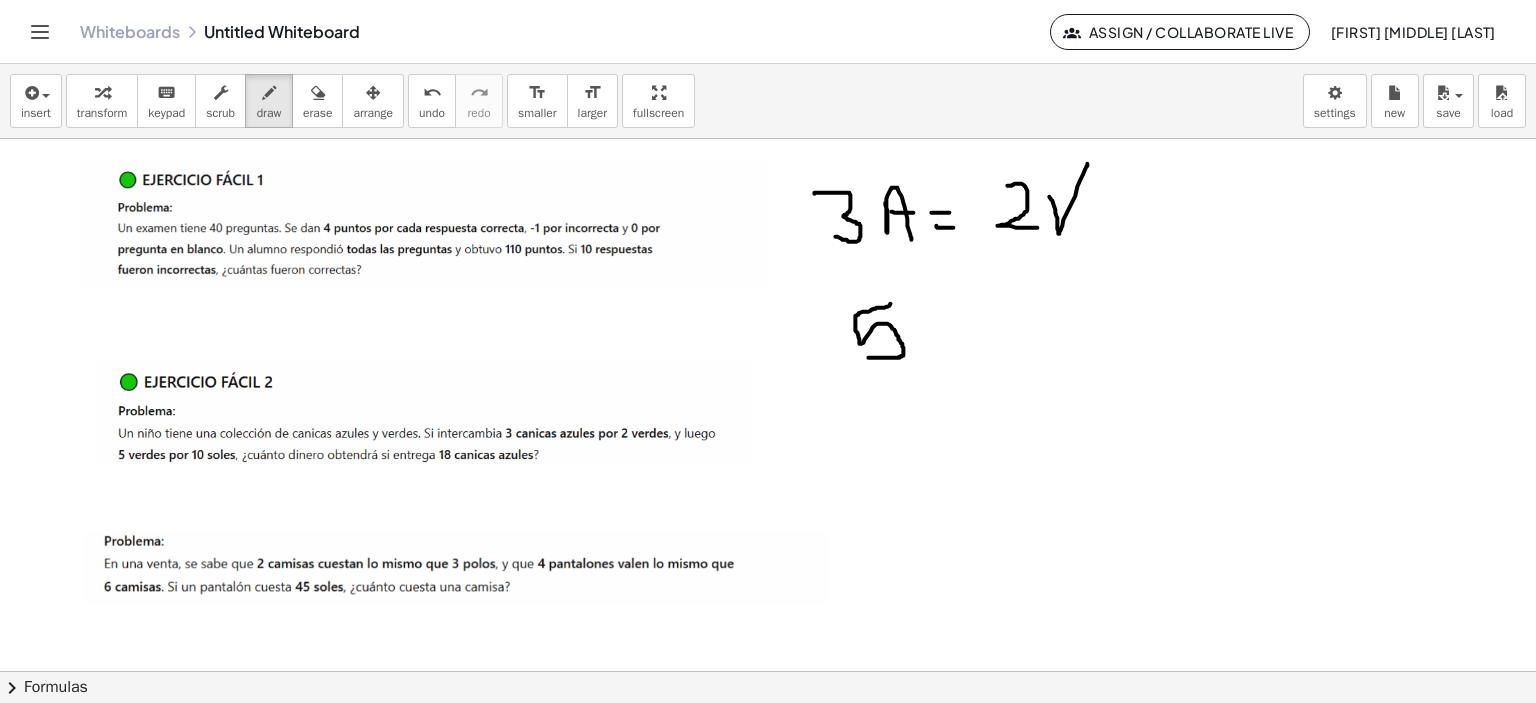 drag, startPoint x: 875, startPoint y: 303, endPoint x: 928, endPoint y: 297, distance: 53.338543 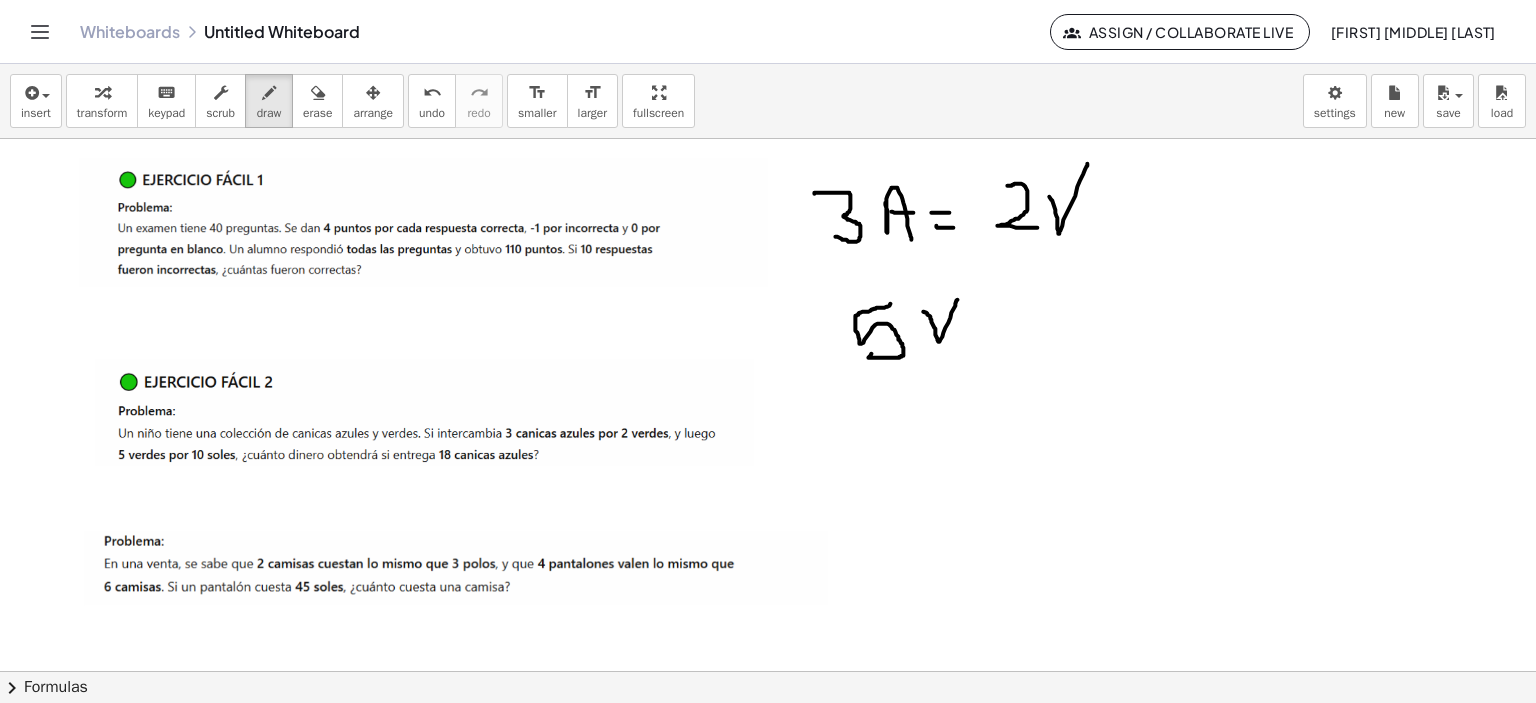 drag, startPoint x: 920, startPoint y: 328, endPoint x: 954, endPoint y: 297, distance: 46.010868 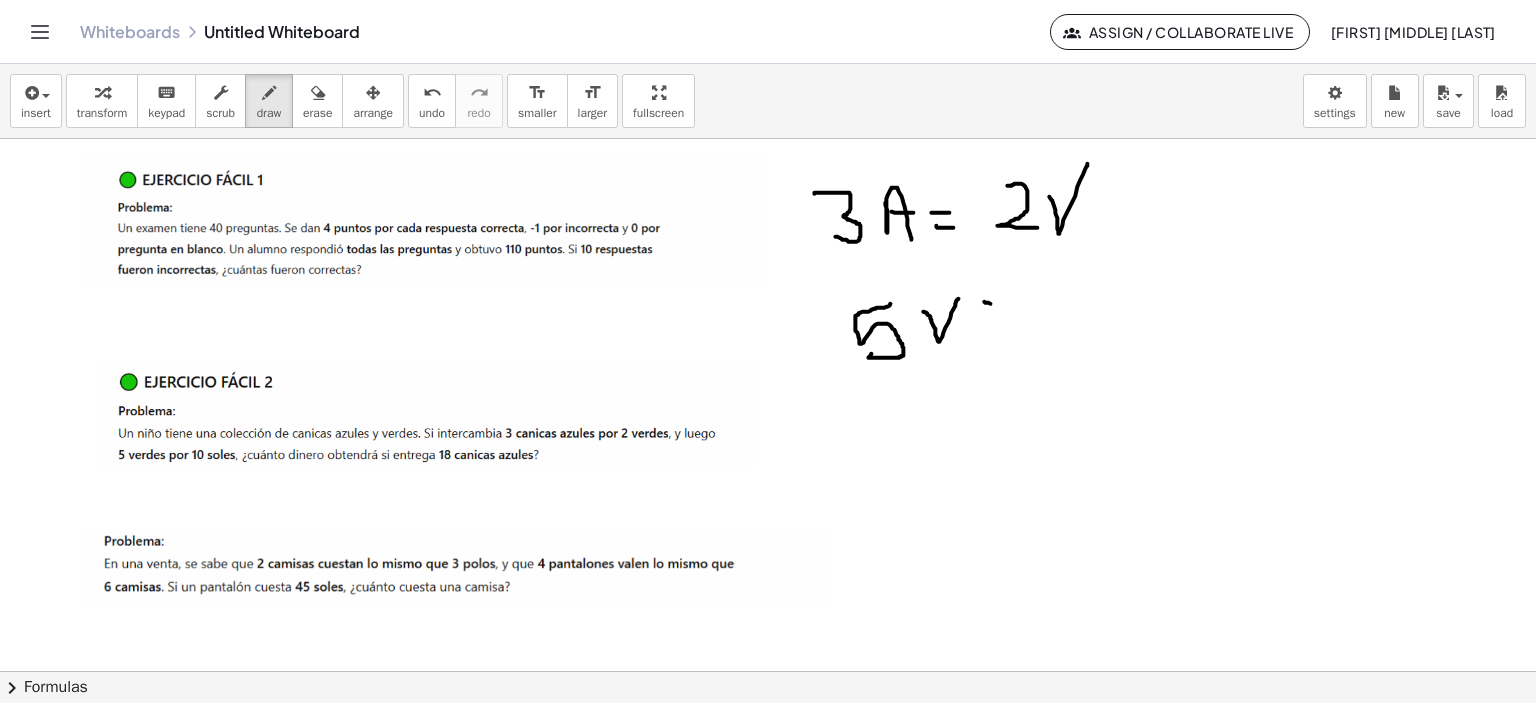 click at bounding box center (765, -142) 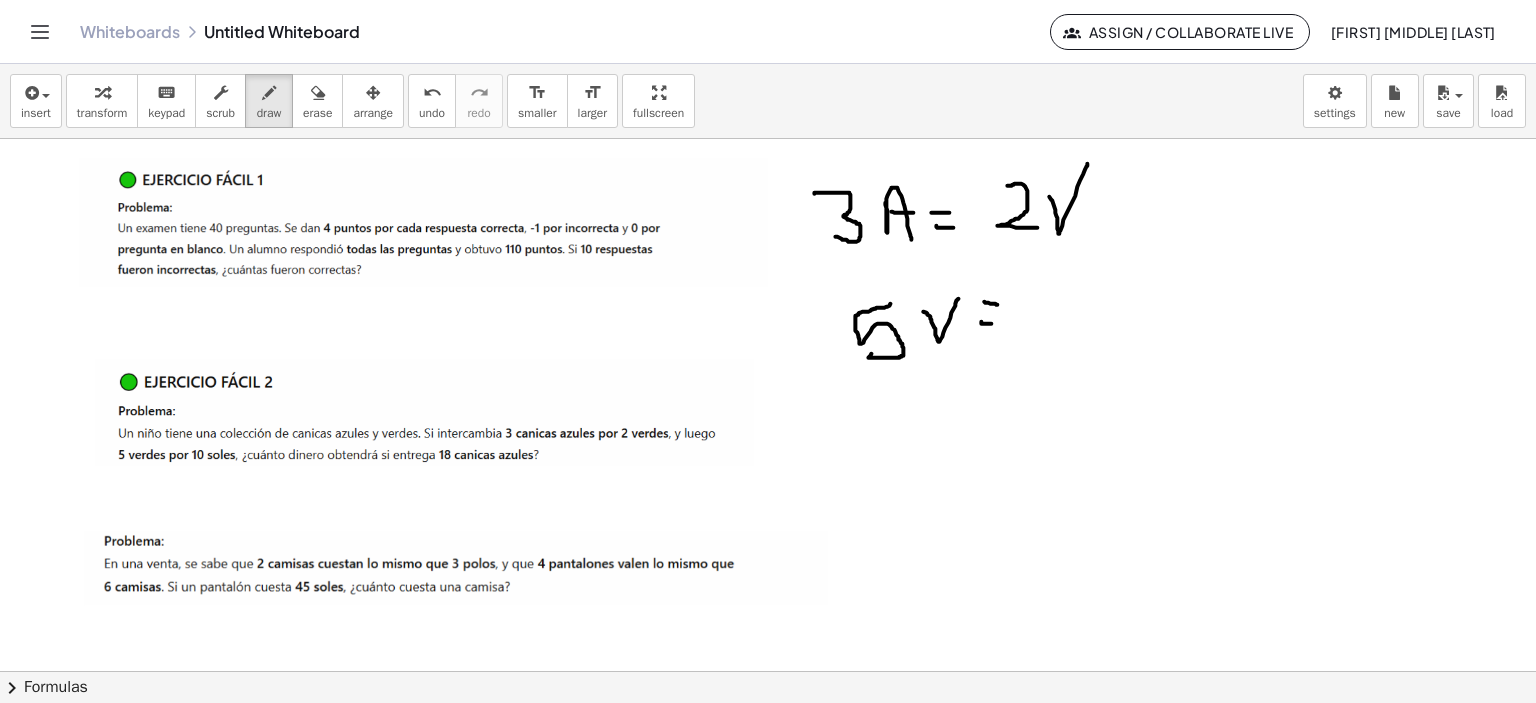 drag, startPoint x: 966, startPoint y: 321, endPoint x: 983, endPoint y: 323, distance: 17.117243 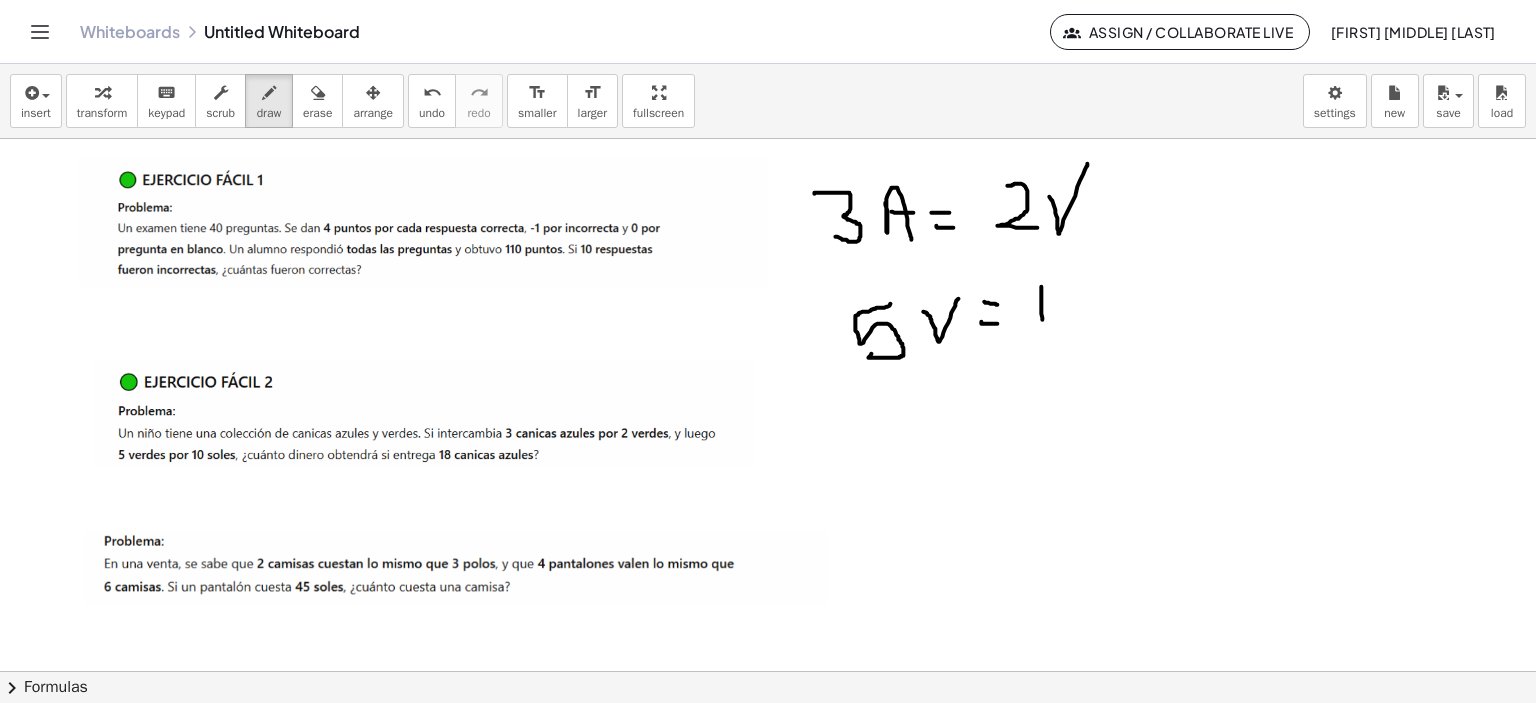 drag, startPoint x: 1026, startPoint y: 286, endPoint x: 1027, endPoint y: 325, distance: 39.012817 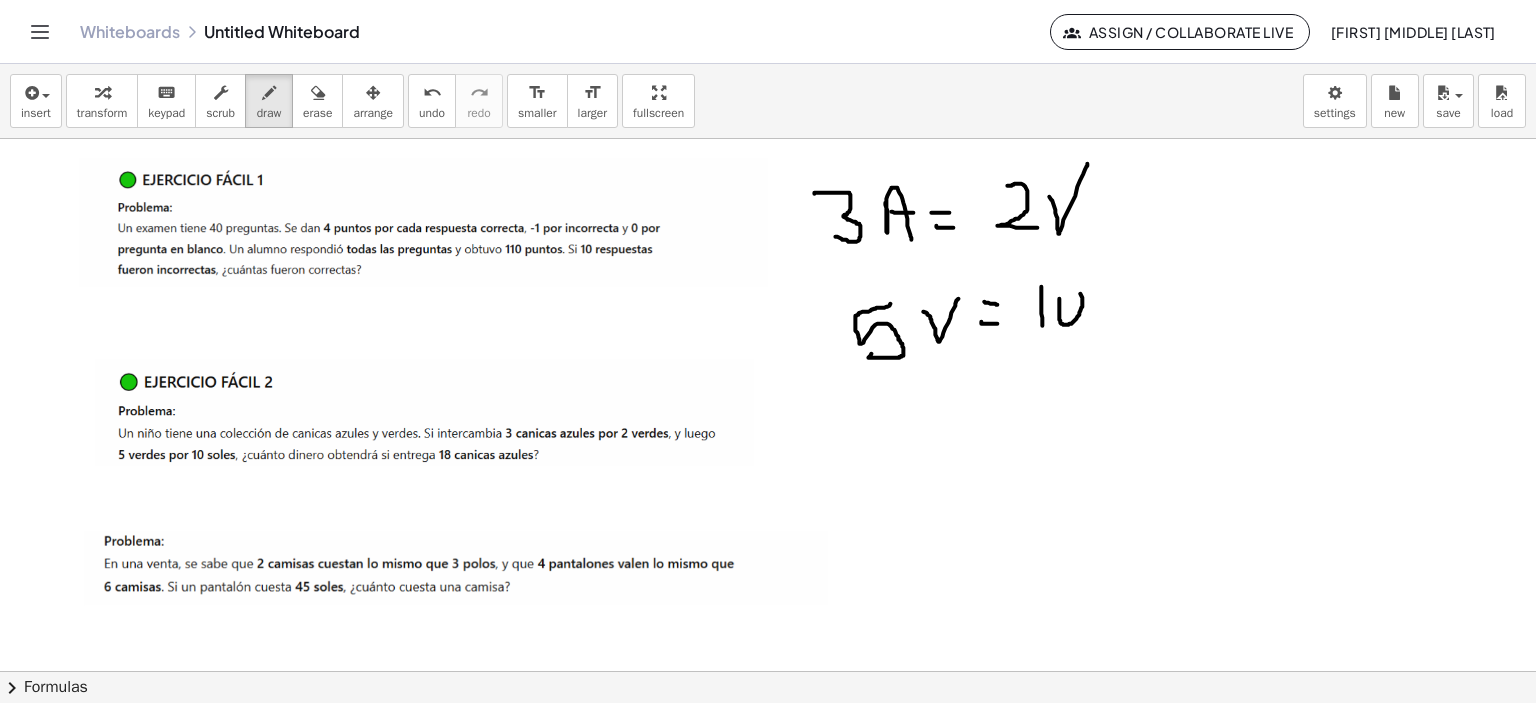 click at bounding box center (765, -142) 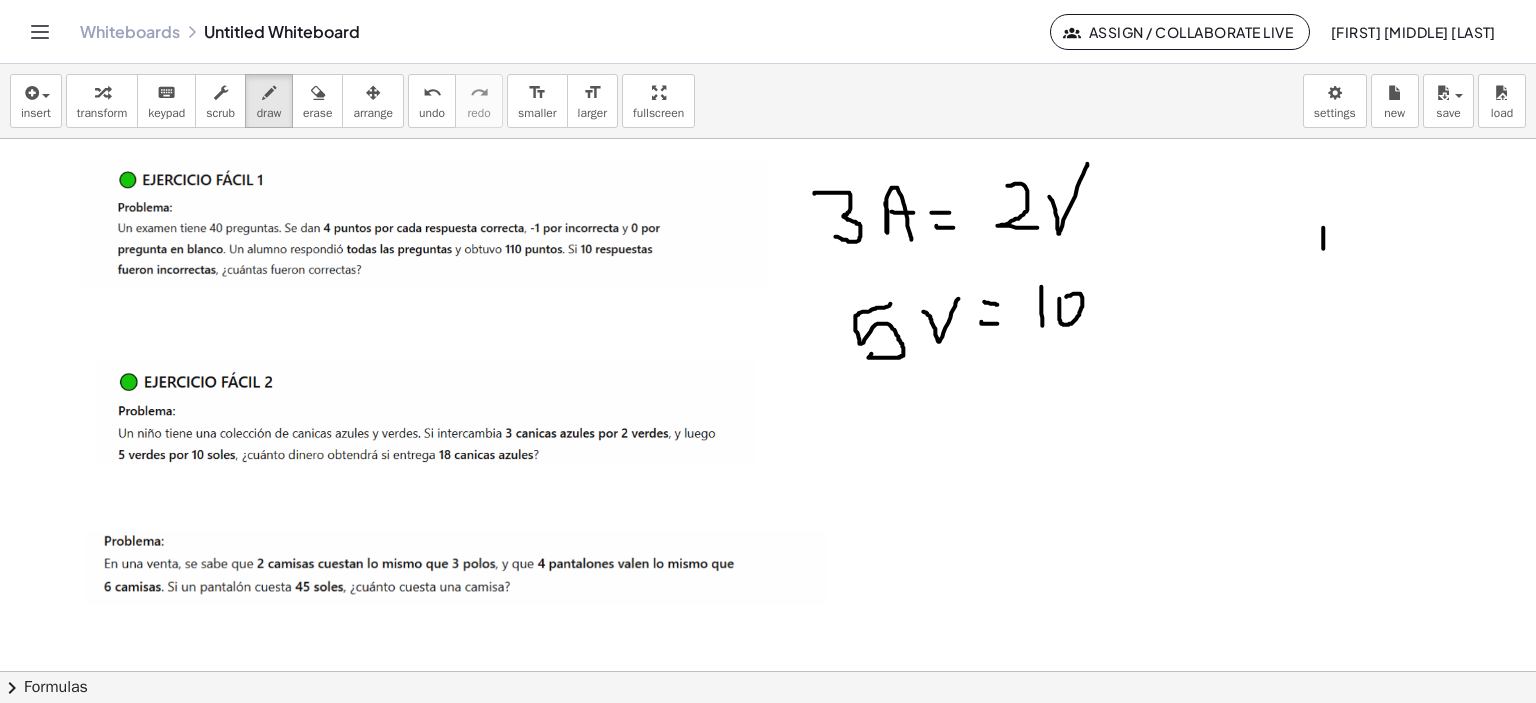 drag, startPoint x: 1308, startPoint y: 248, endPoint x: 1308, endPoint y: 276, distance: 28 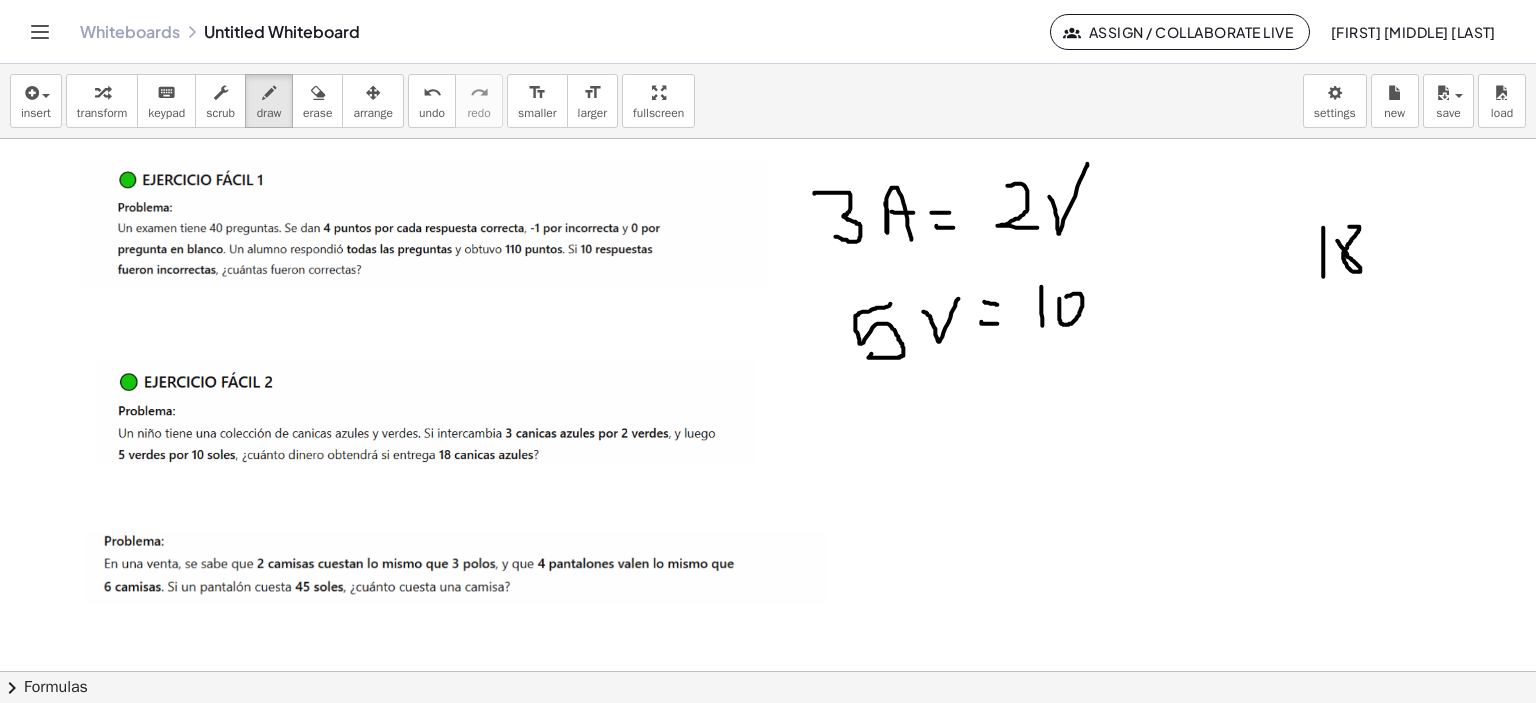 drag, startPoint x: 1324, startPoint y: 243, endPoint x: 1324, endPoint y: 231, distance: 12 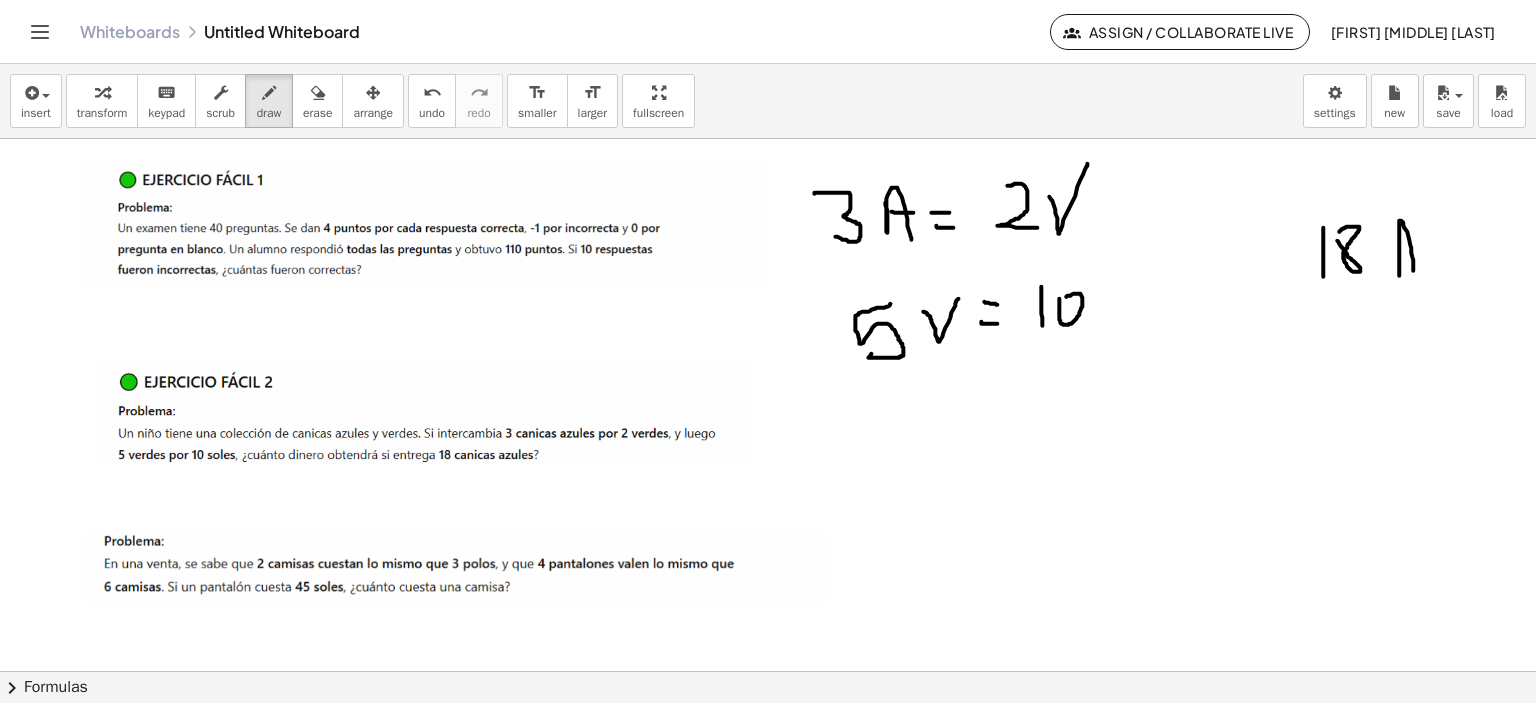 drag, startPoint x: 1384, startPoint y: 236, endPoint x: 1394, endPoint y: 261, distance: 26.925823 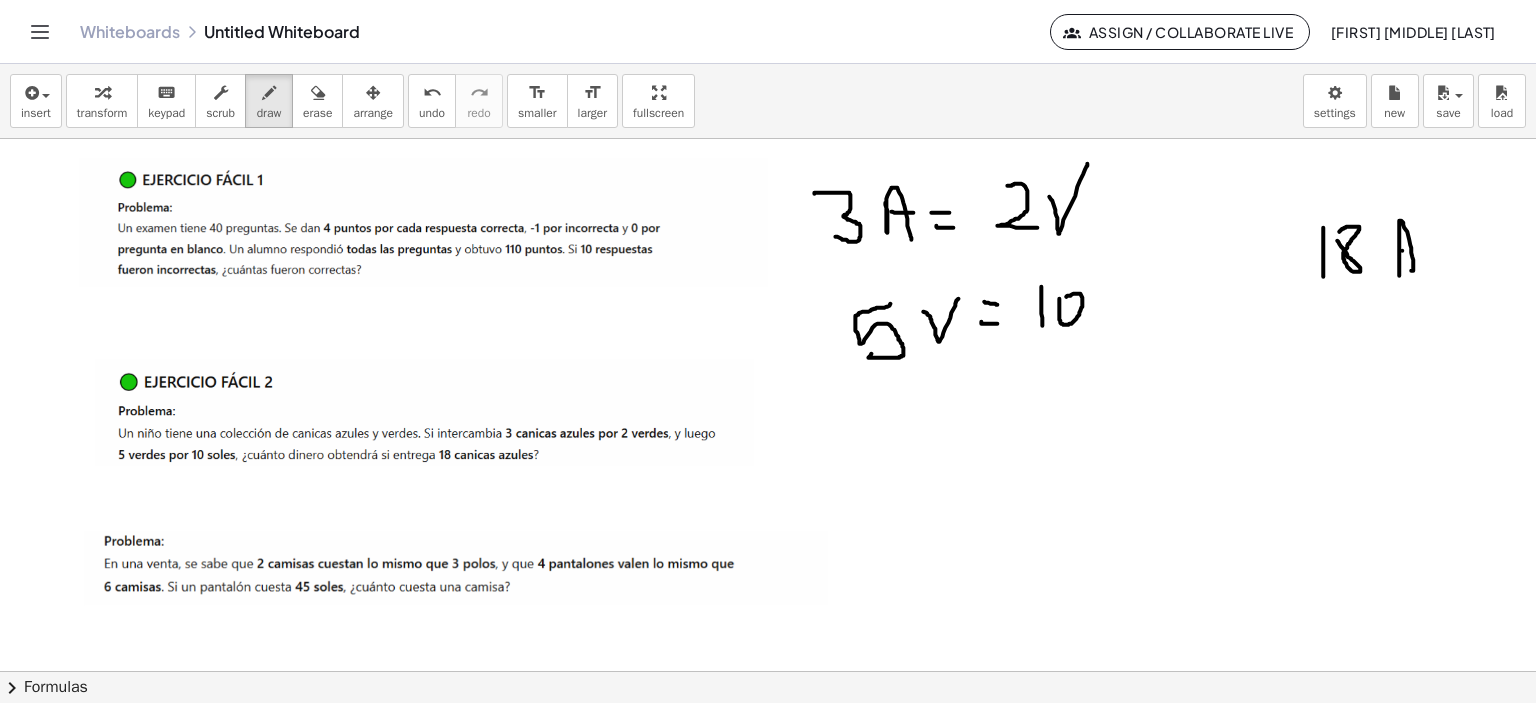 click at bounding box center (765, -142) 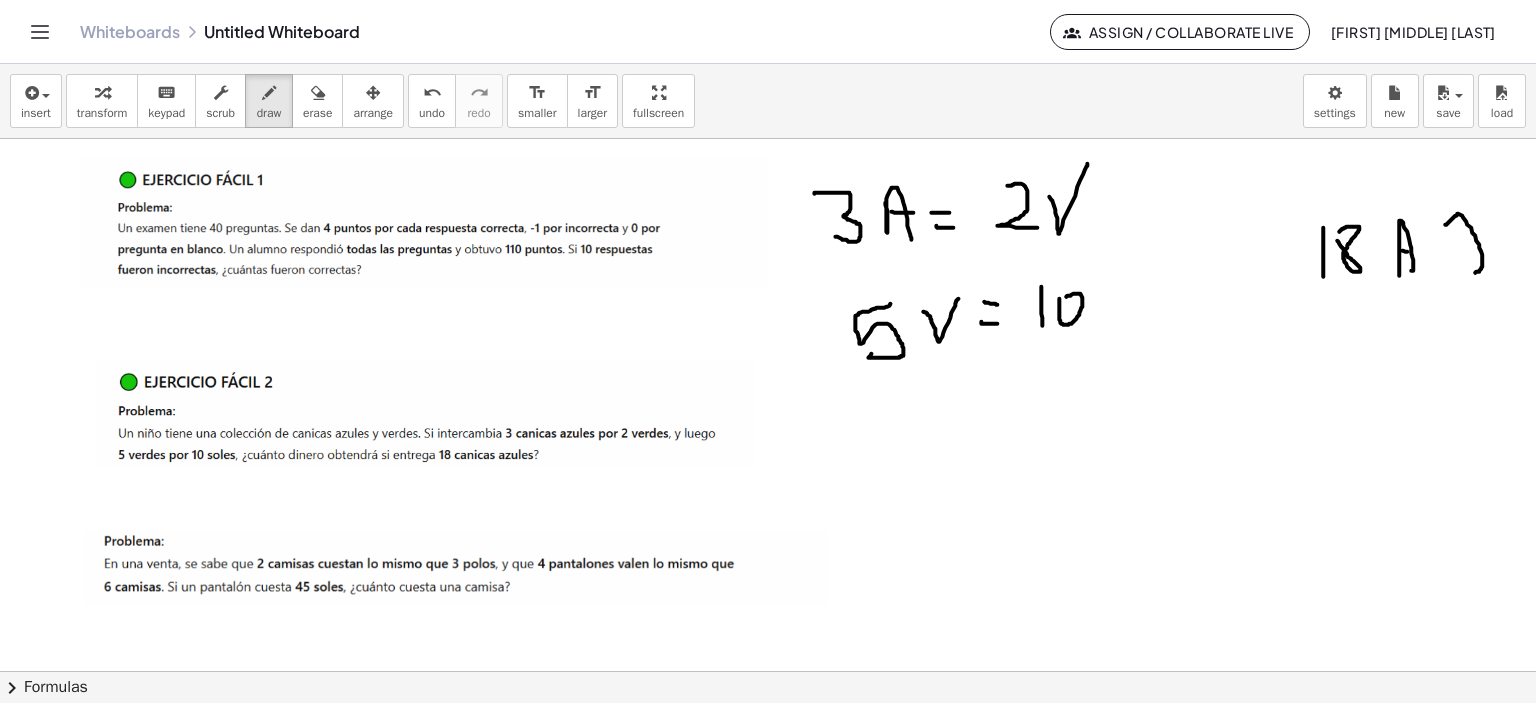 drag, startPoint x: 1430, startPoint y: 224, endPoint x: 1456, endPoint y: 297, distance: 77.491936 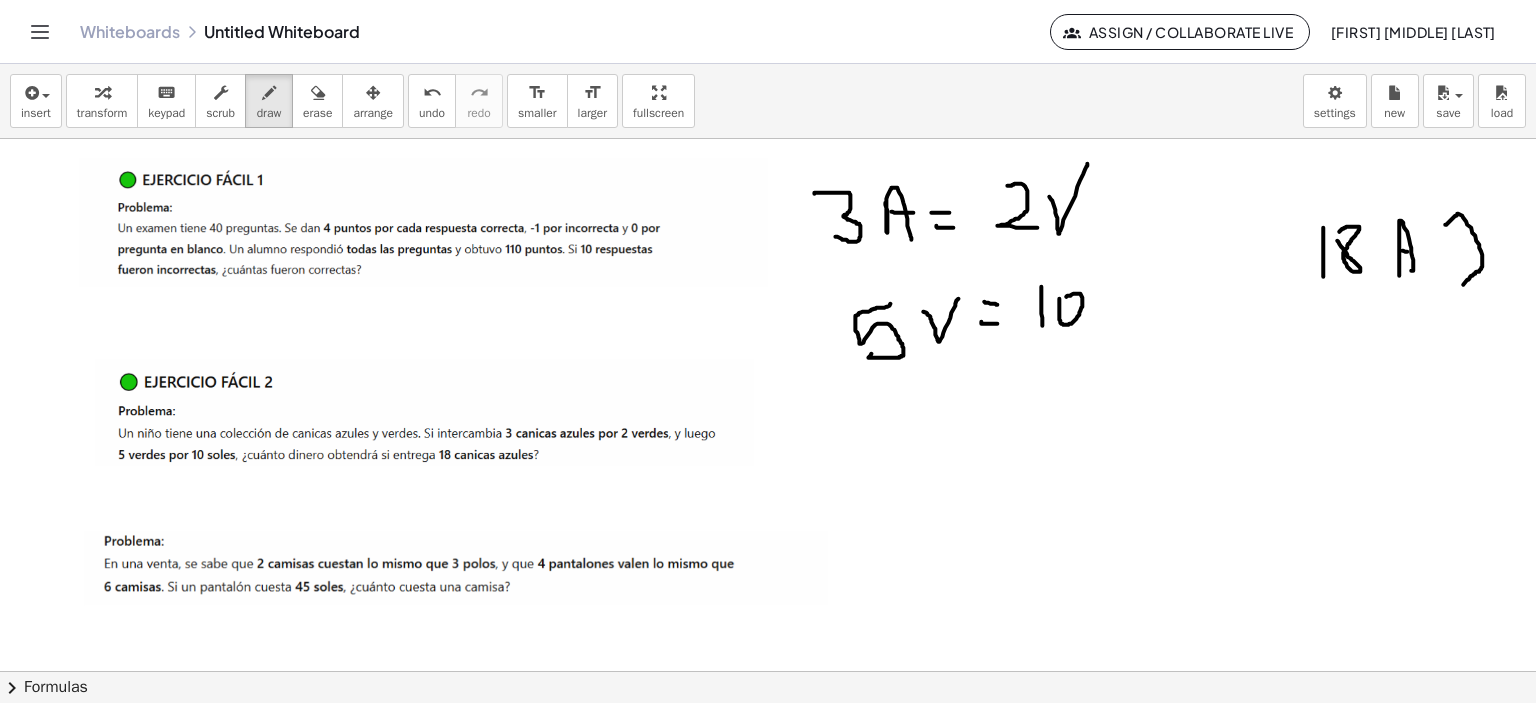 click at bounding box center (765, -142) 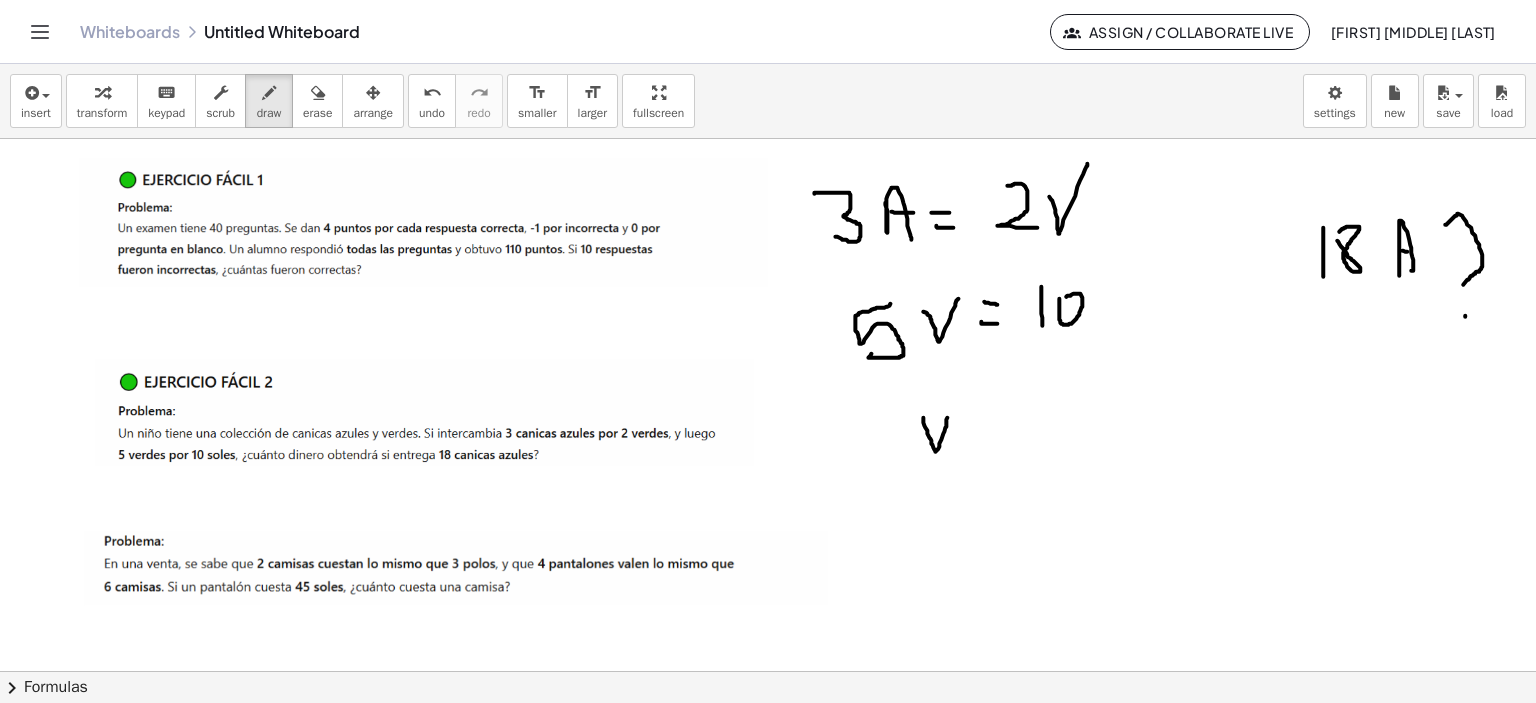 drag, startPoint x: 918, startPoint y: 447, endPoint x: 932, endPoint y: 417, distance: 33.105892 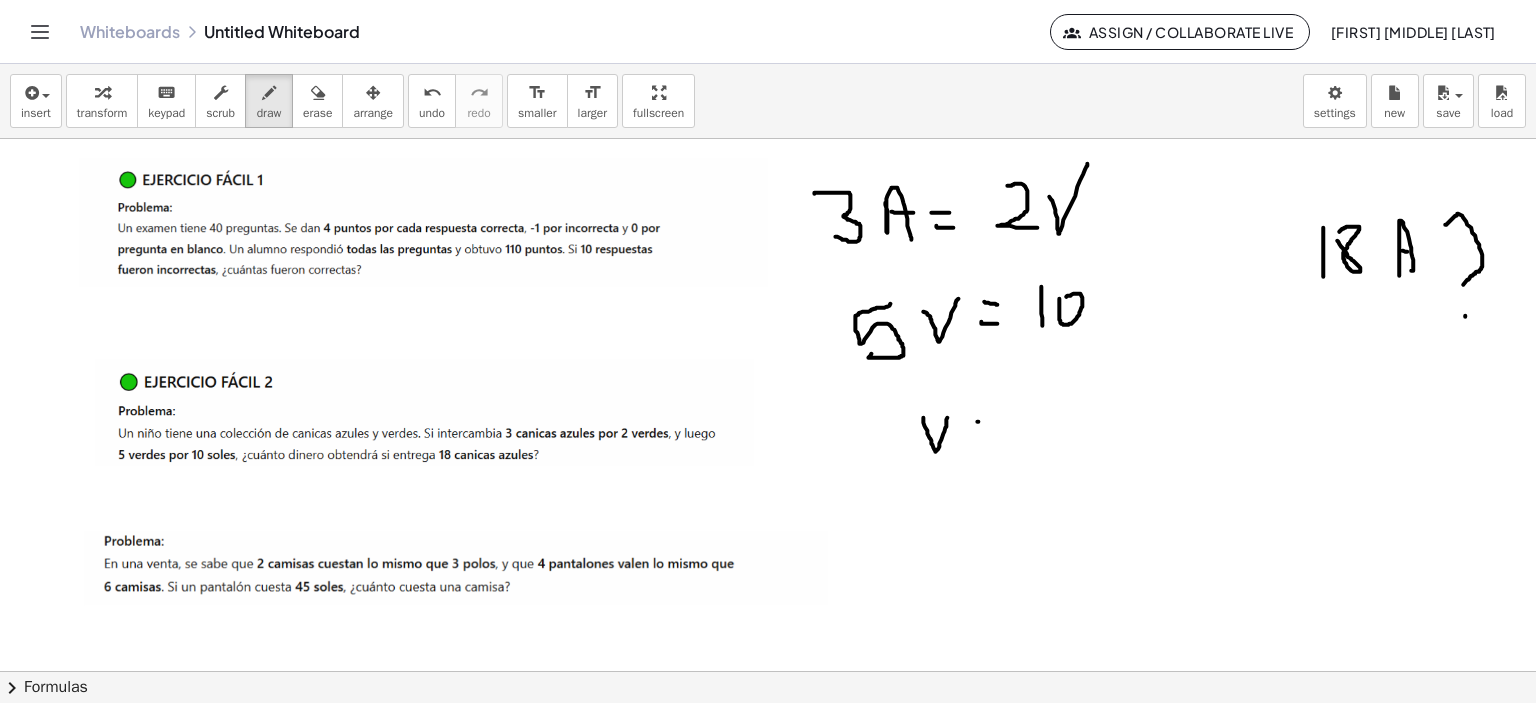 click at bounding box center [765, -142] 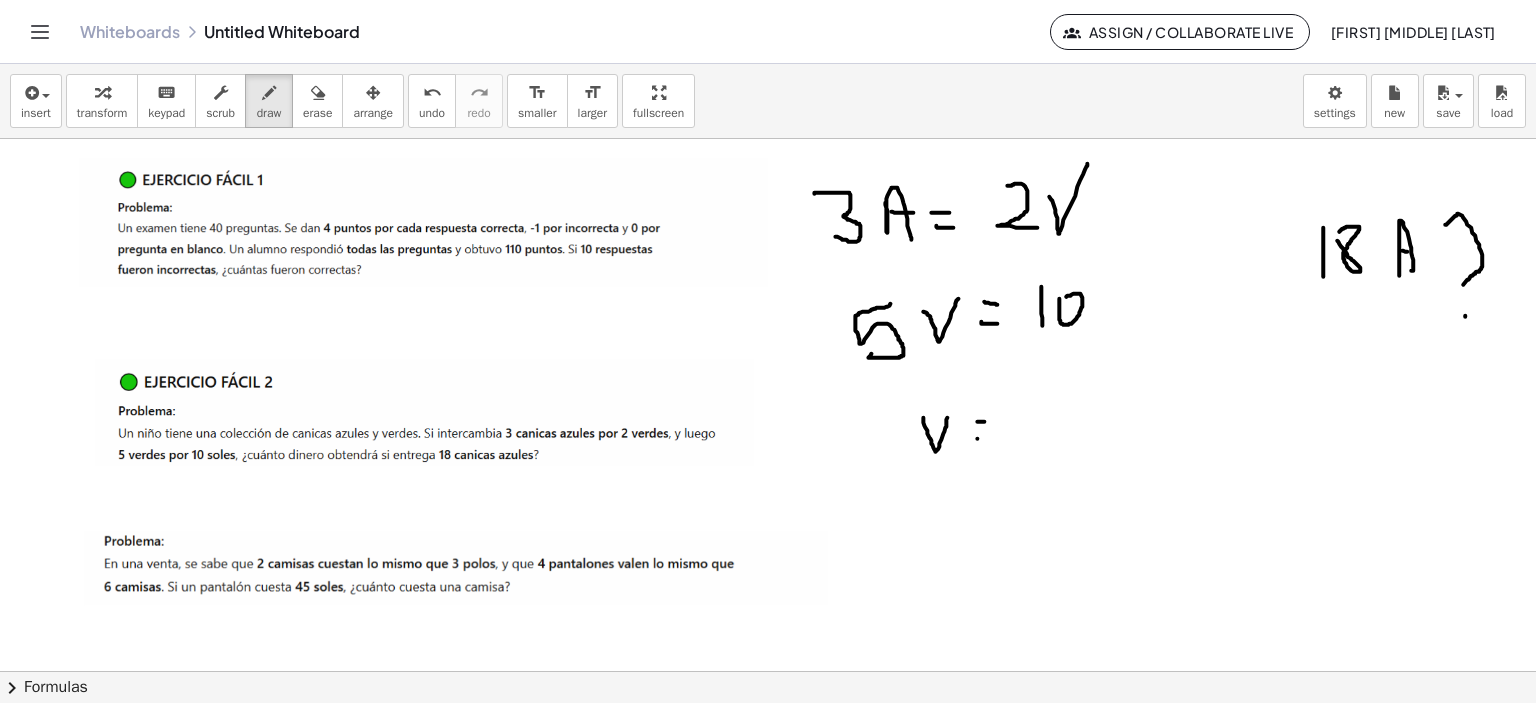 drag, startPoint x: 962, startPoint y: 438, endPoint x: 990, endPoint y: 426, distance: 30.463093 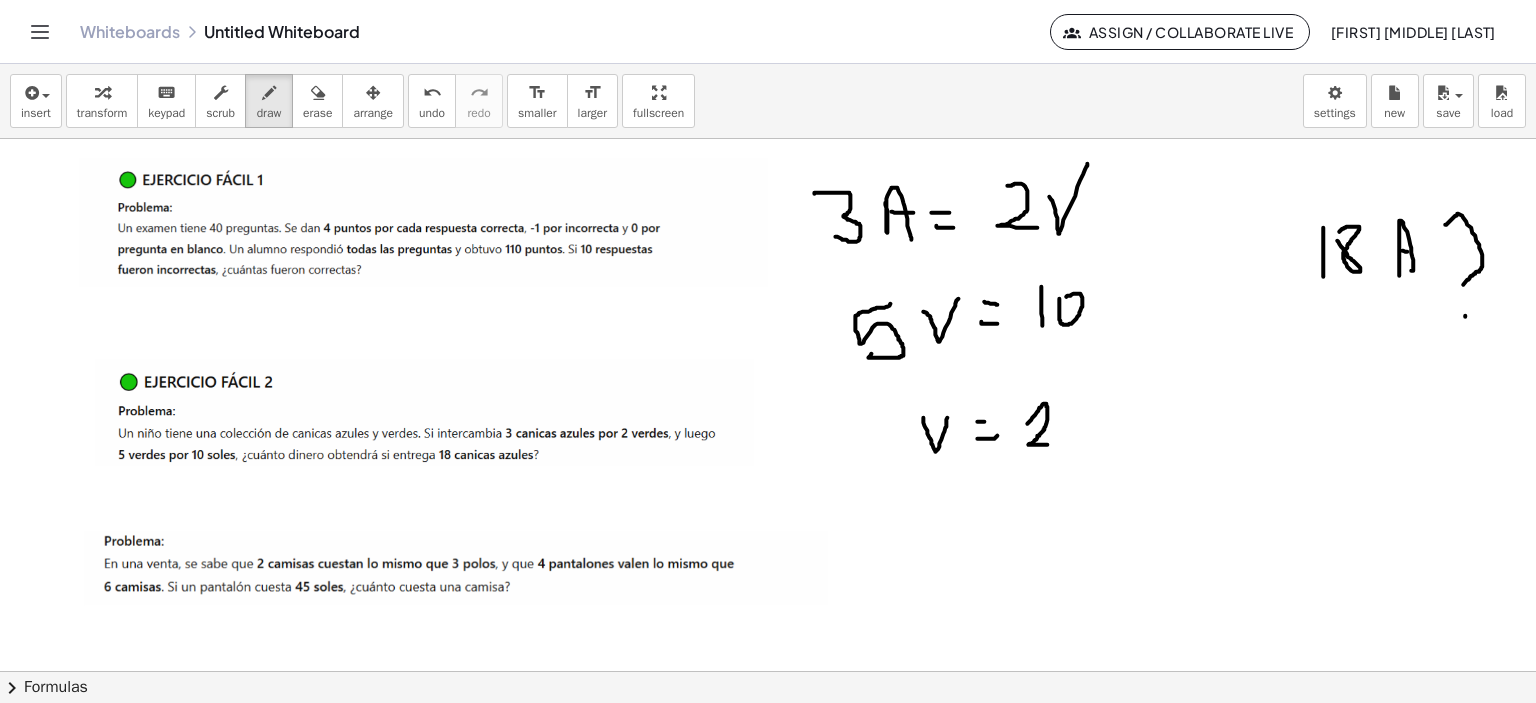 drag, startPoint x: 1012, startPoint y: 423, endPoint x: 1035, endPoint y: 435, distance: 25.942244 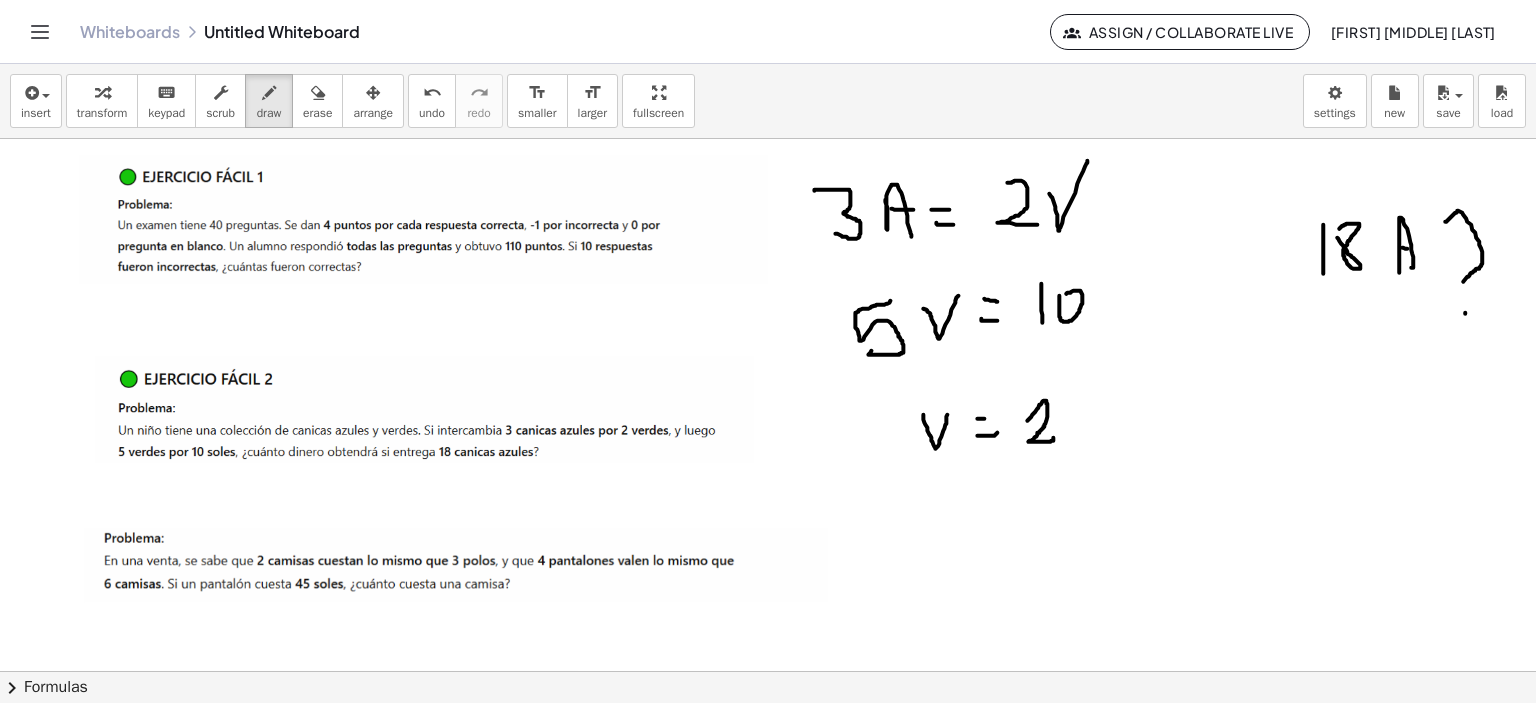 scroll, scrollTop: 1613, scrollLeft: 21, axis: both 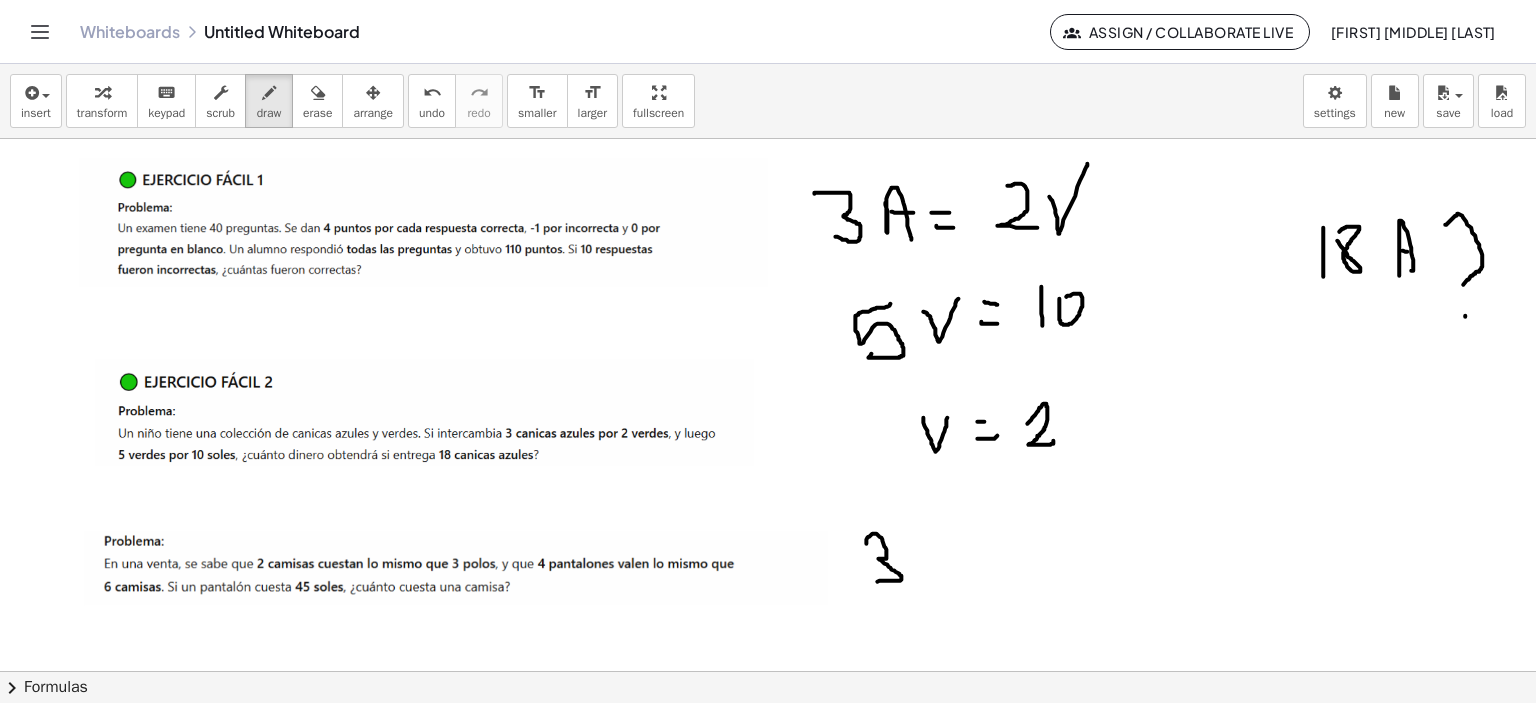drag, startPoint x: 851, startPoint y: 543, endPoint x: 934, endPoint y: 540, distance: 83.0542 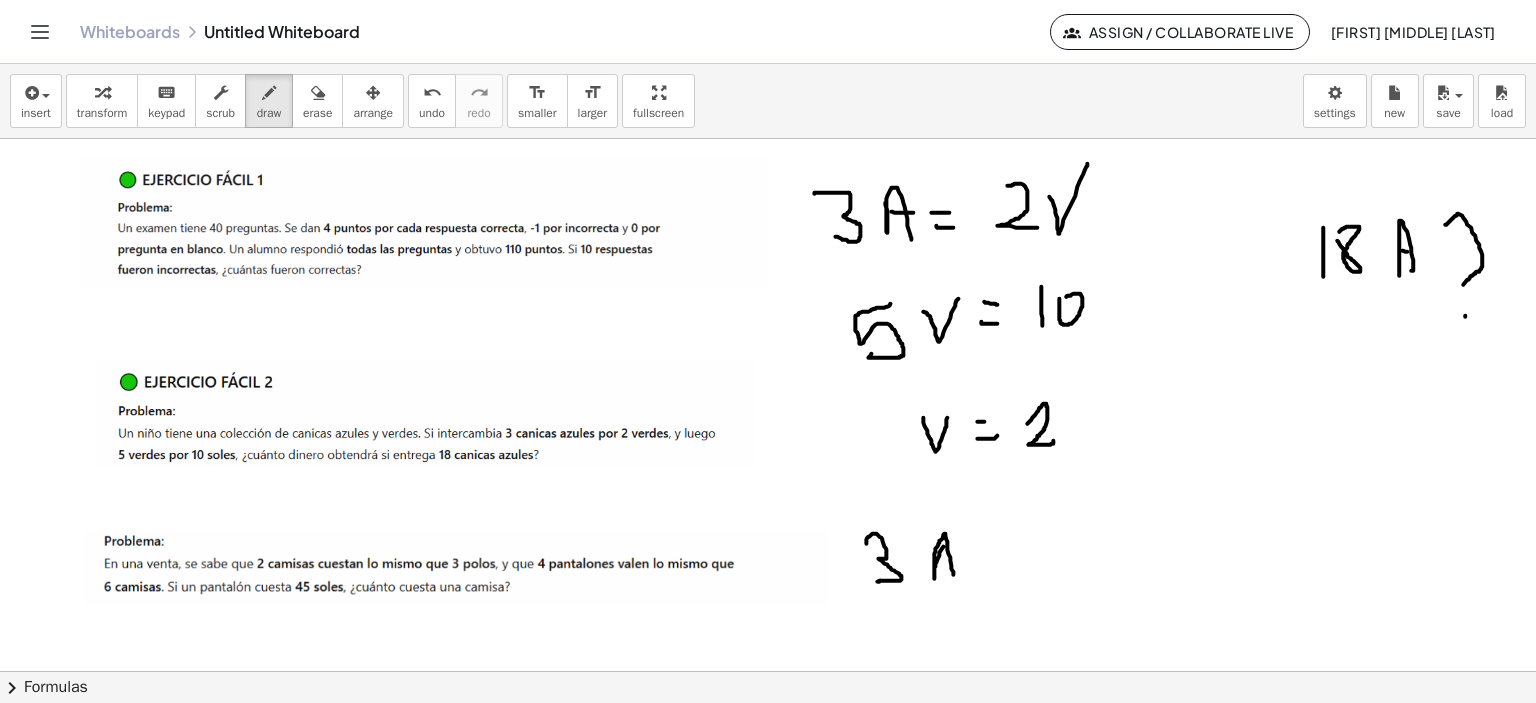 drag, startPoint x: 920, startPoint y: 563, endPoint x: 935, endPoint y: 568, distance: 15.811388 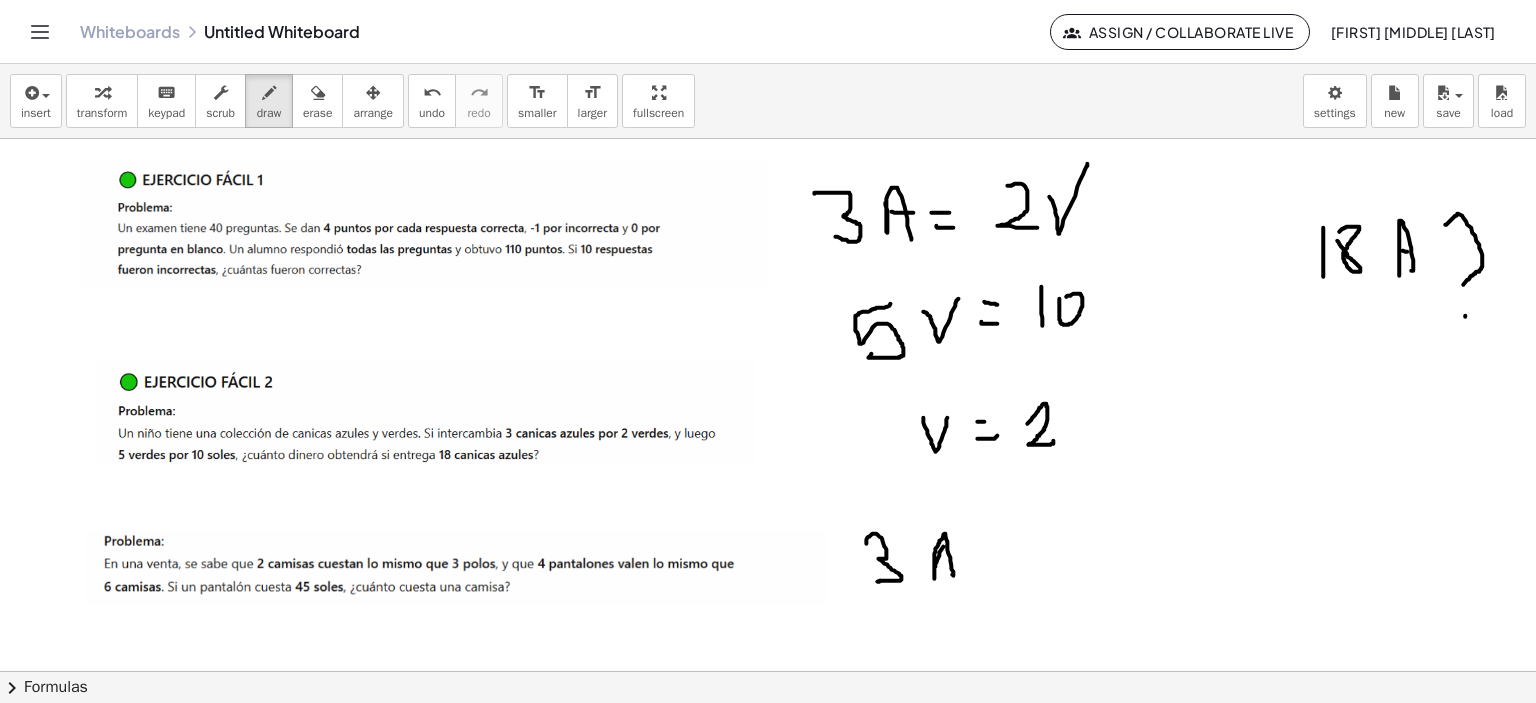 click at bounding box center [765, -142] 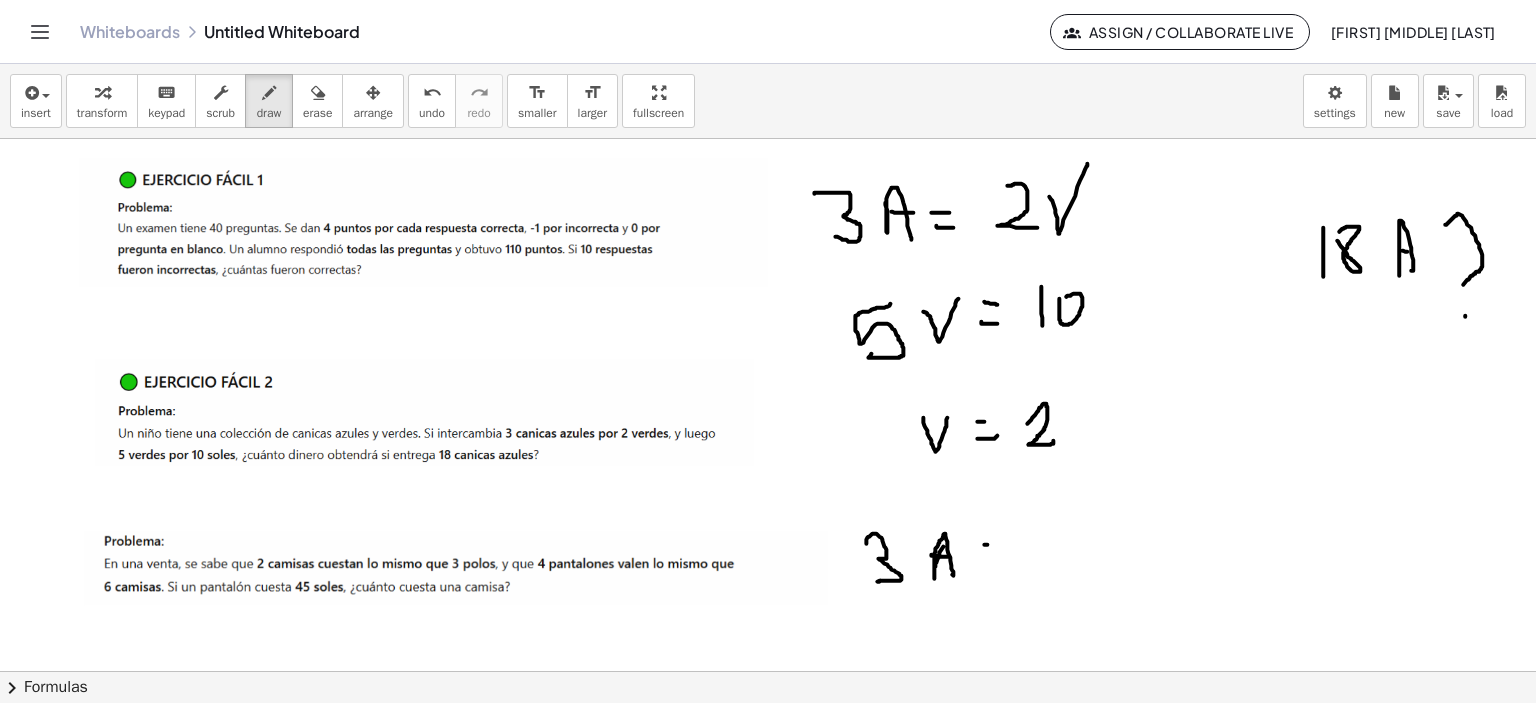 click at bounding box center (765, -142) 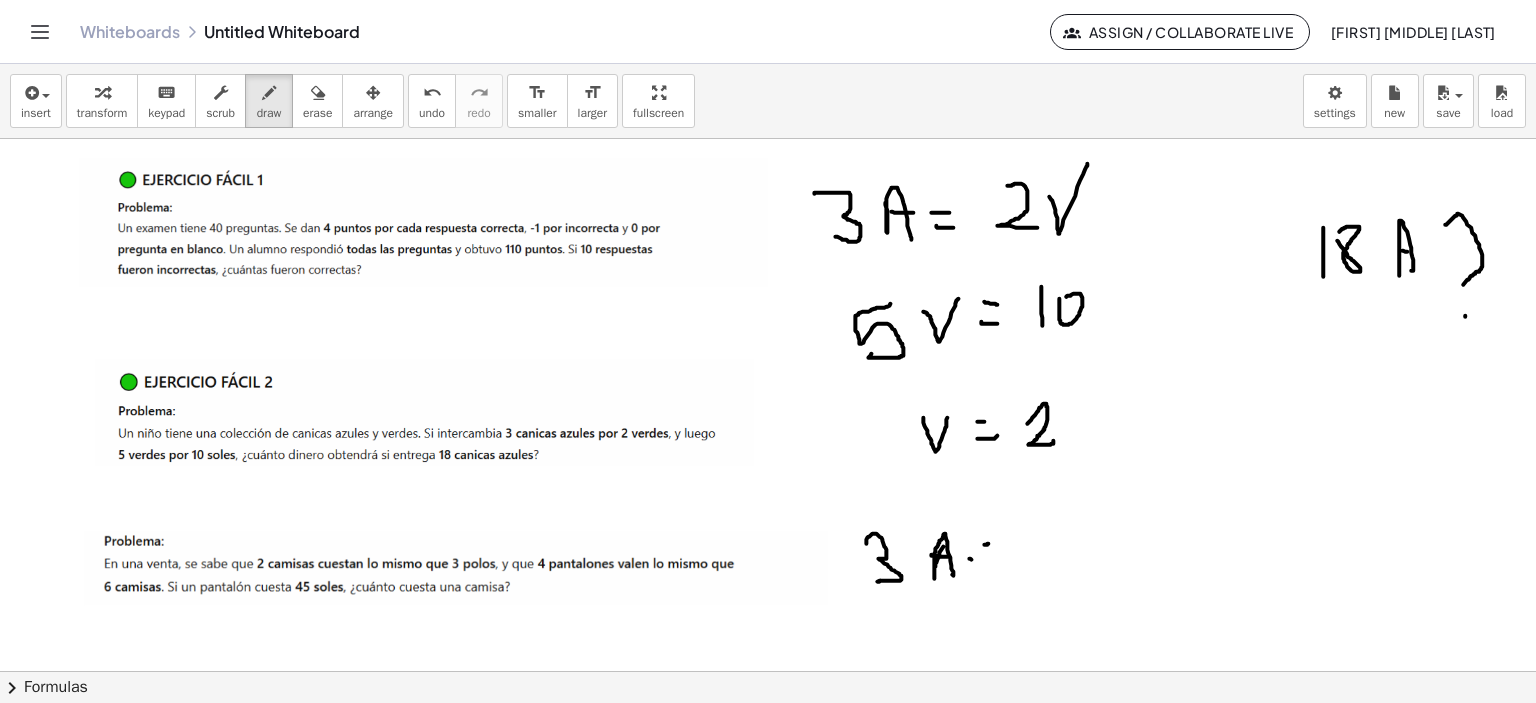 drag, startPoint x: 956, startPoint y: 559, endPoint x: 979, endPoint y: 557, distance: 23.086792 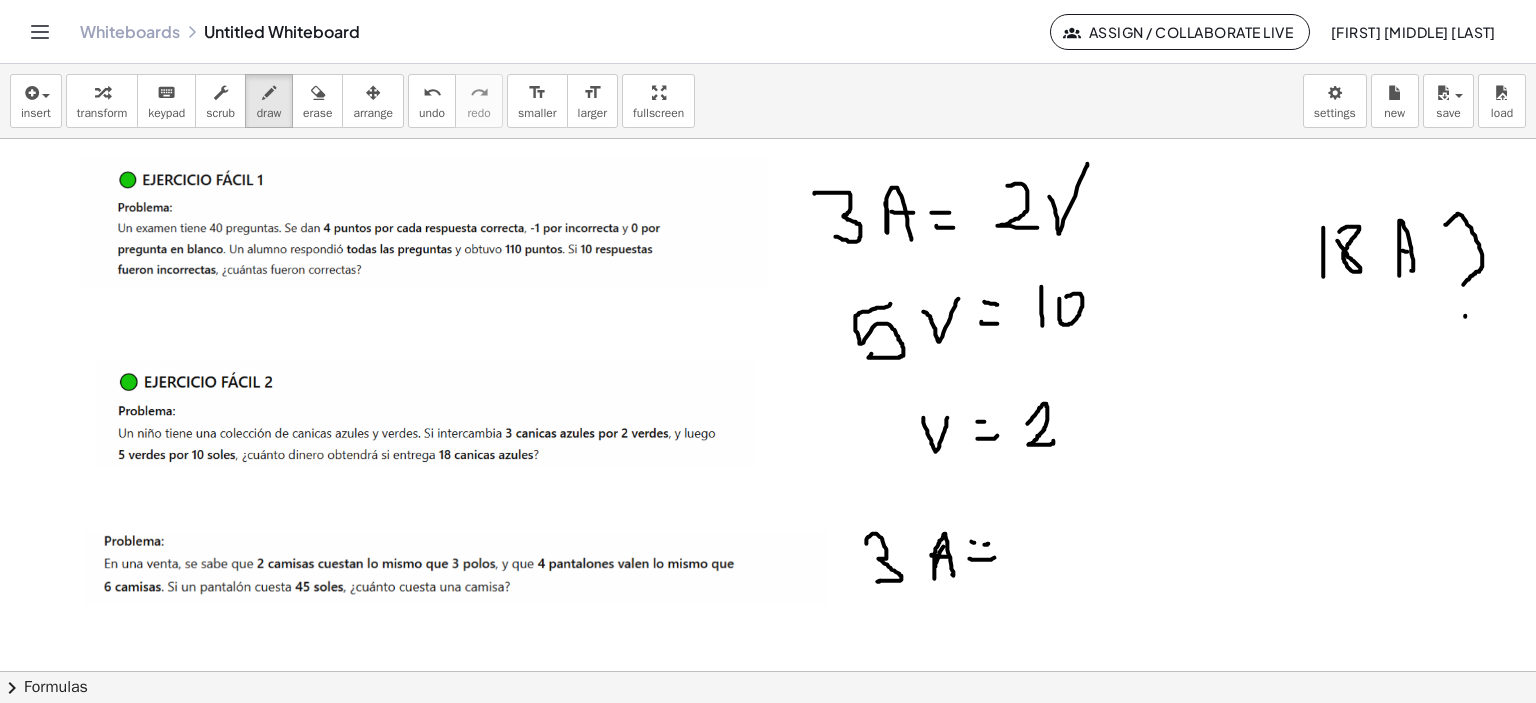 drag, startPoint x: 956, startPoint y: 541, endPoint x: 969, endPoint y: 543, distance: 13.152946 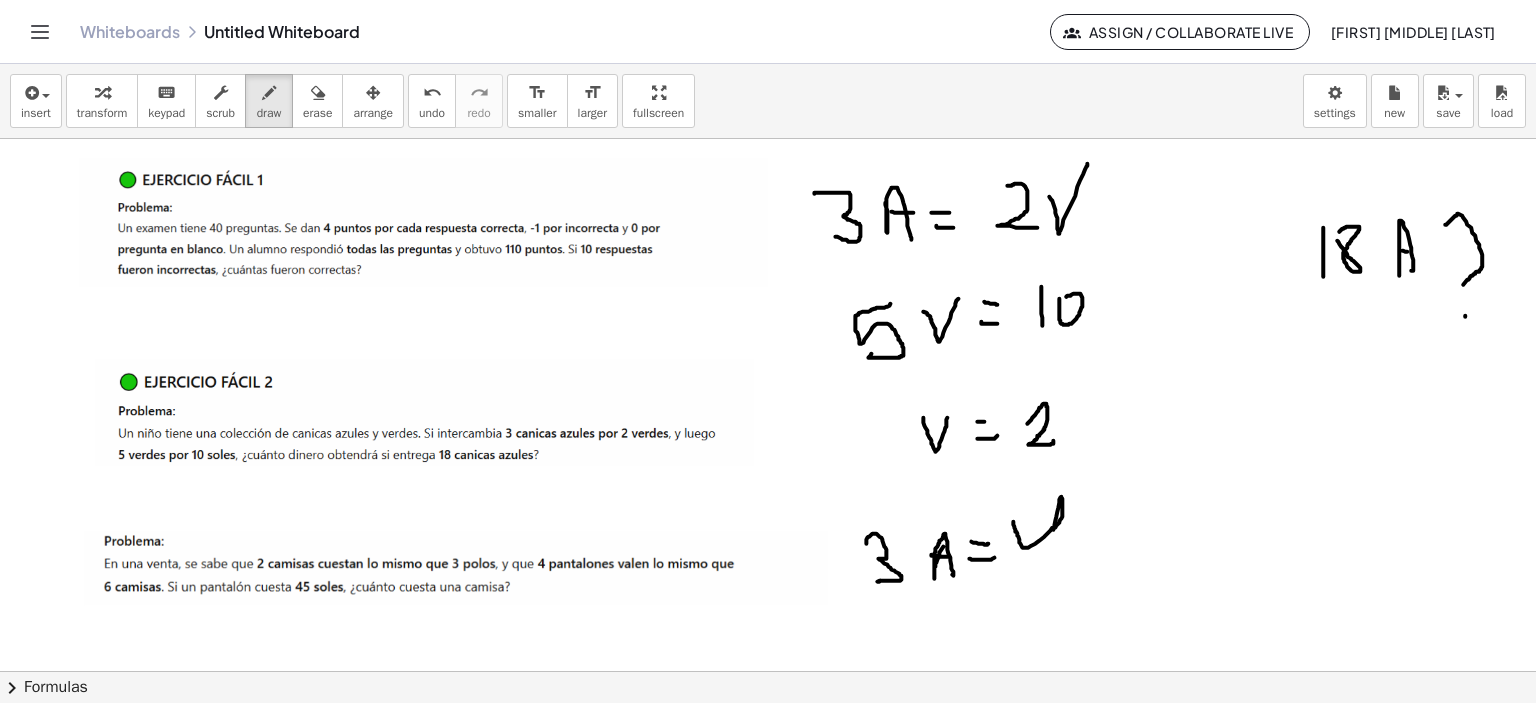 drag, startPoint x: 1000, startPoint y: 529, endPoint x: 1038, endPoint y: 571, distance: 56.63921 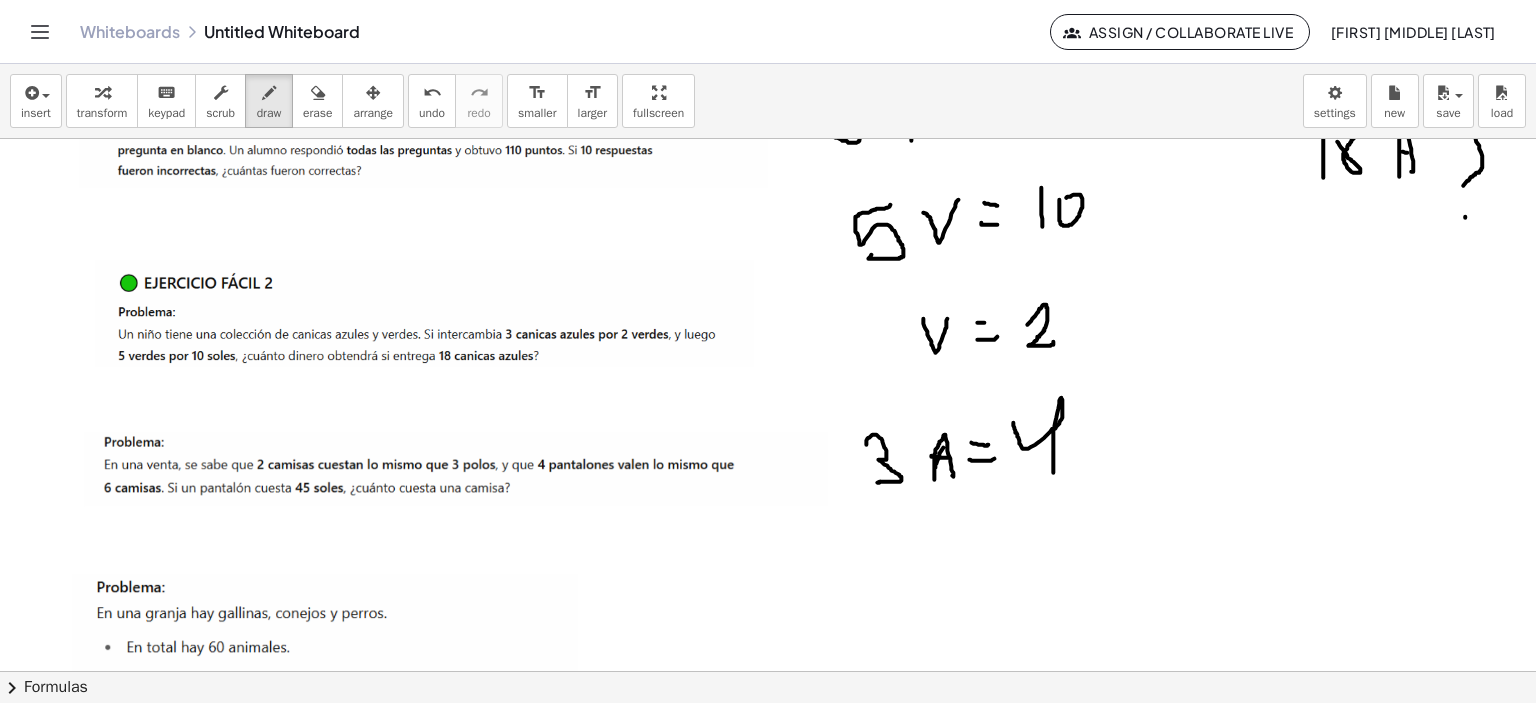 scroll, scrollTop: 1713, scrollLeft: 21, axis: both 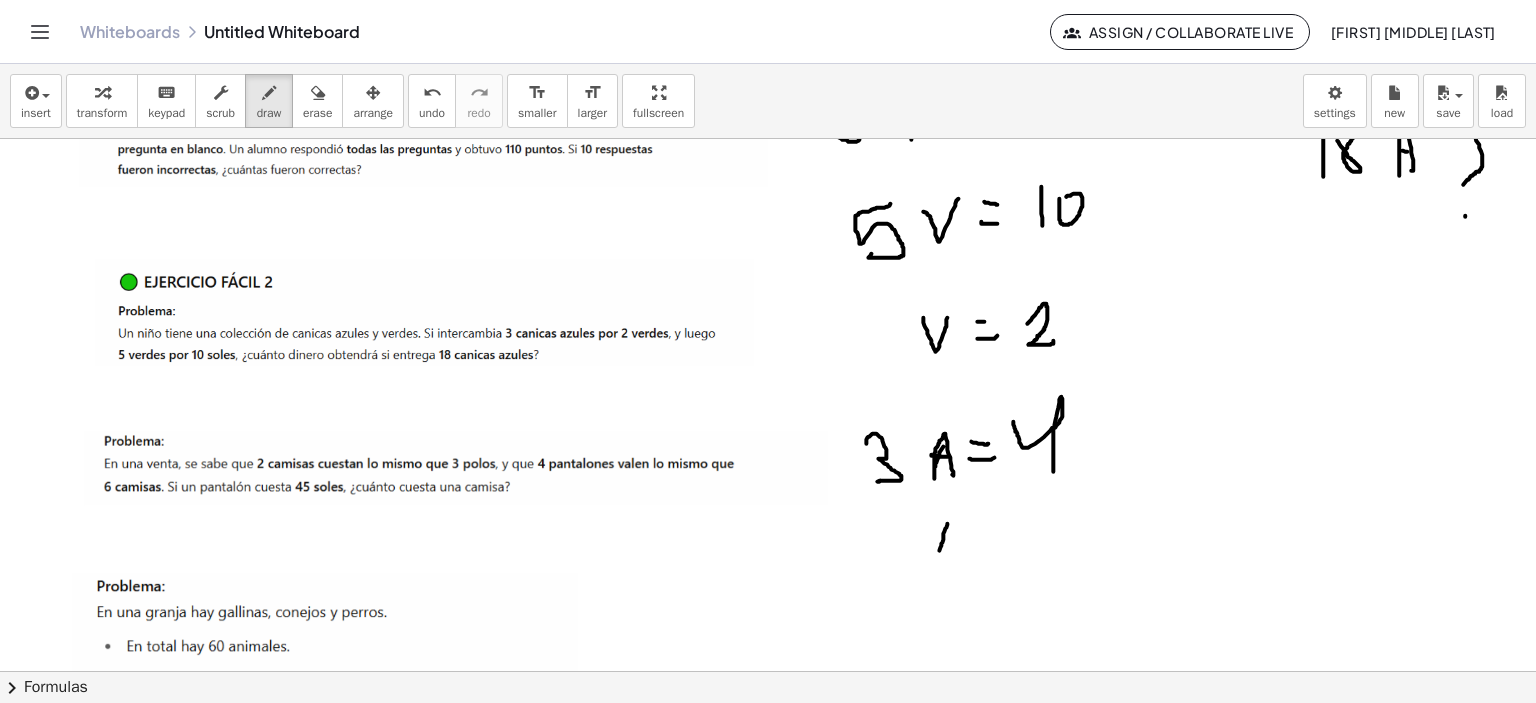 click at bounding box center [765, -242] 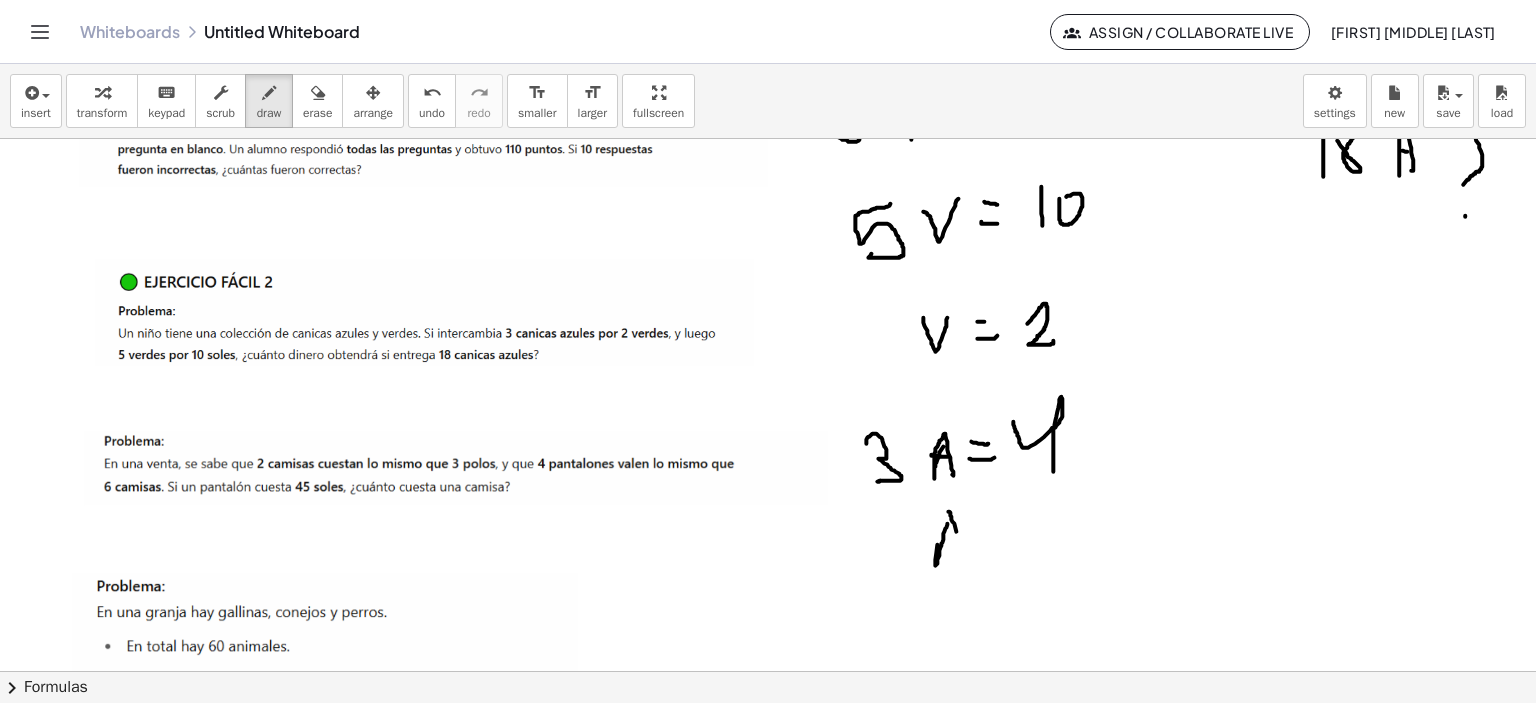 drag, startPoint x: 941, startPoint y: 531, endPoint x: 949, endPoint y: 567, distance: 36.878178 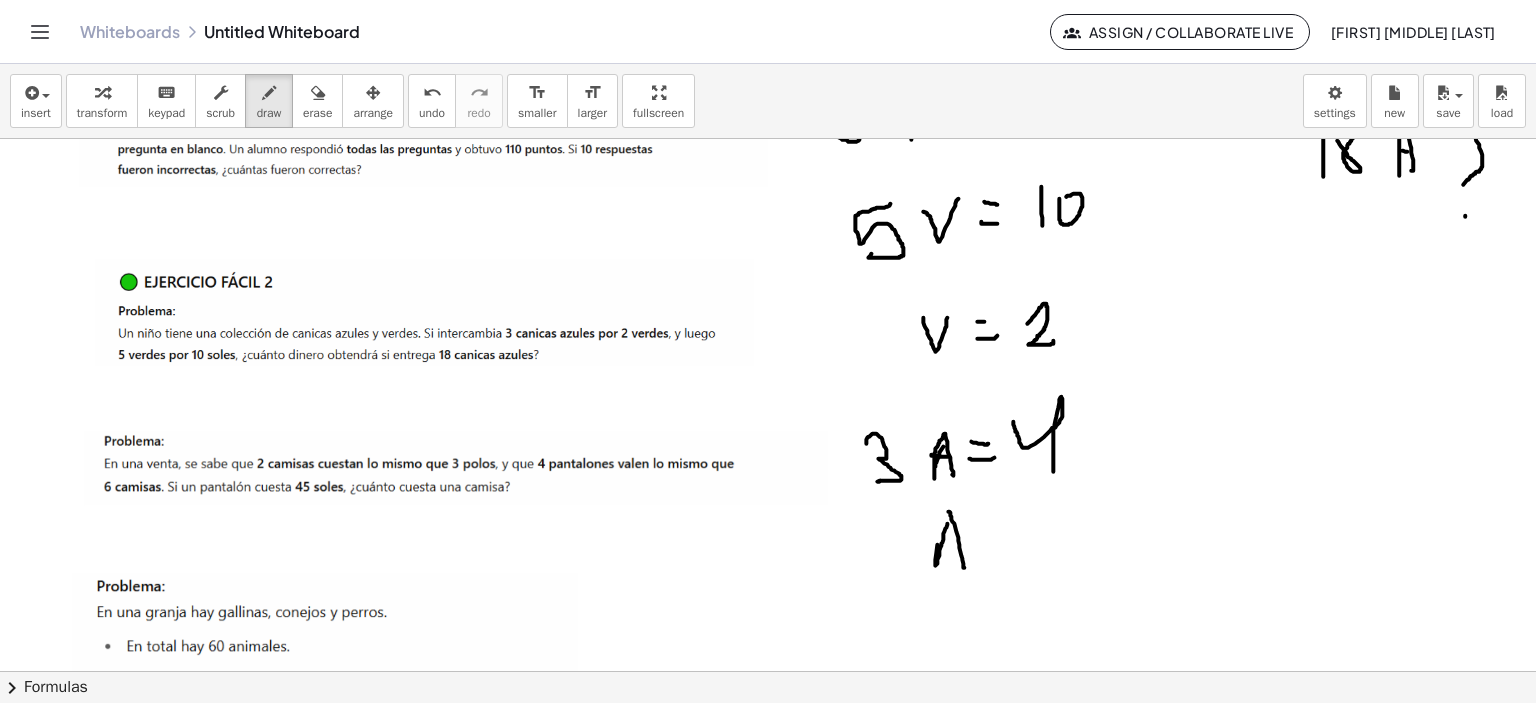 click at bounding box center [765, -242] 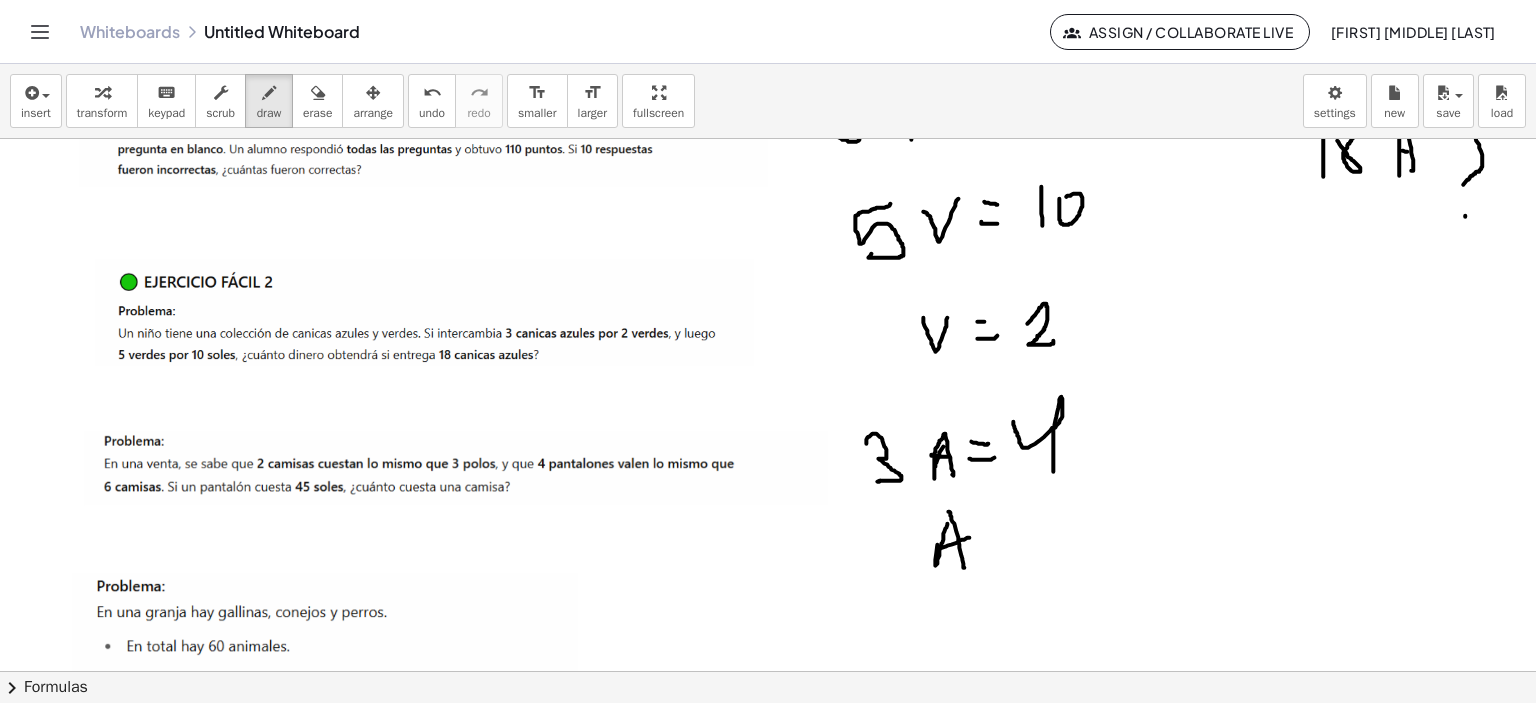 drag, startPoint x: 974, startPoint y: 532, endPoint x: 987, endPoint y: 532, distance: 13 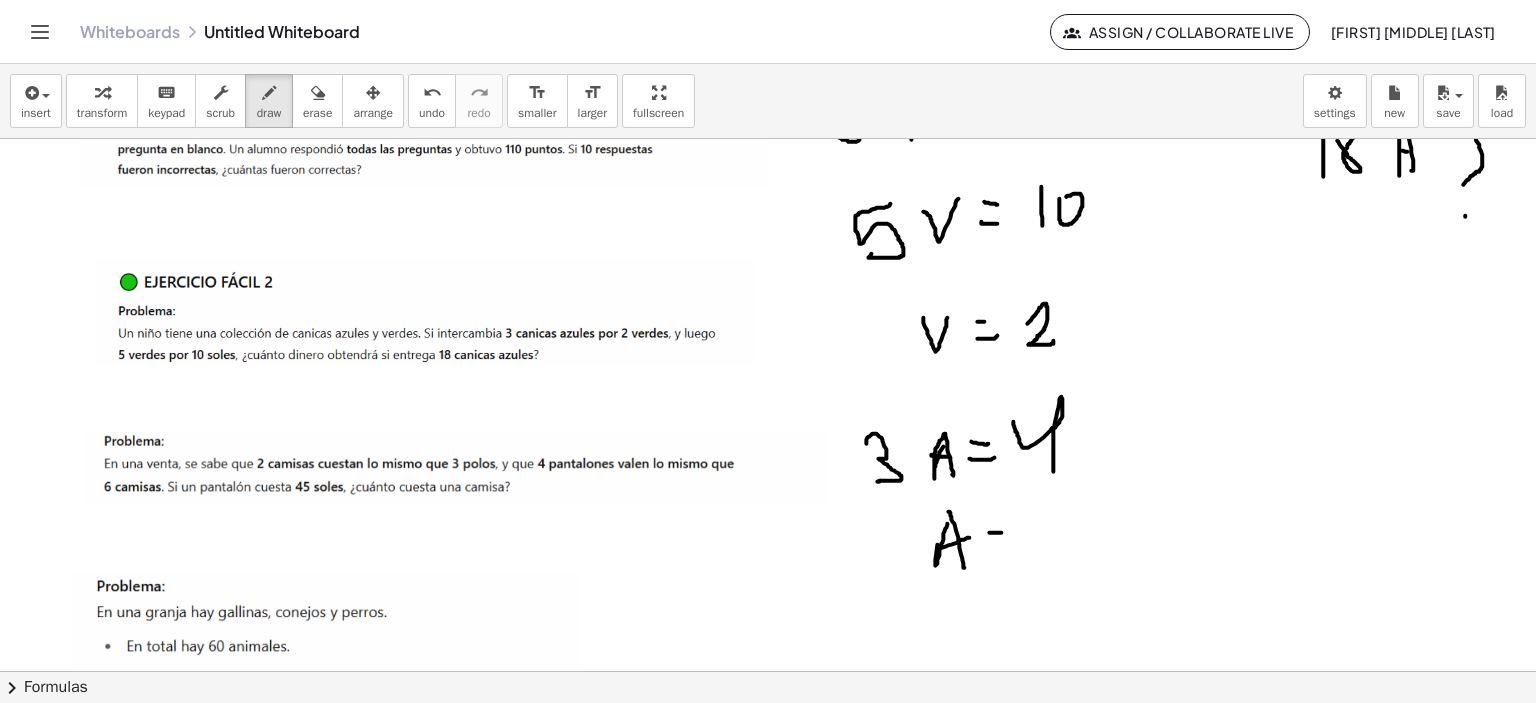 drag, startPoint x: 976, startPoint y: 547, endPoint x: 1012, endPoint y: 539, distance: 36.878178 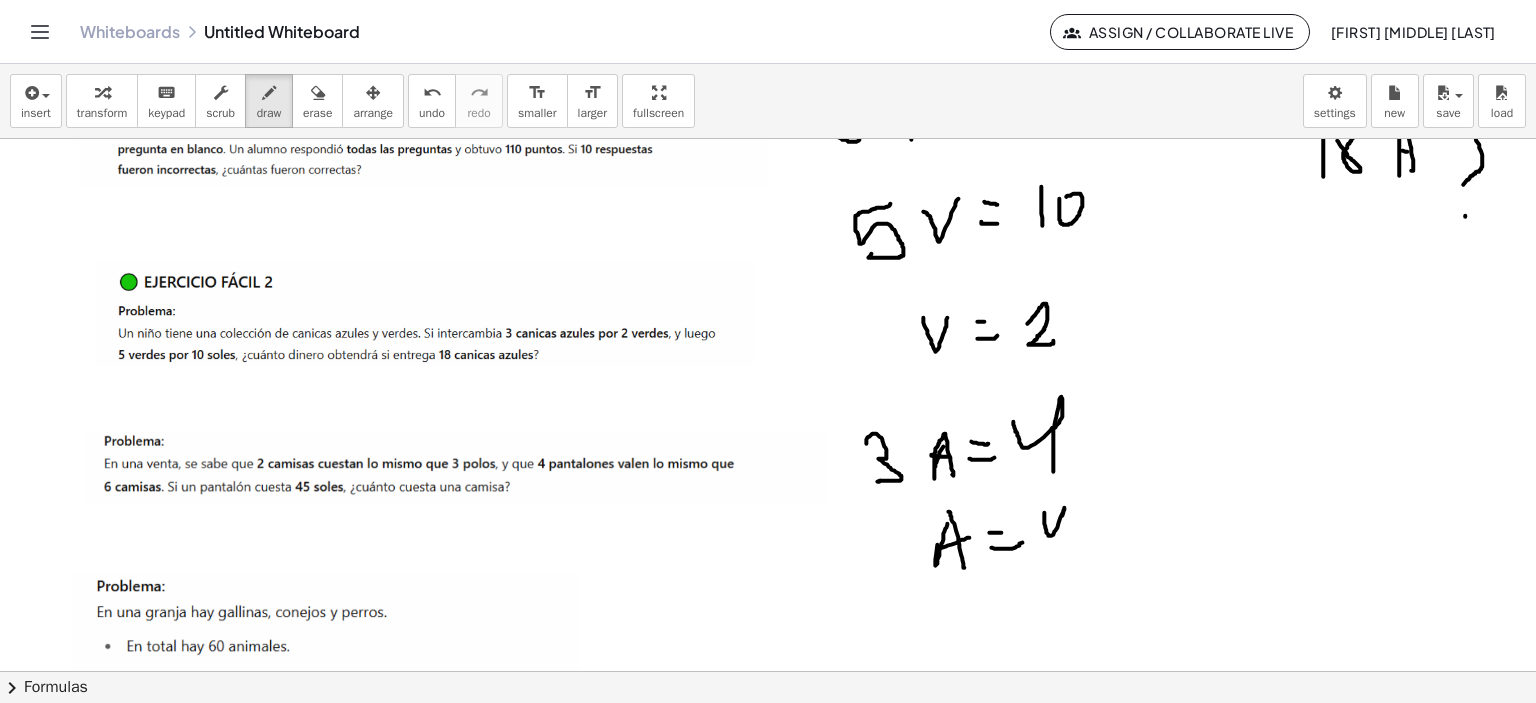 click at bounding box center (765, -242) 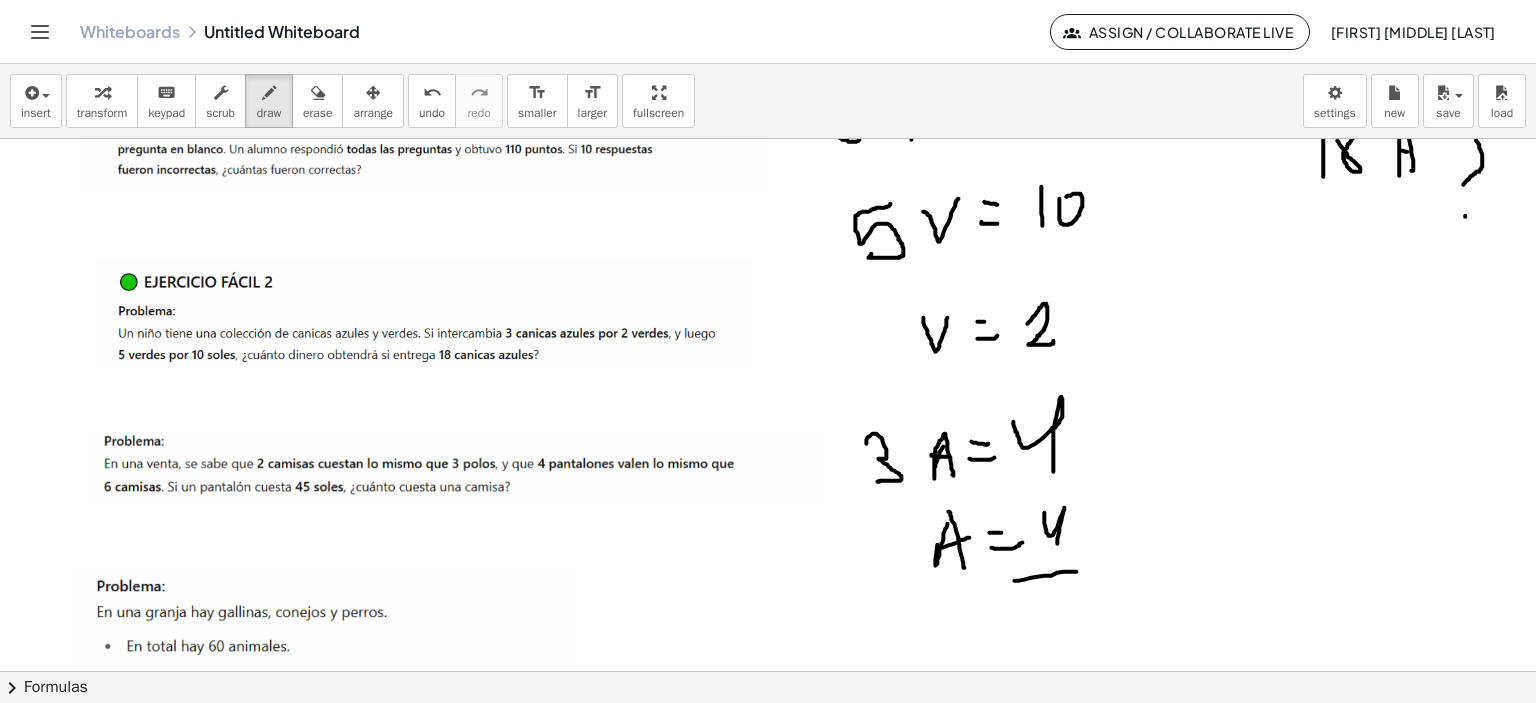 click at bounding box center [765, -242] 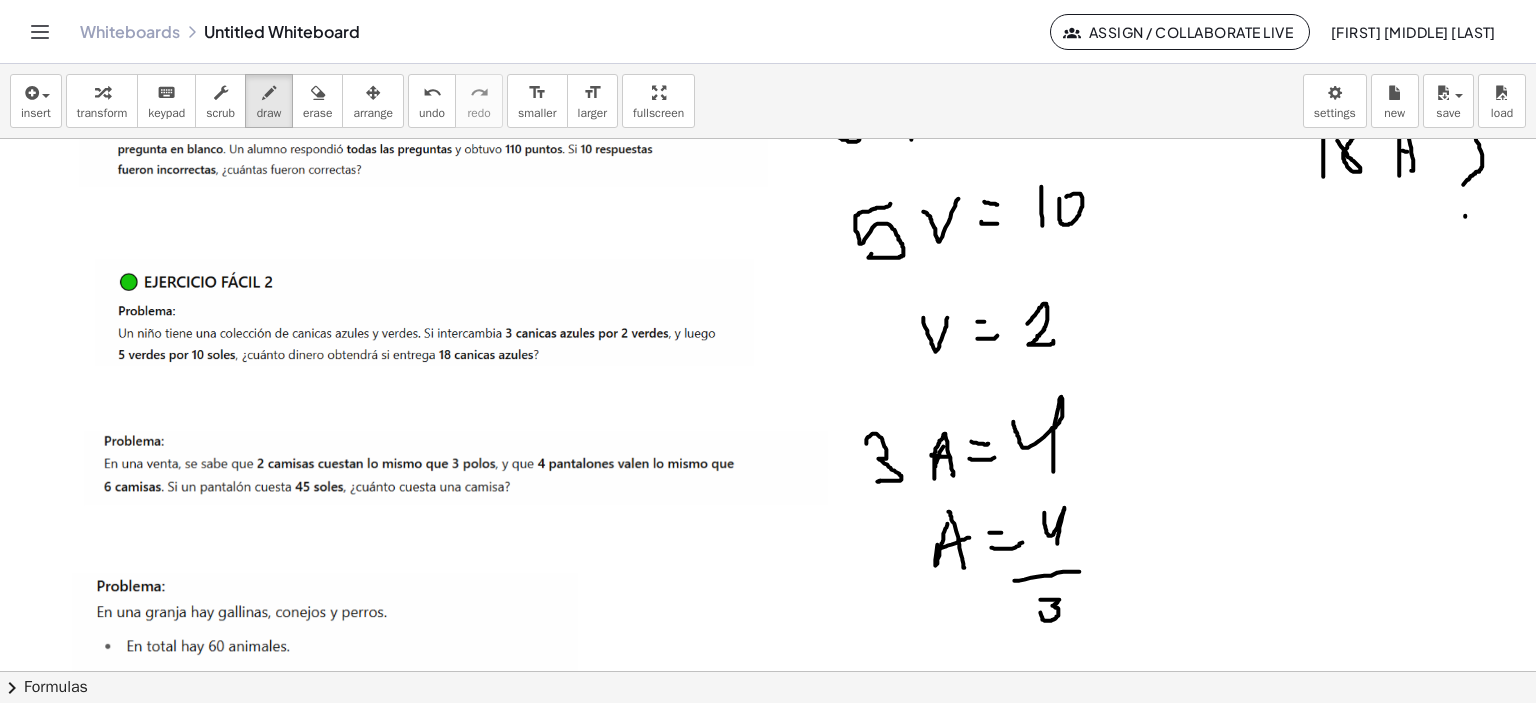 click at bounding box center (765, -242) 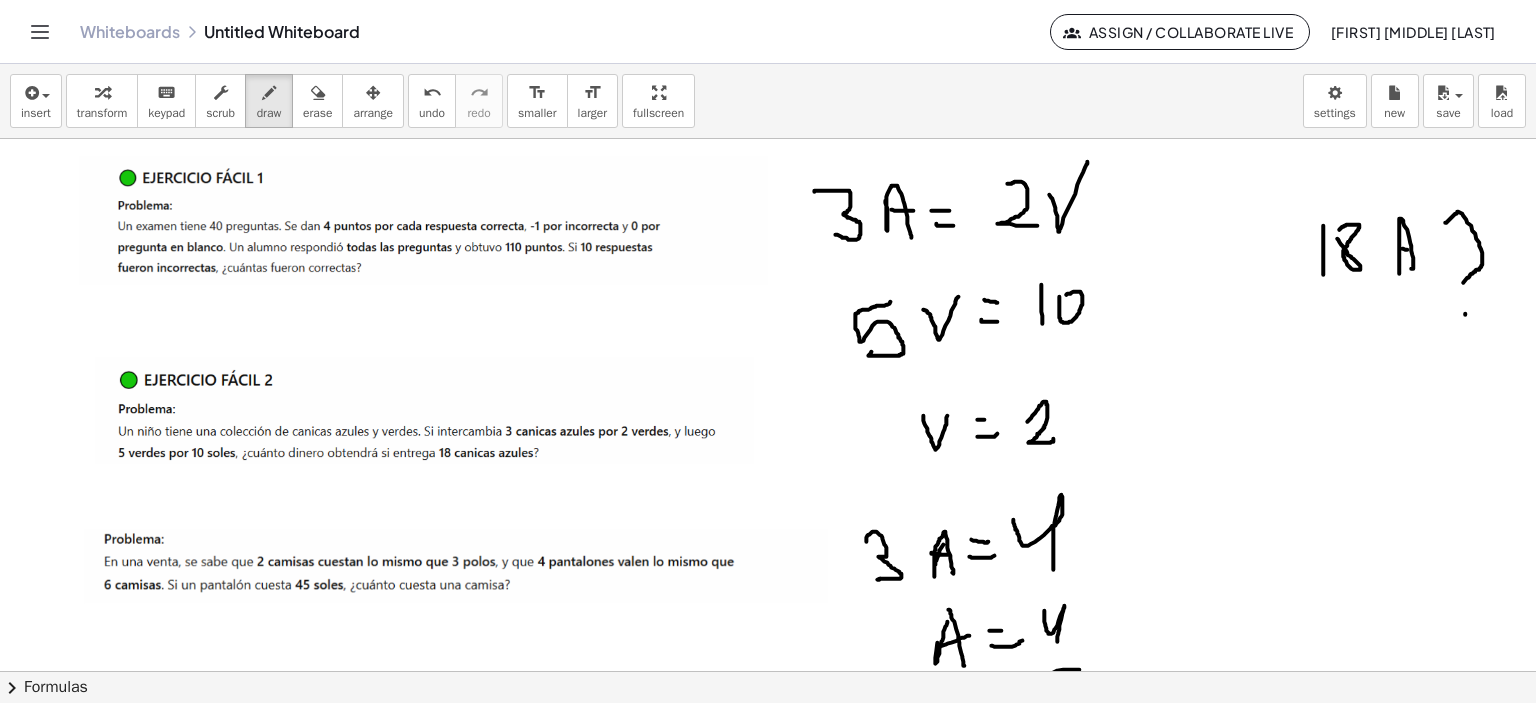 scroll, scrollTop: 1613, scrollLeft: 21, axis: both 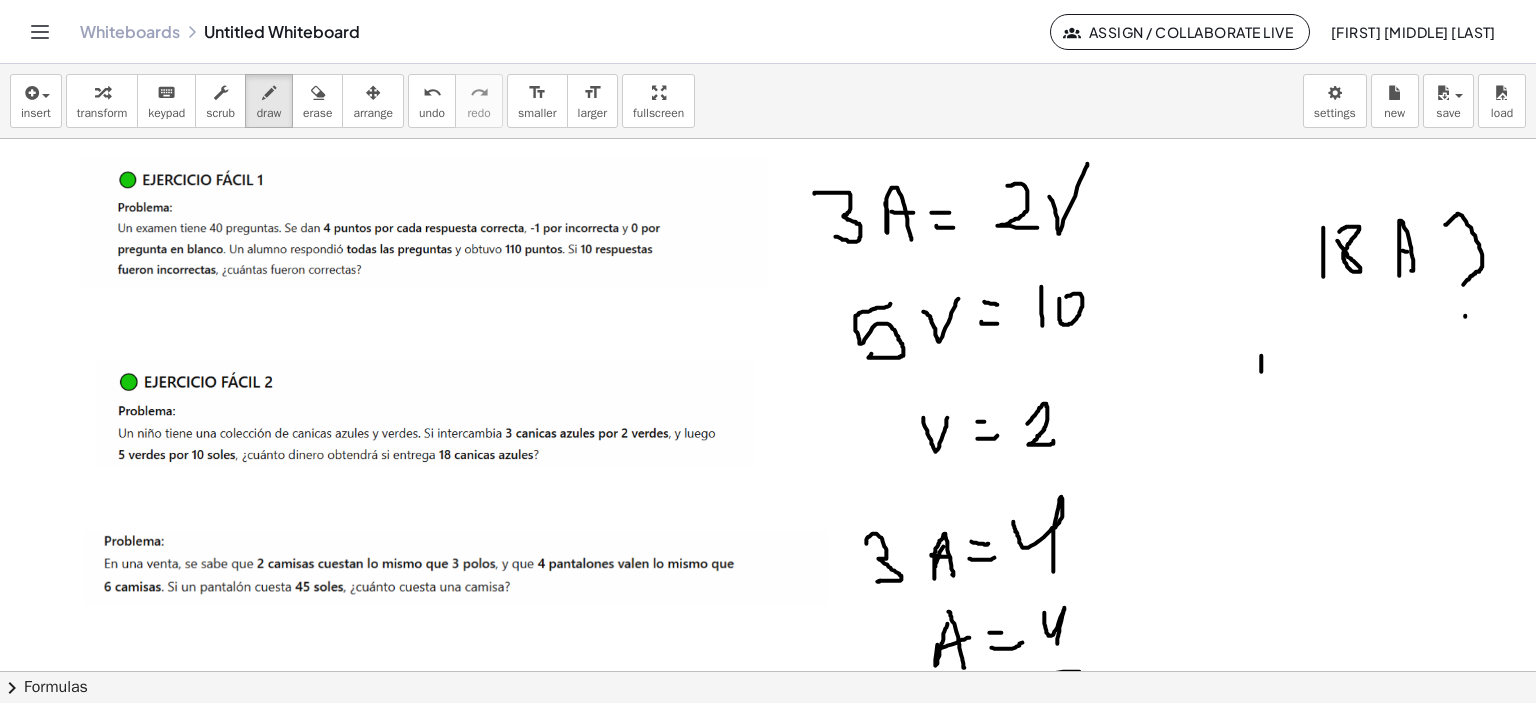 click at bounding box center (765, -142) 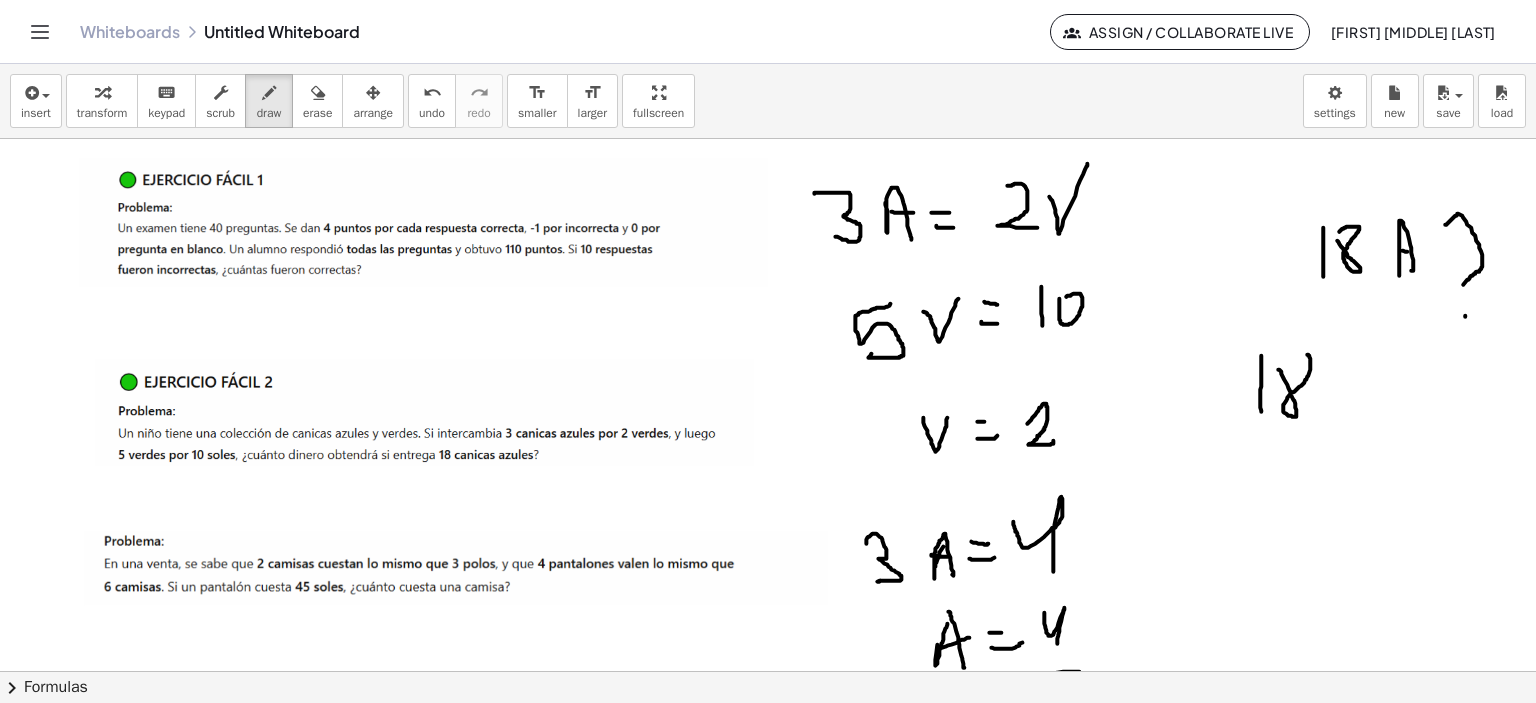 click at bounding box center (765, -142) 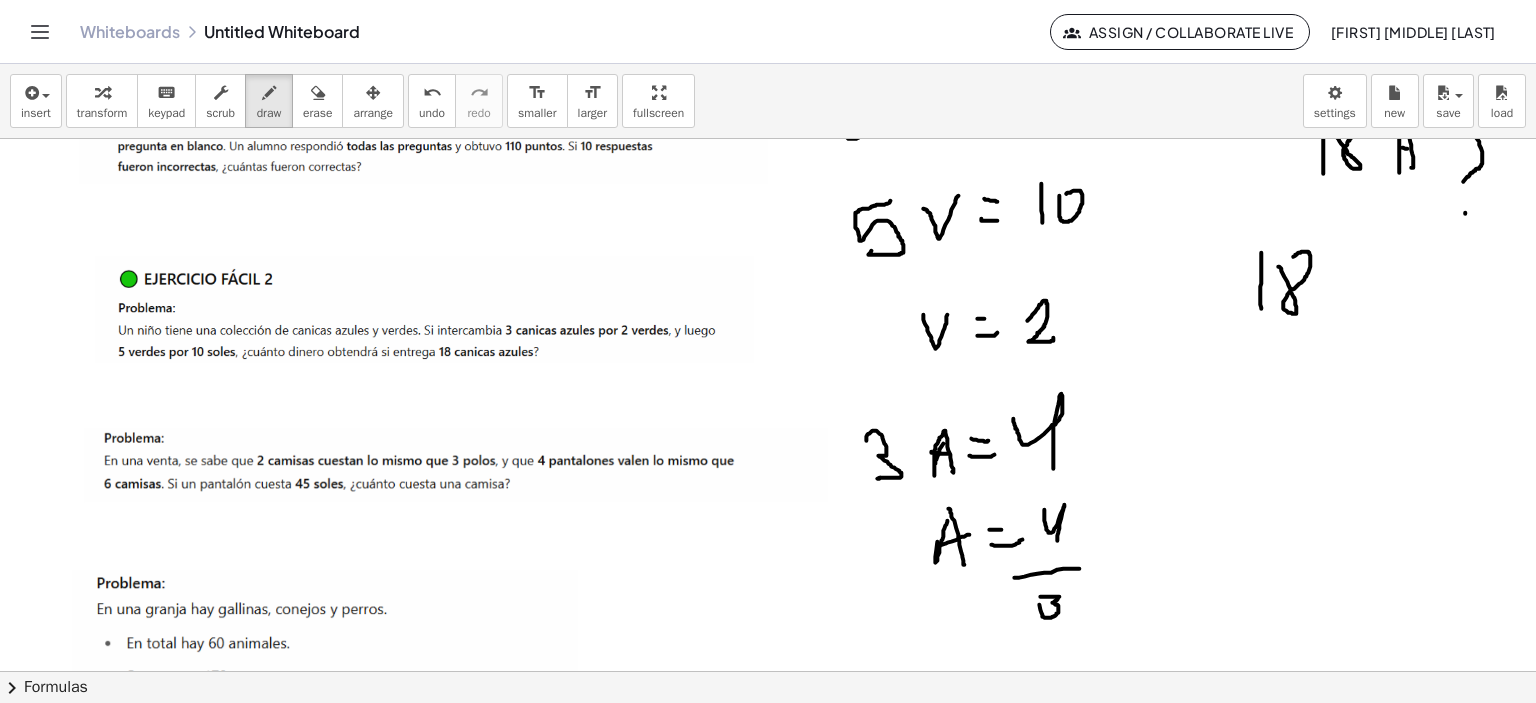 scroll, scrollTop: 1713, scrollLeft: 21, axis: both 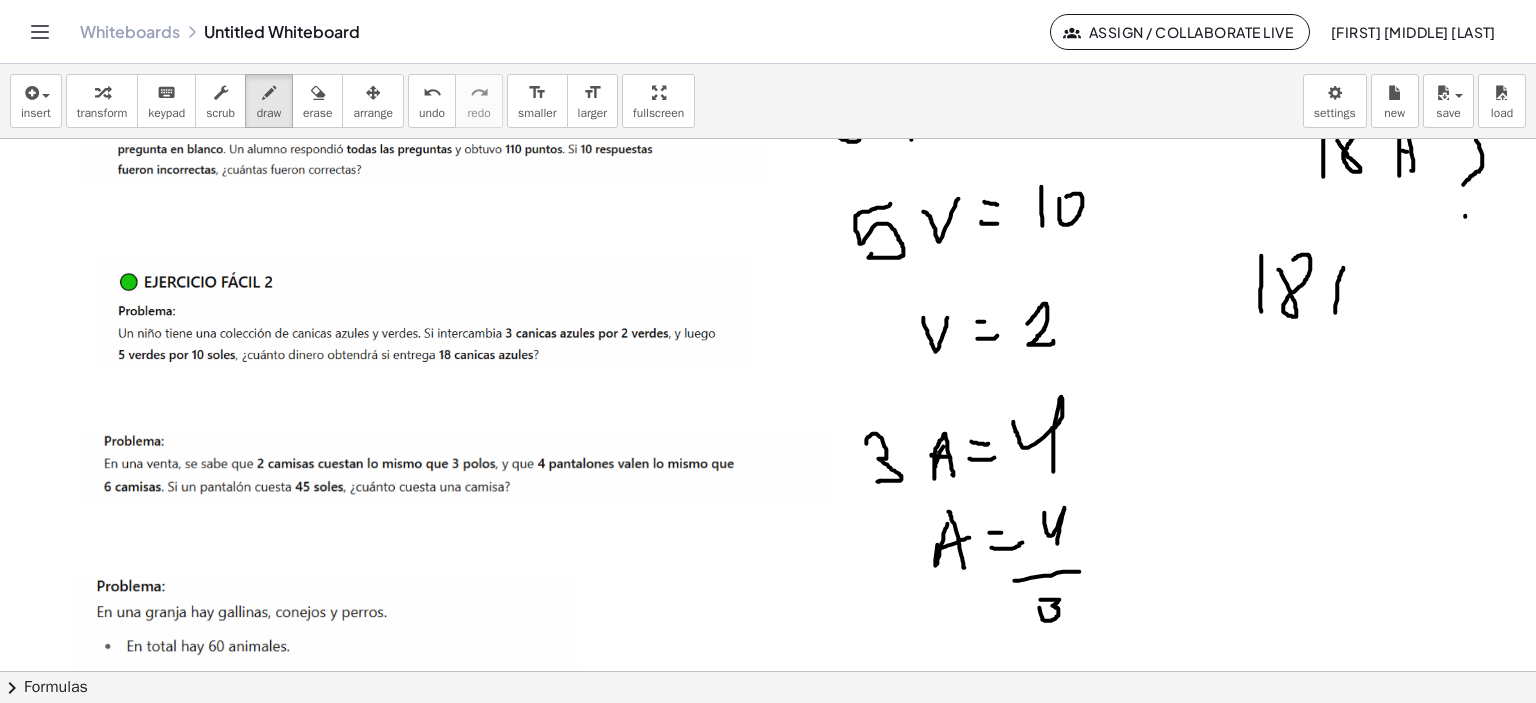 click at bounding box center (765, -242) 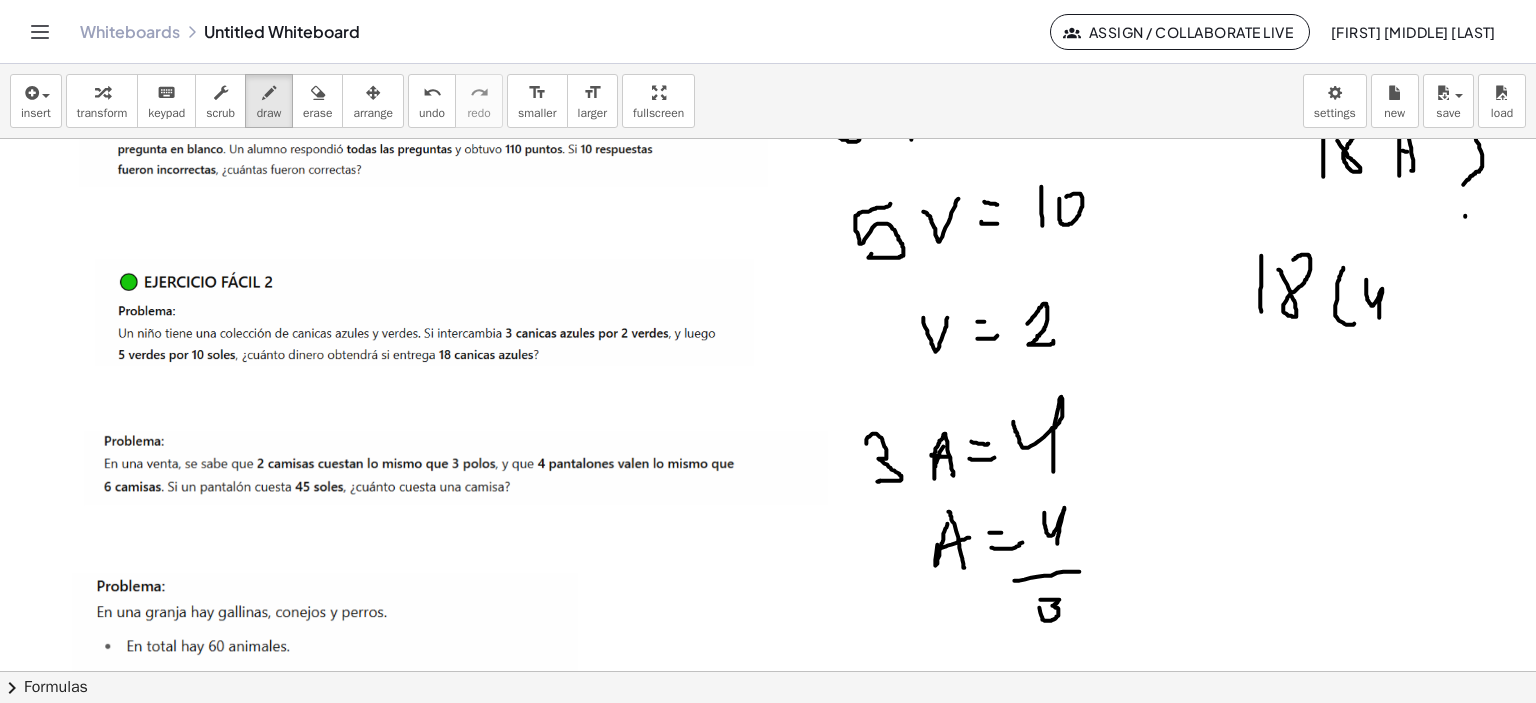 click at bounding box center [765, -242] 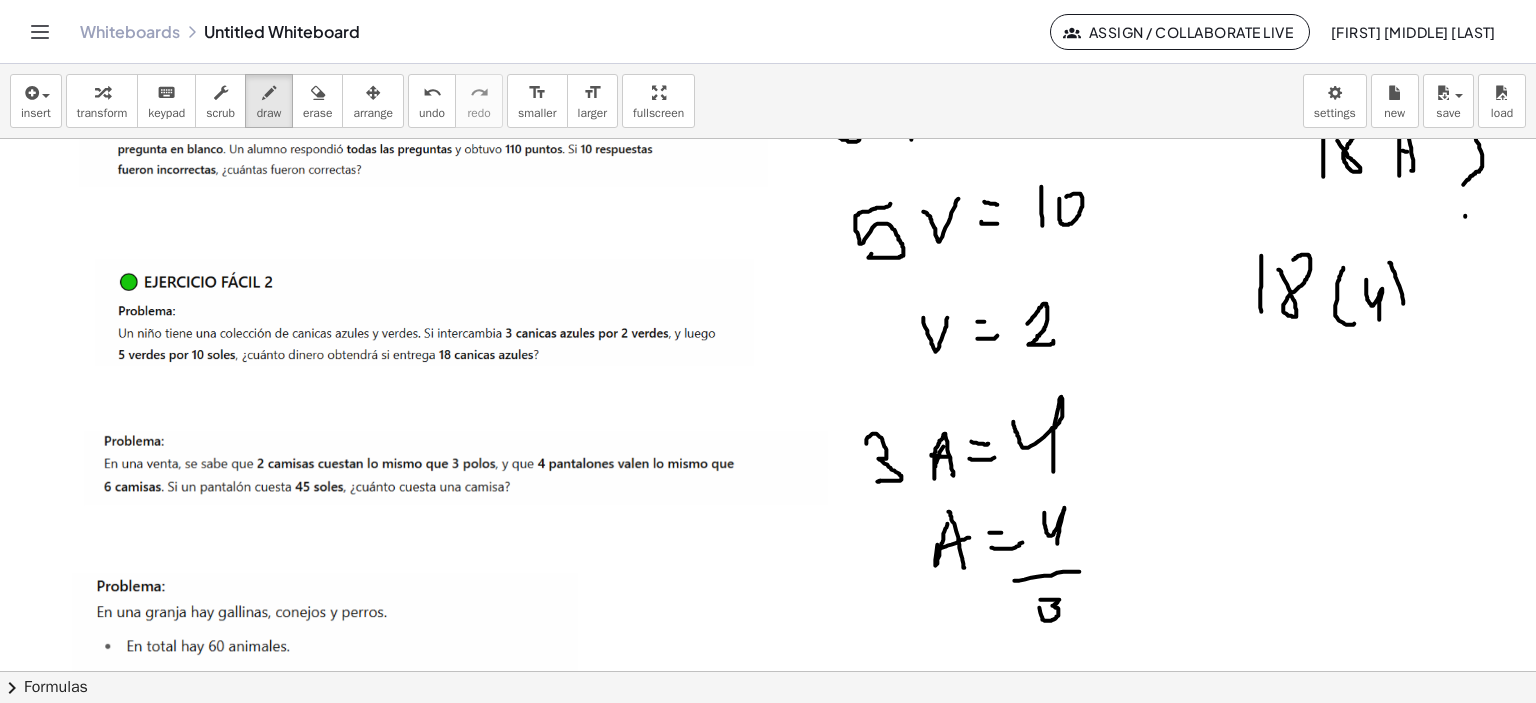 click at bounding box center (765, -242) 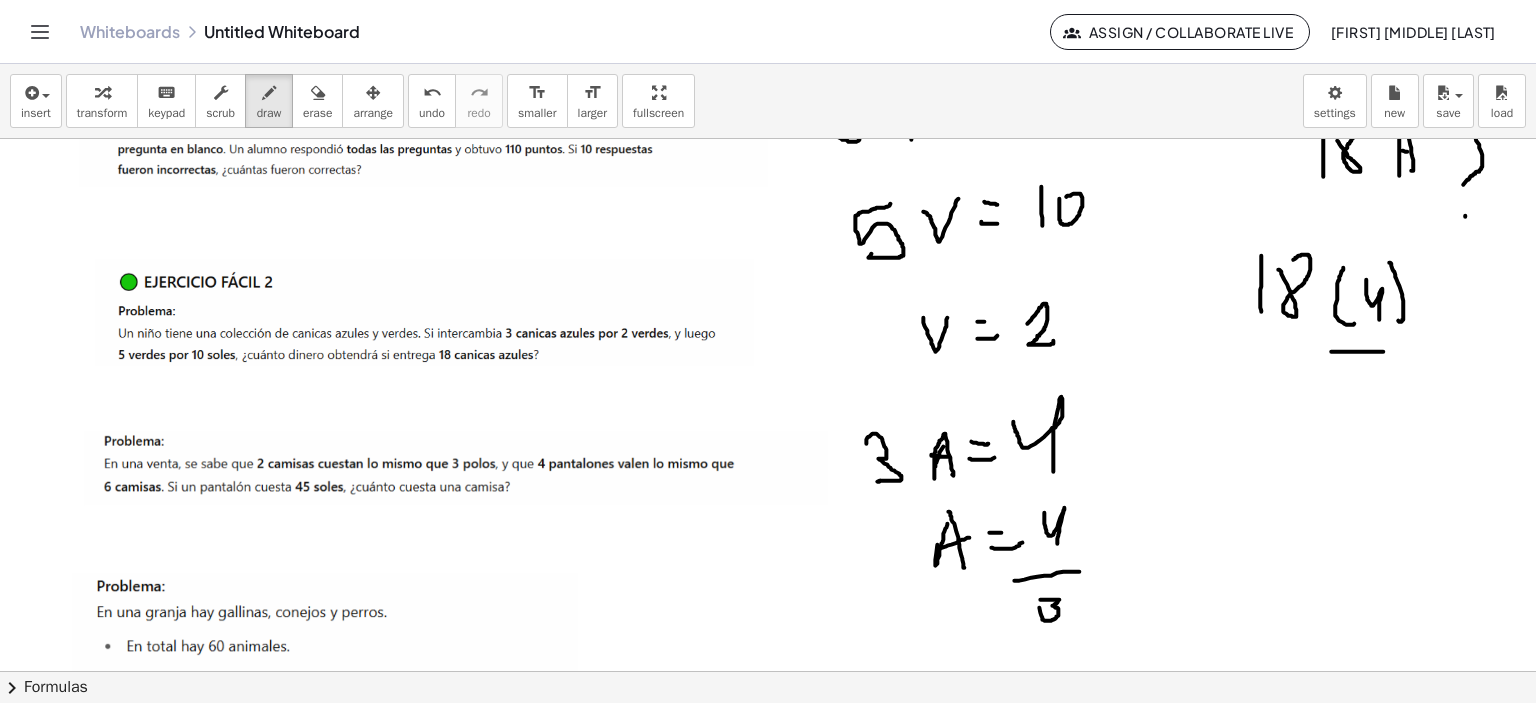 click at bounding box center (765, -242) 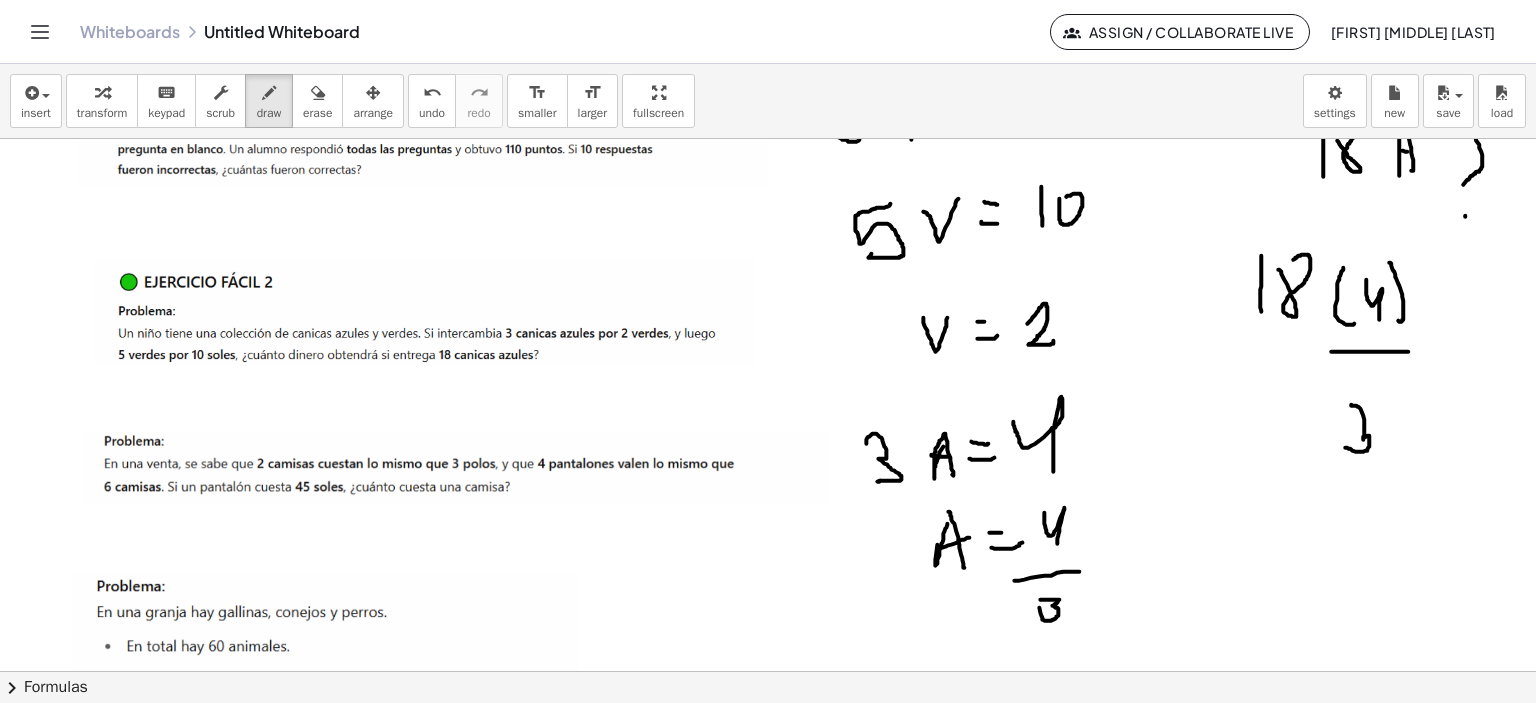 click at bounding box center [765, -242] 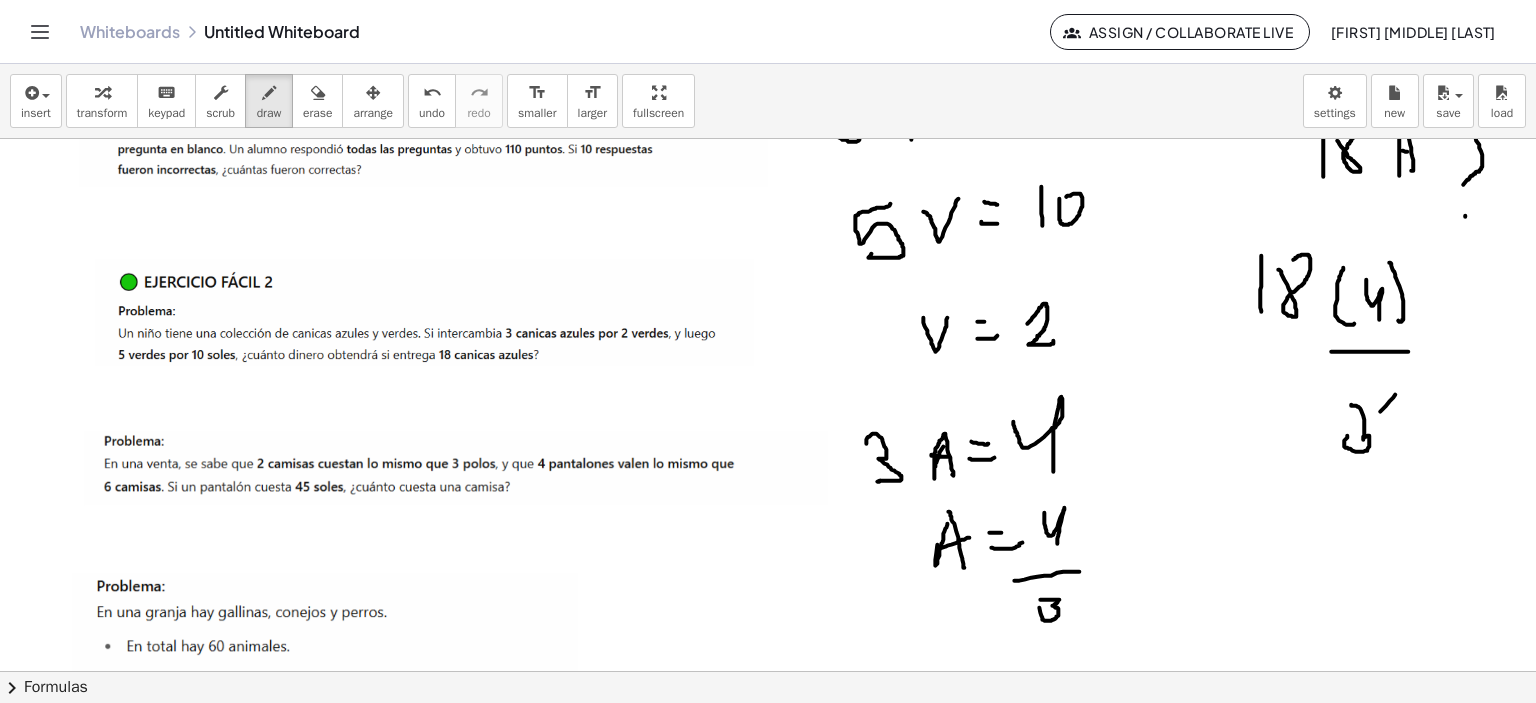 click at bounding box center (765, -242) 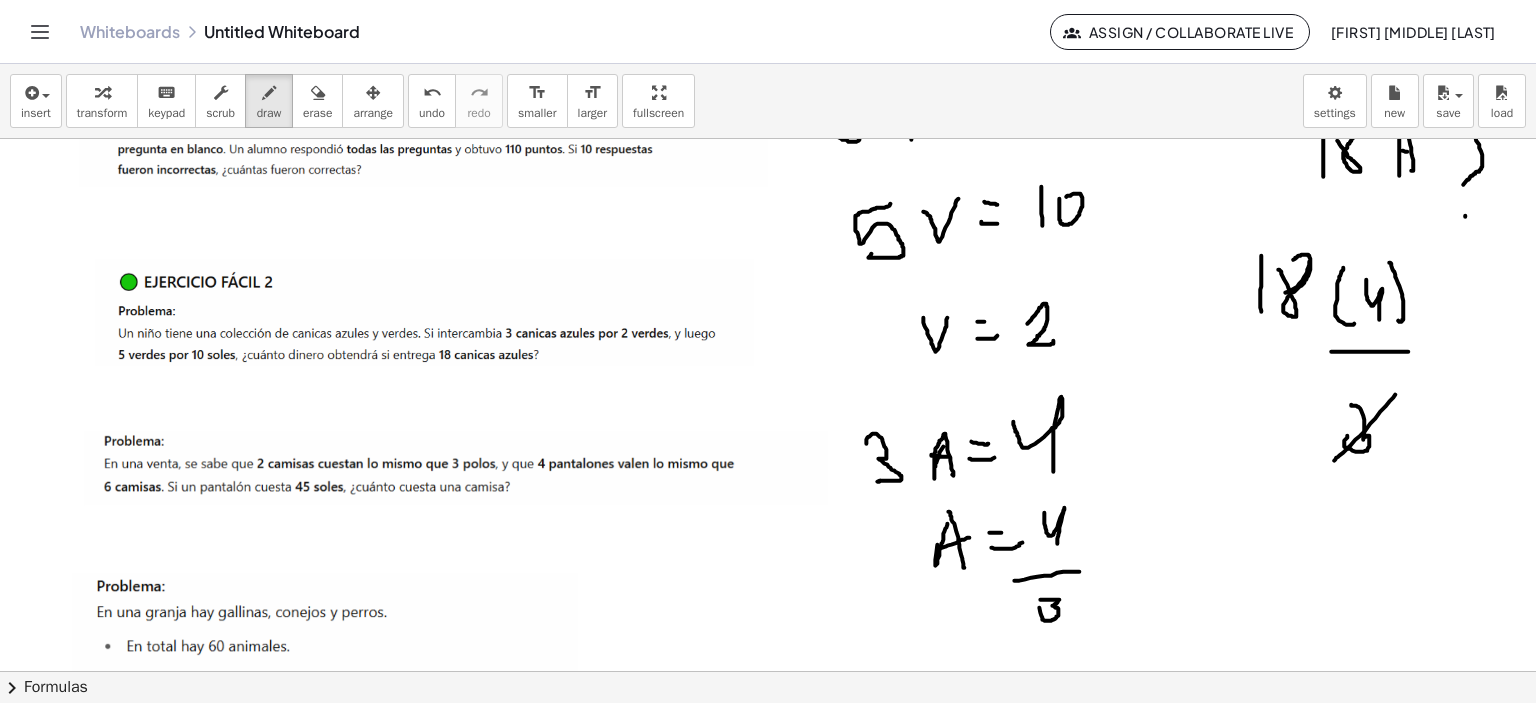 click at bounding box center [765, -242] 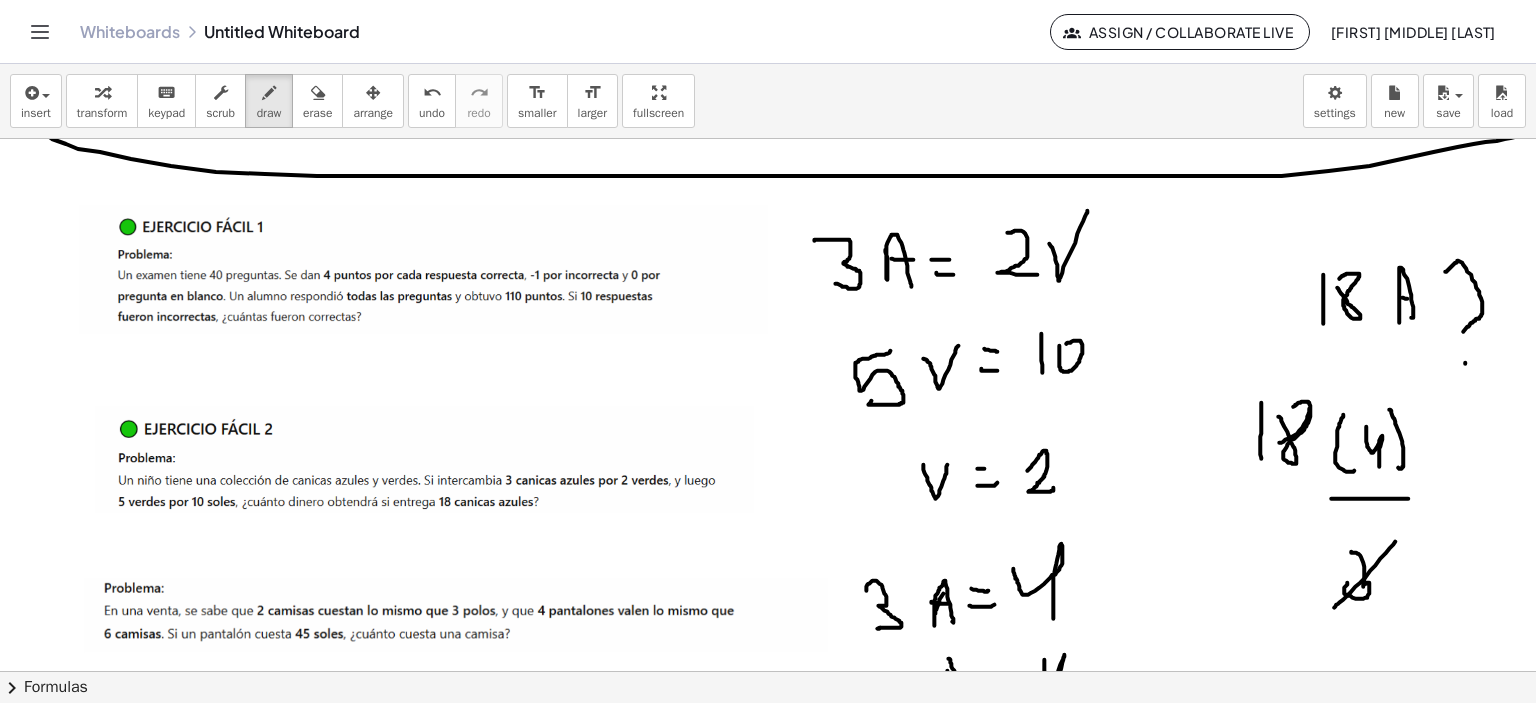 scroll, scrollTop: 1513, scrollLeft: 21, axis: both 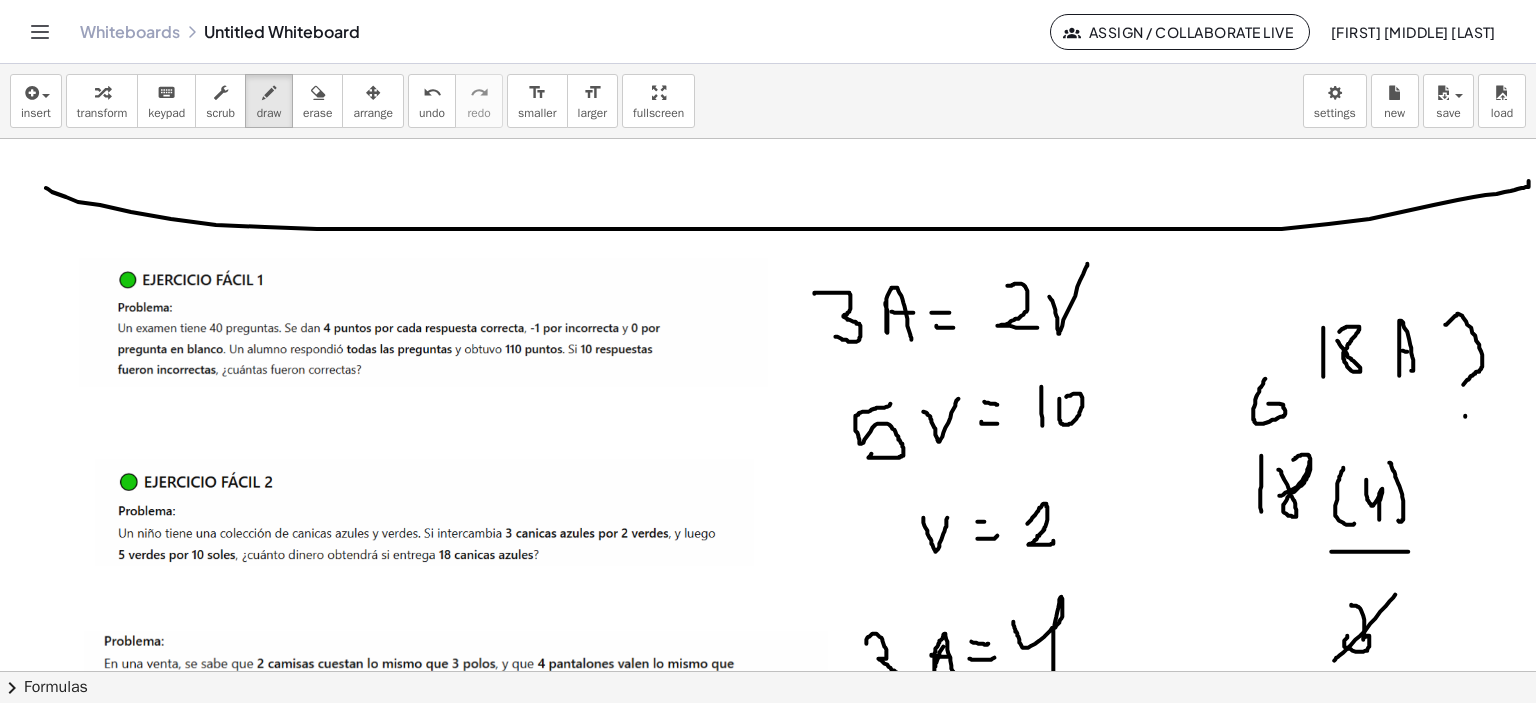 click at bounding box center [765, -42] 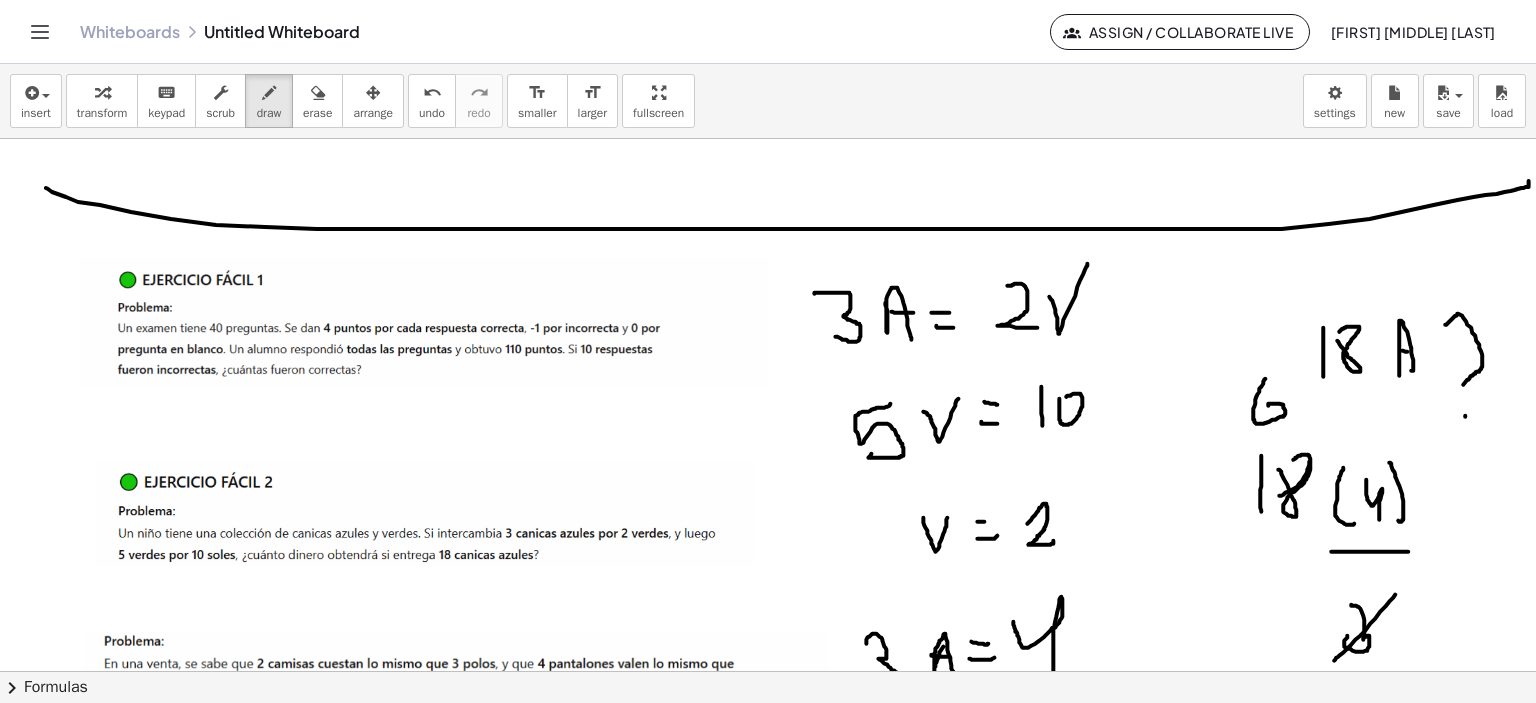 click at bounding box center (765, -42) 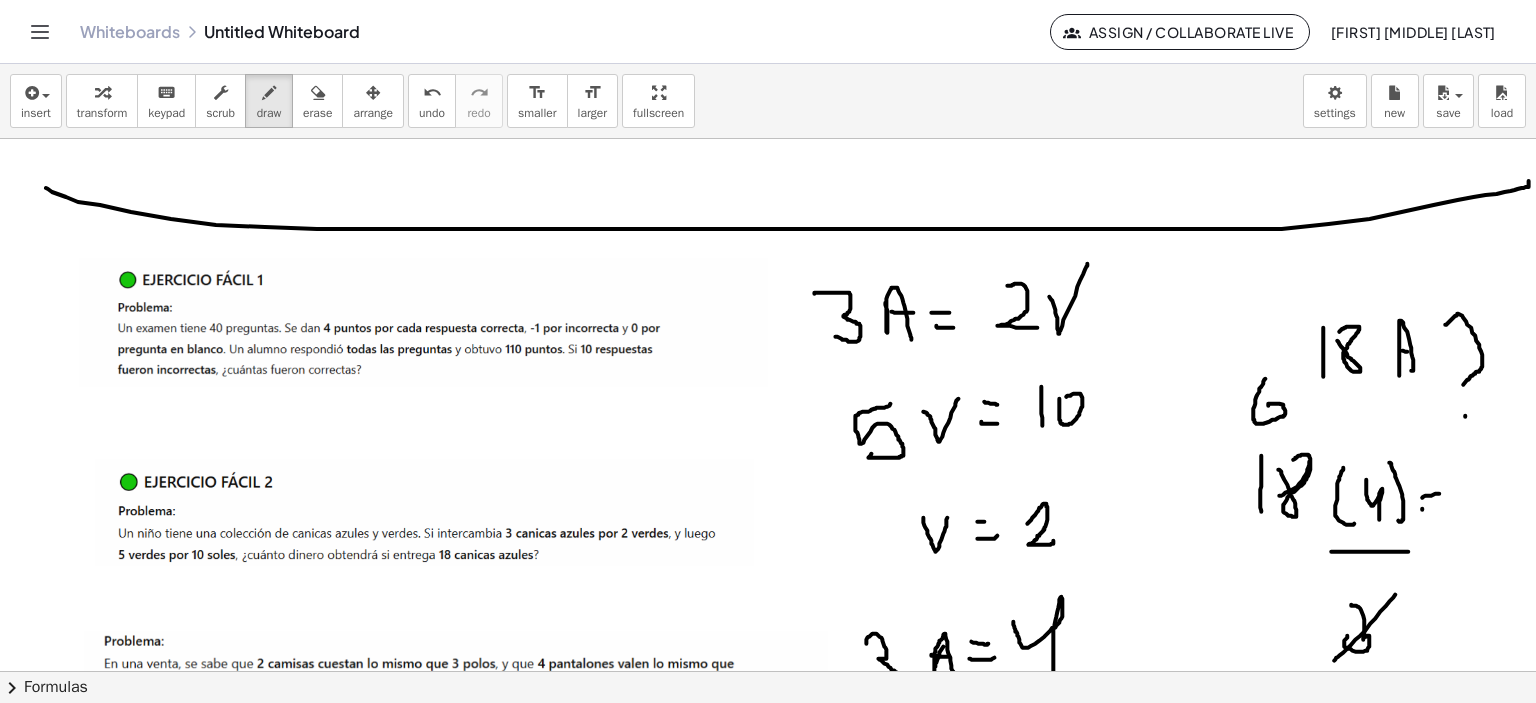 click at bounding box center (765, -42) 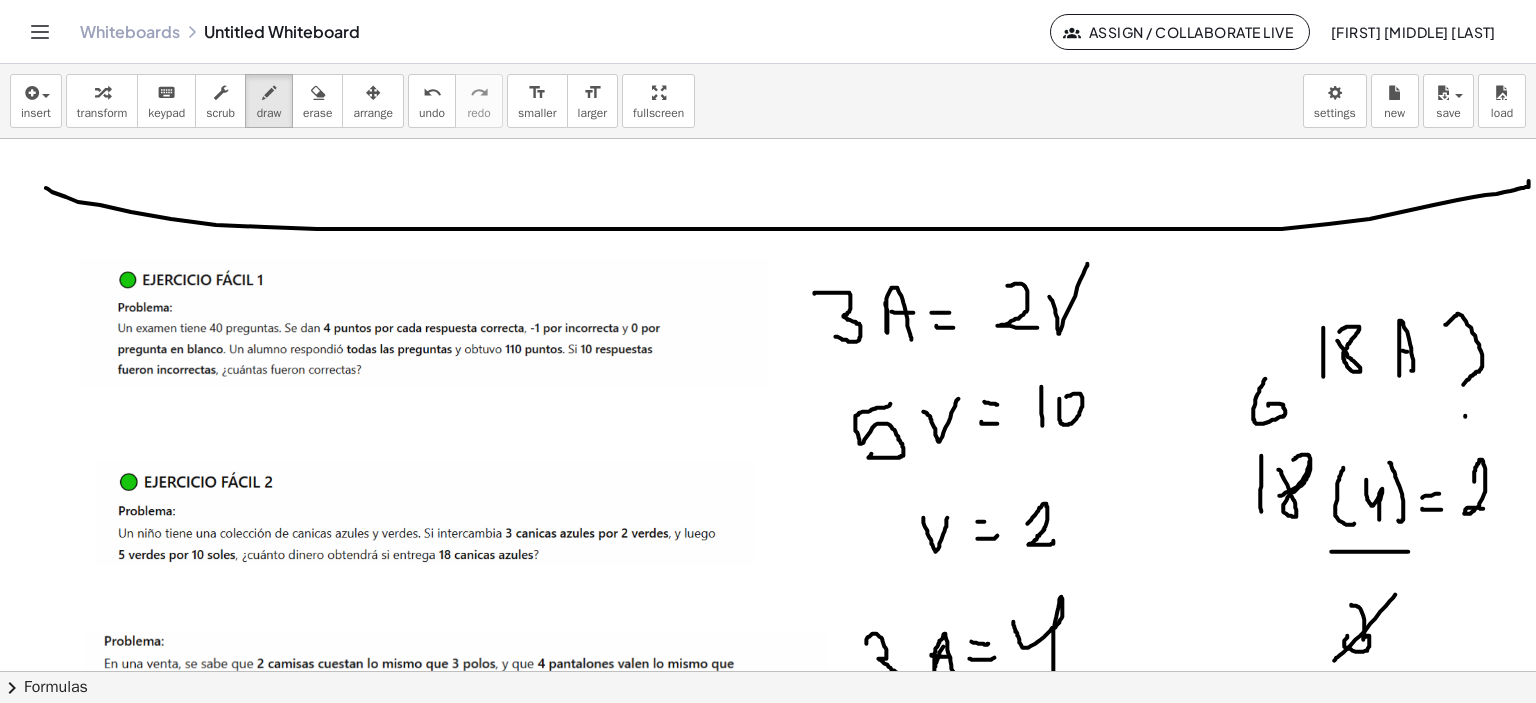 click at bounding box center [765, -42] 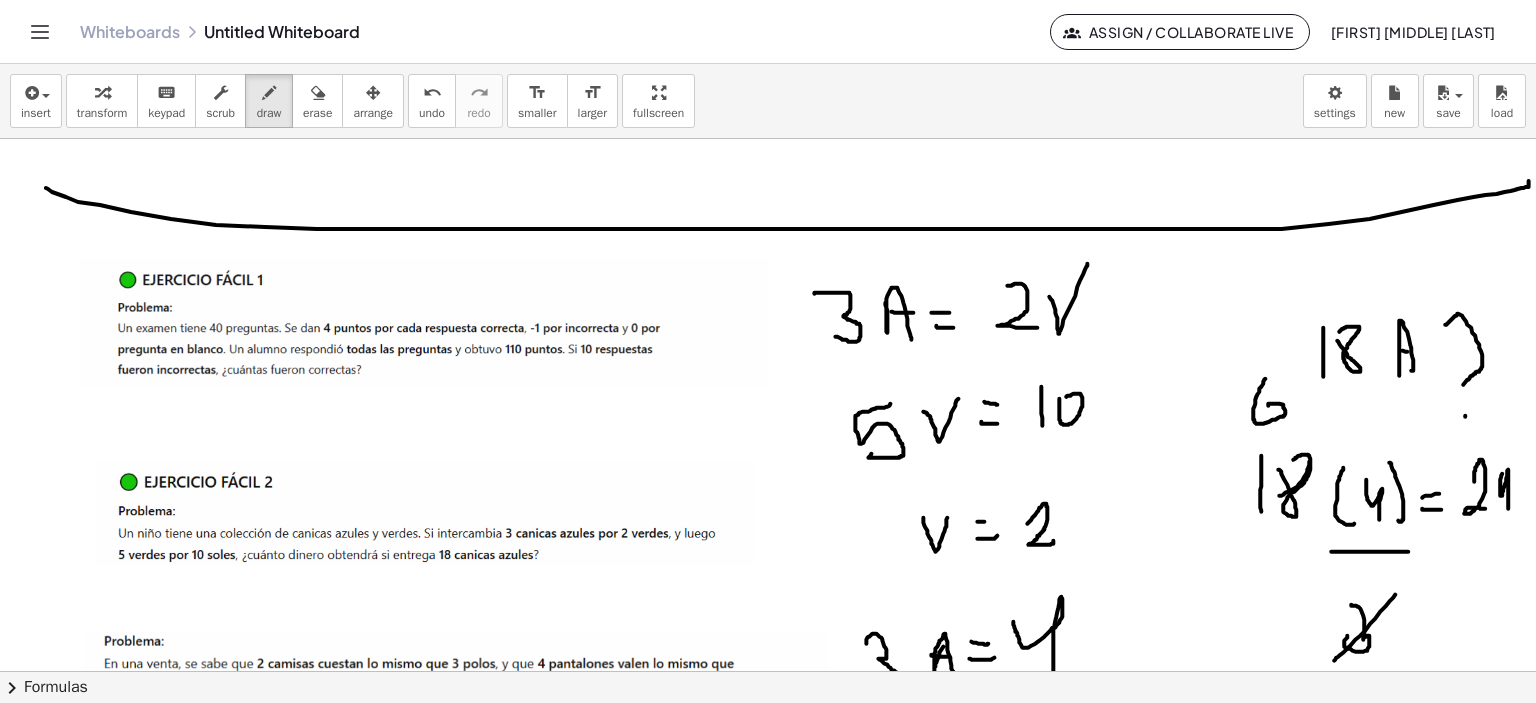 click at bounding box center [765, -42] 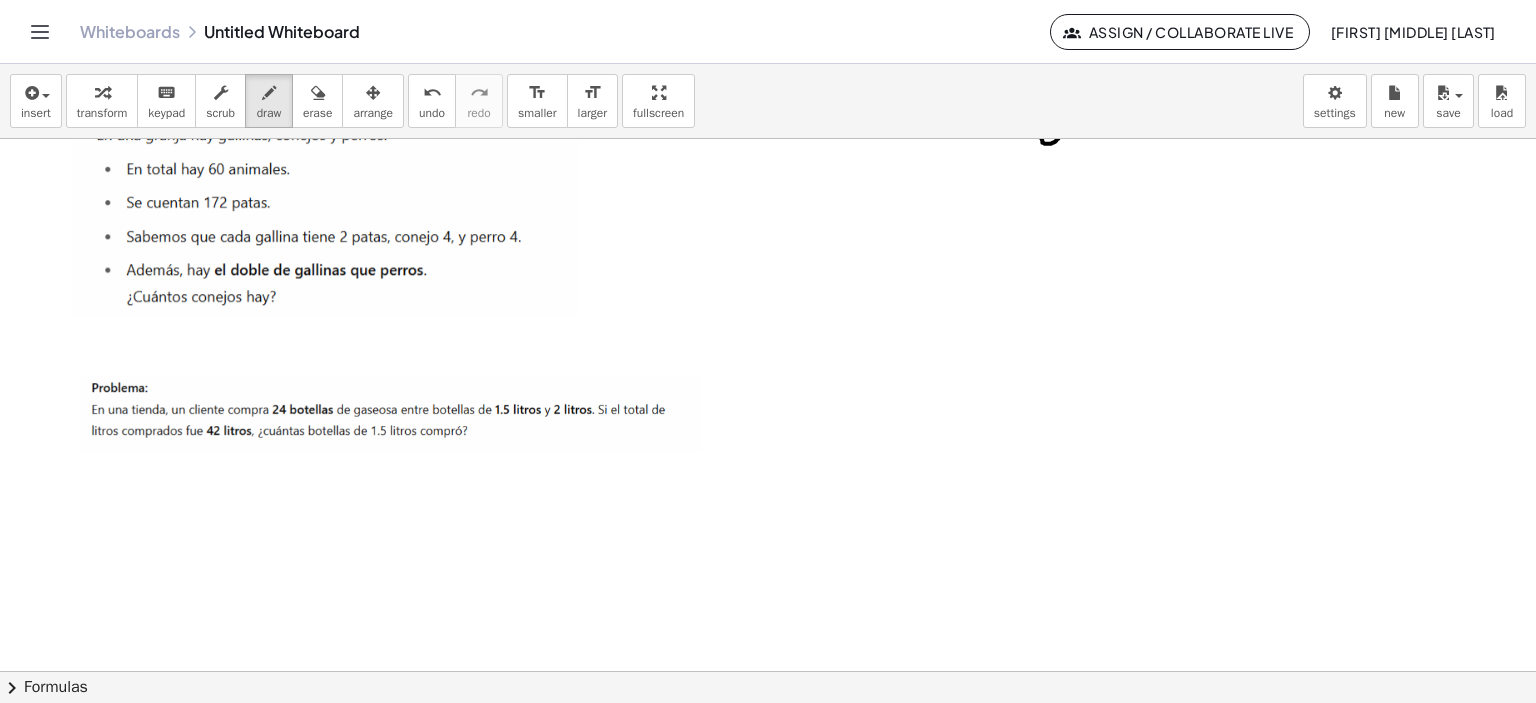 scroll, scrollTop: 2246, scrollLeft: 21, axis: both 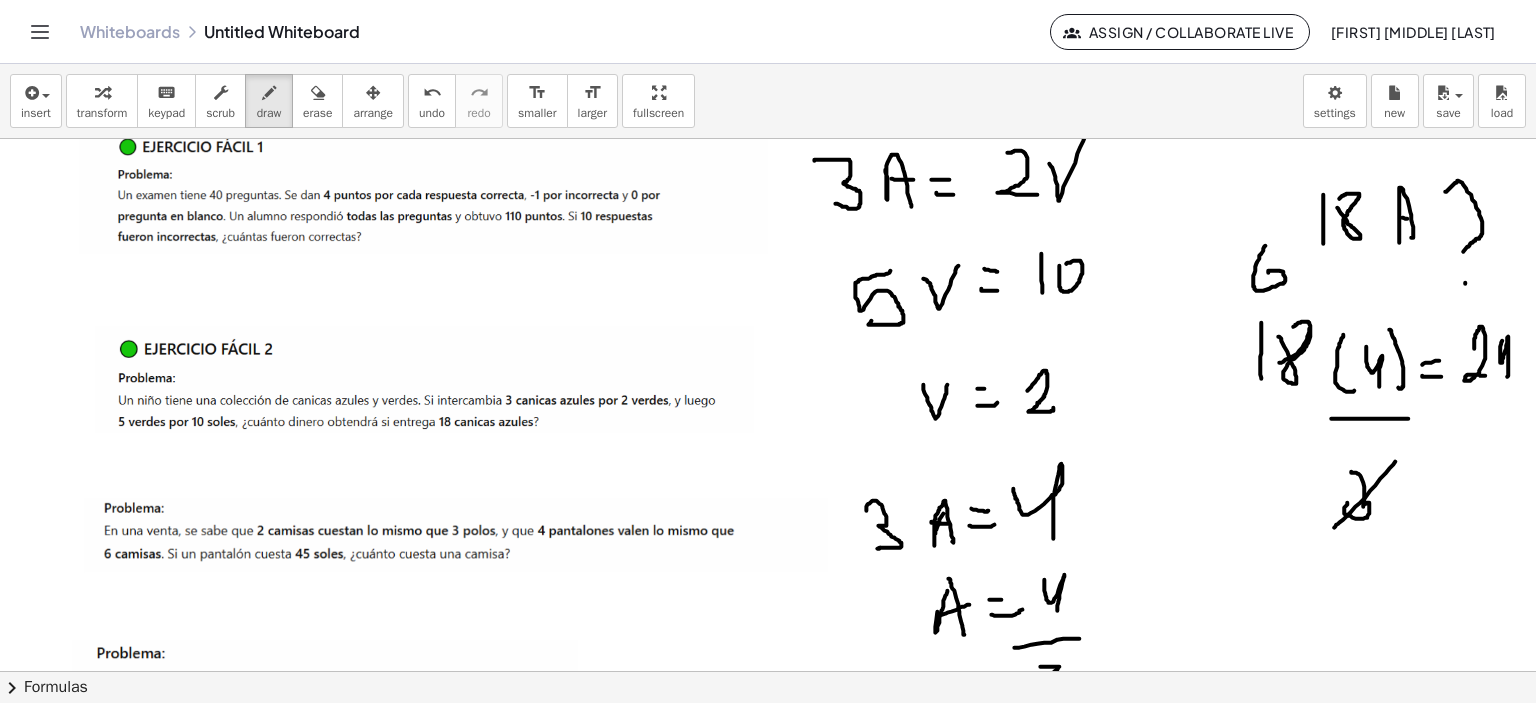 type 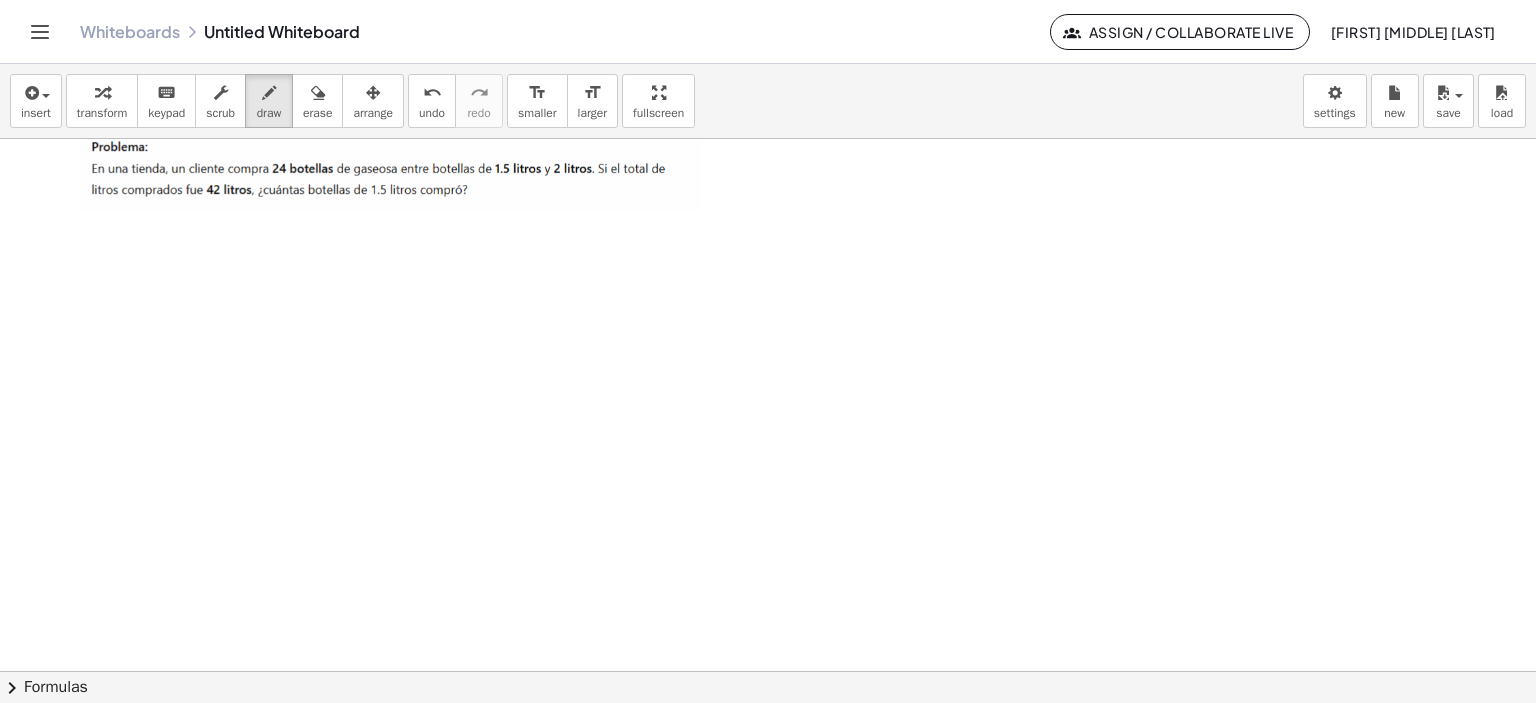 scroll, scrollTop: 2446, scrollLeft: 21, axis: both 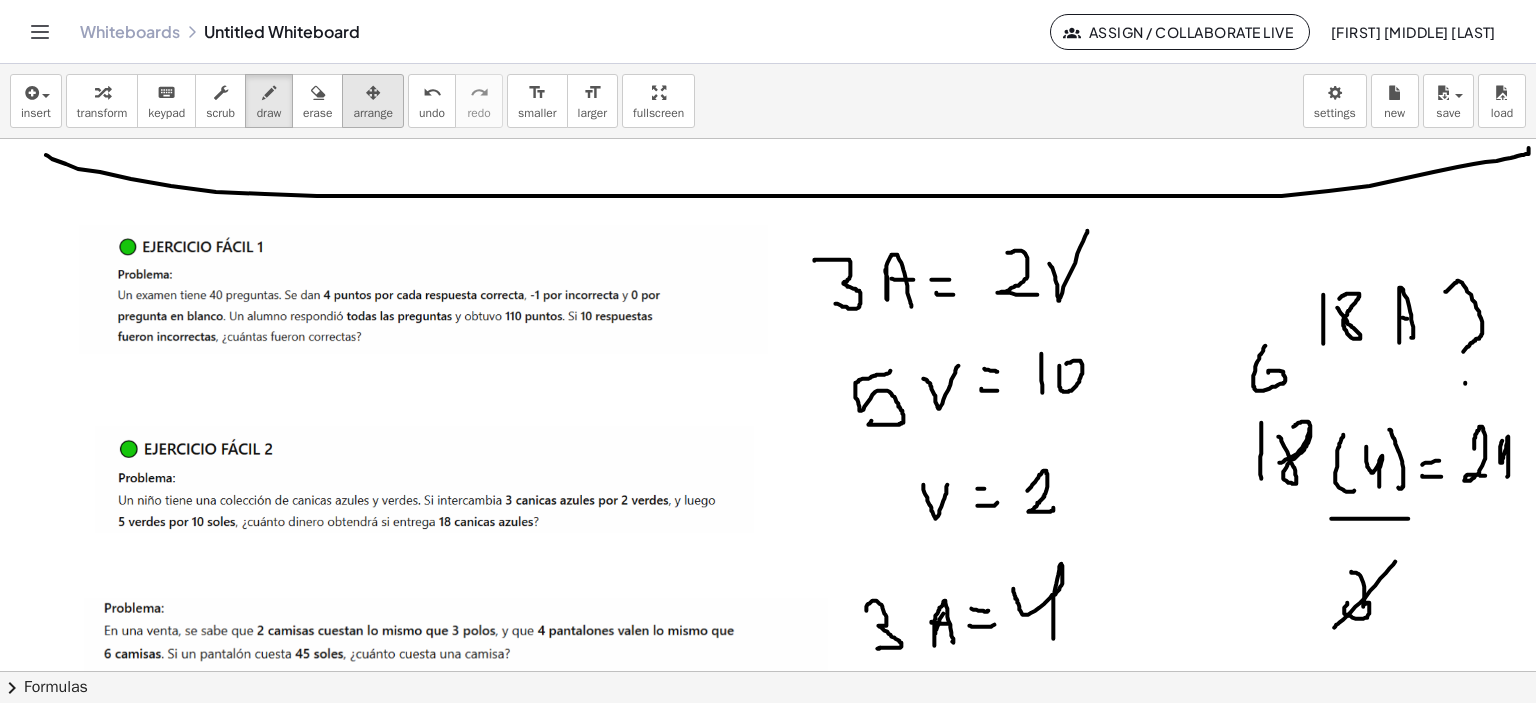 click at bounding box center [373, 93] 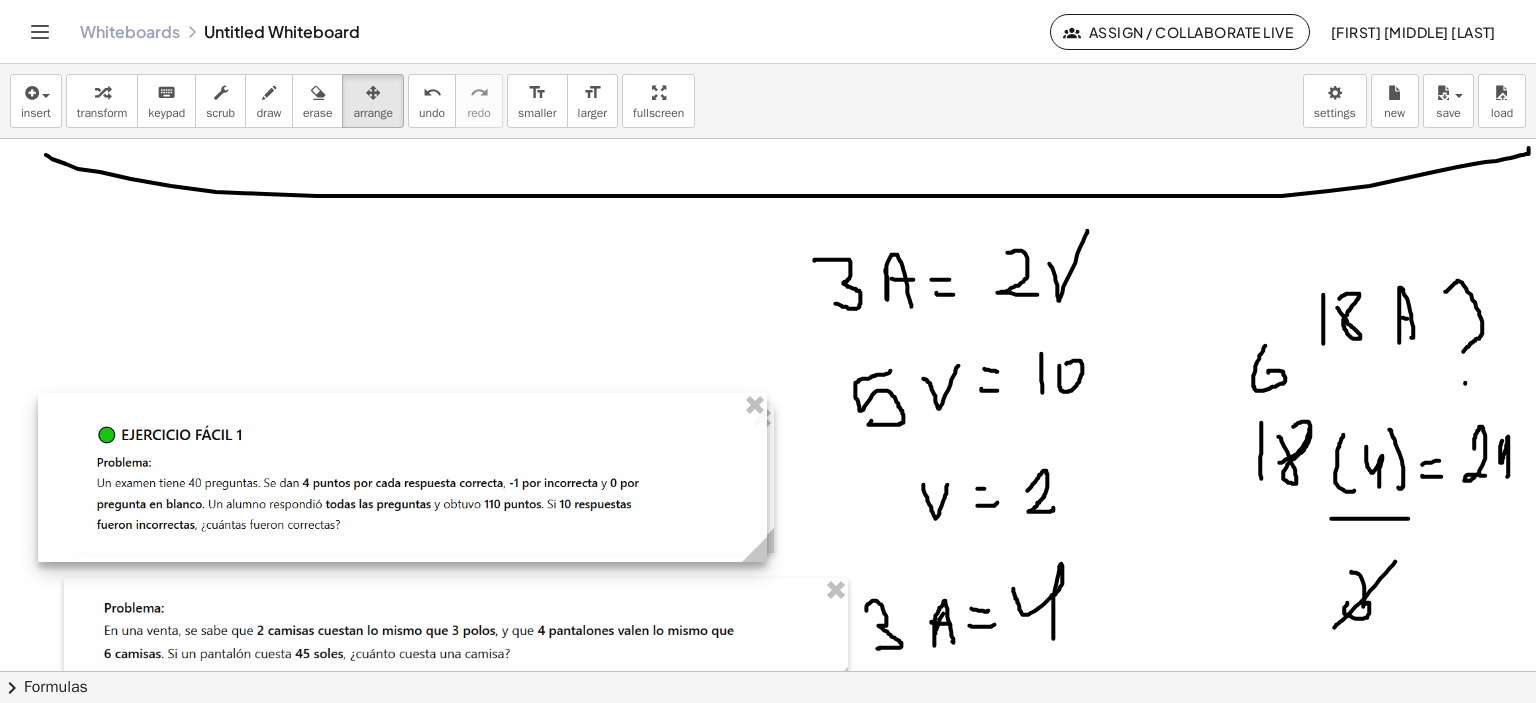 drag, startPoint x: 371, startPoint y: 296, endPoint x: 349, endPoint y: 521, distance: 226.073 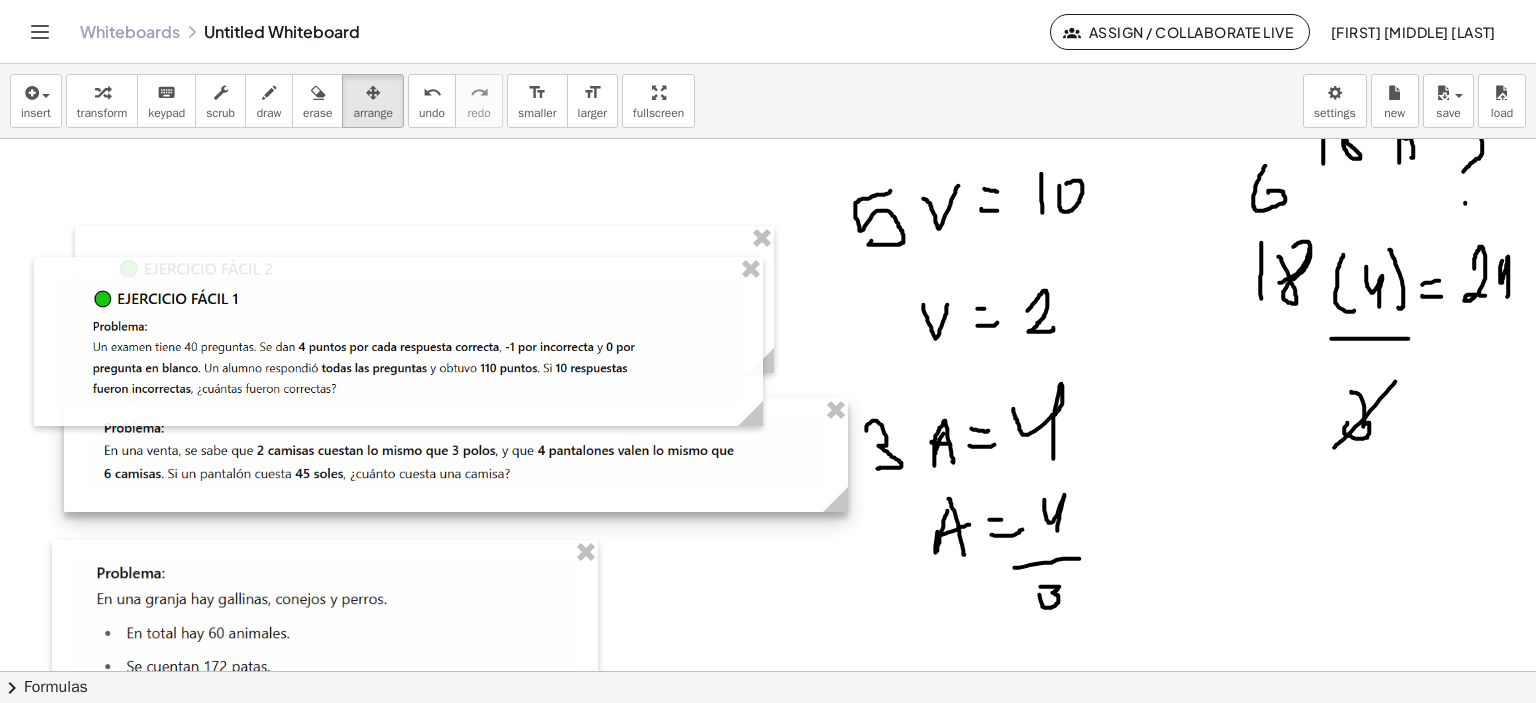 scroll, scrollTop: 1746, scrollLeft: 21, axis: both 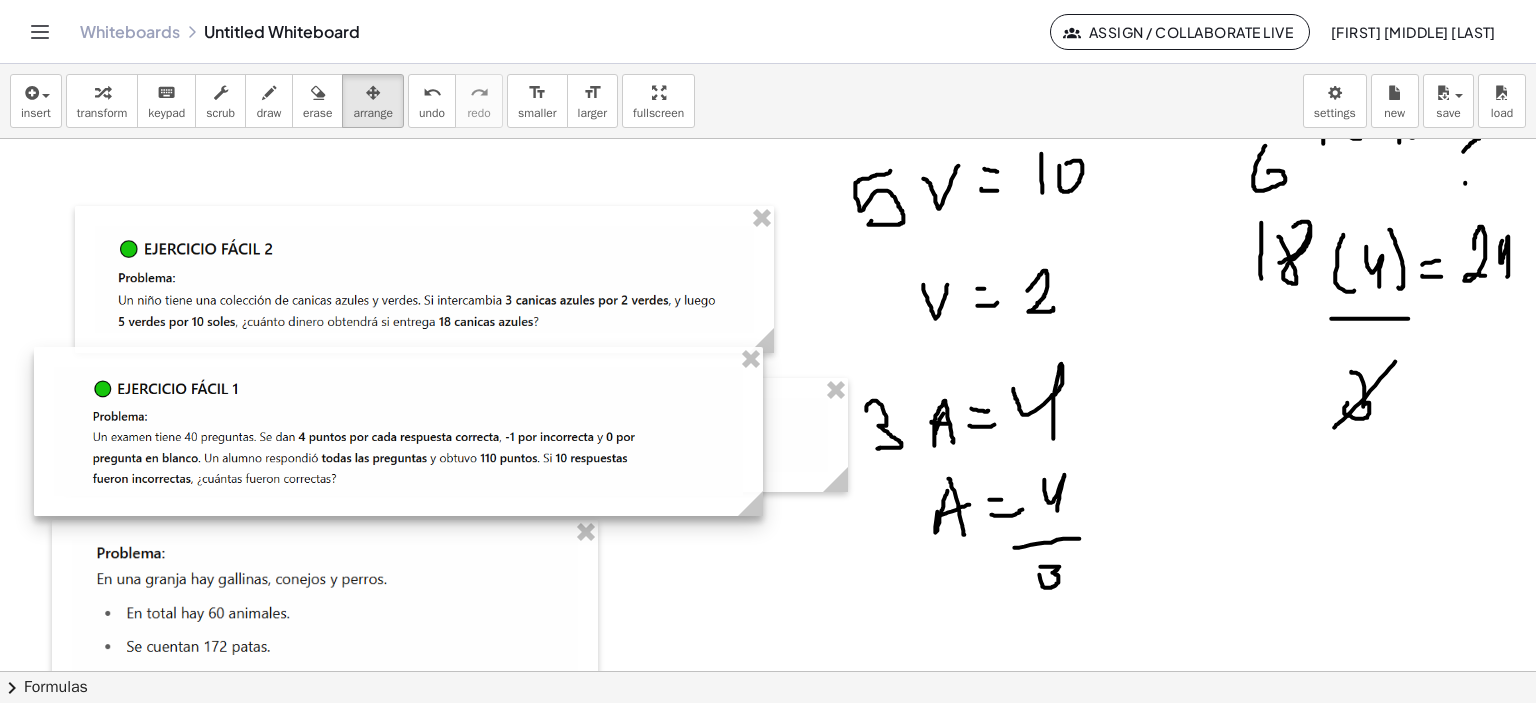 drag, startPoint x: 387, startPoint y: 434, endPoint x: 409, endPoint y: 551, distance: 119.05041 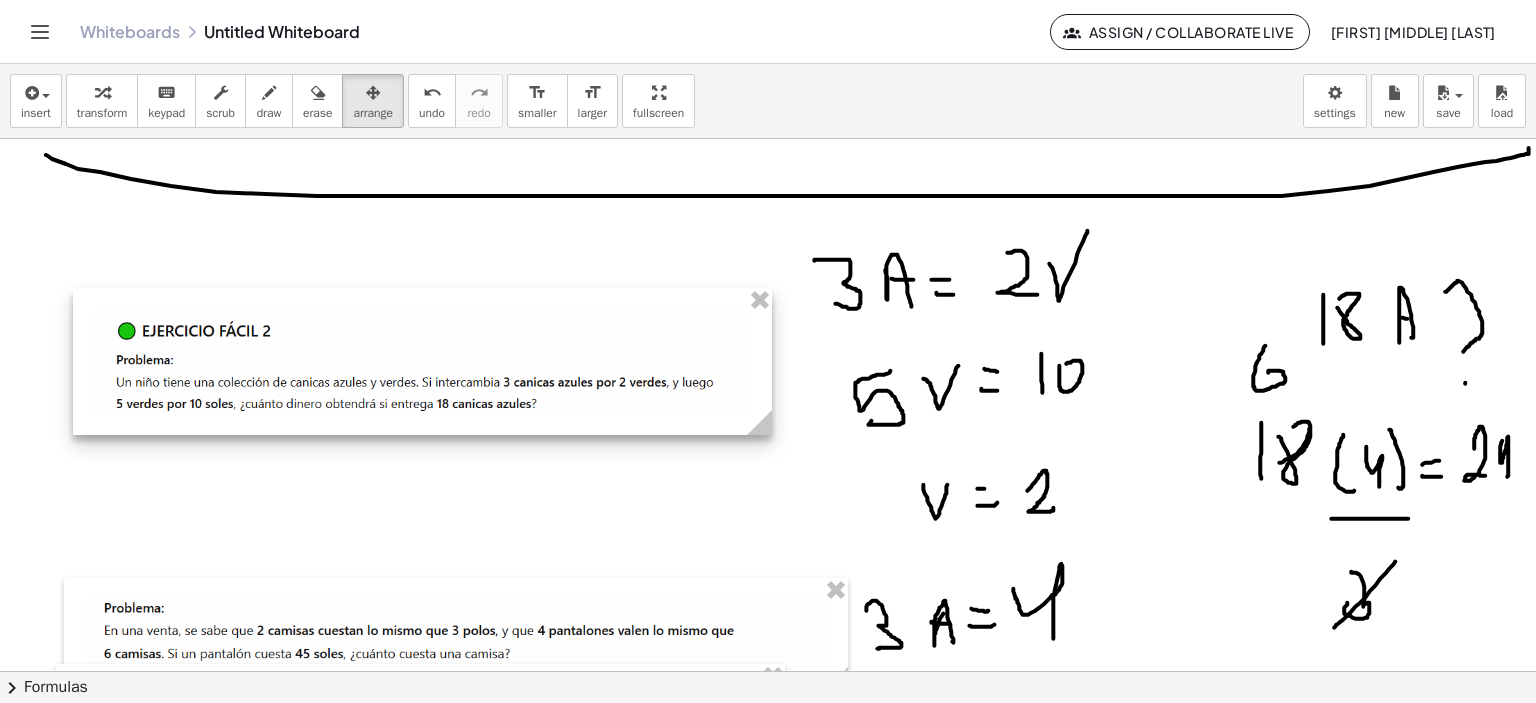 drag, startPoint x: 384, startPoint y: 504, endPoint x: 392, endPoint y: 322, distance: 182.17574 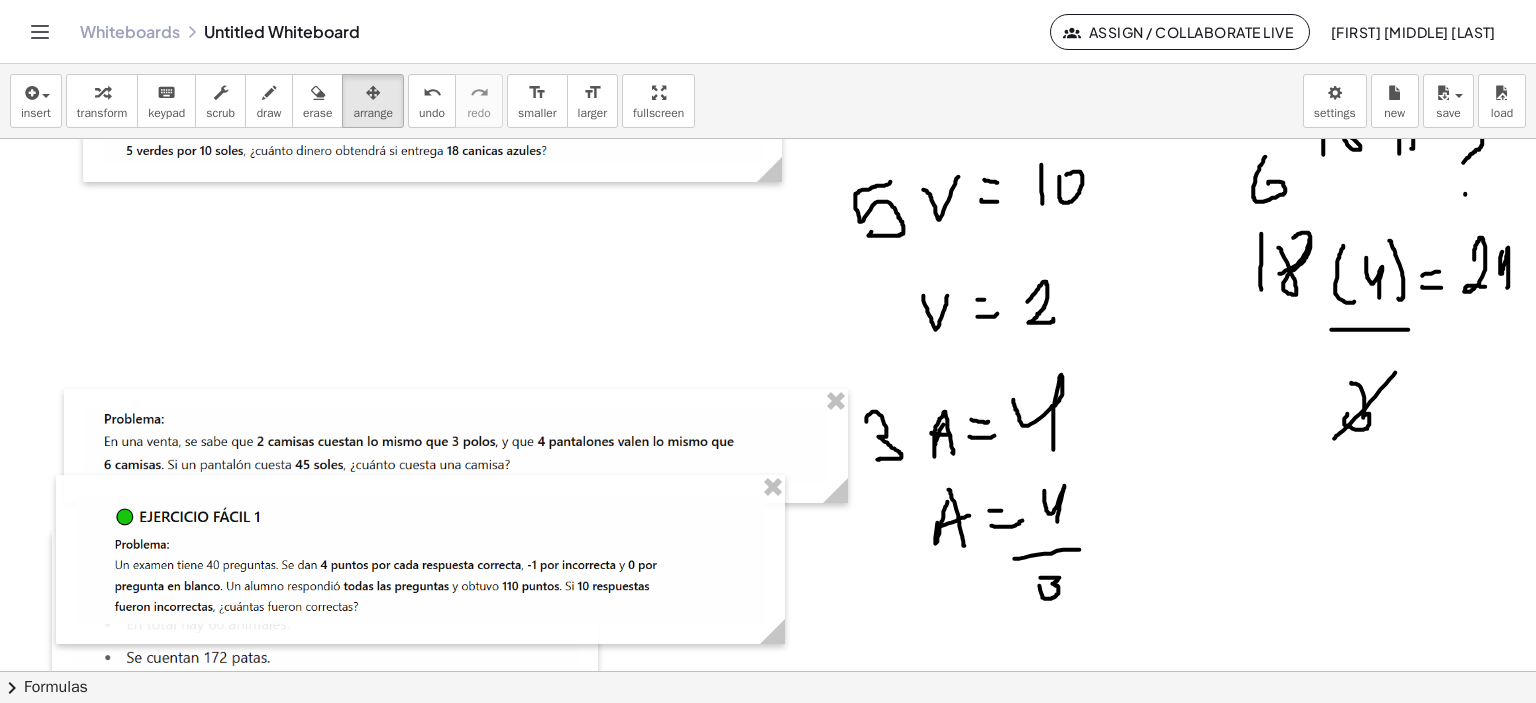 scroll, scrollTop: 1746, scrollLeft: 21, axis: both 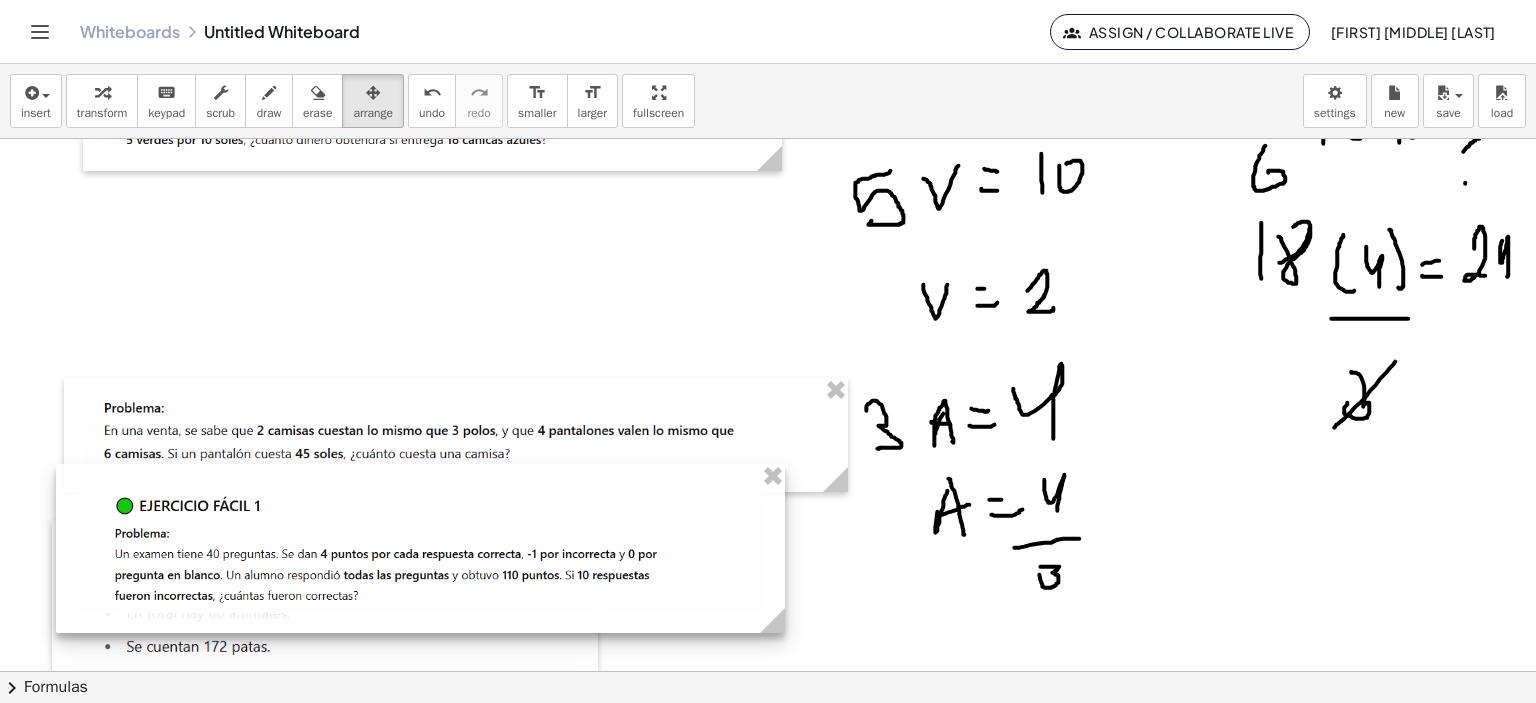 drag, startPoint x: 376, startPoint y: 642, endPoint x: 380, endPoint y: 660, distance: 18.439089 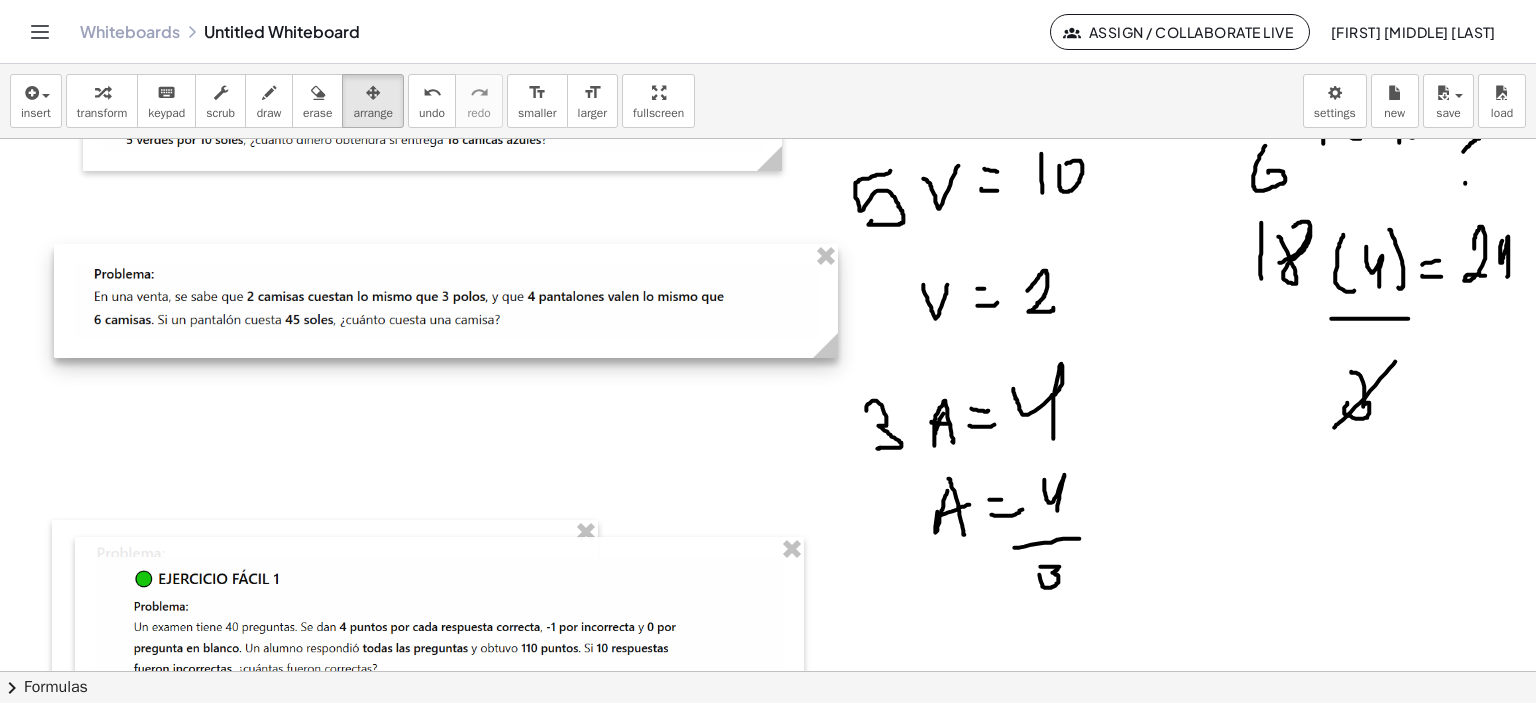 drag, startPoint x: 378, startPoint y: 448, endPoint x: 376, endPoint y: 279, distance: 169.01184 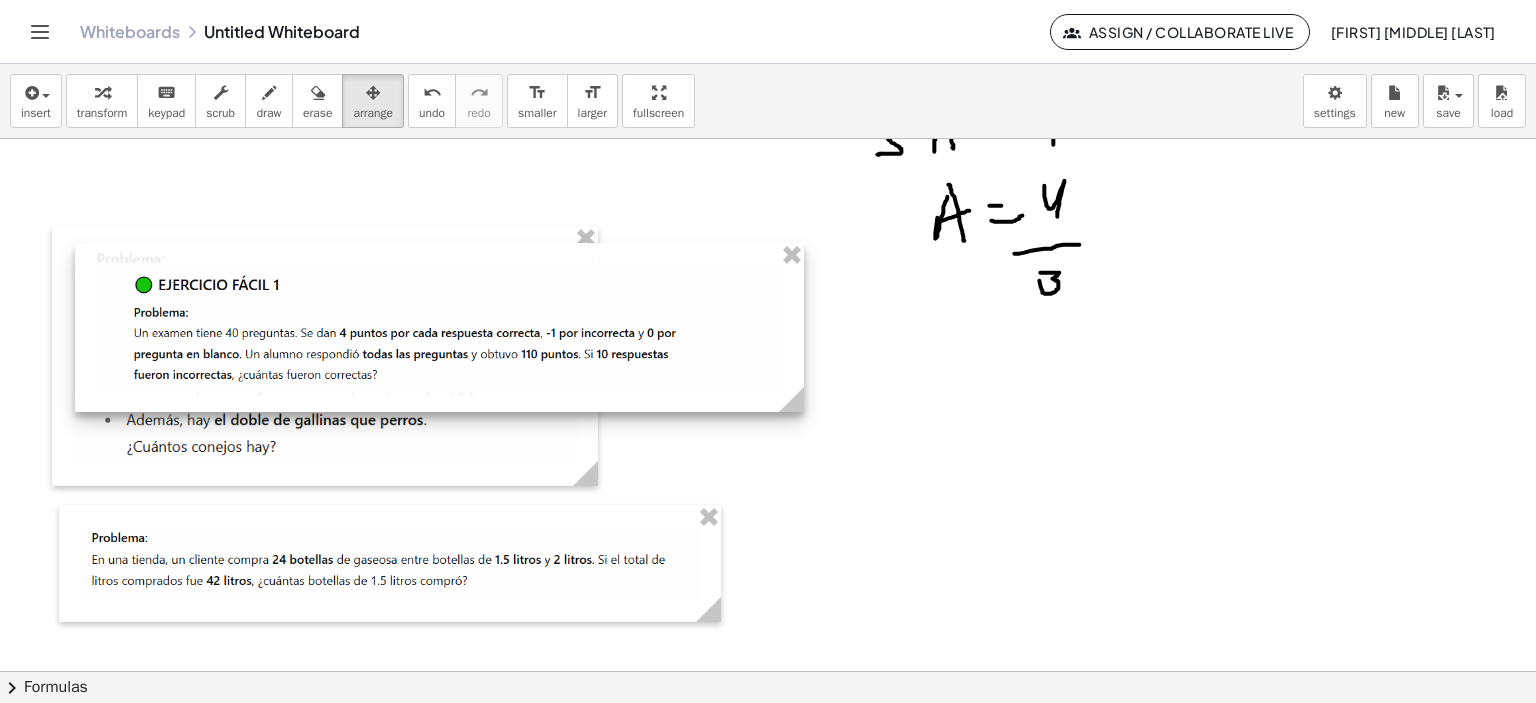 scroll, scrollTop: 2046, scrollLeft: 21, axis: both 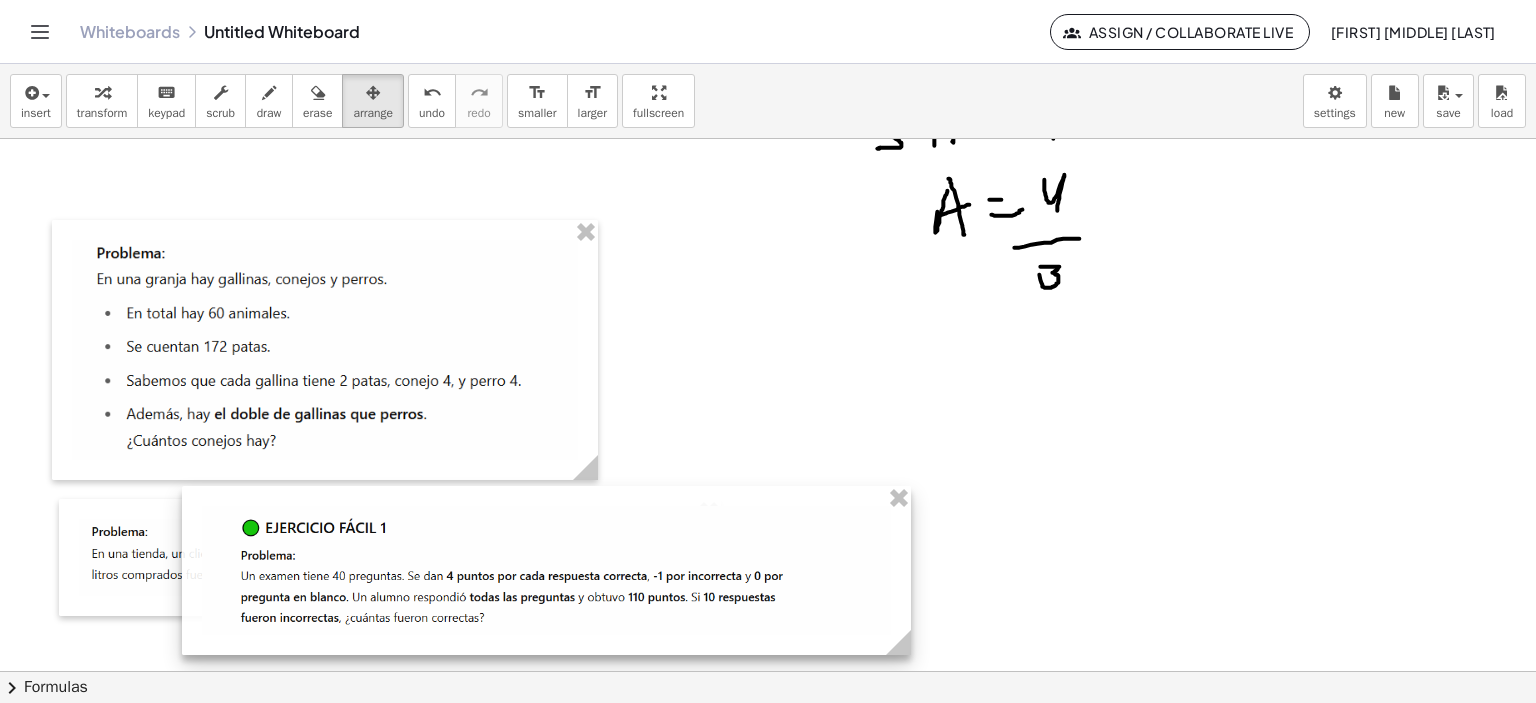 drag, startPoint x: 624, startPoint y: 523, endPoint x: 497, endPoint y: 488, distance: 131.73459 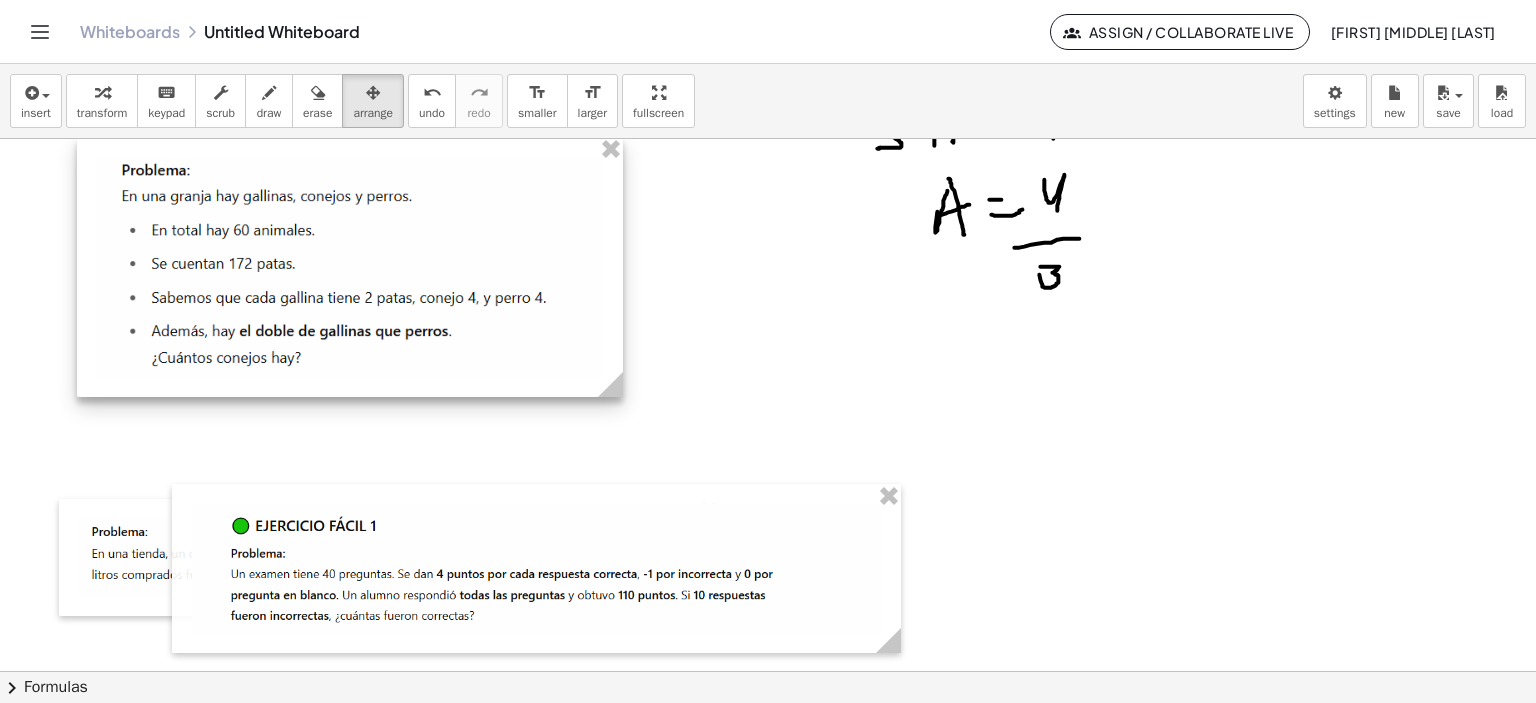 drag, startPoint x: 411, startPoint y: 323, endPoint x: 432, endPoint y: 356, distance: 39.115215 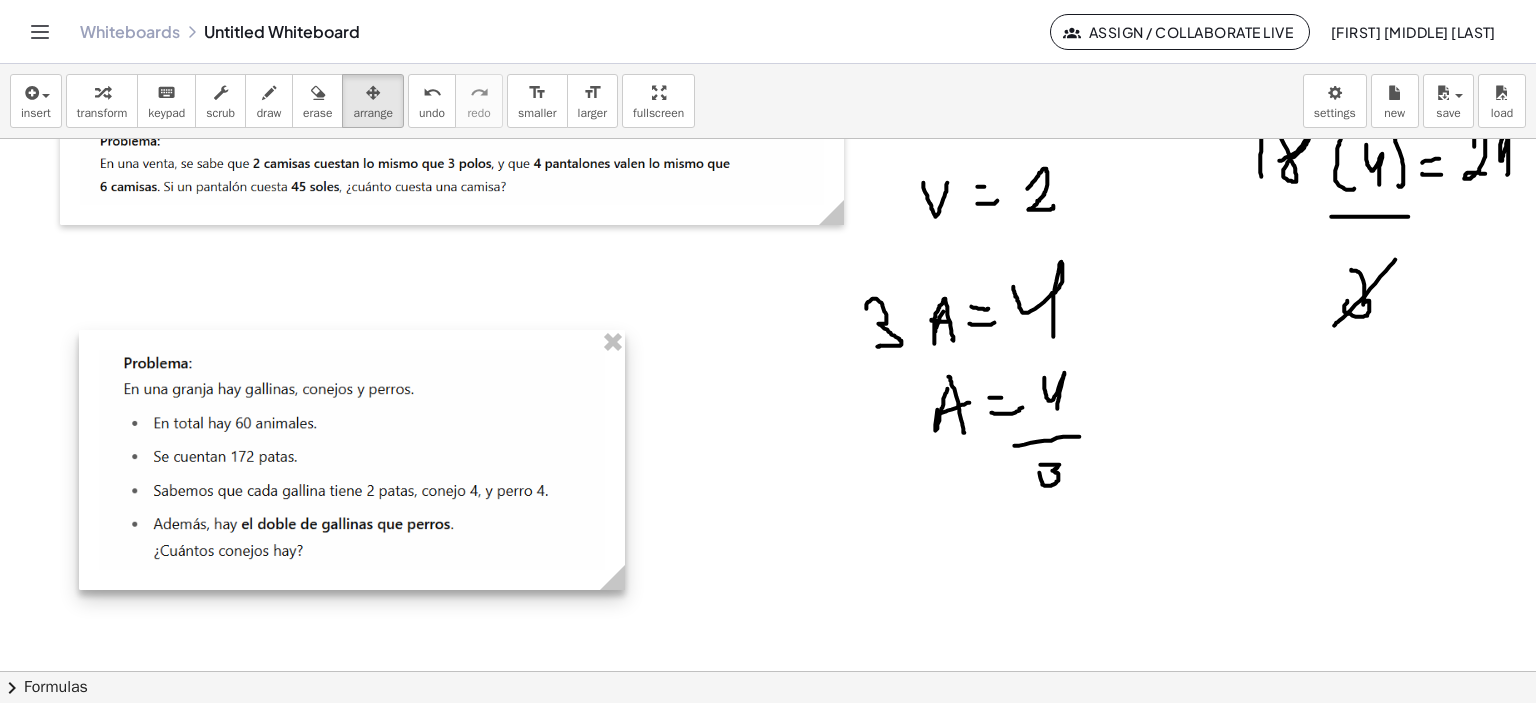 scroll, scrollTop: 1846, scrollLeft: 21, axis: both 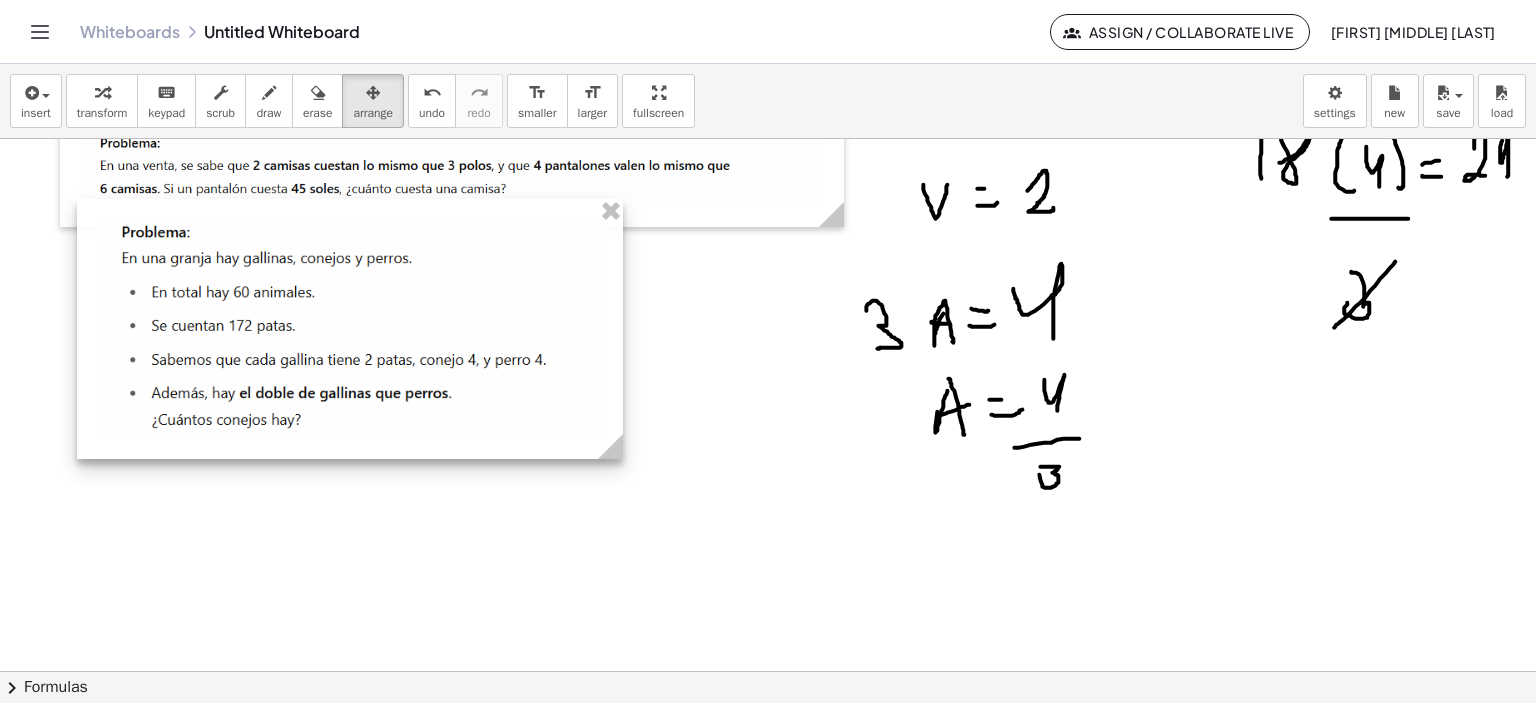 click at bounding box center (350, 329) 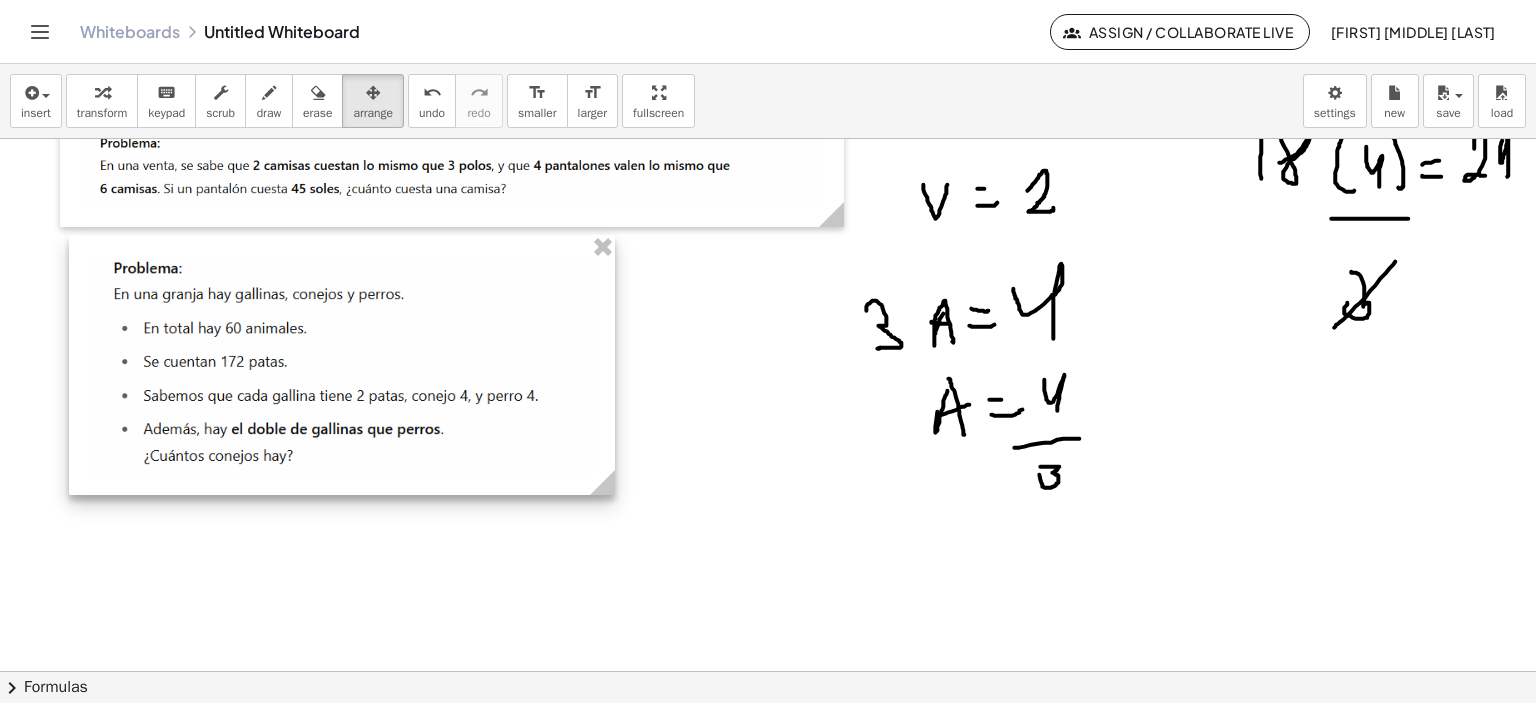 drag, startPoint x: 369, startPoint y: 417, endPoint x: 359, endPoint y: 431, distance: 17.20465 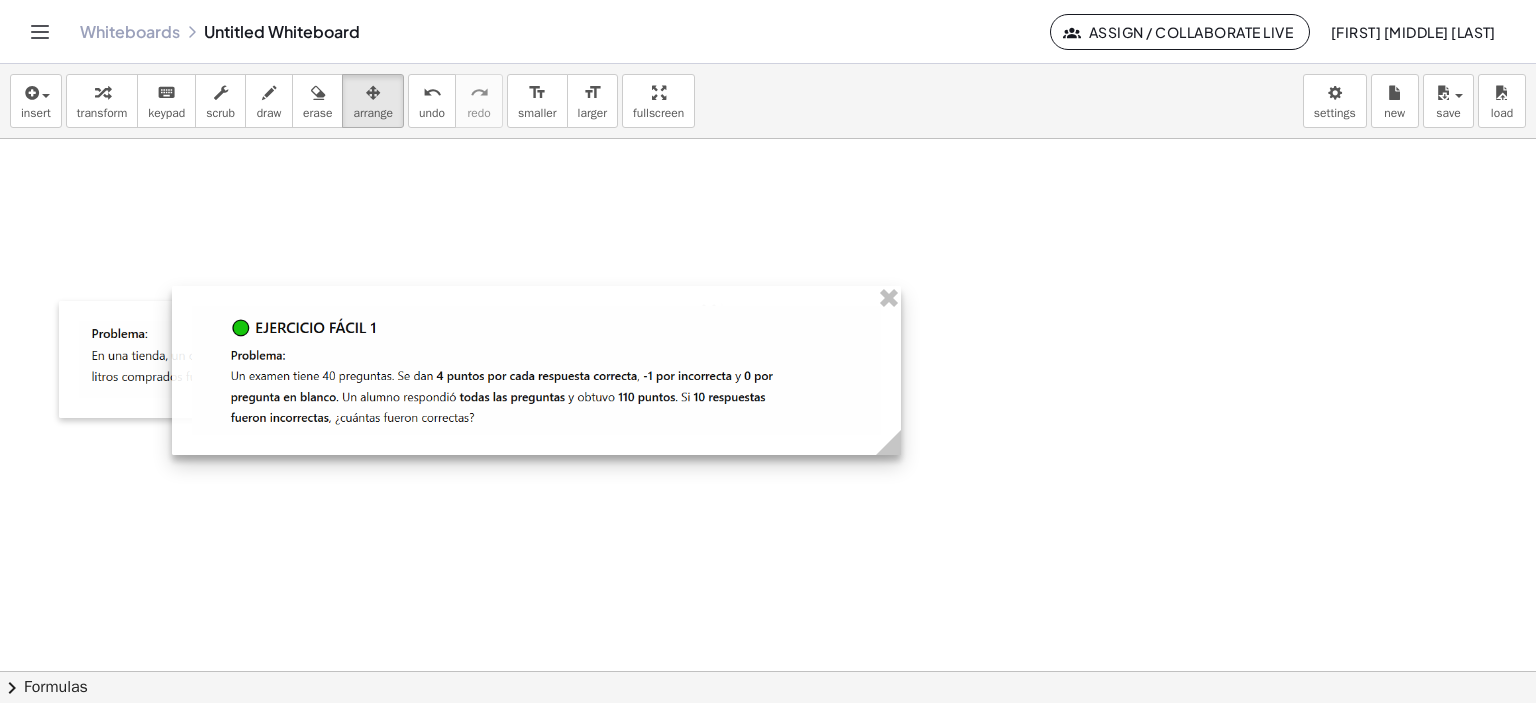 scroll, scrollTop: 2246, scrollLeft: 21, axis: both 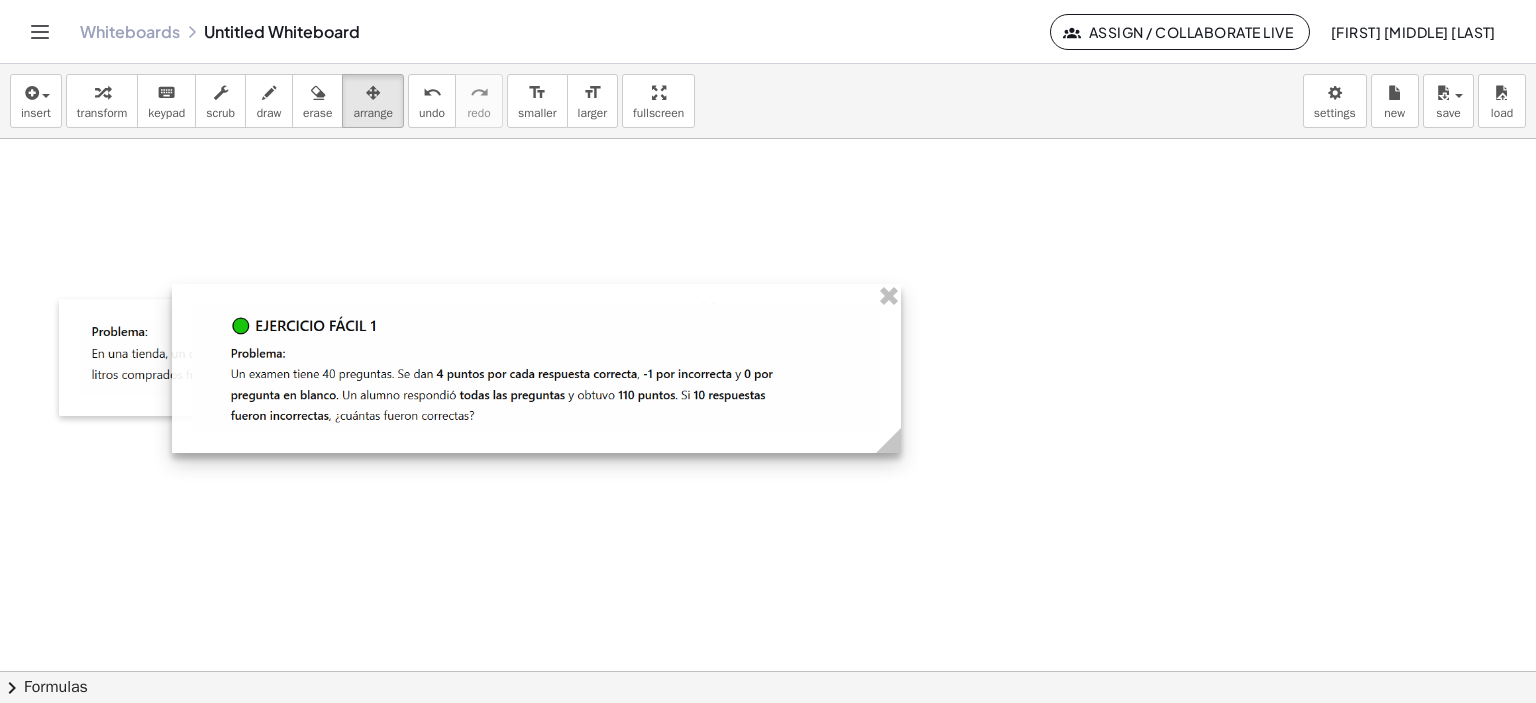 drag, startPoint x: 380, startPoint y: 507, endPoint x: 361, endPoint y: 515, distance: 20.615528 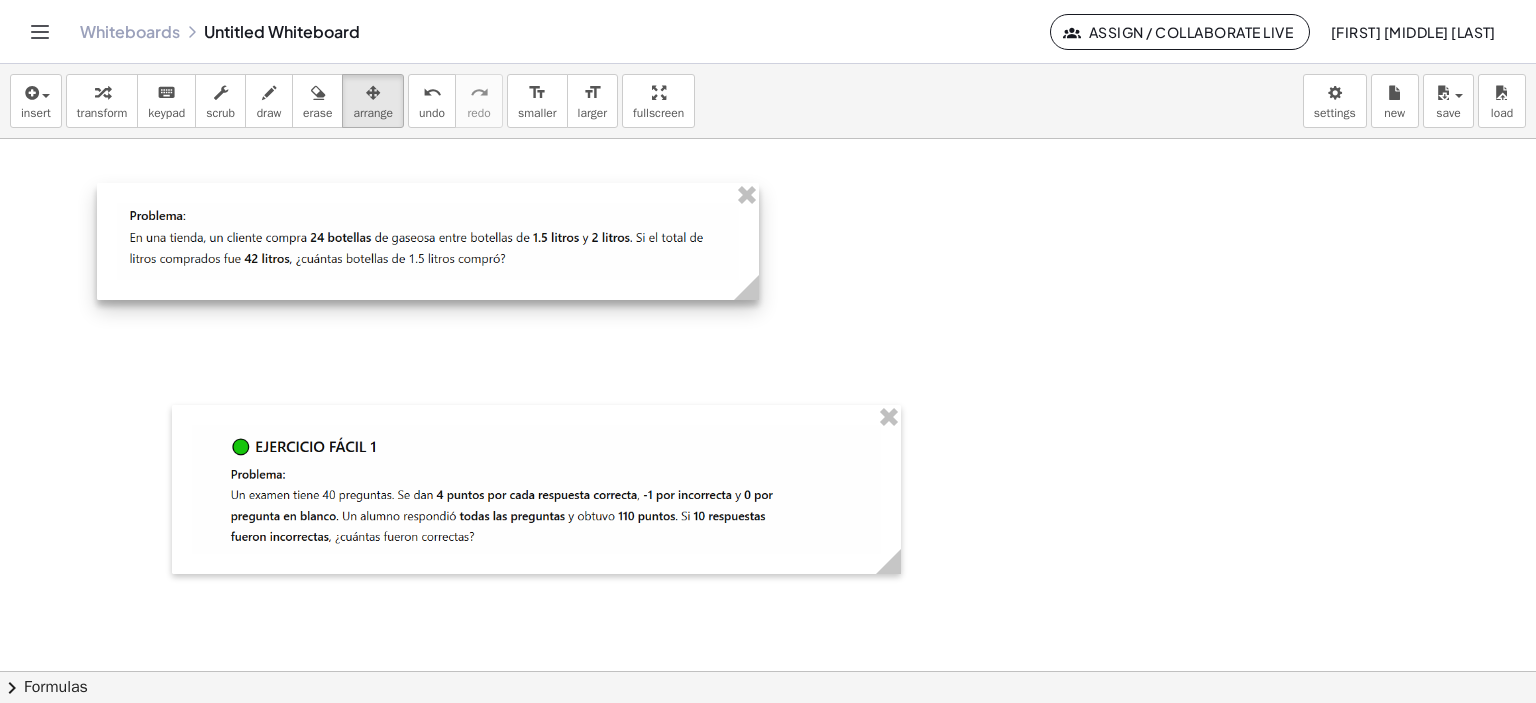 drag, startPoint x: 293, startPoint y: 351, endPoint x: 330, endPoint y: 240, distance: 117.00427 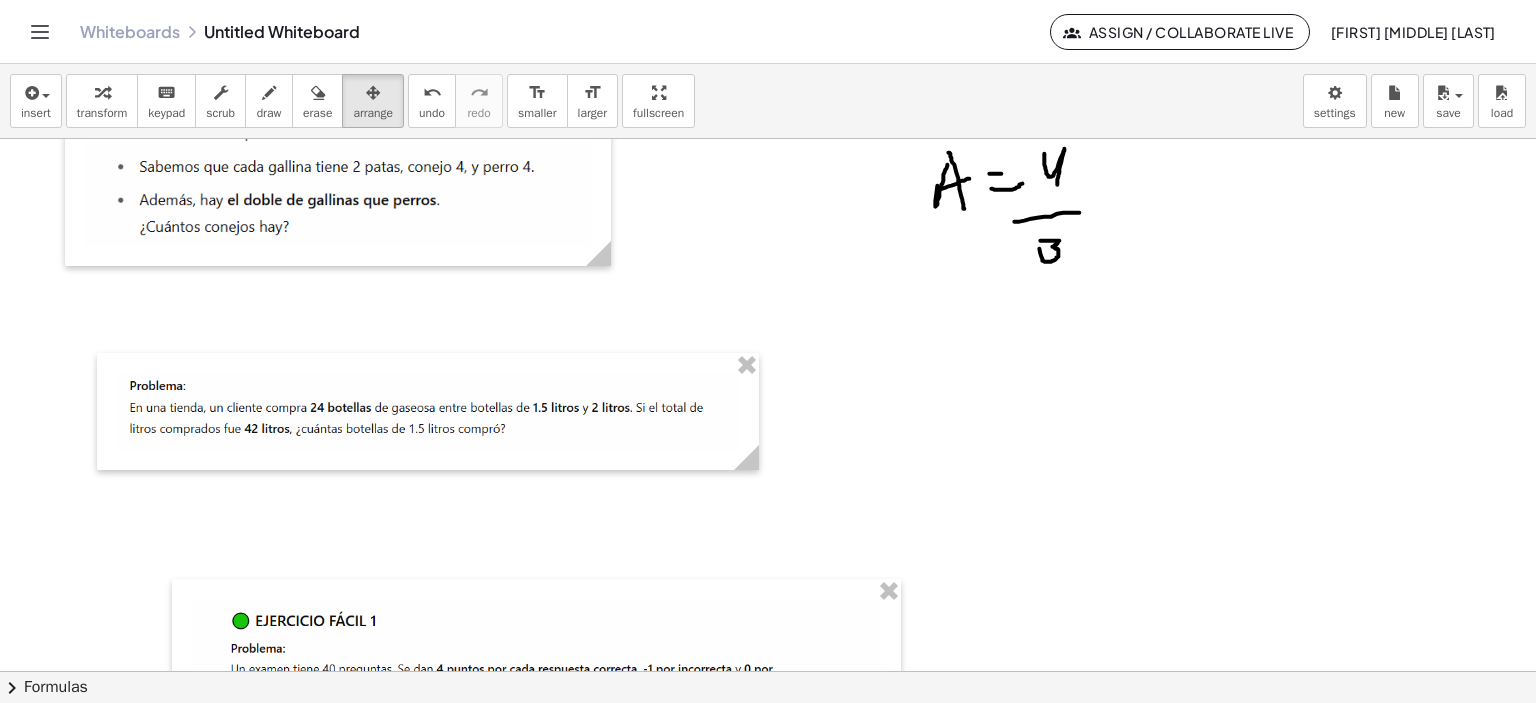 scroll, scrollTop: 2046, scrollLeft: 21, axis: both 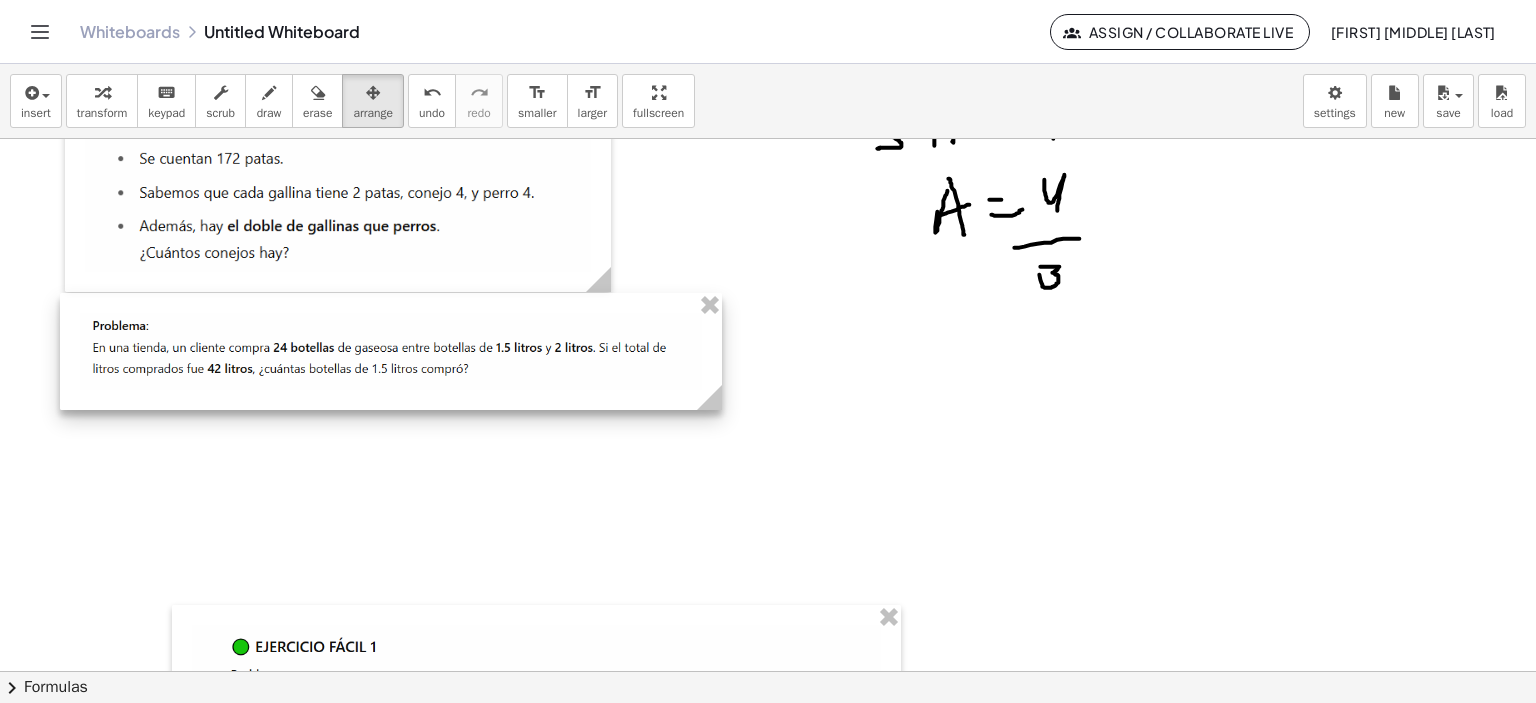 drag, startPoint x: 309, startPoint y: 453, endPoint x: 270, endPoint y: 374, distance: 88.10221 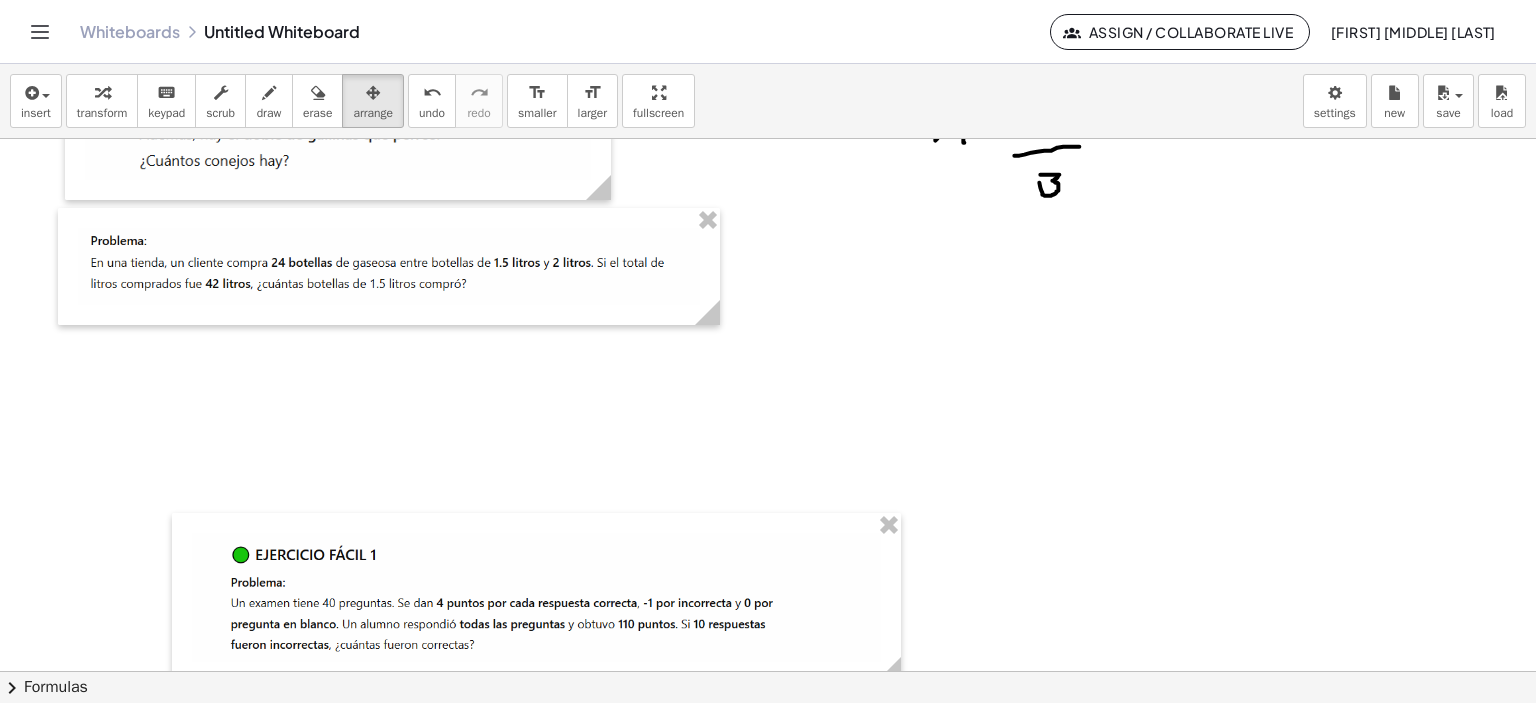 scroll, scrollTop: 2146, scrollLeft: 21, axis: both 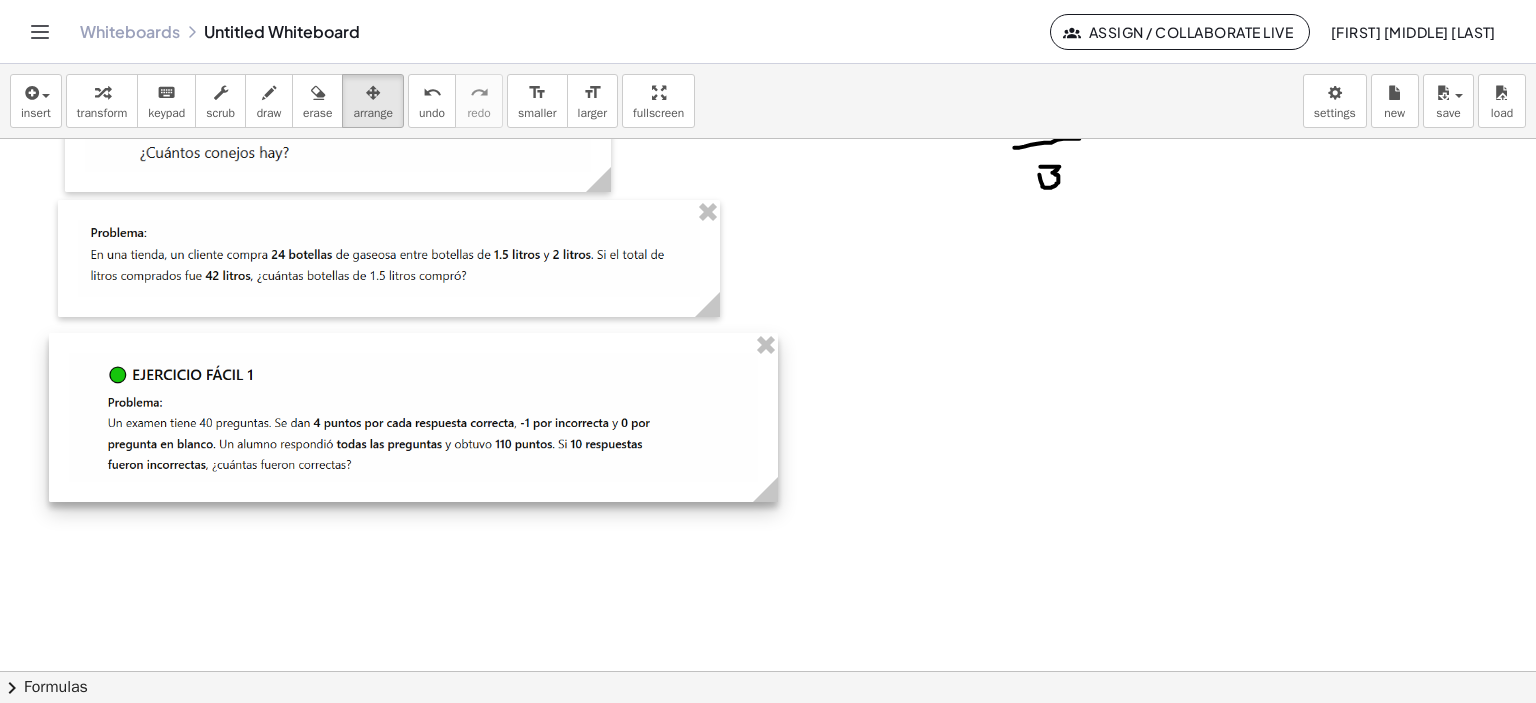 drag, startPoint x: 320, startPoint y: 582, endPoint x: 205, endPoint y: 391, distance: 222.94843 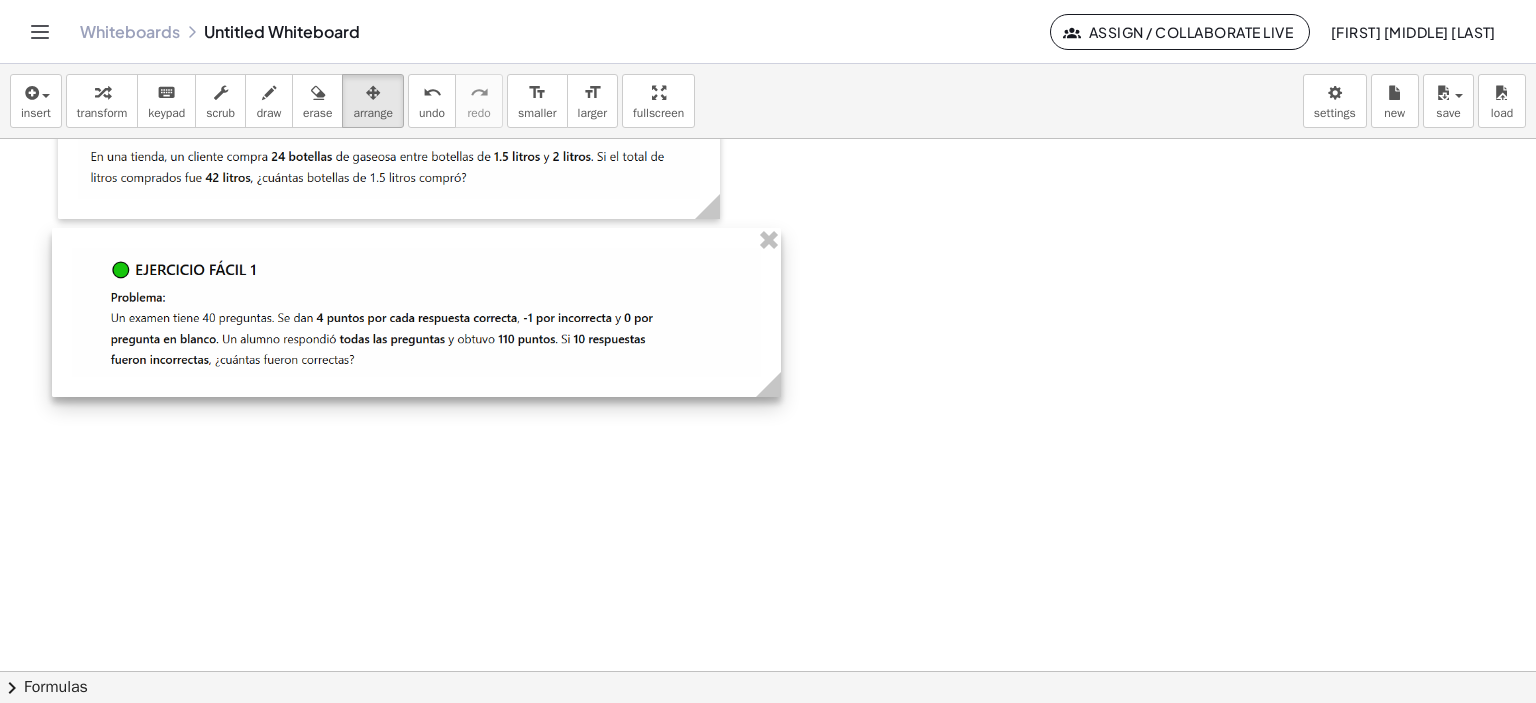 scroll, scrollTop: 2246, scrollLeft: 21, axis: both 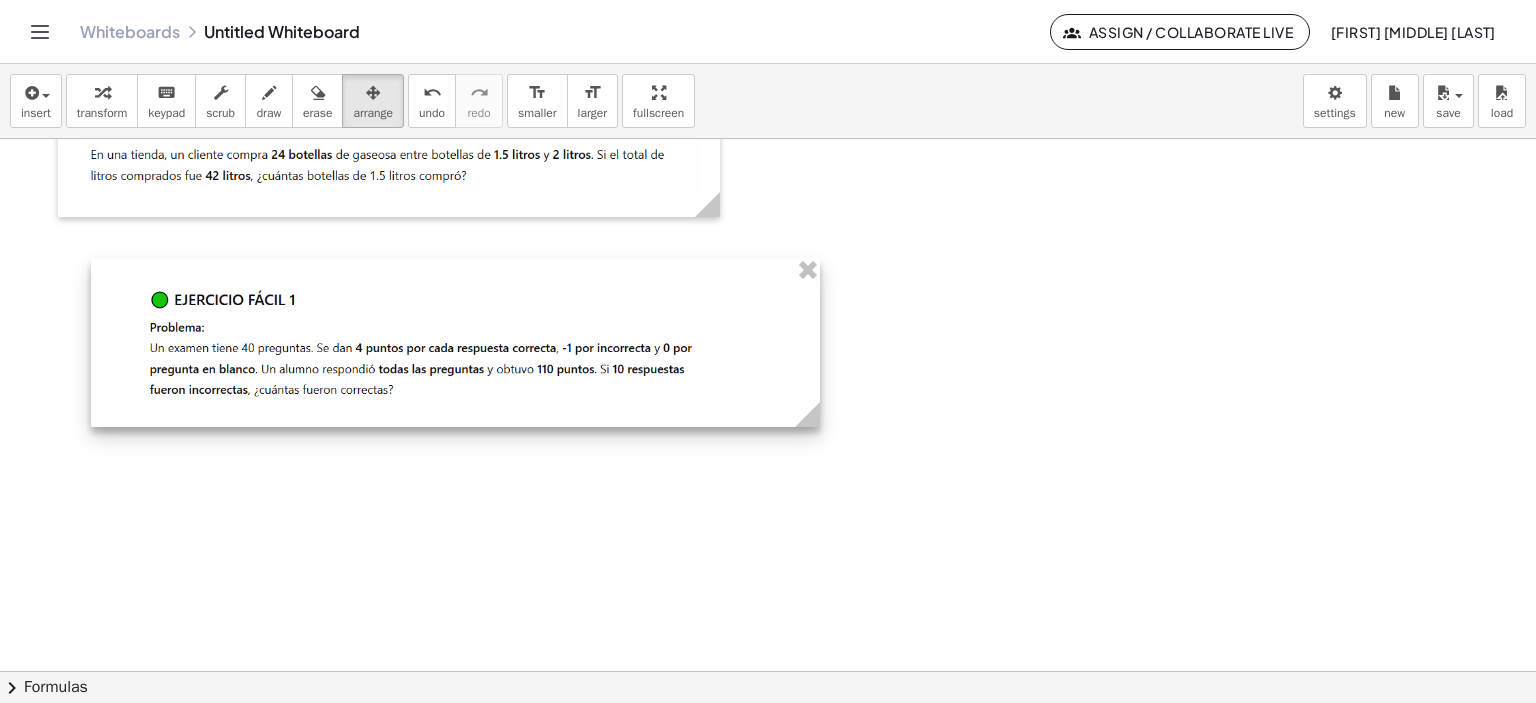 drag, startPoint x: 249, startPoint y: 341, endPoint x: 309, endPoint y: 357, distance: 62.0967 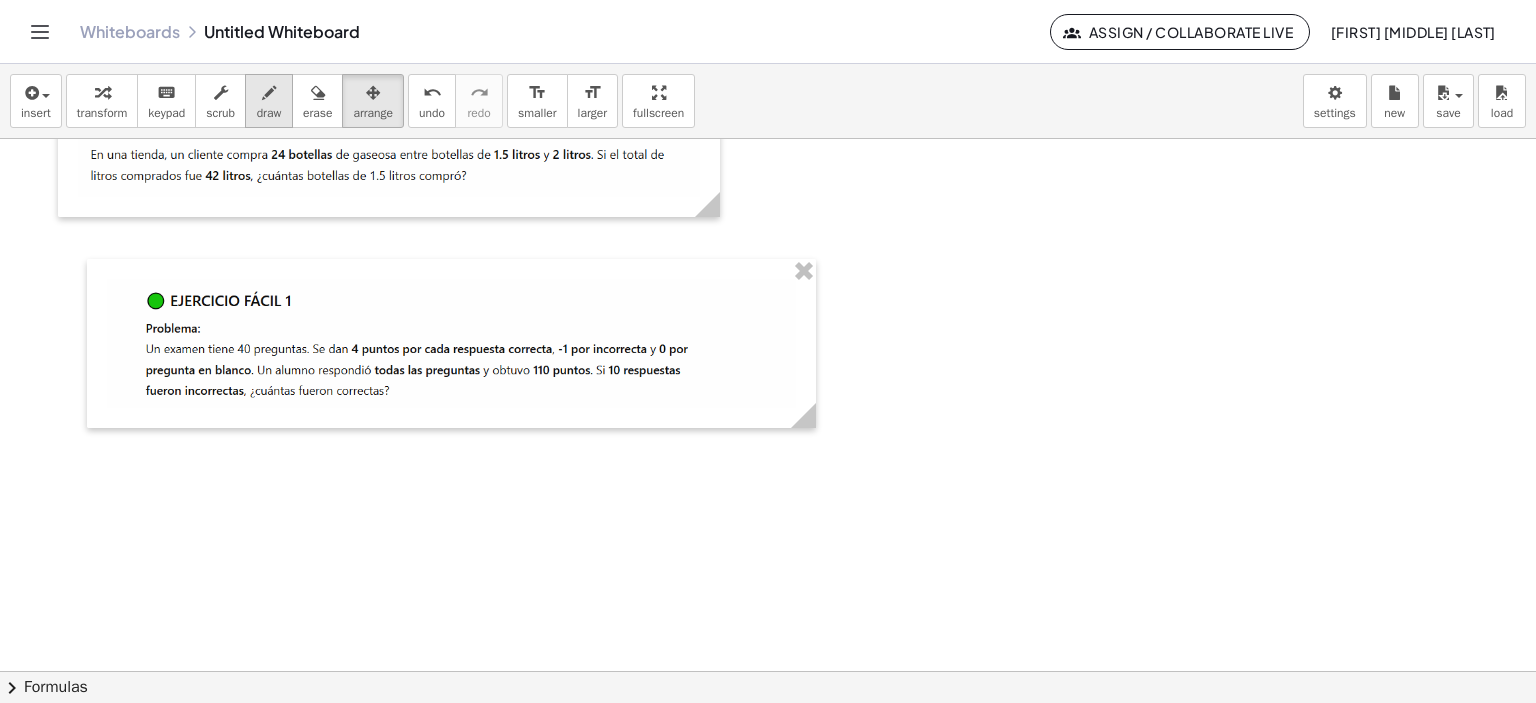 click at bounding box center [269, 93] 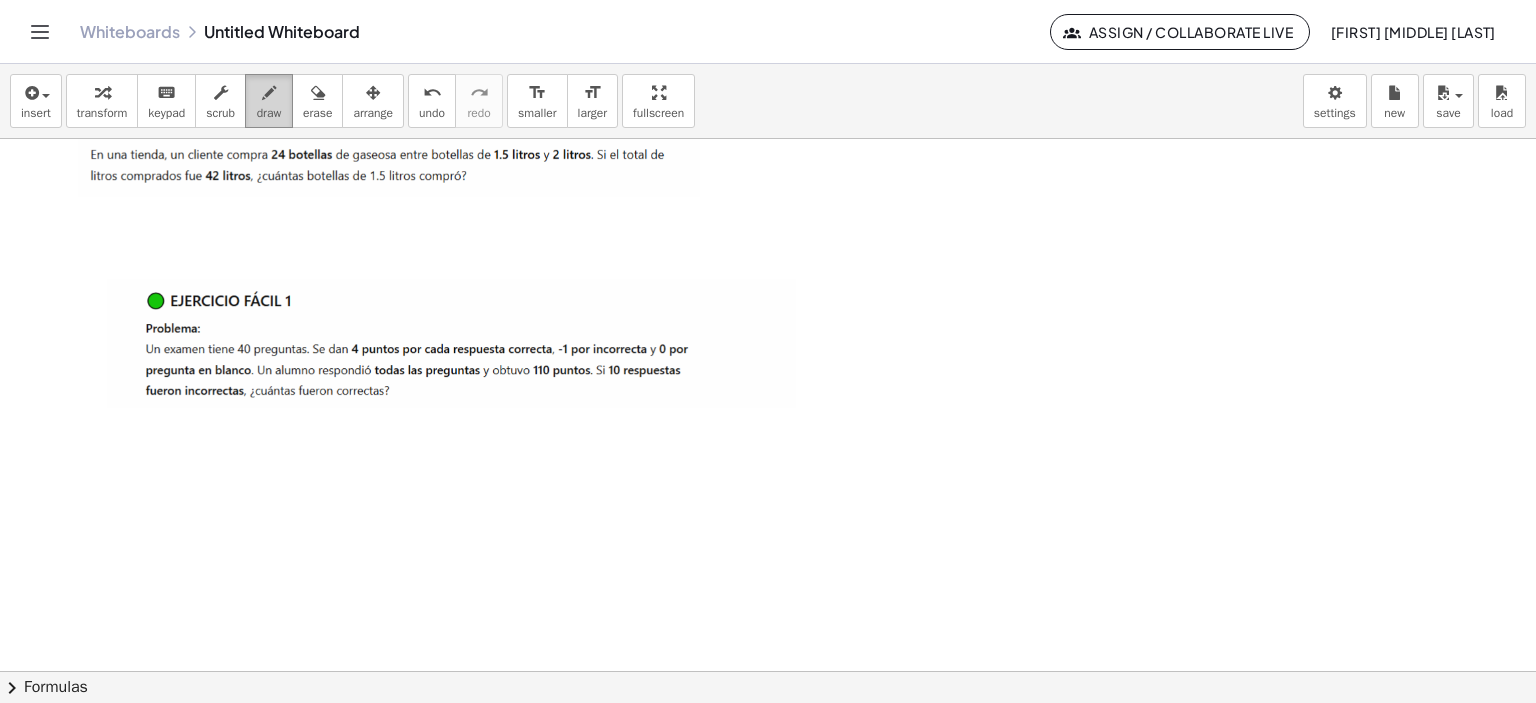 click at bounding box center [269, 93] 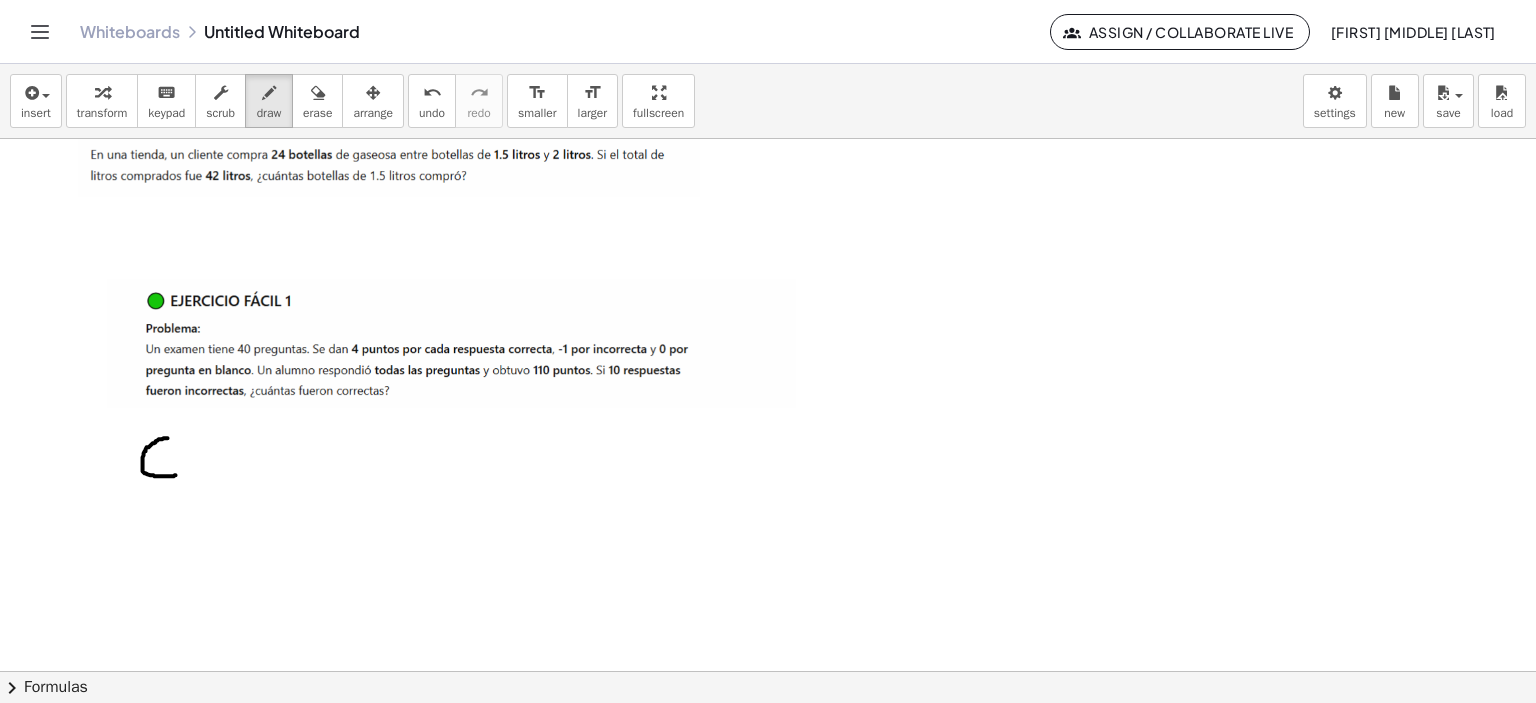 drag, startPoint x: 152, startPoint y: 438, endPoint x: 160, endPoint y: 475, distance: 37.85499 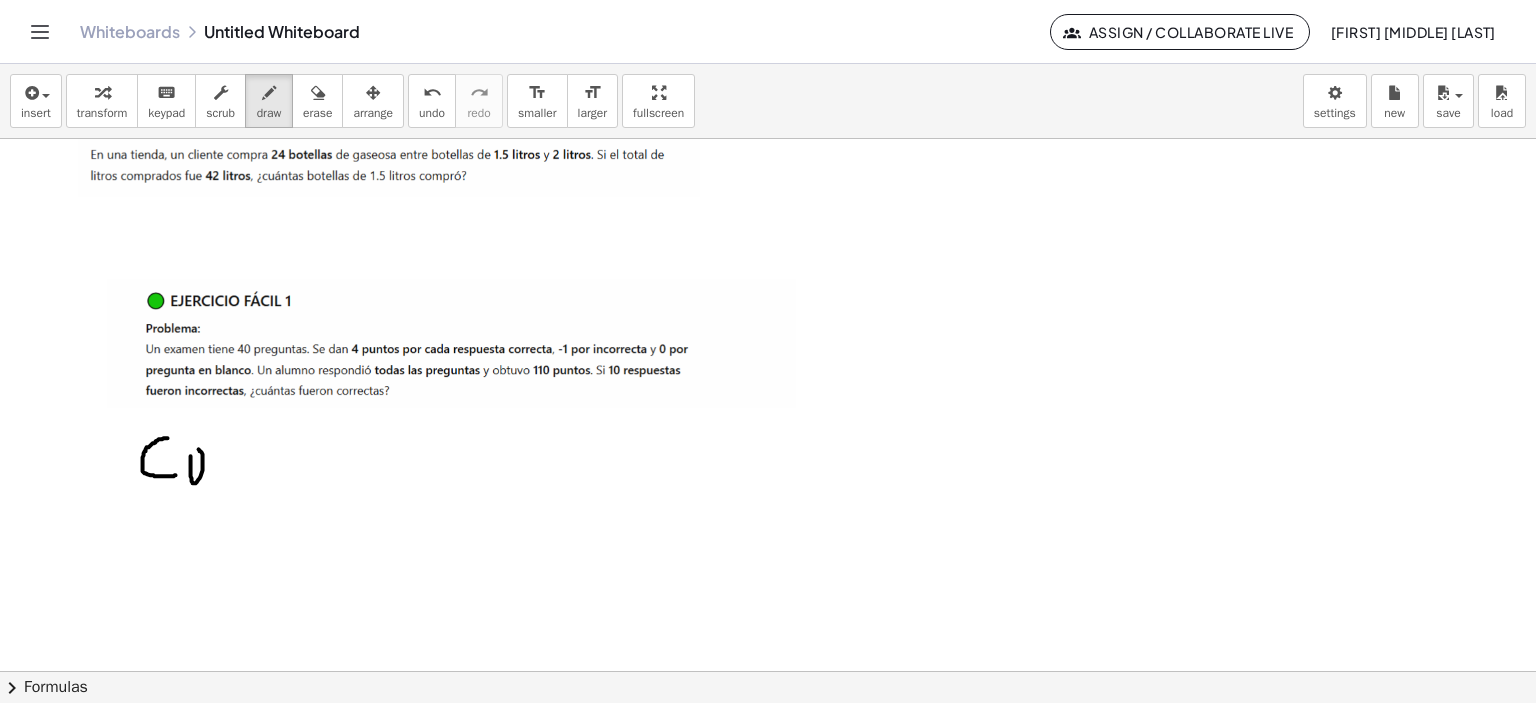 drag, startPoint x: 176, startPoint y: 480, endPoint x: 180, endPoint y: 457, distance: 23.345236 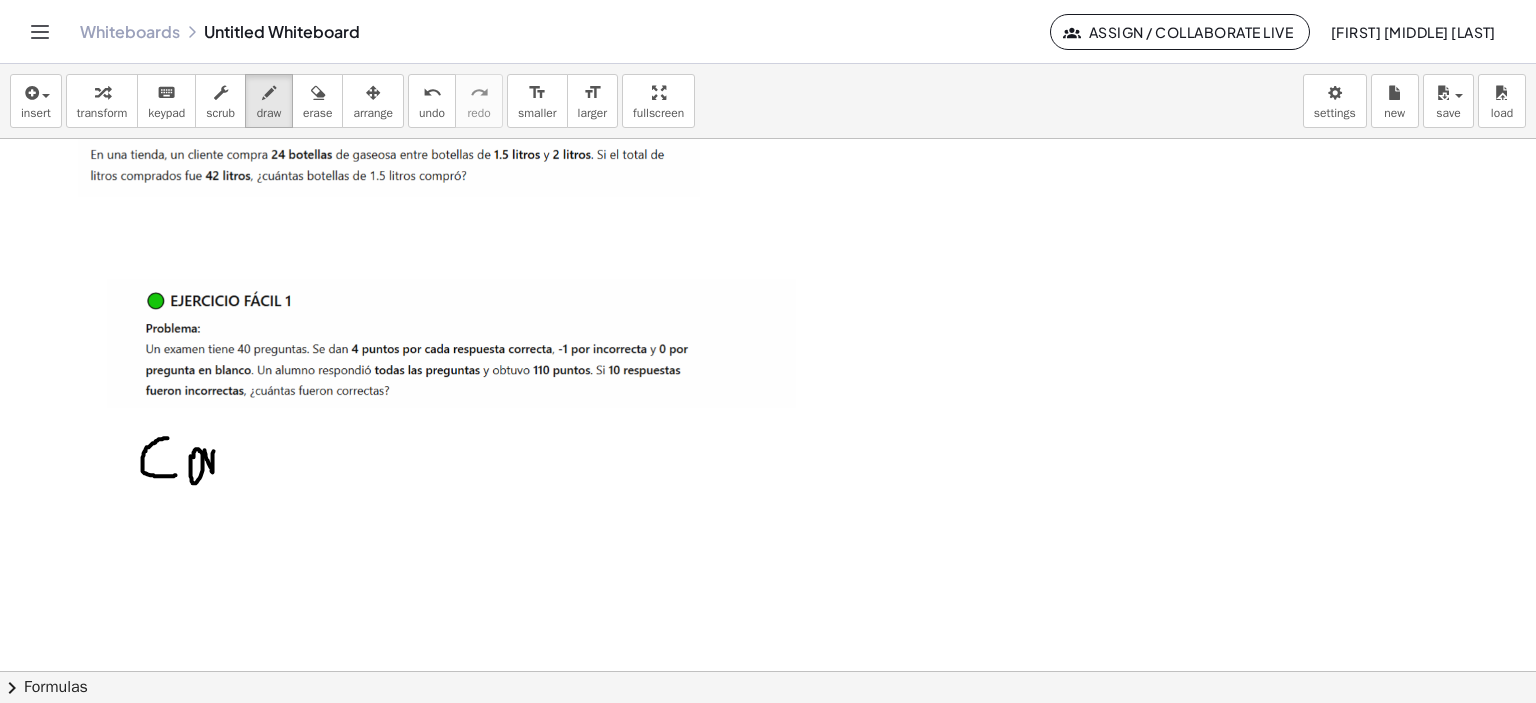 drag, startPoint x: 194, startPoint y: 465, endPoint x: 204, endPoint y: 449, distance: 18.867962 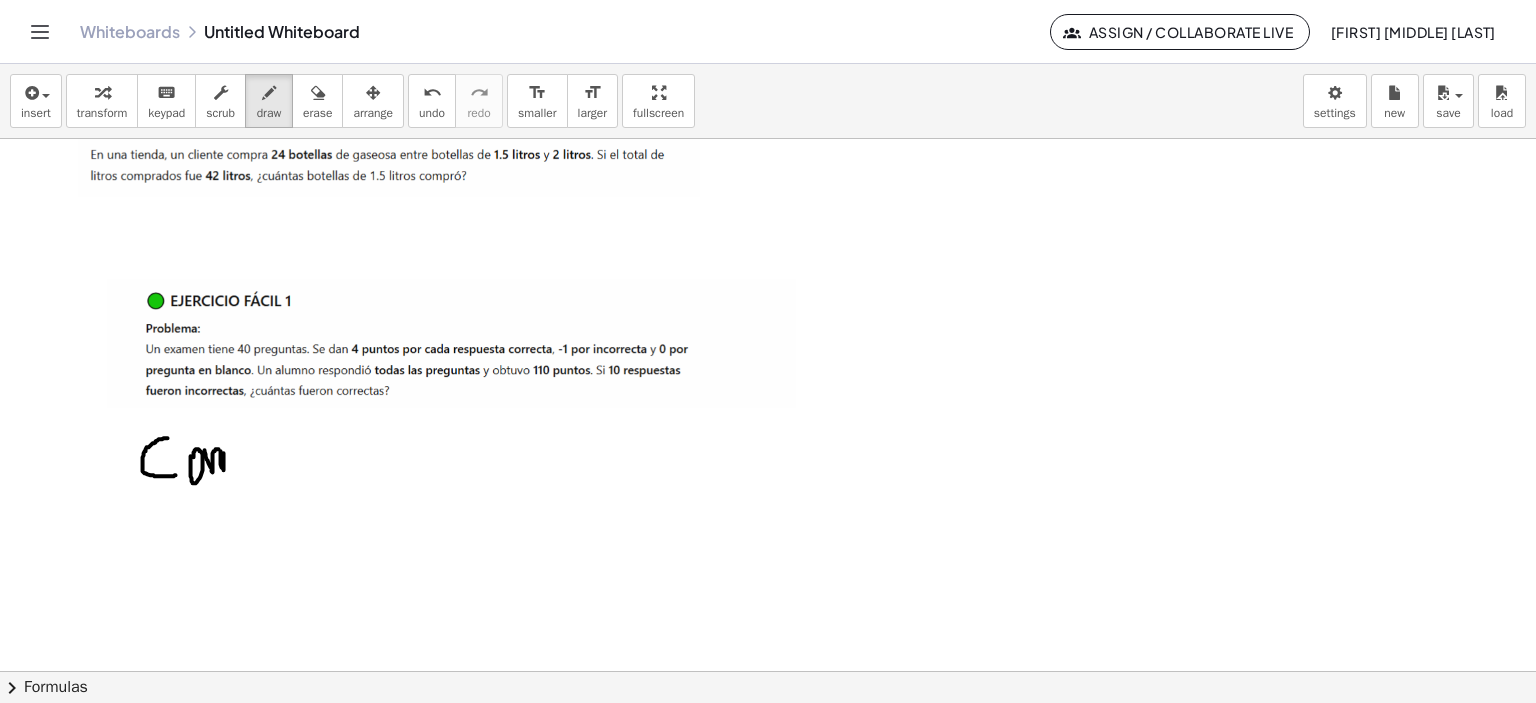 drag, startPoint x: 208, startPoint y: 468, endPoint x: 218, endPoint y: 451, distance: 19.723083 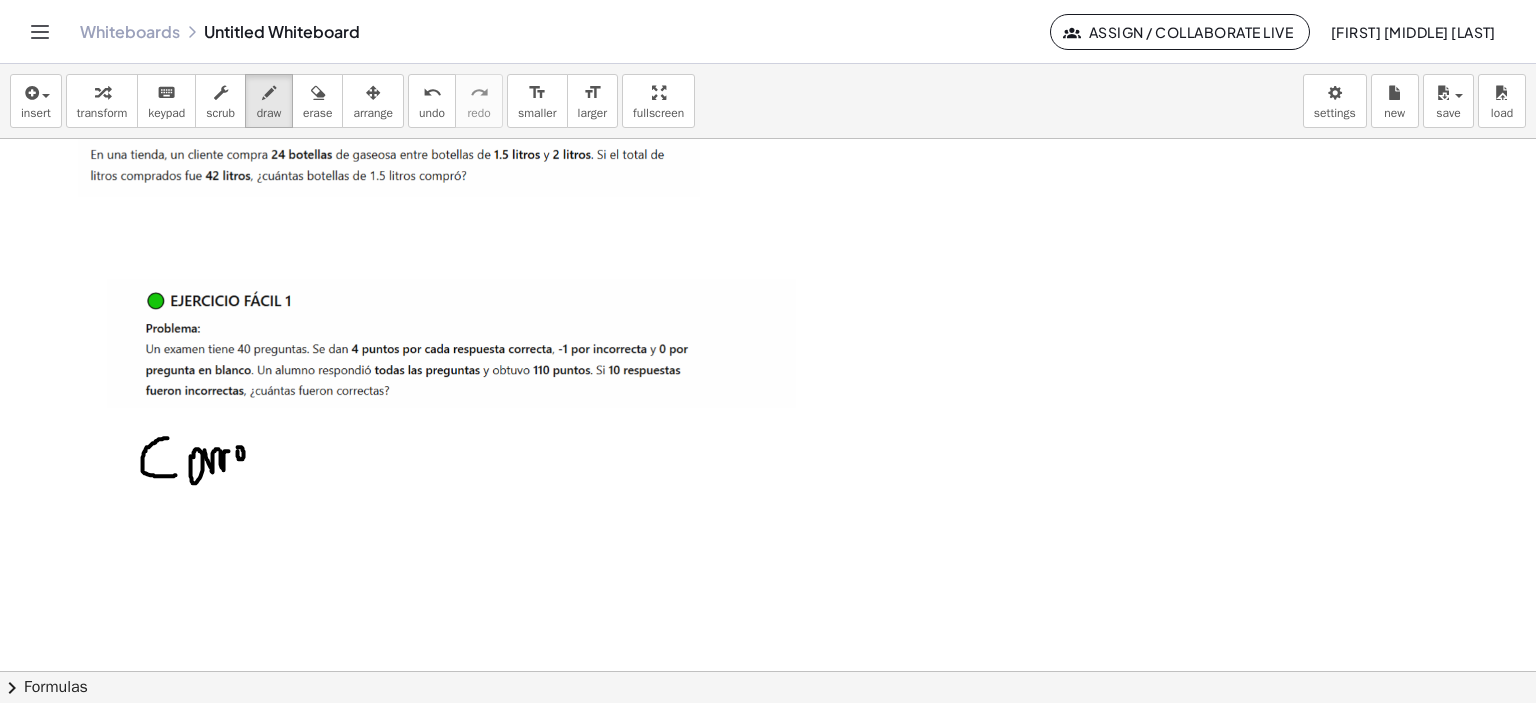 click at bounding box center (765, -509) 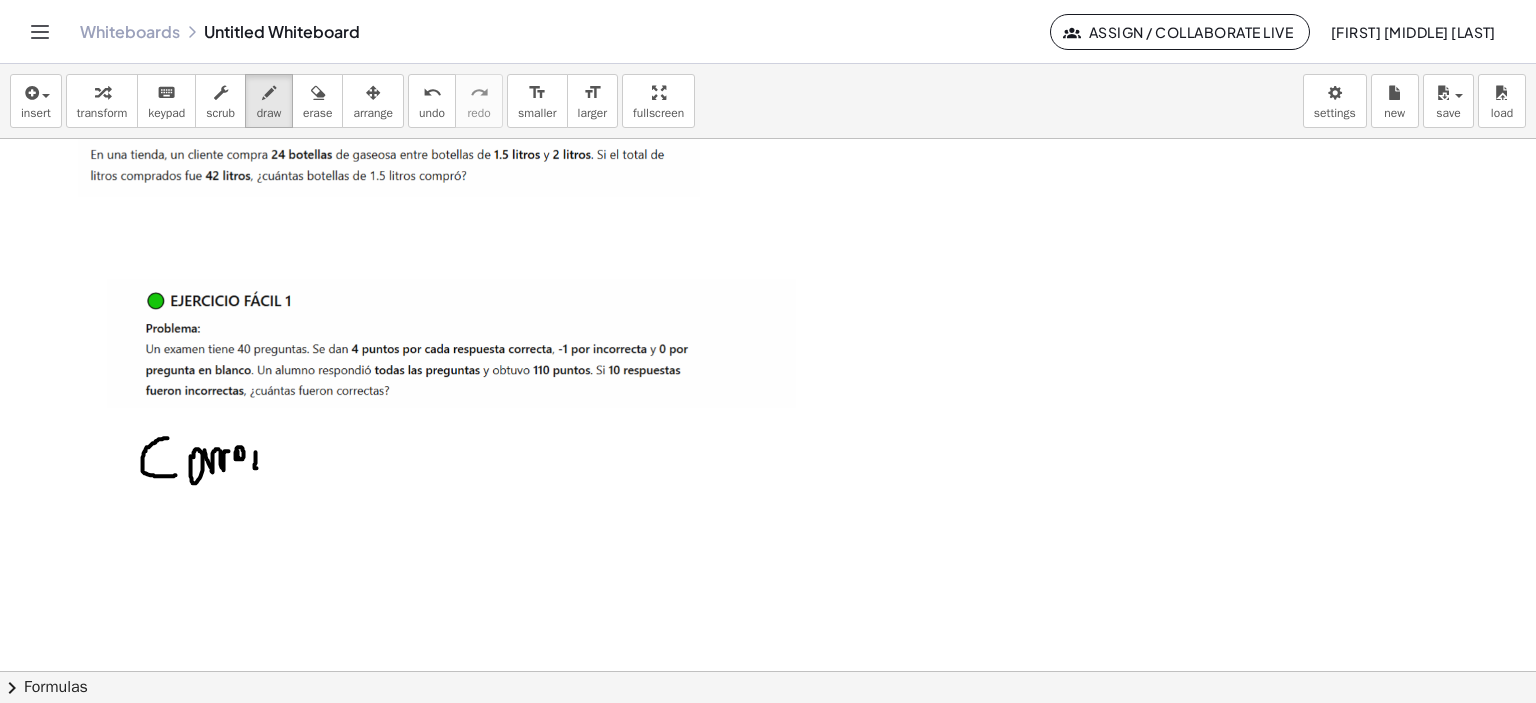 drag, startPoint x: 240, startPoint y: 452, endPoint x: 261, endPoint y: 423, distance: 35.805027 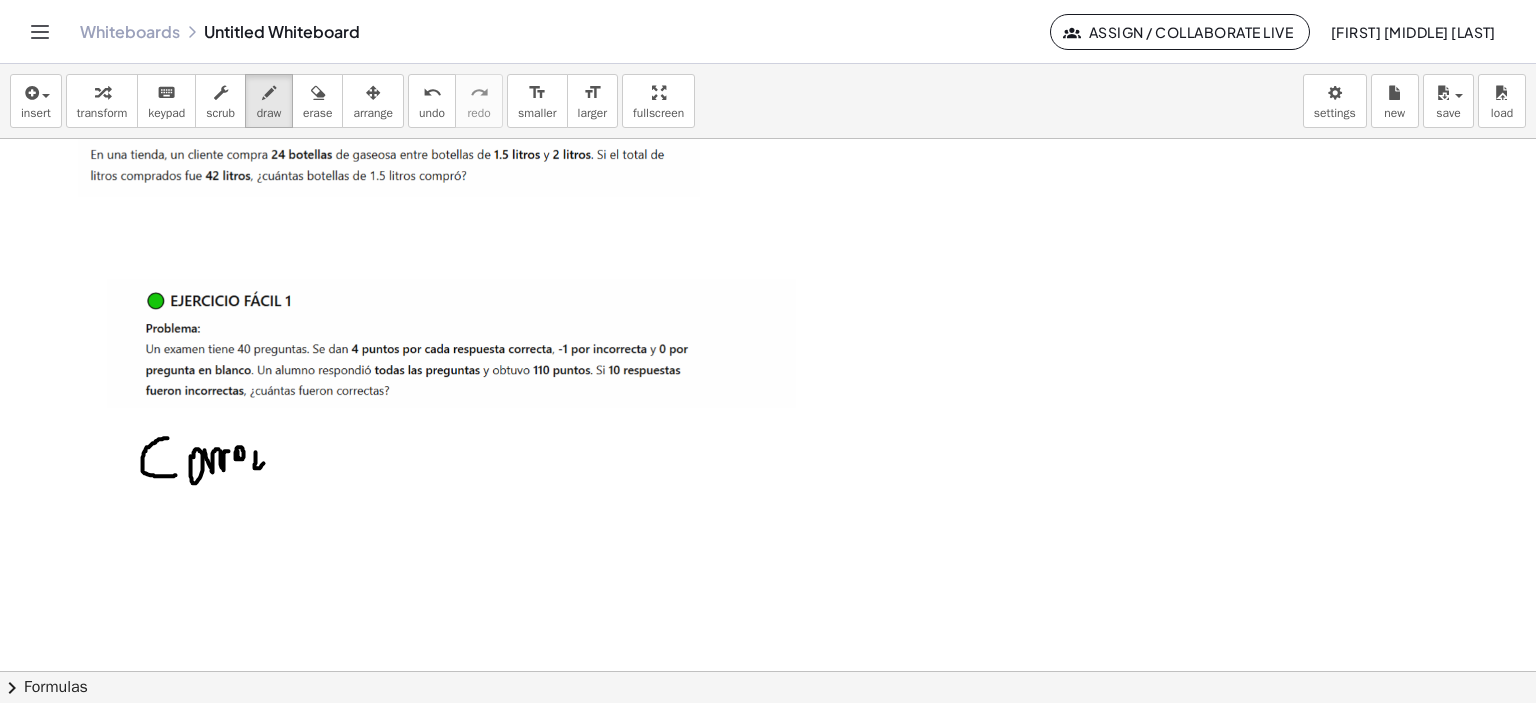 drag, startPoint x: 261, startPoint y: 422, endPoint x: 260, endPoint y: 454, distance: 32.01562 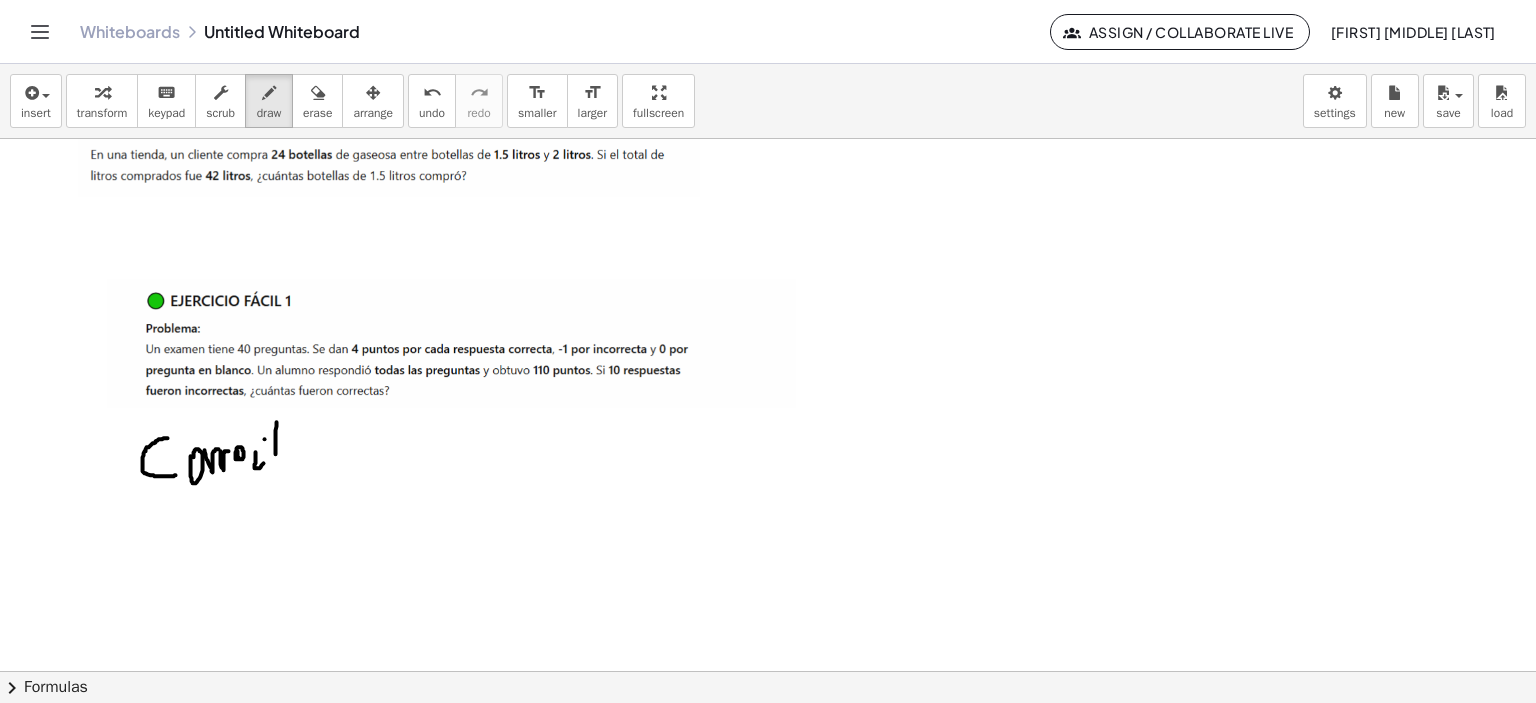 drag, startPoint x: 249, startPoint y: 439, endPoint x: 261, endPoint y: 442, distance: 12.369317 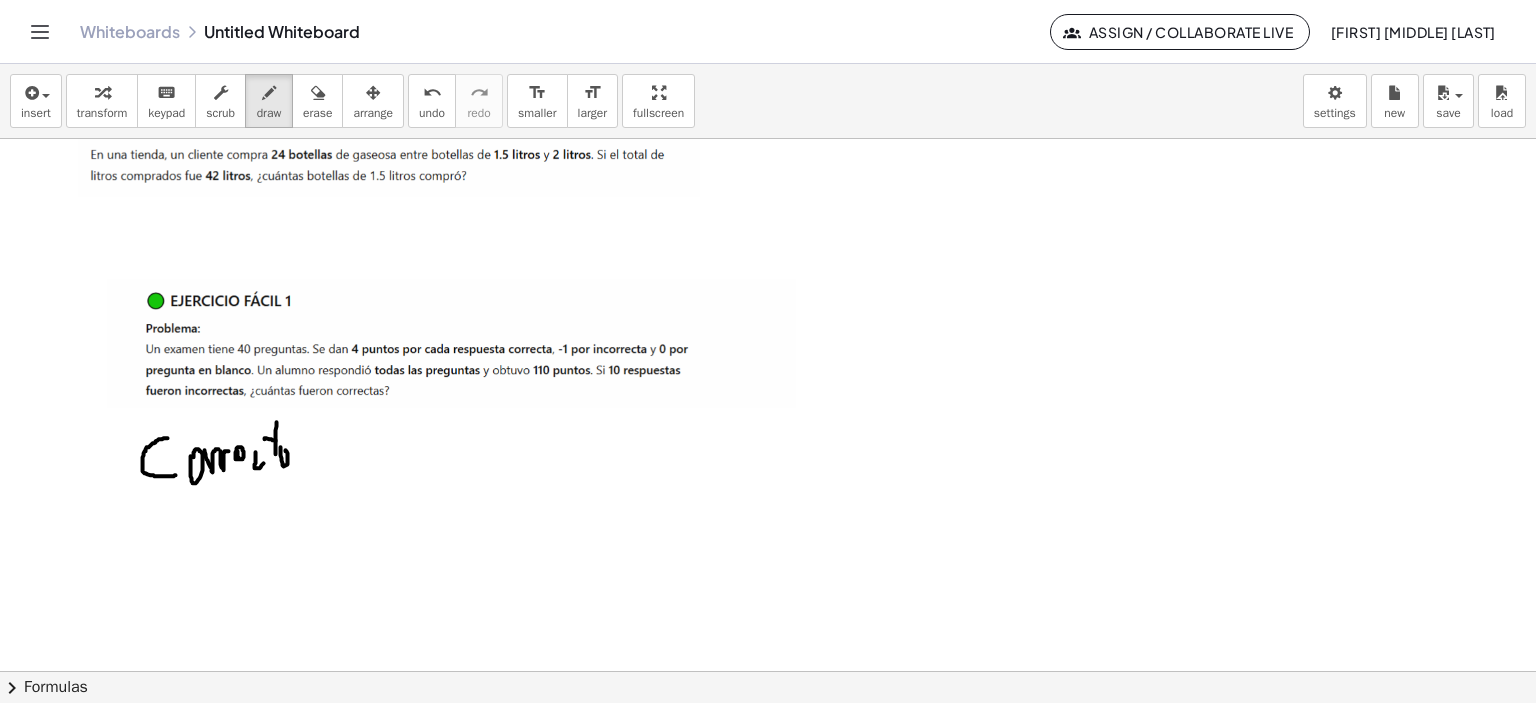 drag, startPoint x: 267, startPoint y: 465, endPoint x: 270, endPoint y: 450, distance: 15.297058 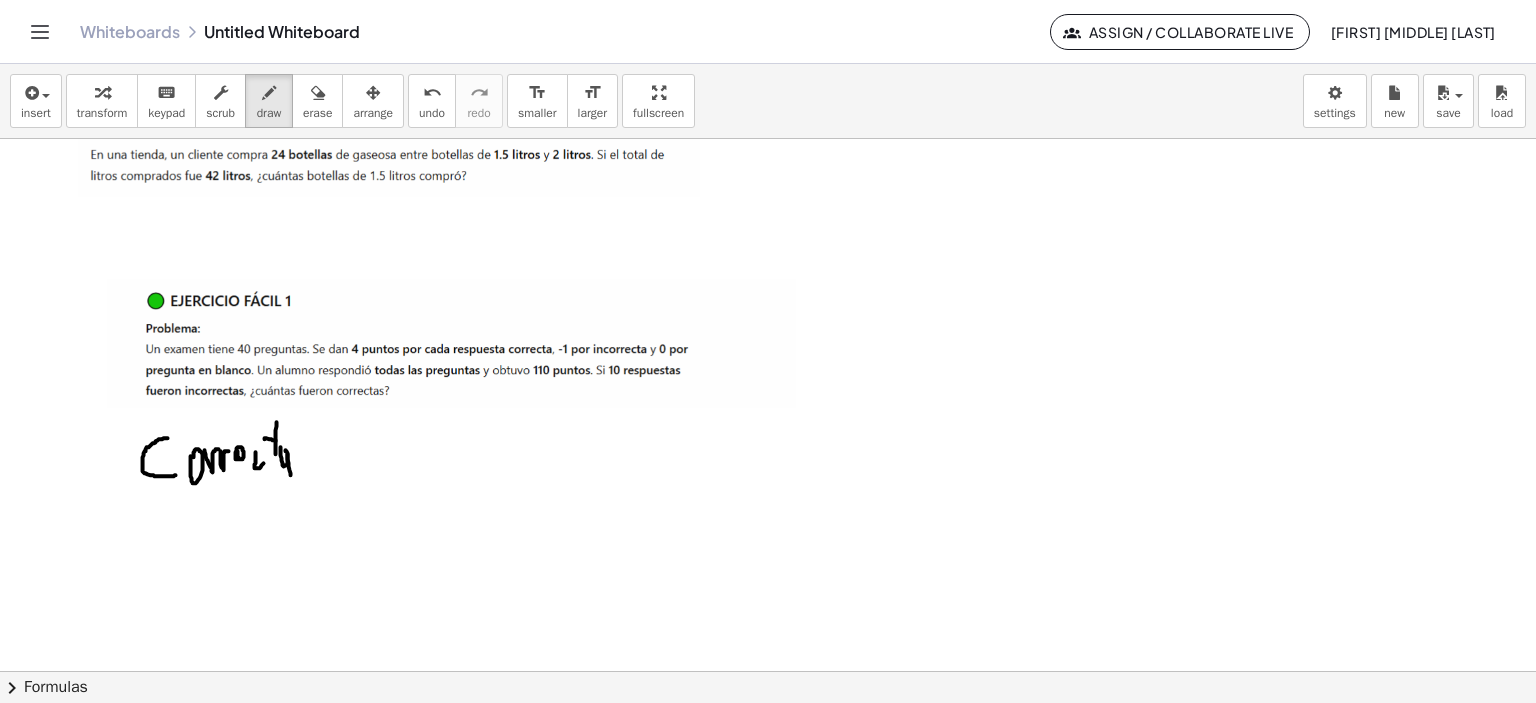 click at bounding box center [765, -509] 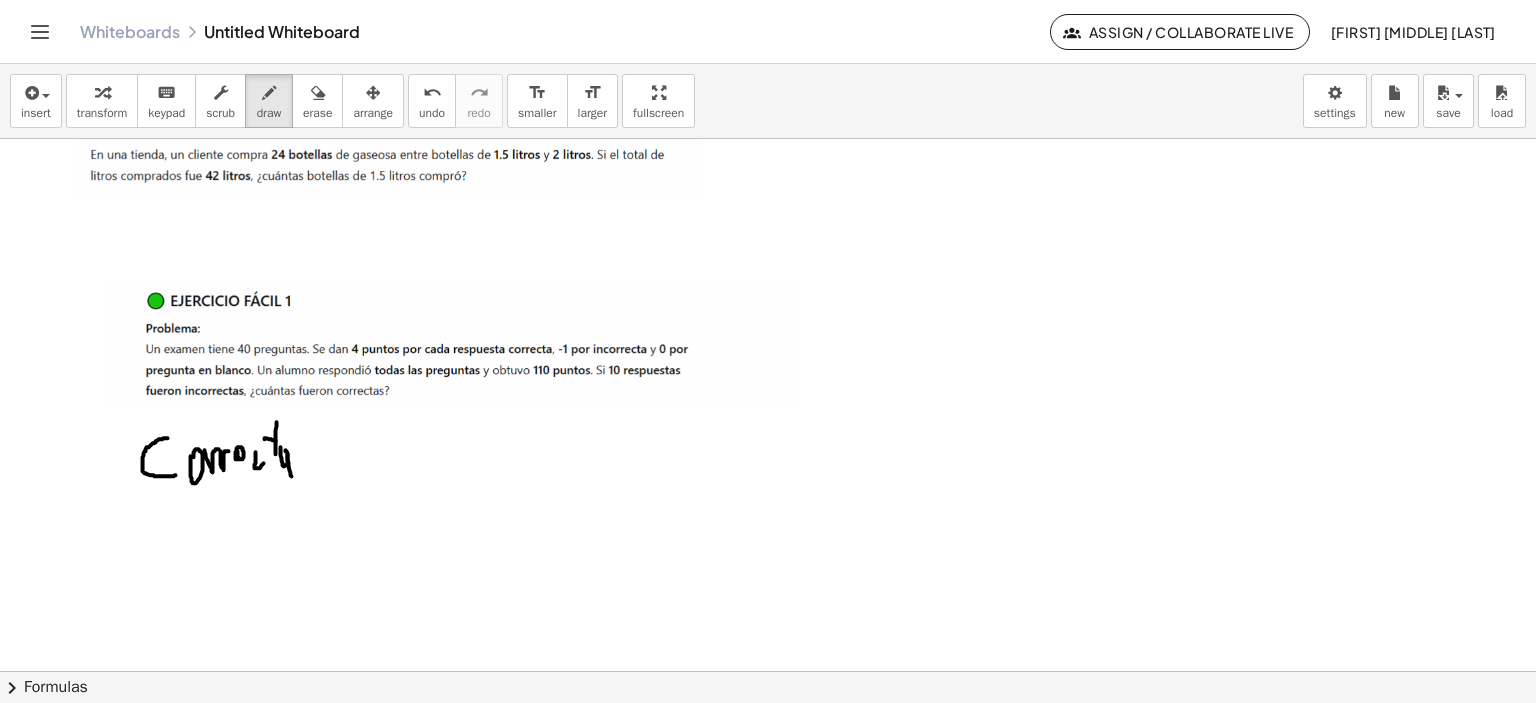 click at bounding box center [765, -509] 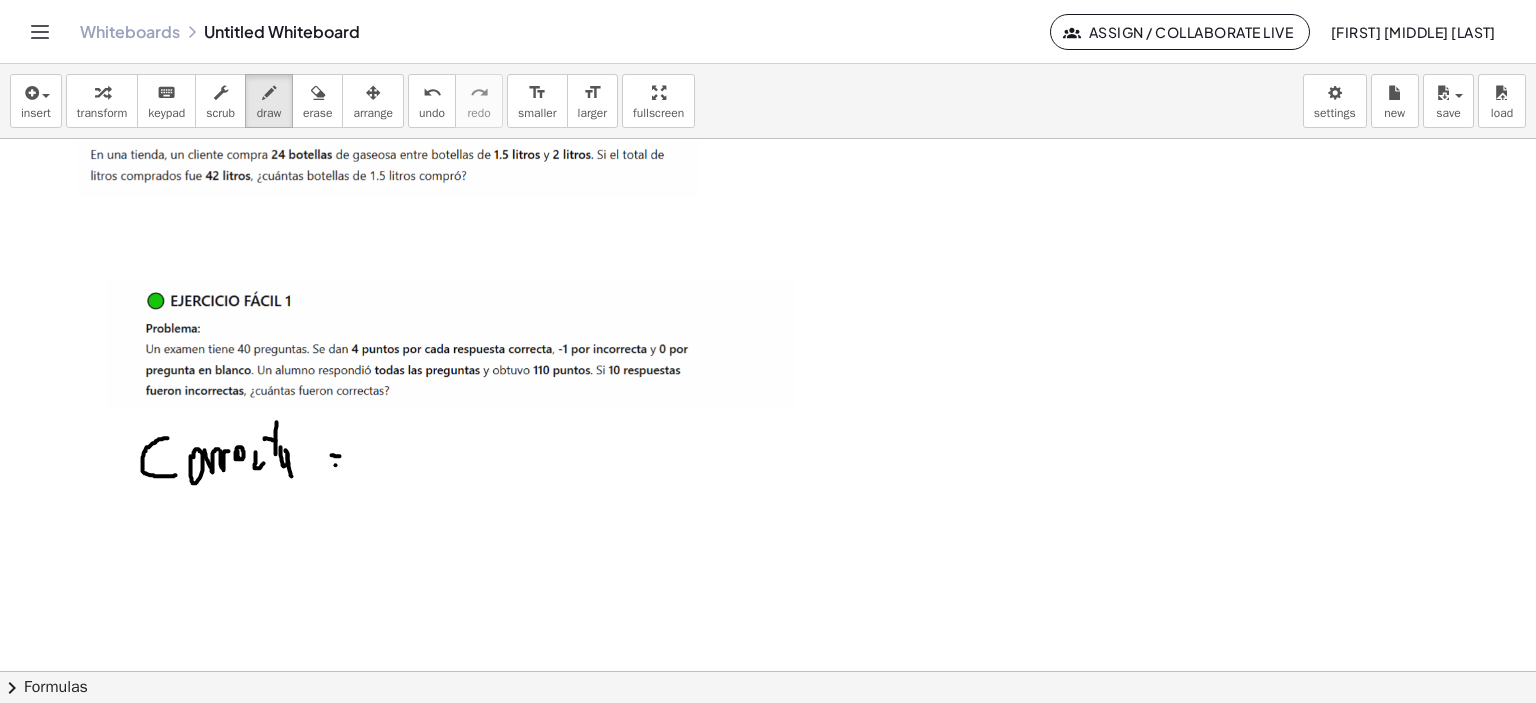 click at bounding box center [765, -509] 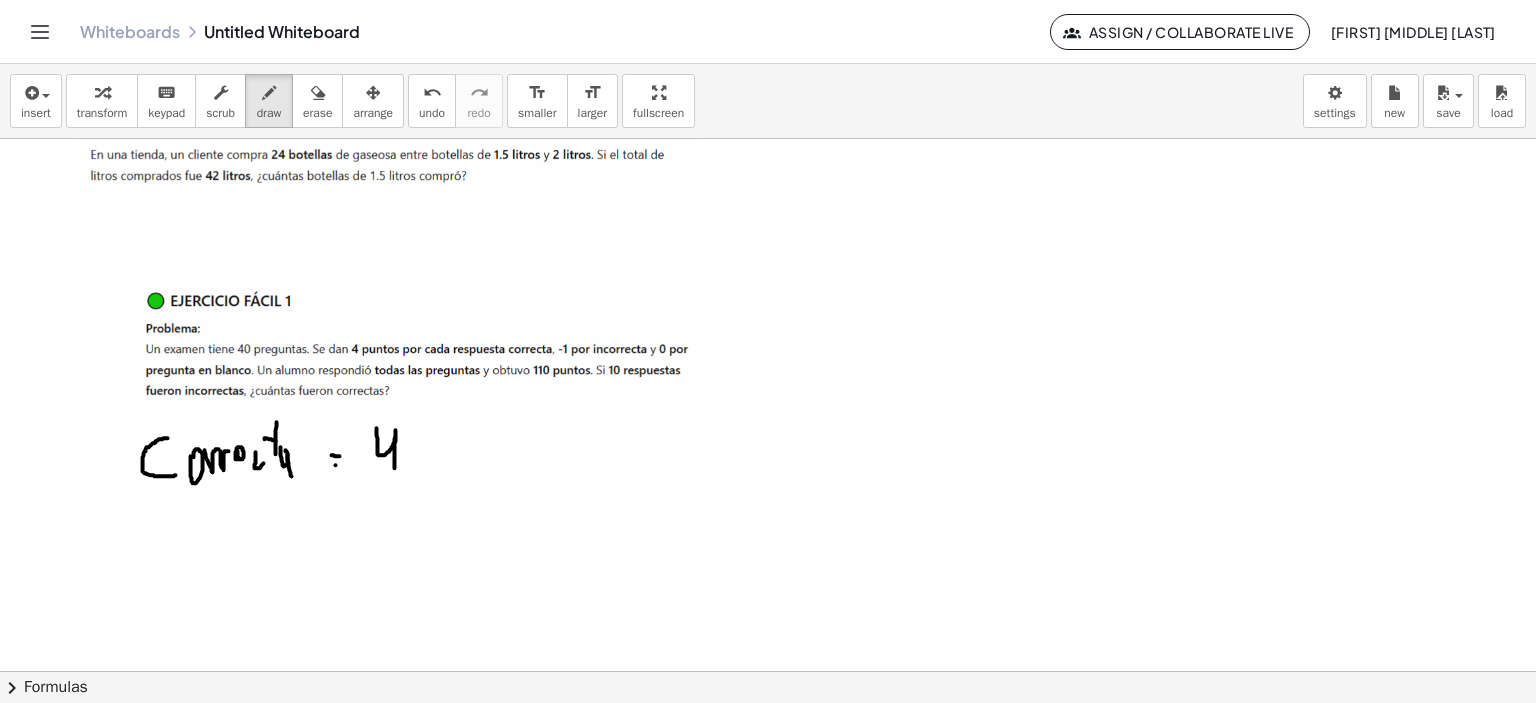 drag, startPoint x: 361, startPoint y: 428, endPoint x: 379, endPoint y: 472, distance: 47.539455 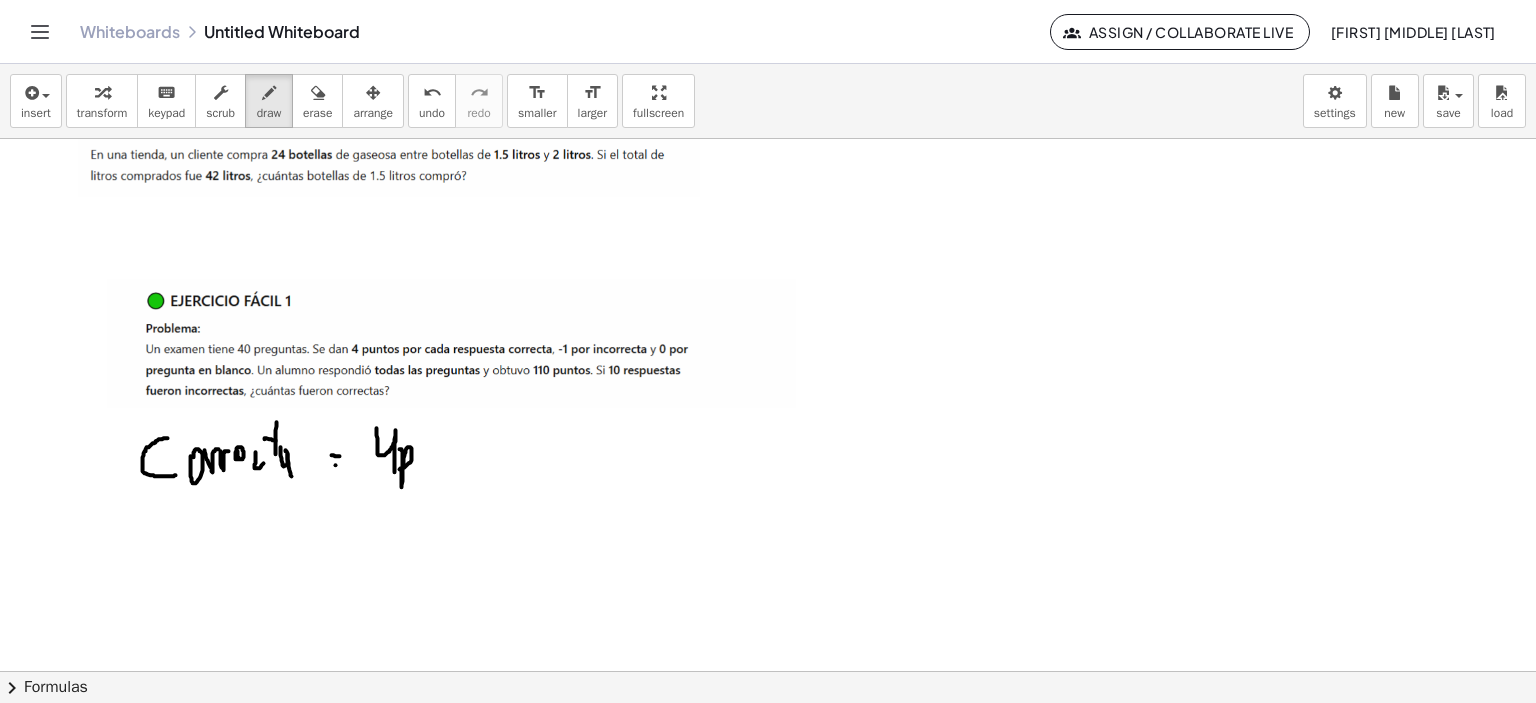 drag, startPoint x: 384, startPoint y: 449, endPoint x: 381, endPoint y: 467, distance: 18.248287 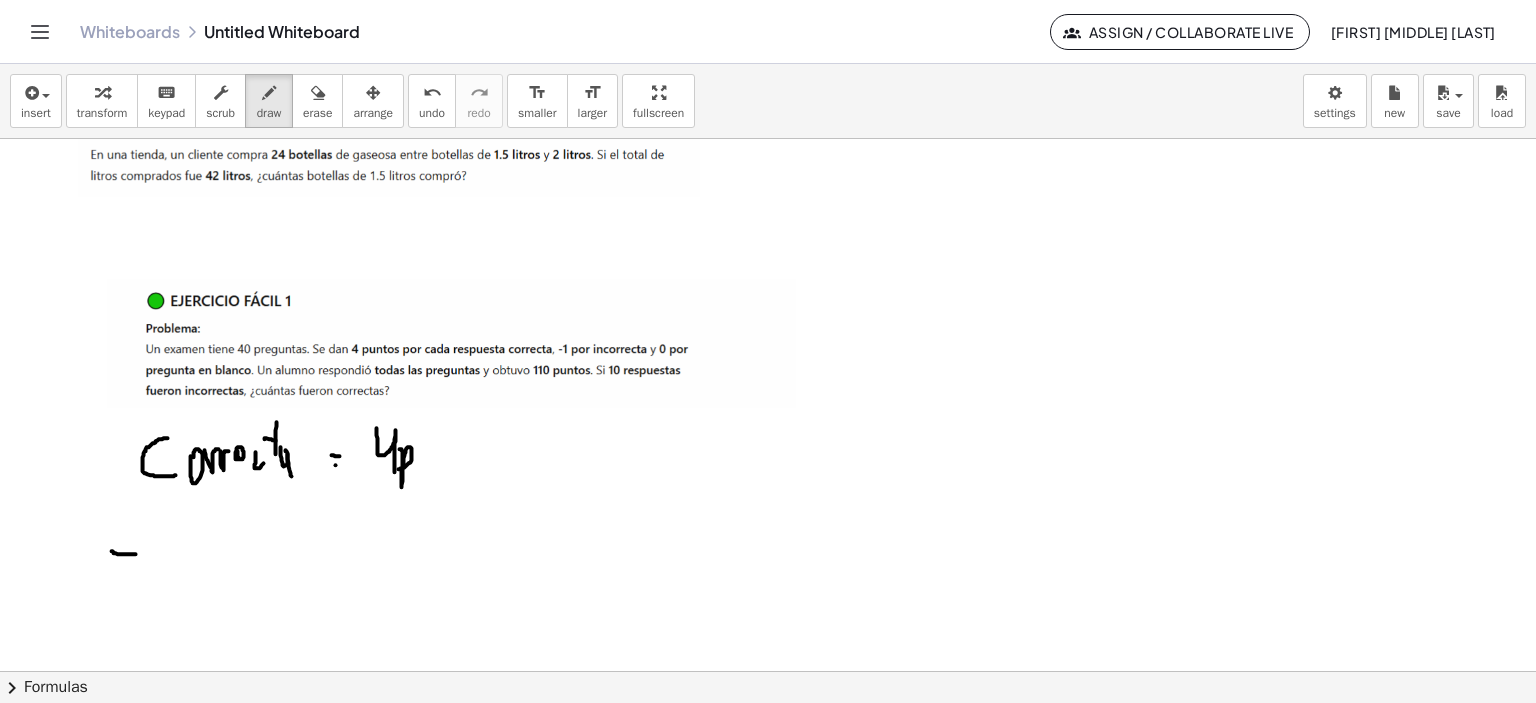 drag, startPoint x: 108, startPoint y: 554, endPoint x: 141, endPoint y: 548, distance: 33.54102 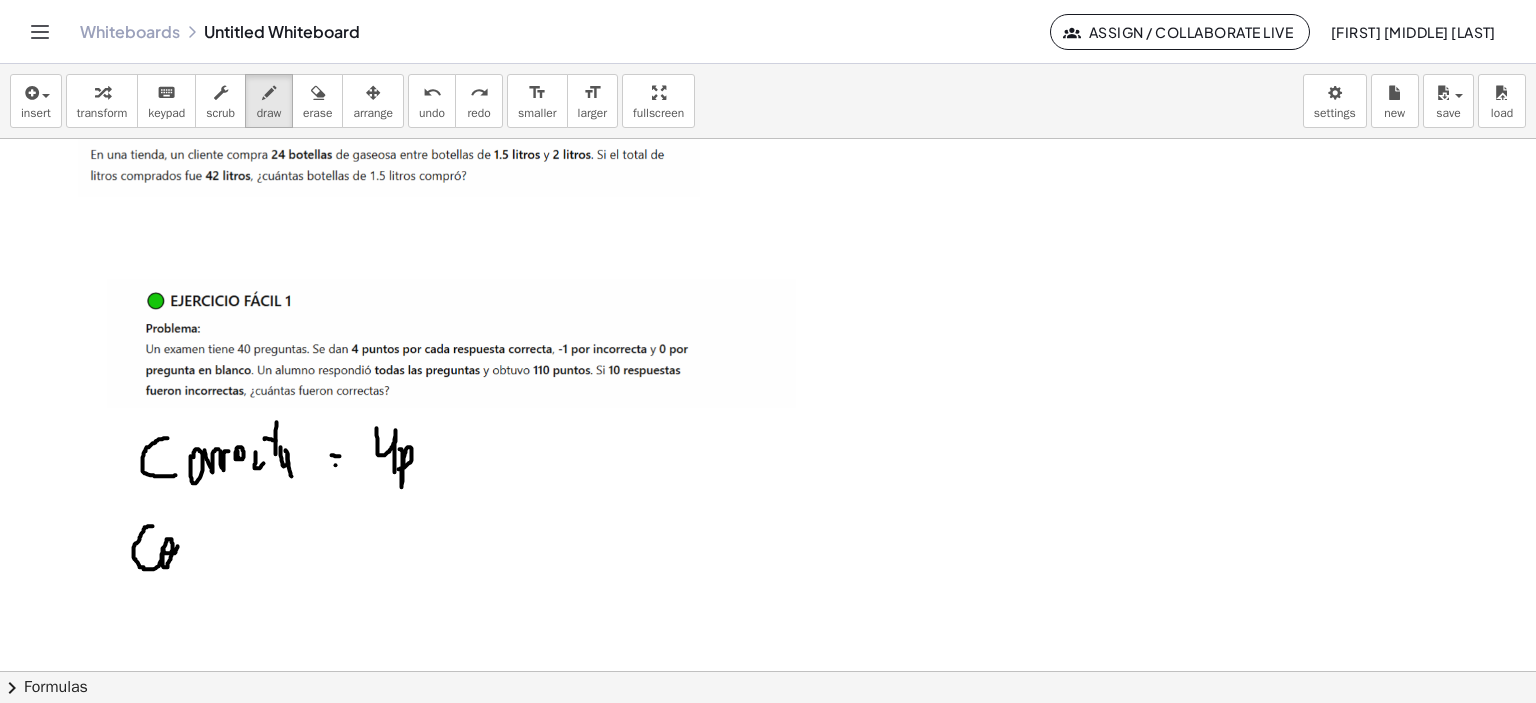 drag, startPoint x: 137, startPoint y: 526, endPoint x: 162, endPoint y: 546, distance: 32.01562 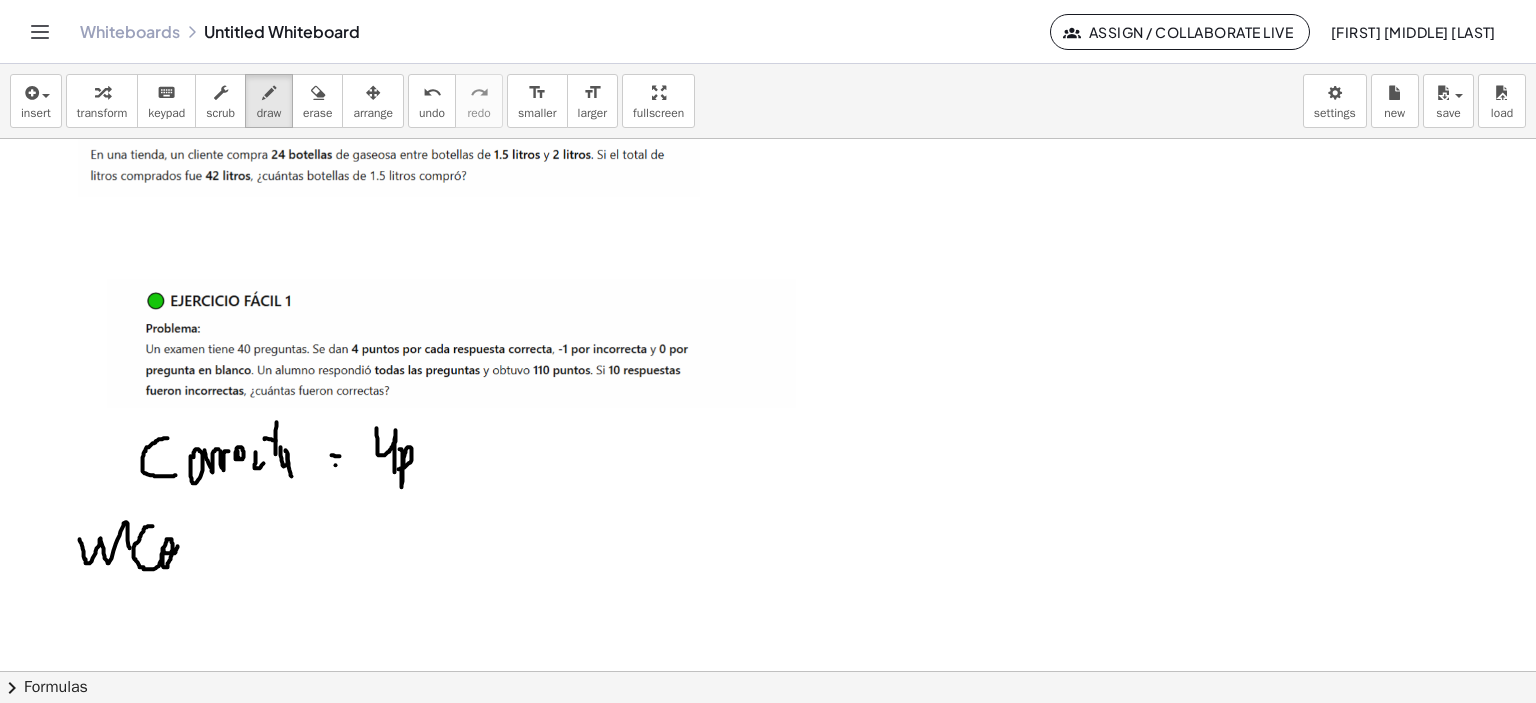drag, startPoint x: 64, startPoint y: 539, endPoint x: 108, endPoint y: 541, distance: 44.04543 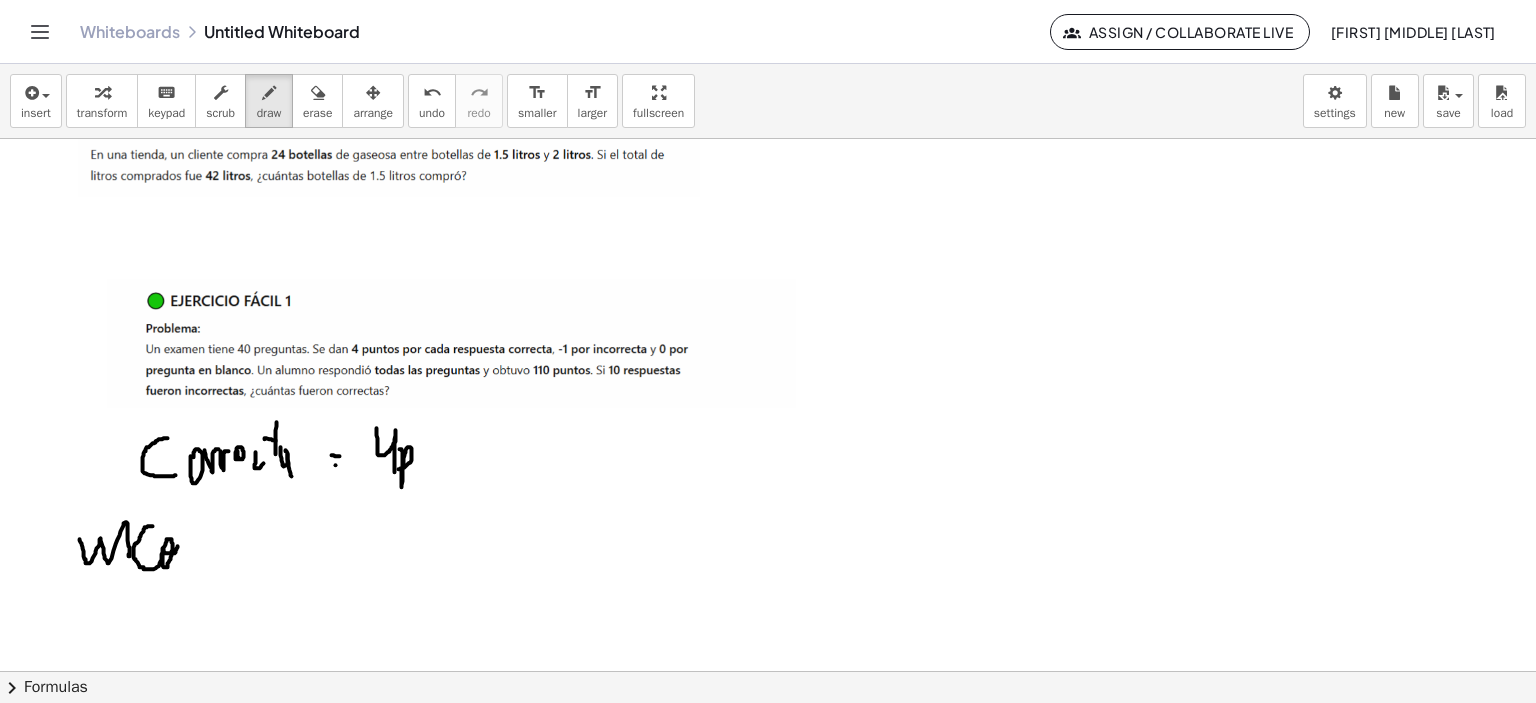 drag, startPoint x: 57, startPoint y: 517, endPoint x: 68, endPoint y: 515, distance: 11.18034 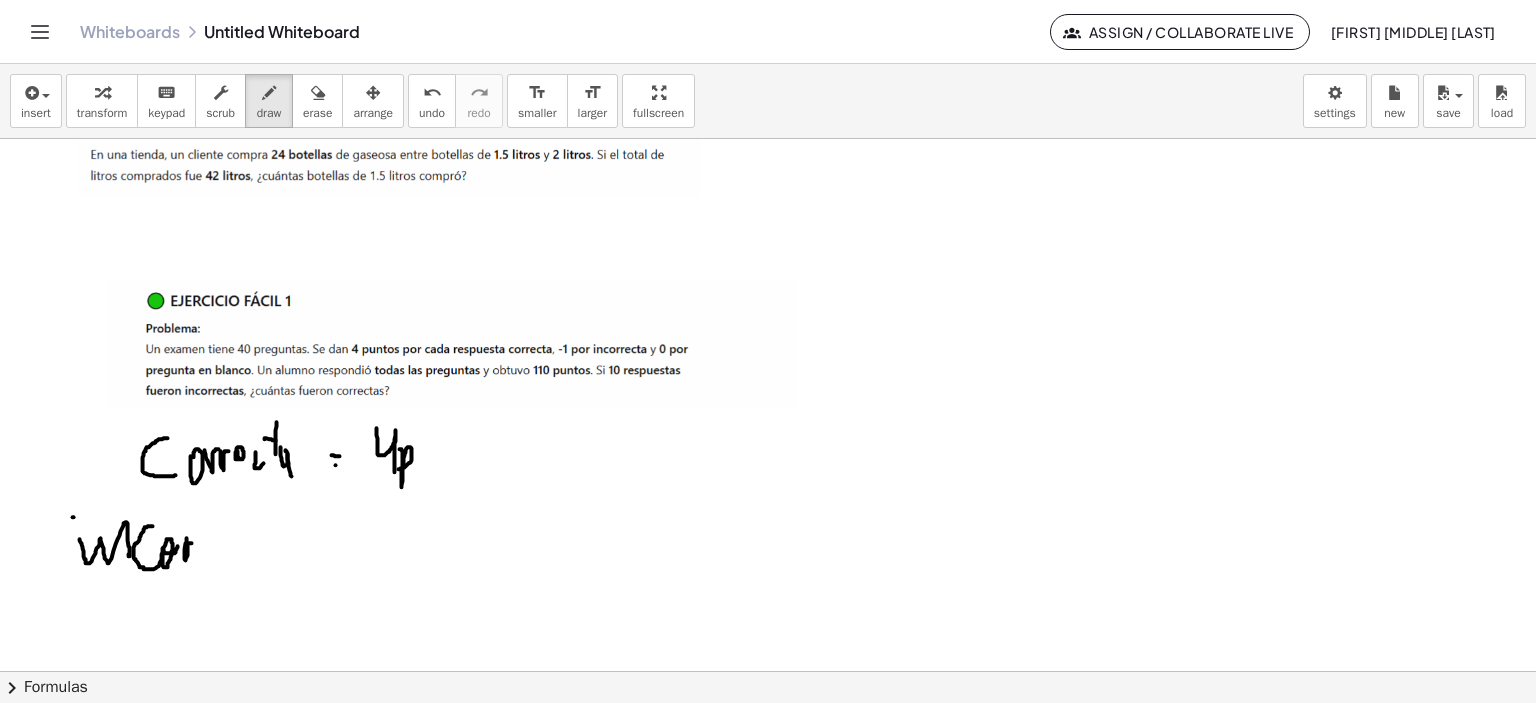 drag, startPoint x: 169, startPoint y: 552, endPoint x: 180, endPoint y: 543, distance: 14.21267 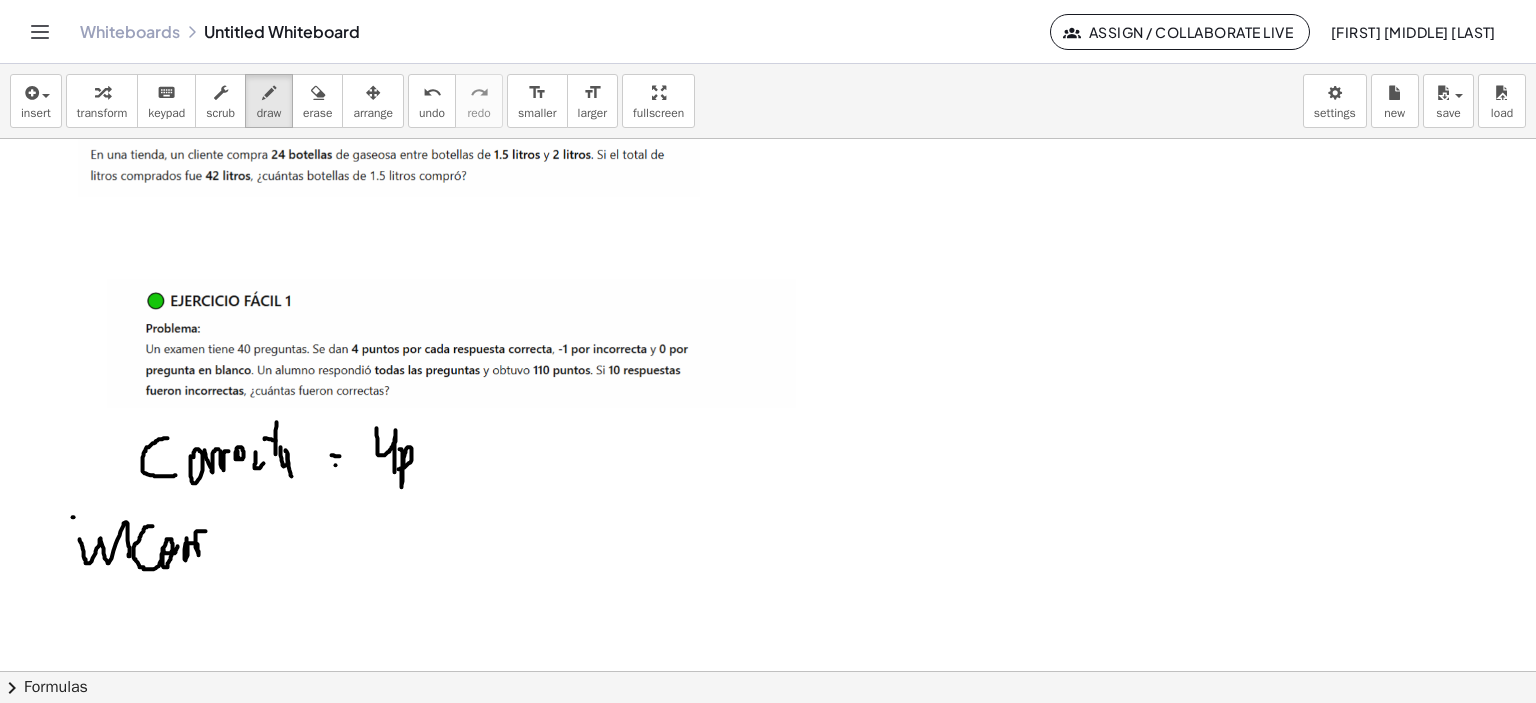 drag, startPoint x: 183, startPoint y: 554, endPoint x: 197, endPoint y: 535, distance: 23.600847 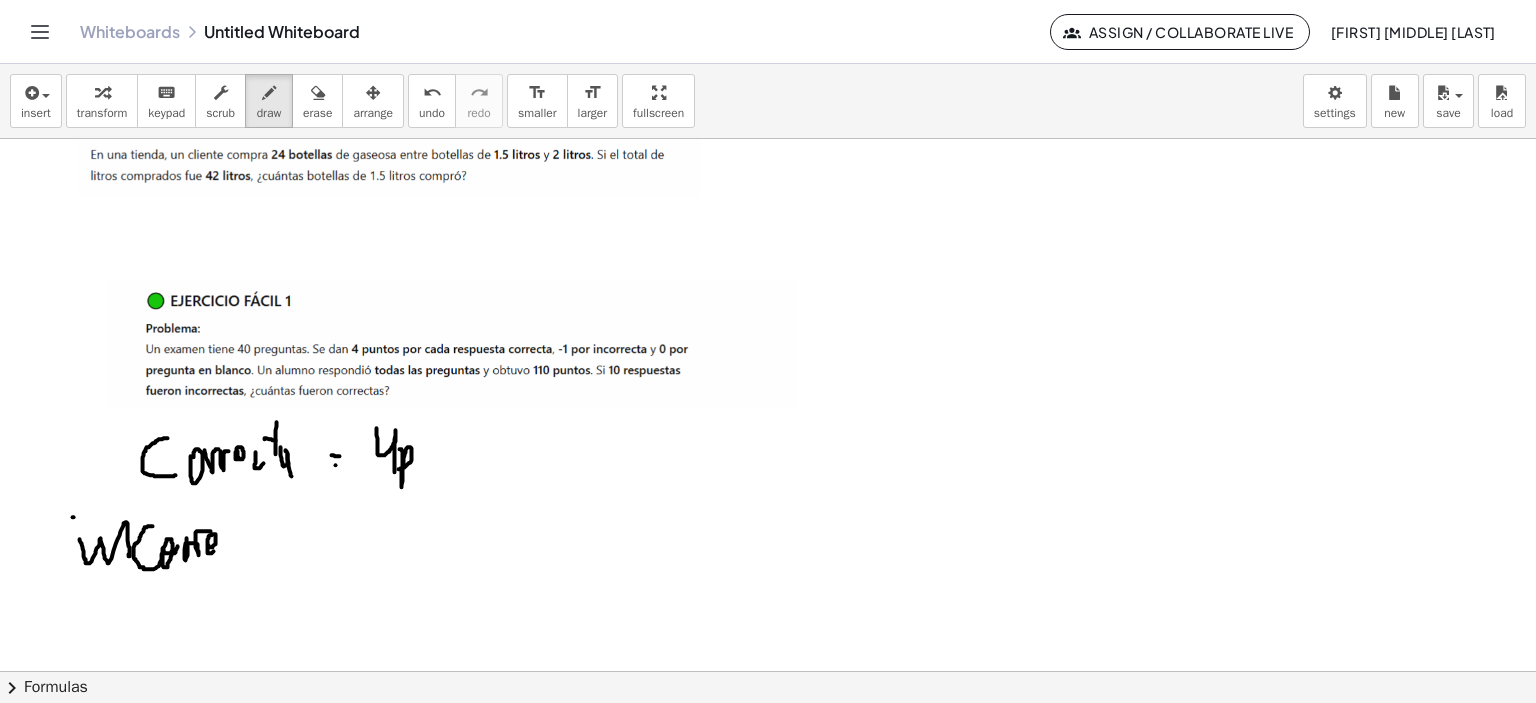 drag, startPoint x: 193, startPoint y: 545, endPoint x: 207, endPoint y: 543, distance: 14.142136 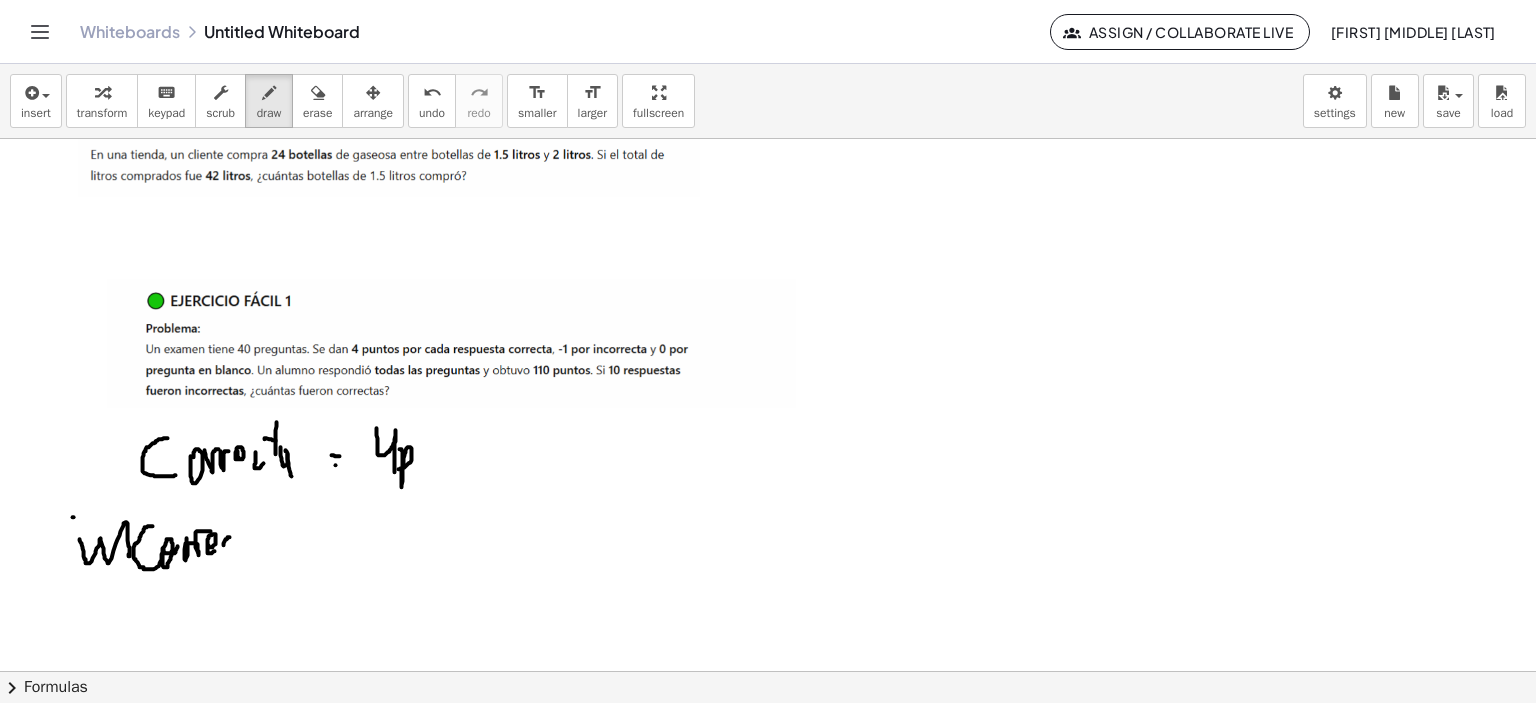 click at bounding box center (765, -509) 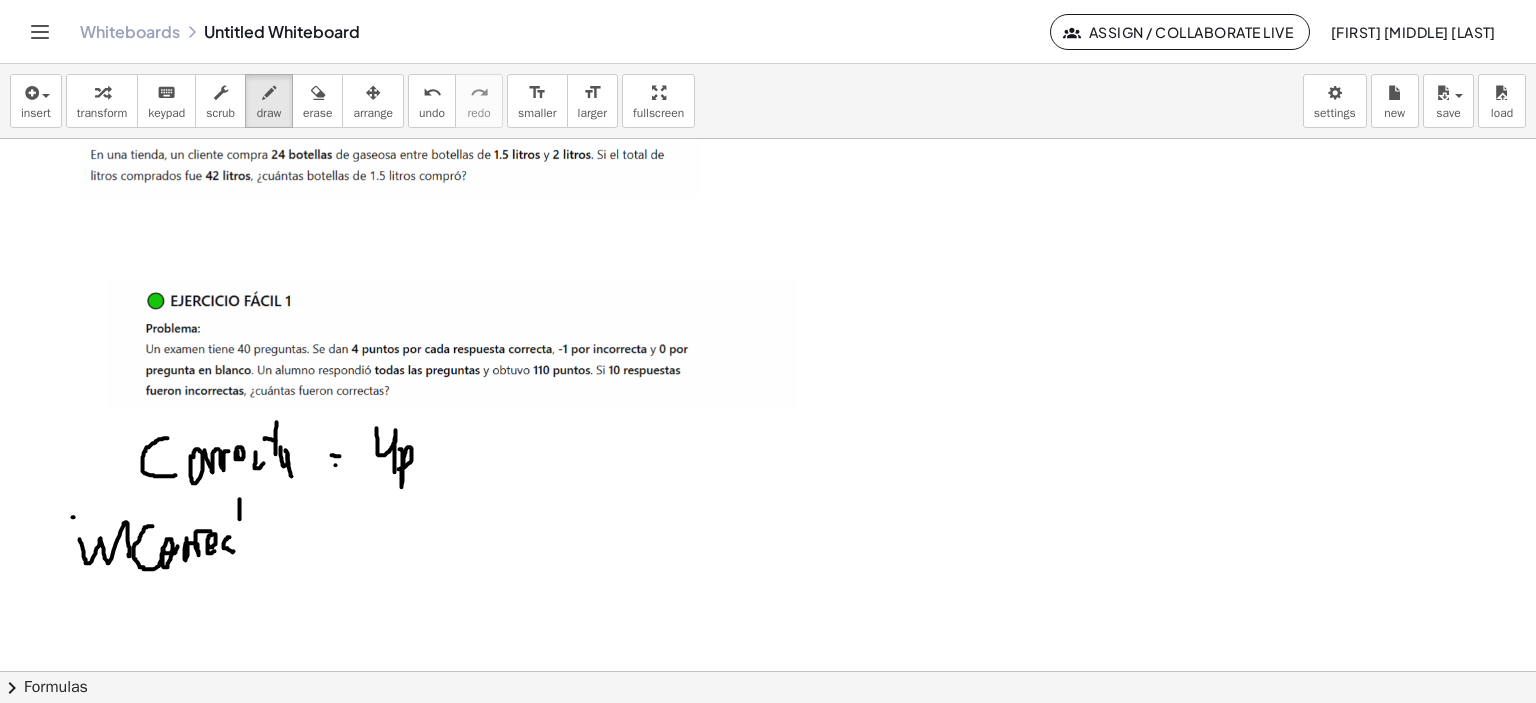 drag, startPoint x: 224, startPoint y: 519, endPoint x: 222, endPoint y: 556, distance: 37.054016 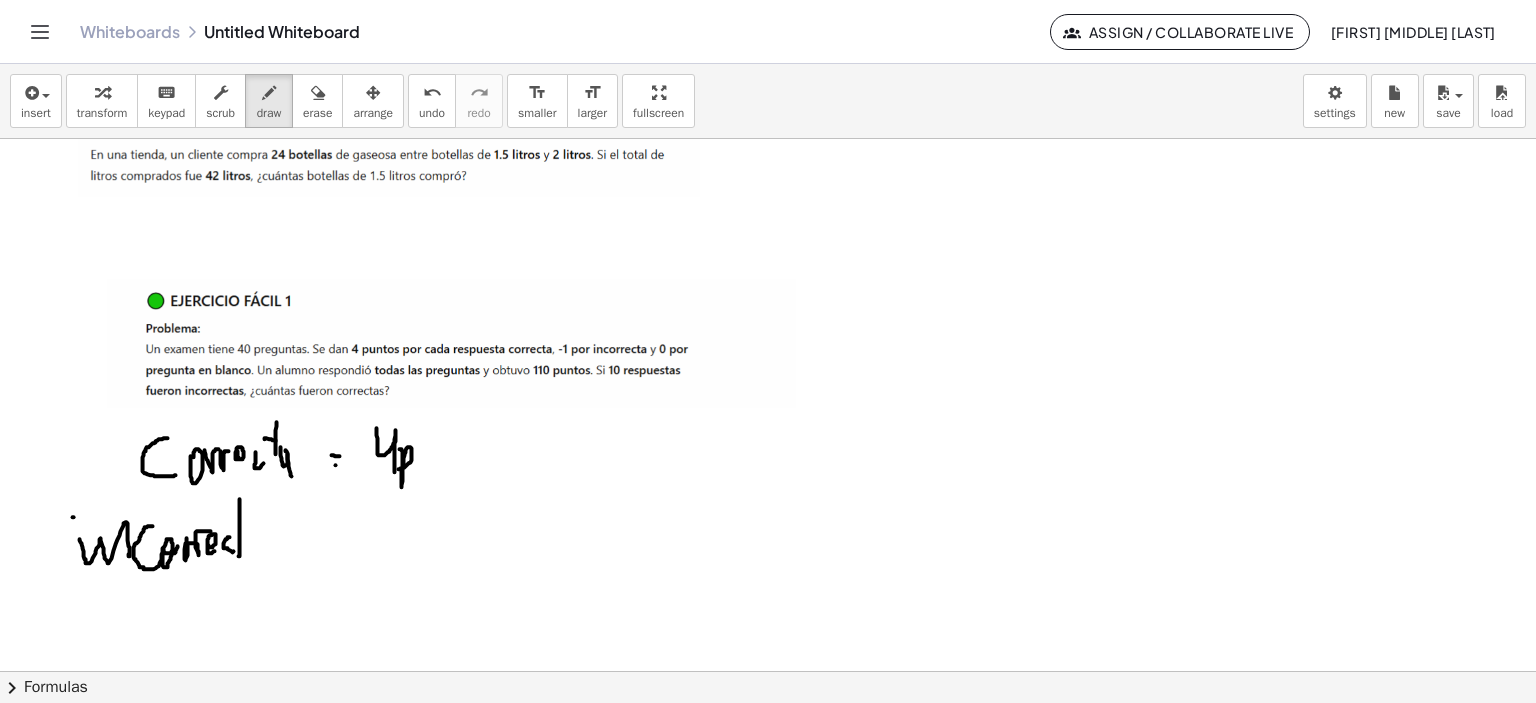 click at bounding box center (765, -509) 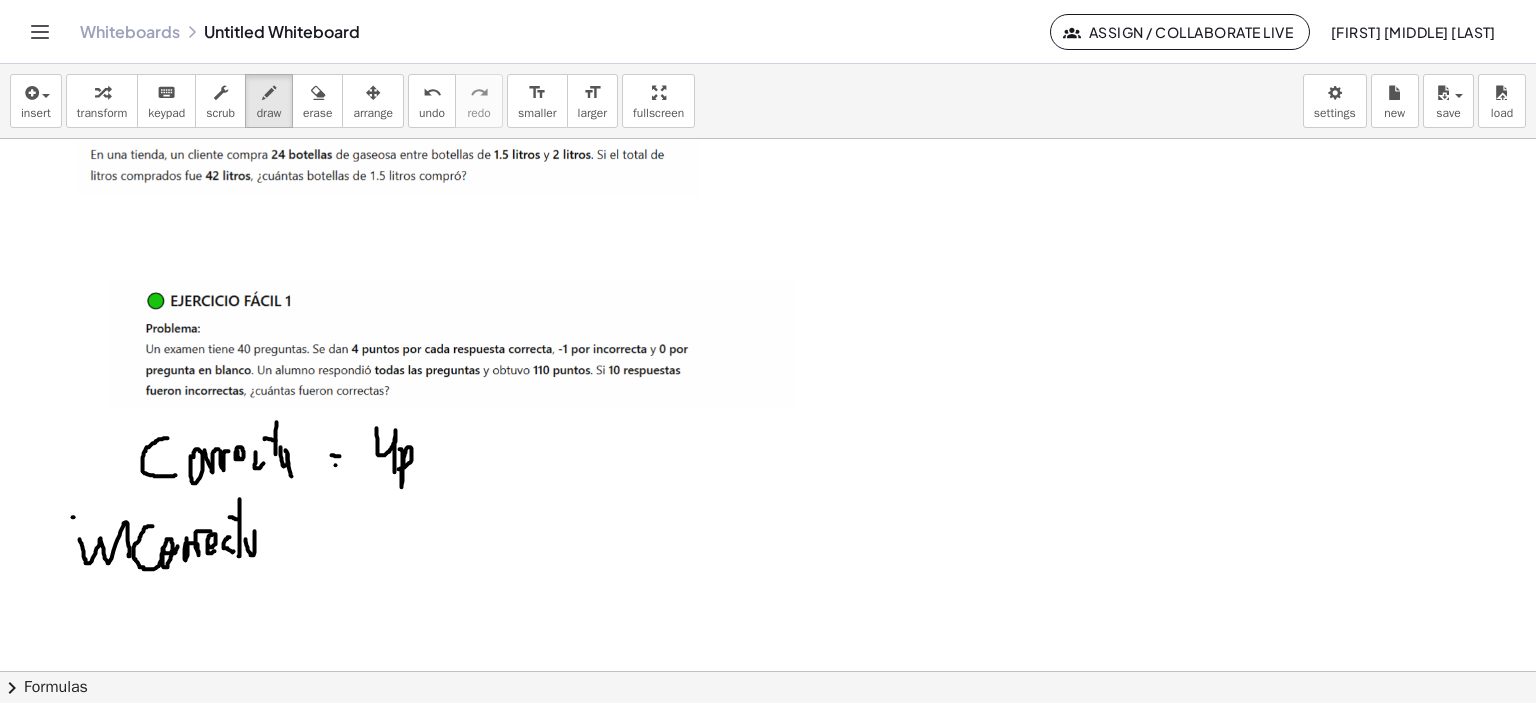 drag, startPoint x: 236, startPoint y: 555, endPoint x: 232, endPoint y: 538, distance: 17.464249 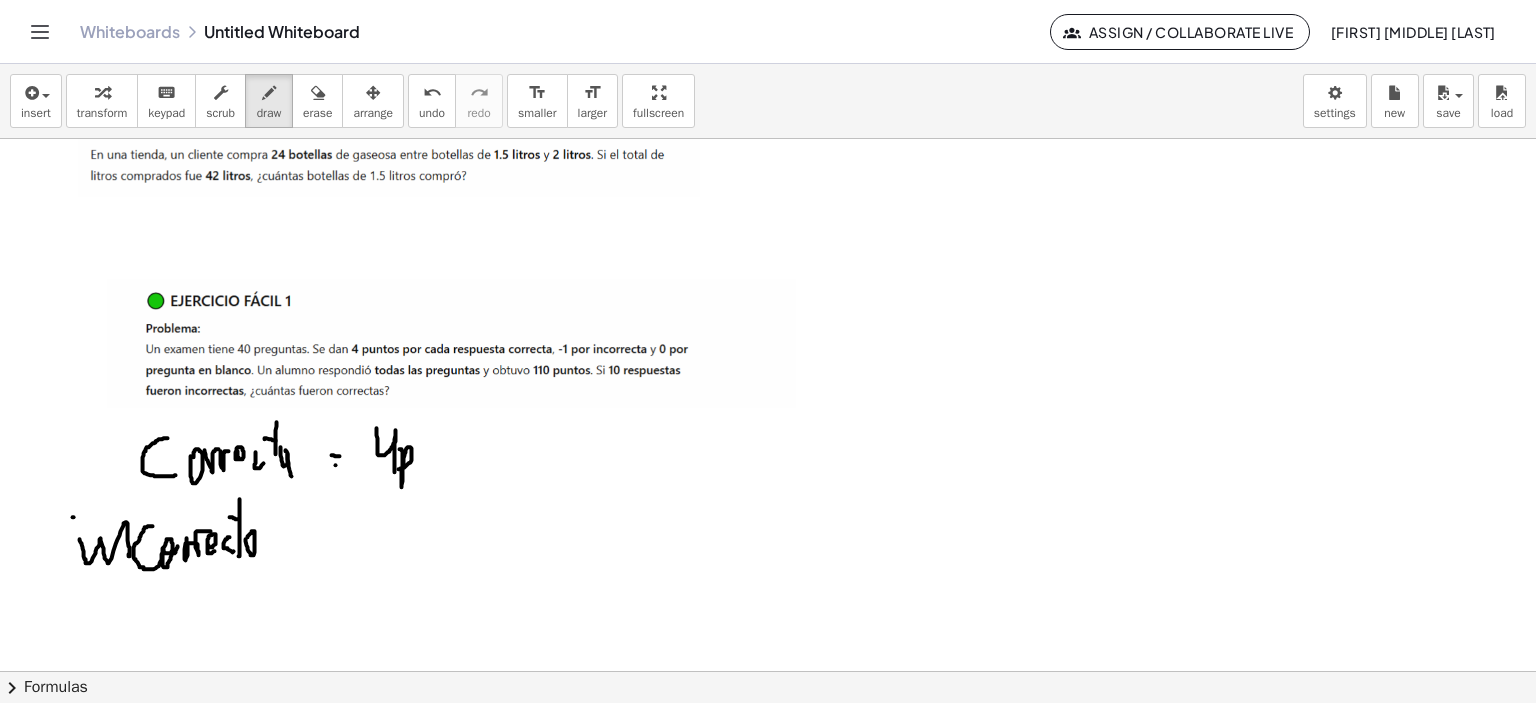 click at bounding box center (765, -509) 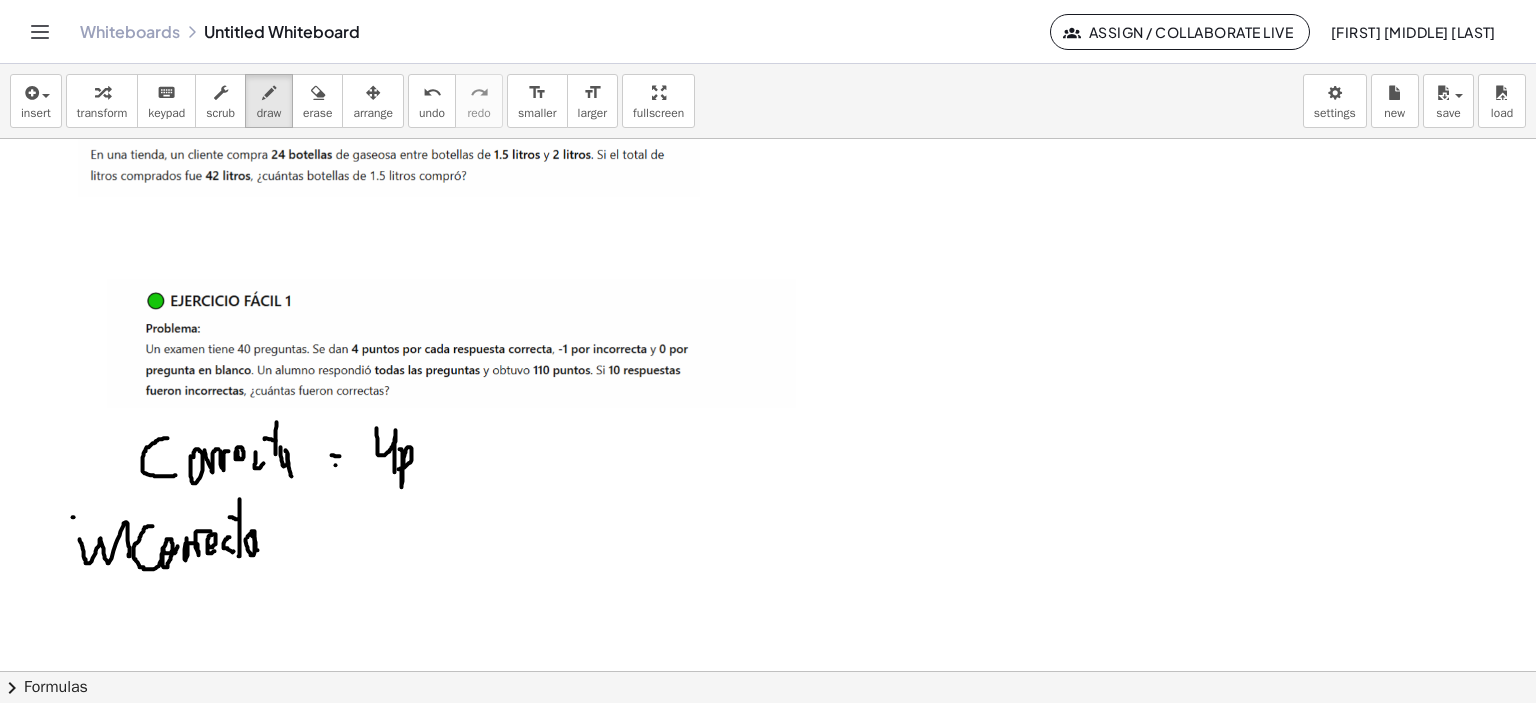 click at bounding box center [765, -509] 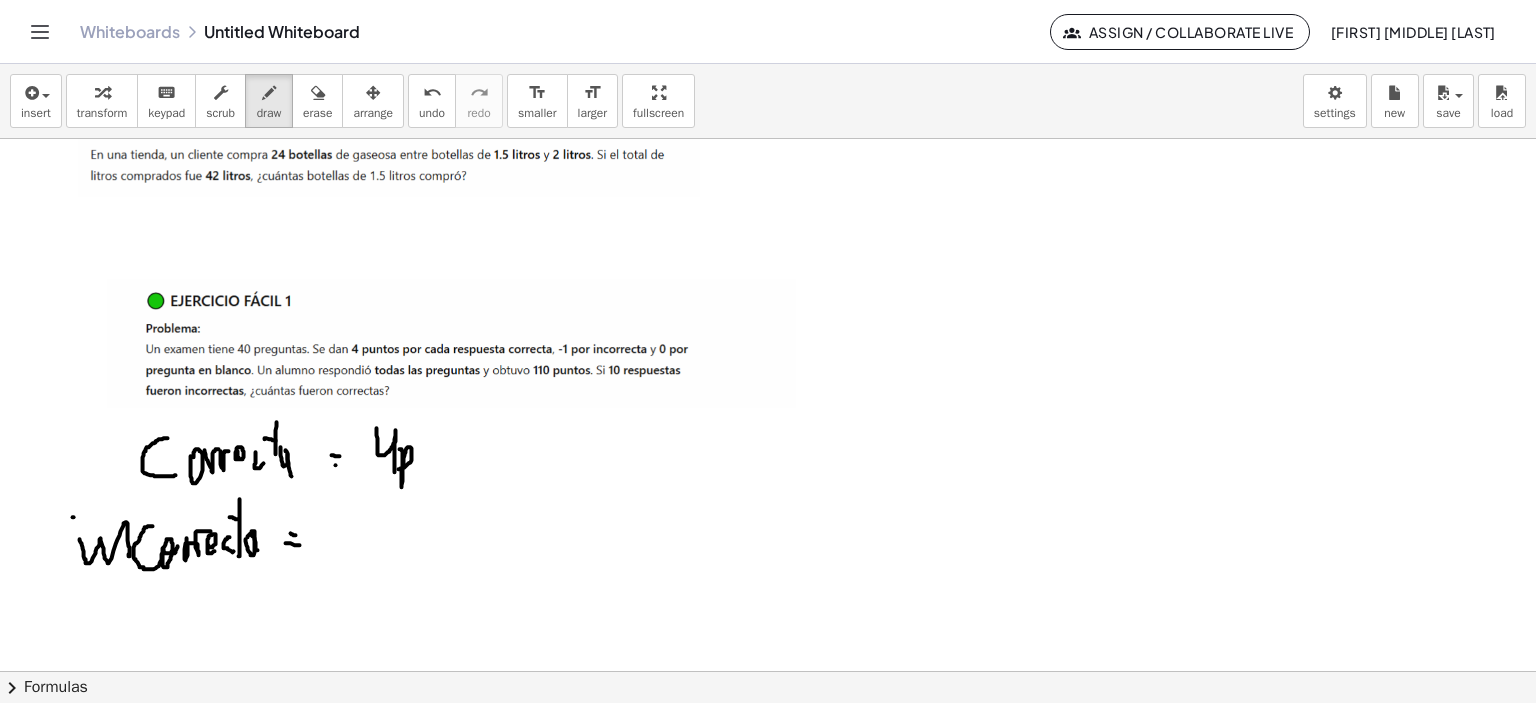 drag, startPoint x: 275, startPoint y: 543, endPoint x: 291, endPoint y: 543, distance: 16 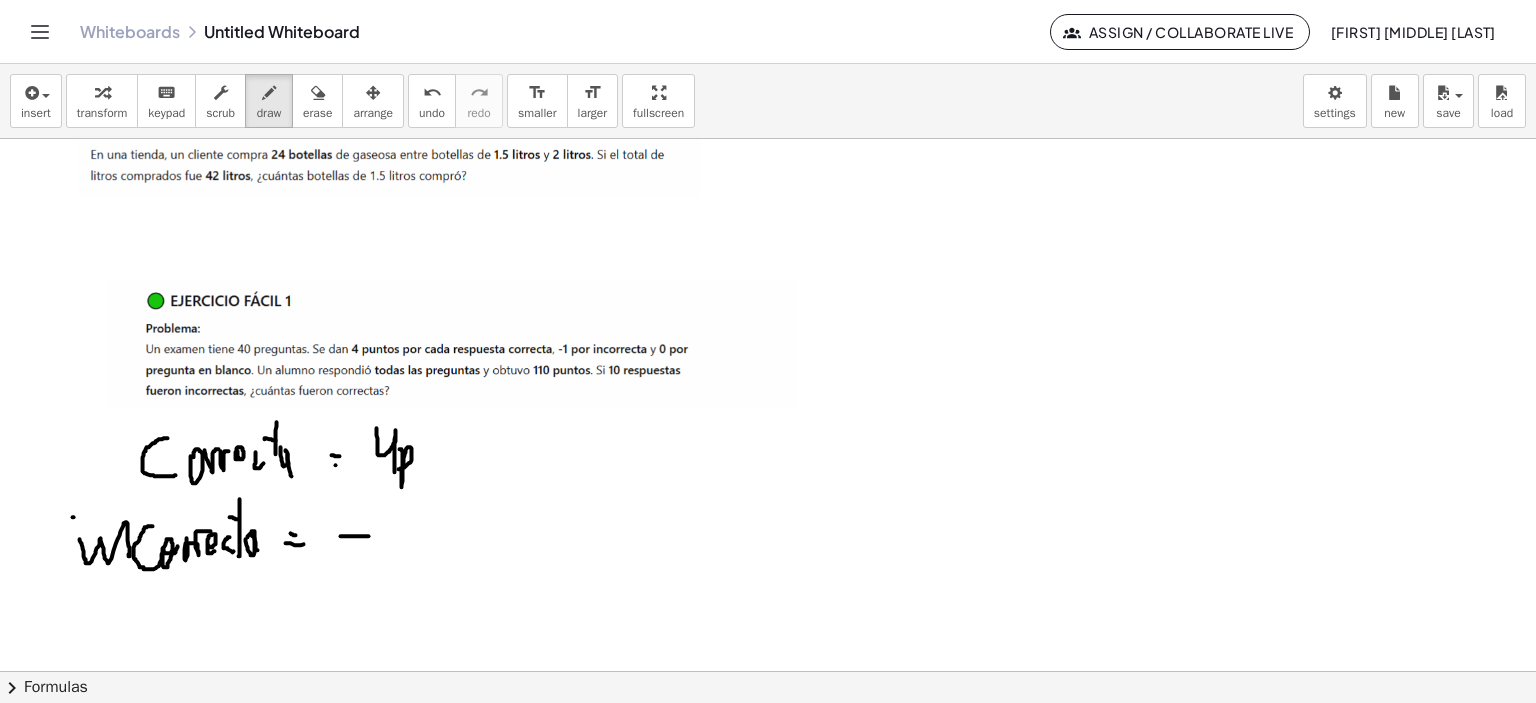click at bounding box center [765, -509] 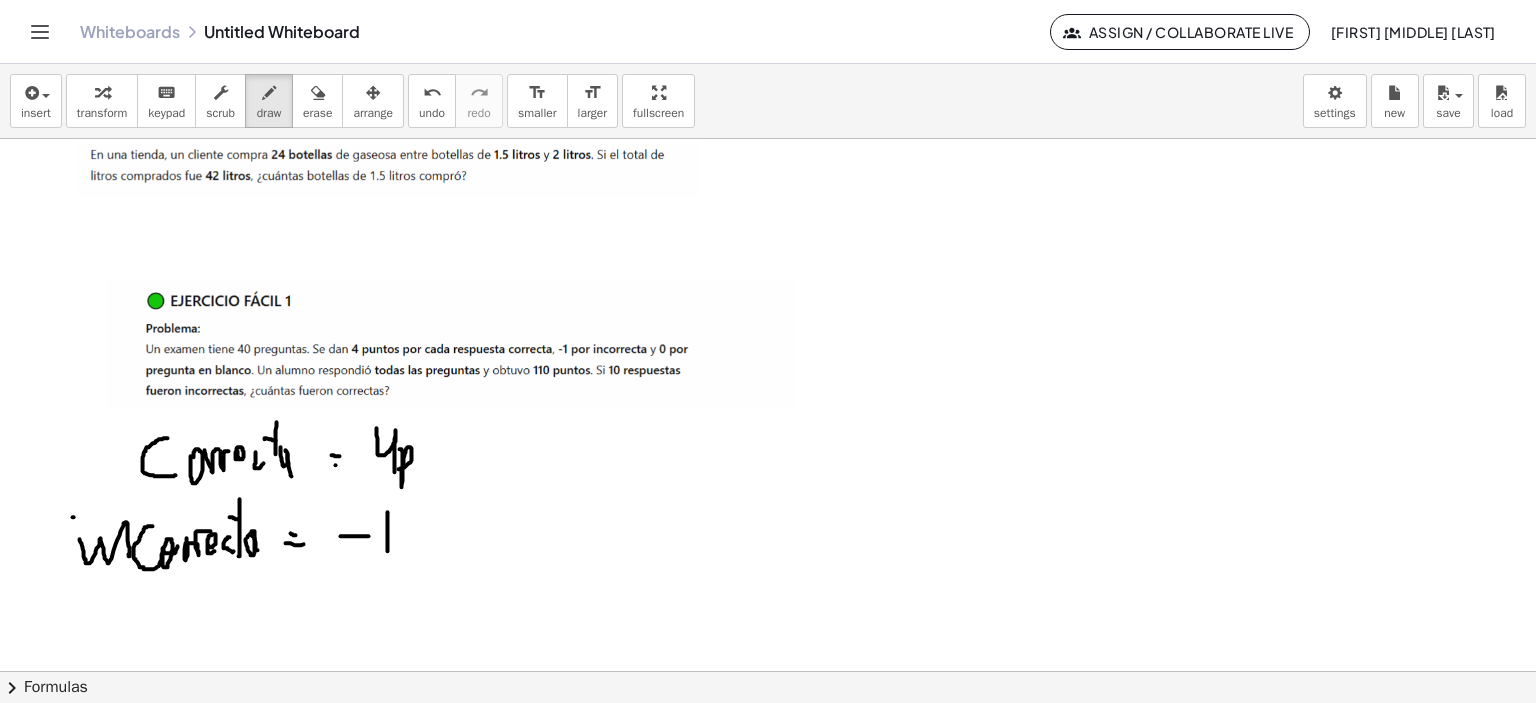 drag, startPoint x: 372, startPoint y: 512, endPoint x: 381, endPoint y: 537, distance: 26.57066 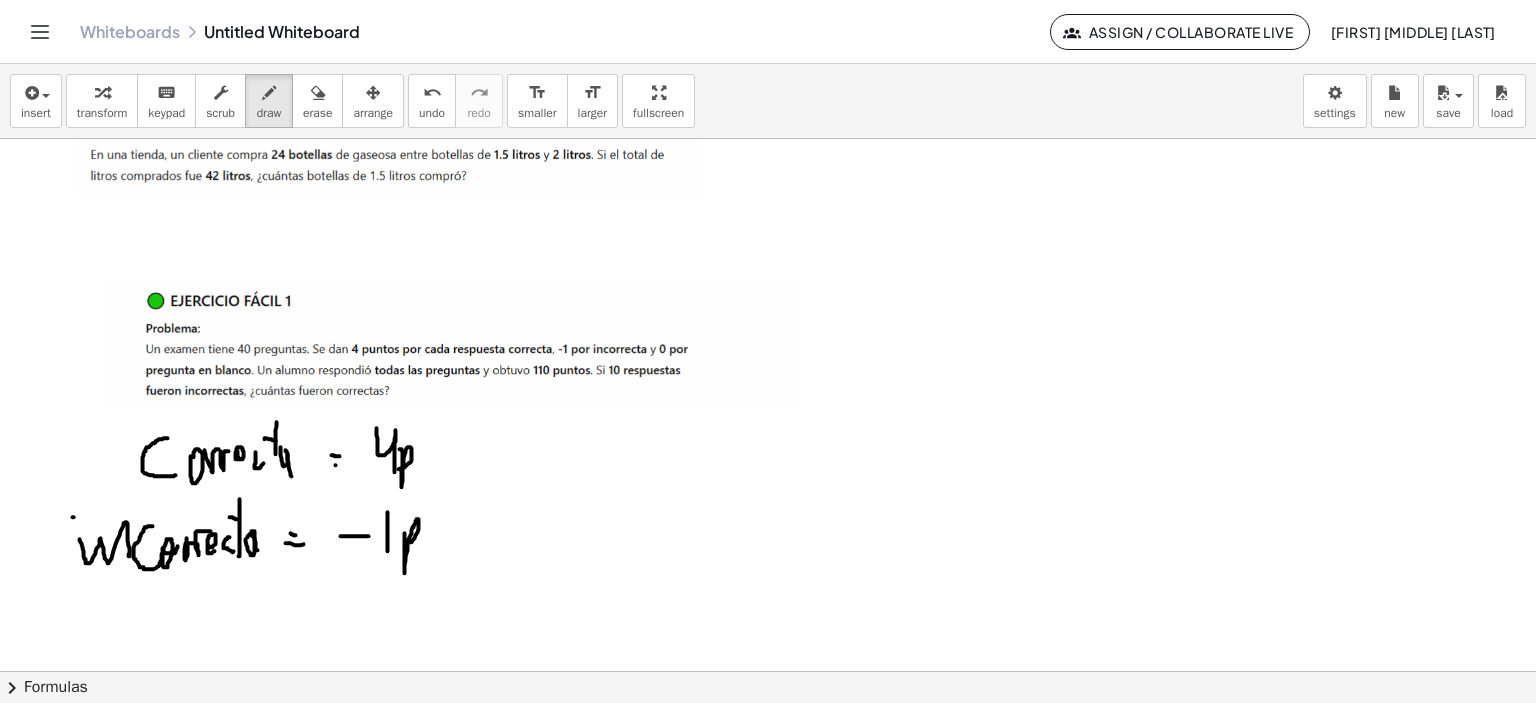 drag, startPoint x: 389, startPoint y: 573, endPoint x: 374, endPoint y: 523, distance: 52.201534 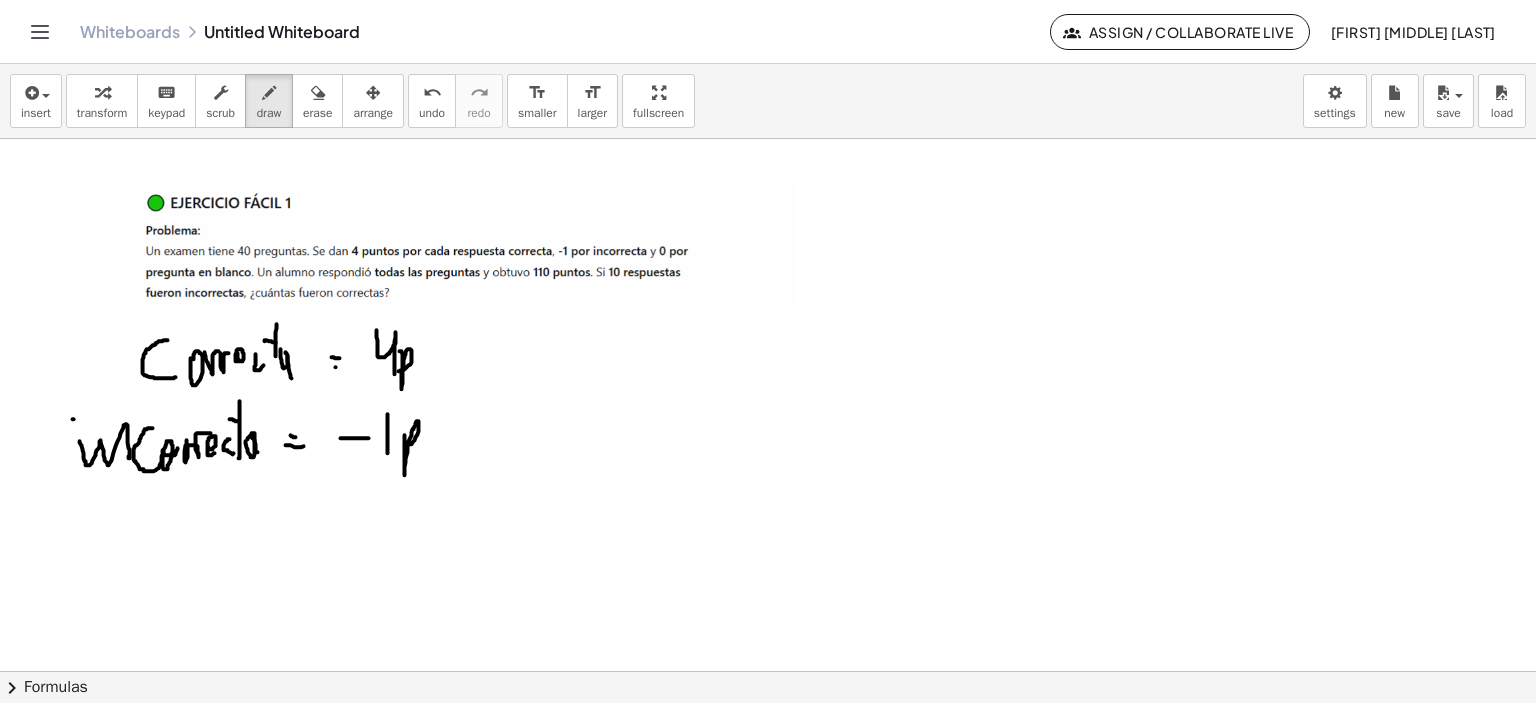 scroll, scrollTop: 2346, scrollLeft: 21, axis: both 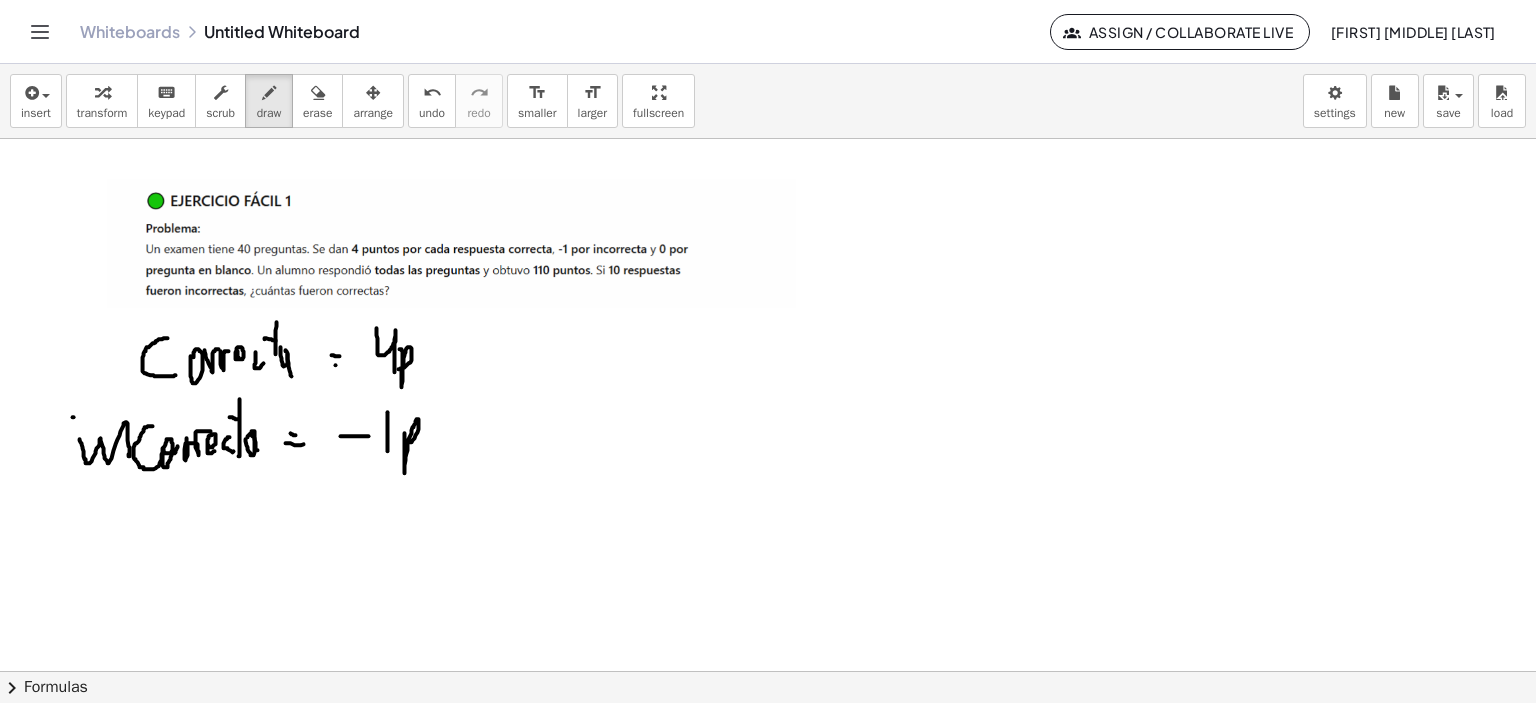 drag, startPoint x: 264, startPoint y: 519, endPoint x: 276, endPoint y: 522, distance: 12.369317 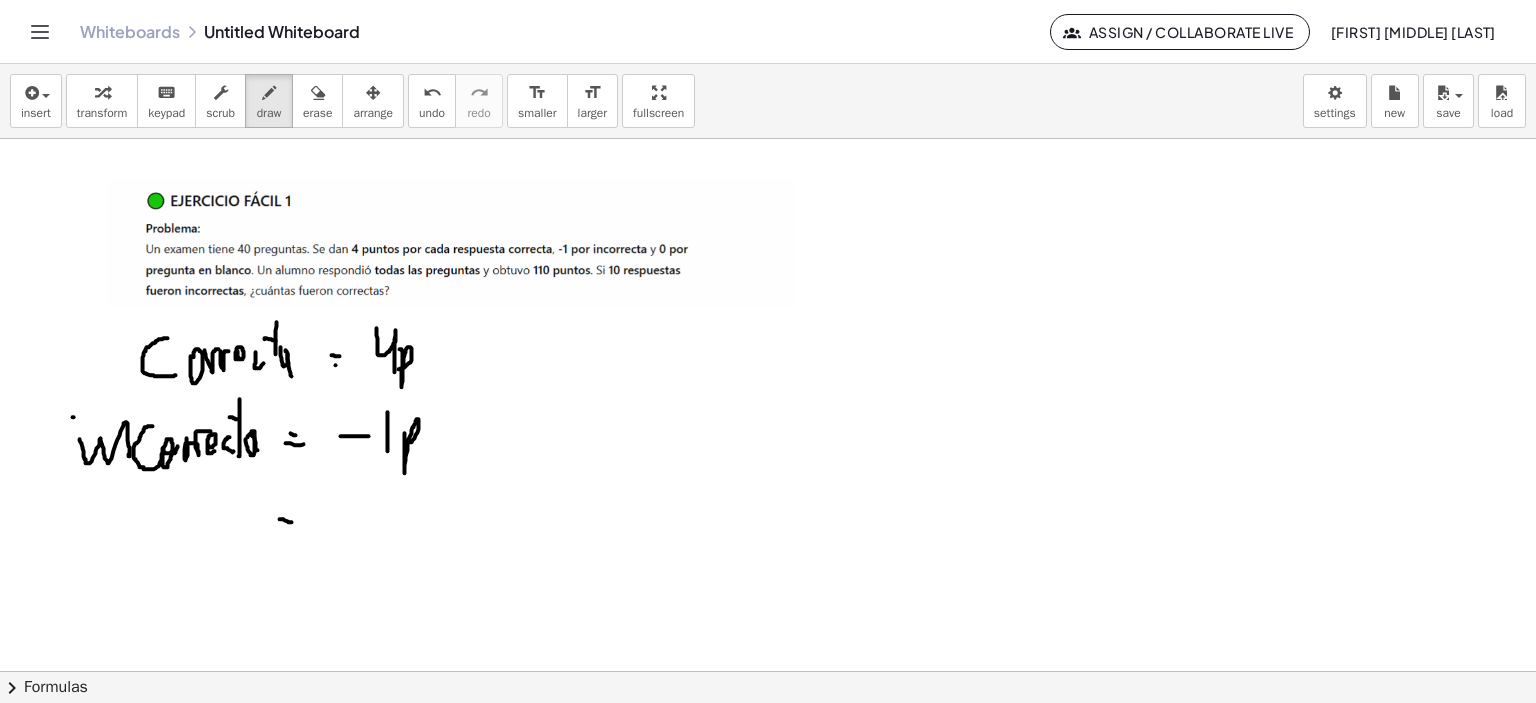 drag, startPoint x: 263, startPoint y: 531, endPoint x: 283, endPoint y: 530, distance: 20.024984 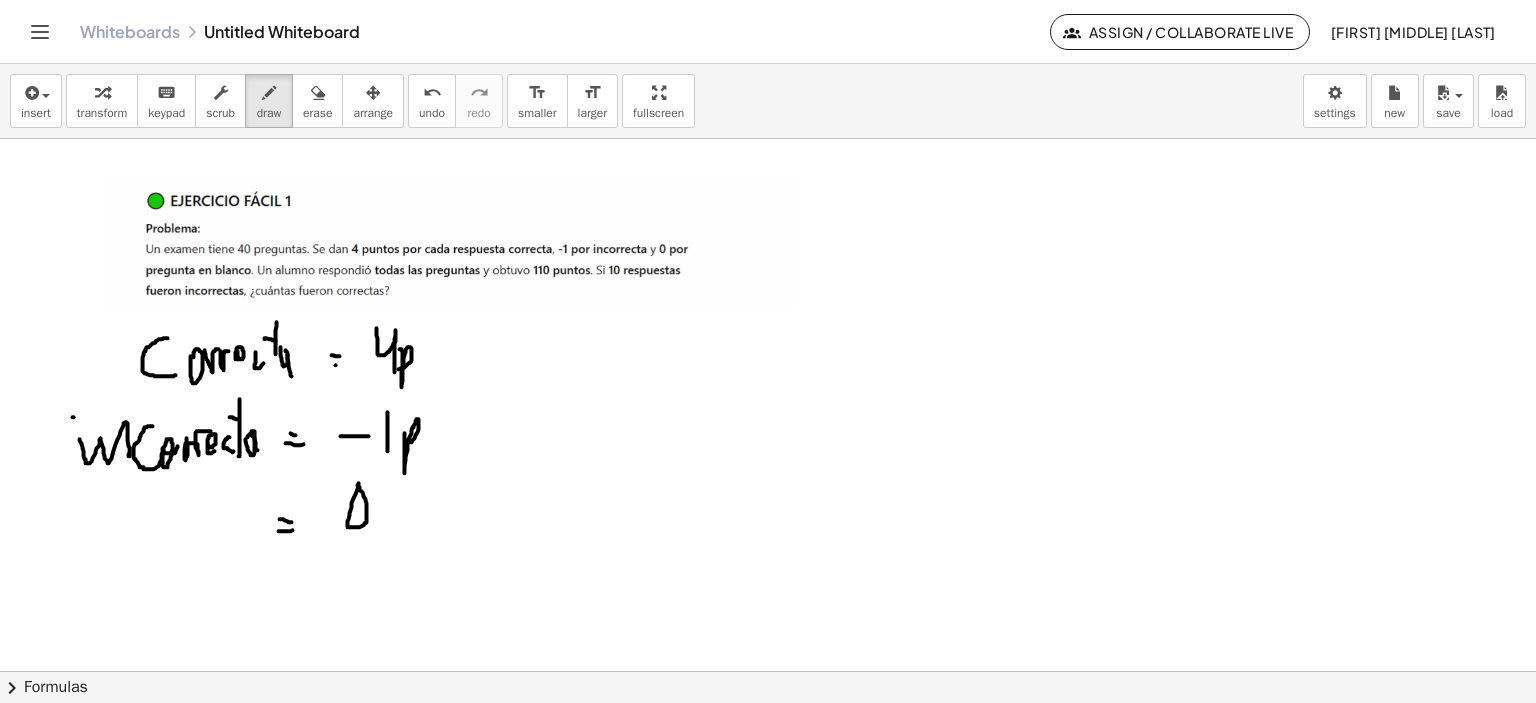 drag, startPoint x: 343, startPoint y: 483, endPoint x: 328, endPoint y: 493, distance: 18.027756 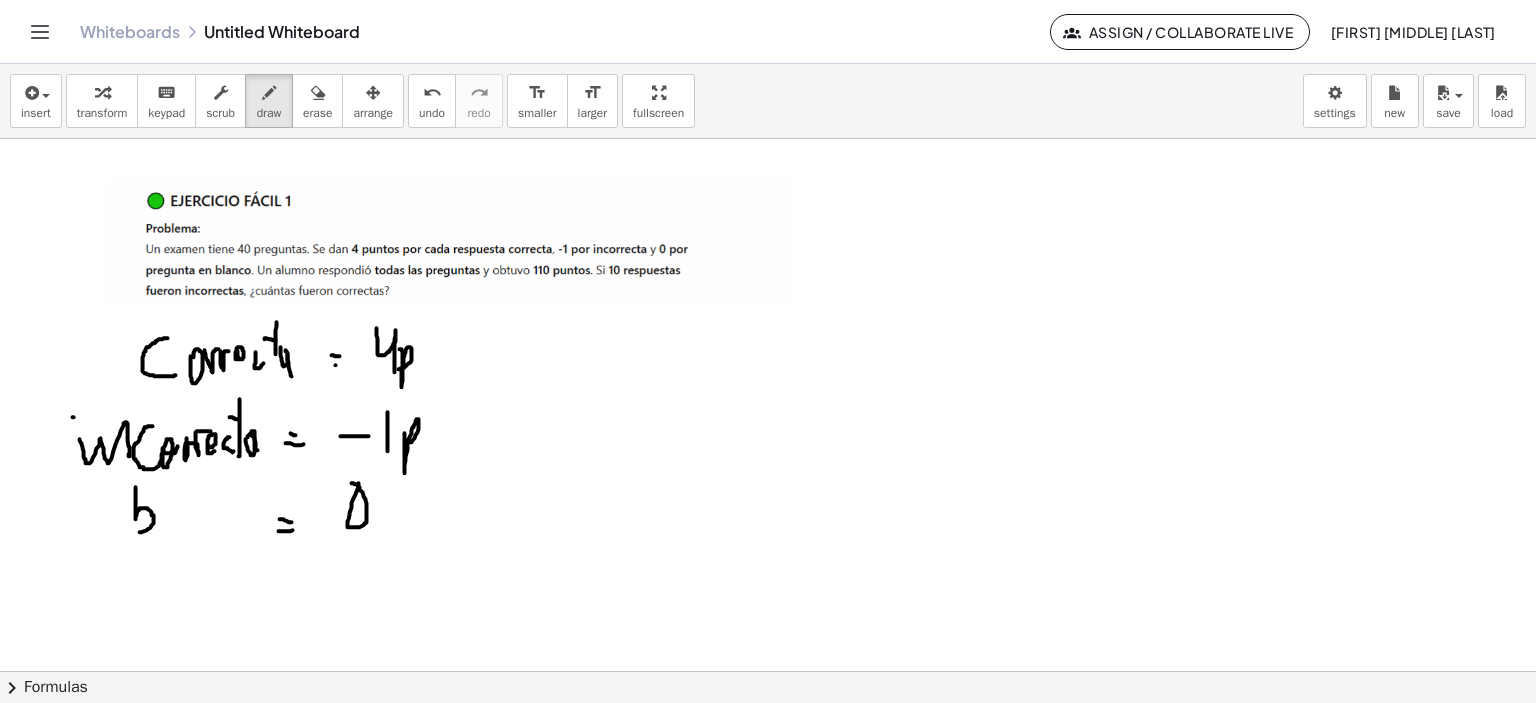 drag, startPoint x: 120, startPoint y: 487, endPoint x: 148, endPoint y: 499, distance: 30.463093 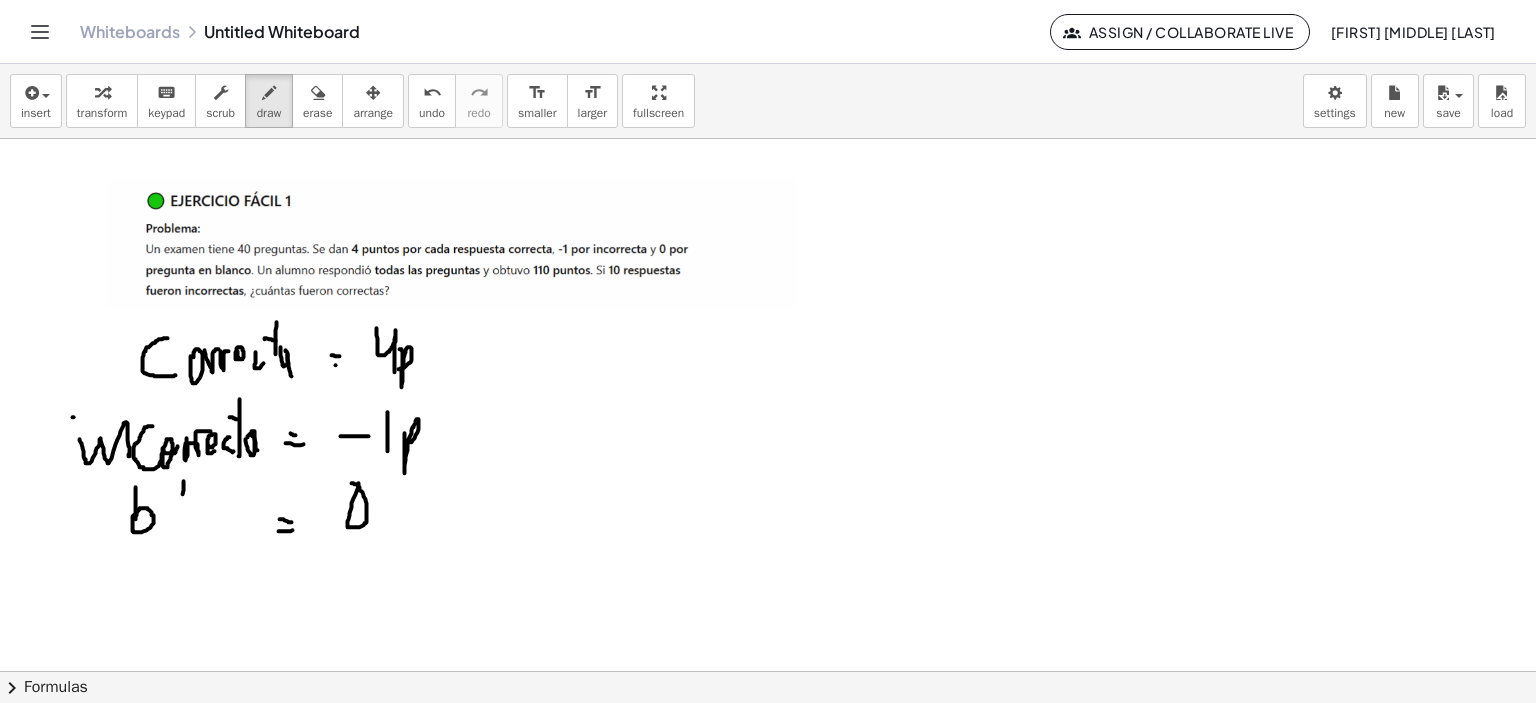 drag, startPoint x: 168, startPoint y: 481, endPoint x: 163, endPoint y: 521, distance: 40.311287 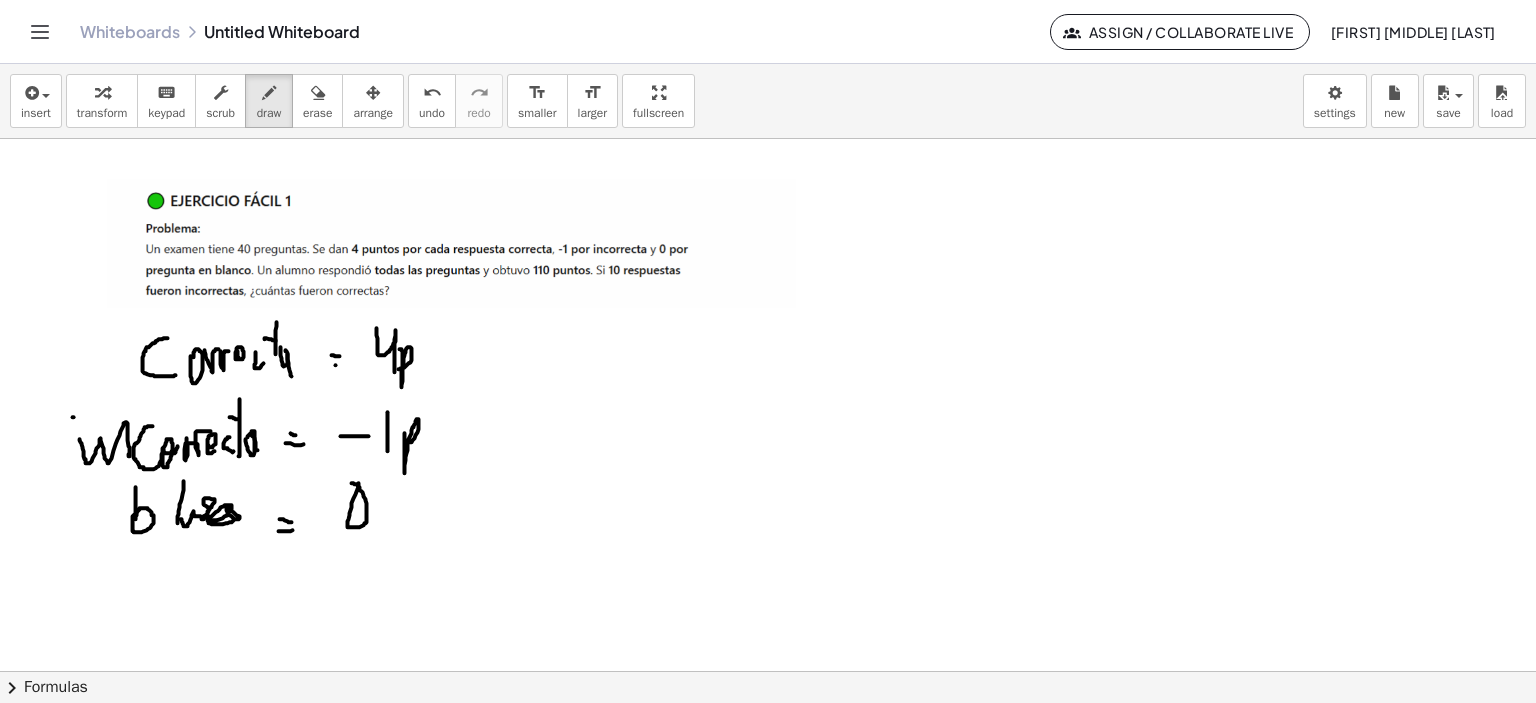 drag, startPoint x: 168, startPoint y: 525, endPoint x: 230, endPoint y: 514, distance: 62.968246 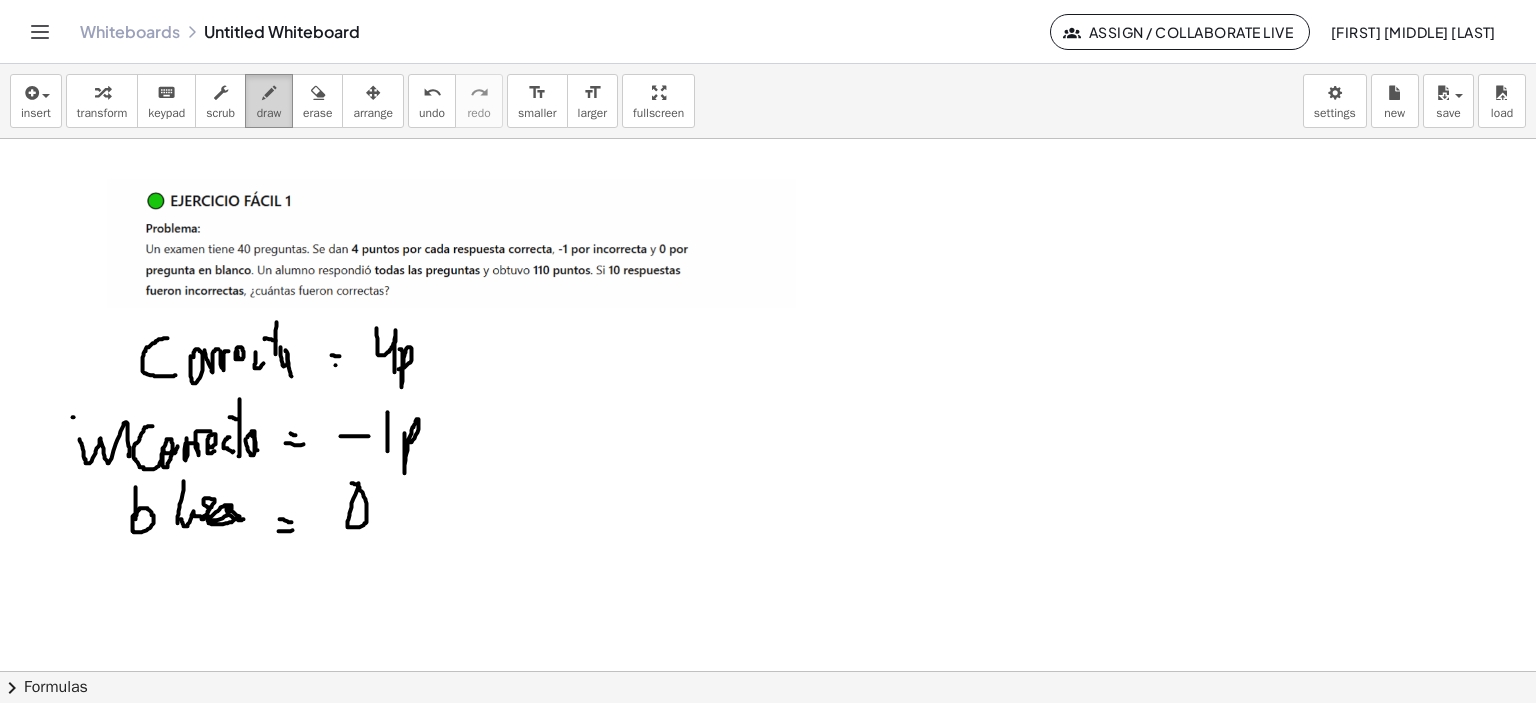 click on "draw" at bounding box center (269, 113) 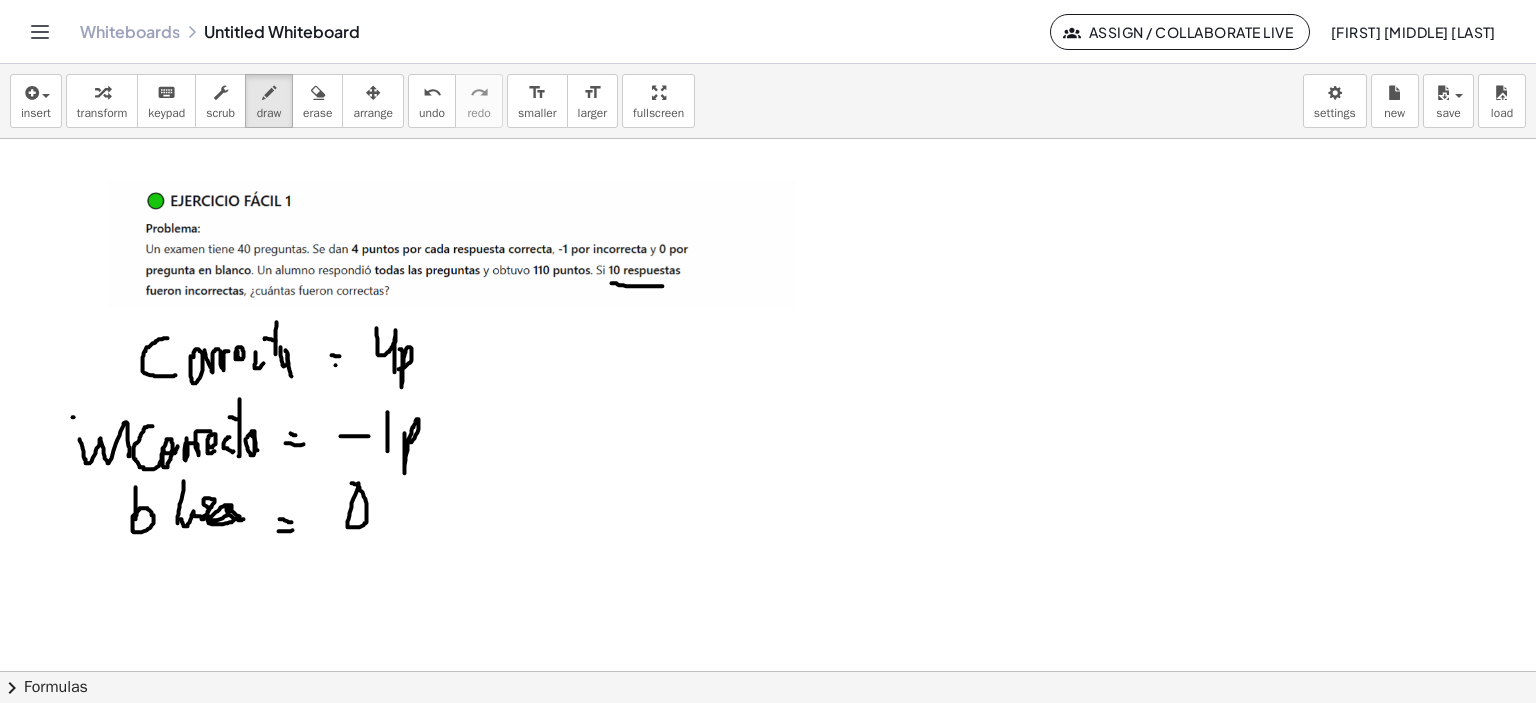 drag, startPoint x: 596, startPoint y: 283, endPoint x: 647, endPoint y: 286, distance: 51.088158 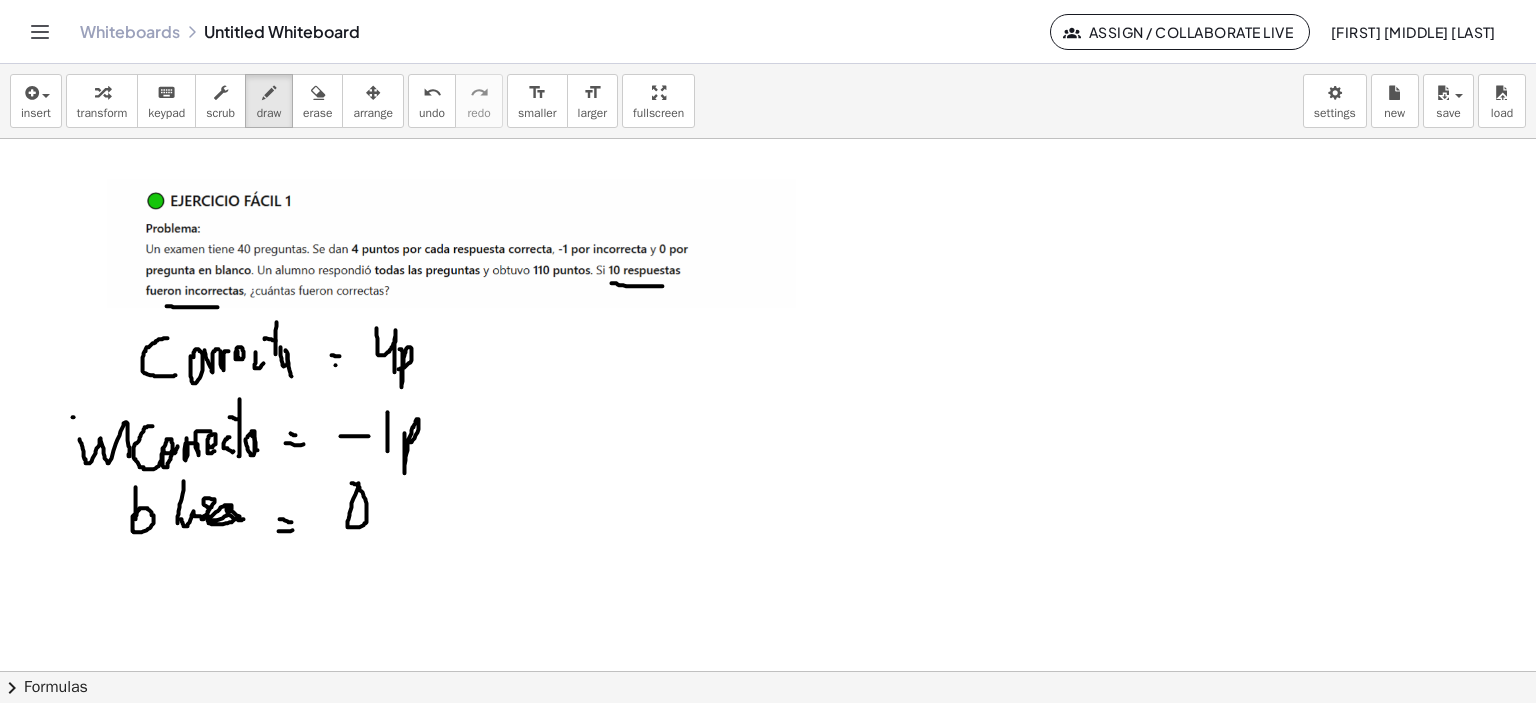 drag, startPoint x: 151, startPoint y: 306, endPoint x: 202, endPoint y: 307, distance: 51.009804 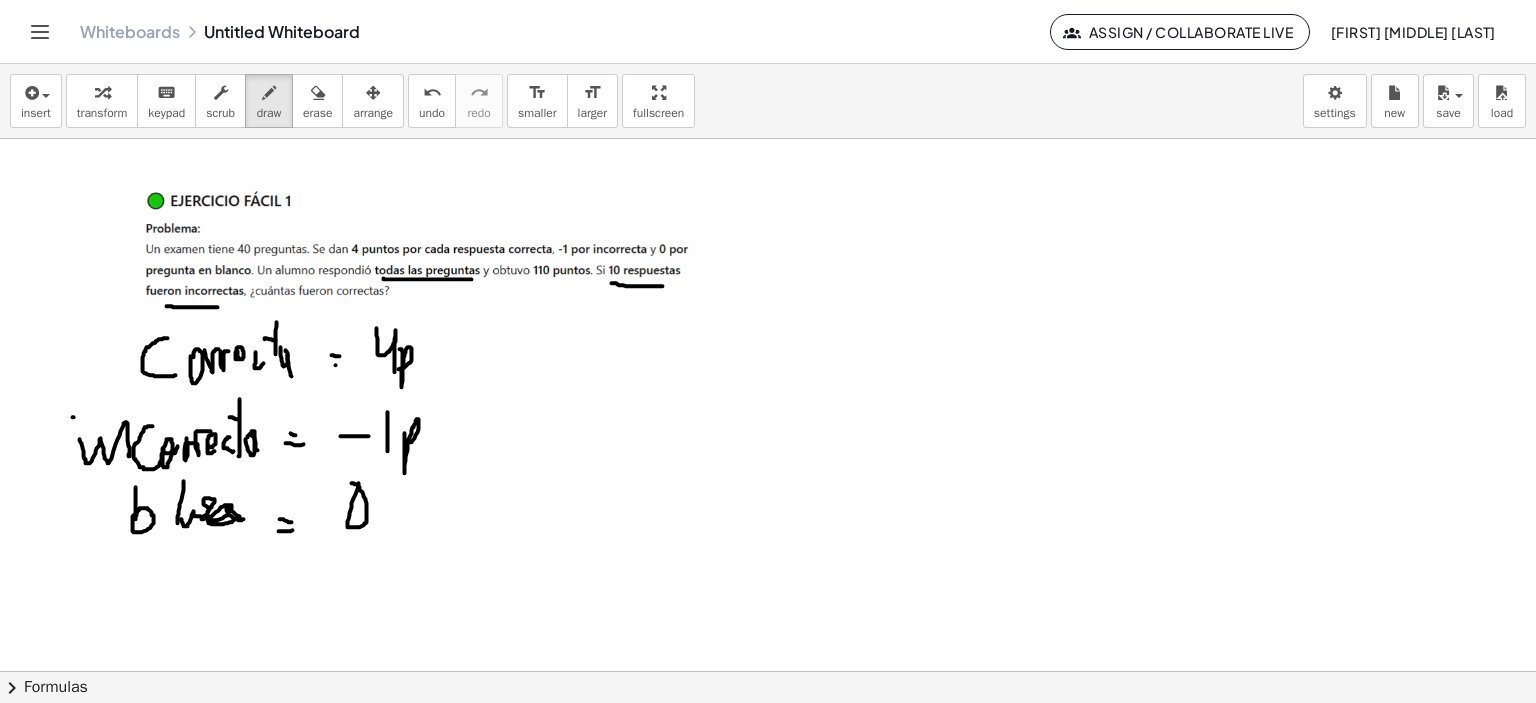 drag, startPoint x: 368, startPoint y: 278, endPoint x: 456, endPoint y: 279, distance: 88.005684 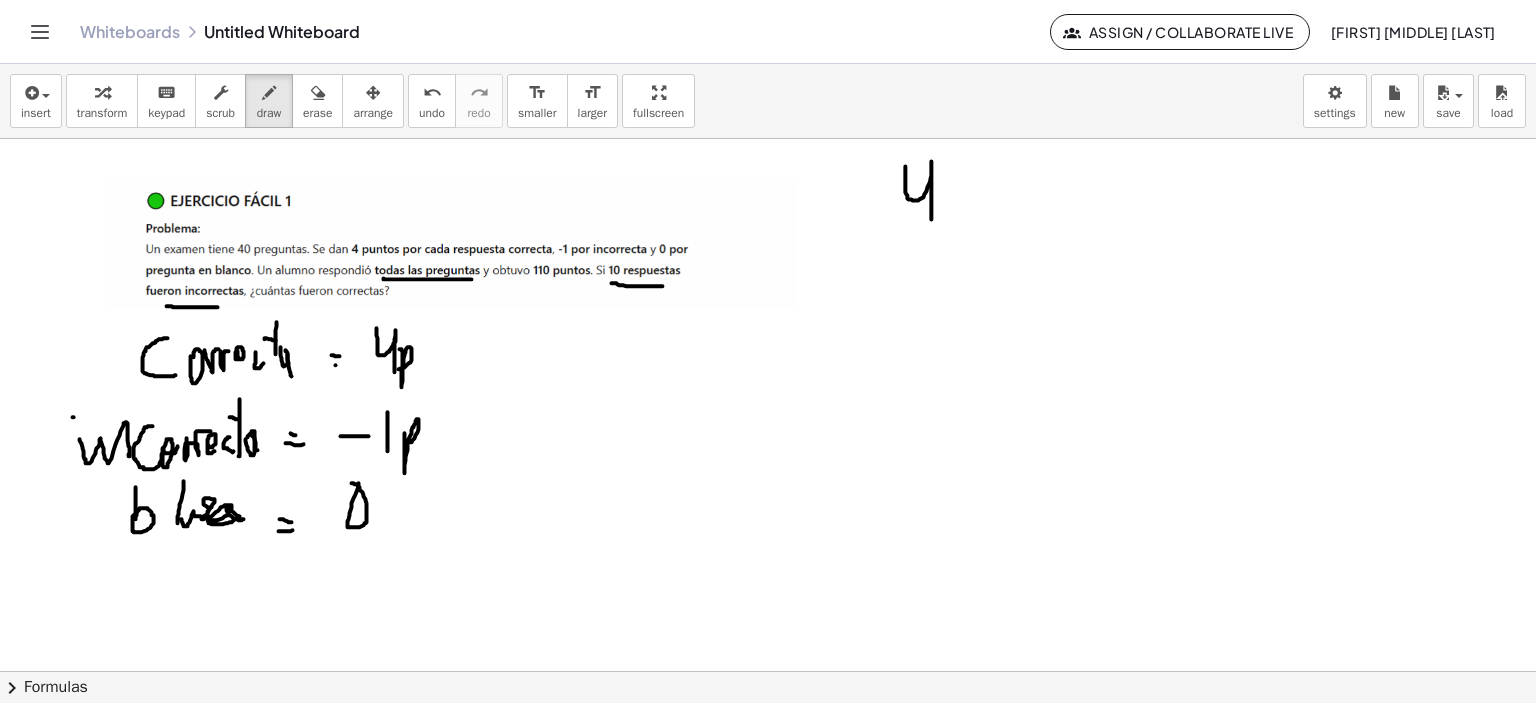 drag, startPoint x: 890, startPoint y: 167, endPoint x: 934, endPoint y: 180, distance: 45.88028 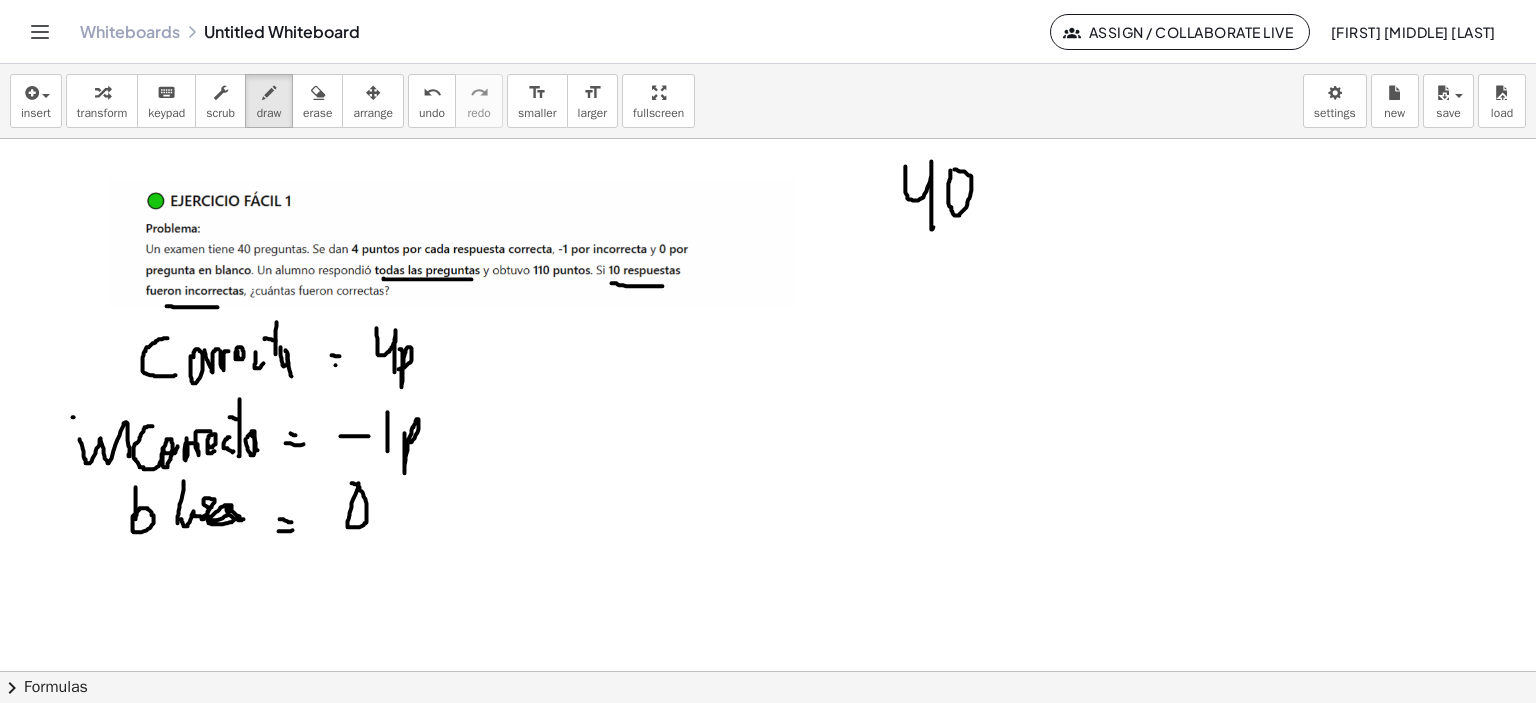 click at bounding box center [765, -609] 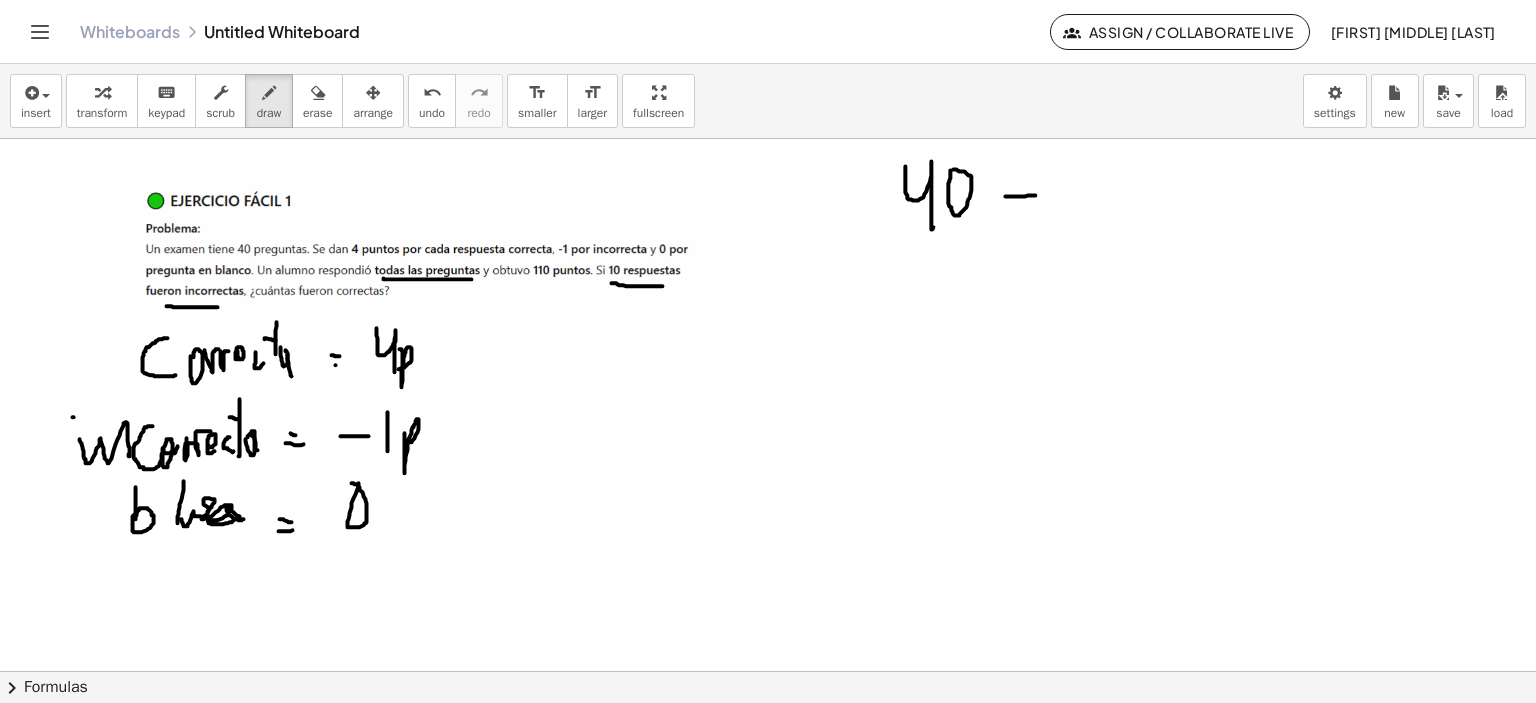 drag, startPoint x: 990, startPoint y: 196, endPoint x: 1023, endPoint y: 195, distance: 33.01515 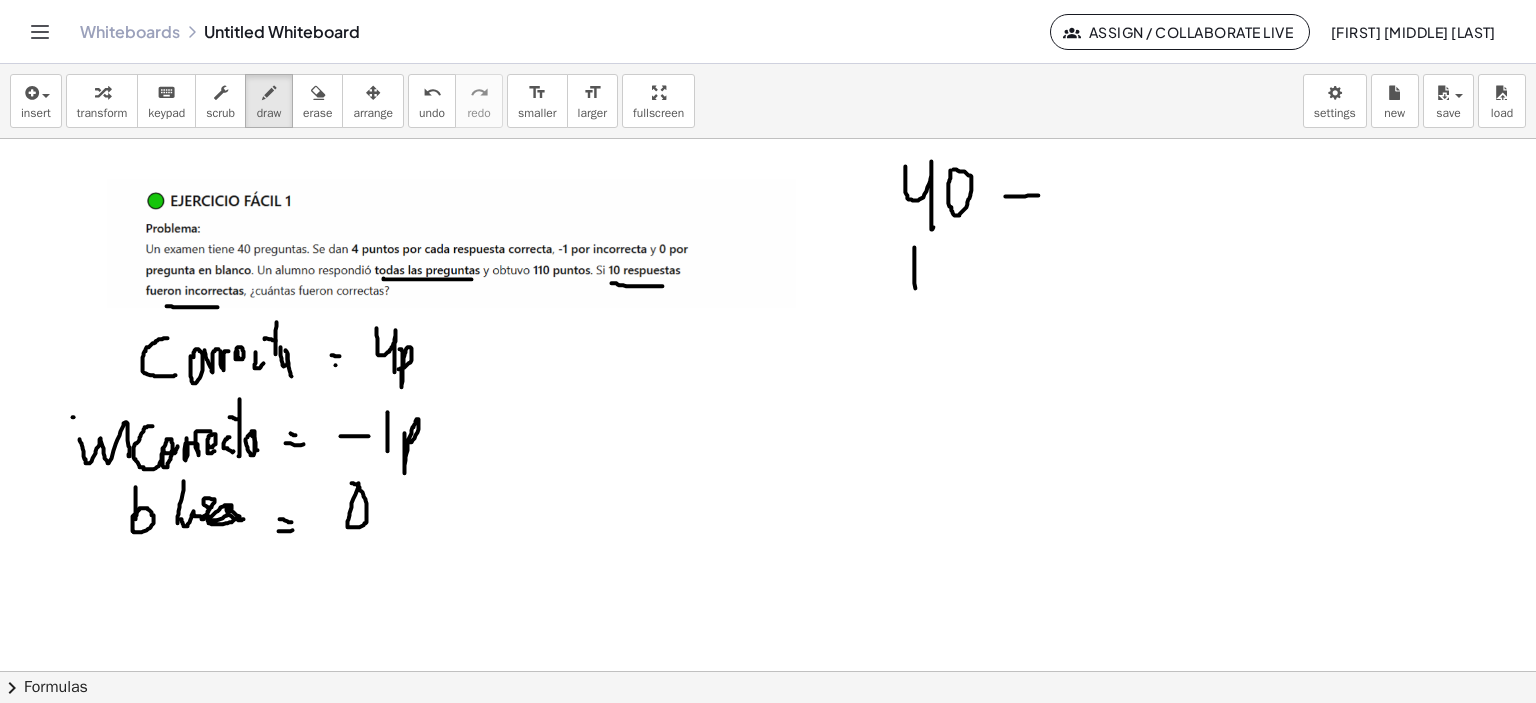 drag, startPoint x: 899, startPoint y: 259, endPoint x: 923, endPoint y: 265, distance: 24.738634 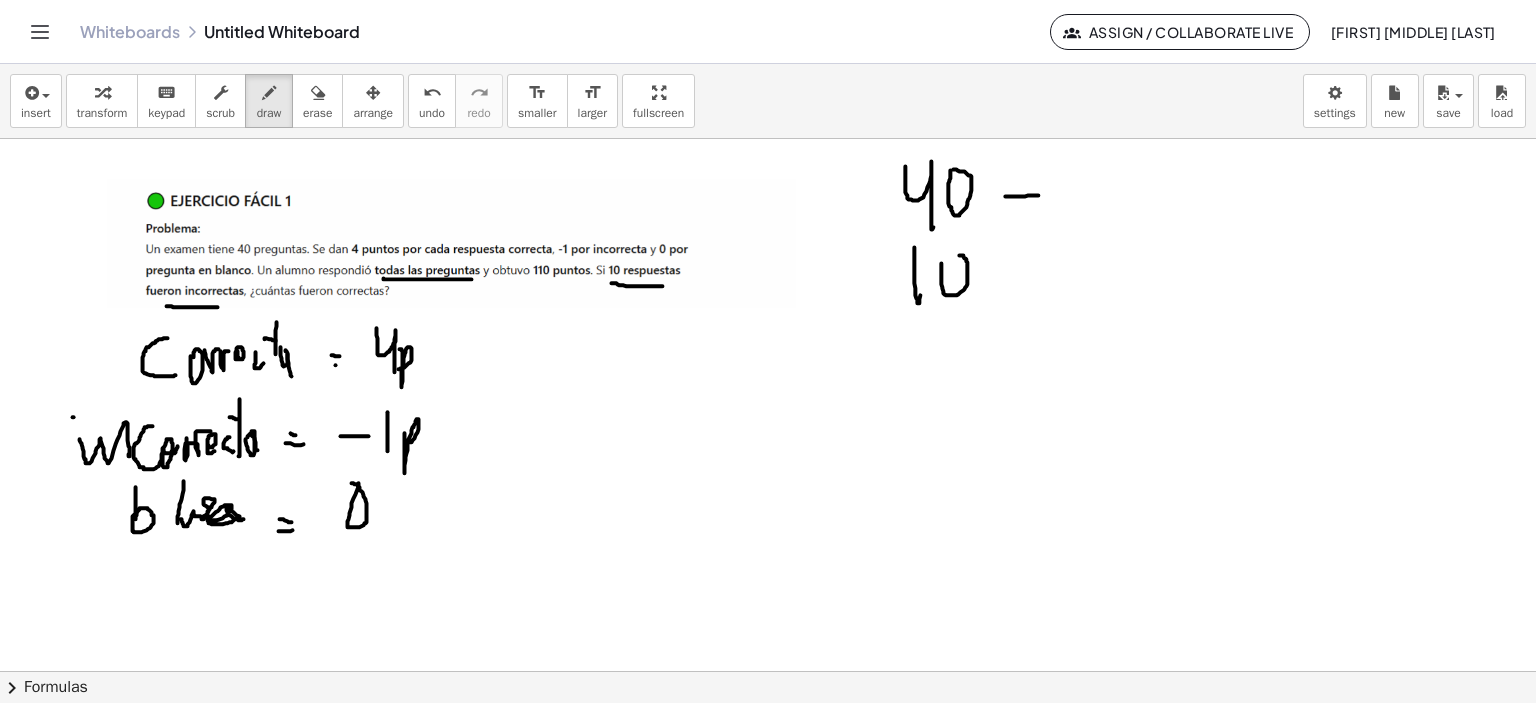 click at bounding box center (765, -609) 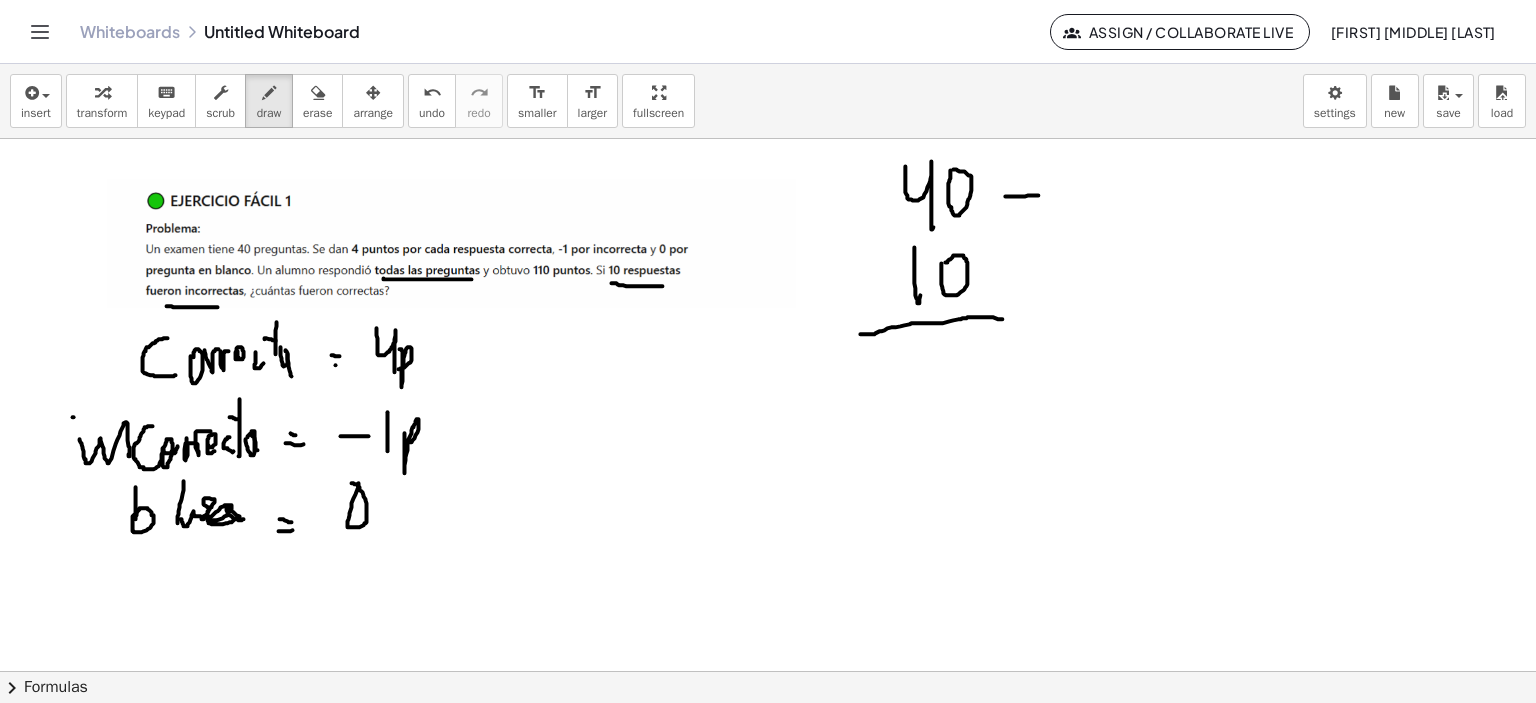 drag, startPoint x: 845, startPoint y: 334, endPoint x: 994, endPoint y: 319, distance: 149.75313 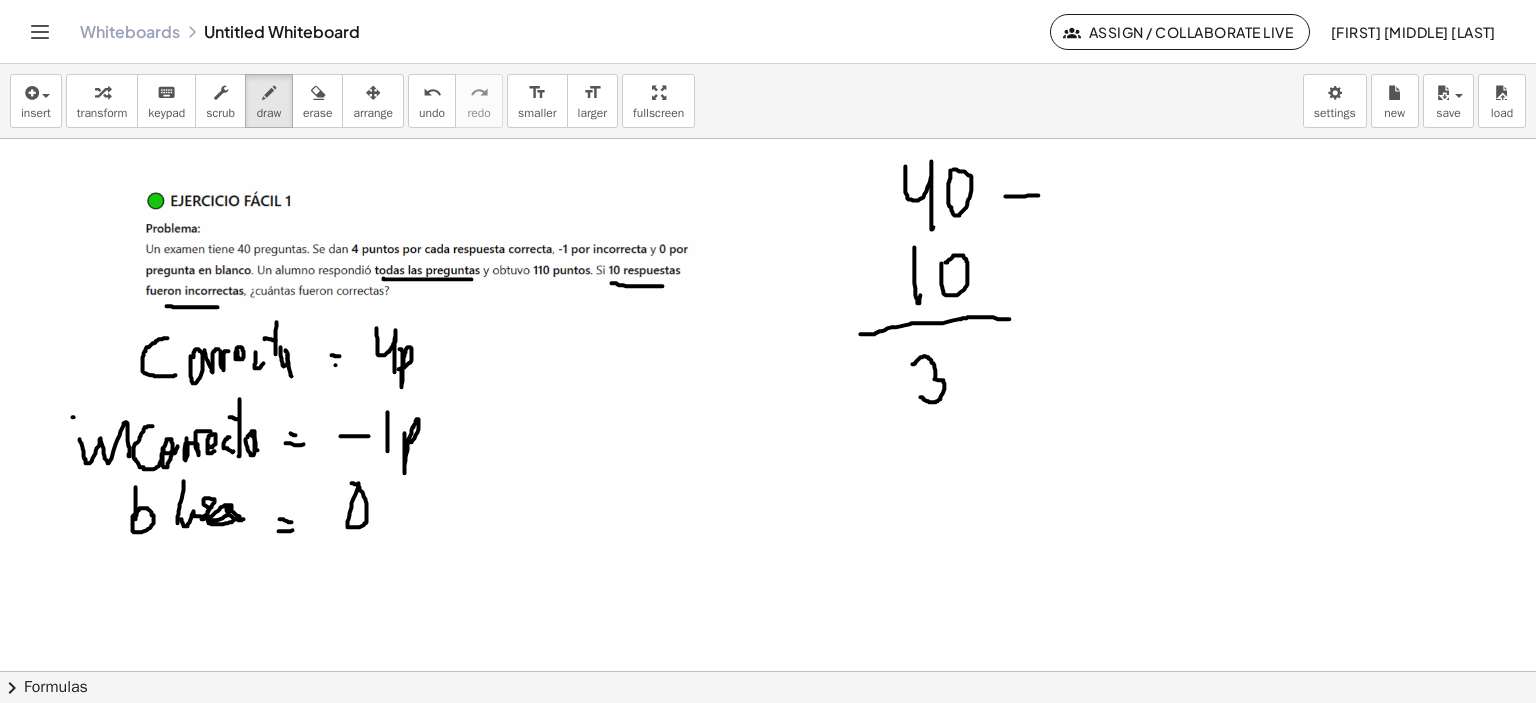 drag, startPoint x: 907, startPoint y: 357, endPoint x: 916, endPoint y: 382, distance: 26.57066 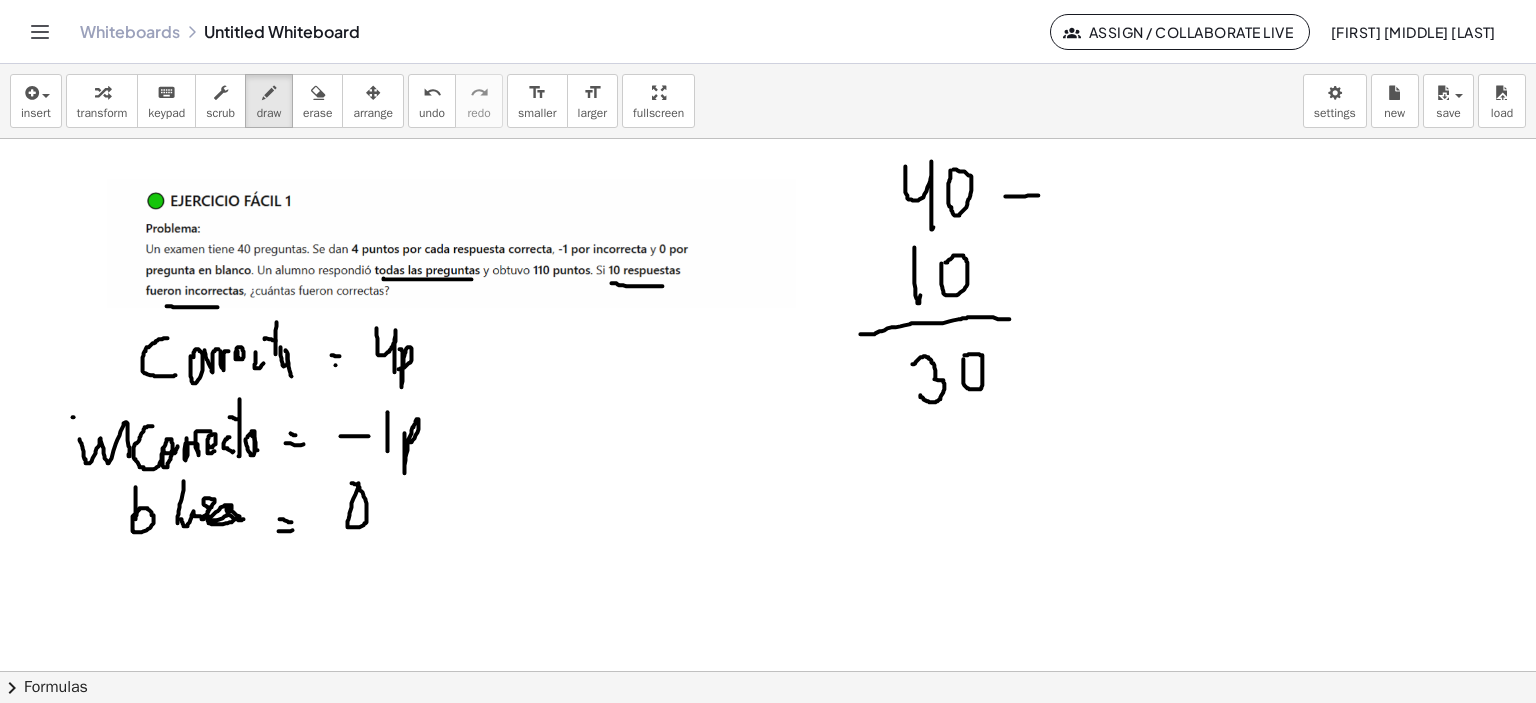 drag, startPoint x: 948, startPoint y: 367, endPoint x: 949, endPoint y: 355, distance: 12.0415945 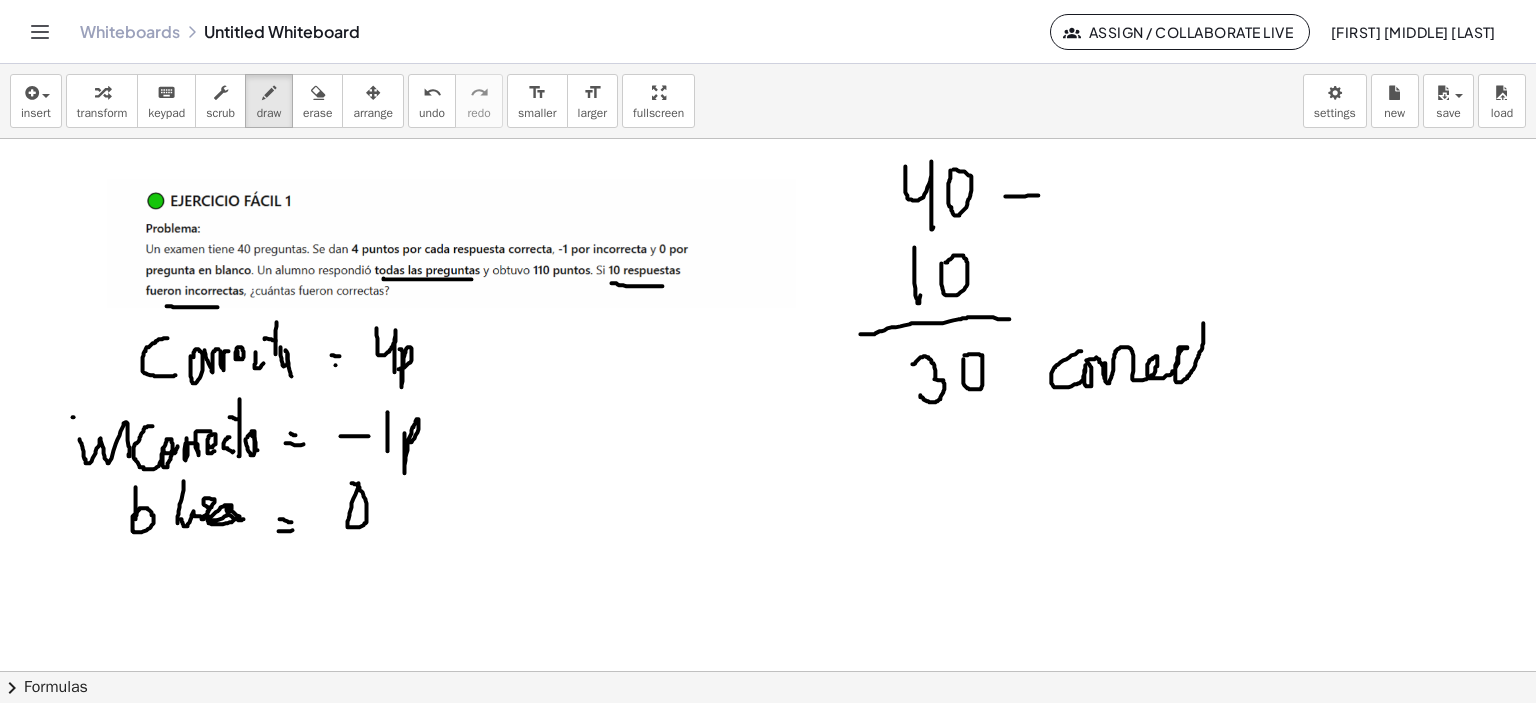 drag, startPoint x: 1066, startPoint y: 351, endPoint x: 1172, endPoint y: 319, distance: 110.724884 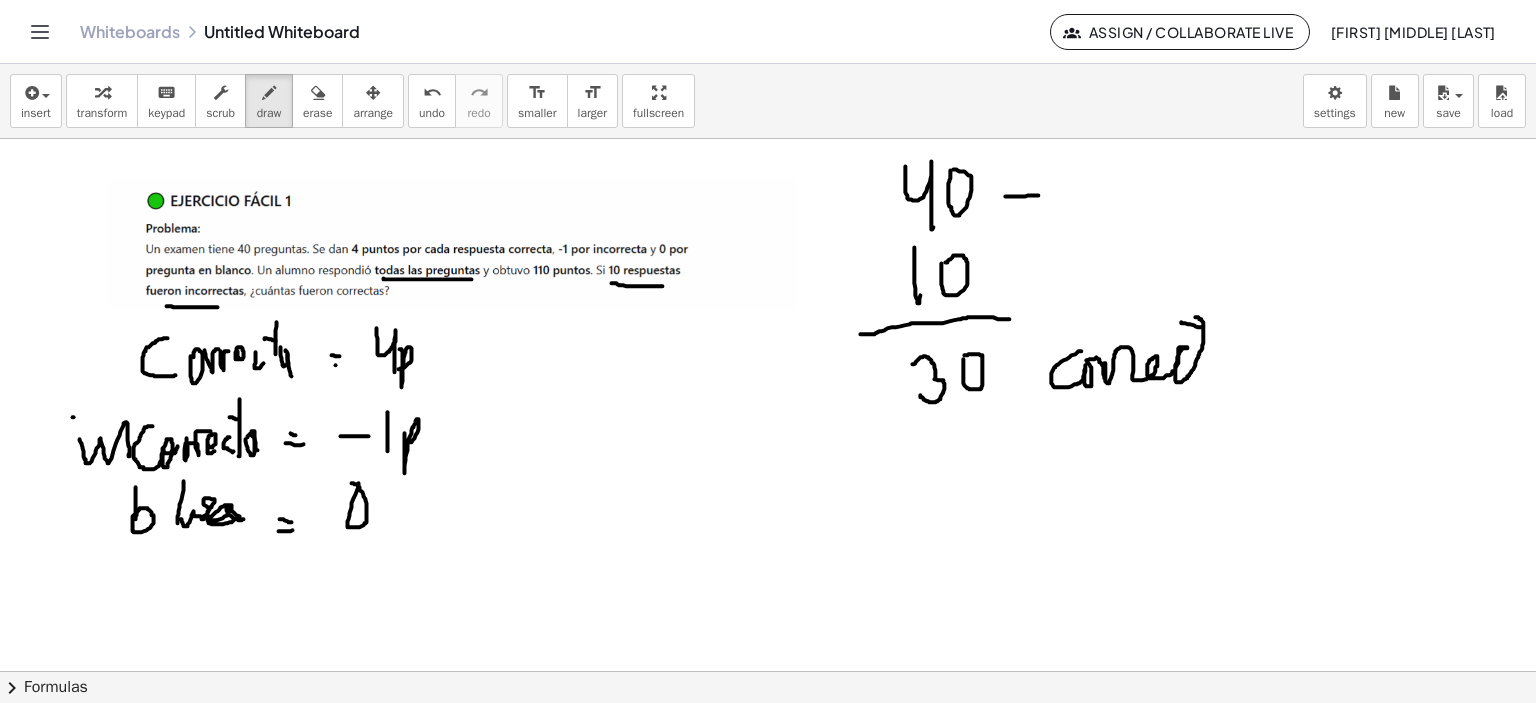 drag, startPoint x: 1166, startPoint y: 322, endPoint x: 1195, endPoint y: 328, distance: 29.614185 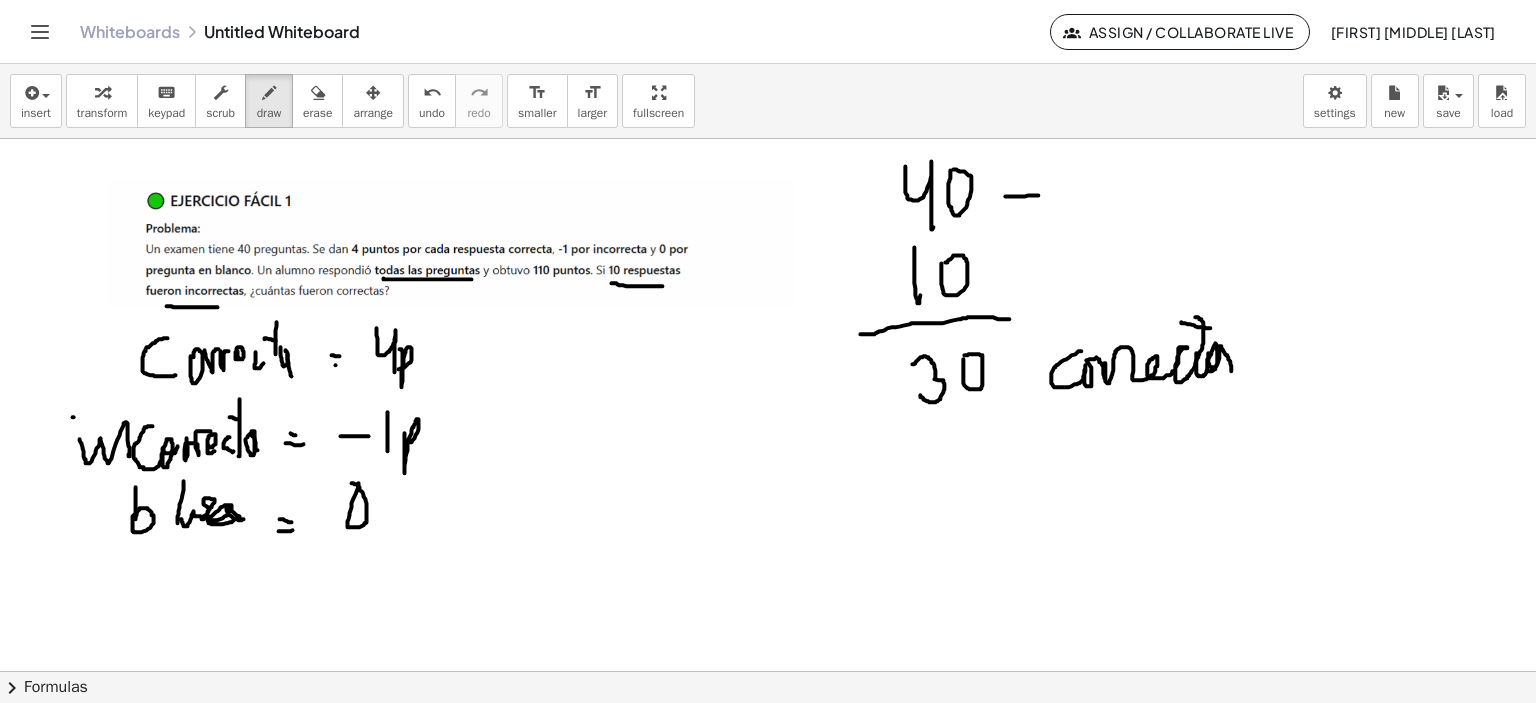drag, startPoint x: 1181, startPoint y: 371, endPoint x: 1196, endPoint y: 347, distance: 28.301943 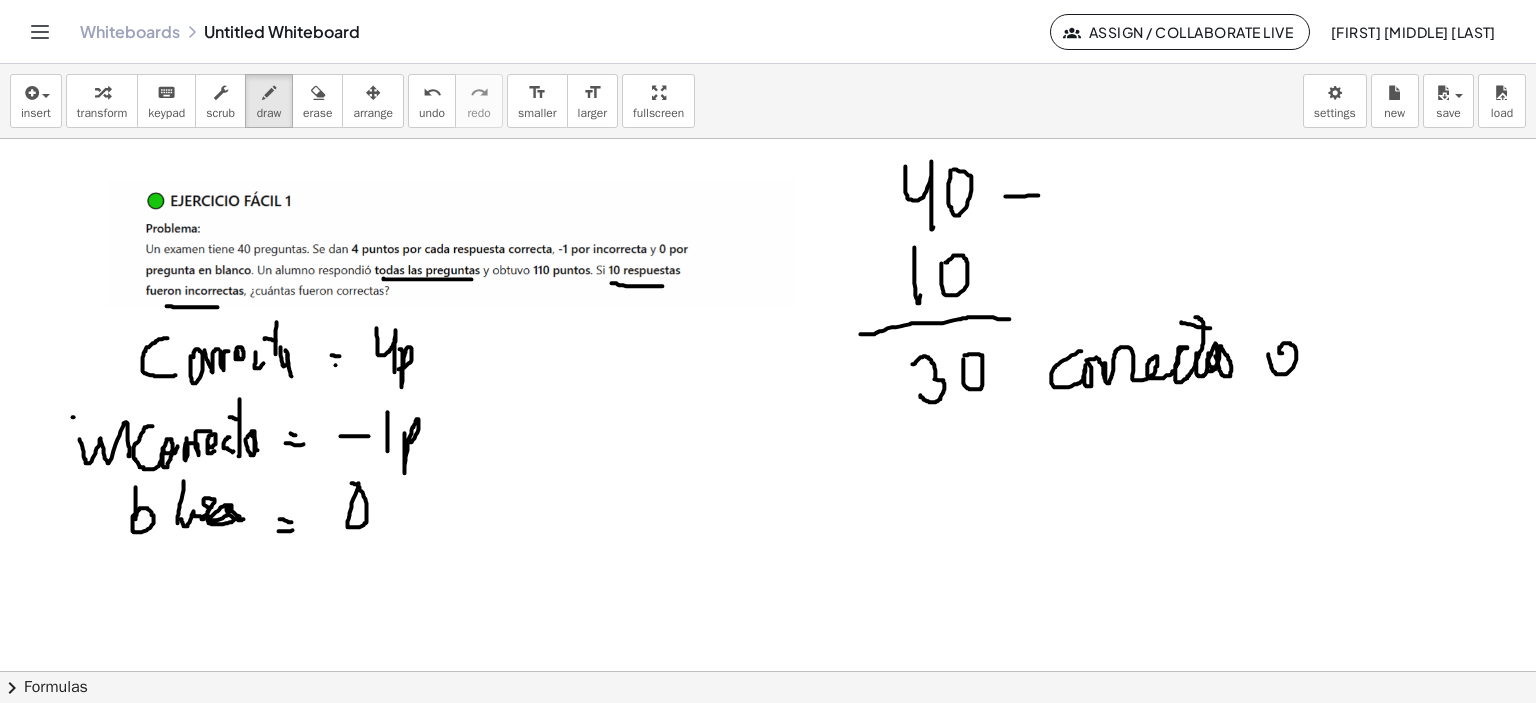 drag, startPoint x: 1267, startPoint y: 374, endPoint x: 1315, endPoint y: 335, distance: 61.846584 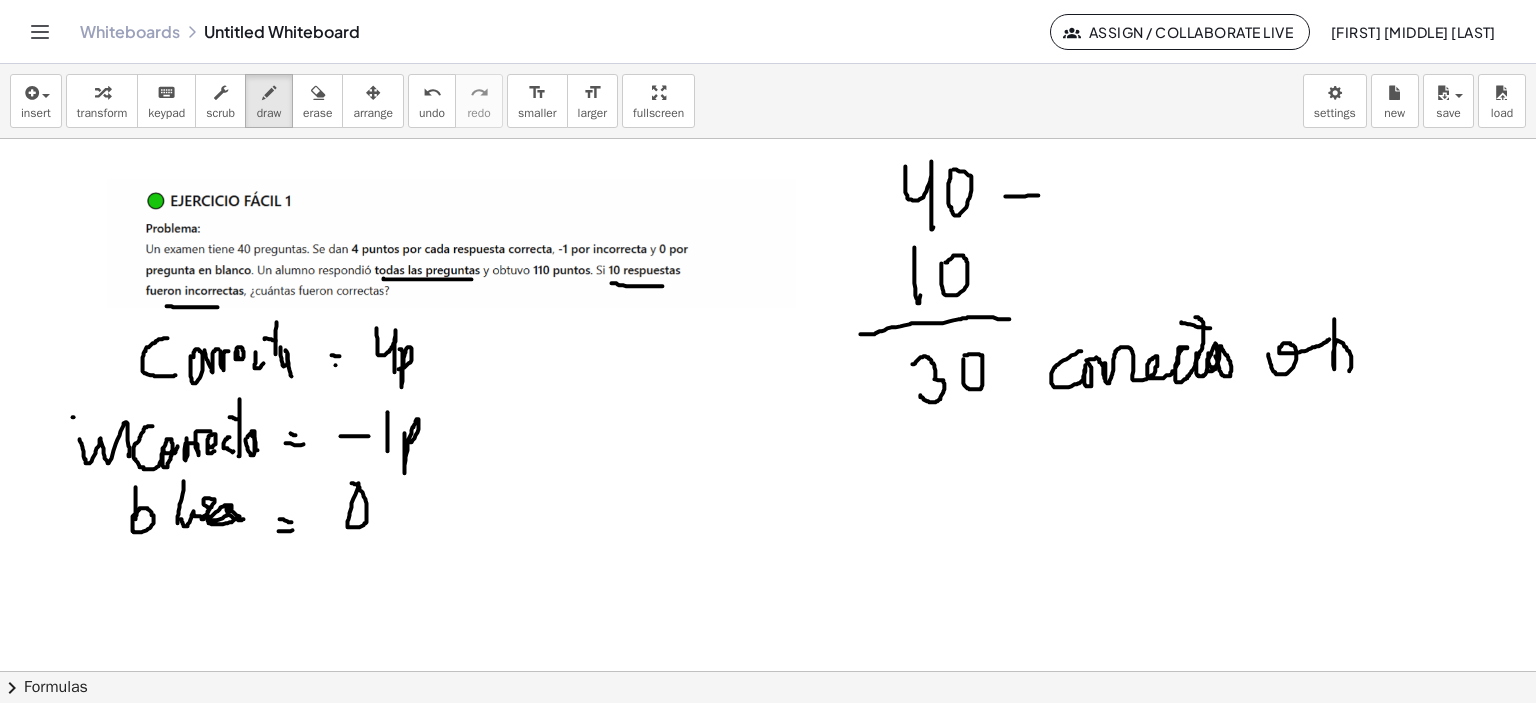 drag, startPoint x: 1319, startPoint y: 321, endPoint x: 1297, endPoint y: 352, distance: 38.013157 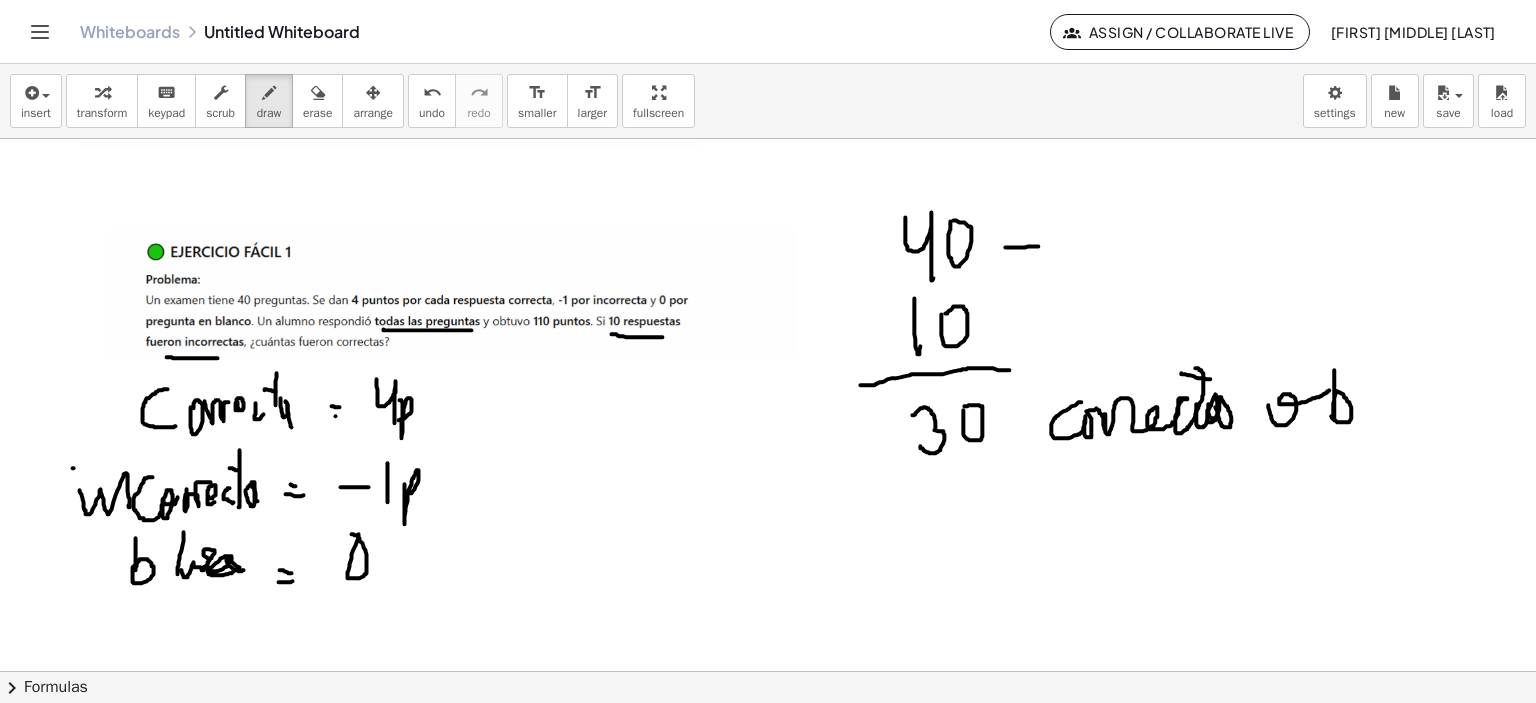 scroll, scrollTop: 2246, scrollLeft: 21, axis: both 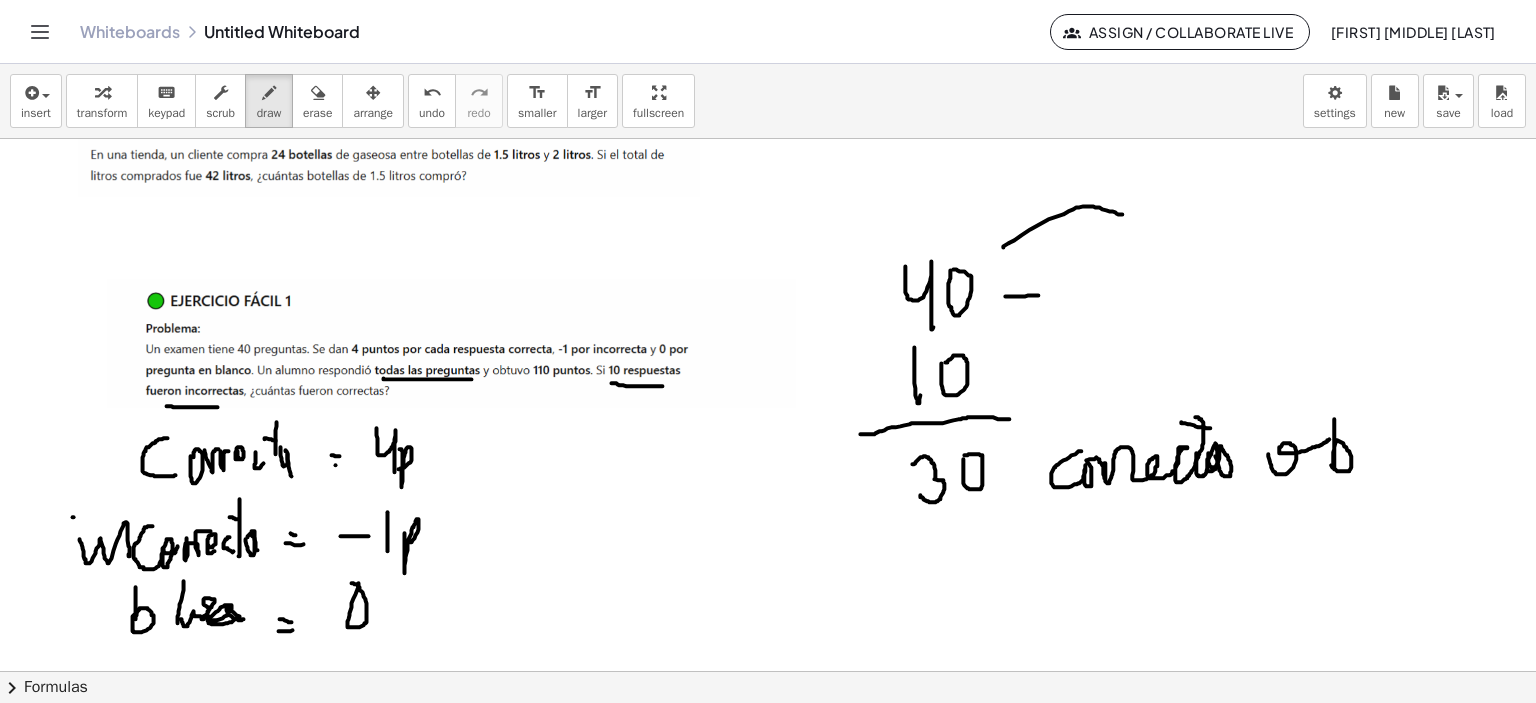 drag, startPoint x: 988, startPoint y: 247, endPoint x: 1110, endPoint y: 207, distance: 128.39003 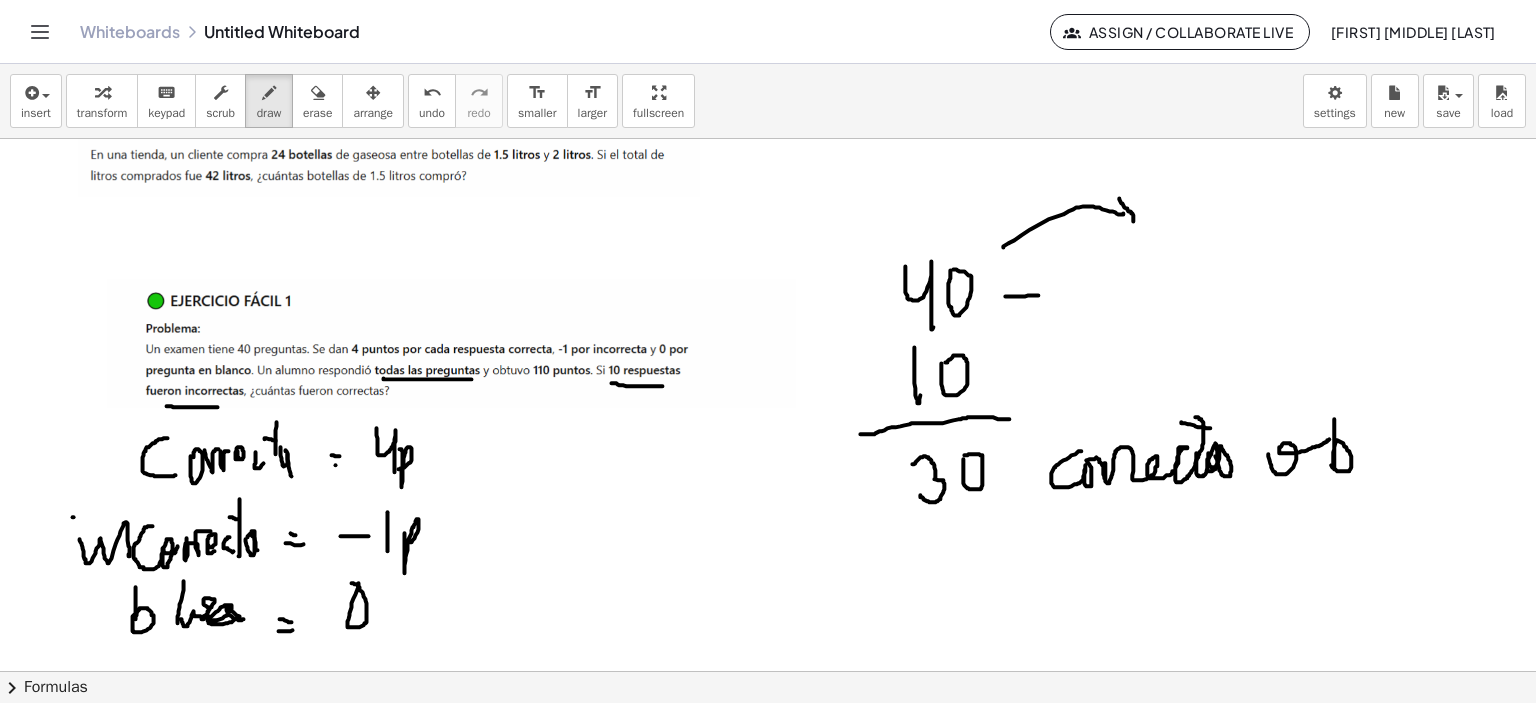 drag, startPoint x: 1104, startPoint y: 198, endPoint x: 1080, endPoint y: 233, distance: 42.43819 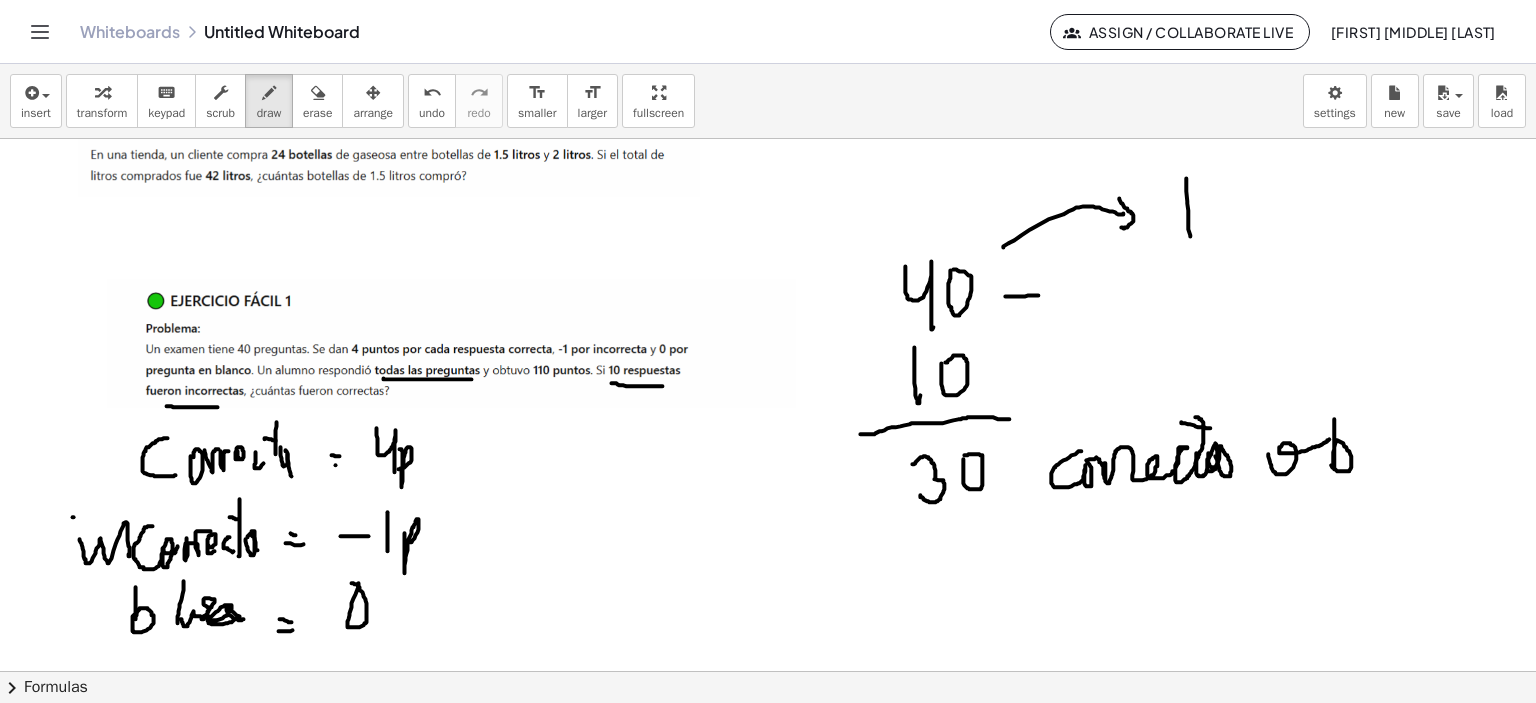 drag, startPoint x: 1175, startPoint y: 236, endPoint x: 1205, endPoint y: 191, distance: 54.08327 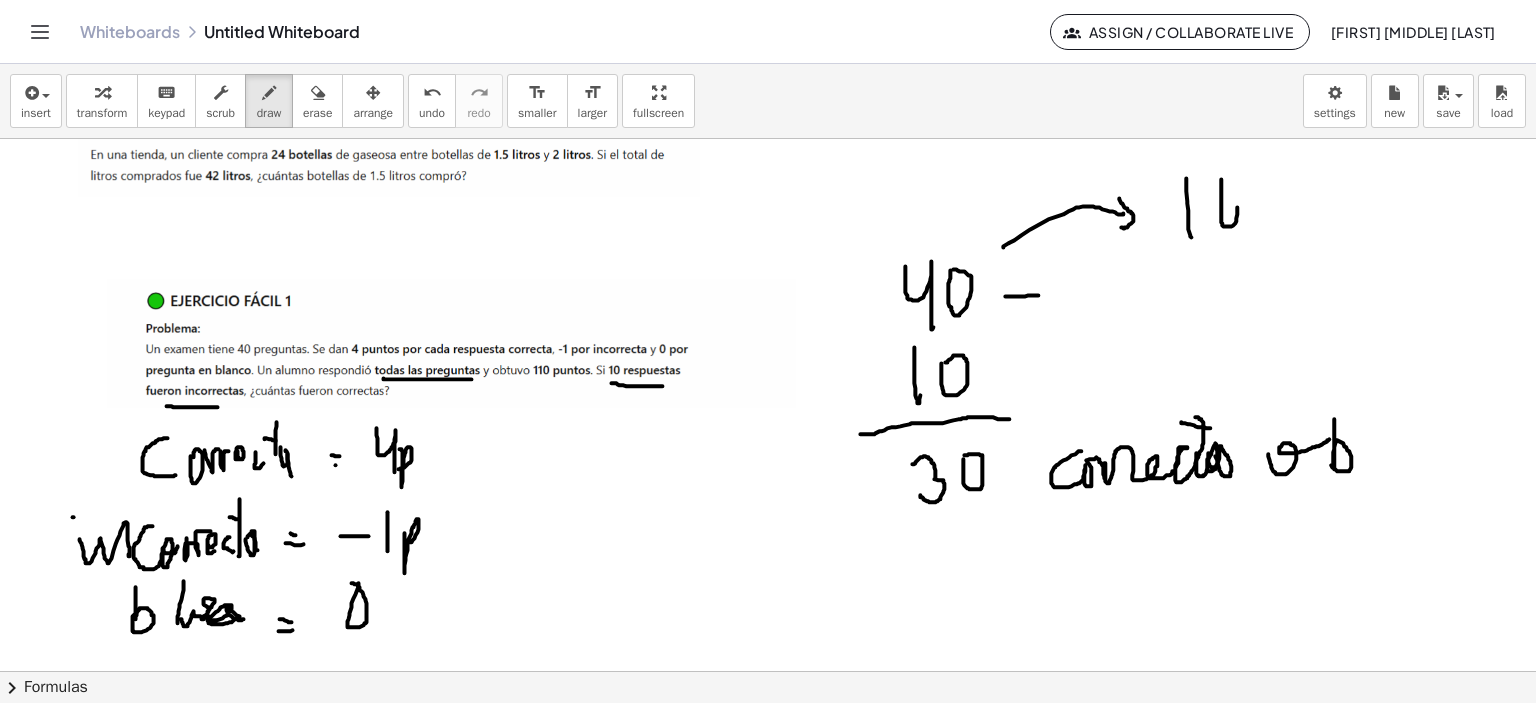 drag, startPoint x: 1206, startPoint y: 179, endPoint x: 1216, endPoint y: 207, distance: 29.732138 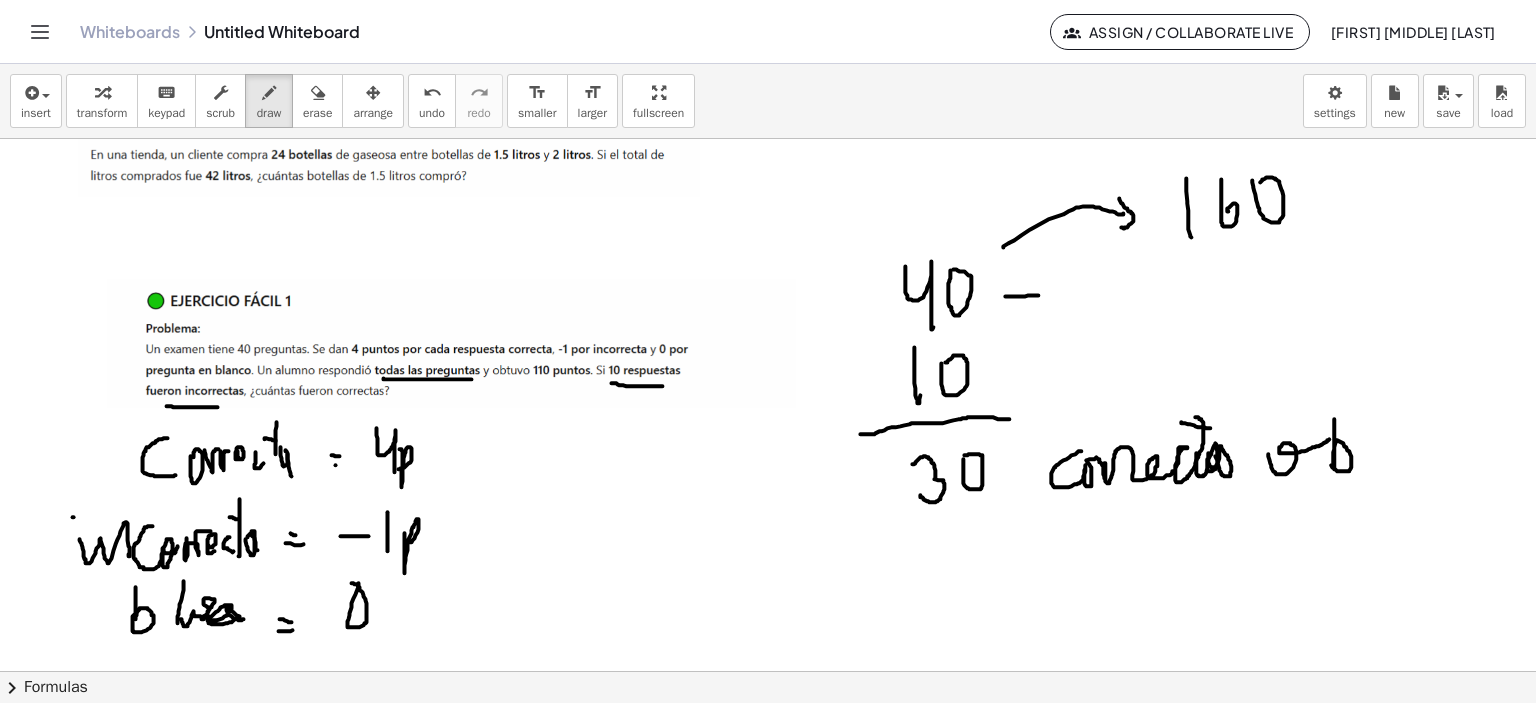 drag, startPoint x: 1239, startPoint y: 191, endPoint x: 1245, endPoint y: 182, distance: 10.816654 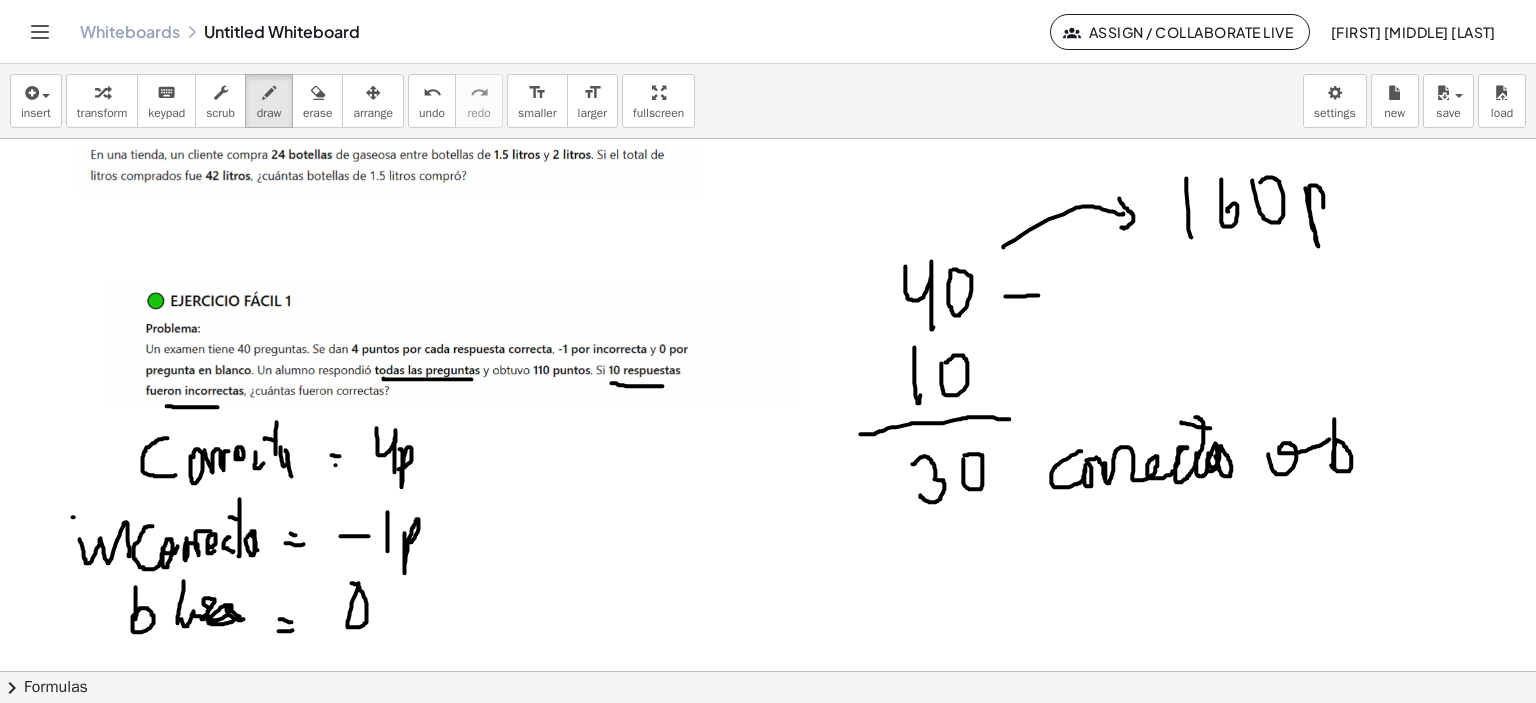 click at bounding box center (765, -509) 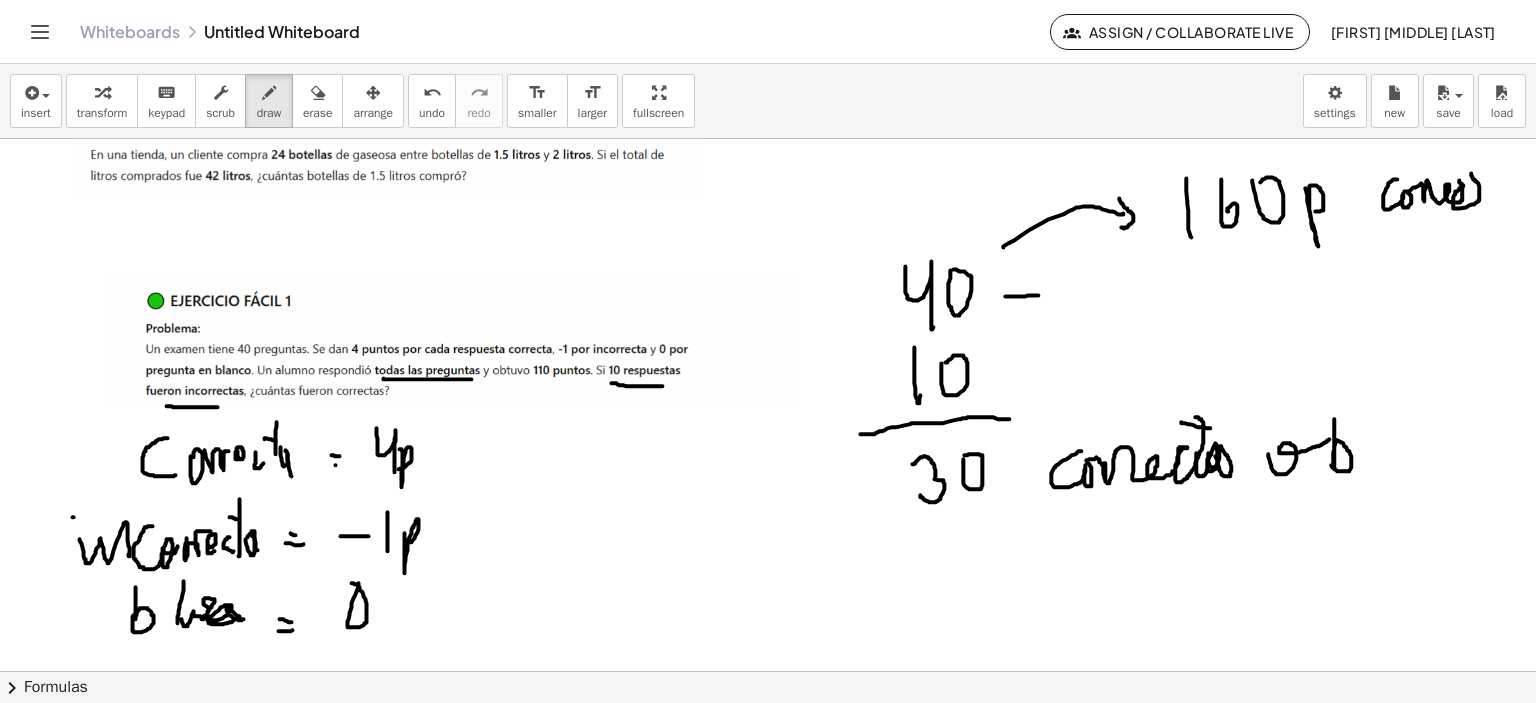 drag, startPoint x: 1382, startPoint y: 179, endPoint x: 1462, endPoint y: 175, distance: 80.09994 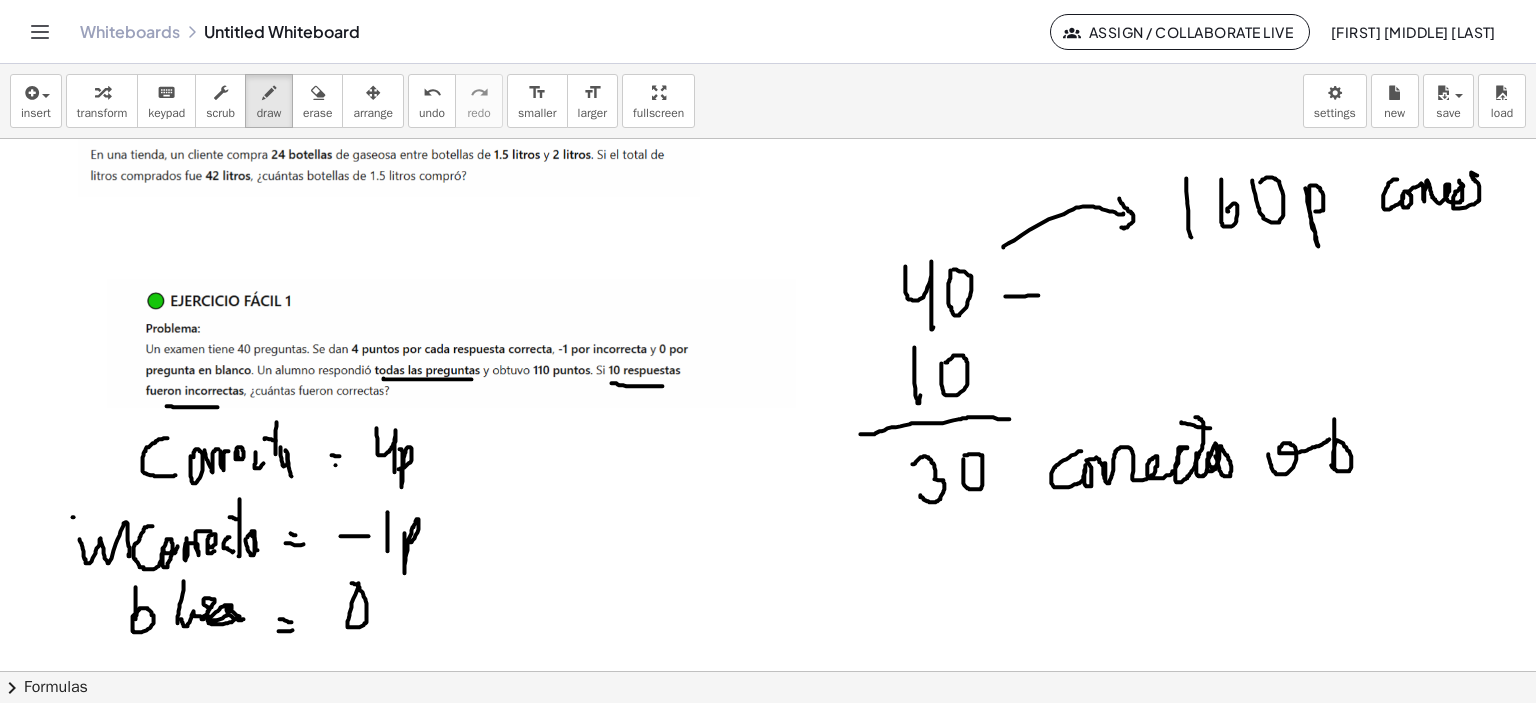 click at bounding box center (765, -509) 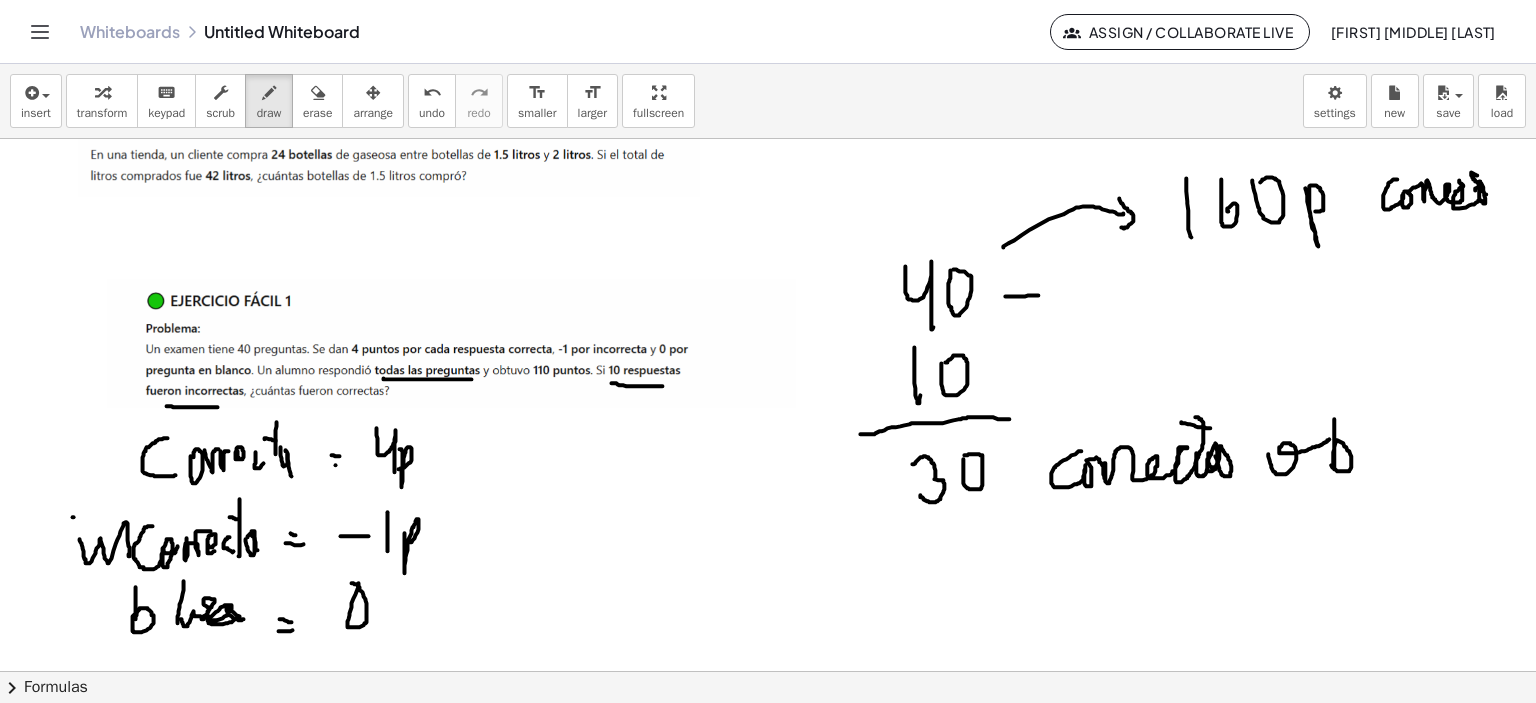 drag, startPoint x: 1470, startPoint y: 203, endPoint x: 1489, endPoint y: 203, distance: 19 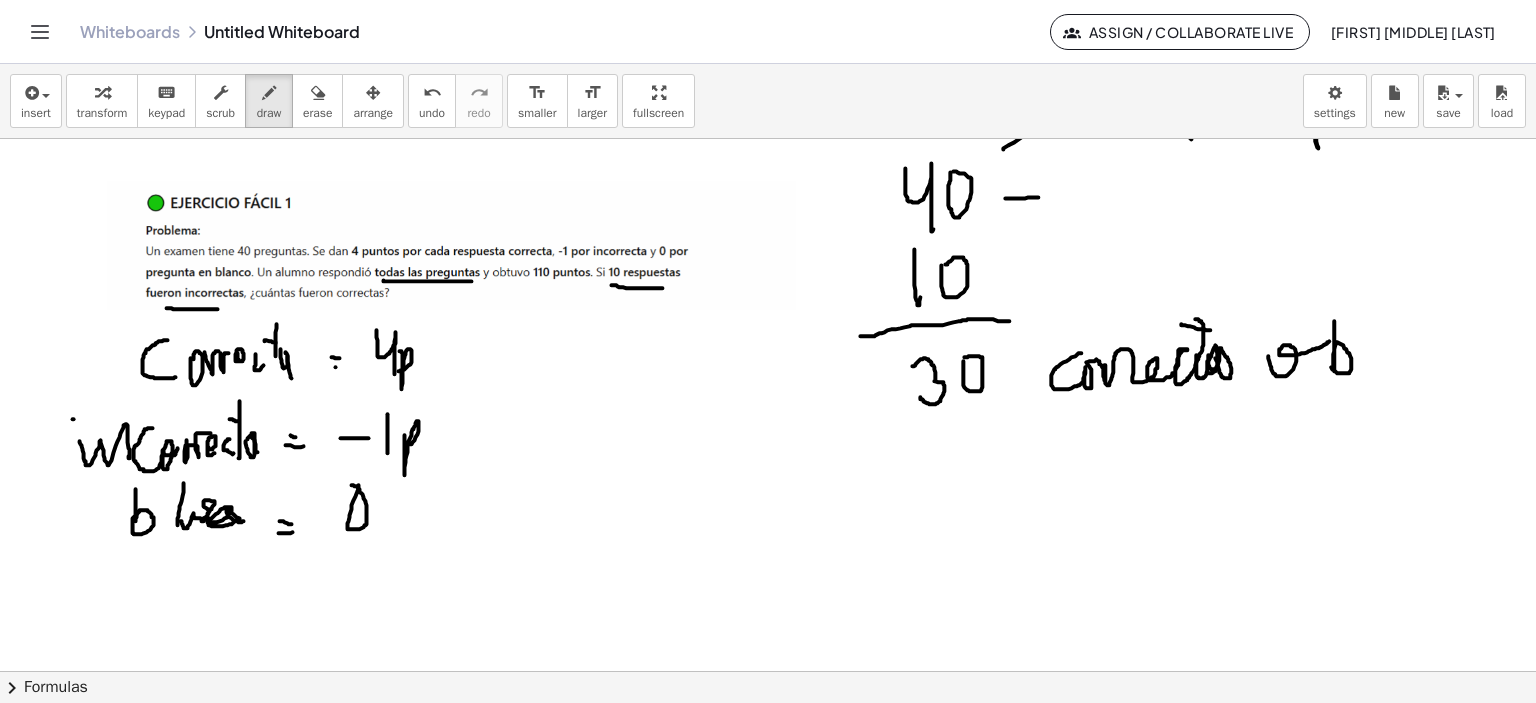 scroll, scrollTop: 2346, scrollLeft: 21, axis: both 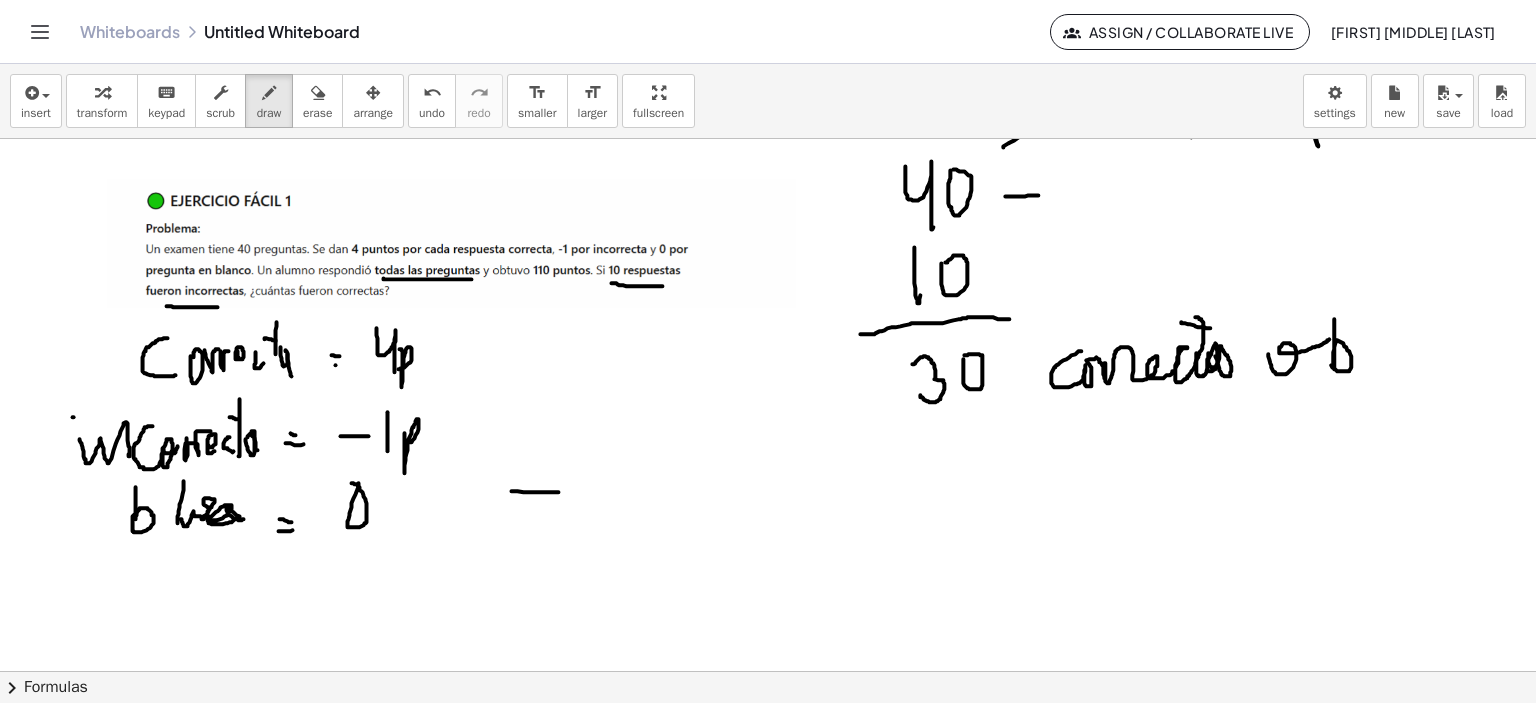 drag, startPoint x: 496, startPoint y: 491, endPoint x: 554, endPoint y: 479, distance: 59.22837 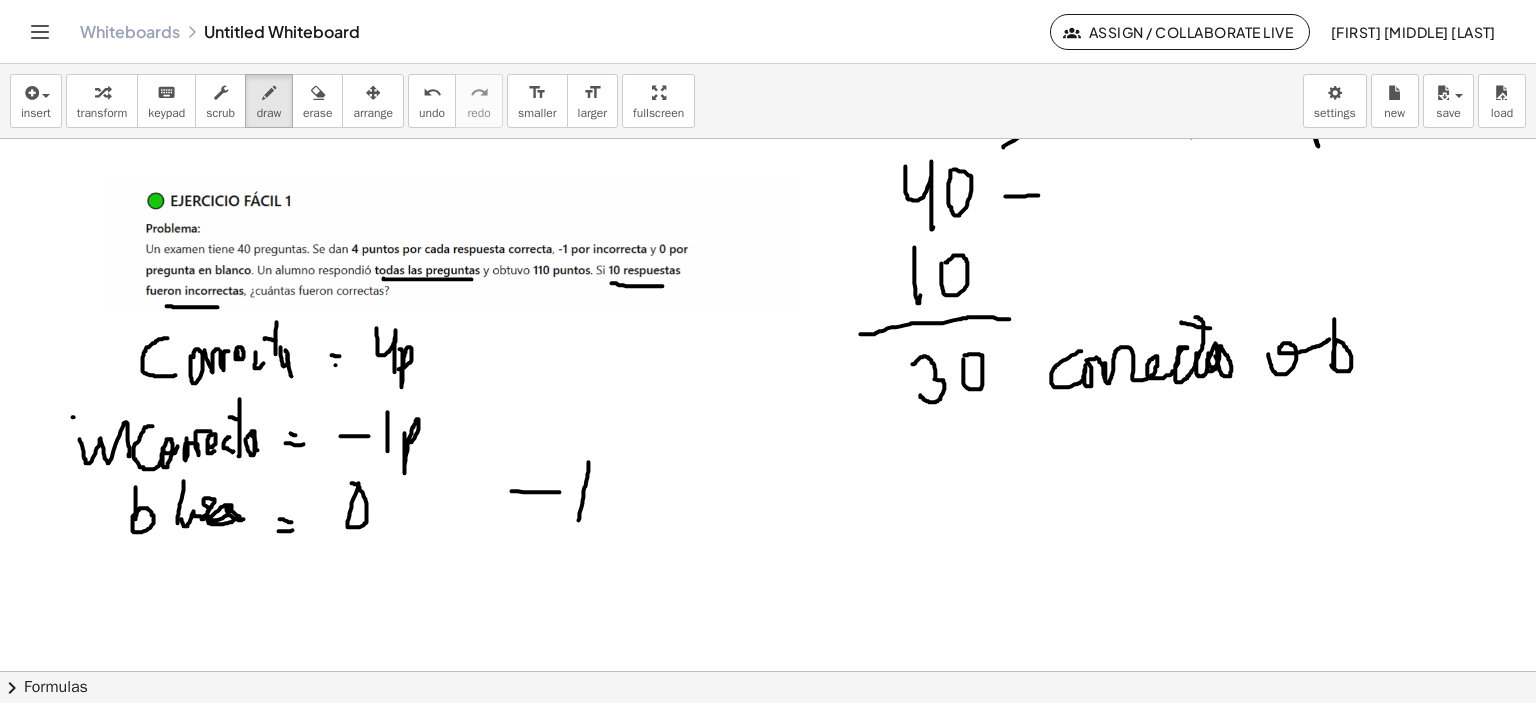 drag, startPoint x: 573, startPoint y: 462, endPoint x: 563, endPoint y: 520, distance: 58.855755 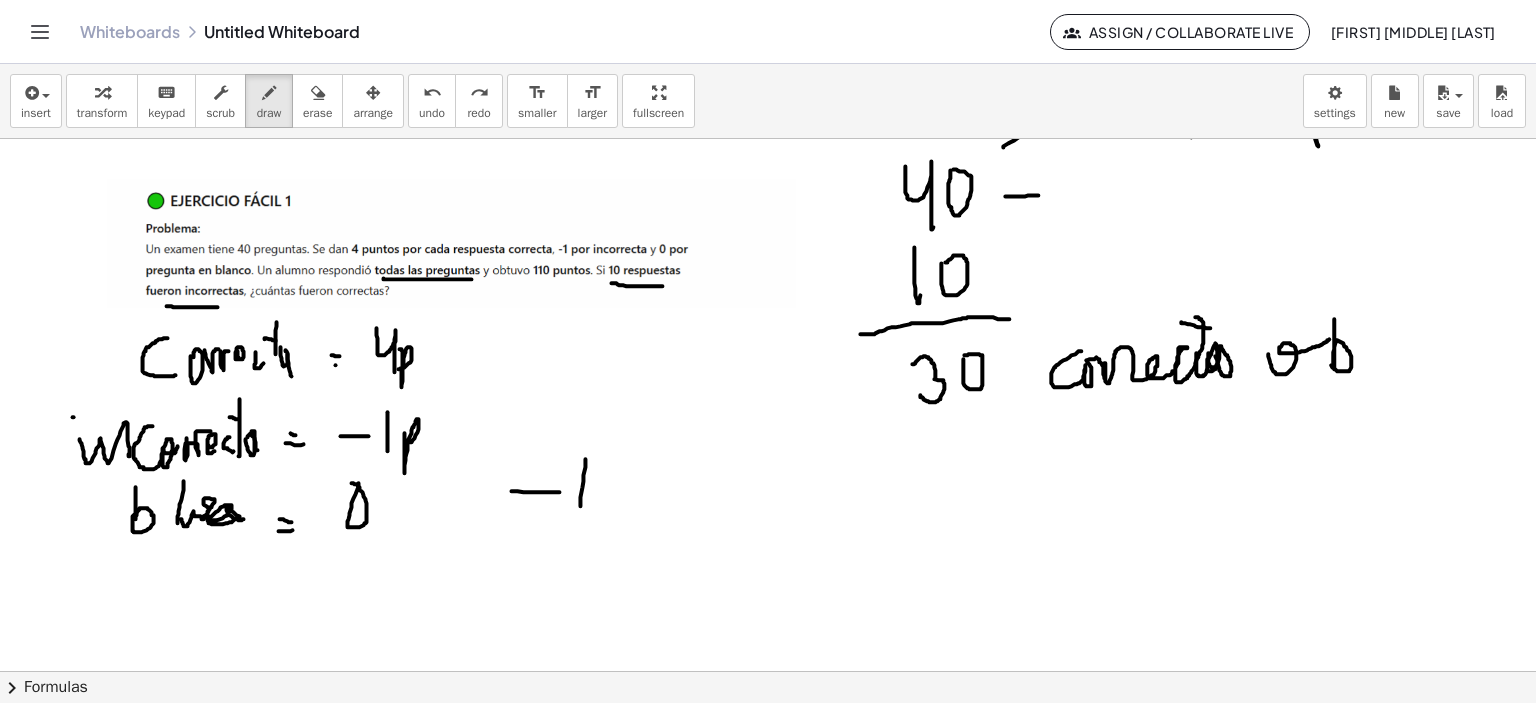 drag, startPoint x: 570, startPoint y: 459, endPoint x: 571, endPoint y: 507, distance: 48.010414 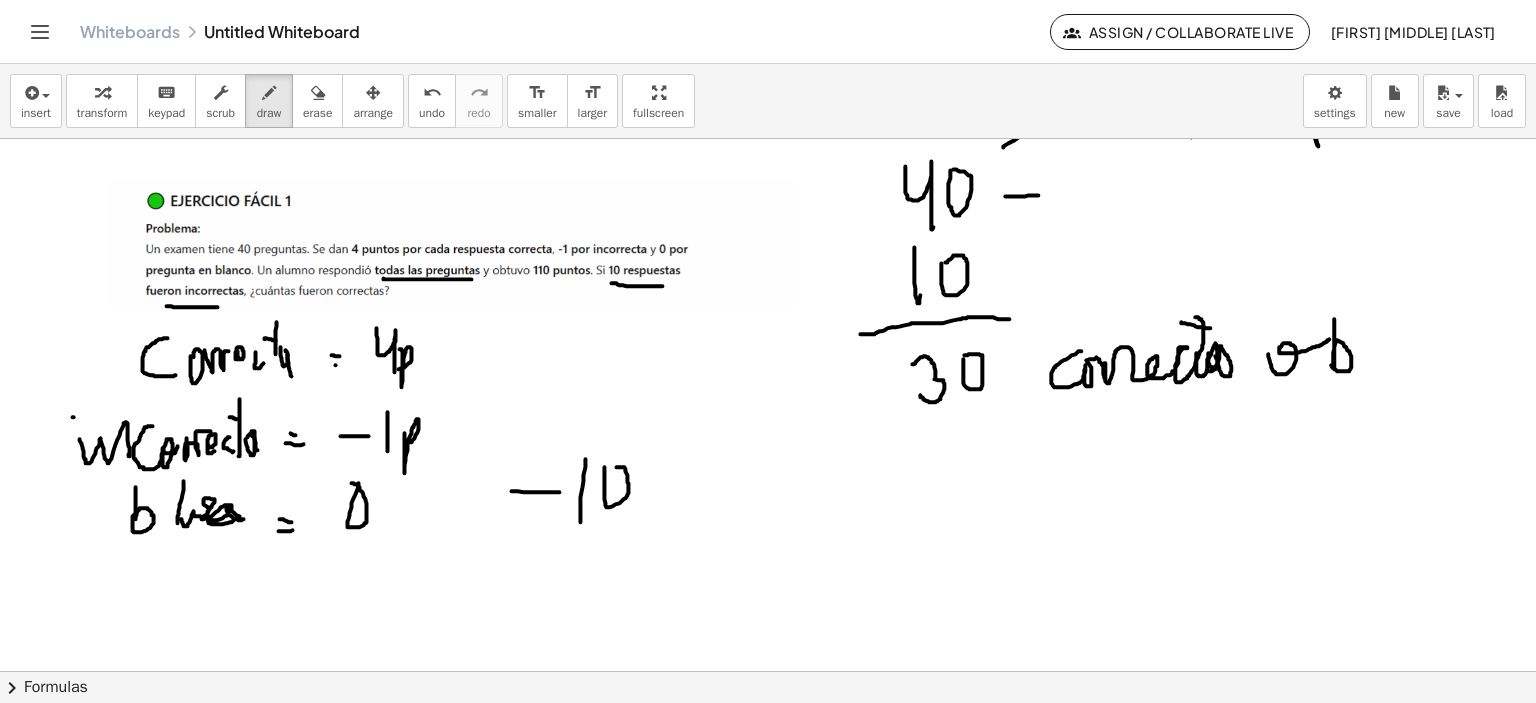 drag, startPoint x: 589, startPoint y: 468, endPoint x: 600, endPoint y: 467, distance: 11.045361 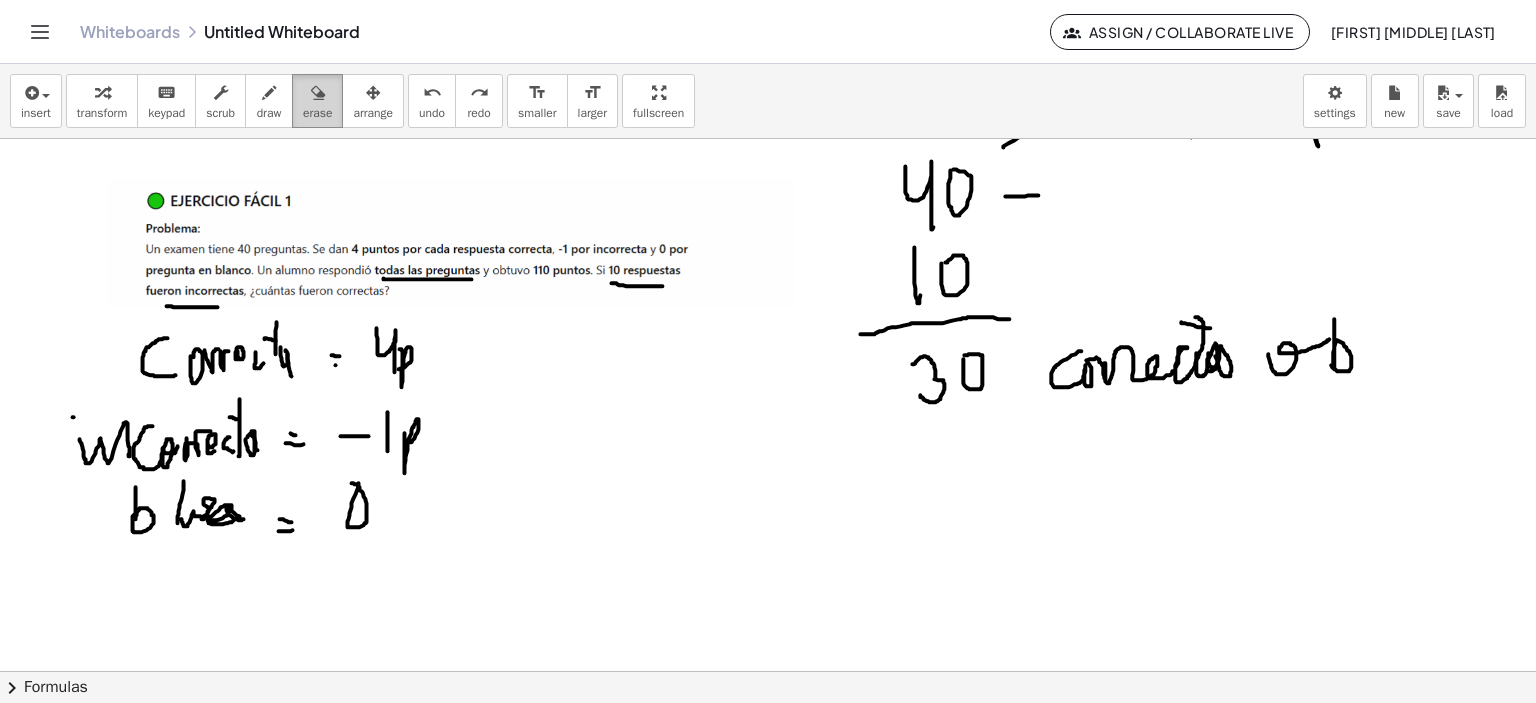click at bounding box center (318, 93) 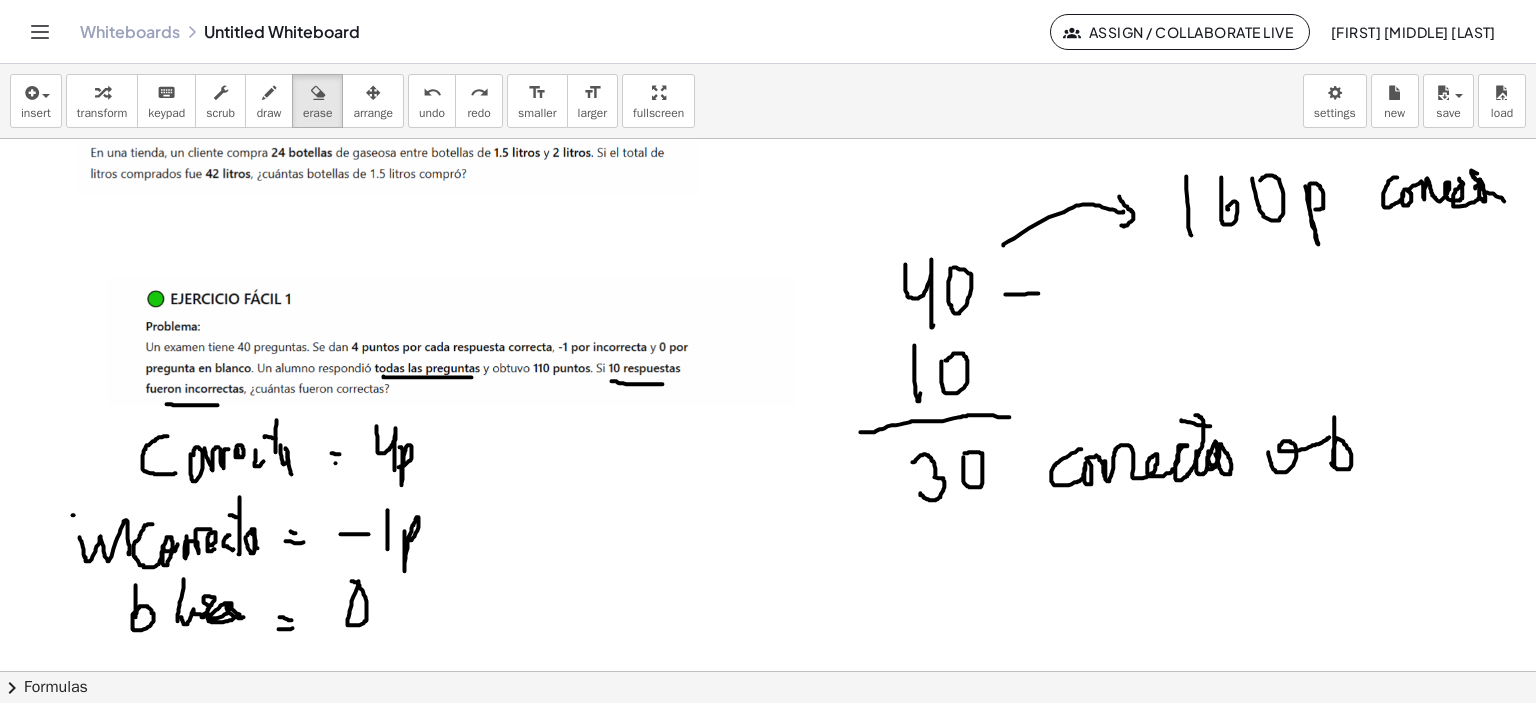 scroll, scrollTop: 2246, scrollLeft: 21, axis: both 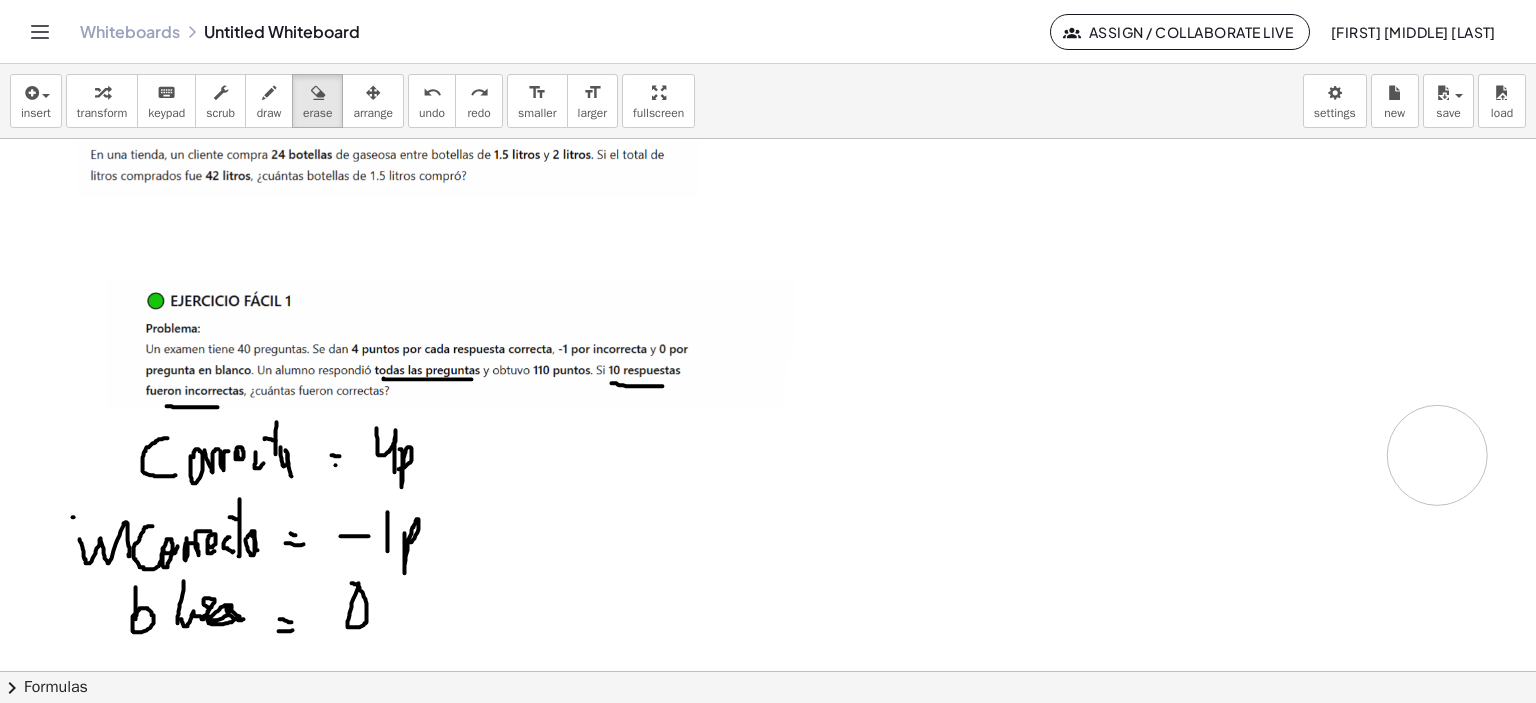 drag, startPoint x: 1154, startPoint y: 295, endPoint x: 368, endPoint y: 186, distance: 793.5219 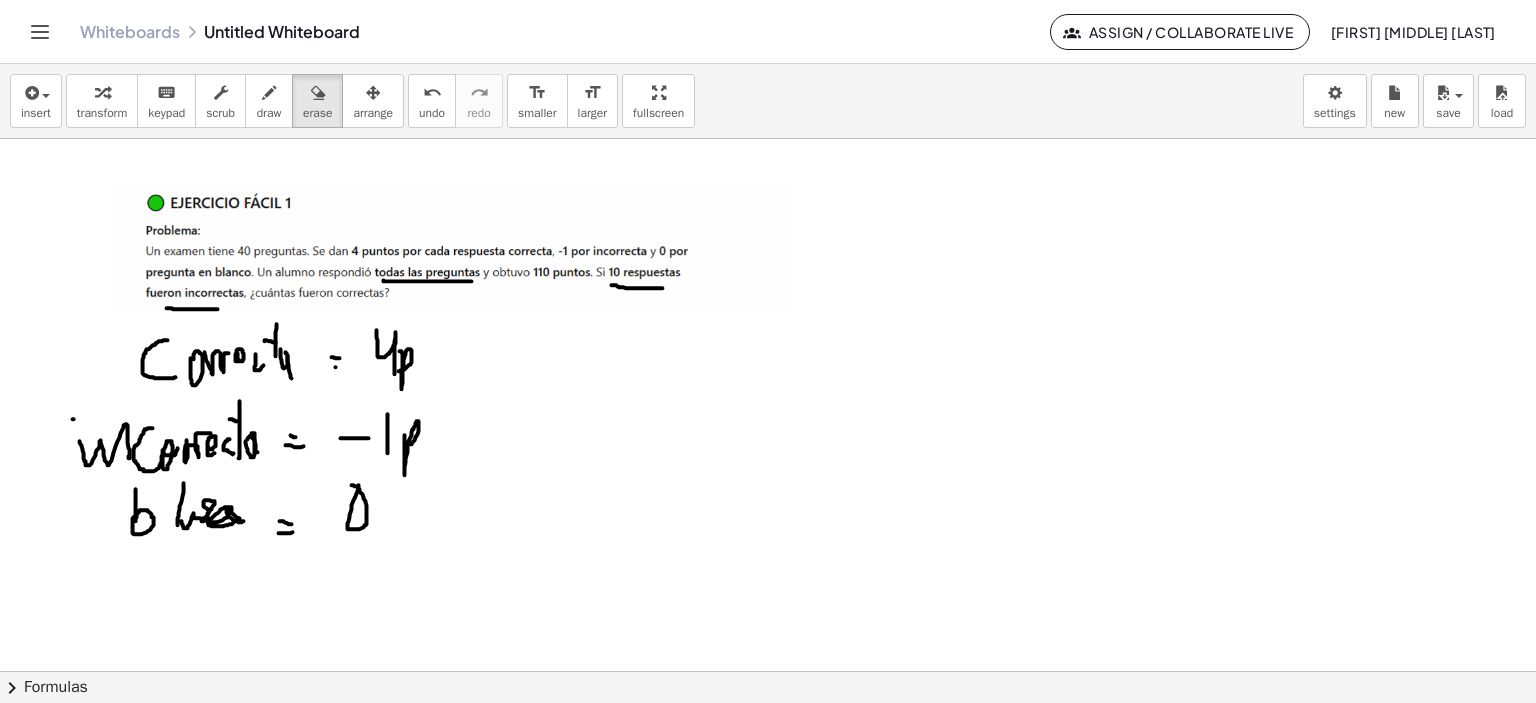 scroll, scrollTop: 2346, scrollLeft: 21, axis: both 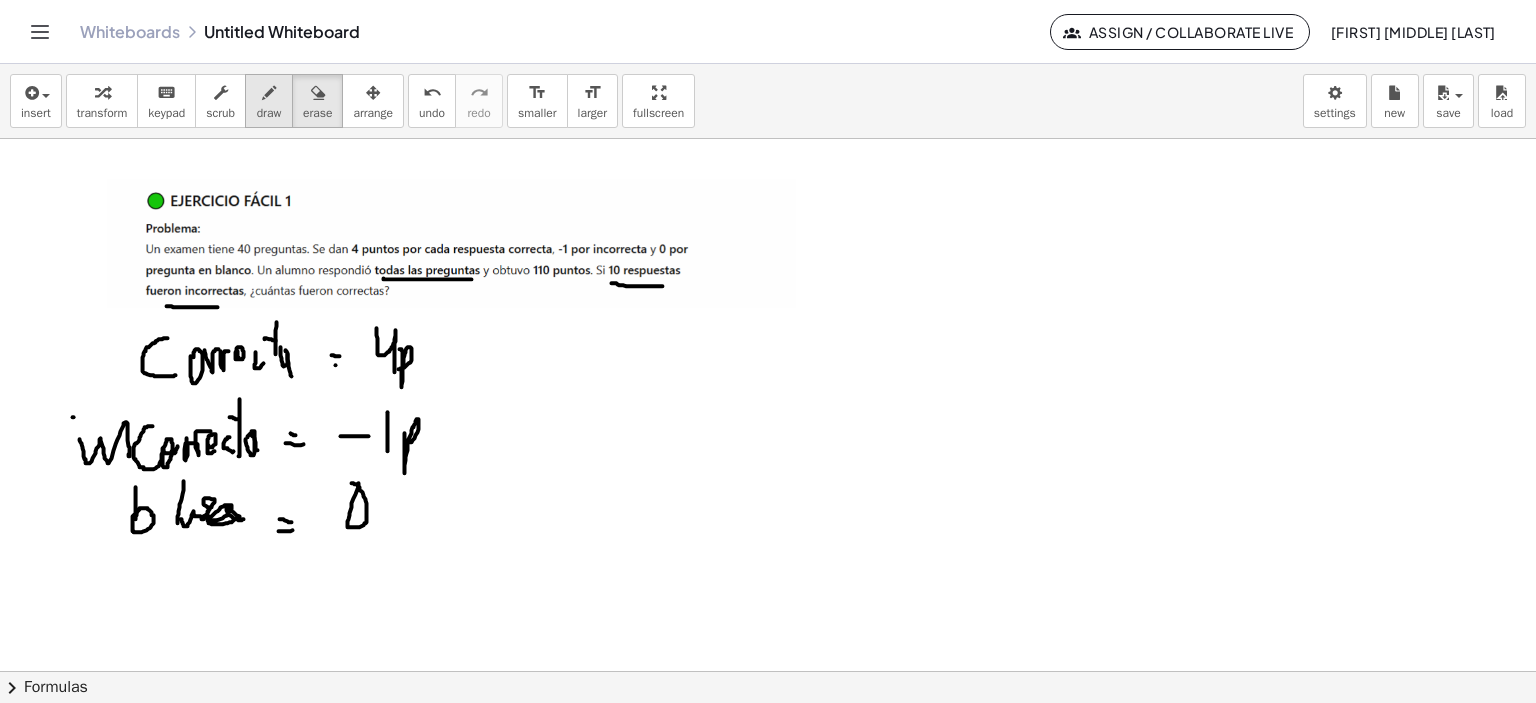 click at bounding box center [269, 93] 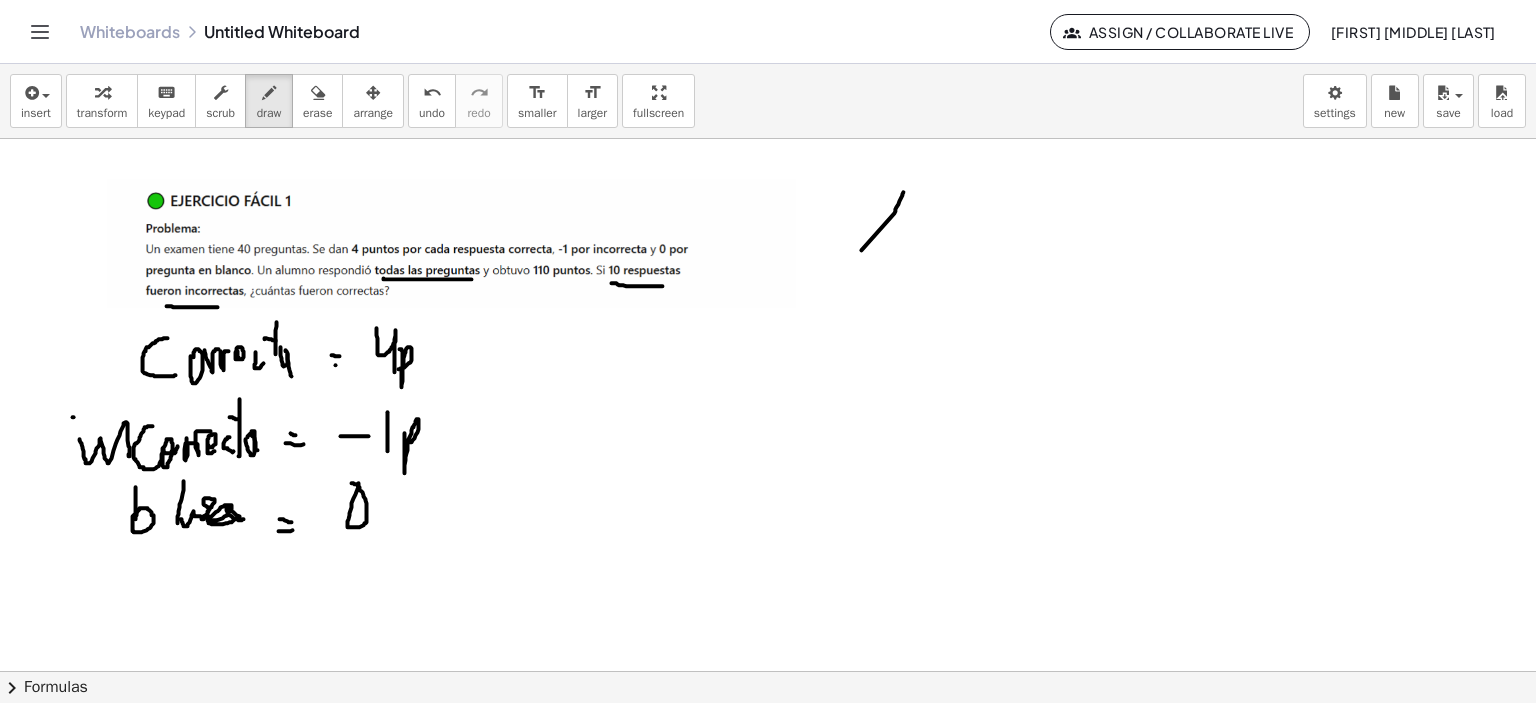 drag, startPoint x: 884, startPoint y: 201, endPoint x: 854, endPoint y: 224, distance: 37.802116 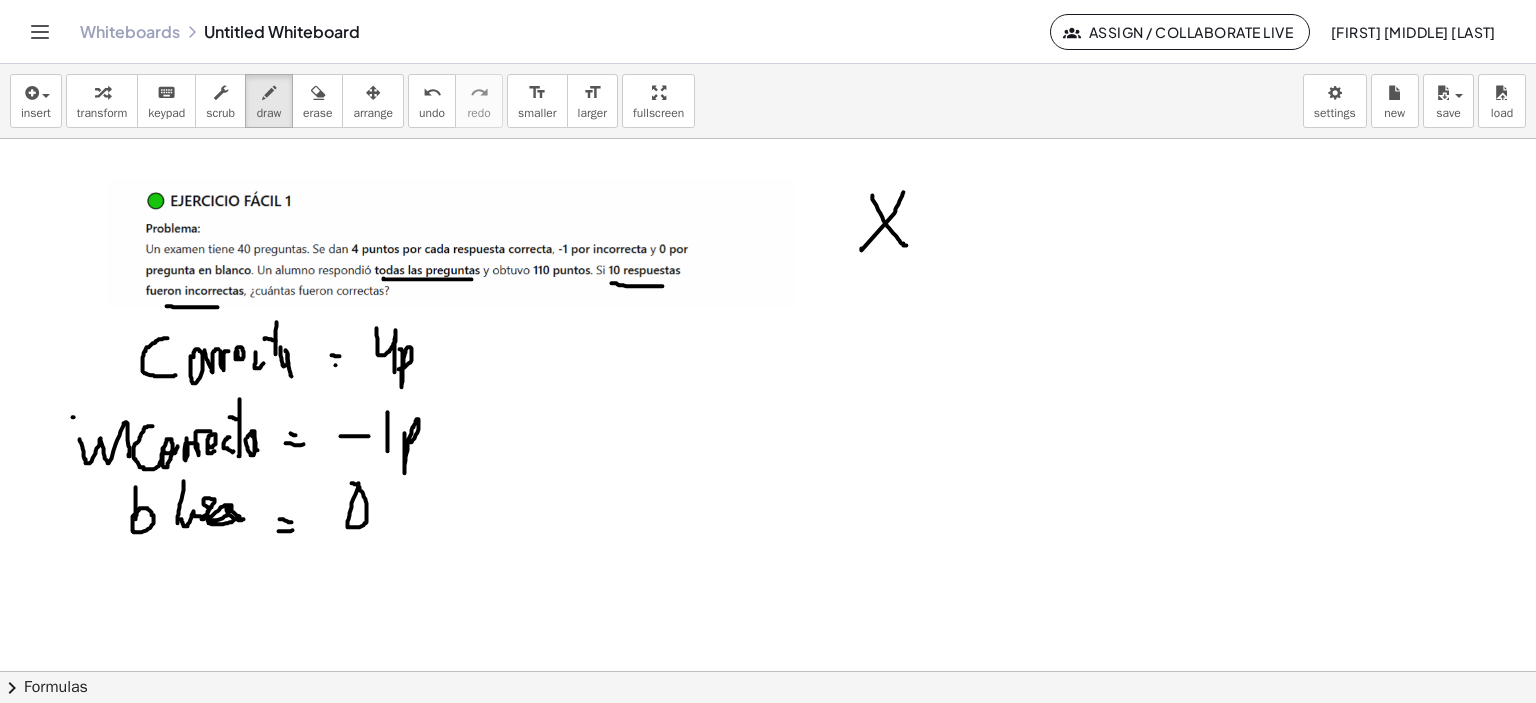 drag, startPoint x: 884, startPoint y: 240, endPoint x: 908, endPoint y: 221, distance: 30.610456 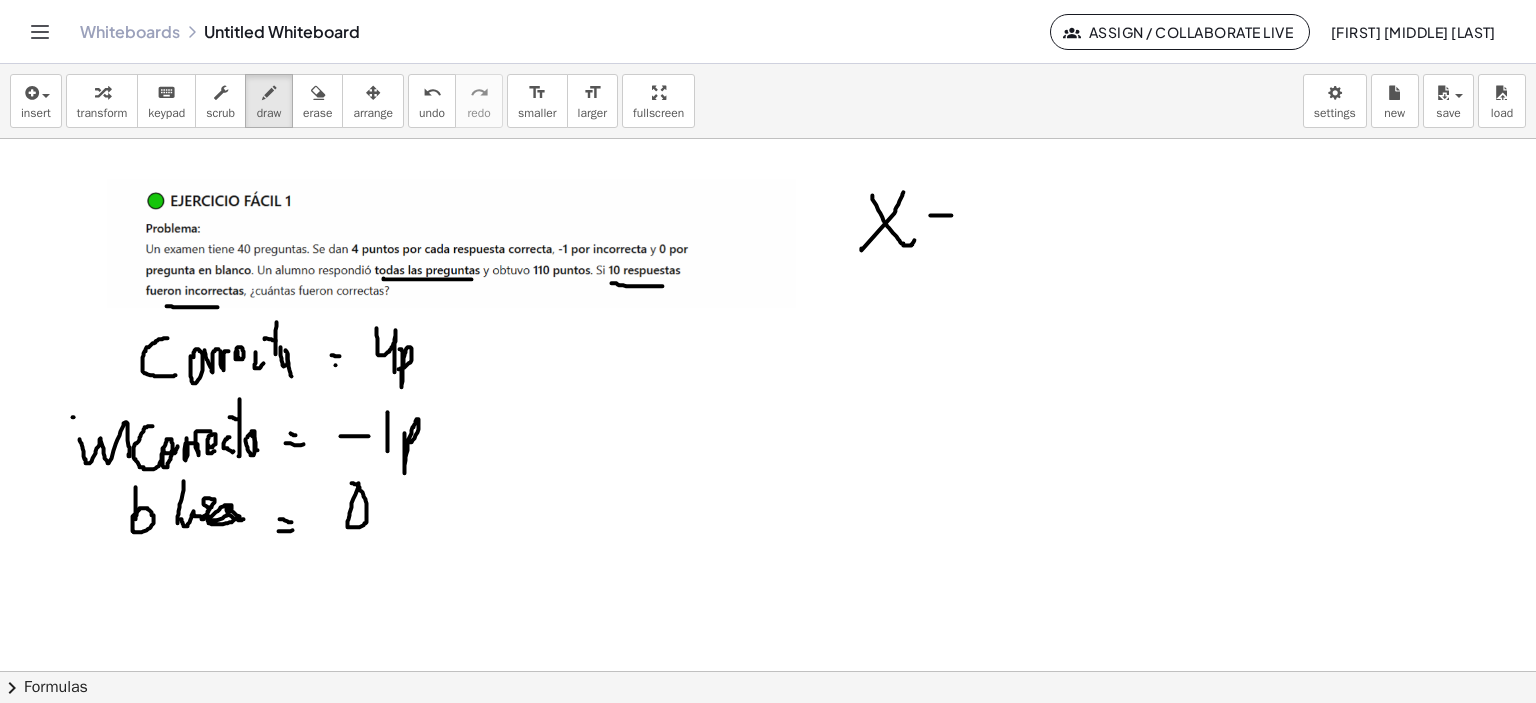drag, startPoint x: 916, startPoint y: 215, endPoint x: 936, endPoint y: 215, distance: 20 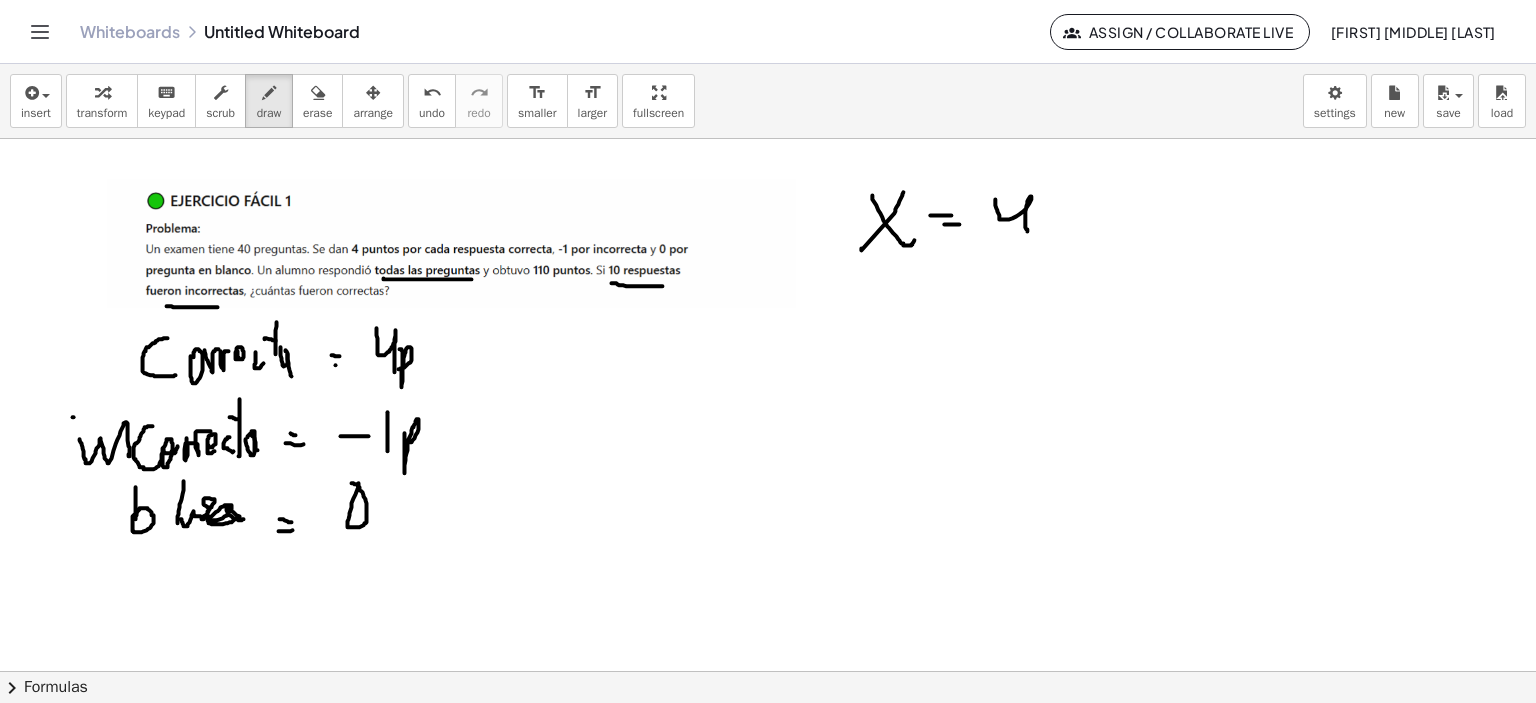 drag, startPoint x: 980, startPoint y: 199, endPoint x: 1016, endPoint y: 230, distance: 47.507893 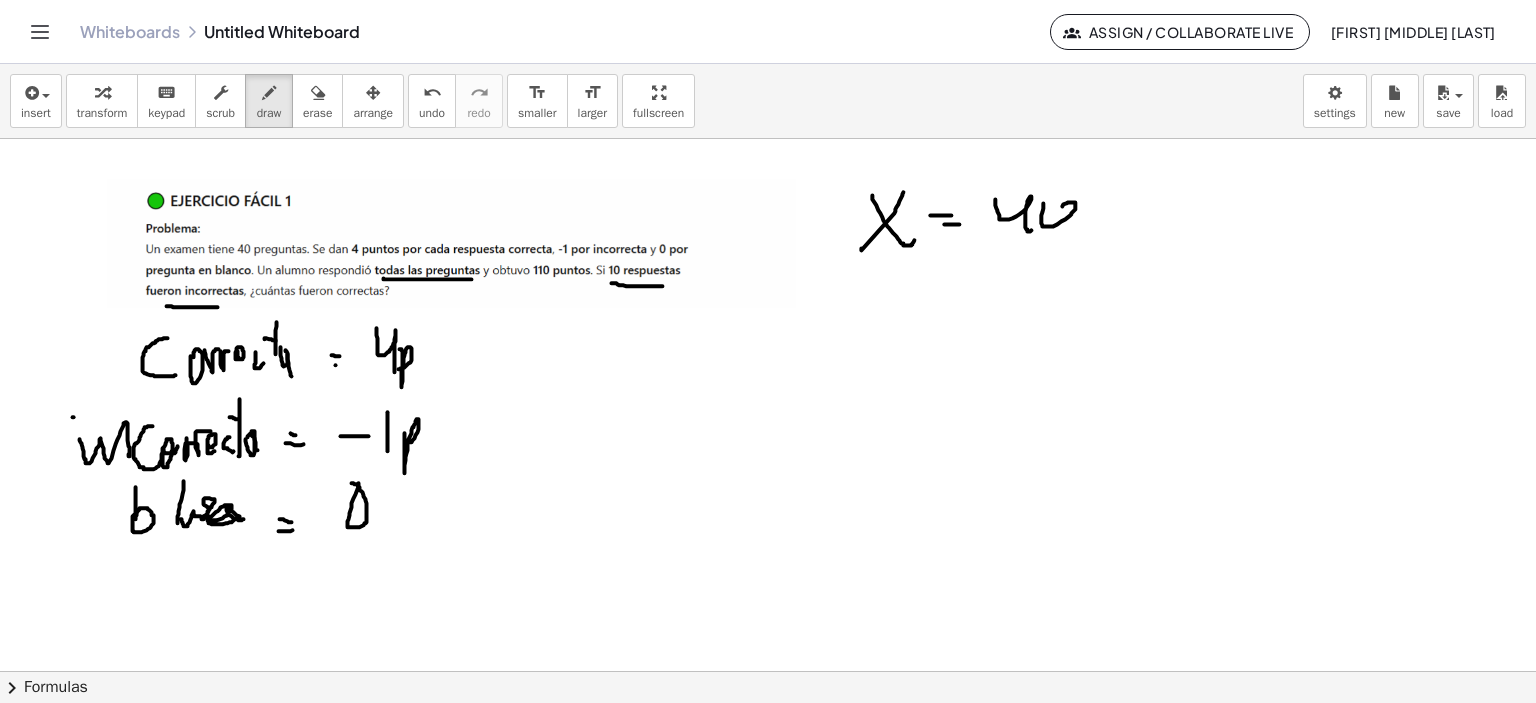drag, startPoint x: 1028, startPoint y: 226, endPoint x: 1028, endPoint y: 214, distance: 12 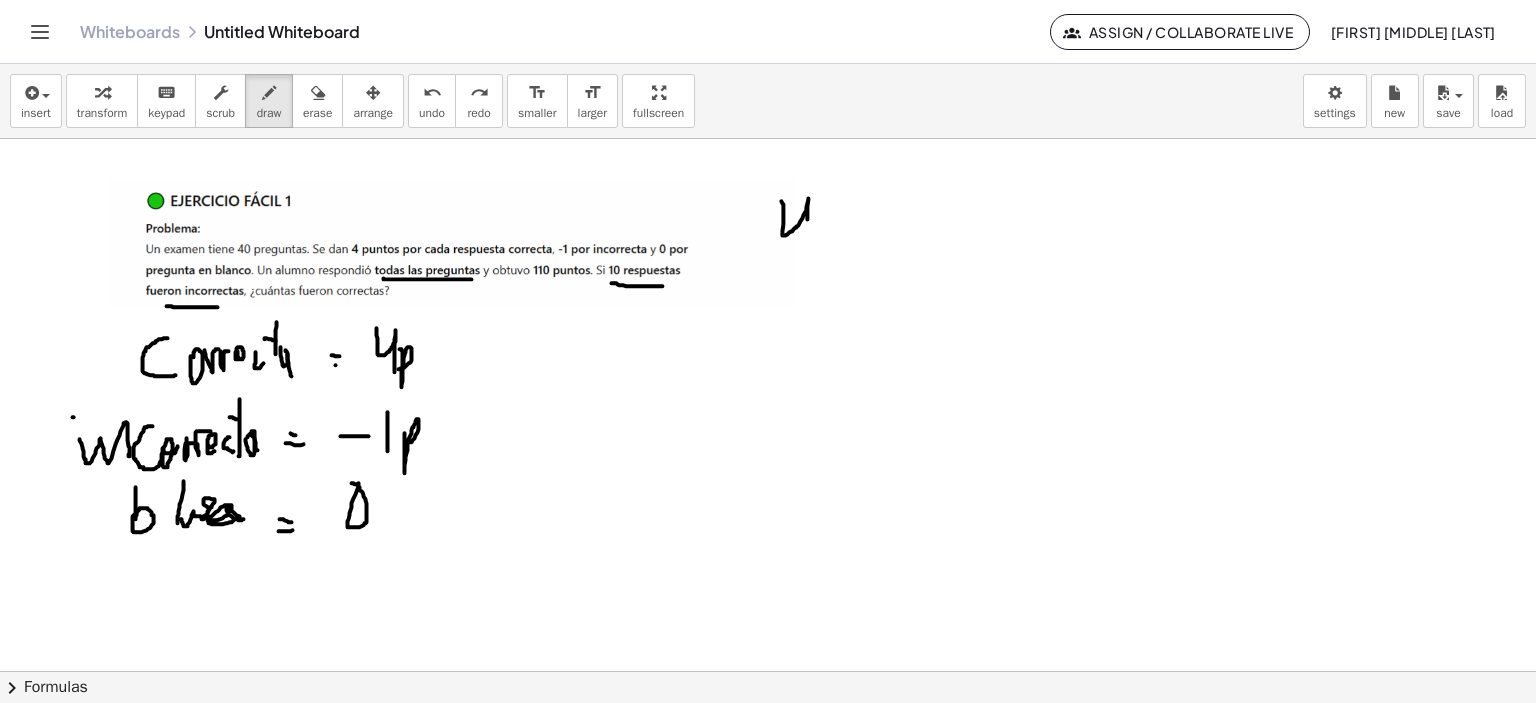 drag, startPoint x: 766, startPoint y: 201, endPoint x: 793, endPoint y: 252, distance: 57.706154 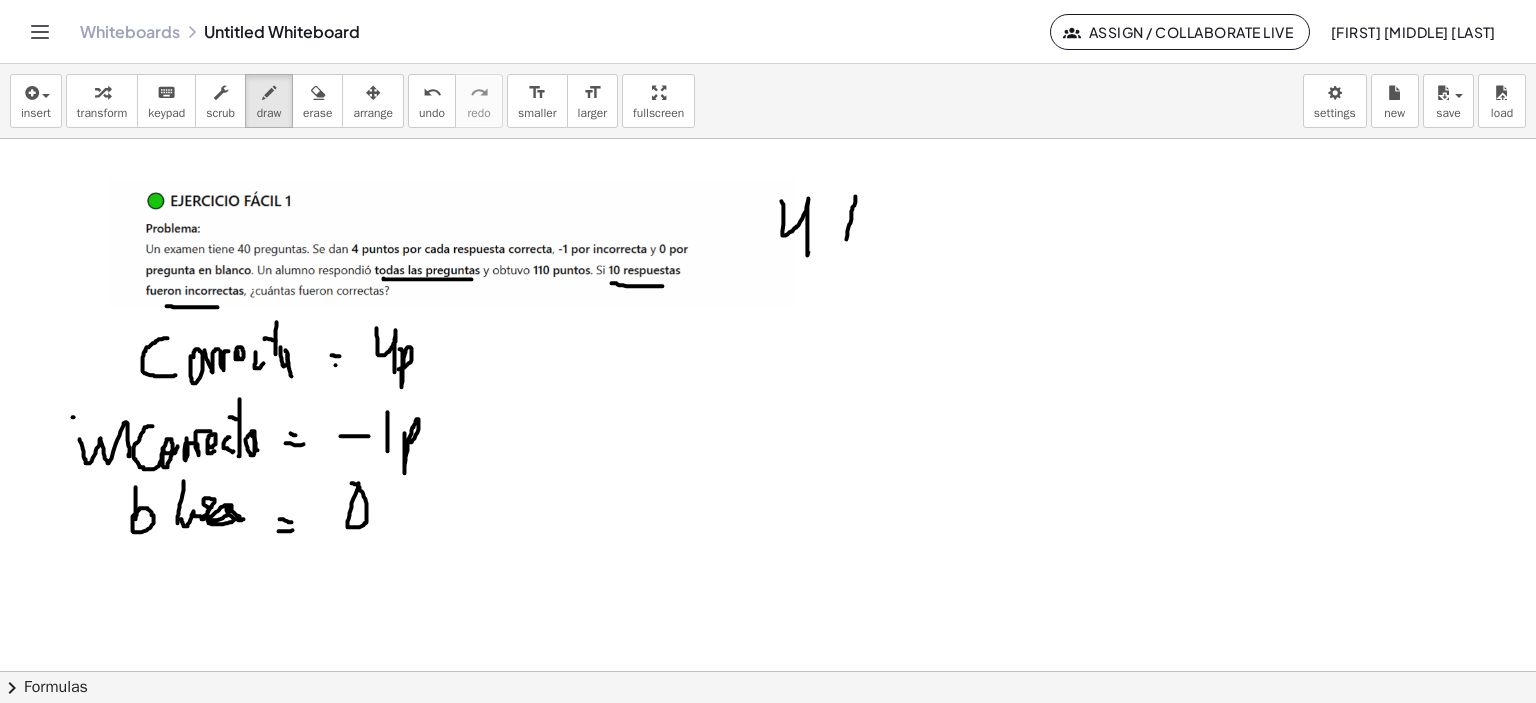 drag, startPoint x: 832, startPoint y: 231, endPoint x: 824, endPoint y: 215, distance: 17.888544 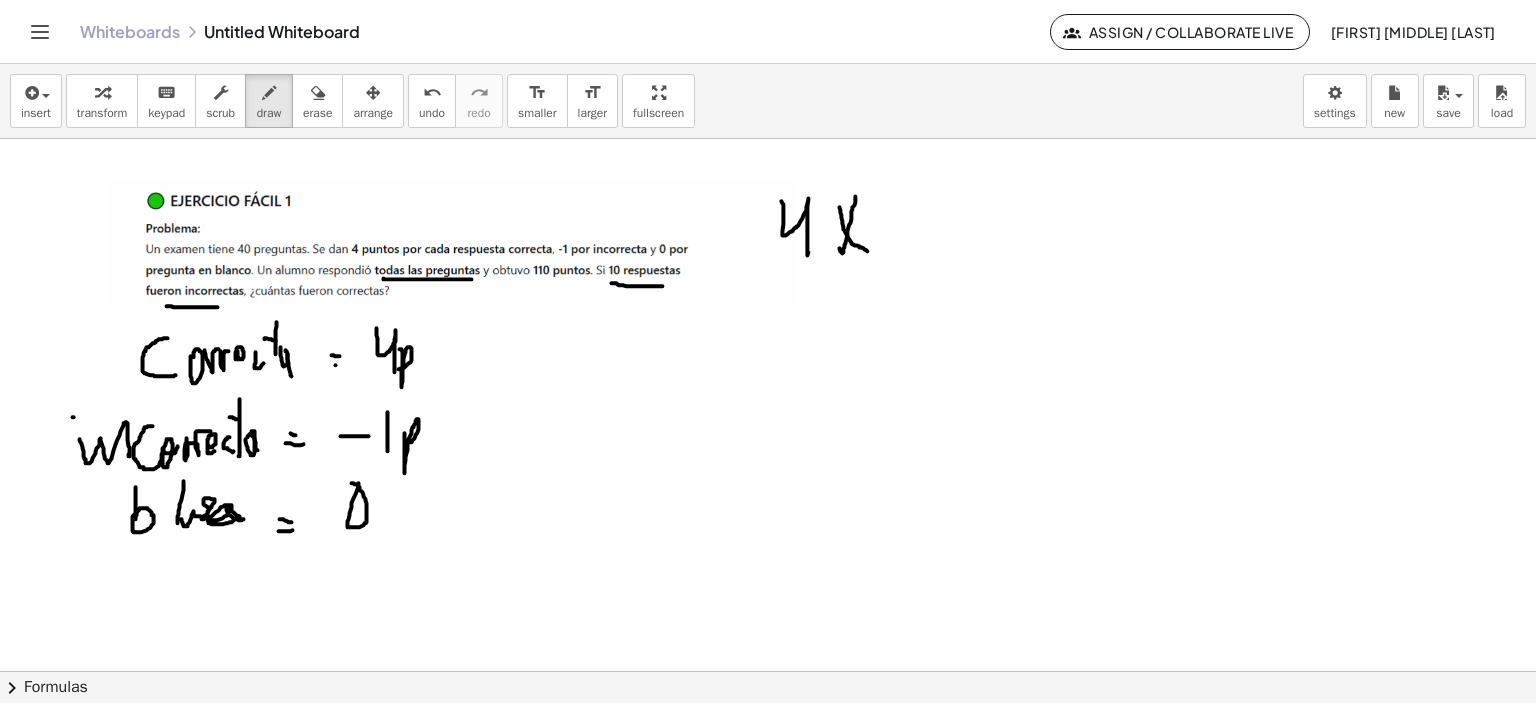 drag, startPoint x: 826, startPoint y: 215, endPoint x: 856, endPoint y: 251, distance: 46.8615 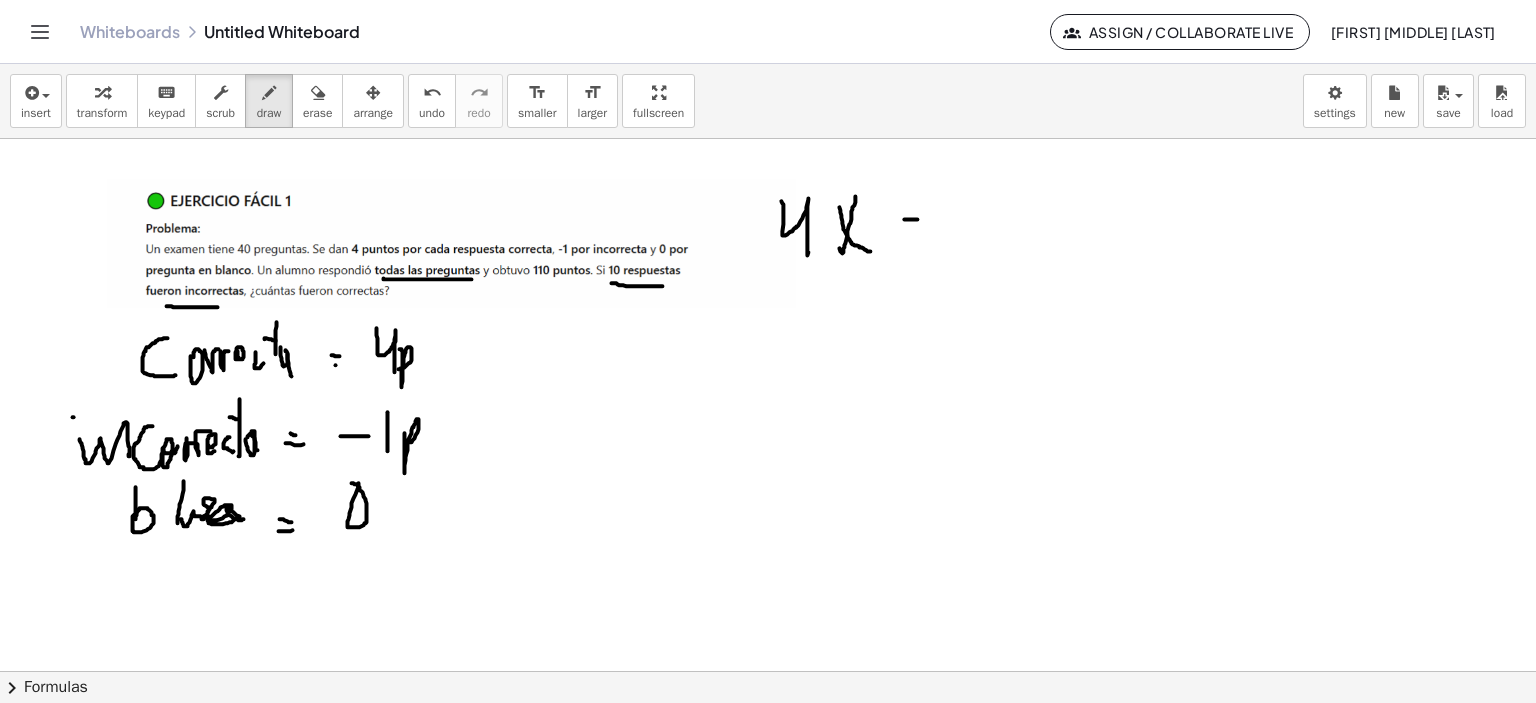 drag, startPoint x: 889, startPoint y: 219, endPoint x: 905, endPoint y: 219, distance: 16 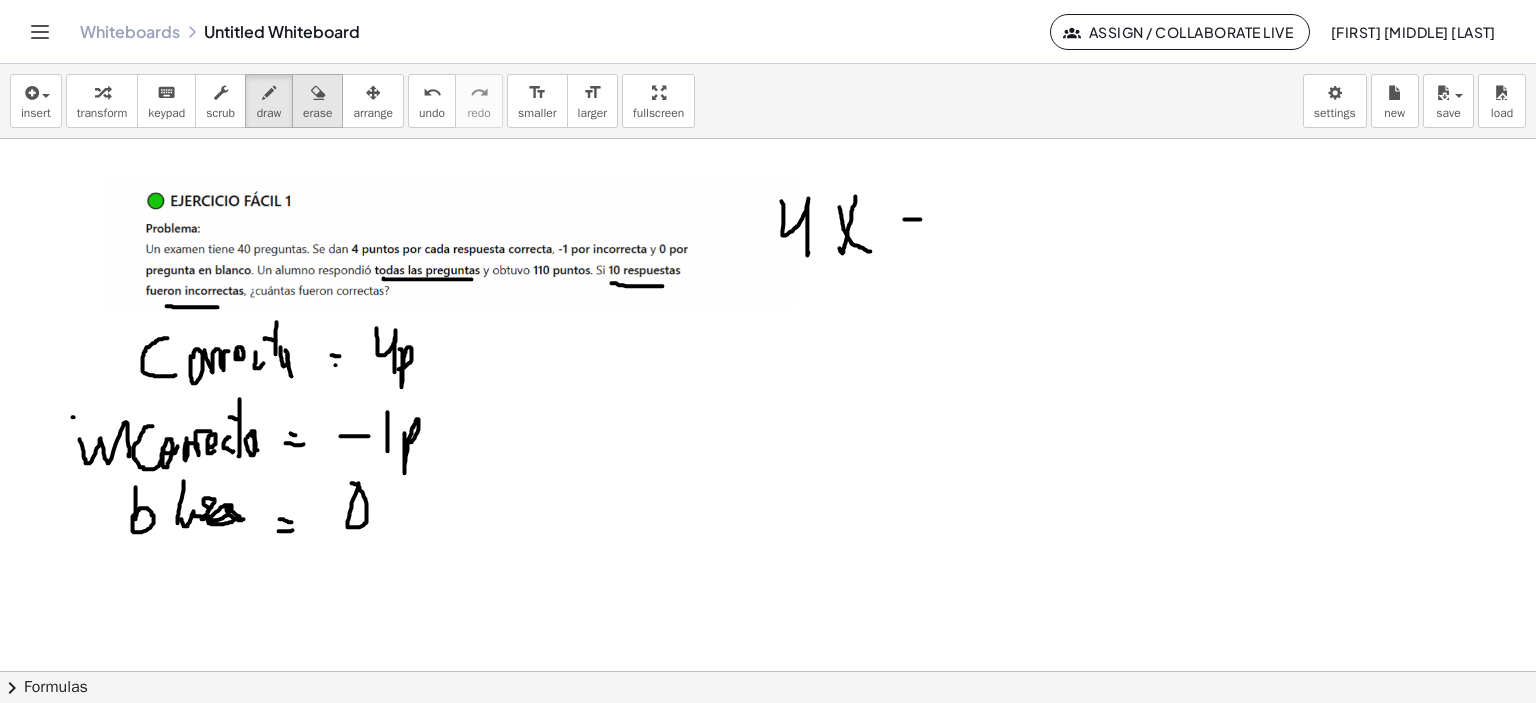 click on "erase" at bounding box center [317, 113] 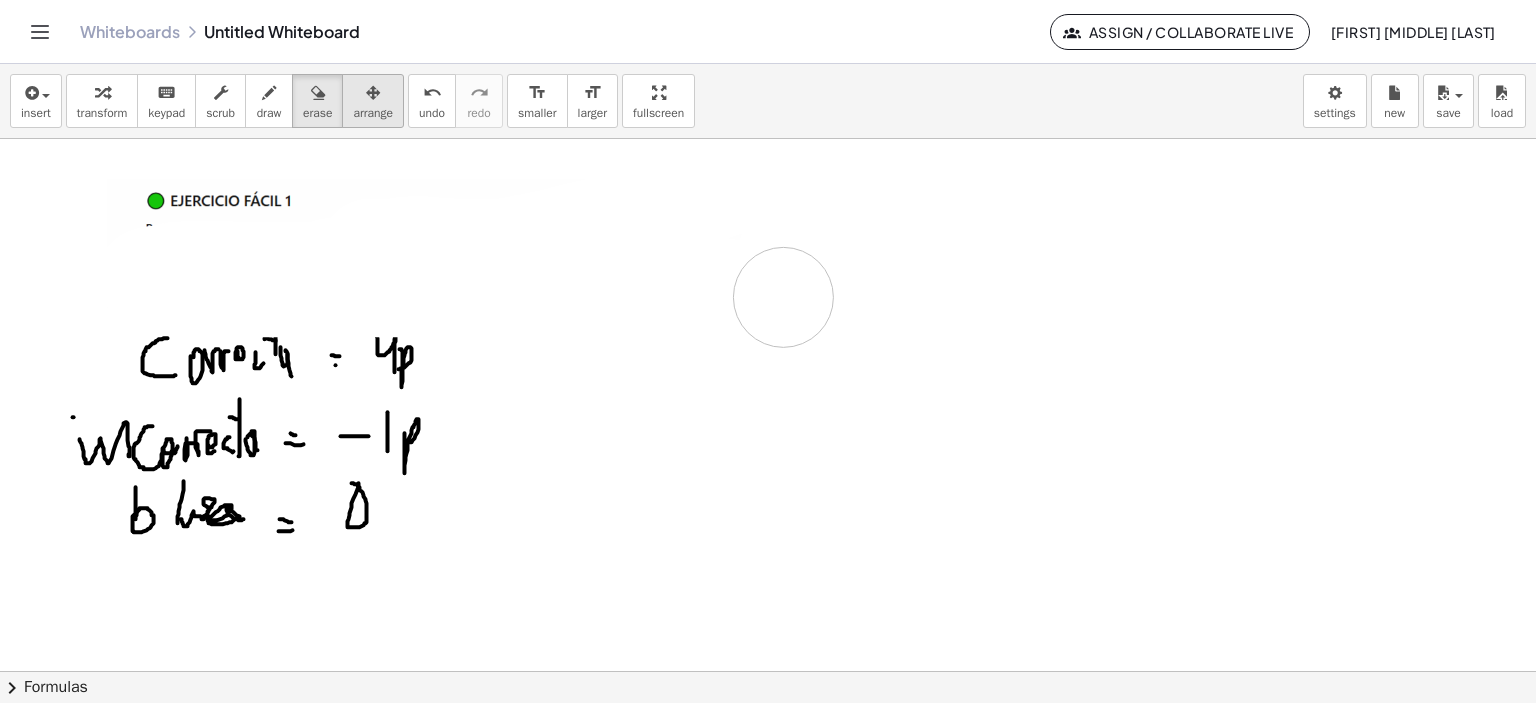 drag, startPoint x: 773, startPoint y: 252, endPoint x: 356, endPoint y: 106, distance: 441.8201 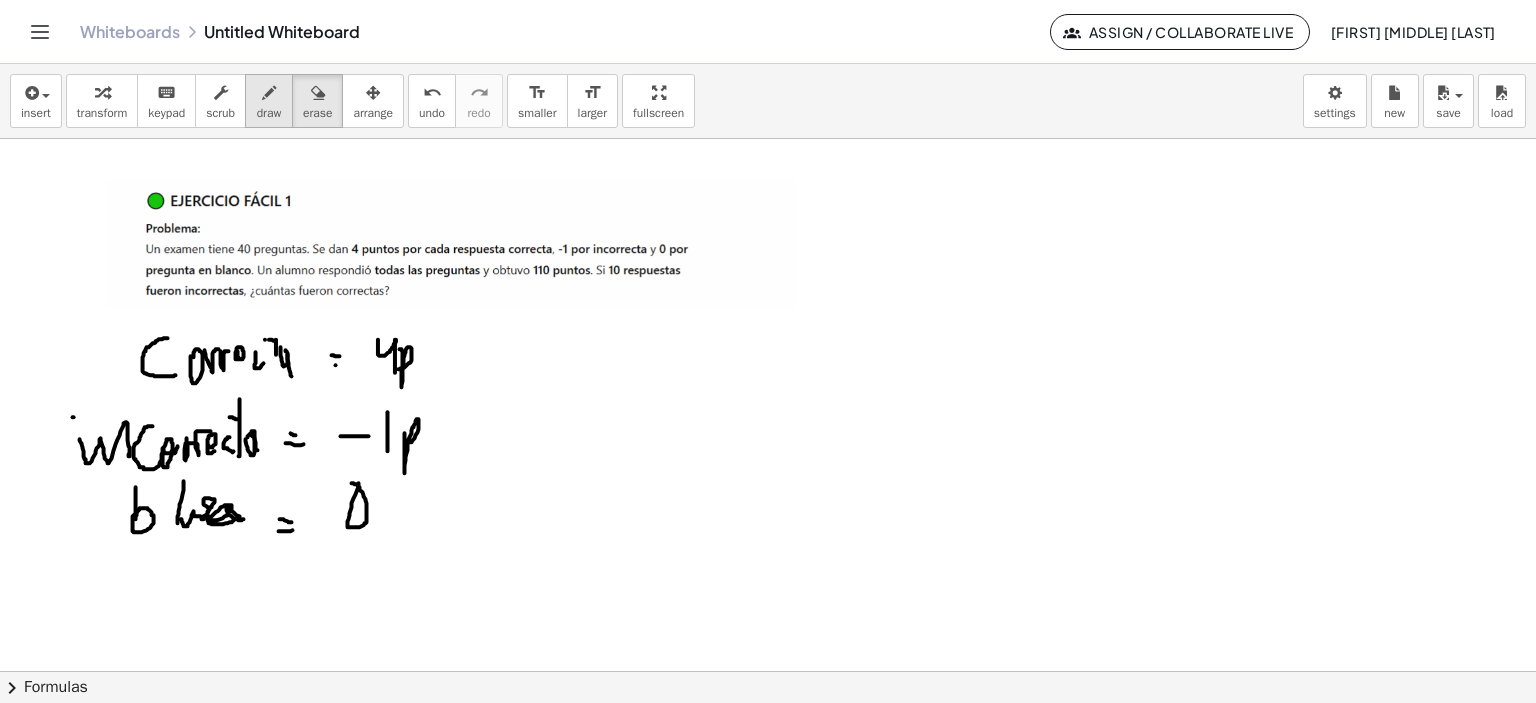 click at bounding box center (269, 92) 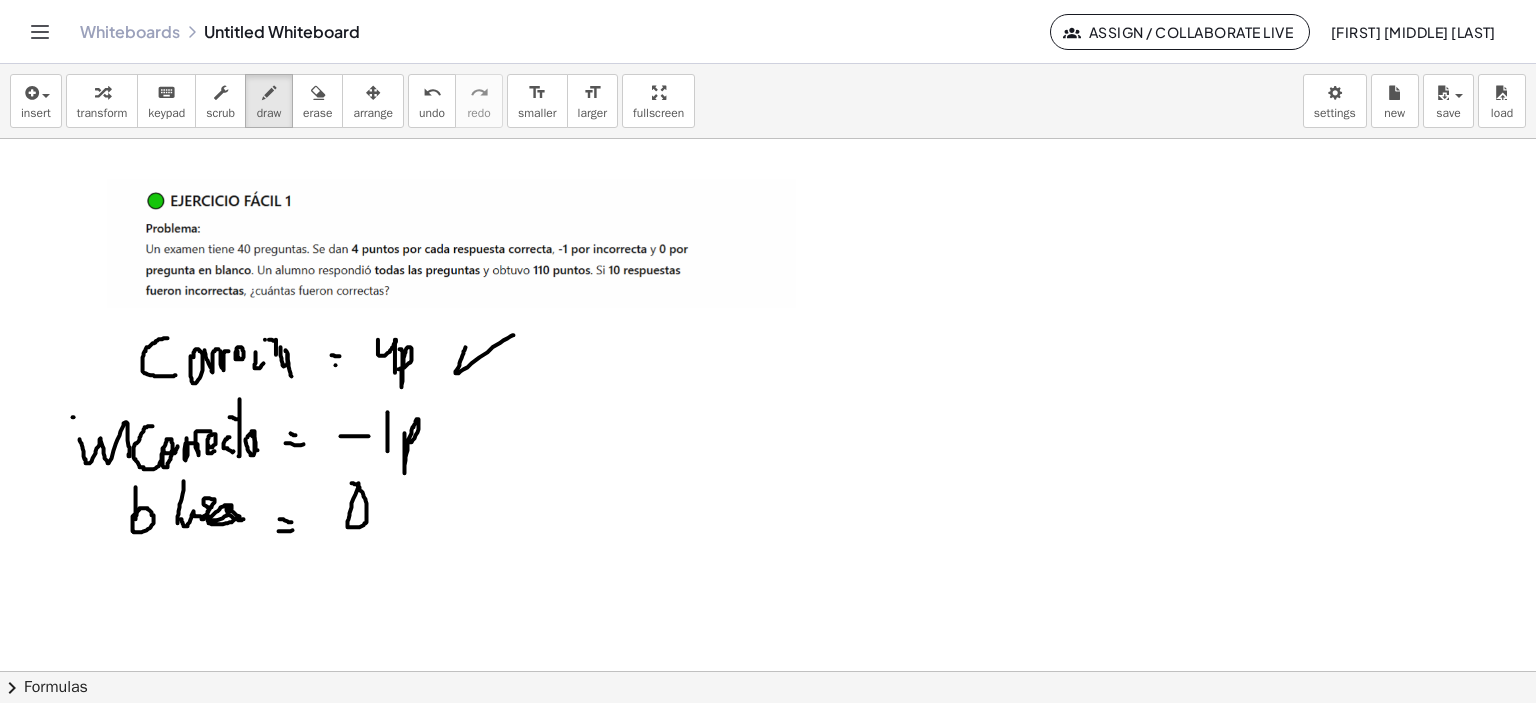 drag, startPoint x: 440, startPoint y: 372, endPoint x: 498, endPoint y: 335, distance: 68.7968 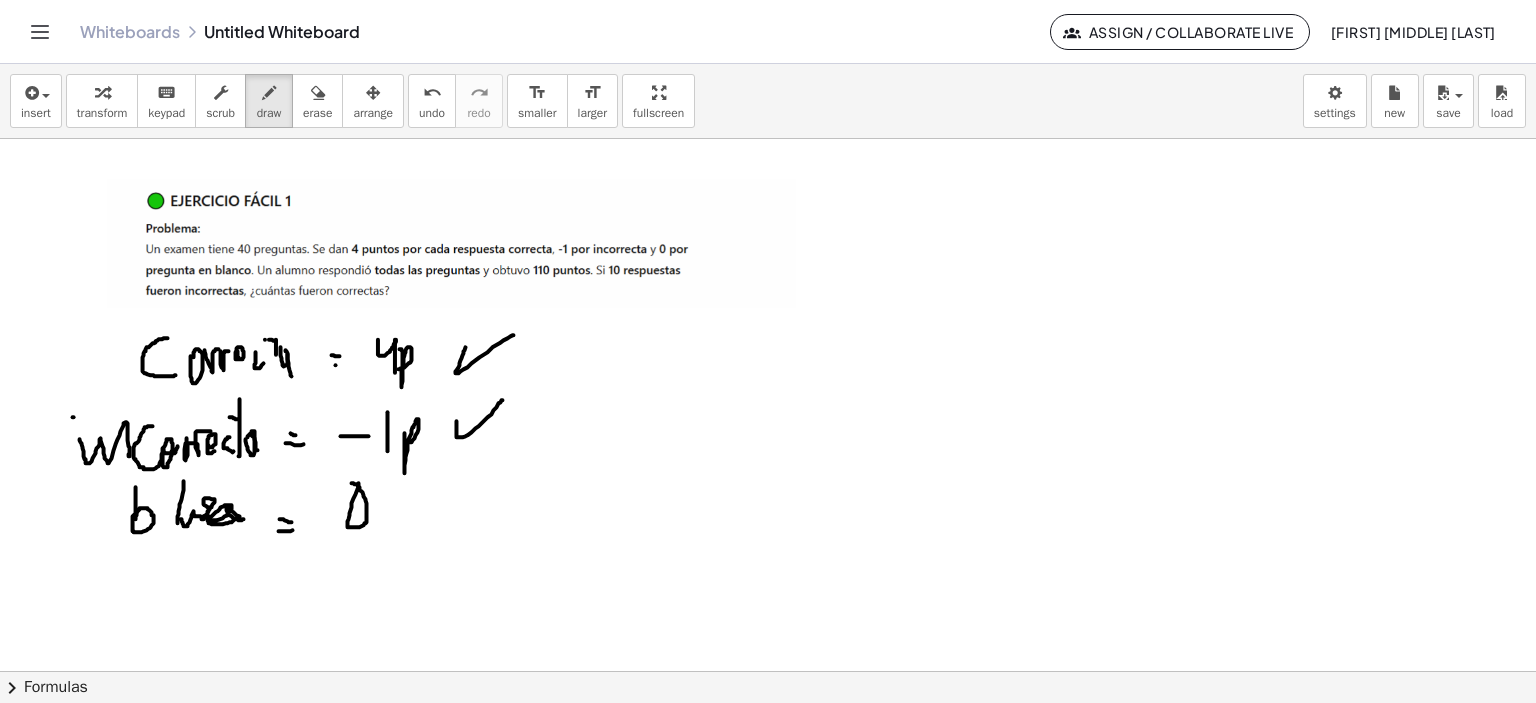 drag, startPoint x: 441, startPoint y: 423, endPoint x: 487, endPoint y: 400, distance: 51.42956 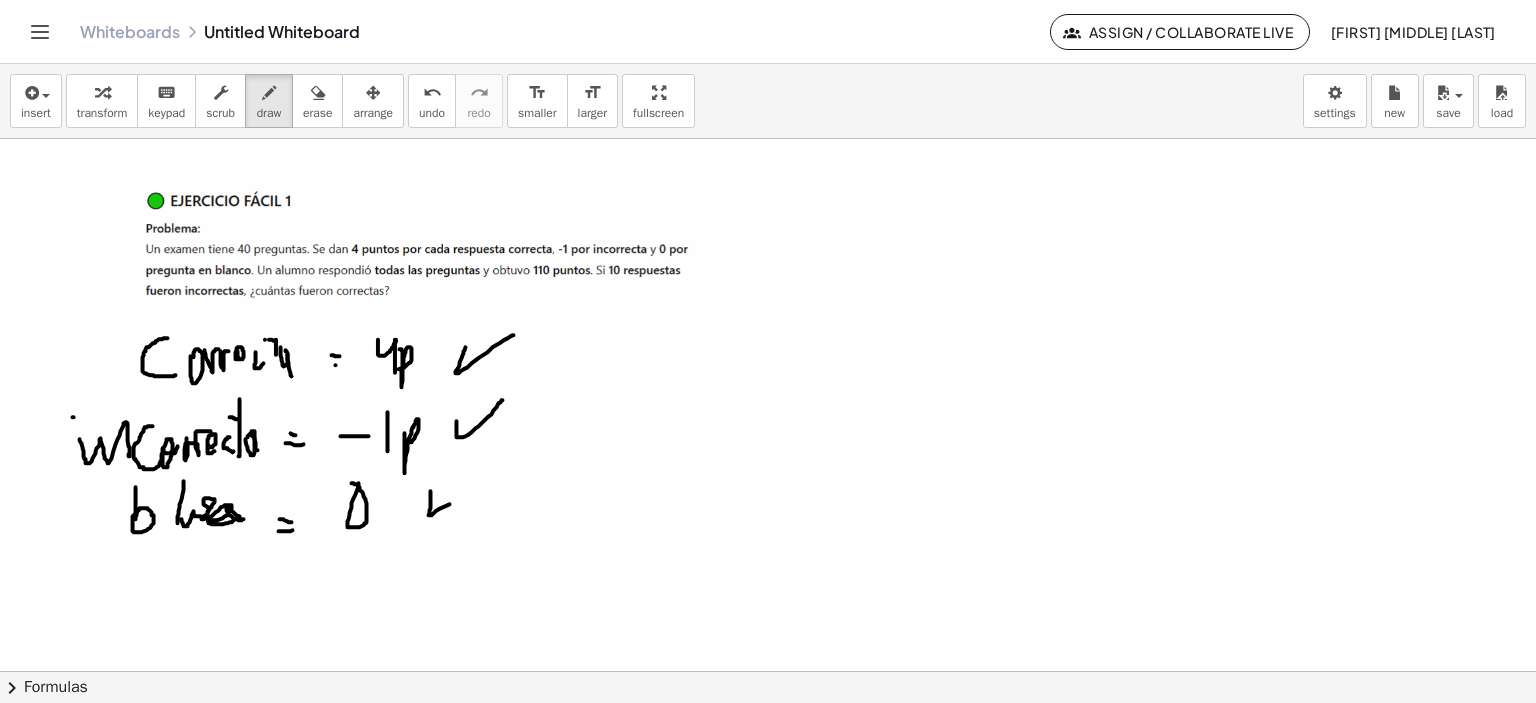 drag, startPoint x: 415, startPoint y: 493, endPoint x: 468, endPoint y: 487, distance: 53.338543 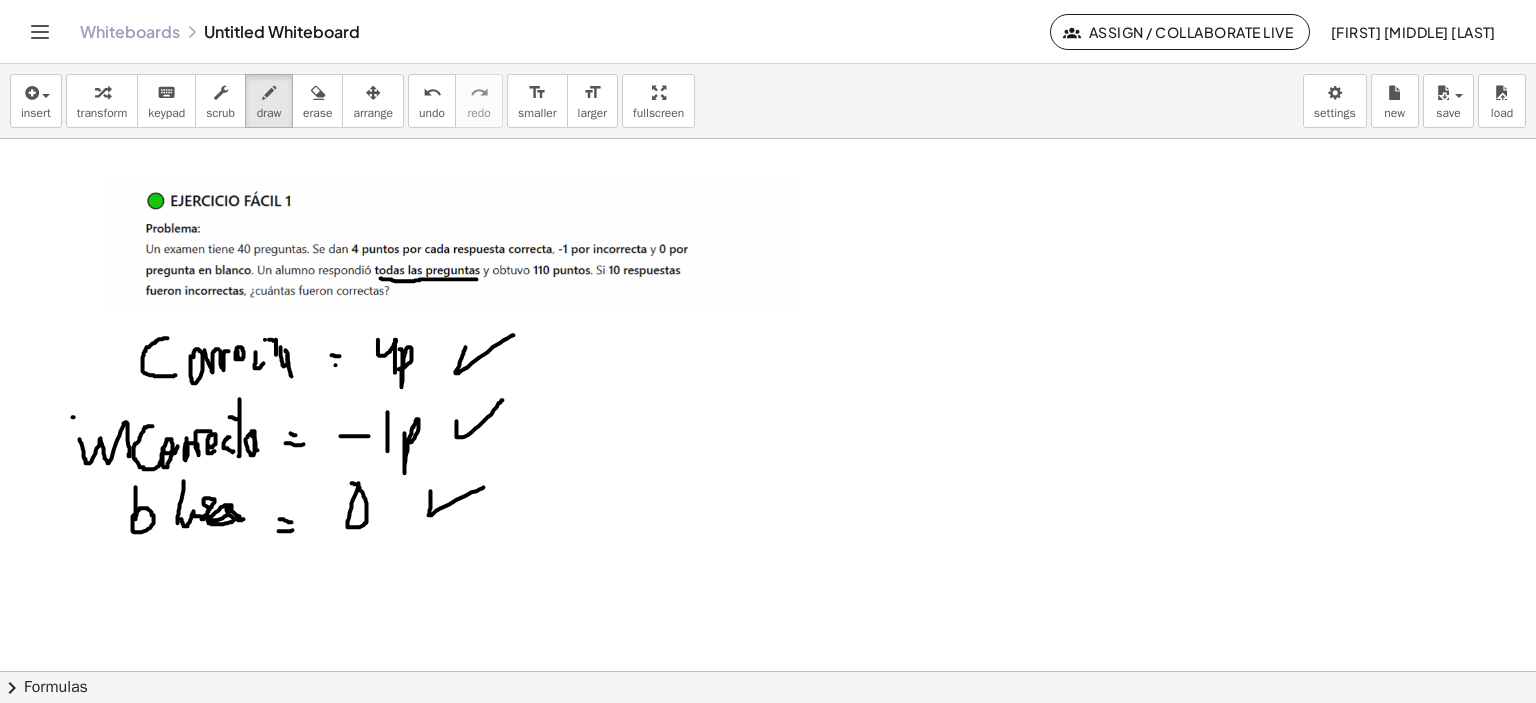 drag, startPoint x: 365, startPoint y: 278, endPoint x: 461, endPoint y: 279, distance: 96.00521 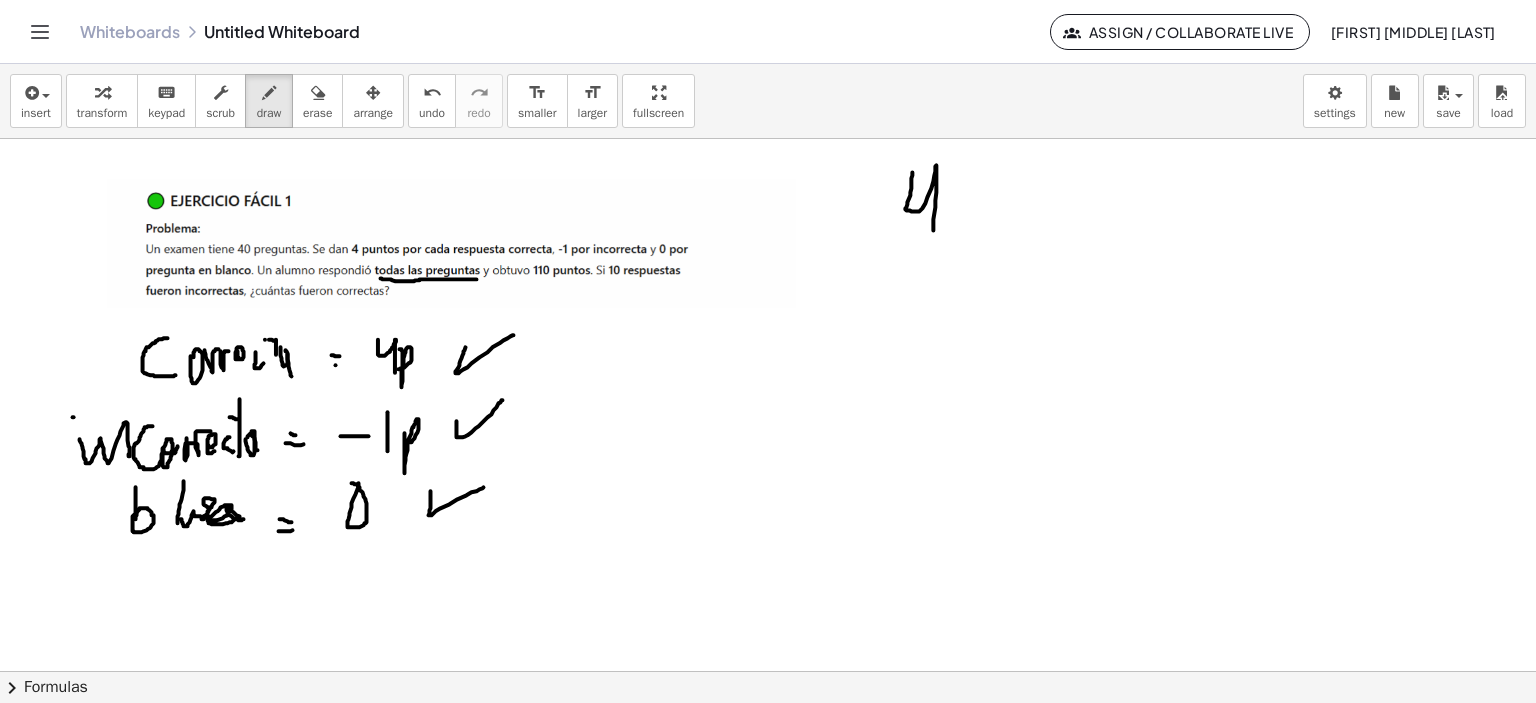 drag, startPoint x: 896, startPoint y: 186, endPoint x: 940, endPoint y: 197, distance: 45.35416 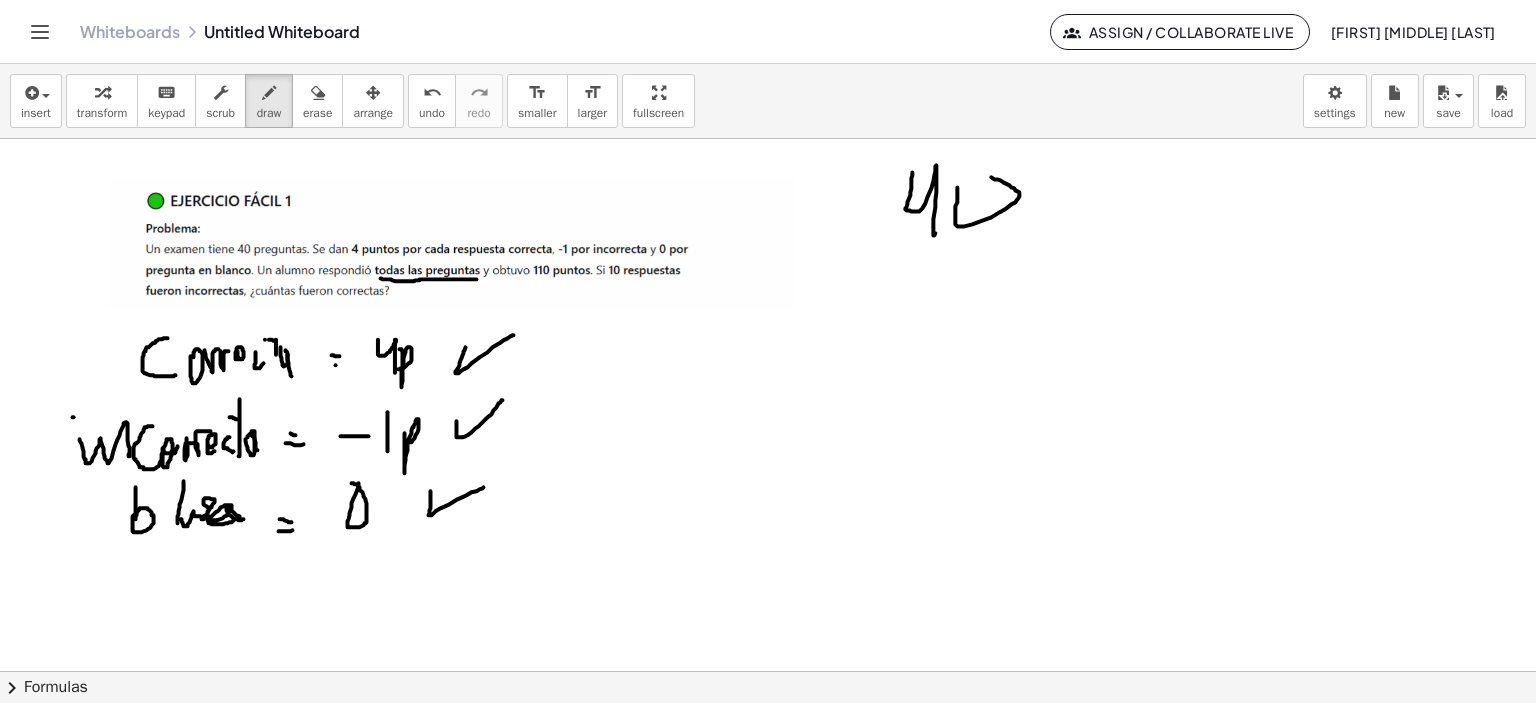 drag, startPoint x: 940, startPoint y: 215, endPoint x: 960, endPoint y: 195, distance: 28.284271 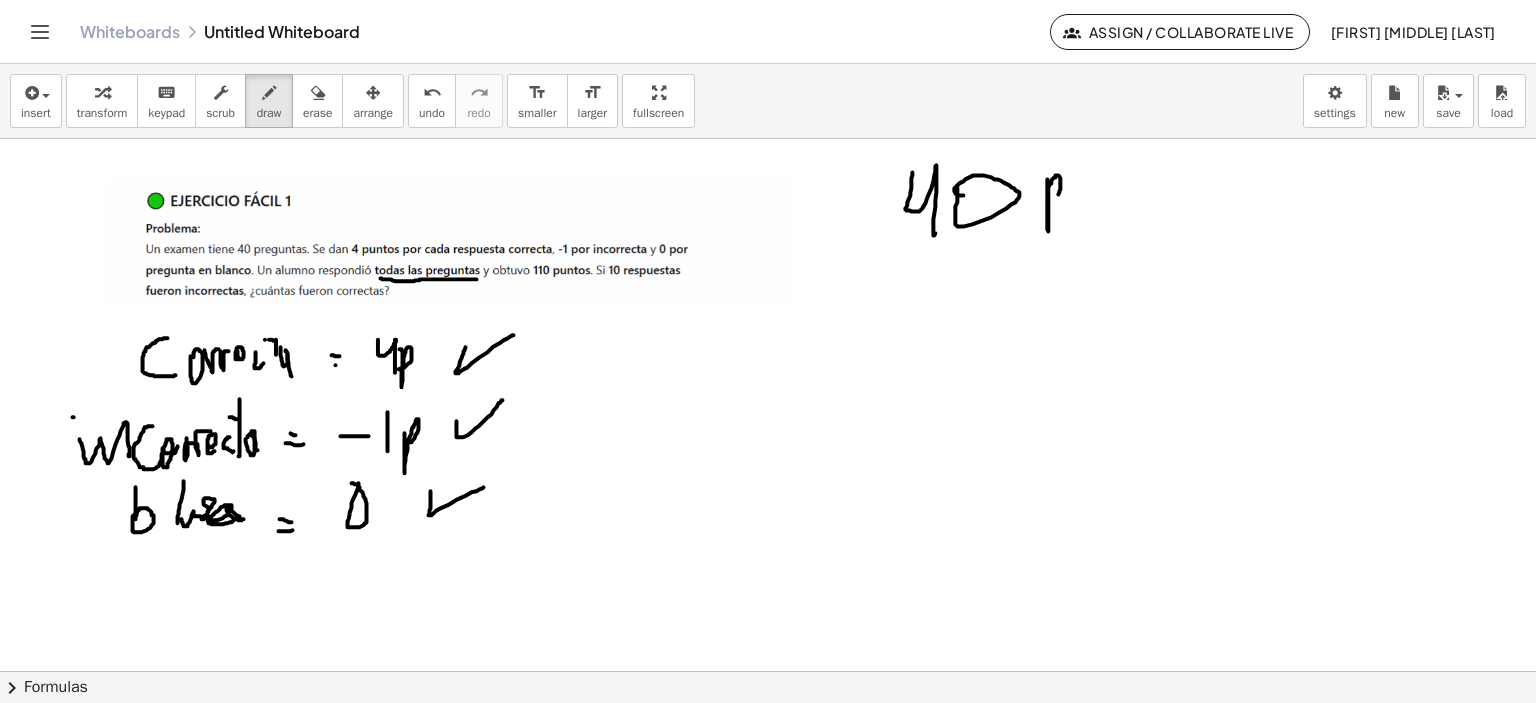 drag, startPoint x: 1032, startPoint y: 179, endPoint x: 1027, endPoint y: 198, distance: 19.646883 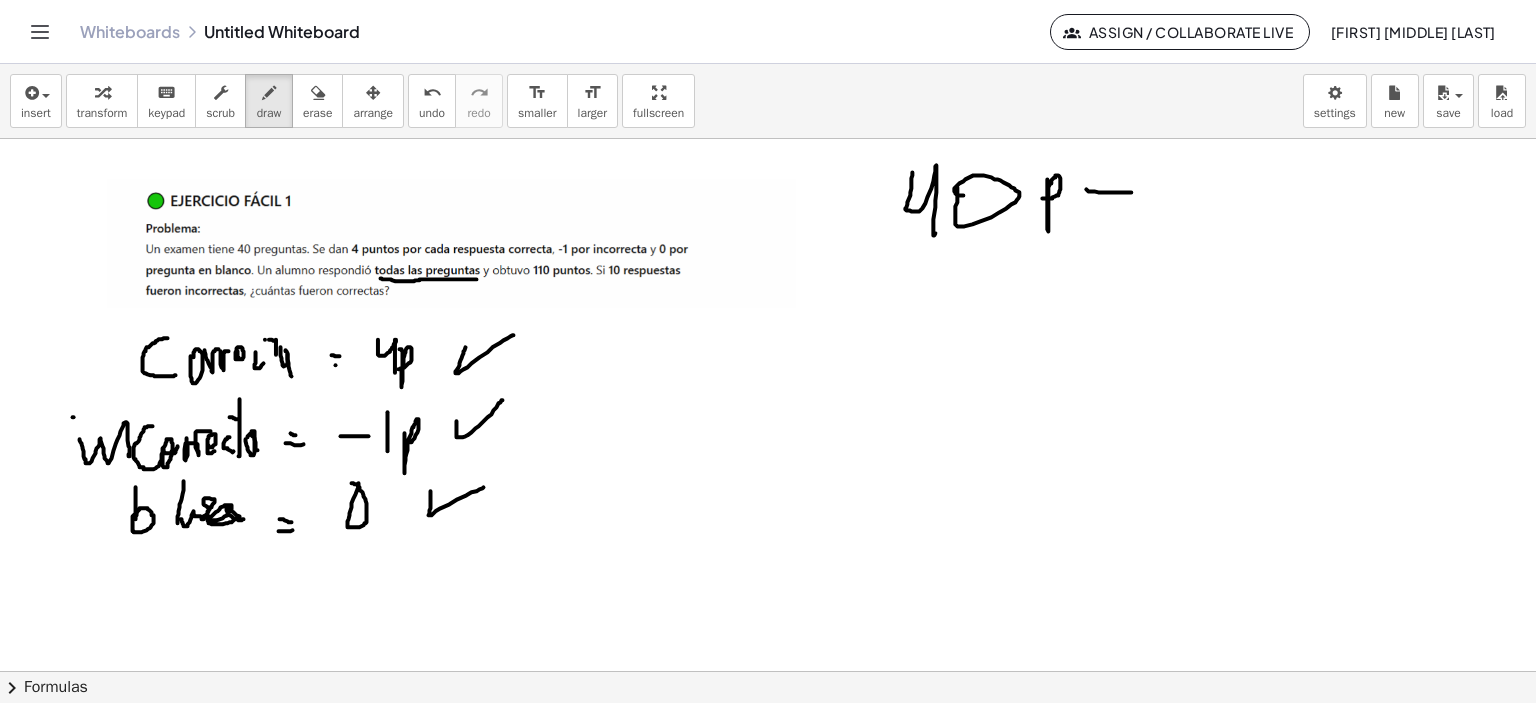 drag, startPoint x: 1071, startPoint y: 189, endPoint x: 1117, endPoint y: 192, distance: 46.09772 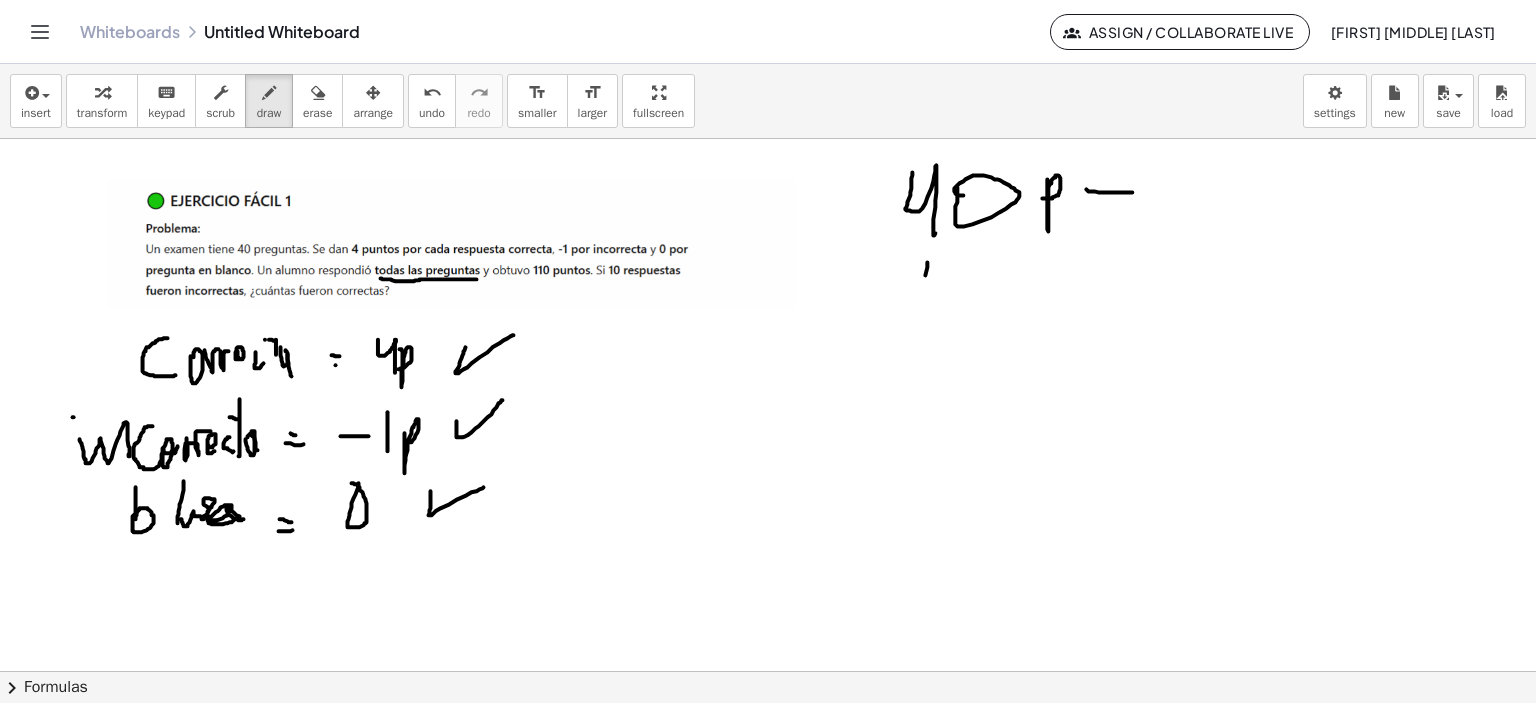drag, startPoint x: 910, startPoint y: 275, endPoint x: 956, endPoint y: 263, distance: 47.539455 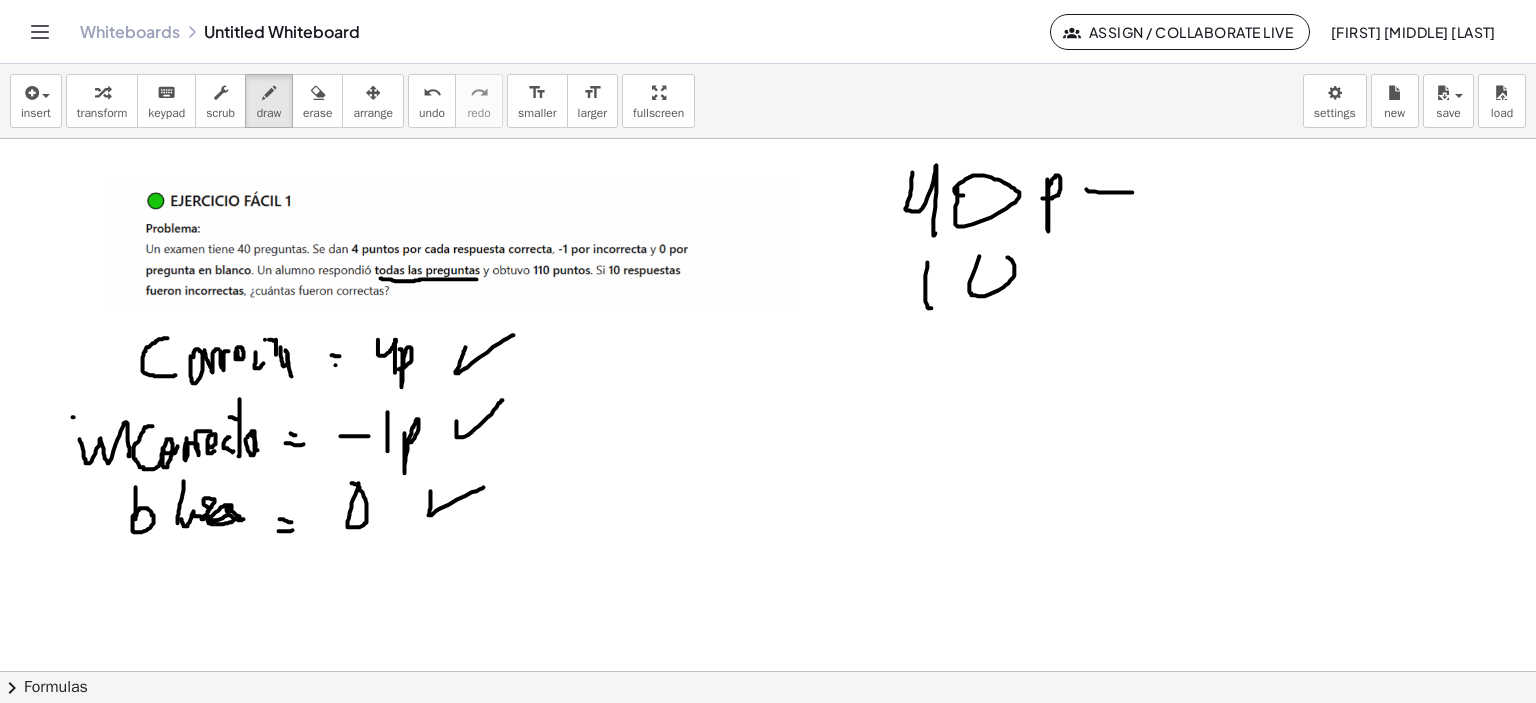 drag, startPoint x: 956, startPoint y: 293, endPoint x: 948, endPoint y: 283, distance: 12.806249 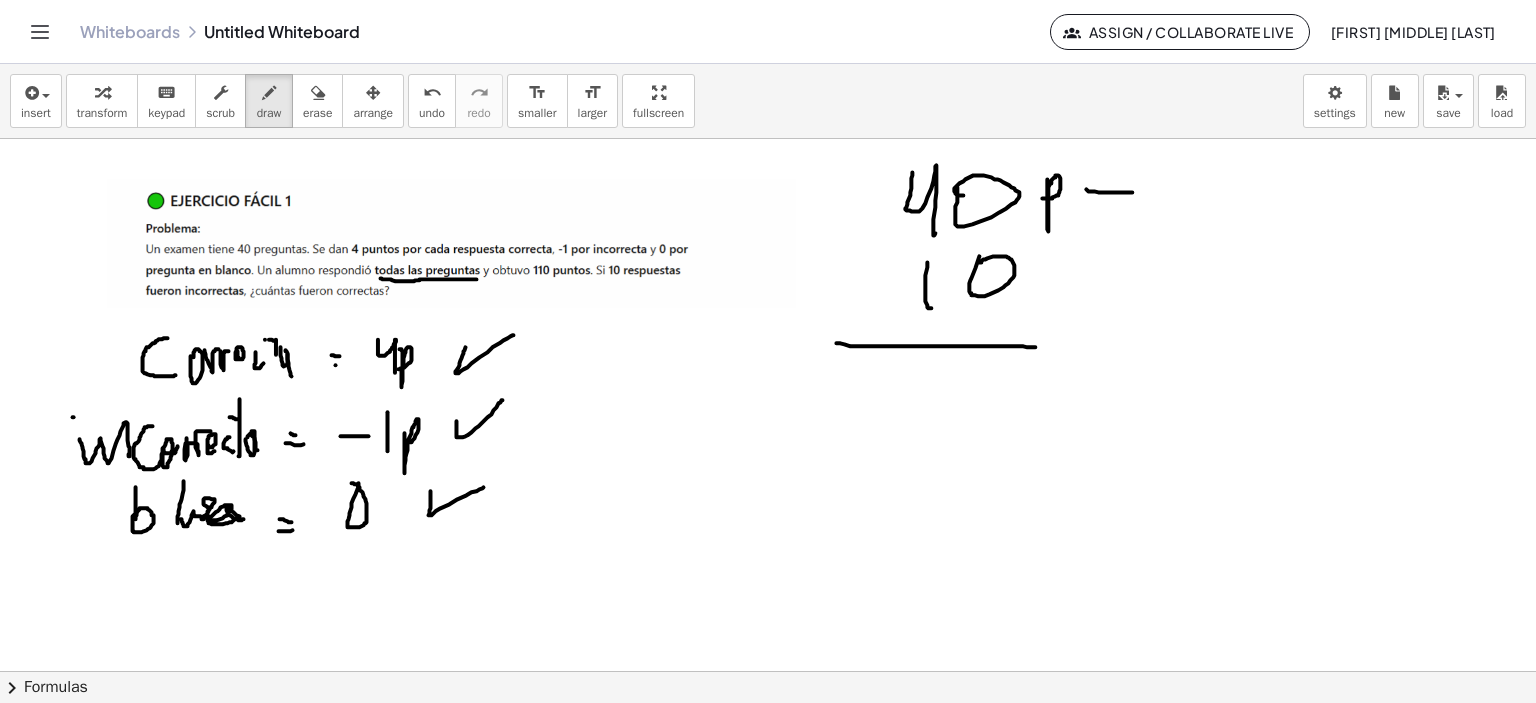 drag, startPoint x: 821, startPoint y: 343, endPoint x: 997, endPoint y: 349, distance: 176.10225 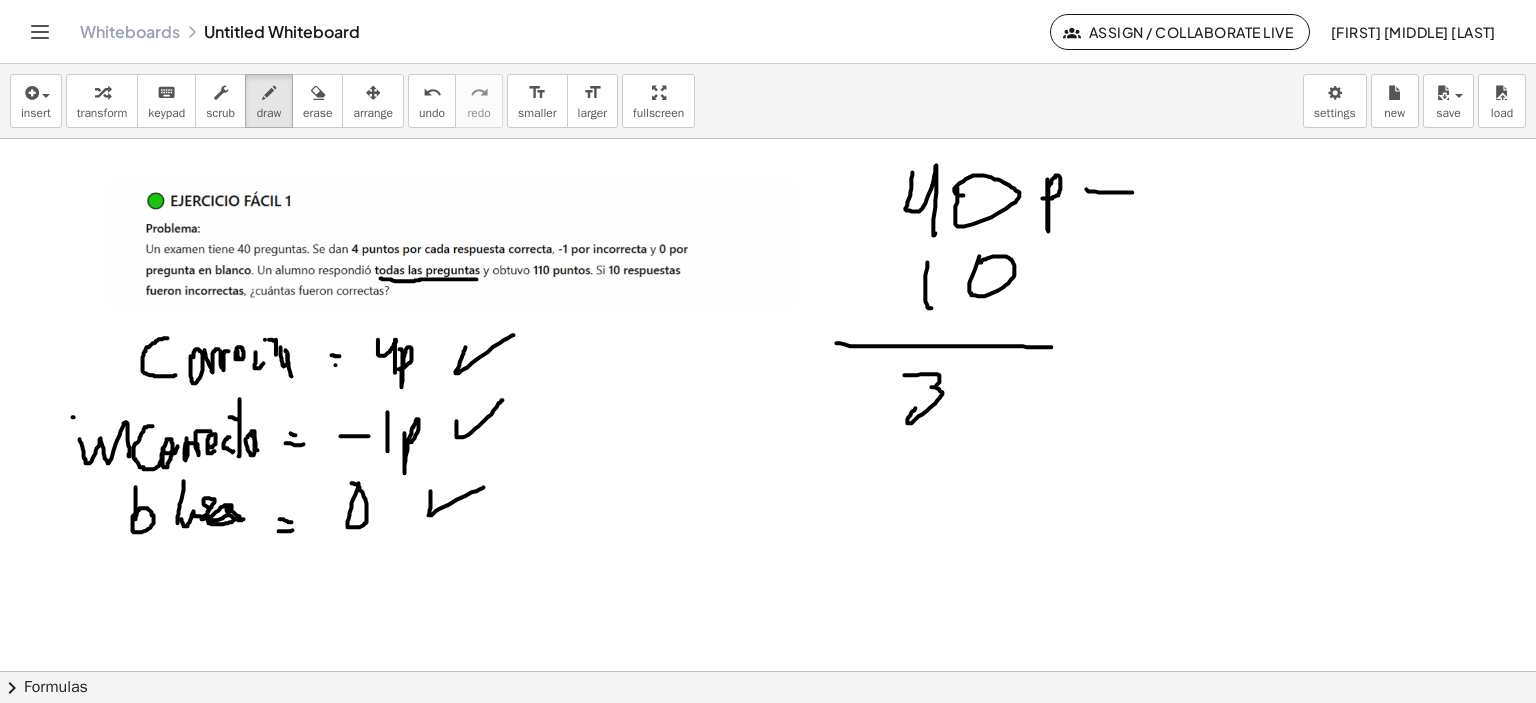 drag, startPoint x: 889, startPoint y: 375, endPoint x: 931, endPoint y: 399, distance: 48.373547 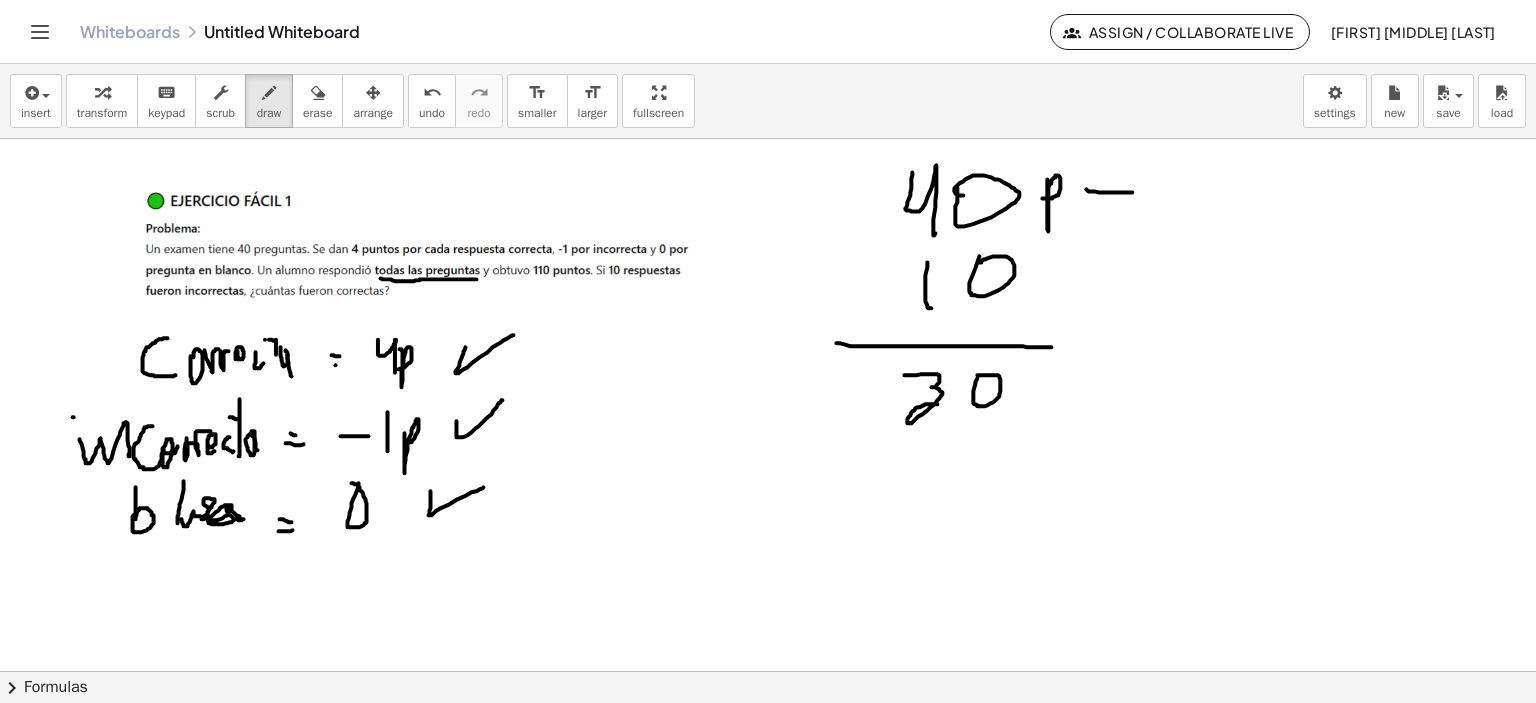 drag, startPoint x: 963, startPoint y: 406, endPoint x: 962, endPoint y: 375, distance: 31.016125 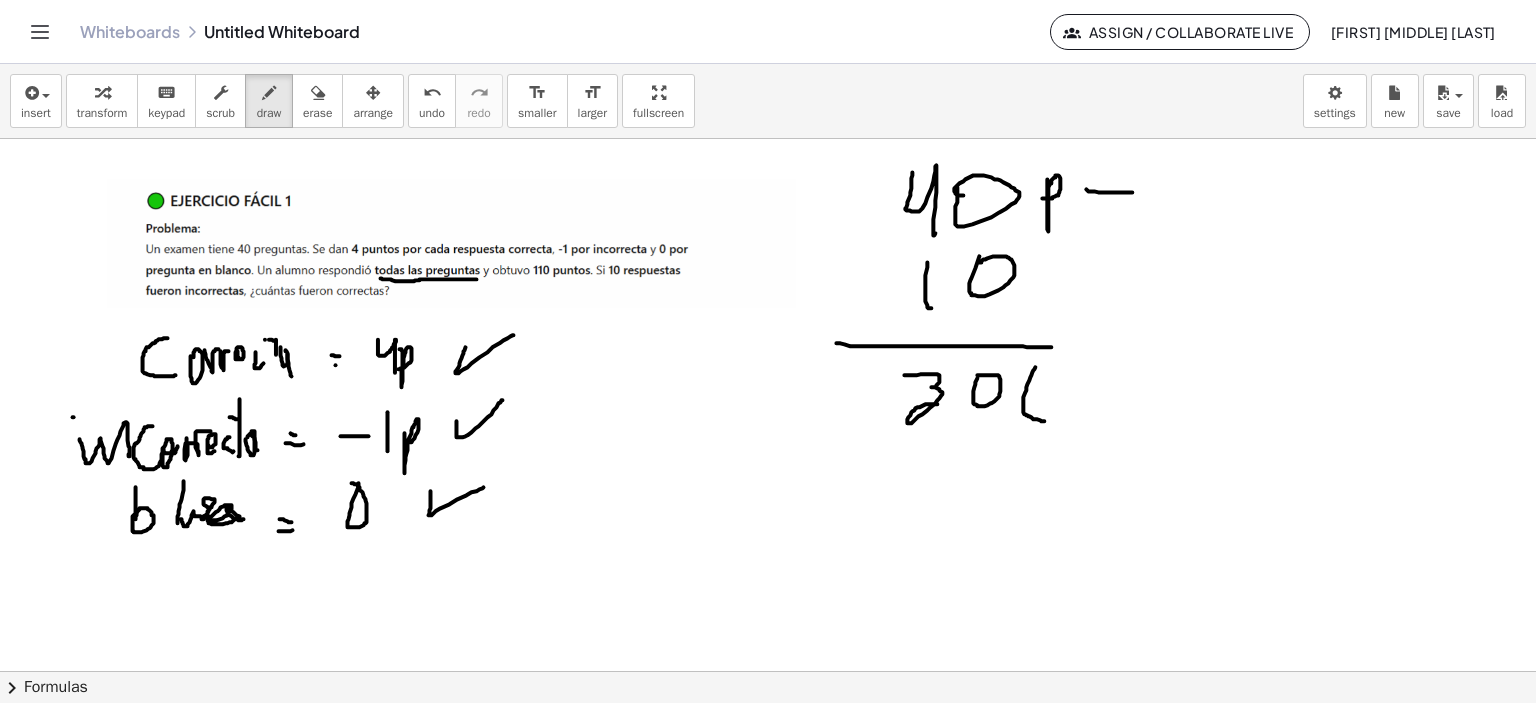 drag, startPoint x: 1020, startPoint y: 367, endPoint x: 1033, endPoint y: 408, distance: 43.011627 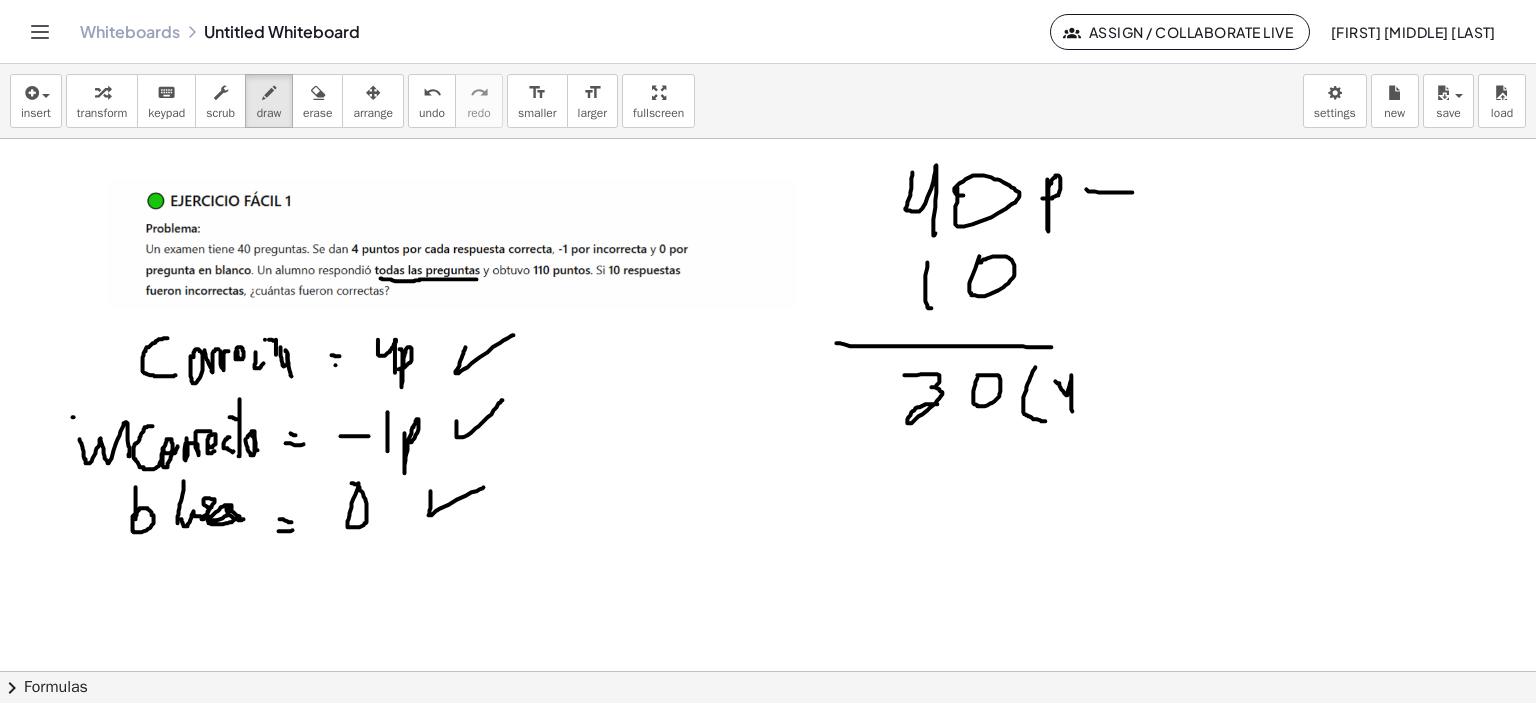 drag, startPoint x: 1047, startPoint y: 390, endPoint x: 1065, endPoint y: 361, distance: 34.132095 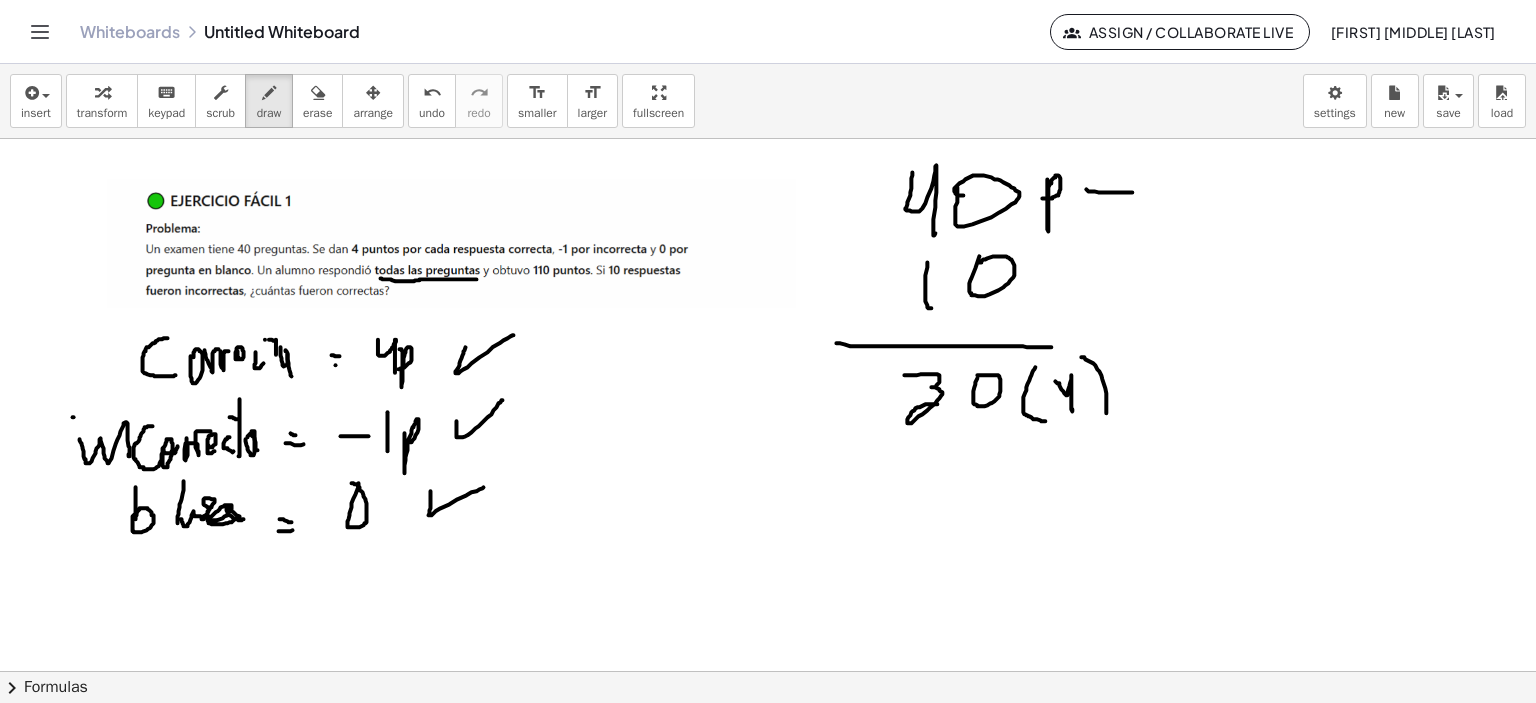 drag, startPoint x: 1078, startPoint y: 363, endPoint x: 1037, endPoint y: 407, distance: 60.1415 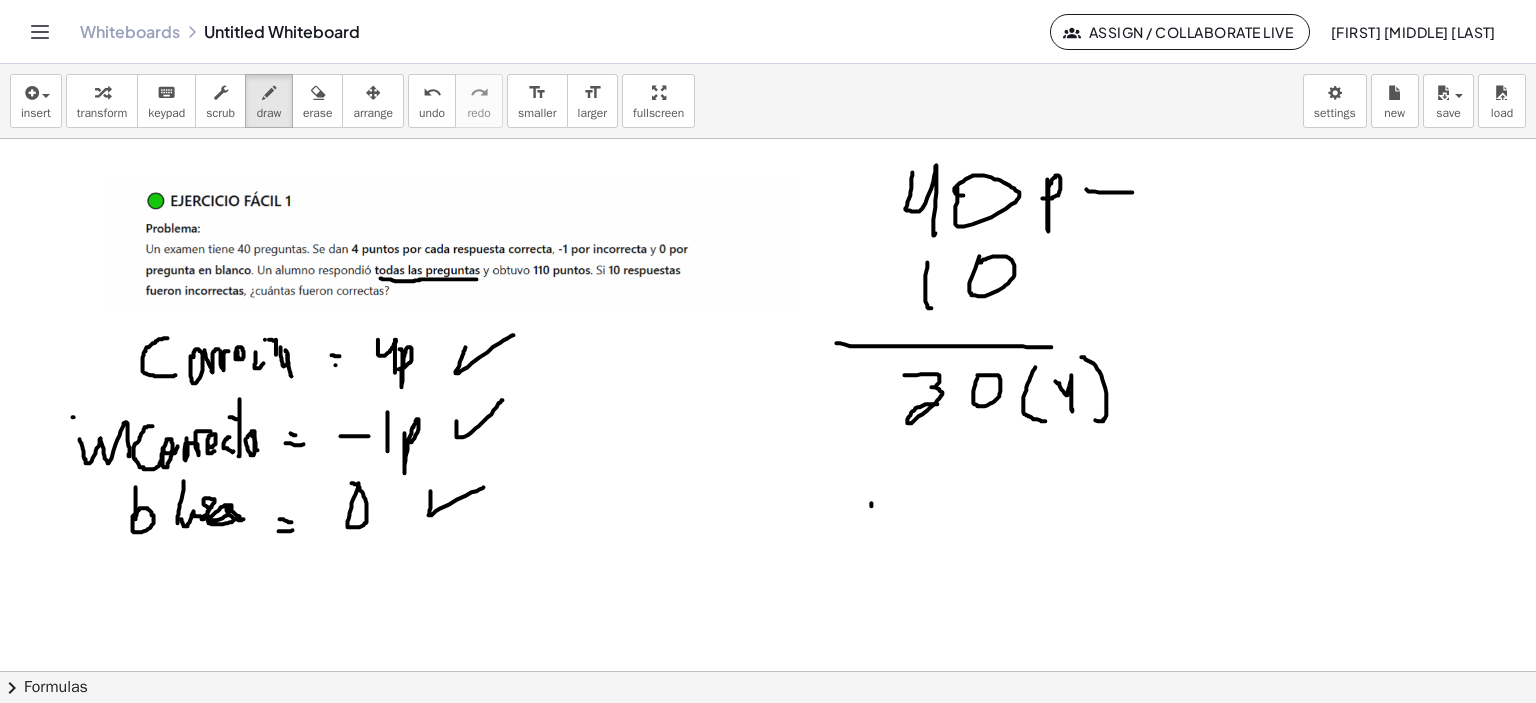 drag, startPoint x: 856, startPoint y: 506, endPoint x: 845, endPoint y: 586, distance: 80.75271 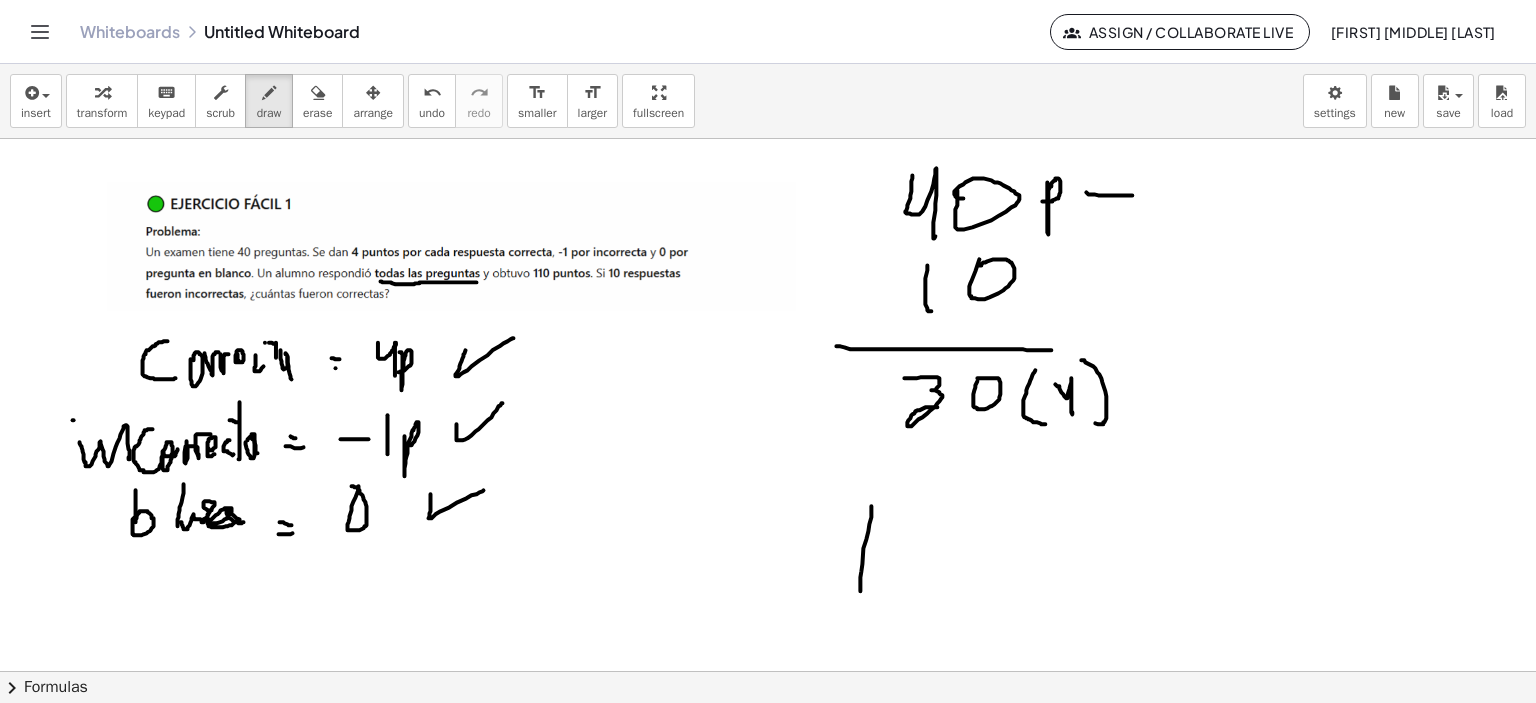 scroll, scrollTop: 2346, scrollLeft: 21, axis: both 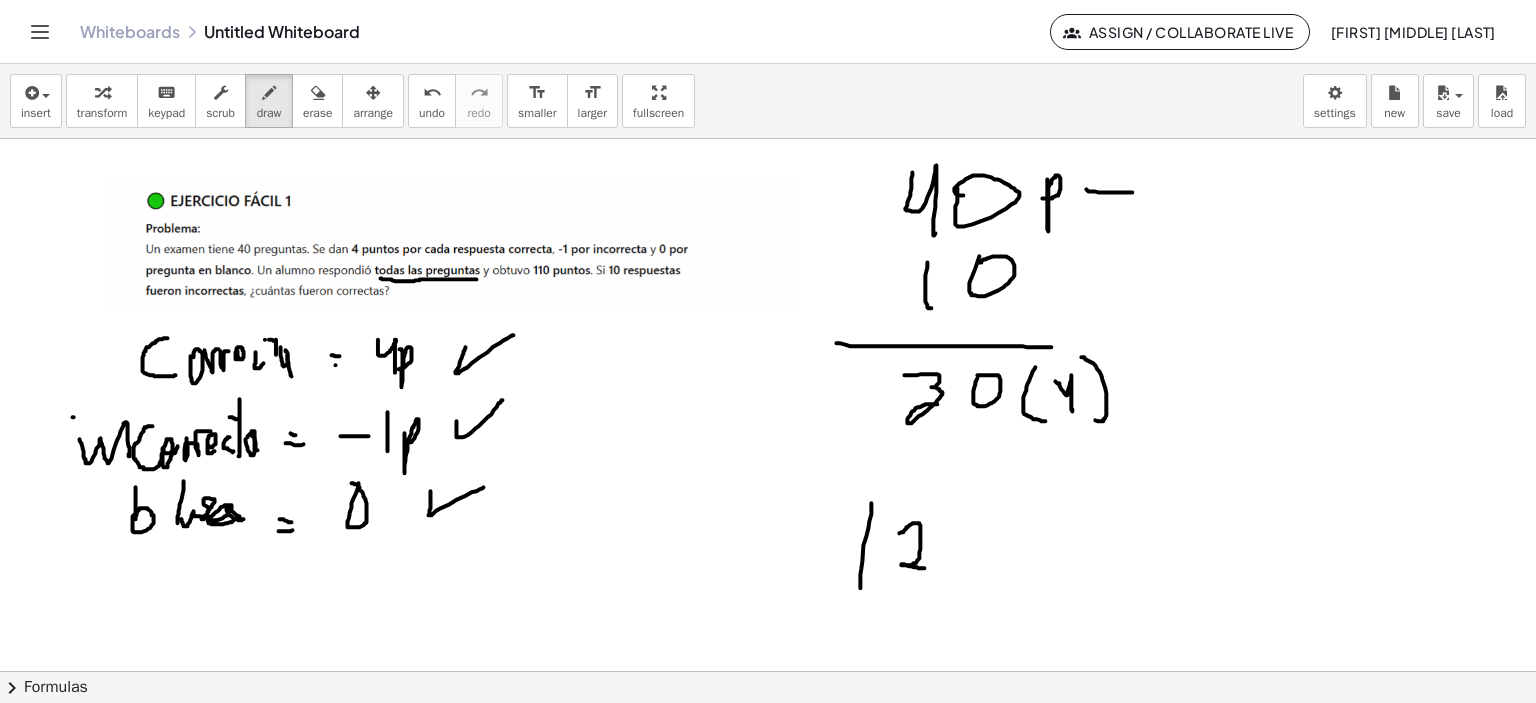 drag, startPoint x: 884, startPoint y: 533, endPoint x: 909, endPoint y: 568, distance: 43.011627 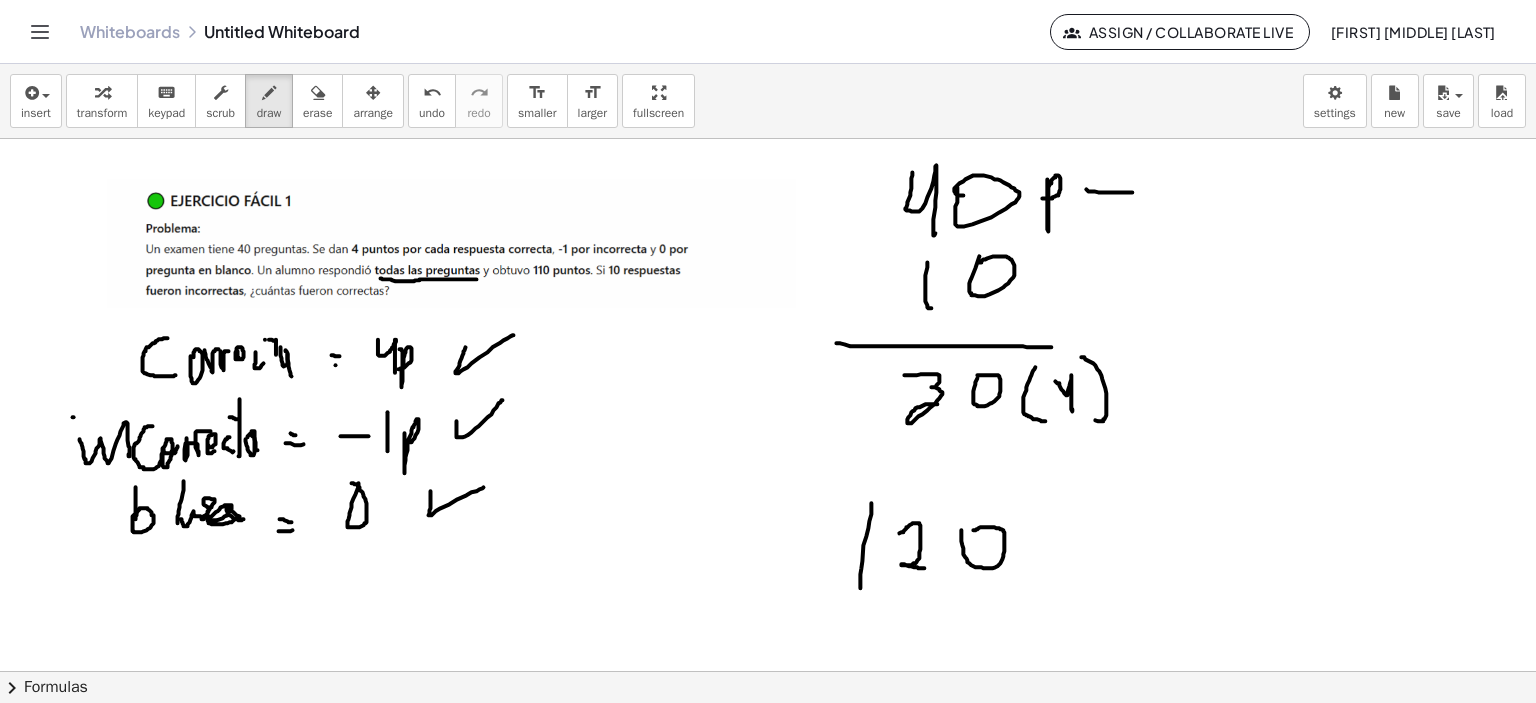drag, startPoint x: 947, startPoint y: 545, endPoint x: 954, endPoint y: 532, distance: 14.764823 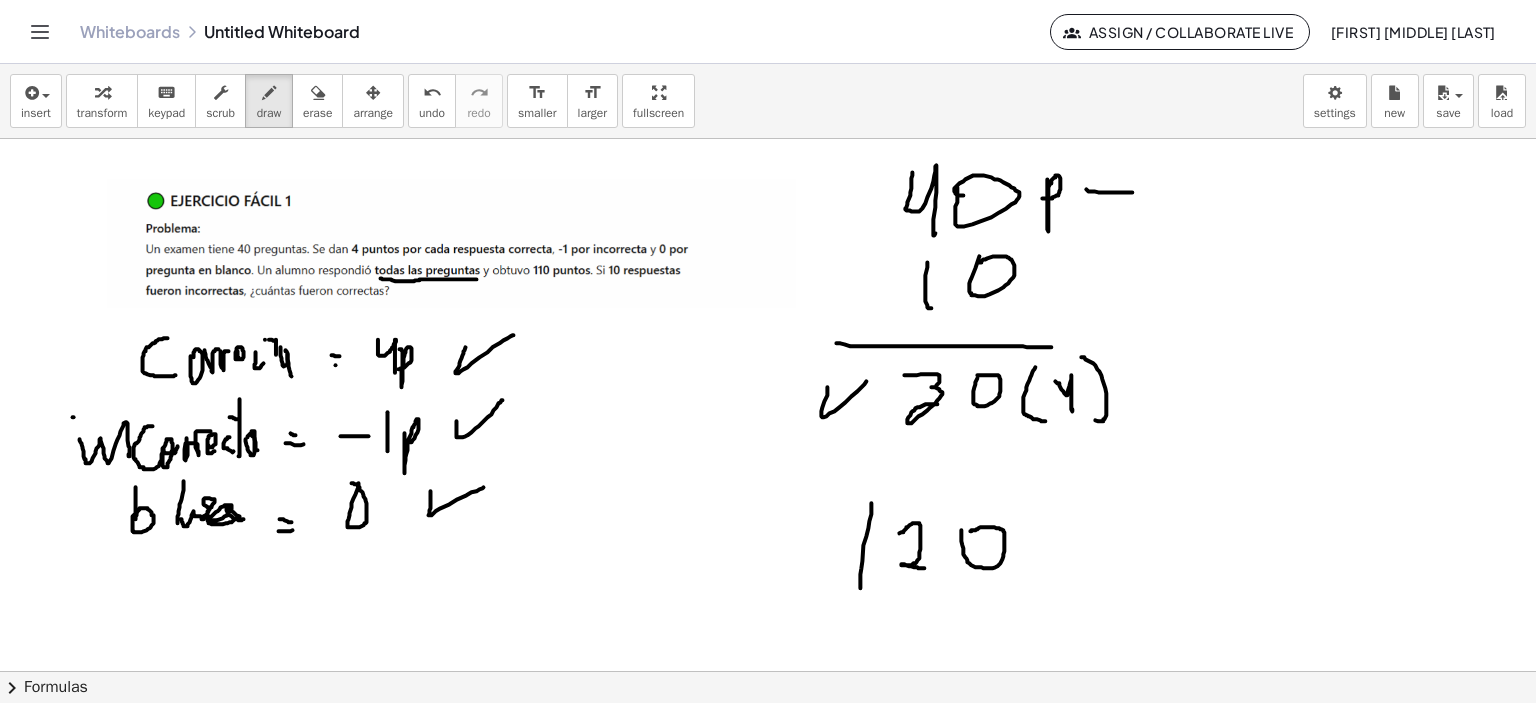 drag, startPoint x: 812, startPoint y: 391, endPoint x: 855, endPoint y: 367, distance: 49.24429 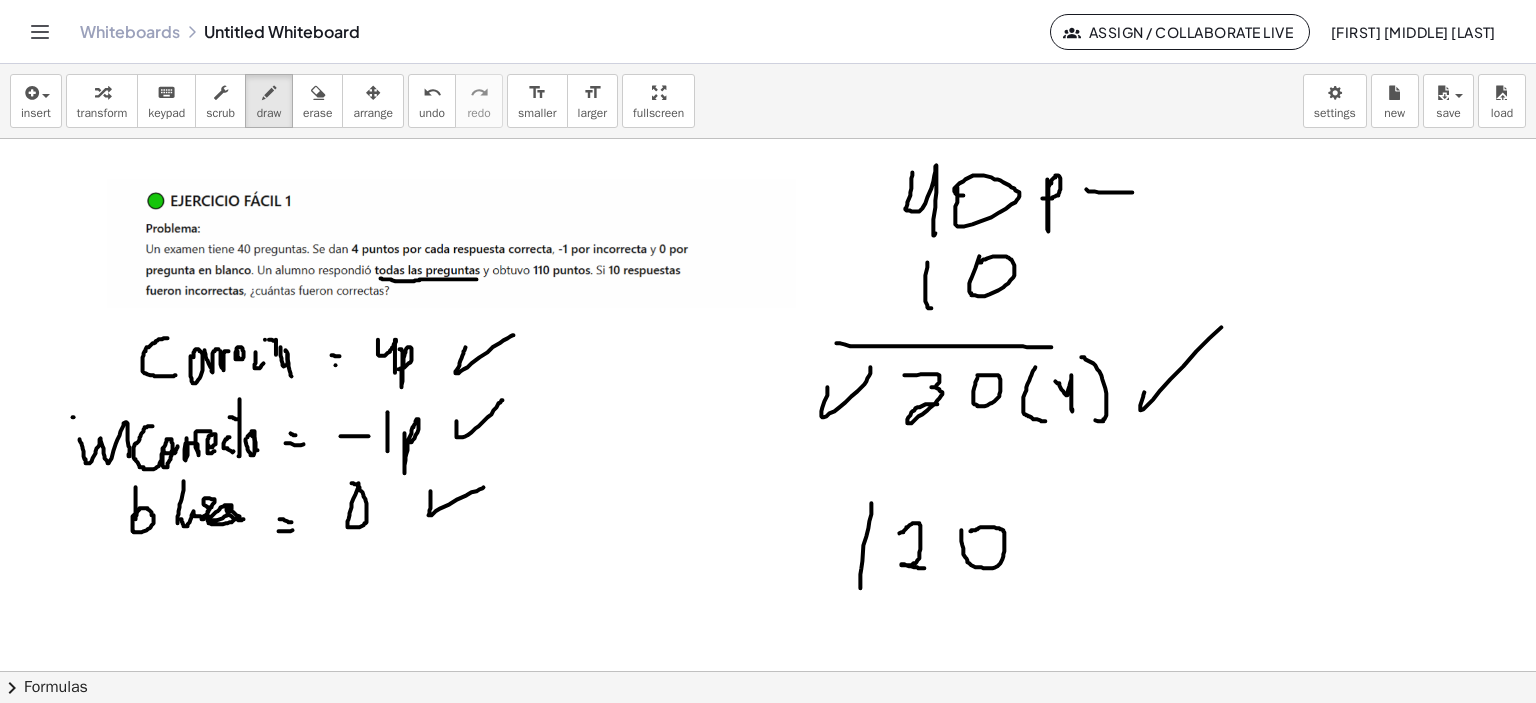 drag, startPoint x: 1125, startPoint y: 406, endPoint x: 1244, endPoint y: 302, distance: 158.04114 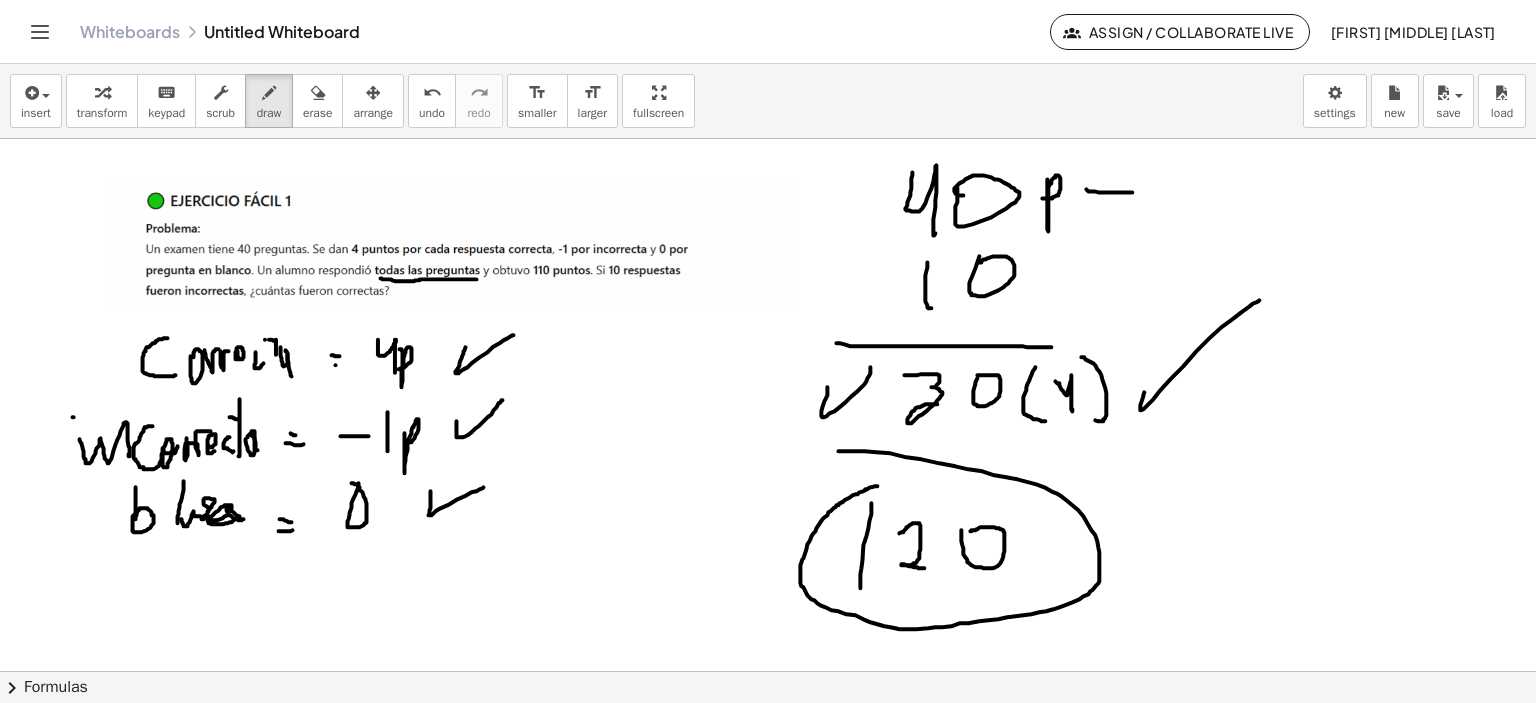 drag, startPoint x: 862, startPoint y: 486, endPoint x: 787, endPoint y: 495, distance: 75.53807 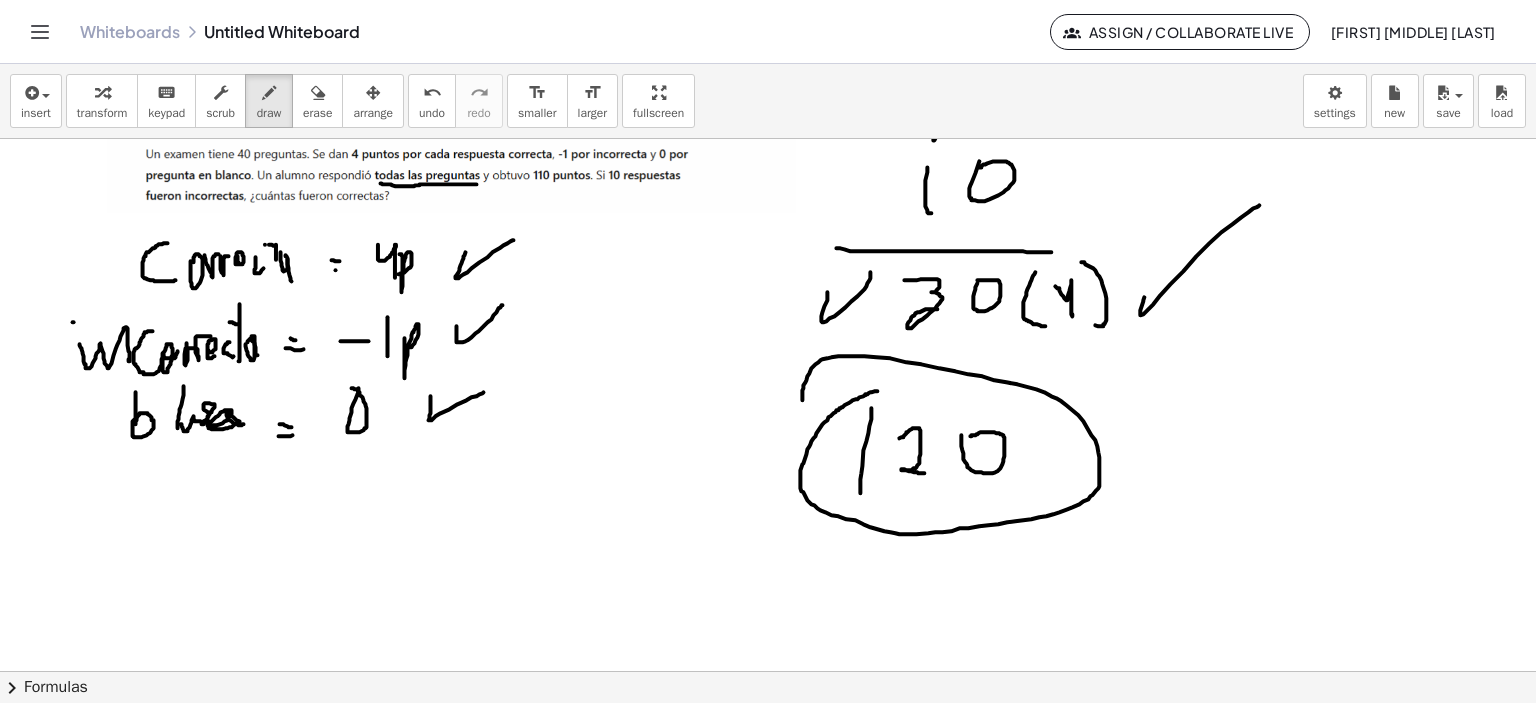 scroll, scrollTop: 2446, scrollLeft: 21, axis: both 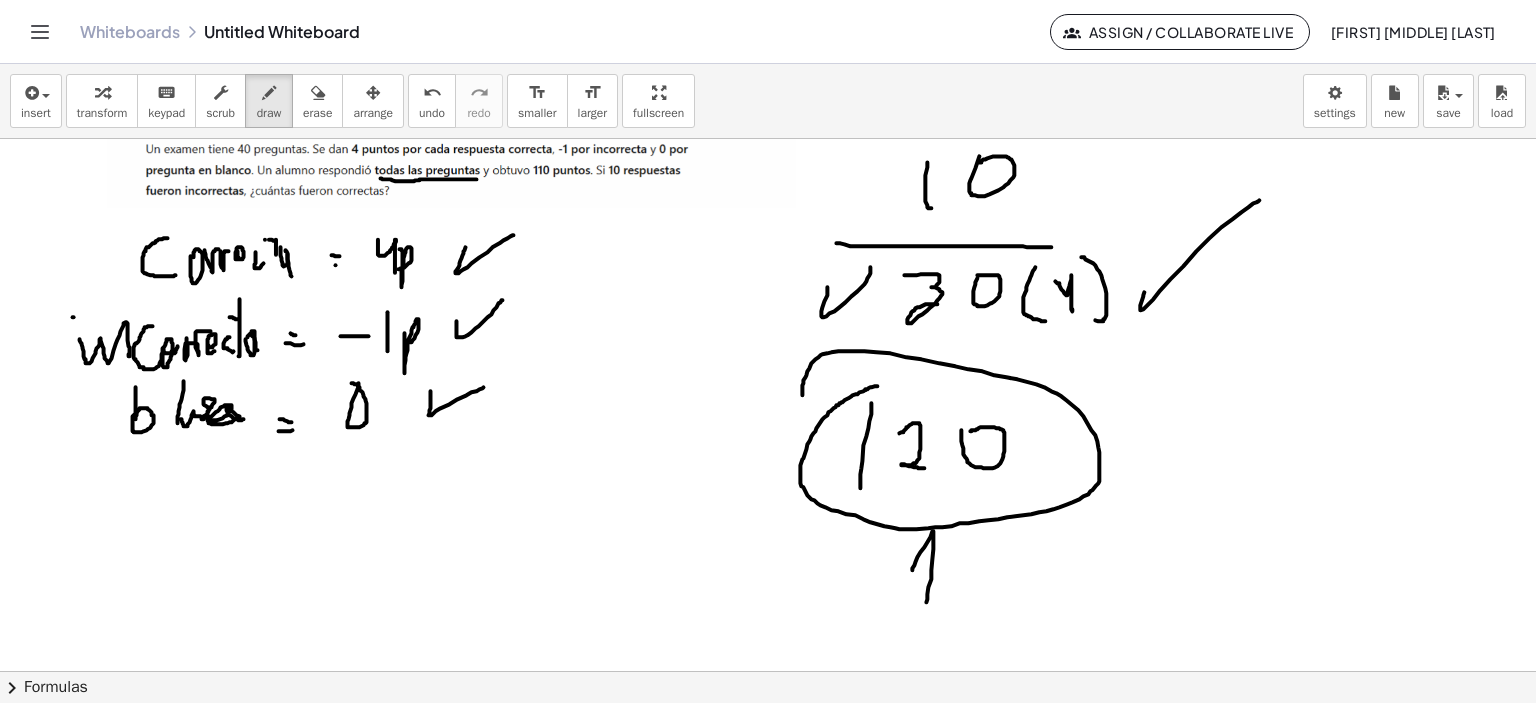 drag, startPoint x: 897, startPoint y: 570, endPoint x: 945, endPoint y: 562, distance: 48.6621 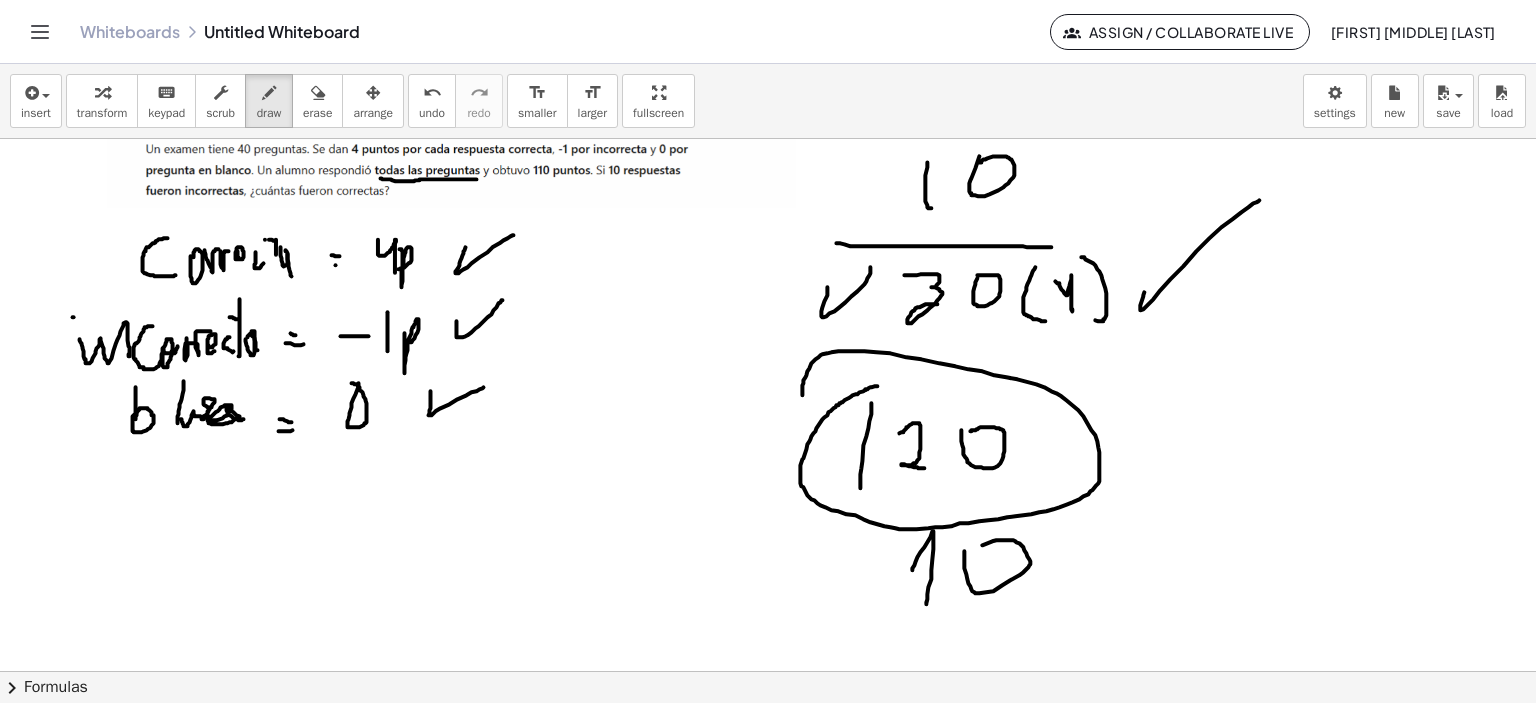 click at bounding box center (765, -709) 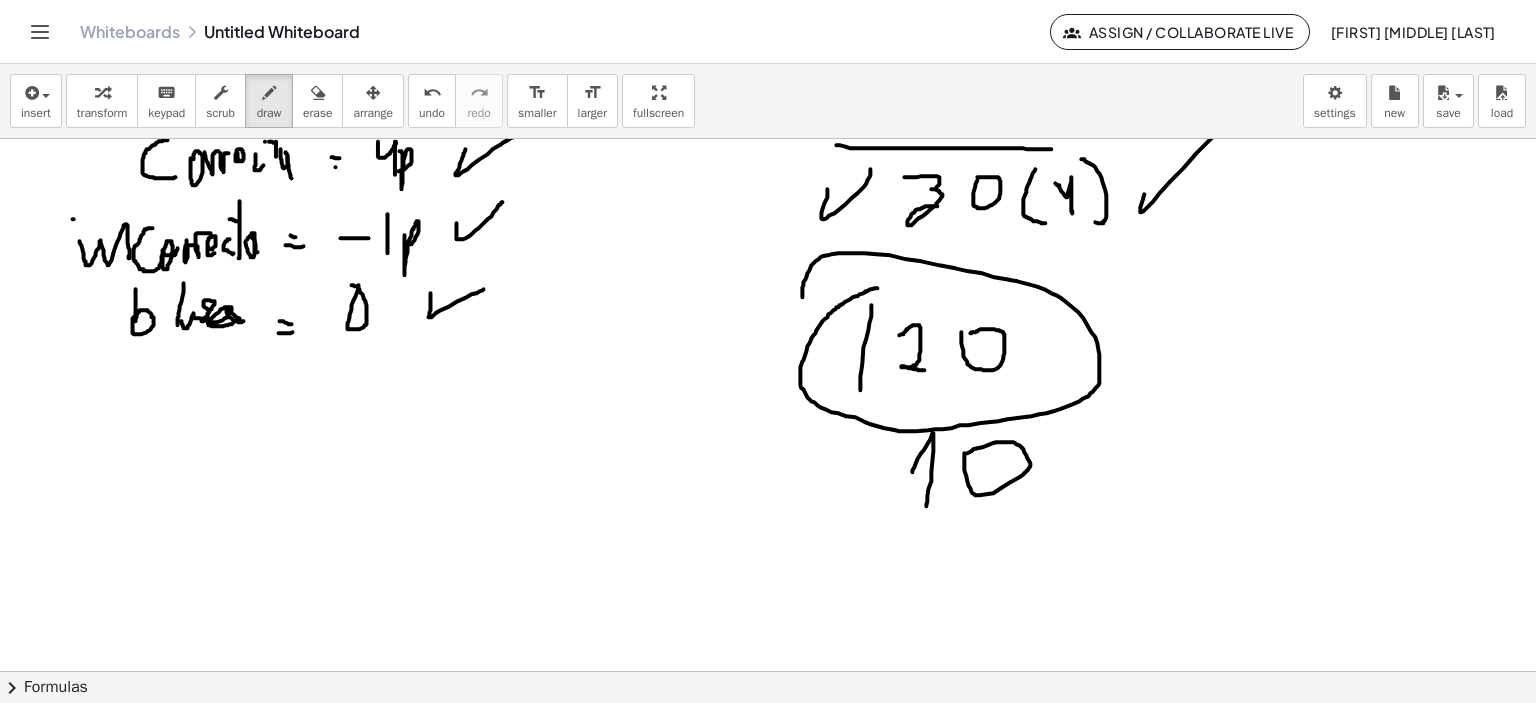 scroll, scrollTop: 2546, scrollLeft: 21, axis: both 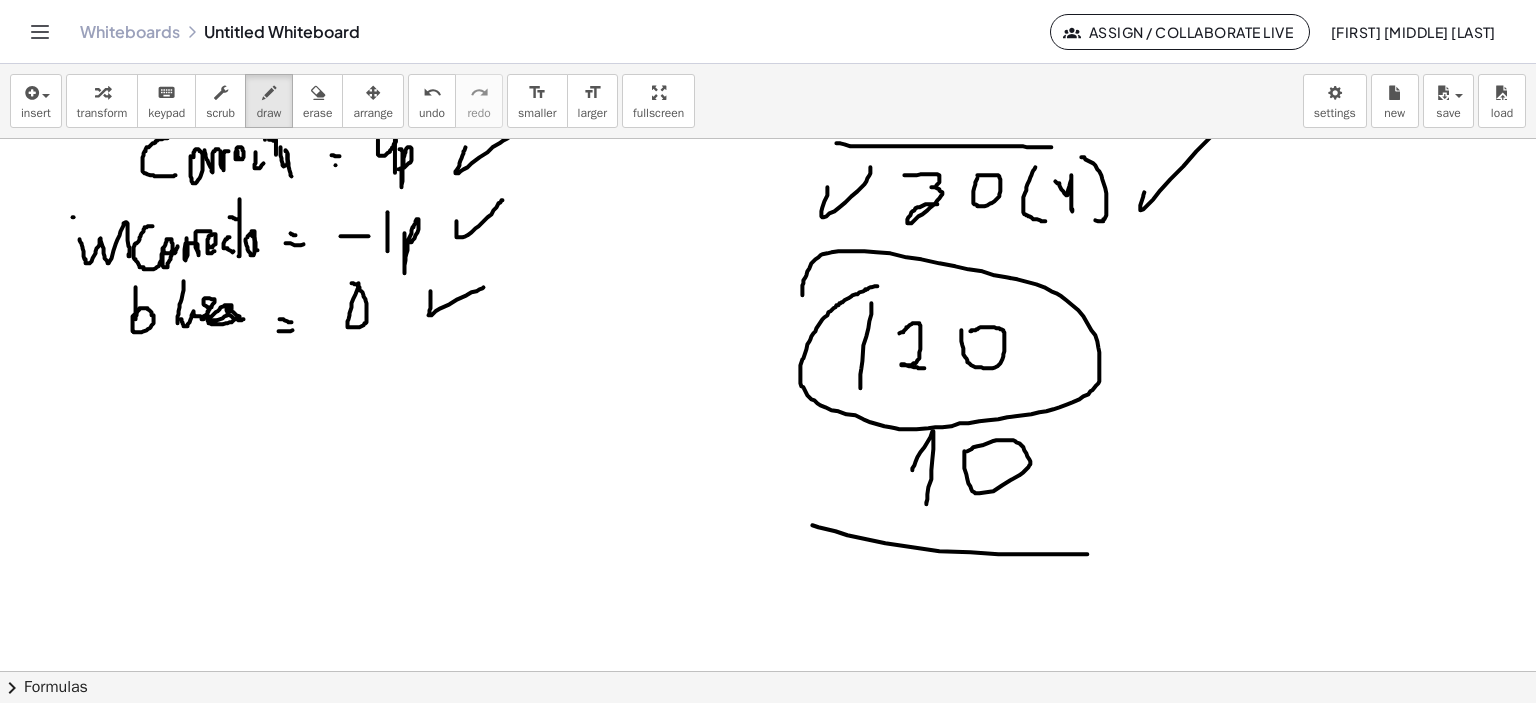 drag, startPoint x: 924, startPoint y: 551, endPoint x: 1179, endPoint y: 555, distance: 255.03137 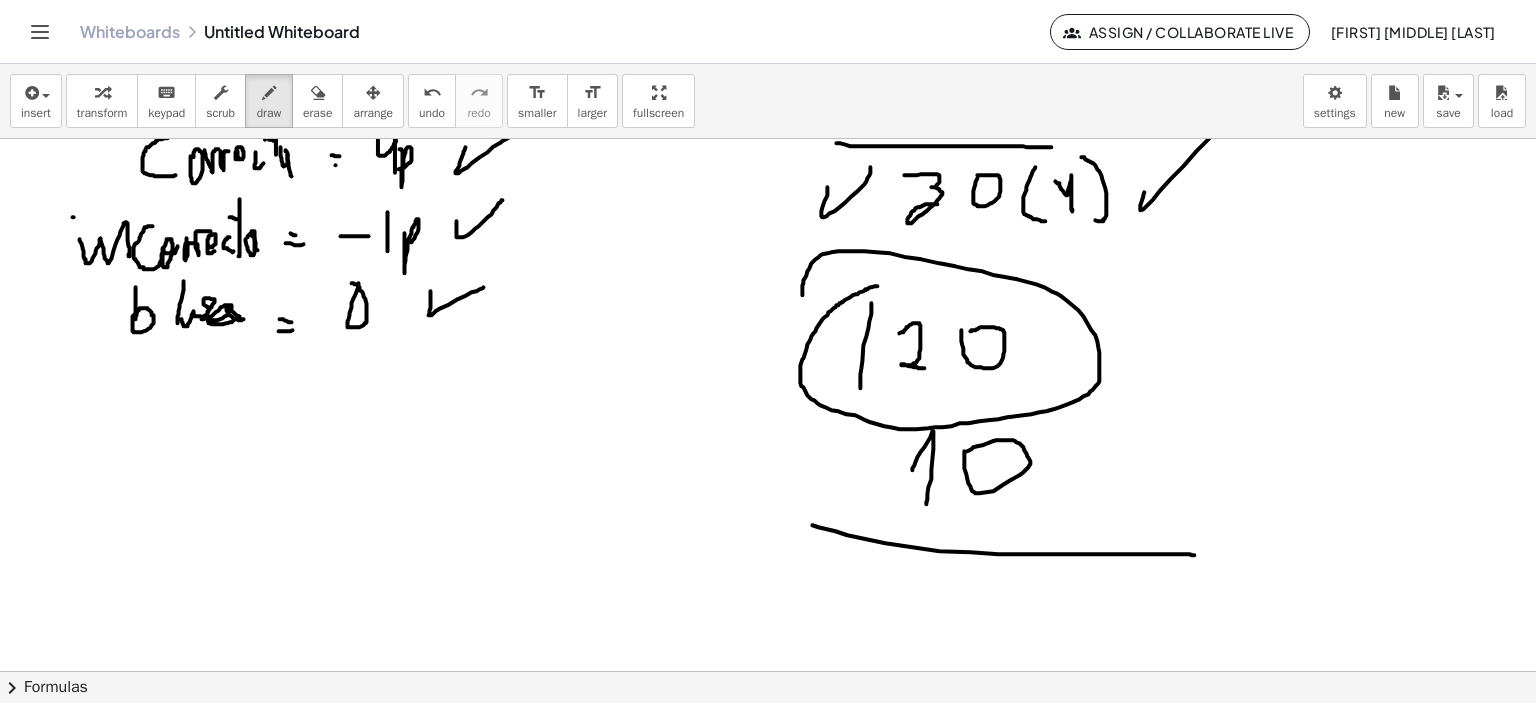 drag, startPoint x: 1128, startPoint y: 355, endPoint x: 1146, endPoint y: 356, distance: 18.027756 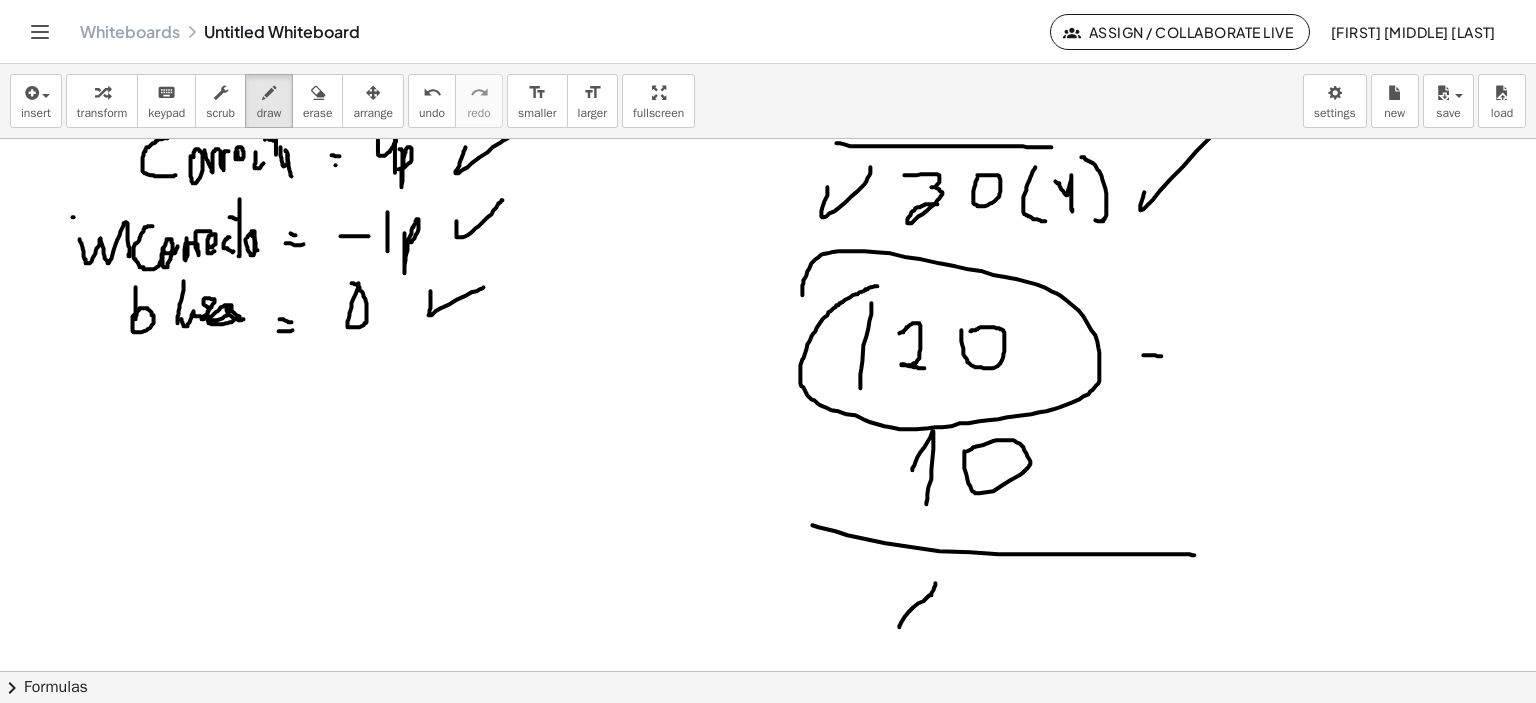drag, startPoint x: 884, startPoint y: 627, endPoint x: 940, endPoint y: 608, distance: 59.135437 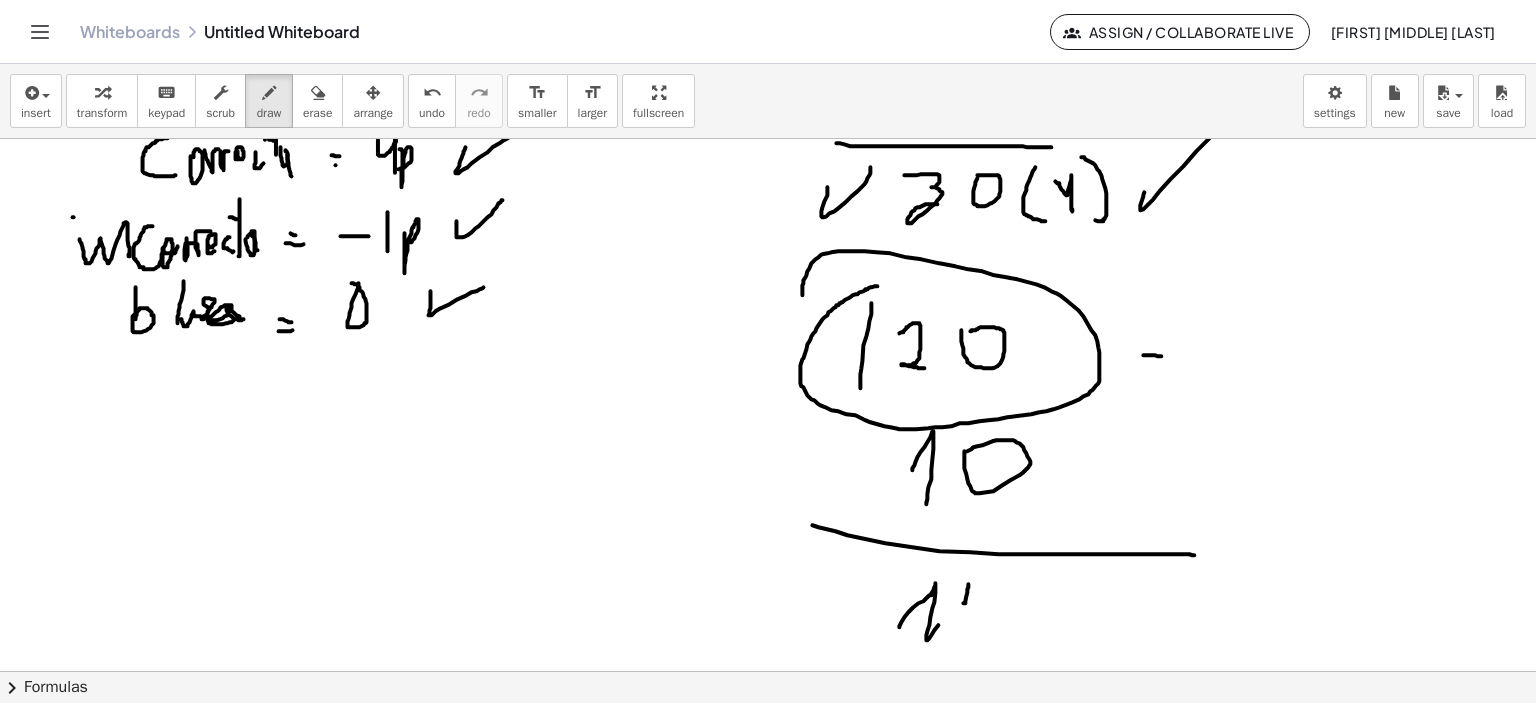 drag, startPoint x: 948, startPoint y: 603, endPoint x: 977, endPoint y: 603, distance: 29 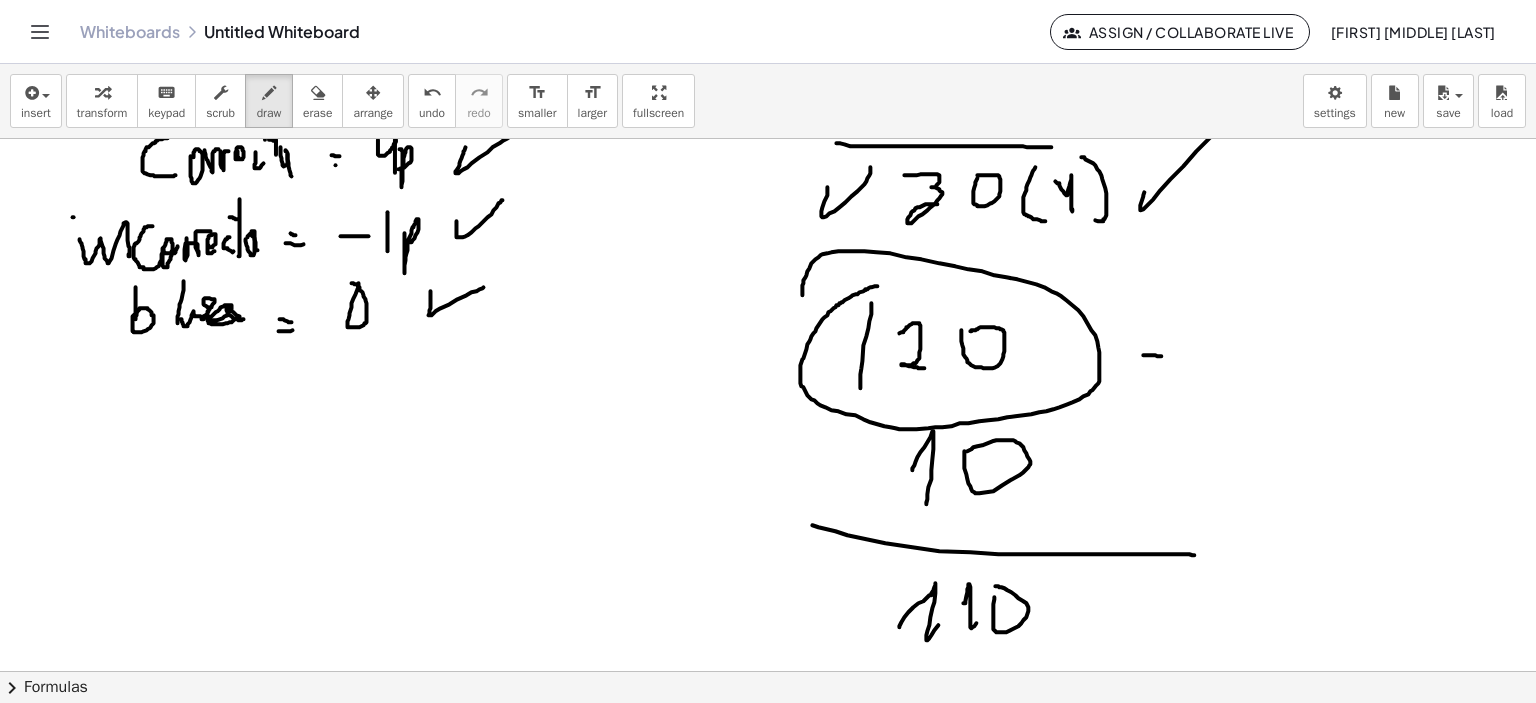 drag, startPoint x: 978, startPoint y: 627, endPoint x: 978, endPoint y: 586, distance: 41 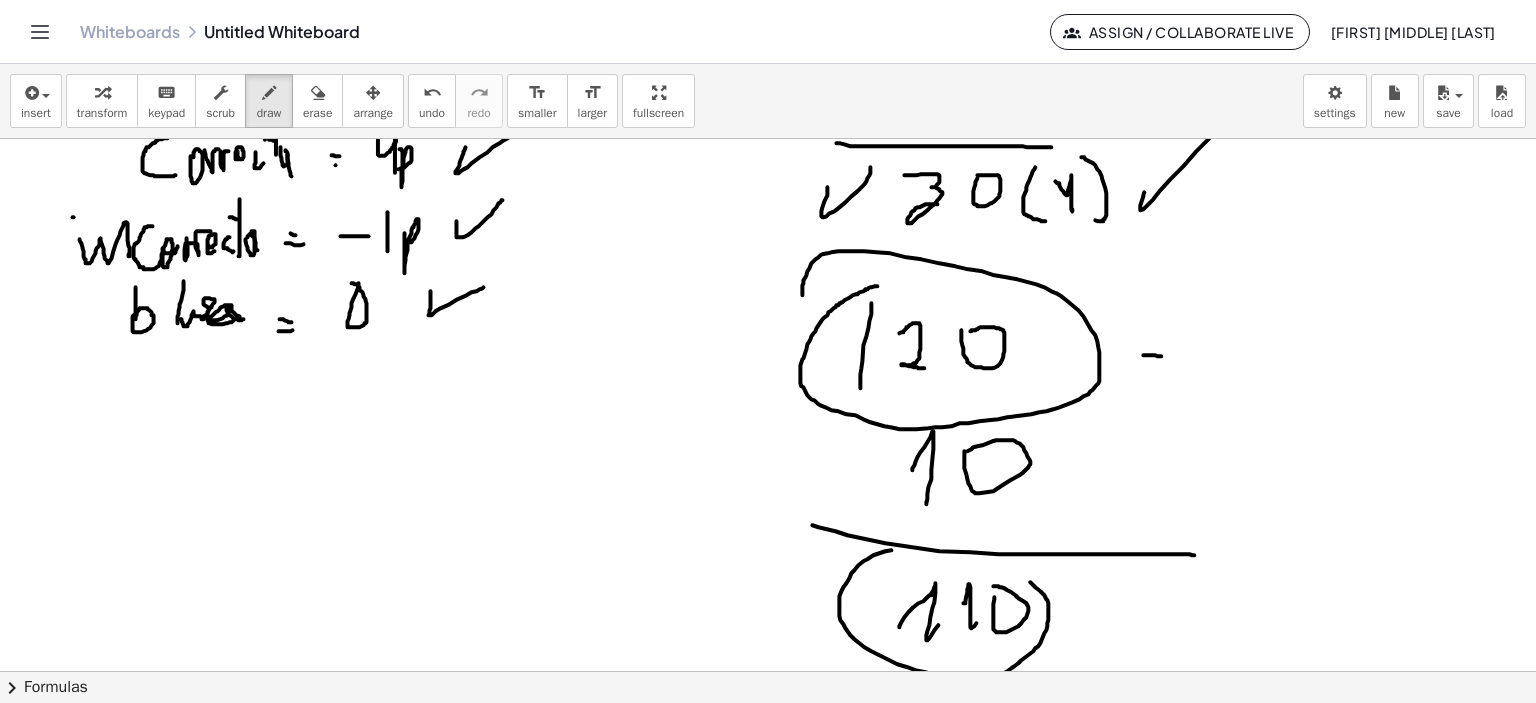 drag, startPoint x: 834, startPoint y: 578, endPoint x: 889, endPoint y: 543, distance: 65.192024 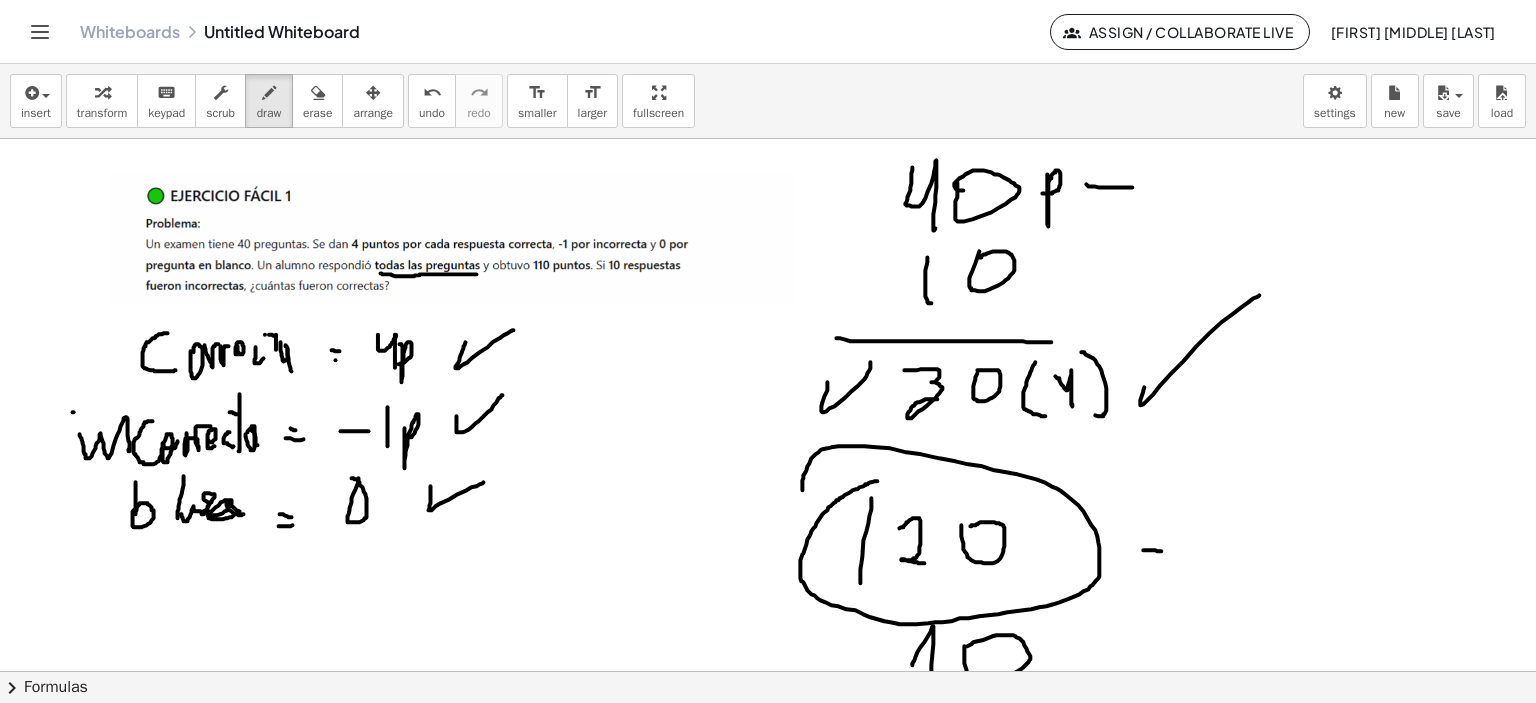 scroll, scrollTop: 2346, scrollLeft: 21, axis: both 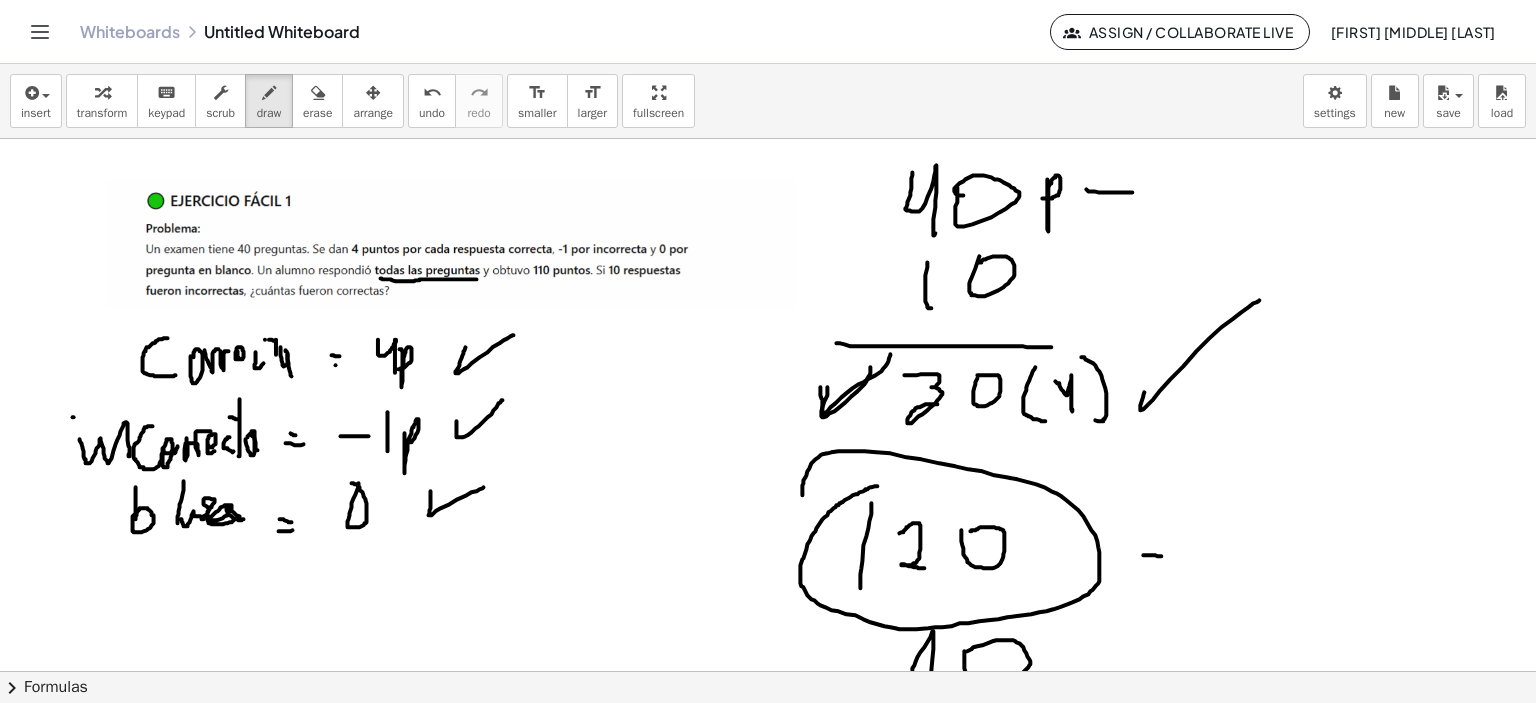 drag, startPoint x: 807, startPoint y: 408, endPoint x: 876, endPoint y: 351, distance: 89.498604 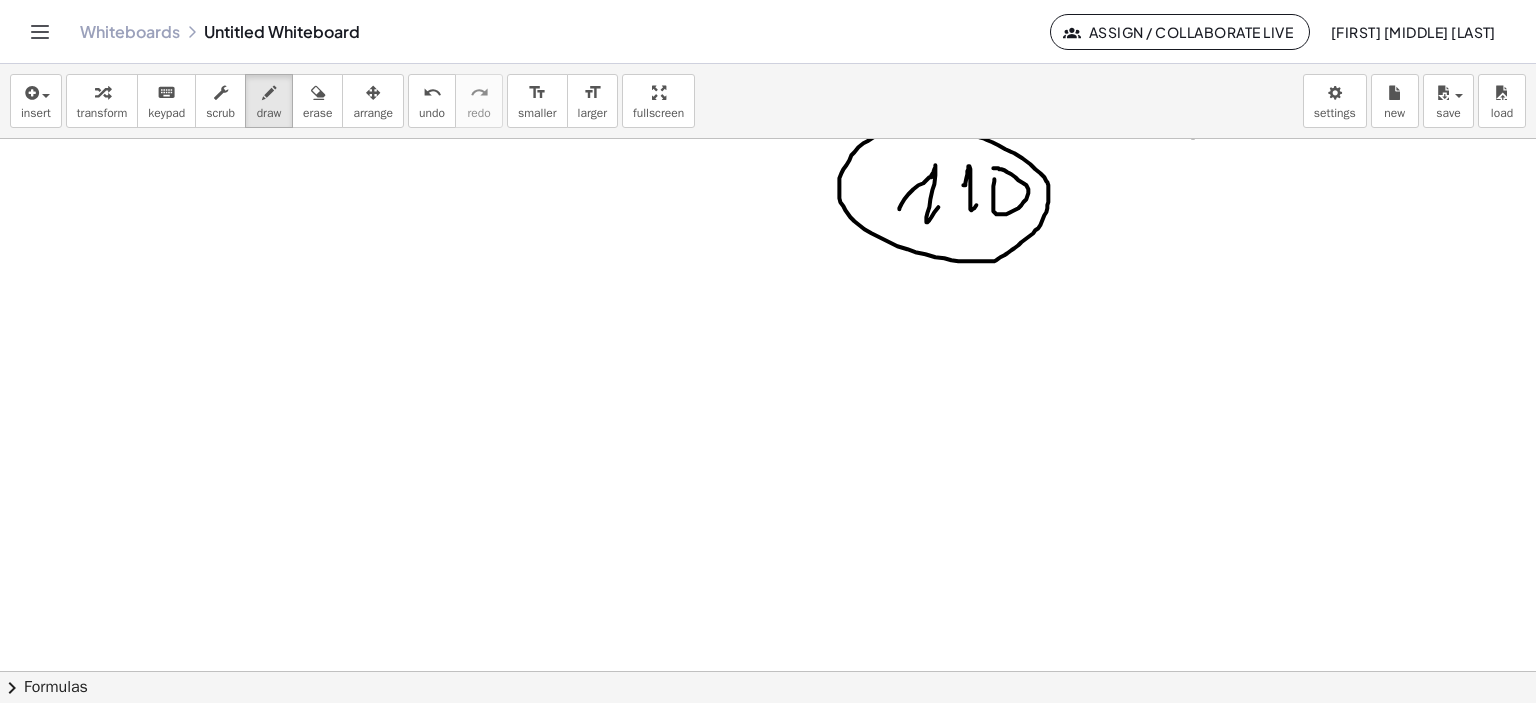 scroll, scrollTop: 2979, scrollLeft: 21, axis: both 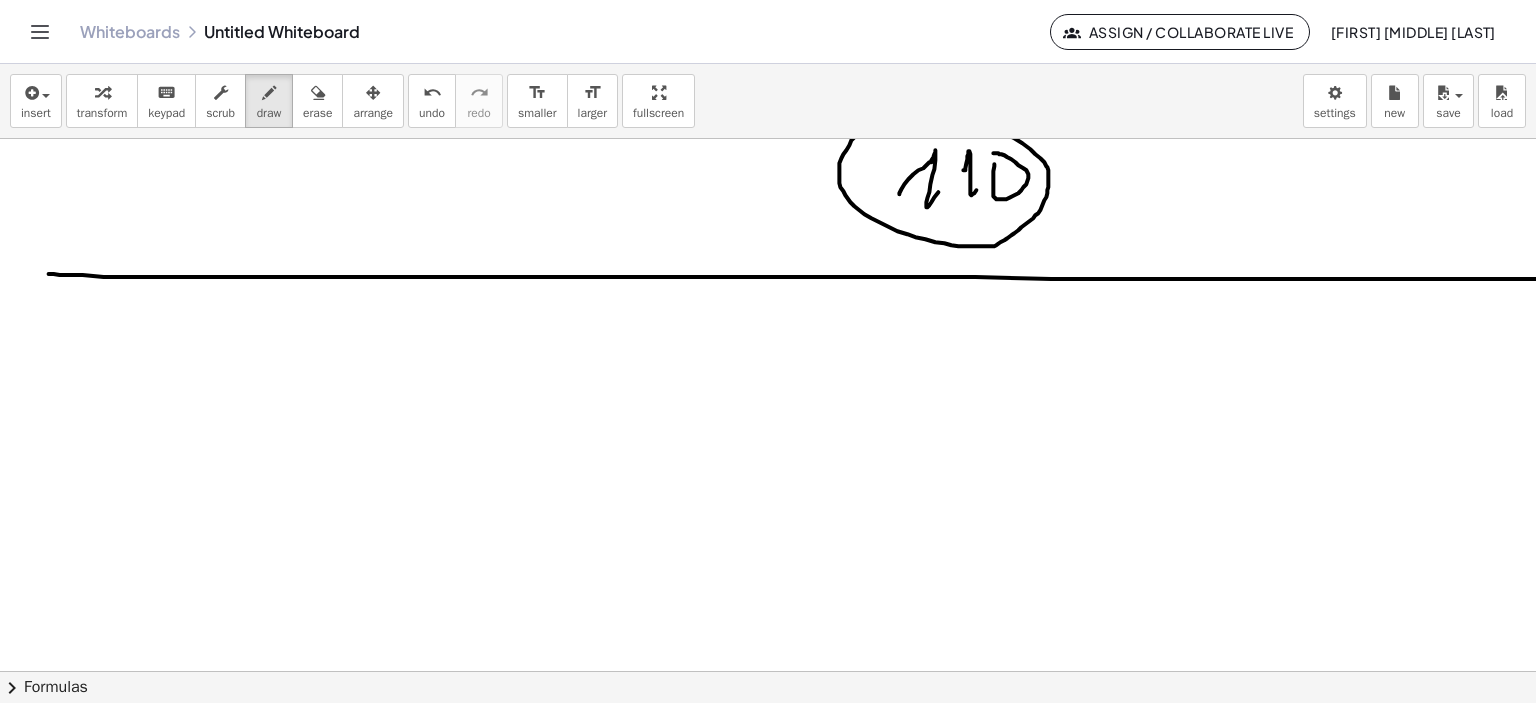 drag, startPoint x: 33, startPoint y: 274, endPoint x: 1535, endPoint y: 266, distance: 1502.0214 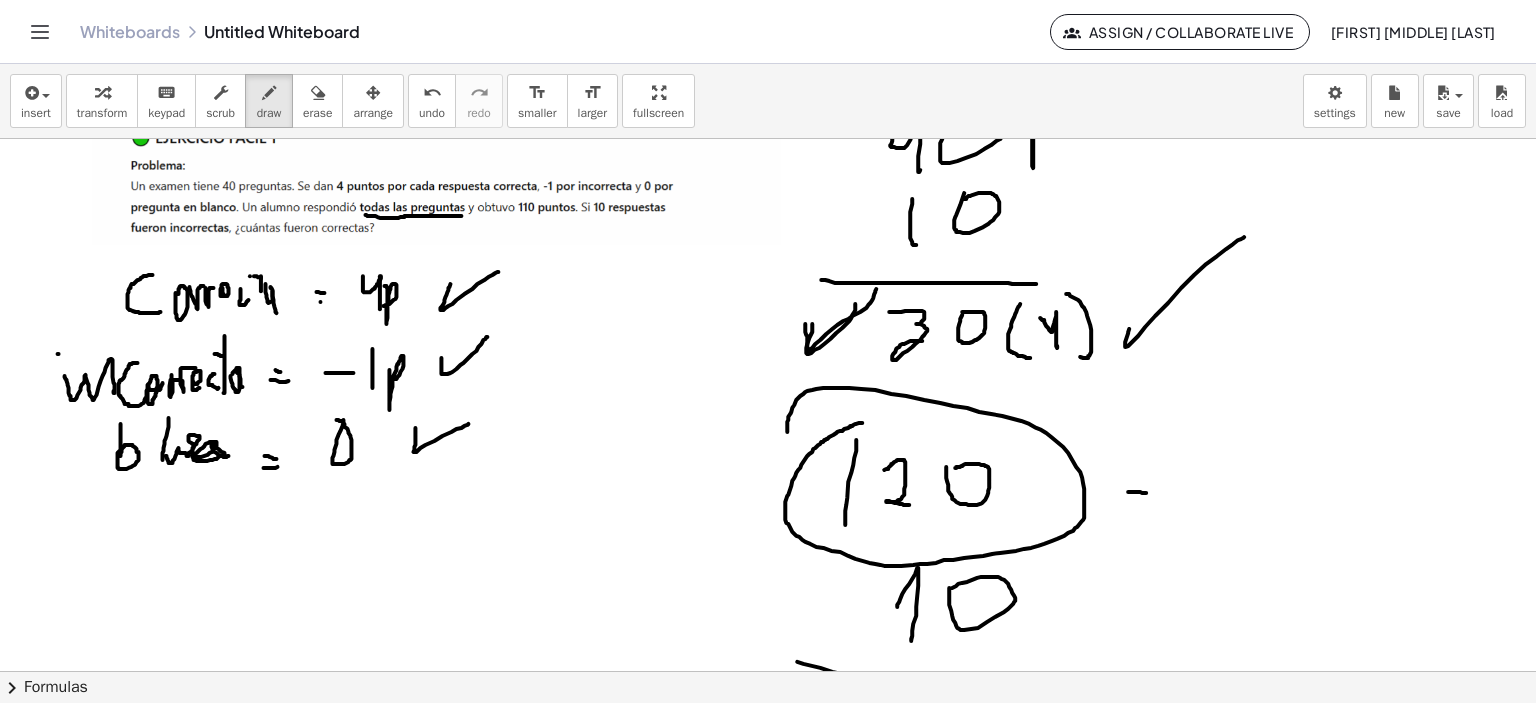 scroll, scrollTop: 2379, scrollLeft: 21, axis: both 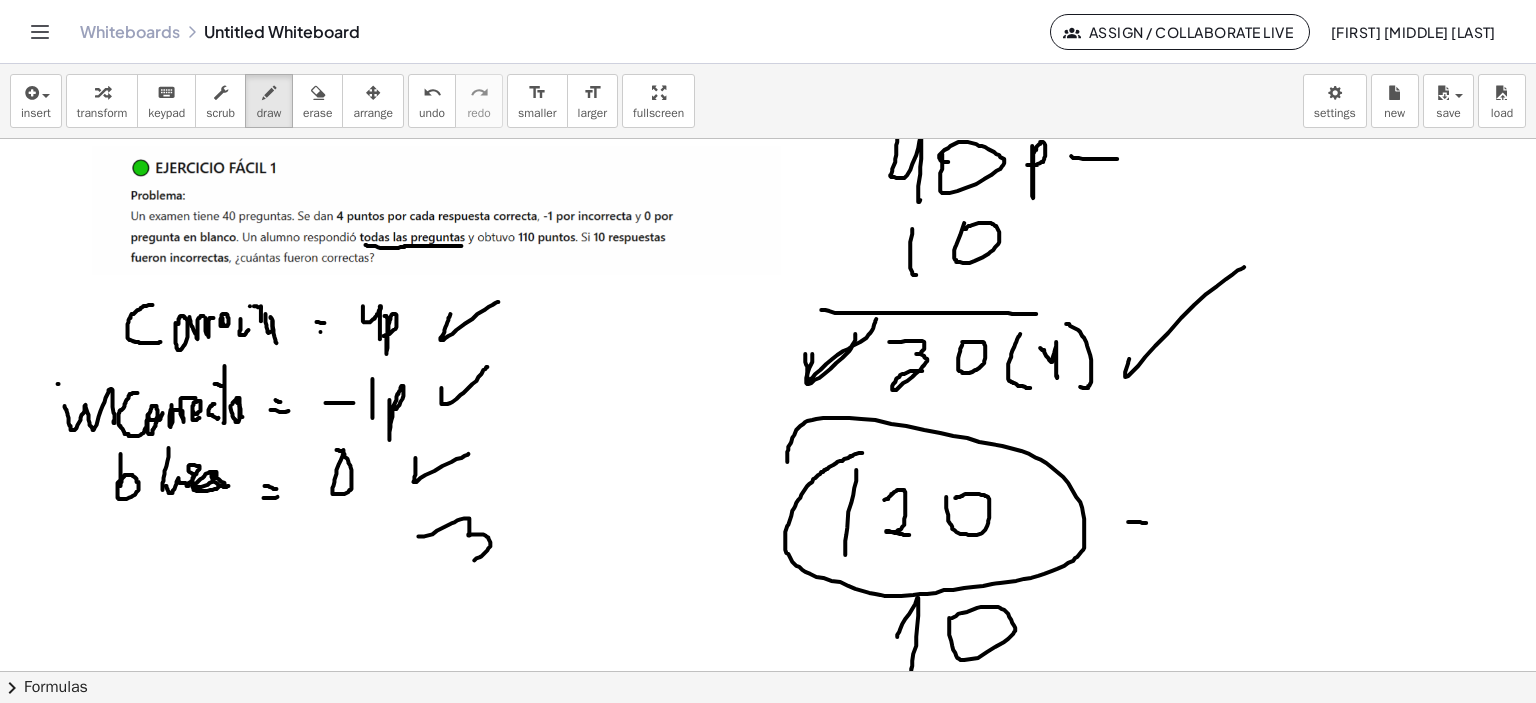drag, startPoint x: 451, startPoint y: 524, endPoint x: 501, endPoint y: 508, distance: 52.49762 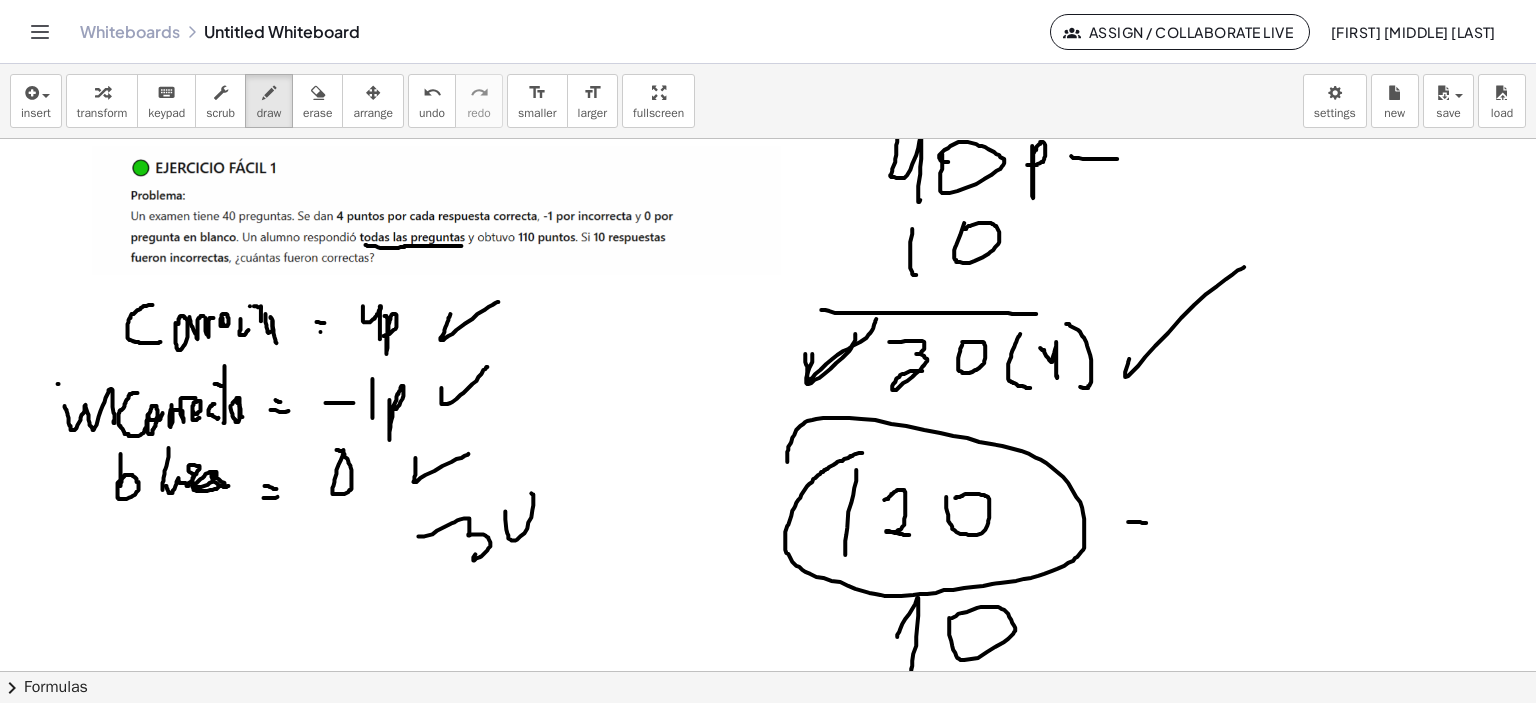 drag, startPoint x: 508, startPoint y: 539, endPoint x: 528, endPoint y: 487, distance: 55.713554 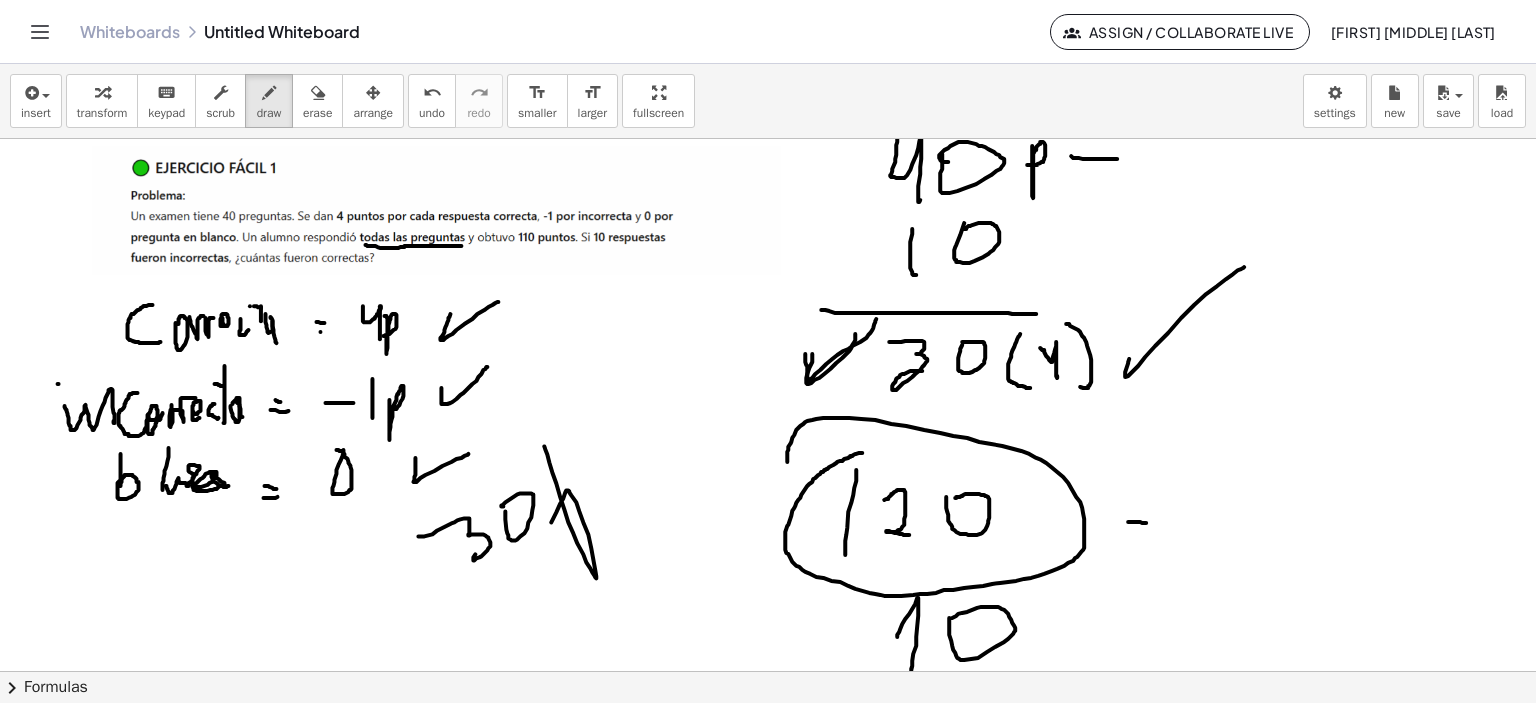 drag, startPoint x: 564, startPoint y: 510, endPoint x: 512, endPoint y: 590, distance: 95.41489 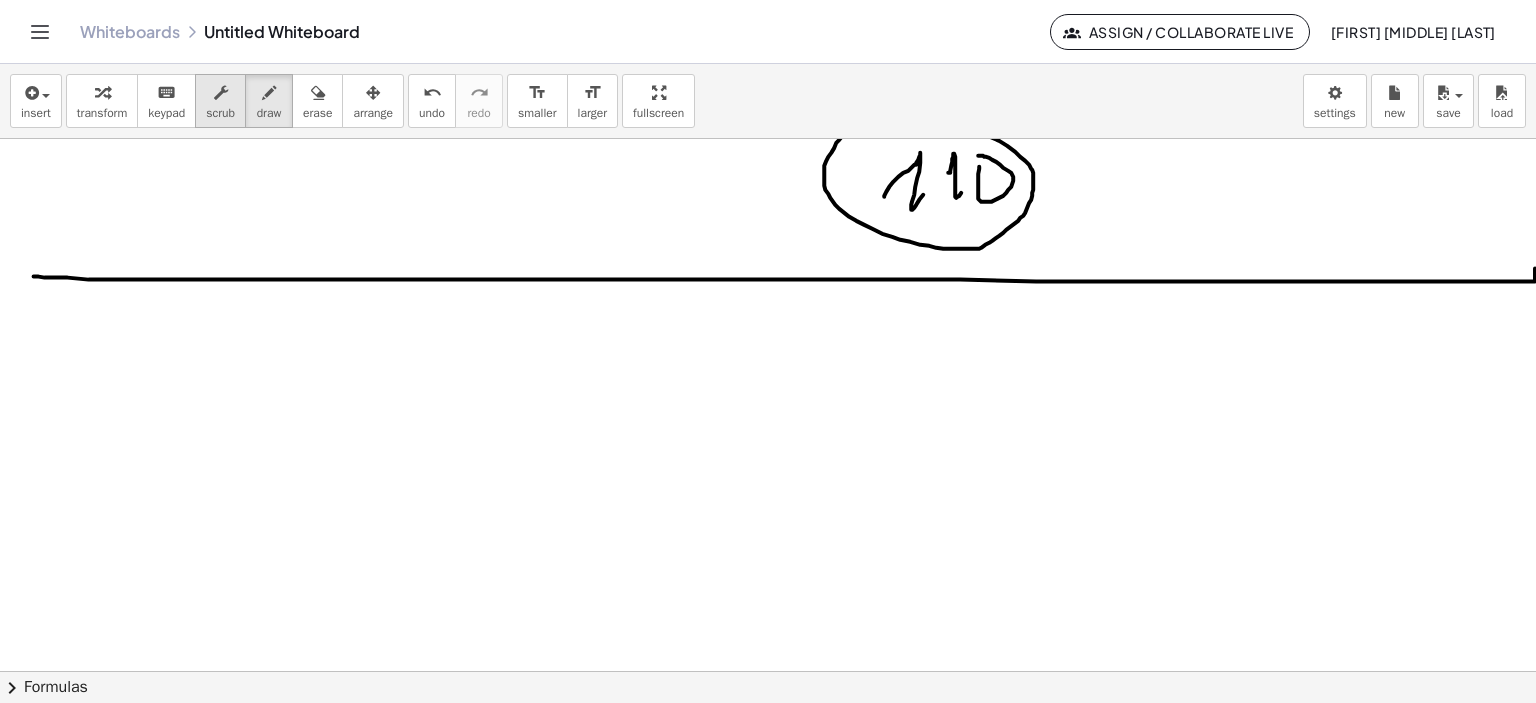 scroll, scrollTop: 2979, scrollLeft: 21, axis: both 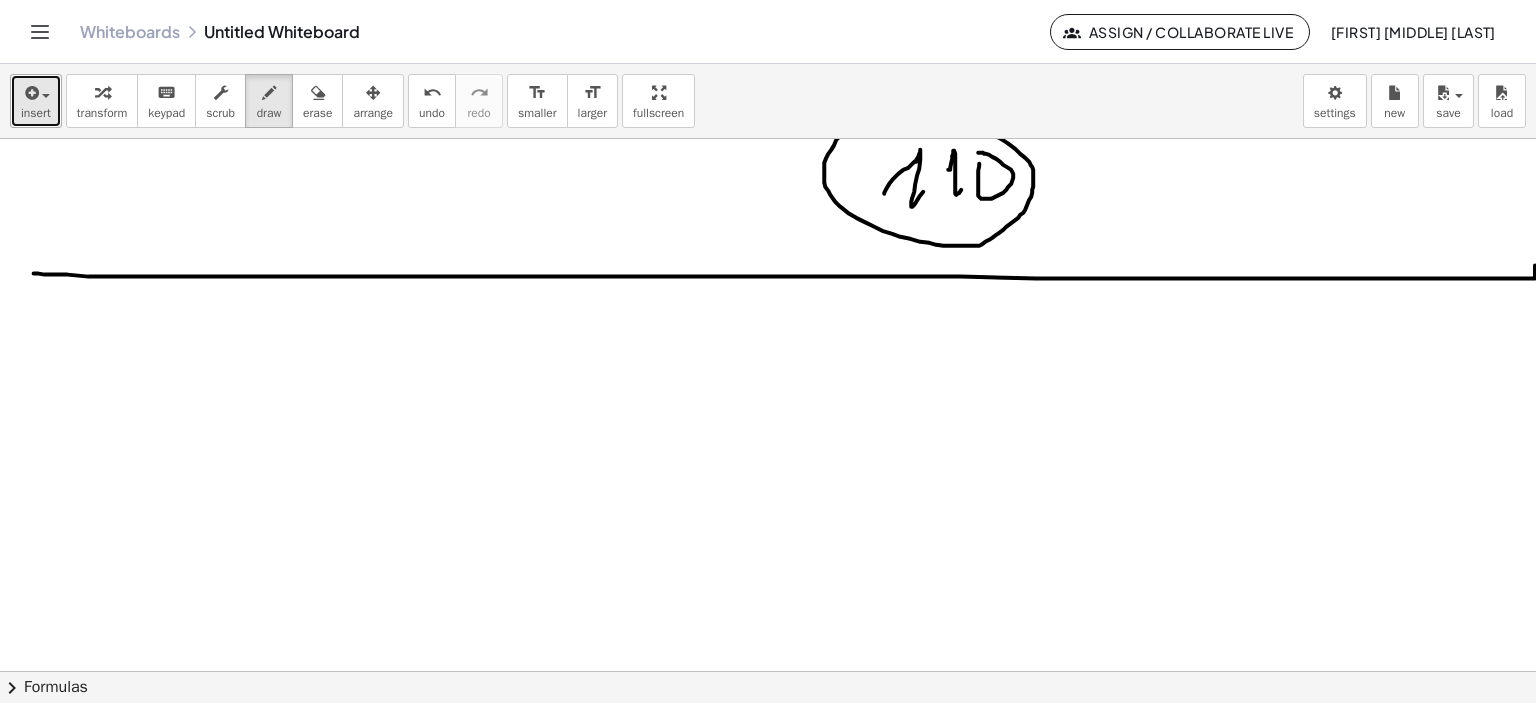 click on "insert" at bounding box center [36, 113] 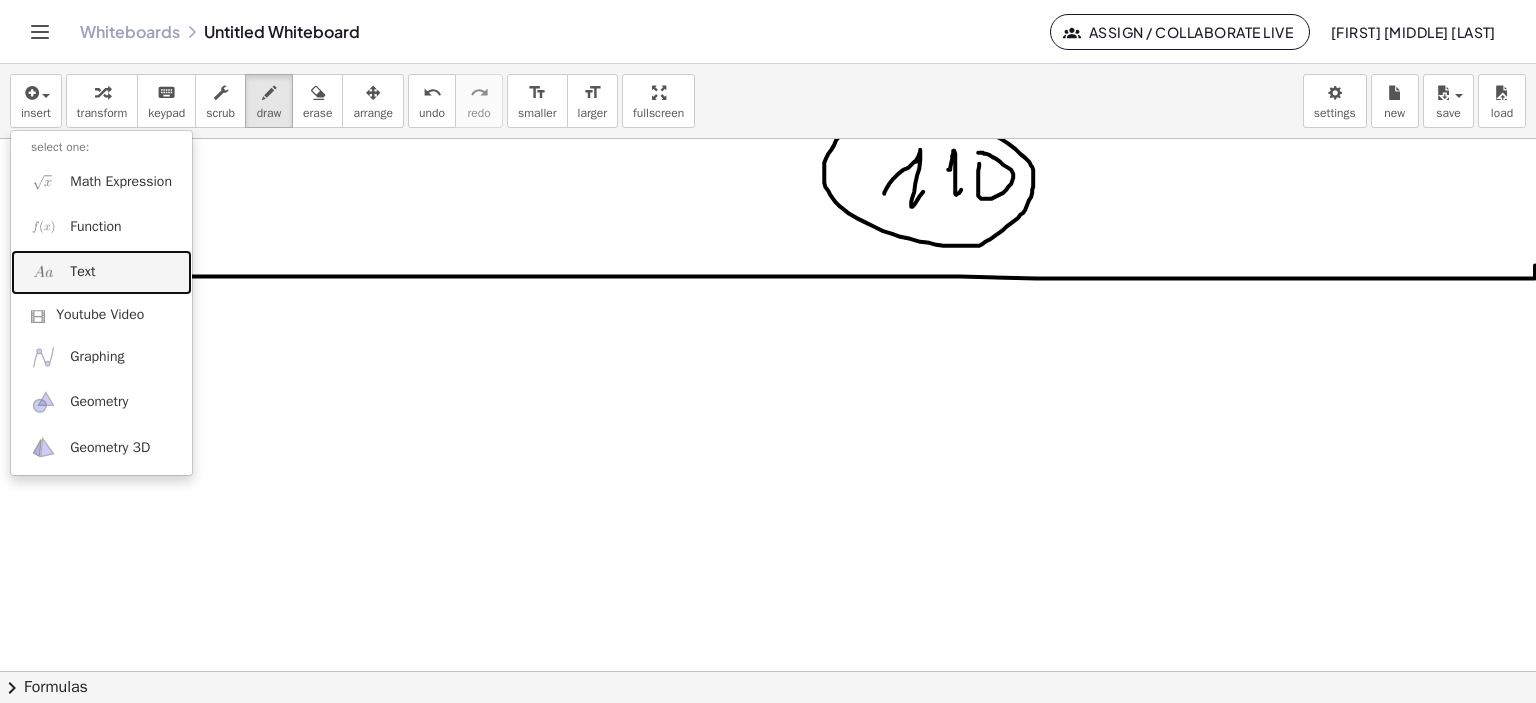click on "Text" at bounding box center (101, 272) 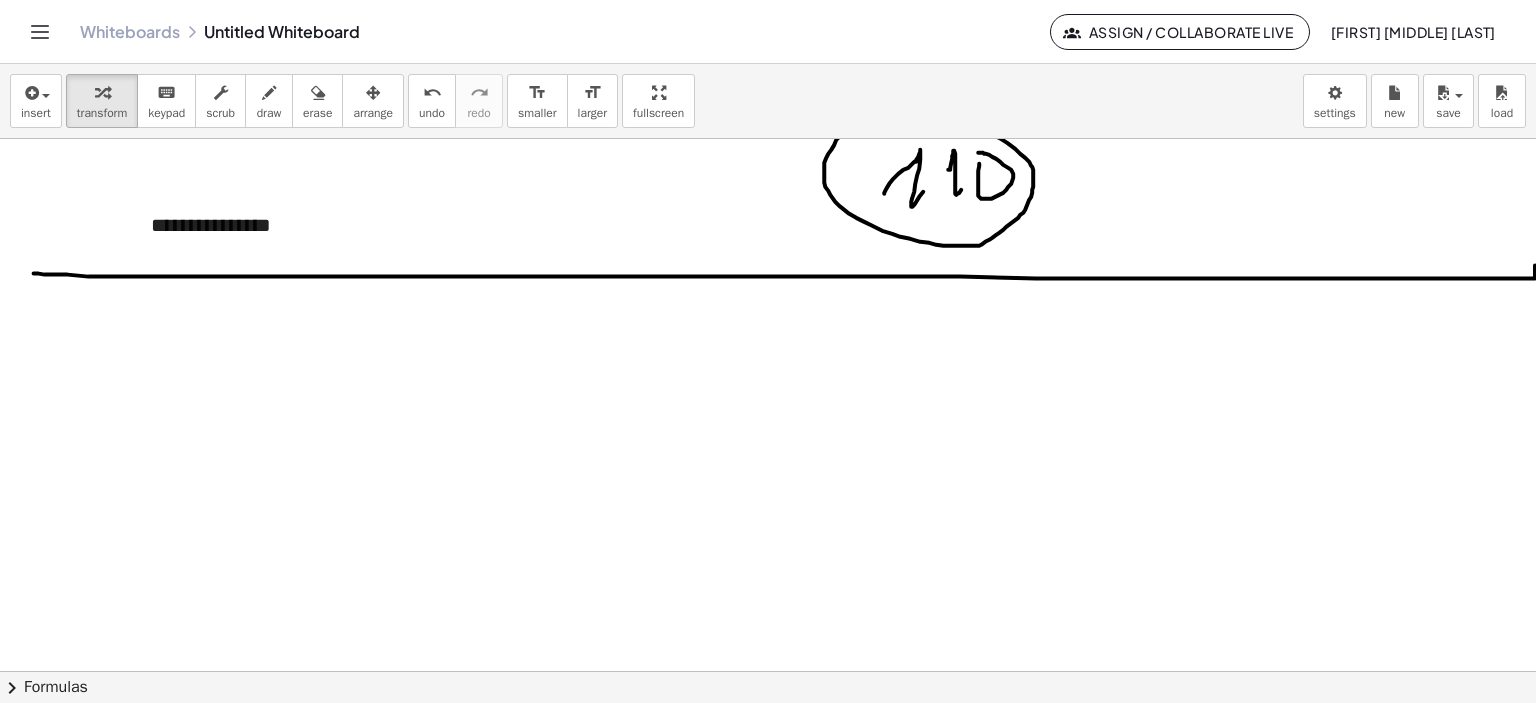 type 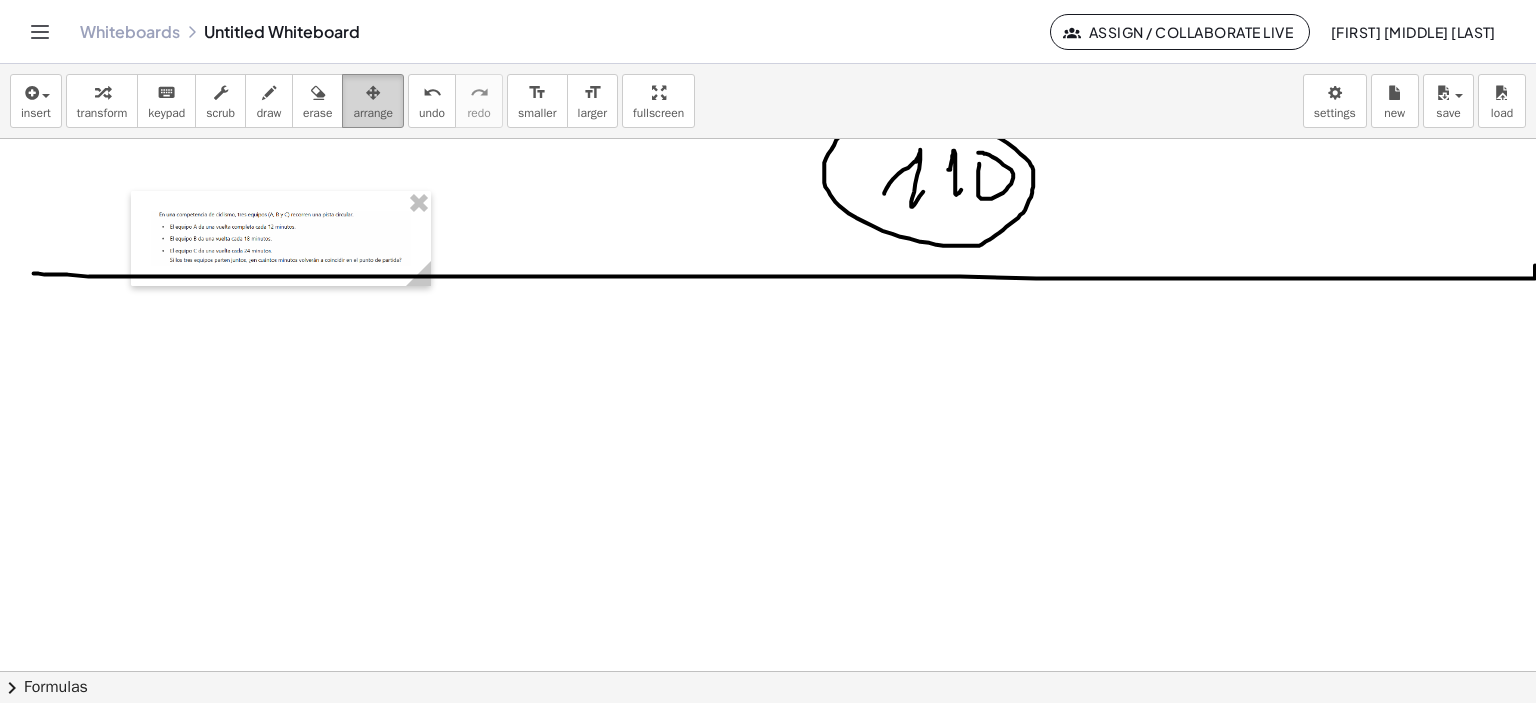 click at bounding box center (373, 93) 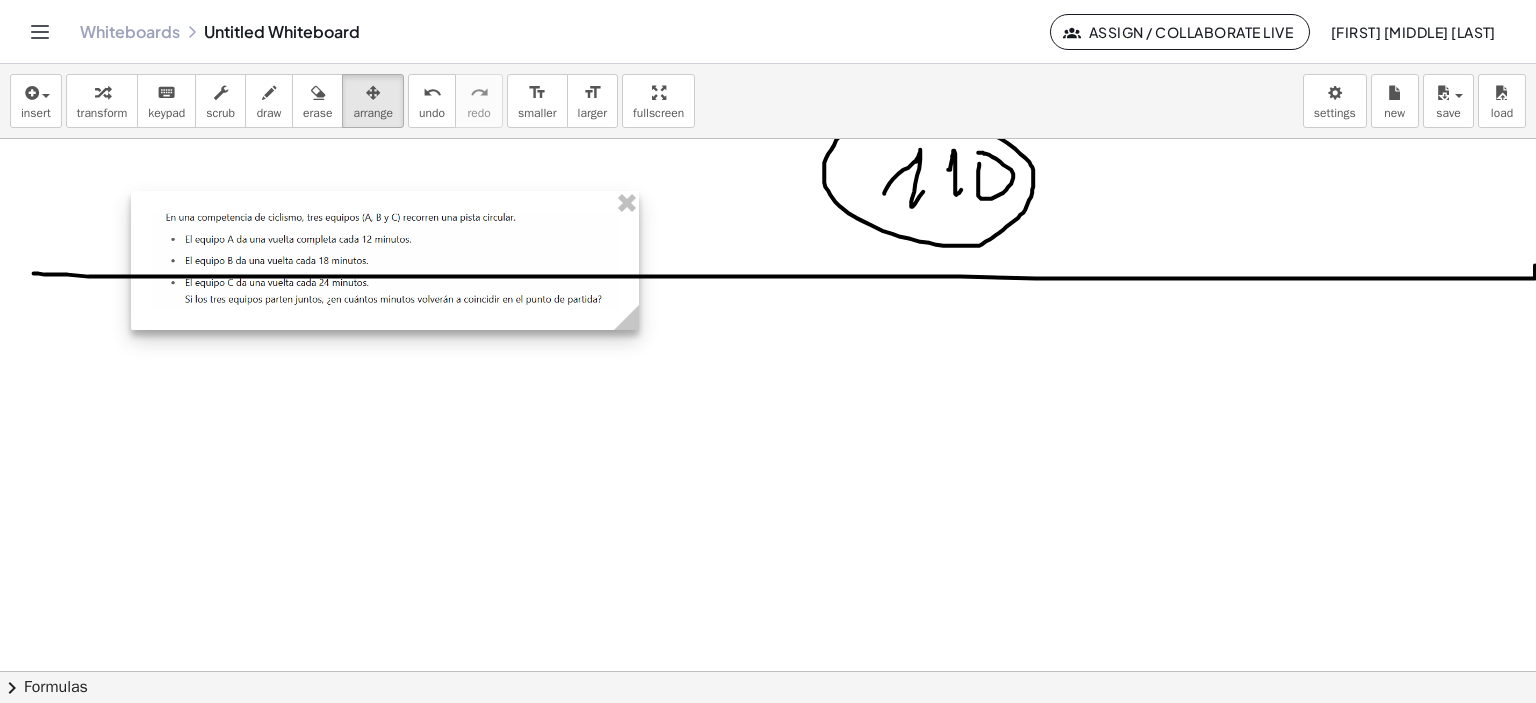 drag, startPoint x: 430, startPoint y: 272, endPoint x: 626, endPoint y: 339, distance: 207.13522 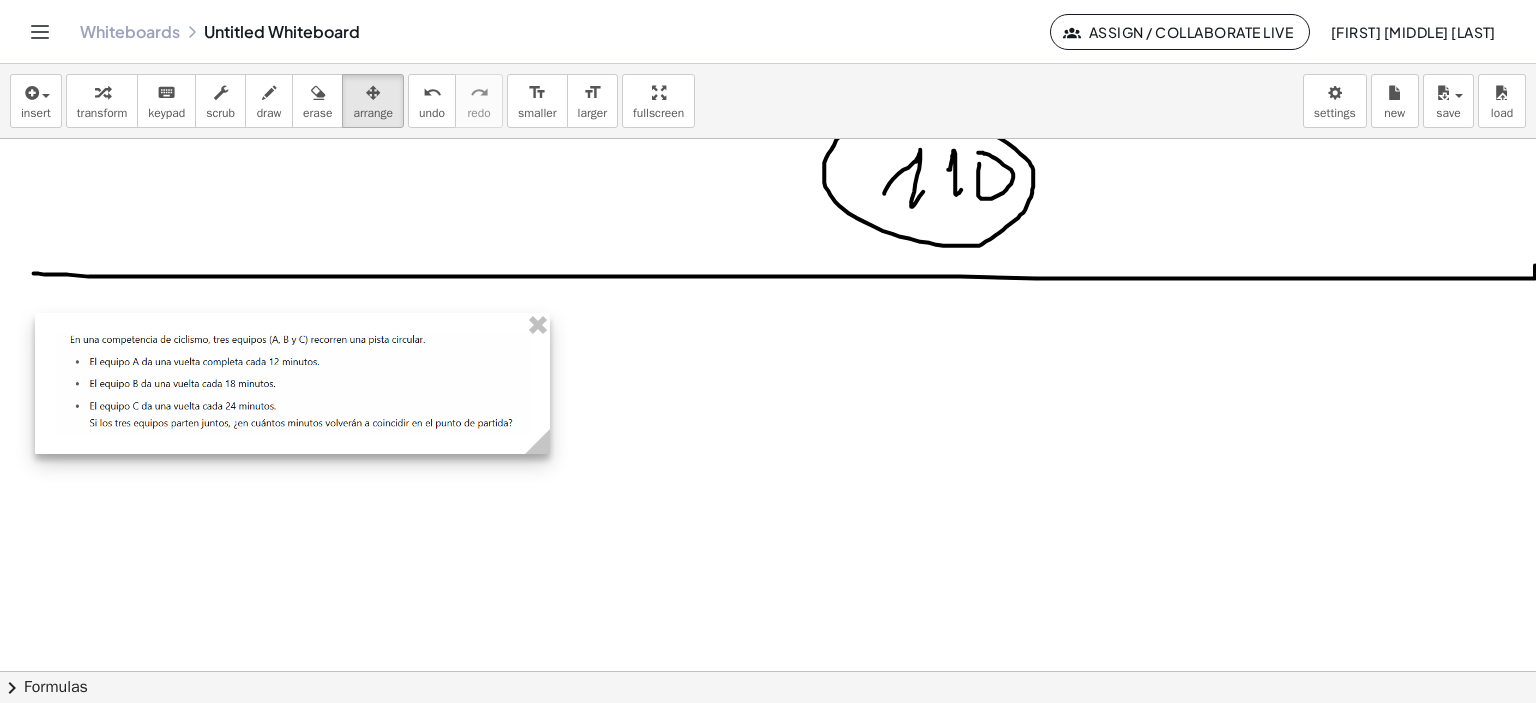 drag, startPoint x: 341, startPoint y: 479, endPoint x: 320, endPoint y: 433, distance: 50.566788 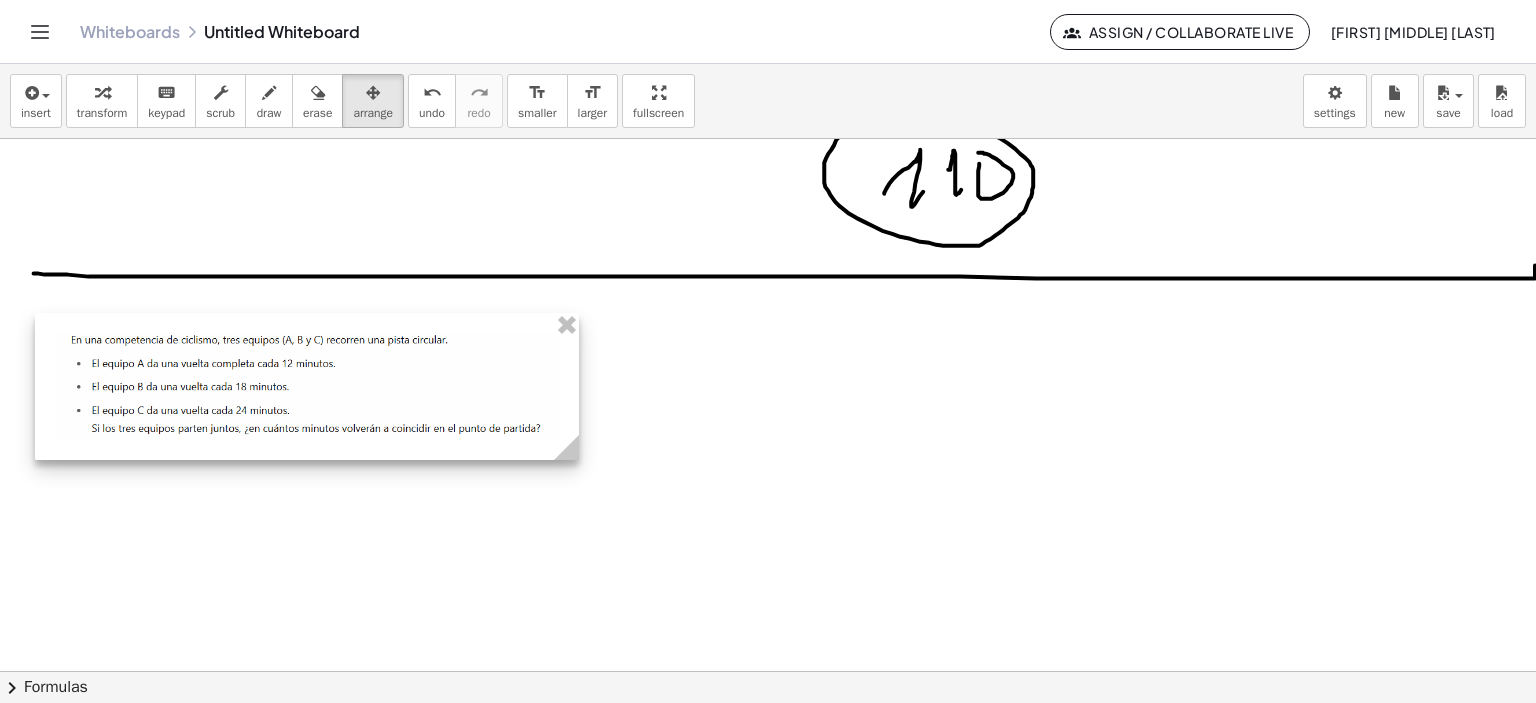 drag, startPoint x: 553, startPoint y: 447, endPoint x: 574, endPoint y: 452, distance: 21.587032 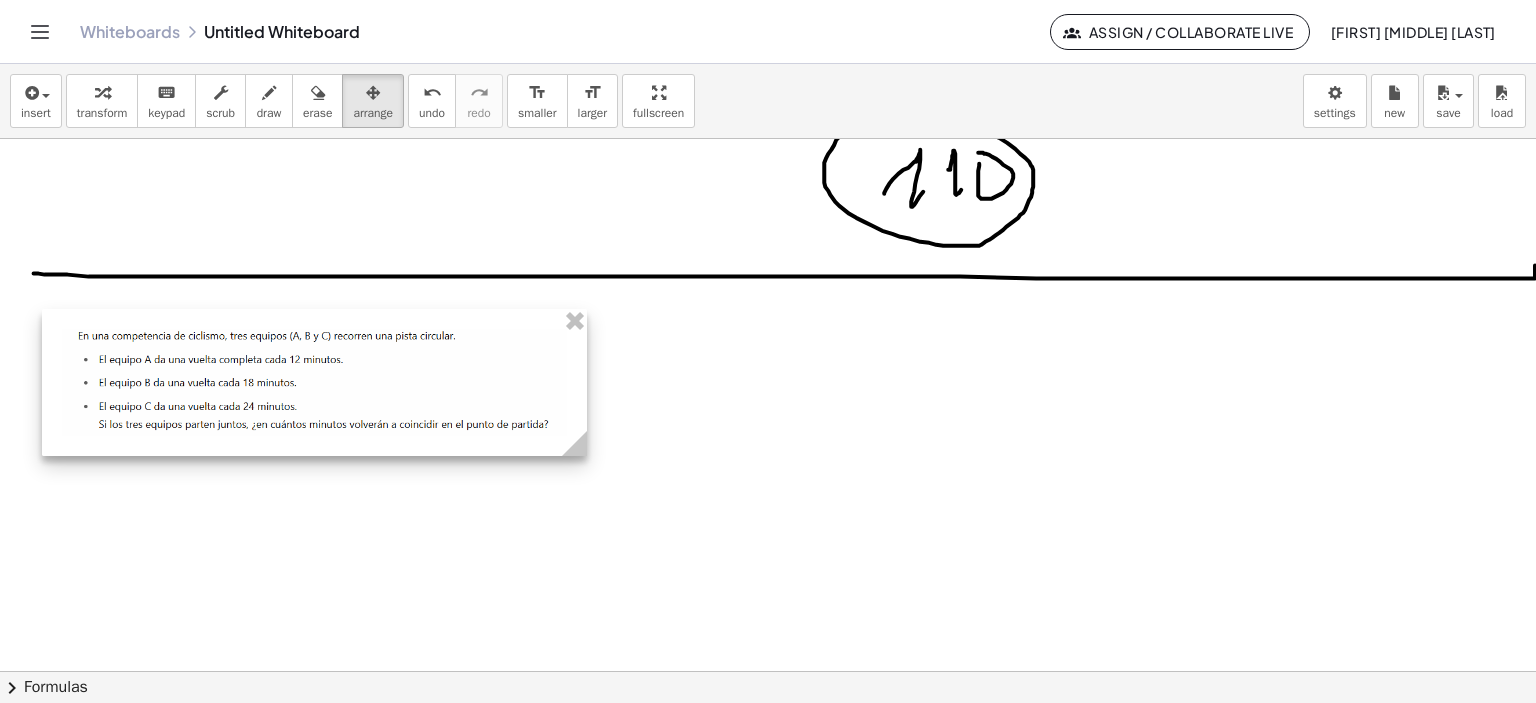 drag, startPoint x: 411, startPoint y: 419, endPoint x: 426, endPoint y: 382, distance: 39.92493 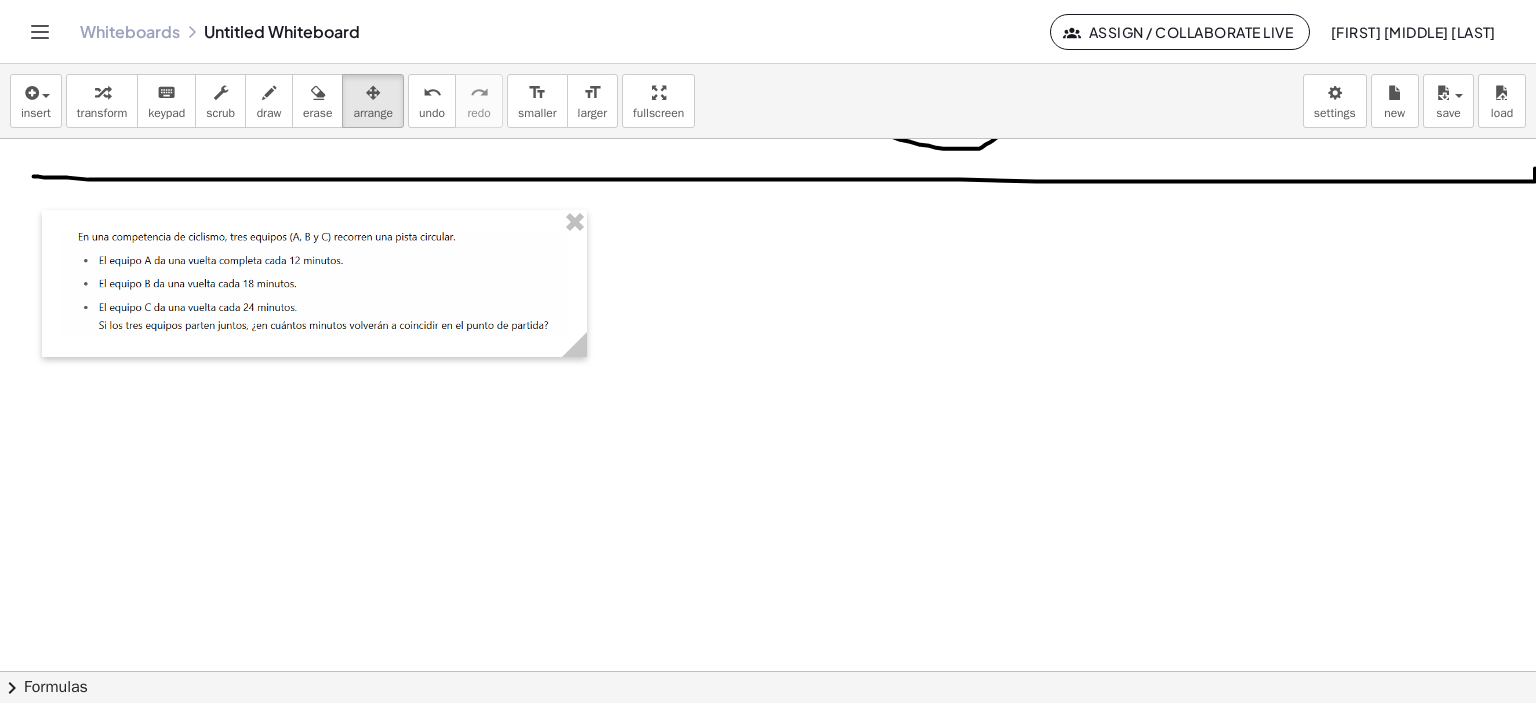 scroll, scrollTop: 3079, scrollLeft: 21, axis: both 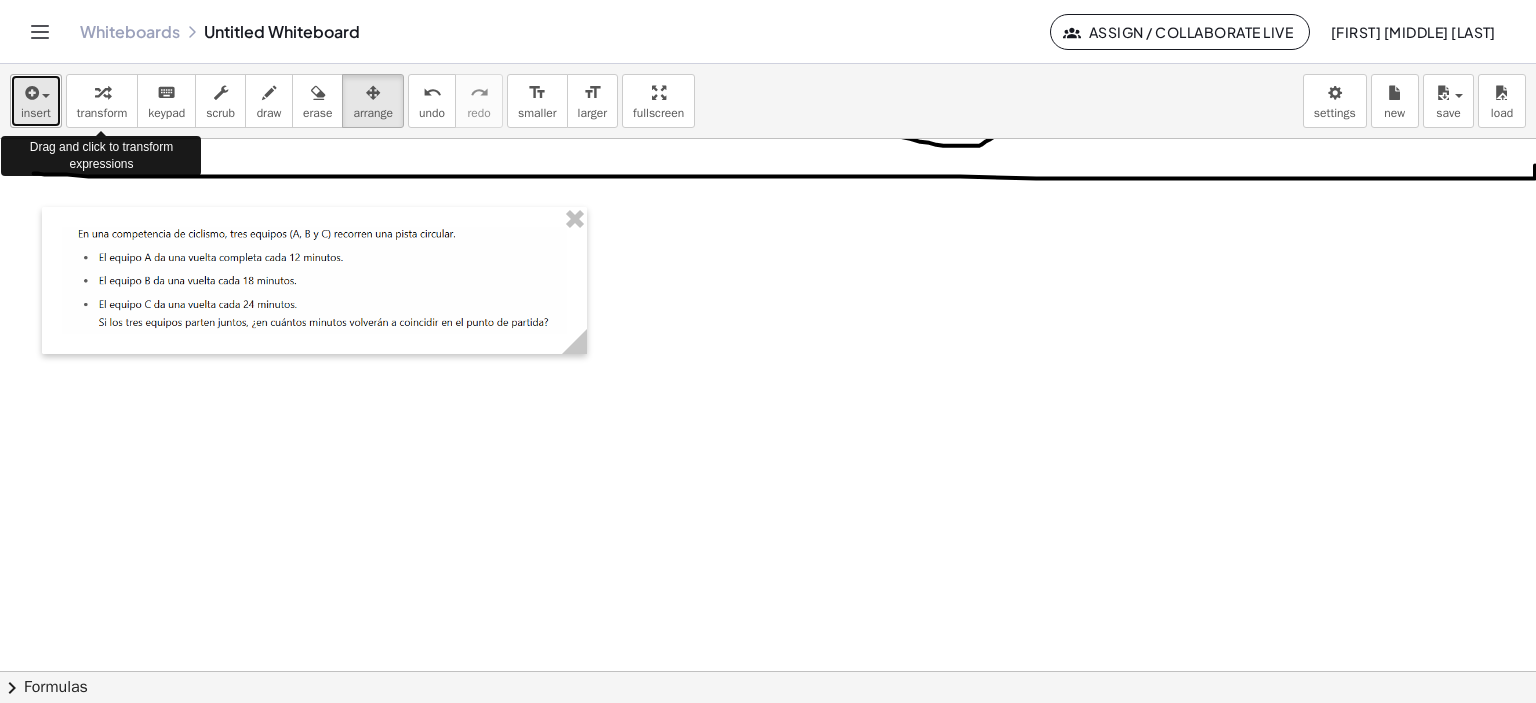 click on "insert" at bounding box center [36, 113] 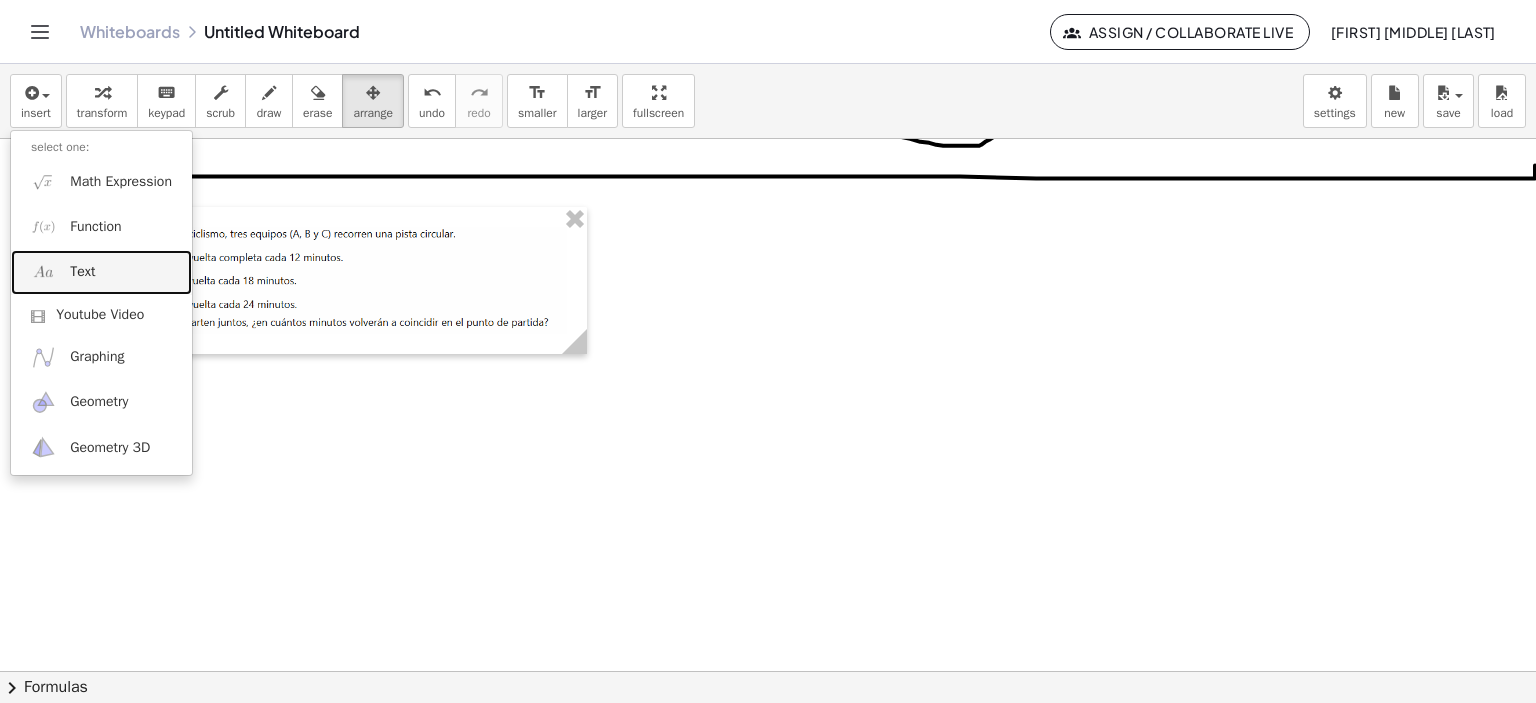 click on "Text" at bounding box center [82, 272] 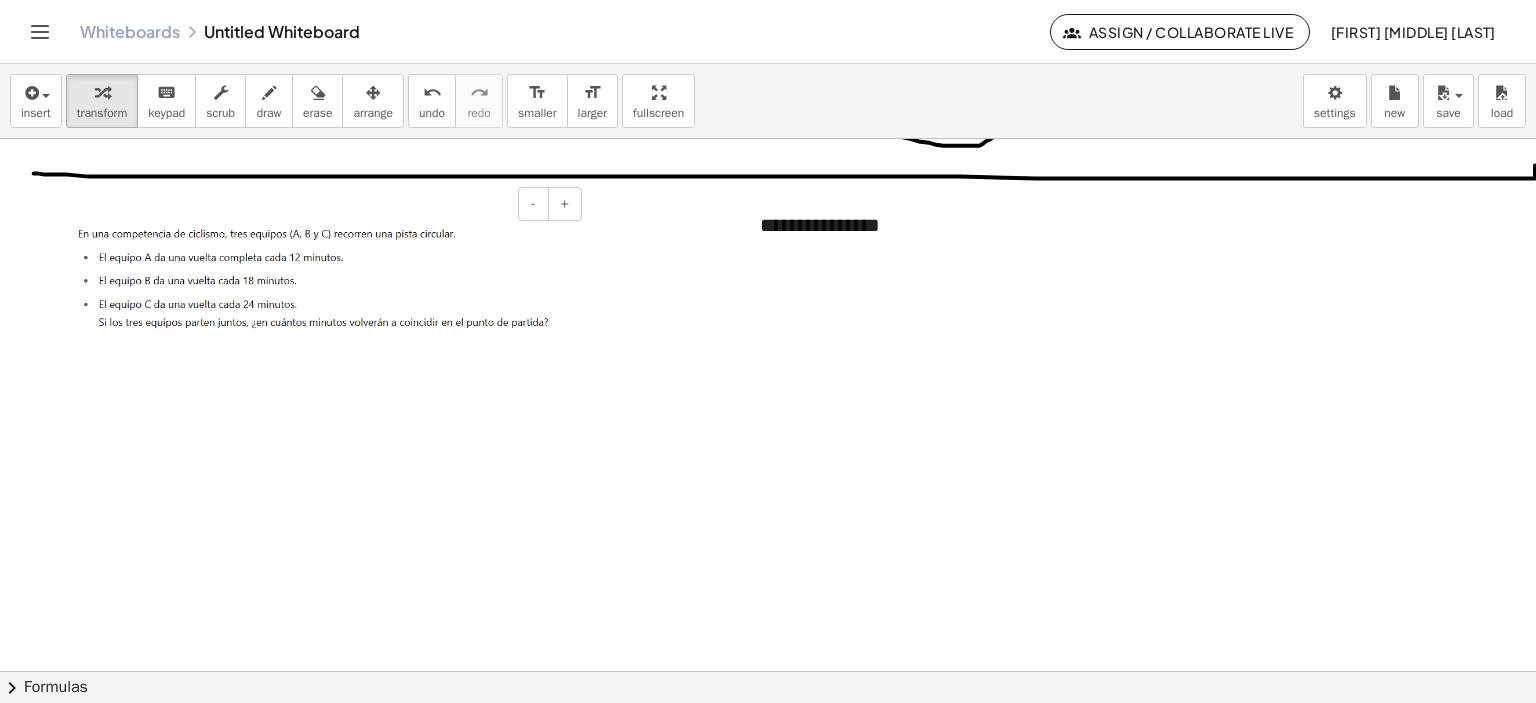 type 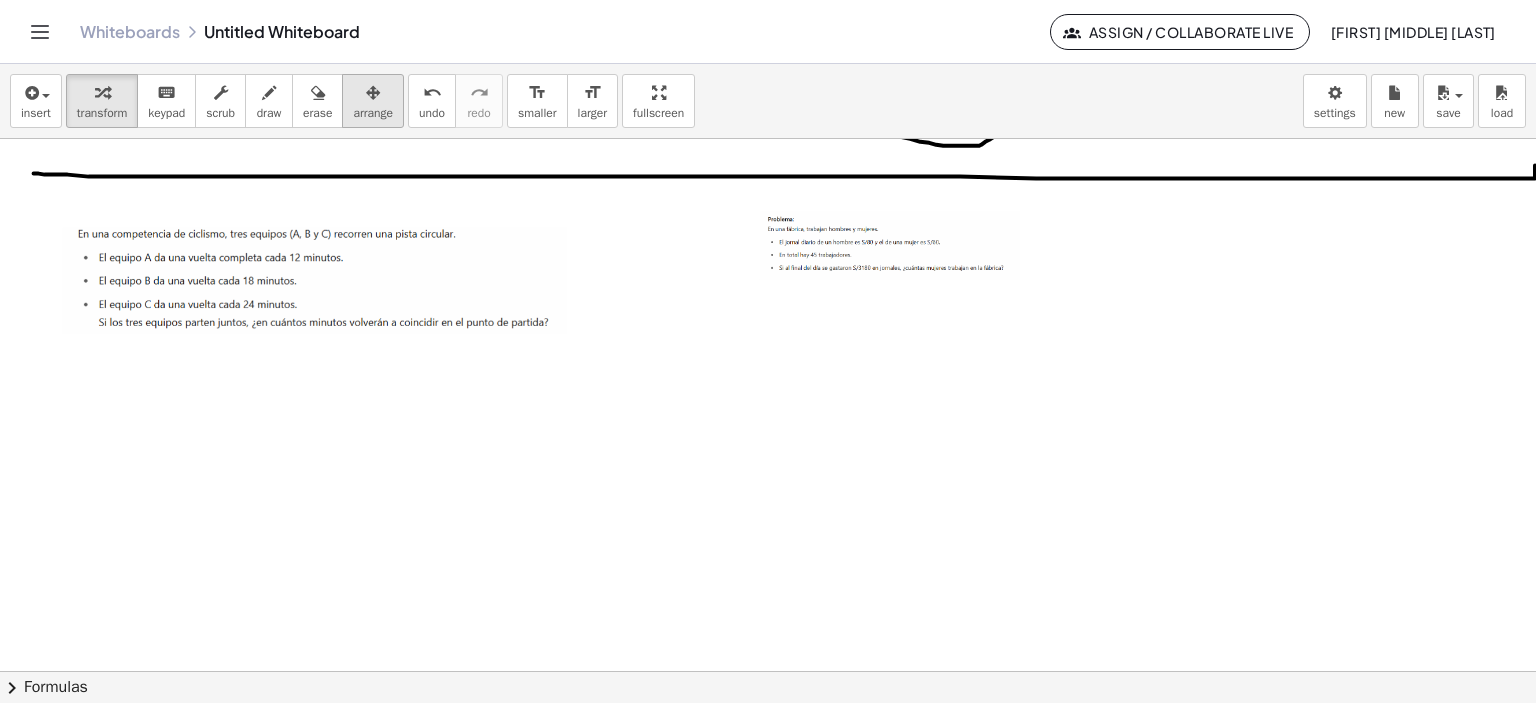 click on "arrange" at bounding box center [373, 101] 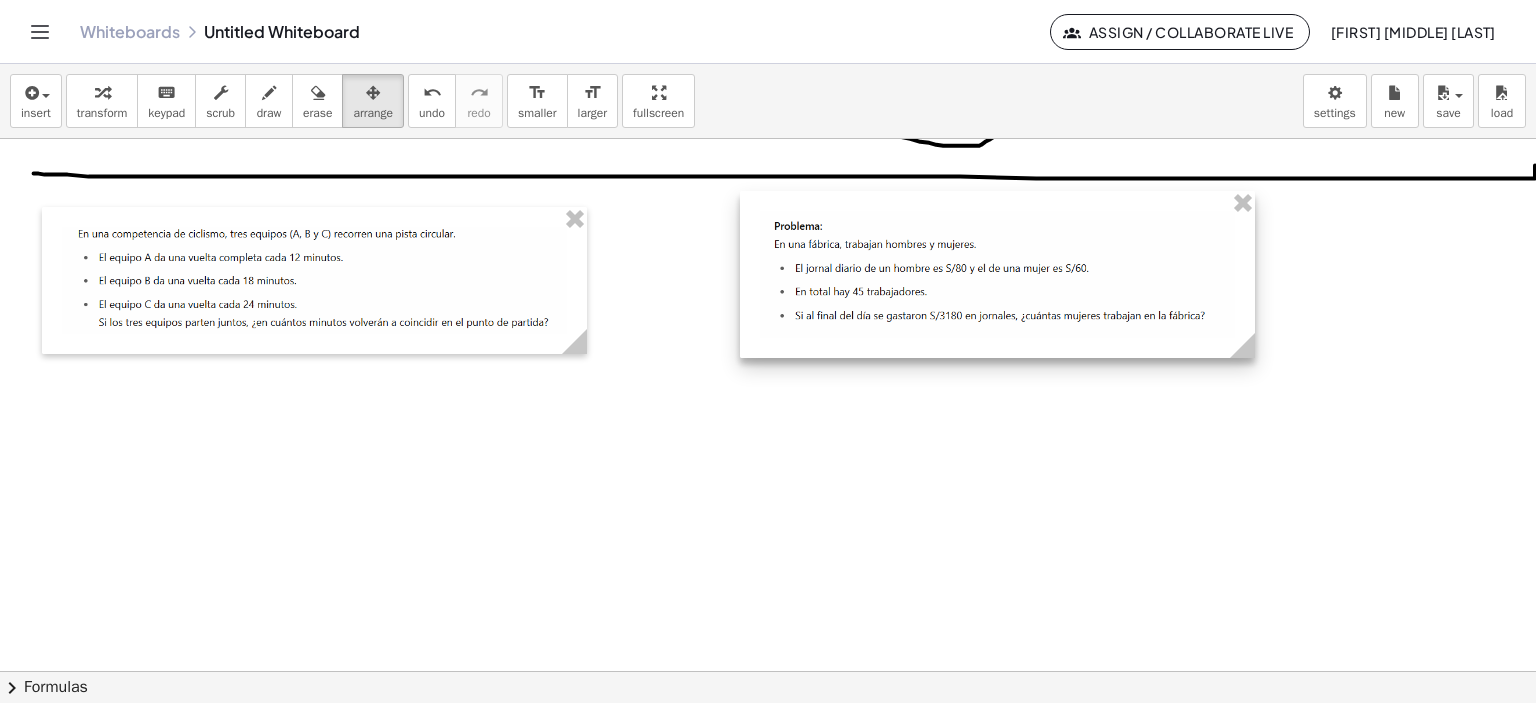 drag, startPoint x: 1082, startPoint y: 311, endPoint x: 1251, endPoint y: 363, distance: 176.81912 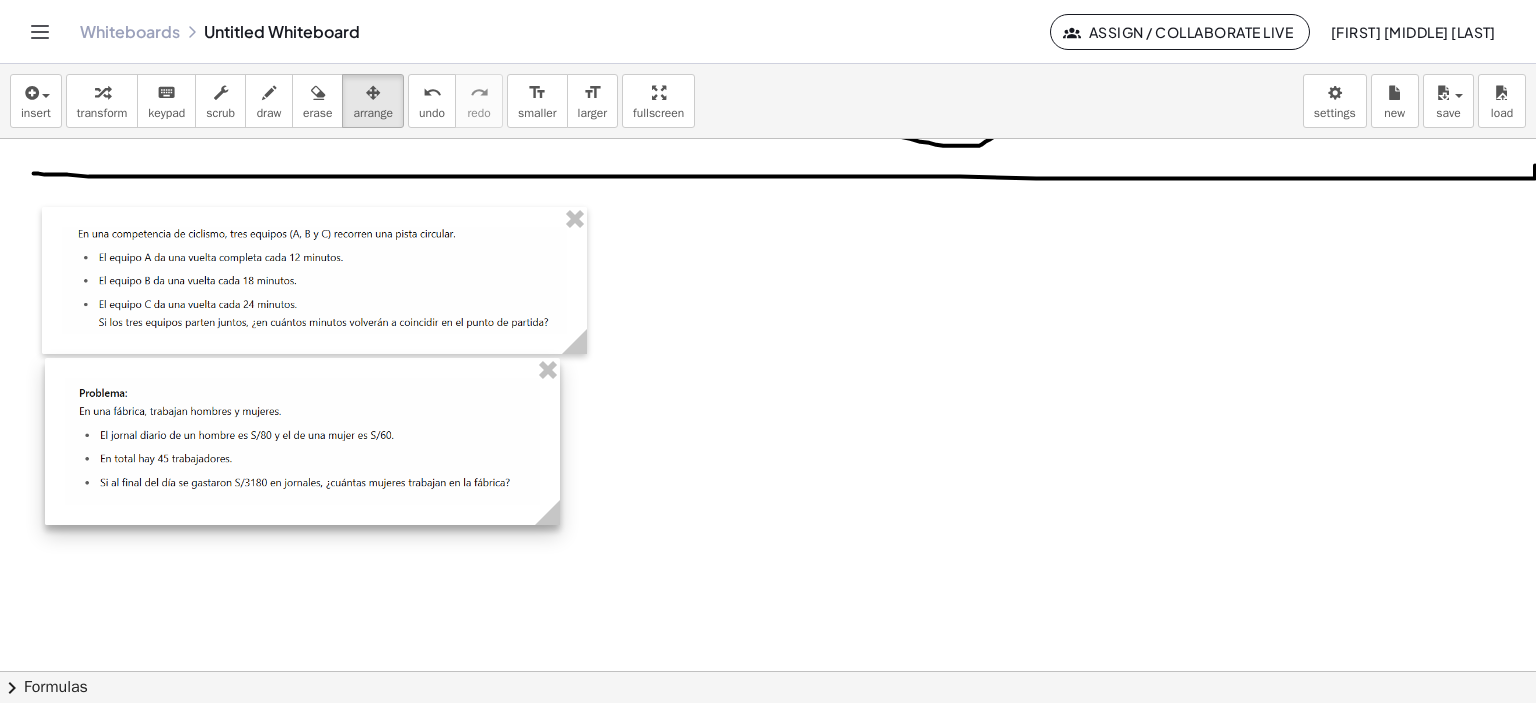 drag, startPoint x: 443, startPoint y: 516, endPoint x: 175, endPoint y: 479, distance: 270.54205 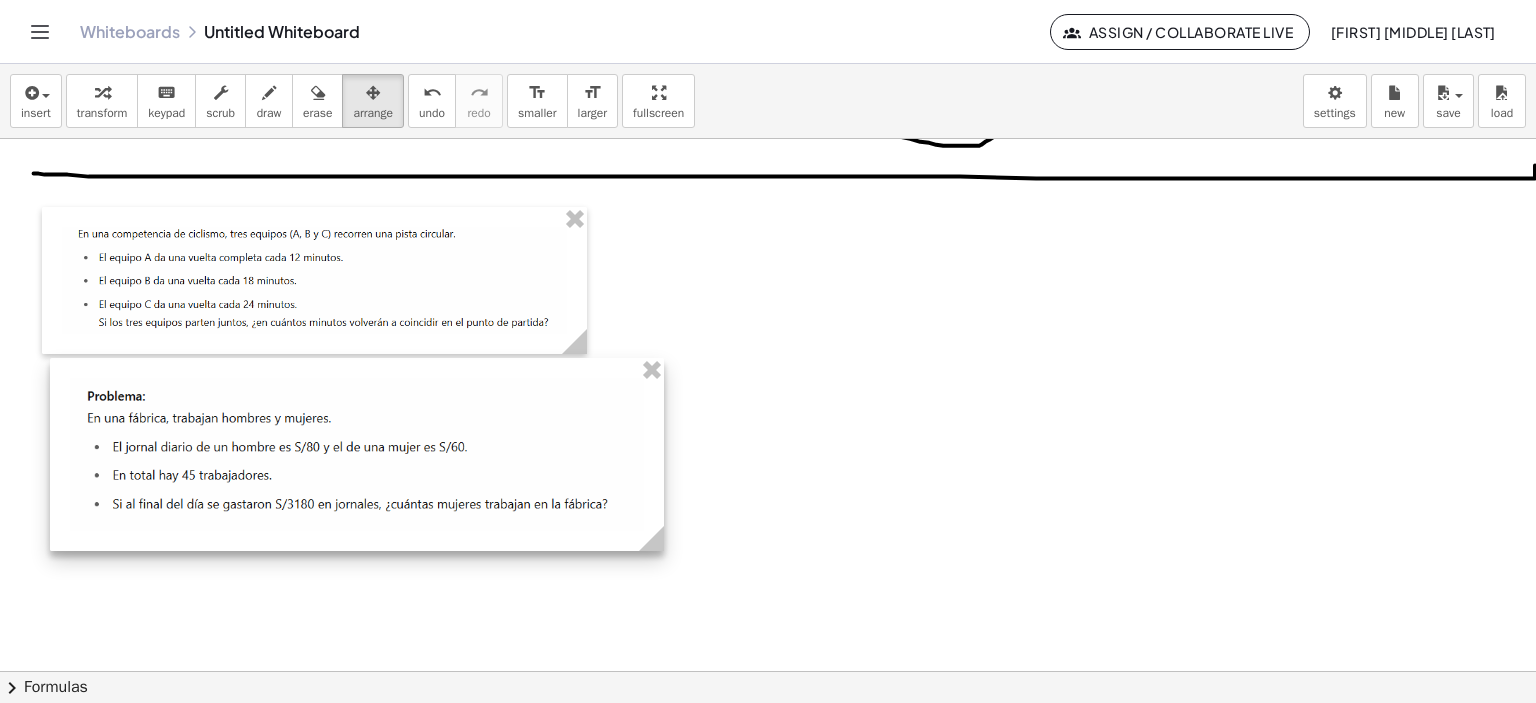 drag, startPoint x: 554, startPoint y: 517, endPoint x: 653, endPoint y: 529, distance: 99.724625 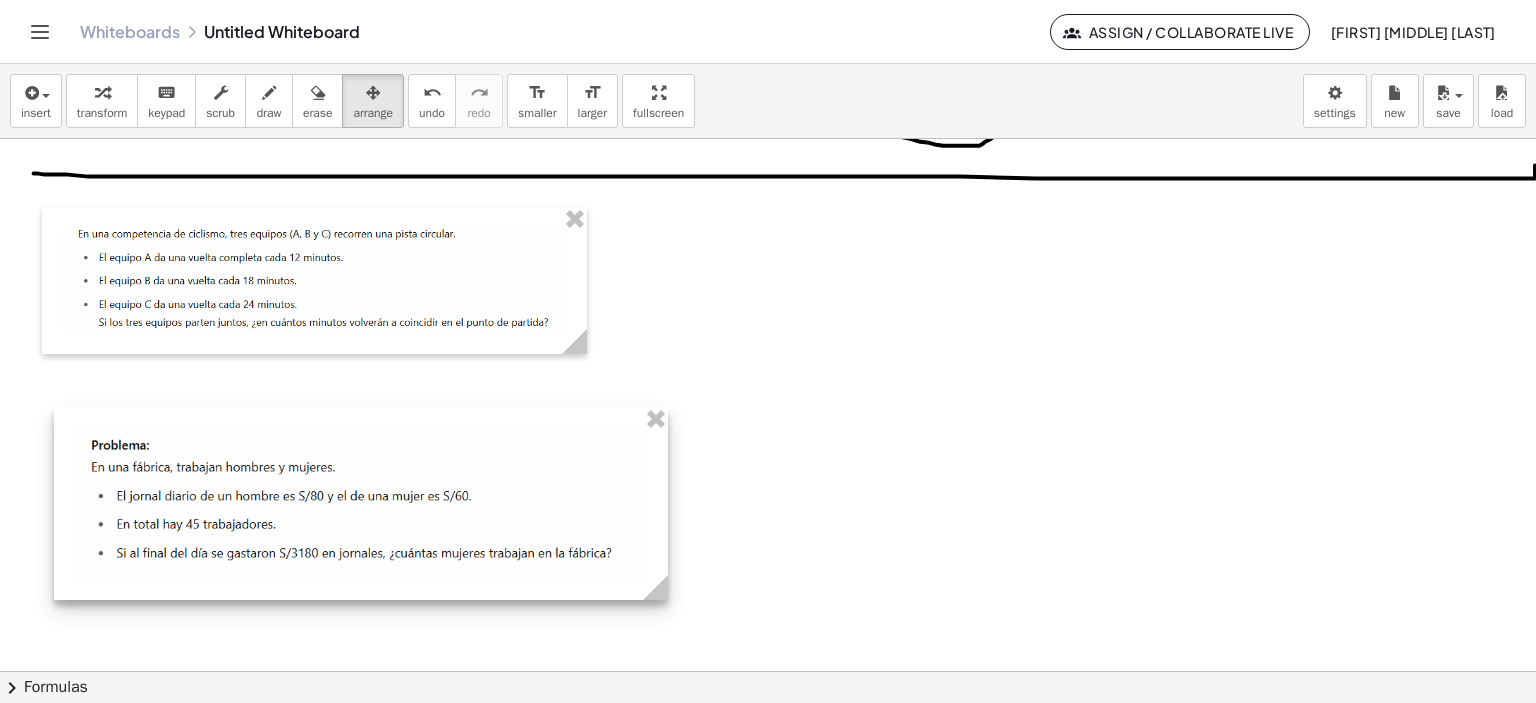 click at bounding box center [361, 503] 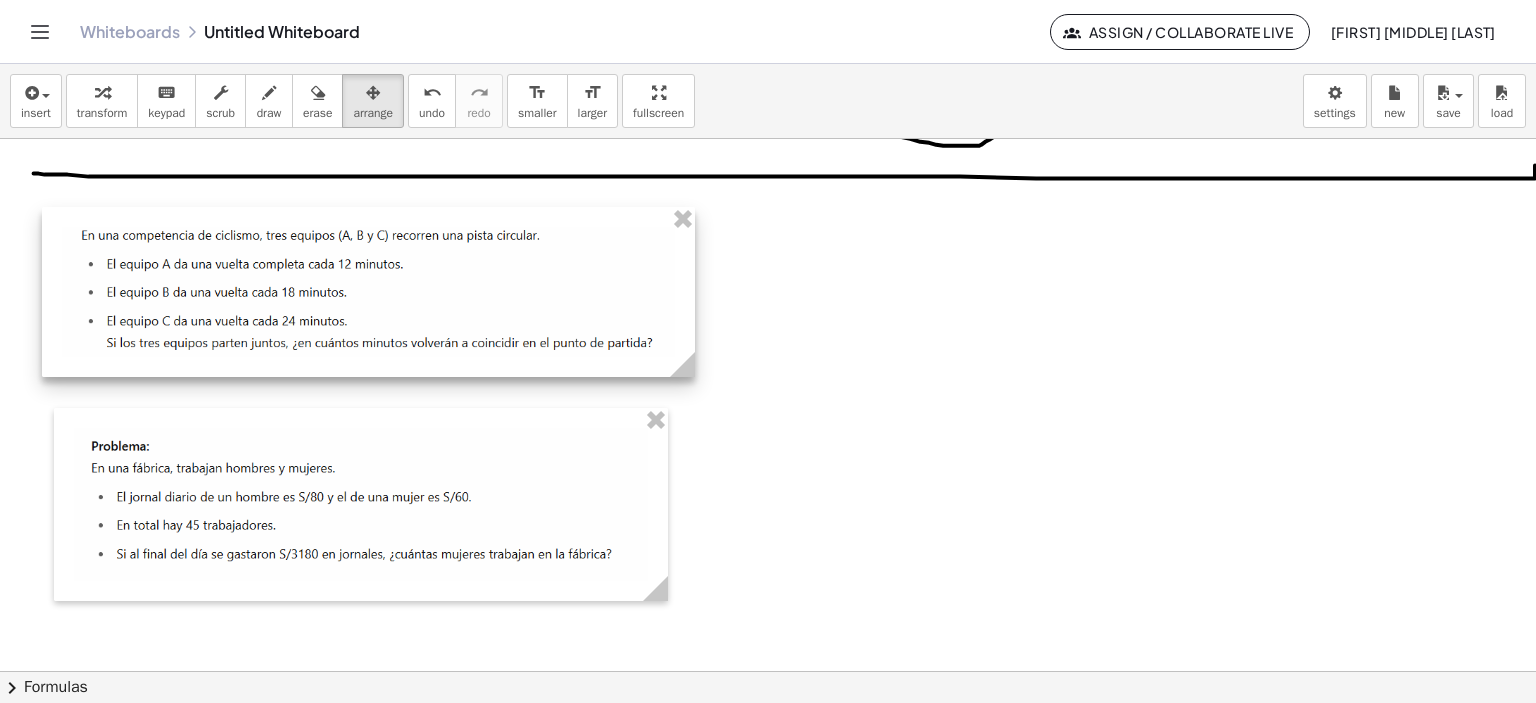 drag, startPoint x: 591, startPoint y: 343, endPoint x: 696, endPoint y: 357, distance: 105.92922 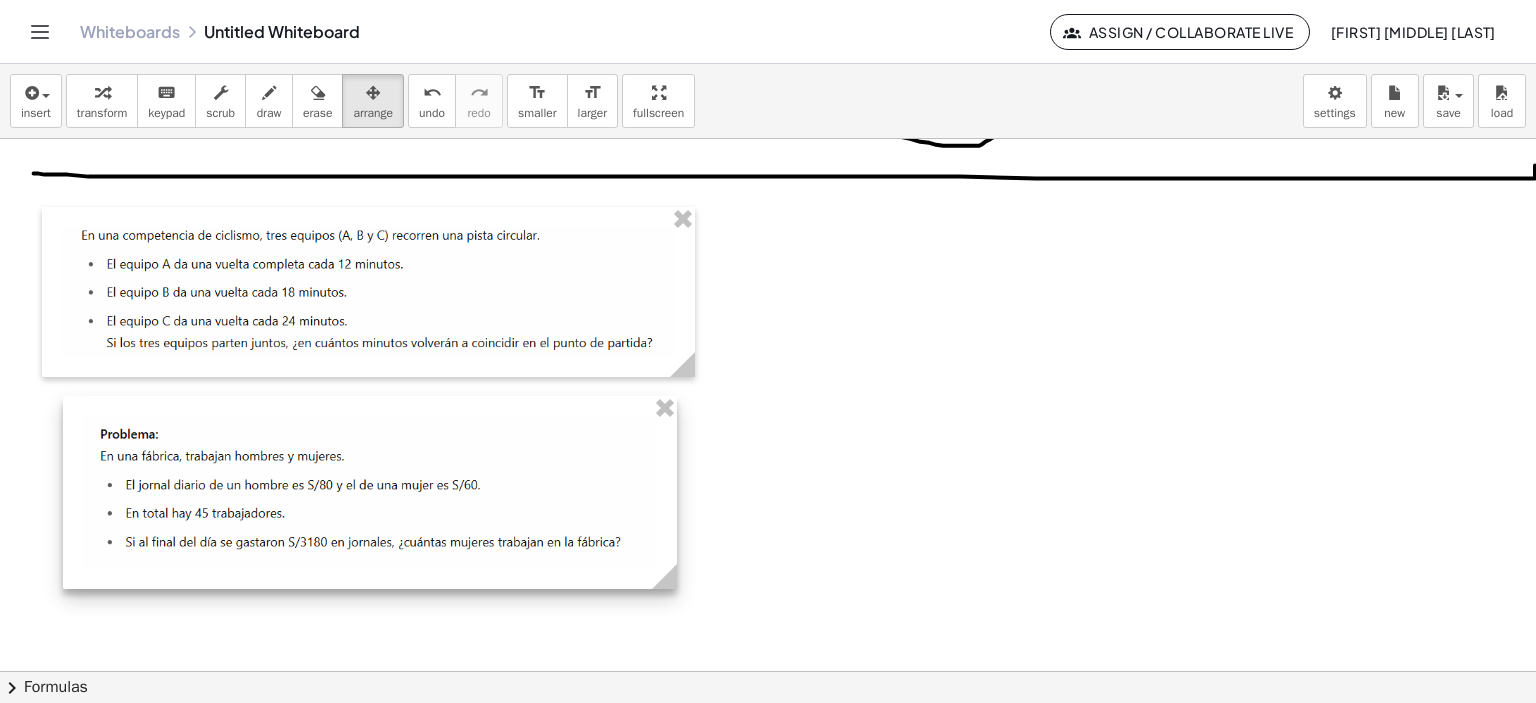 drag, startPoint x: 484, startPoint y: 519, endPoint x: 491, endPoint y: 507, distance: 13.892444 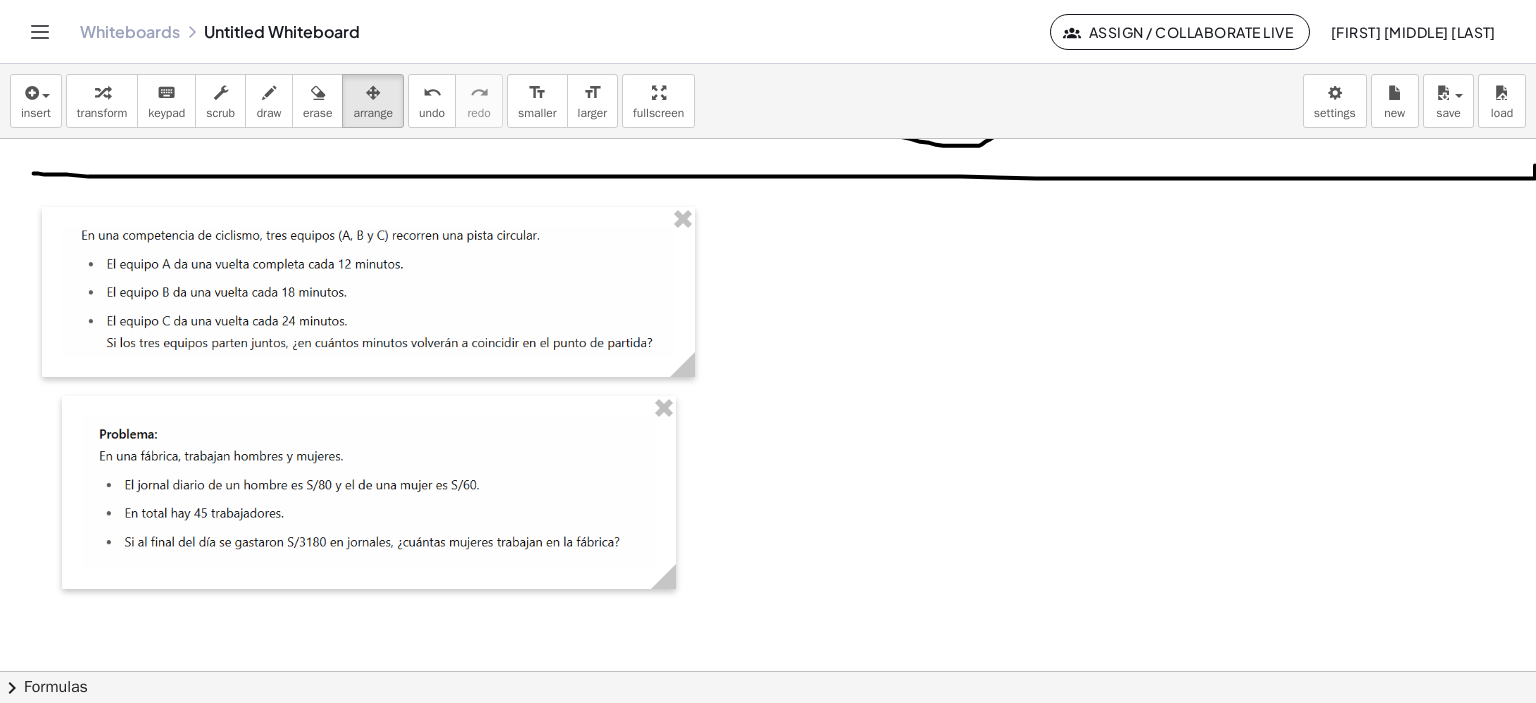 click at bounding box center [760, -1075] 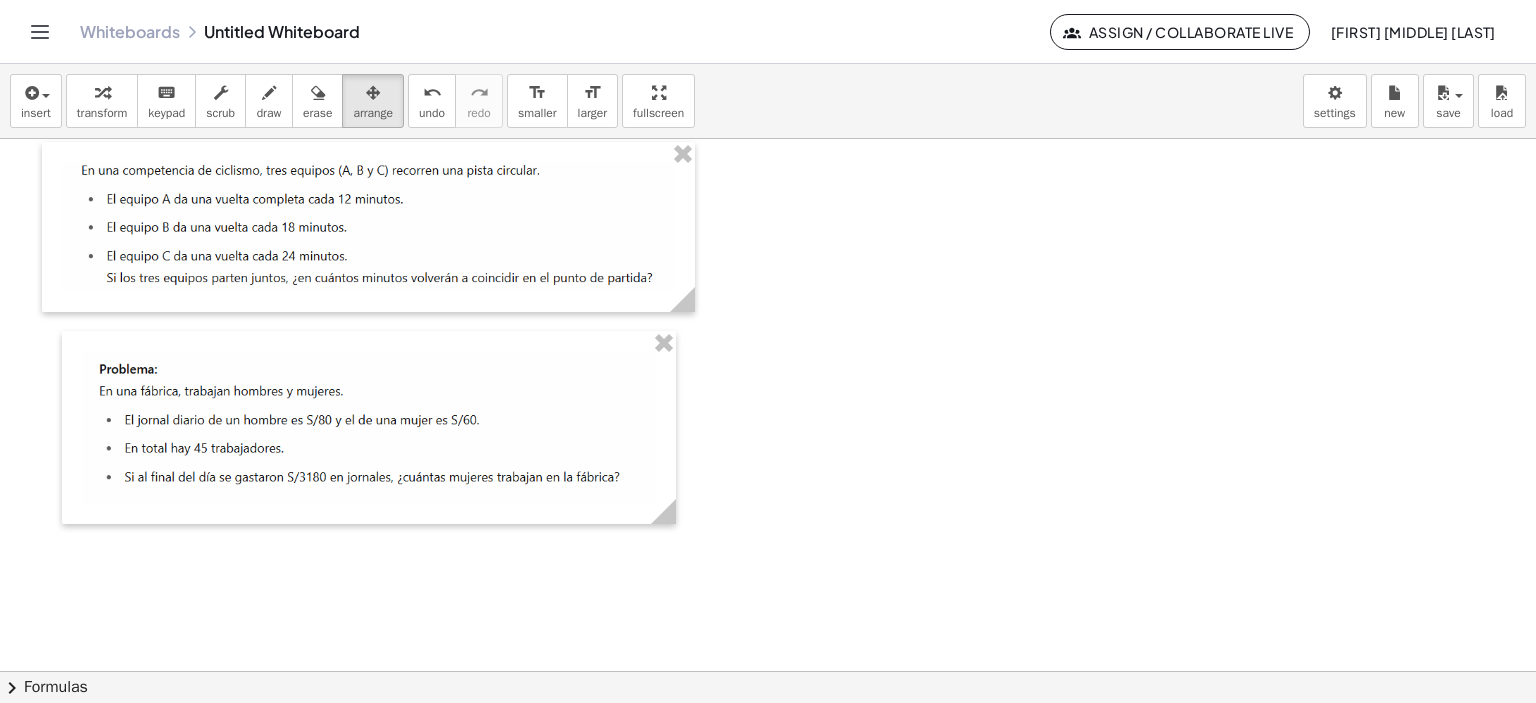 scroll, scrollTop: 2644, scrollLeft: 21, axis: both 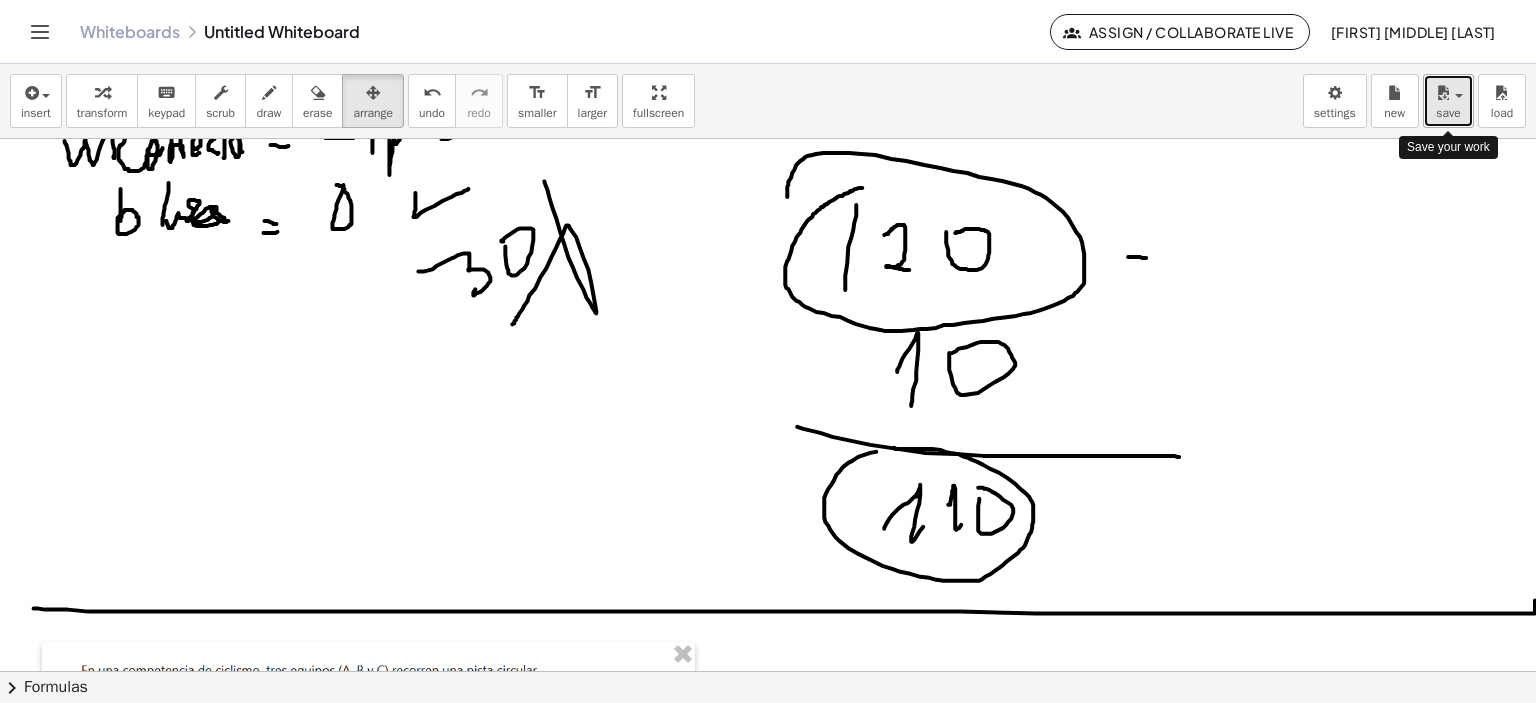 click at bounding box center (1443, 93) 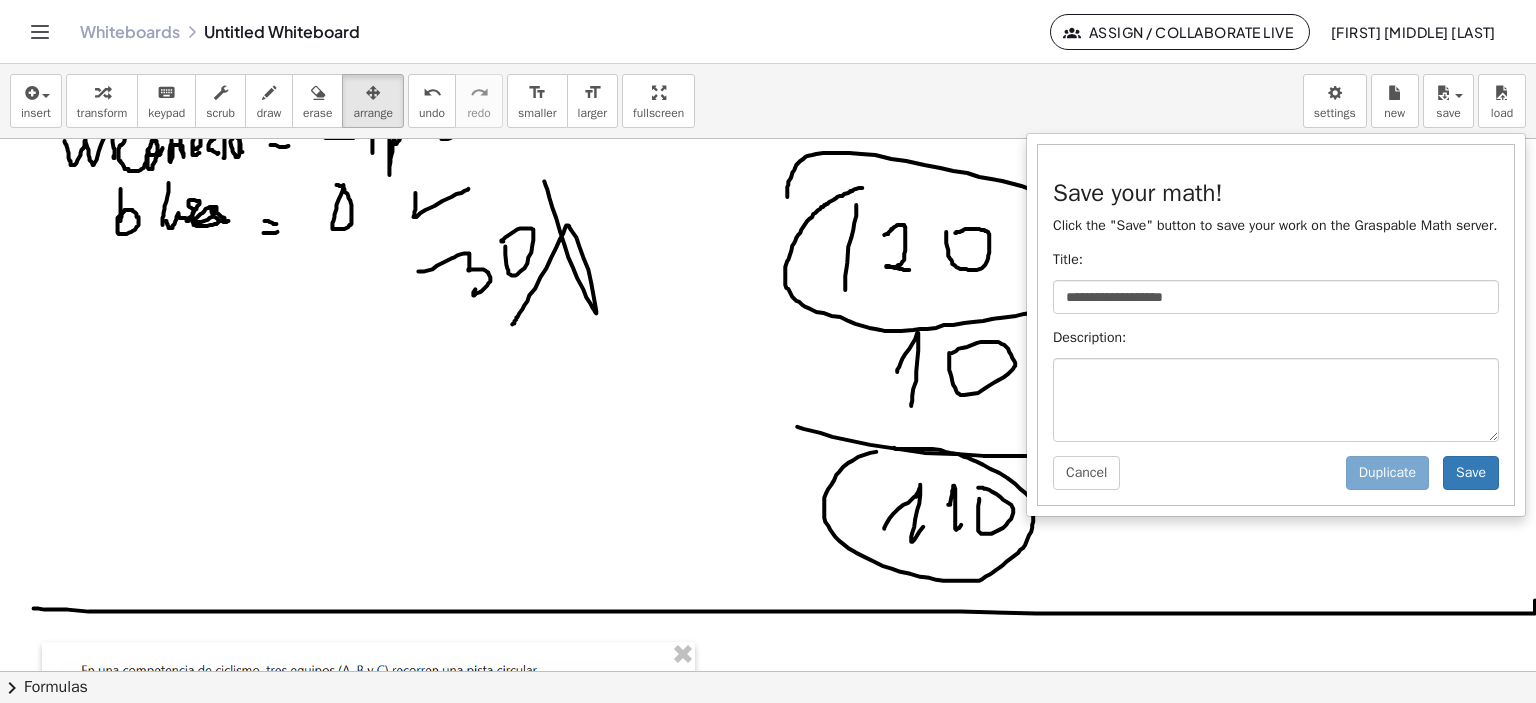 click on "**********" at bounding box center [1276, 325] 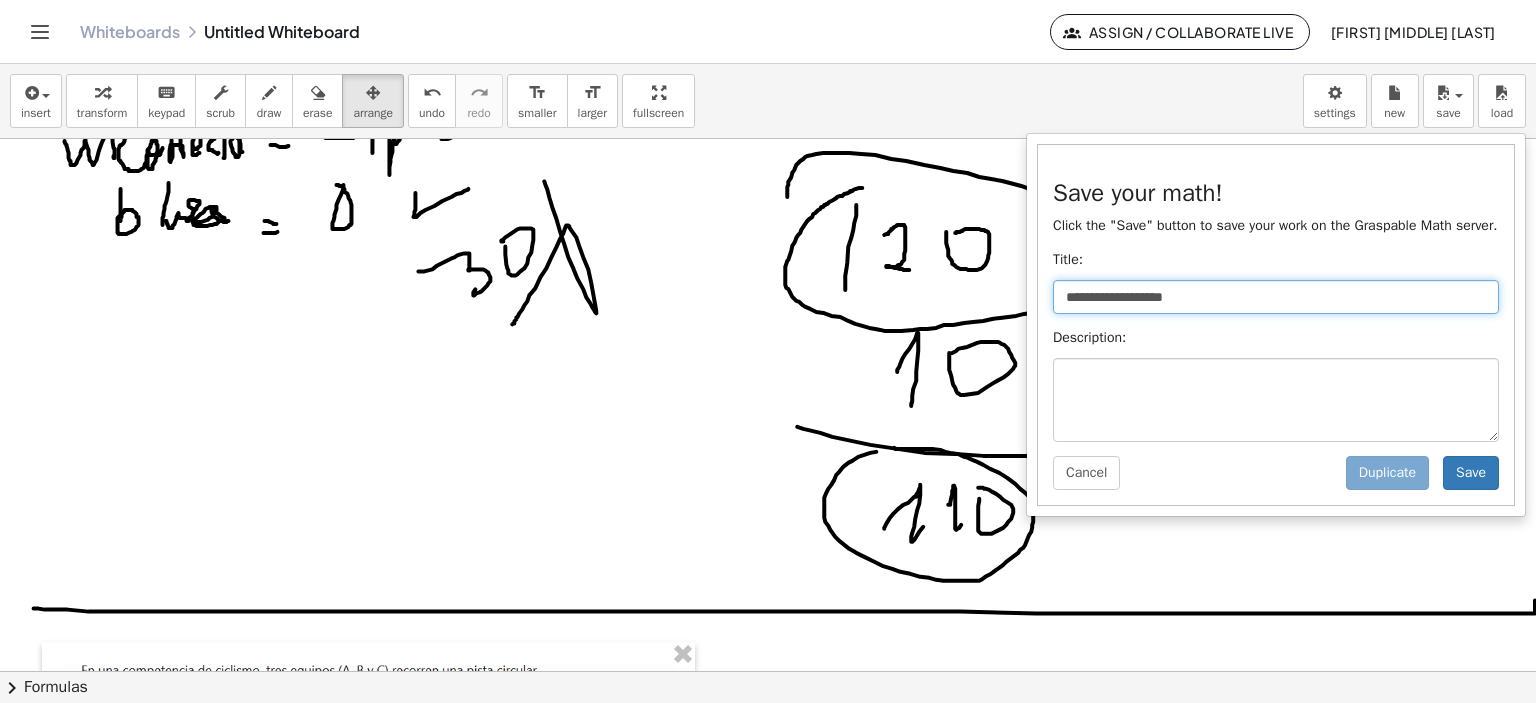 click on "**********" at bounding box center [1276, 297] 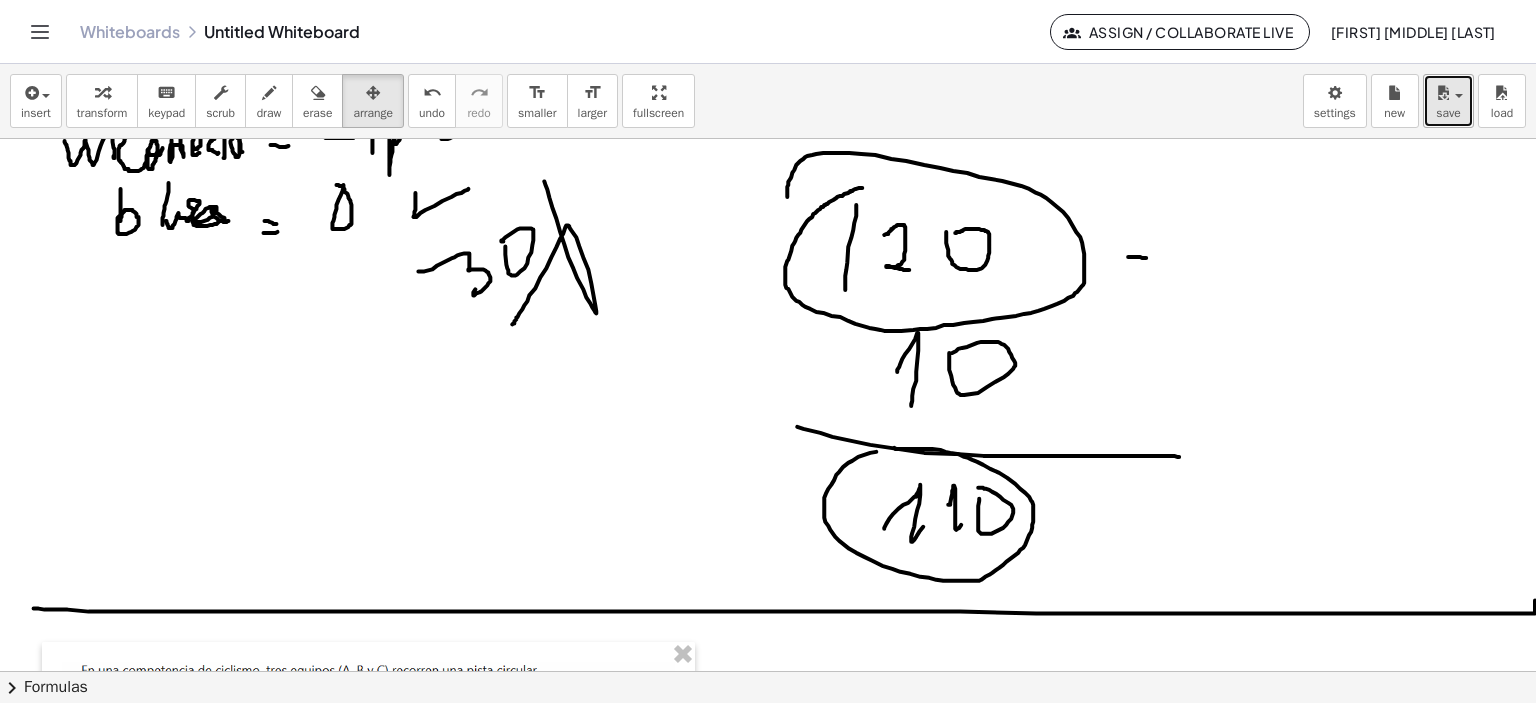 click on "save" at bounding box center [1448, 113] 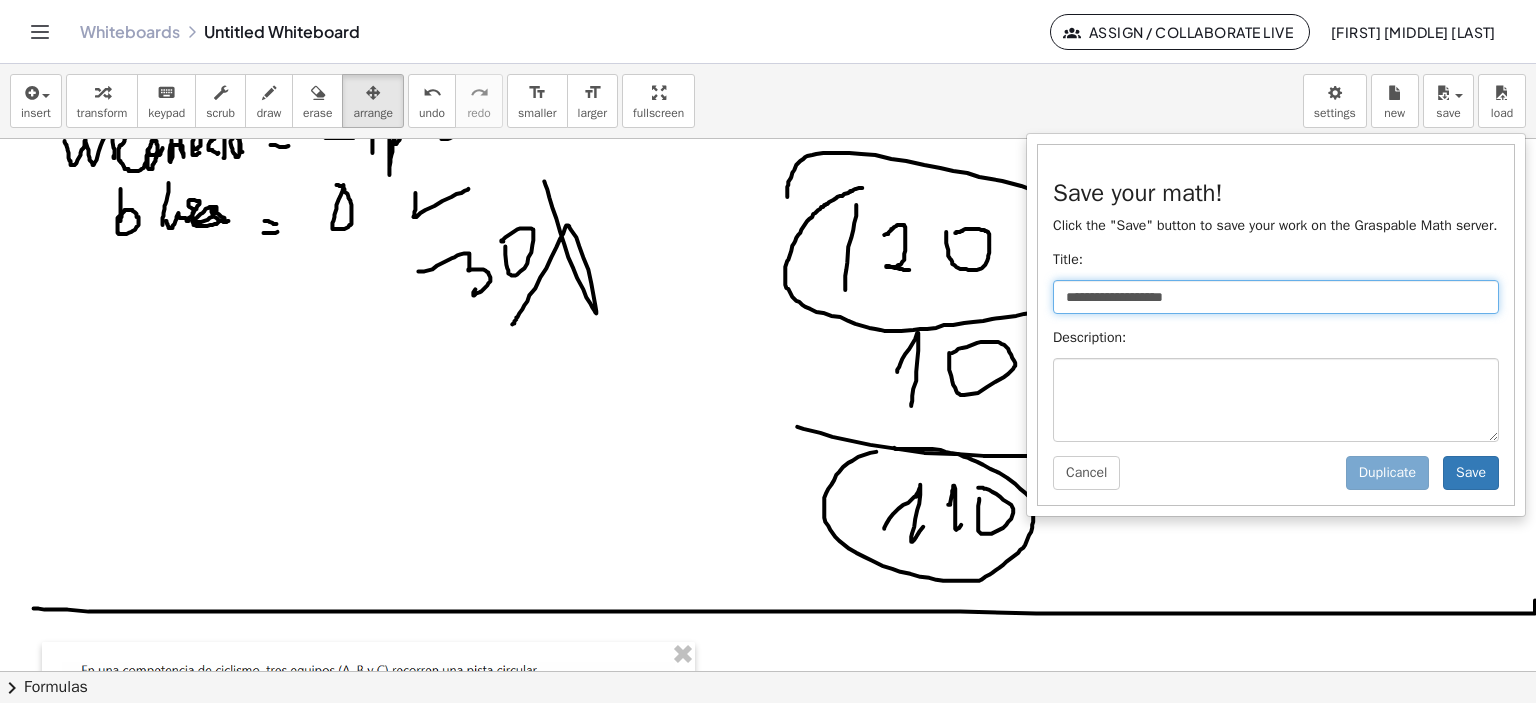 drag, startPoint x: 1231, startPoint y: 293, endPoint x: 971, endPoint y: 319, distance: 261.29675 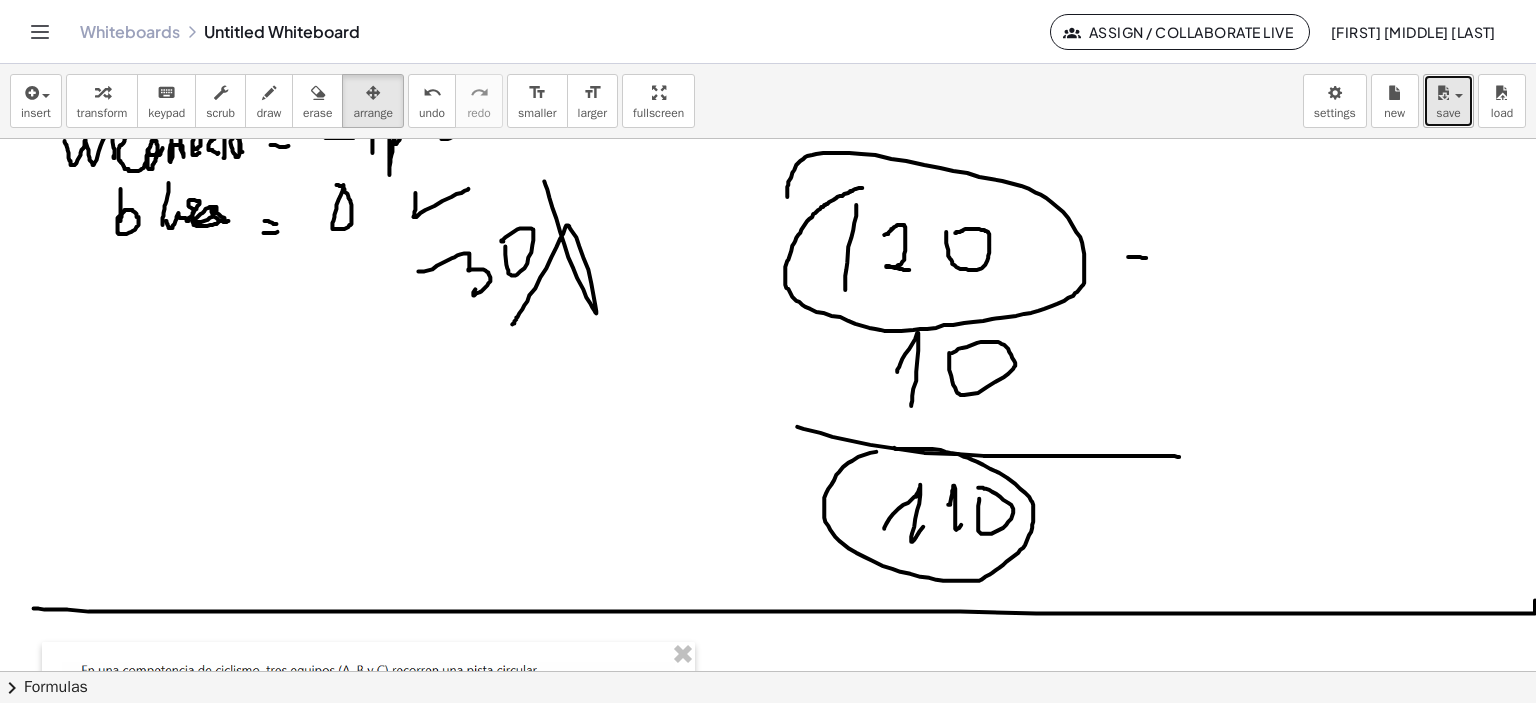 click on "save" at bounding box center [1448, 113] 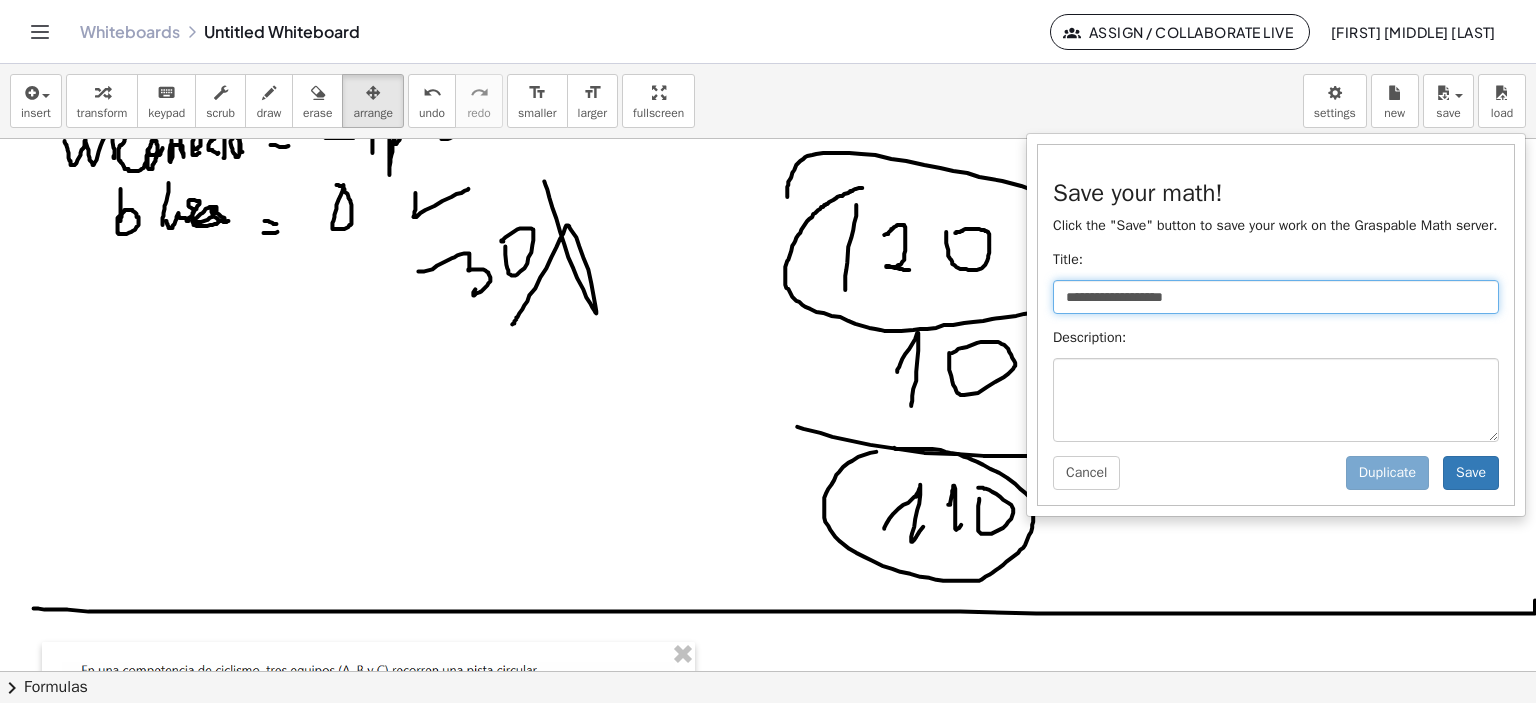 click on "**********" at bounding box center (1276, 297) 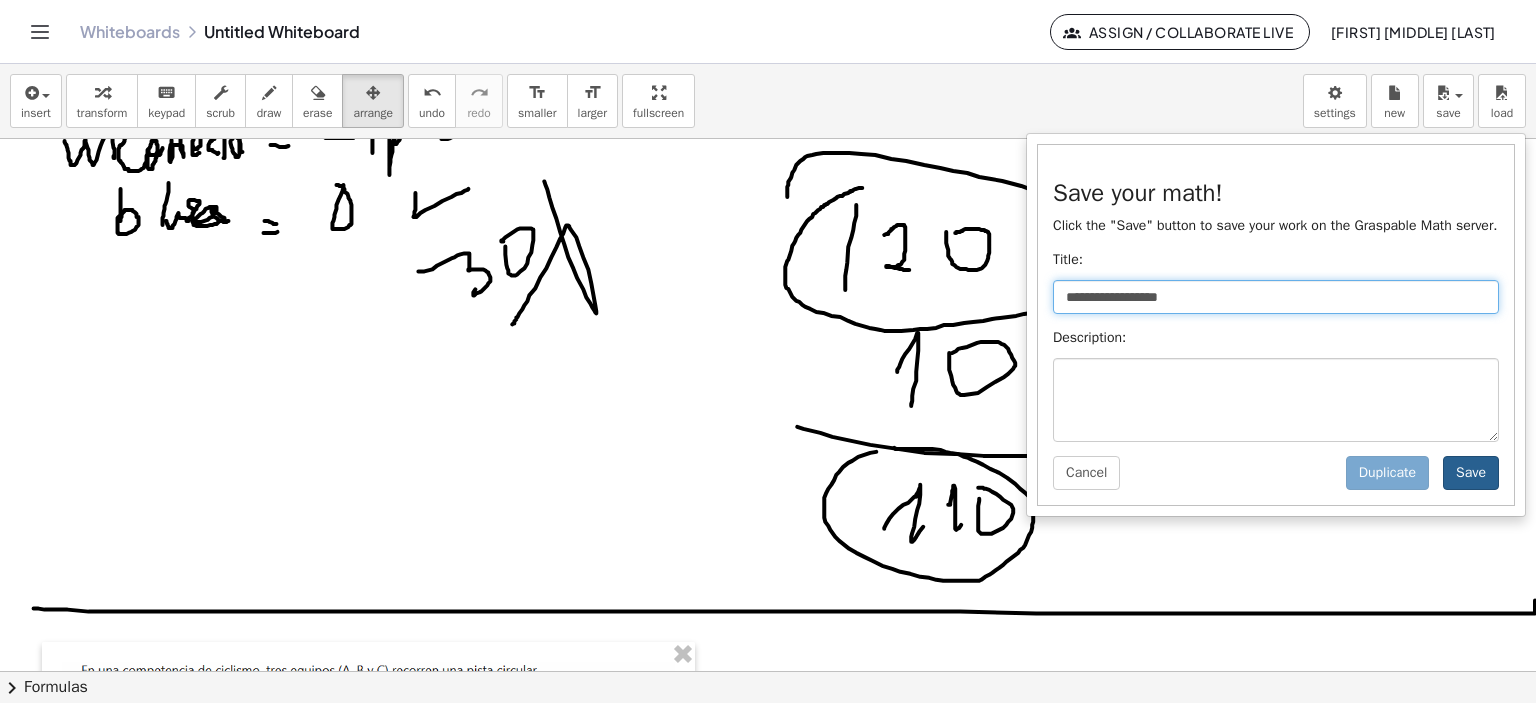 type on "**********" 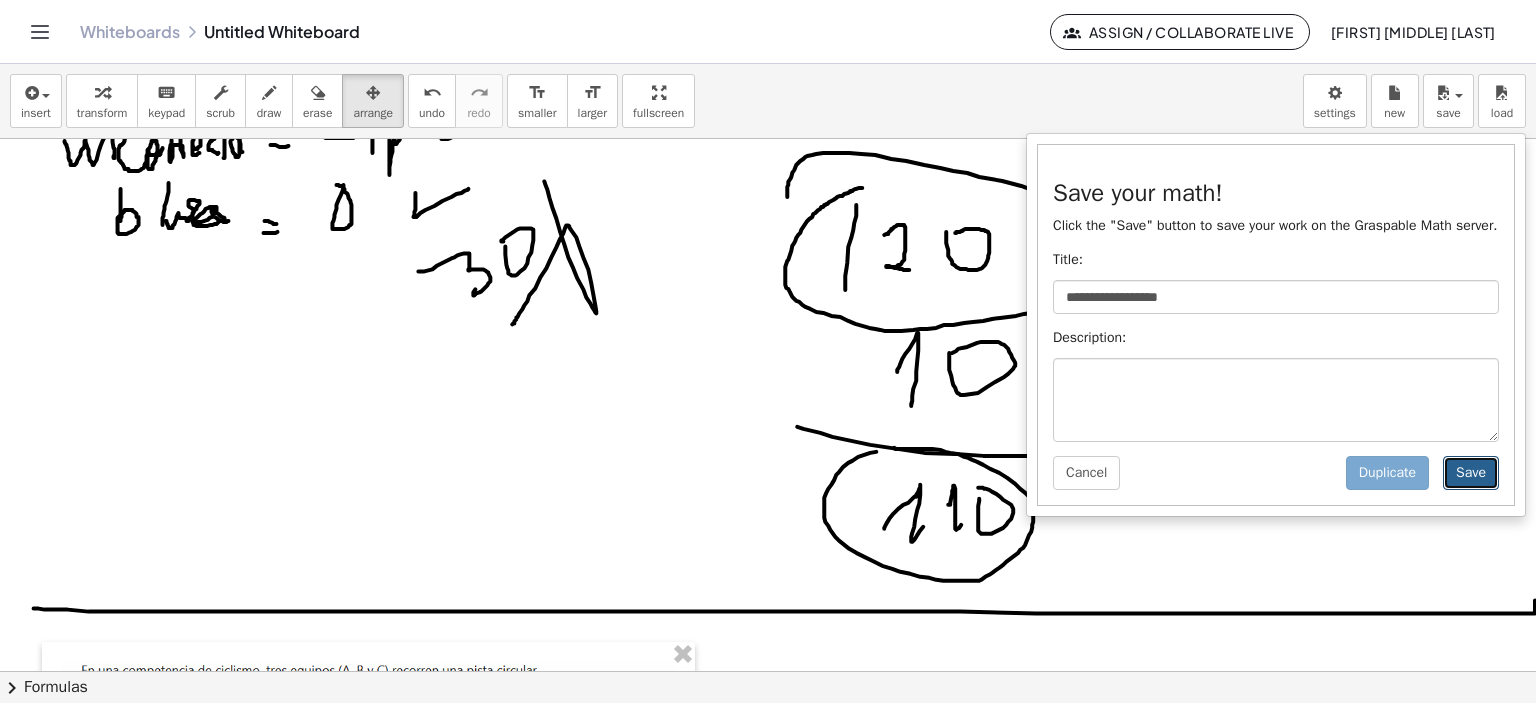 click on "Save" at bounding box center (1471, 473) 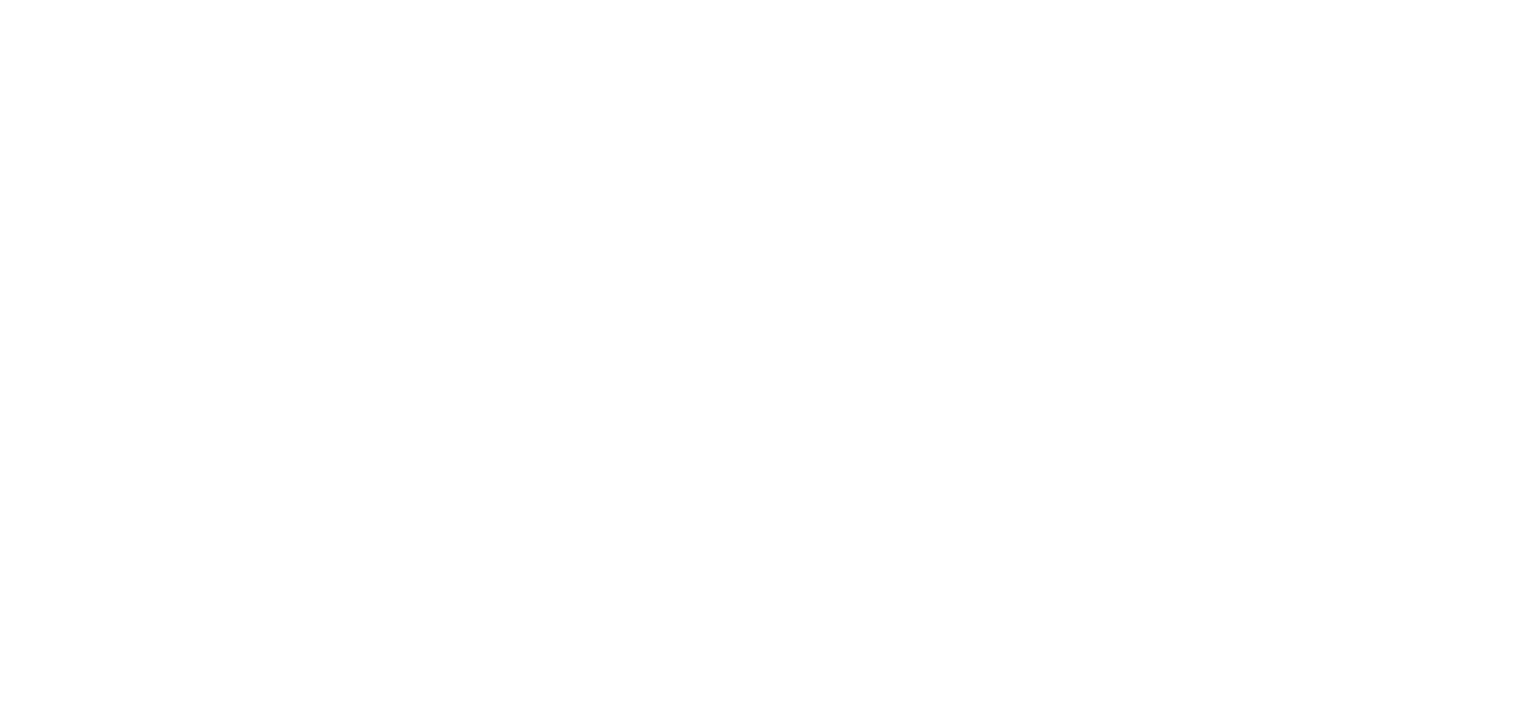 scroll, scrollTop: 0, scrollLeft: 0, axis: both 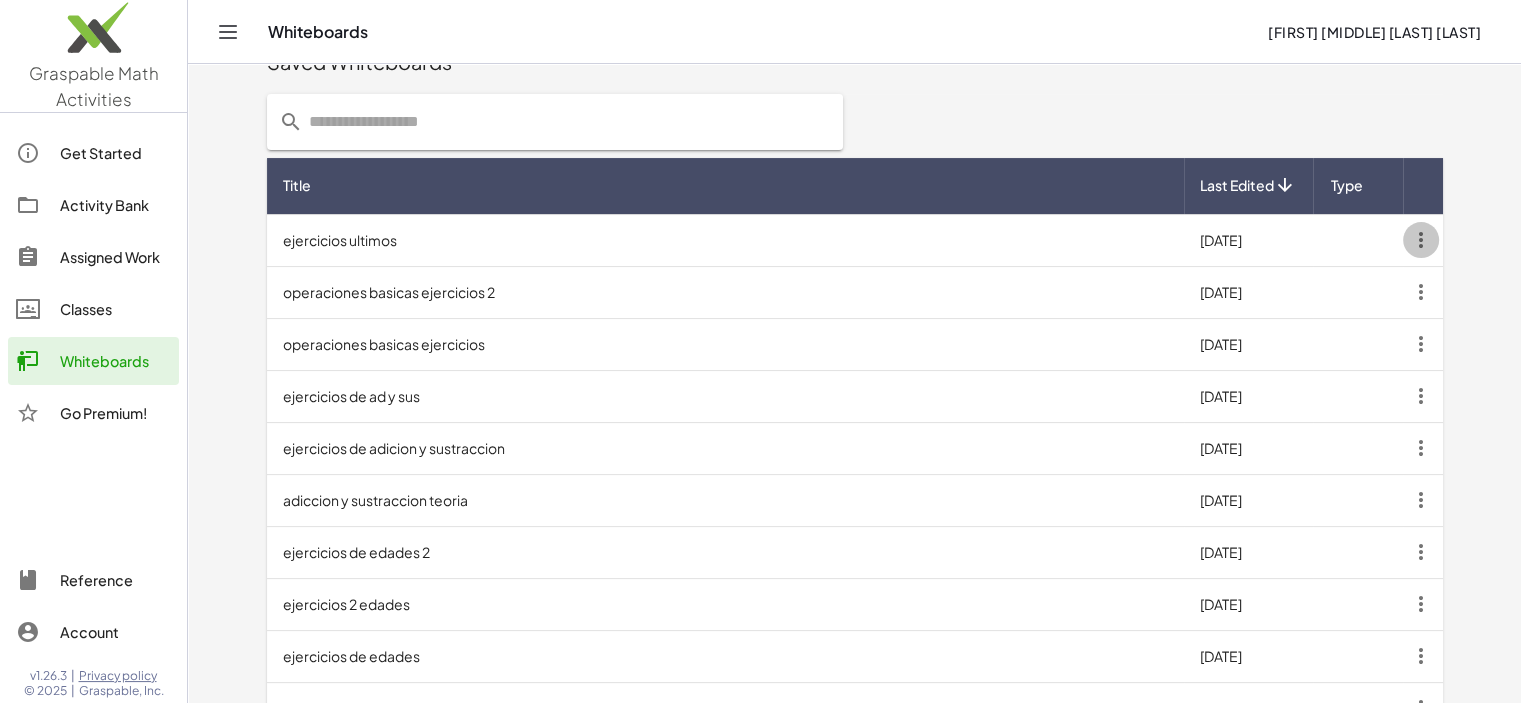 click 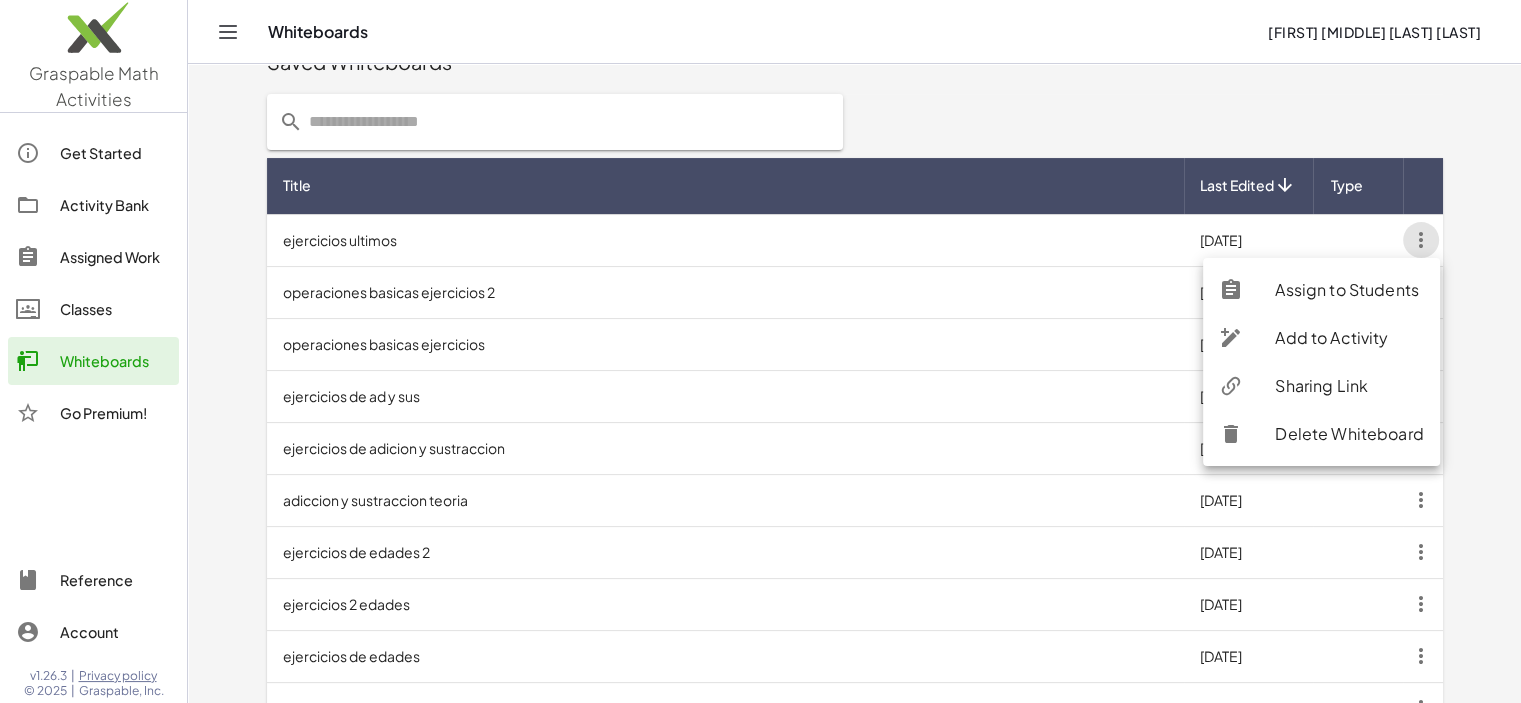 click on "Sharing Link" 